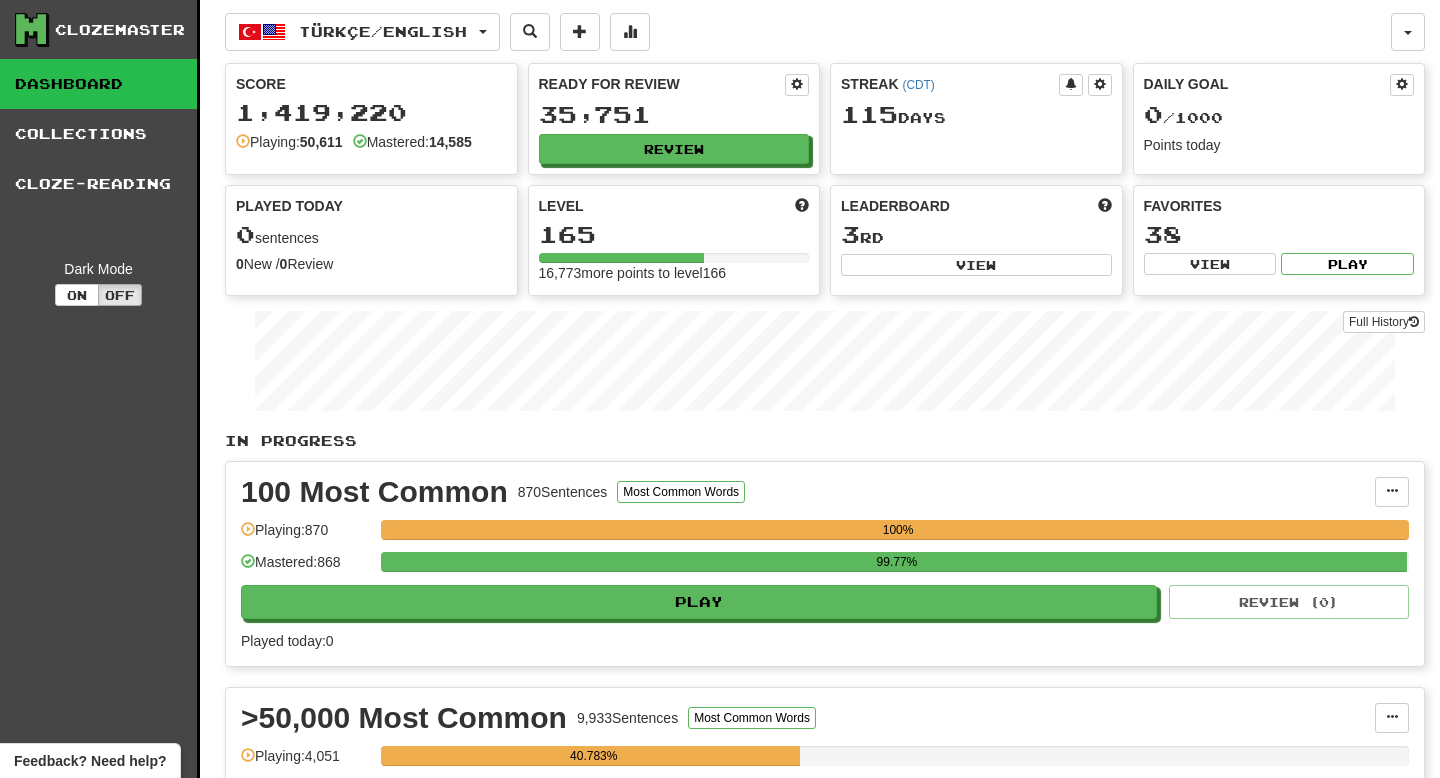 scroll, scrollTop: 0, scrollLeft: 0, axis: both 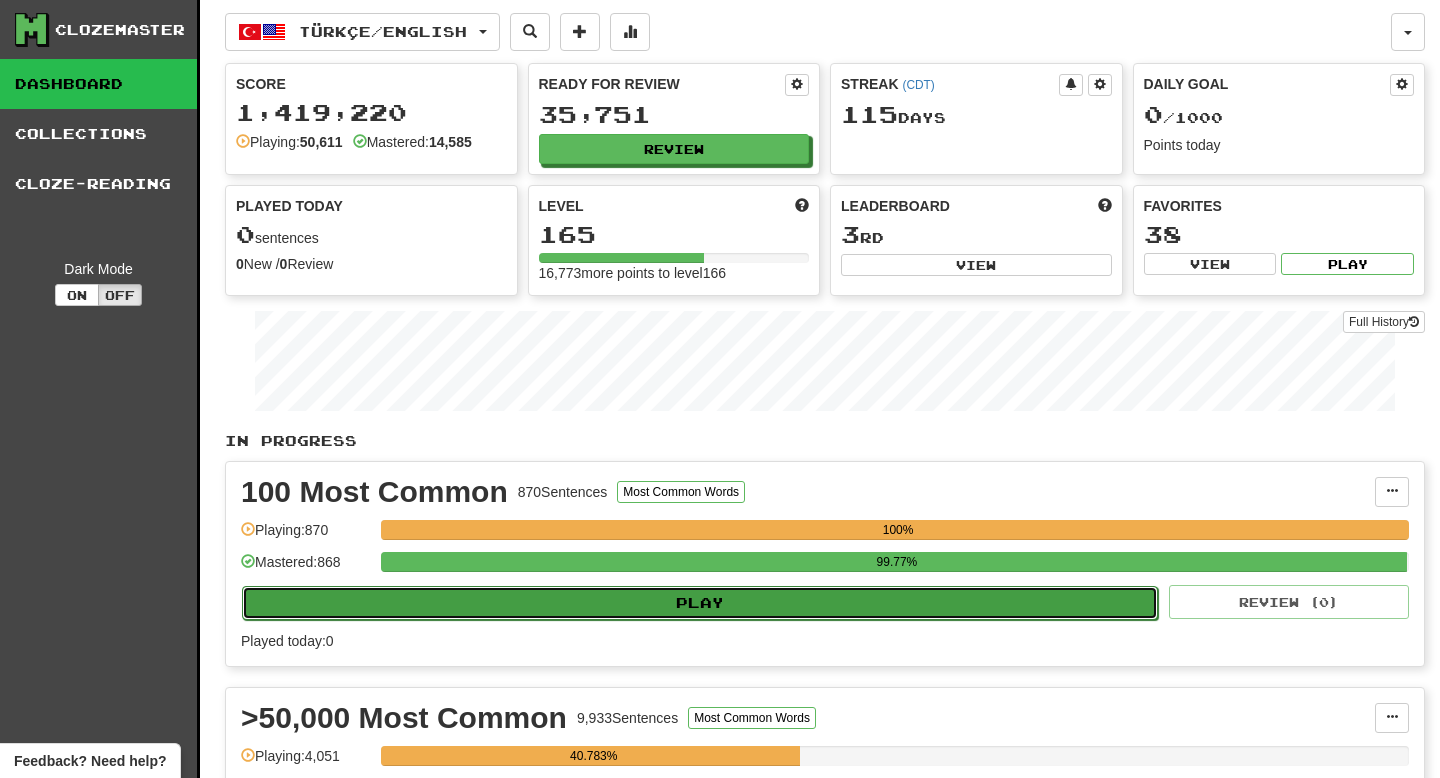 click on "Play" at bounding box center [700, 603] 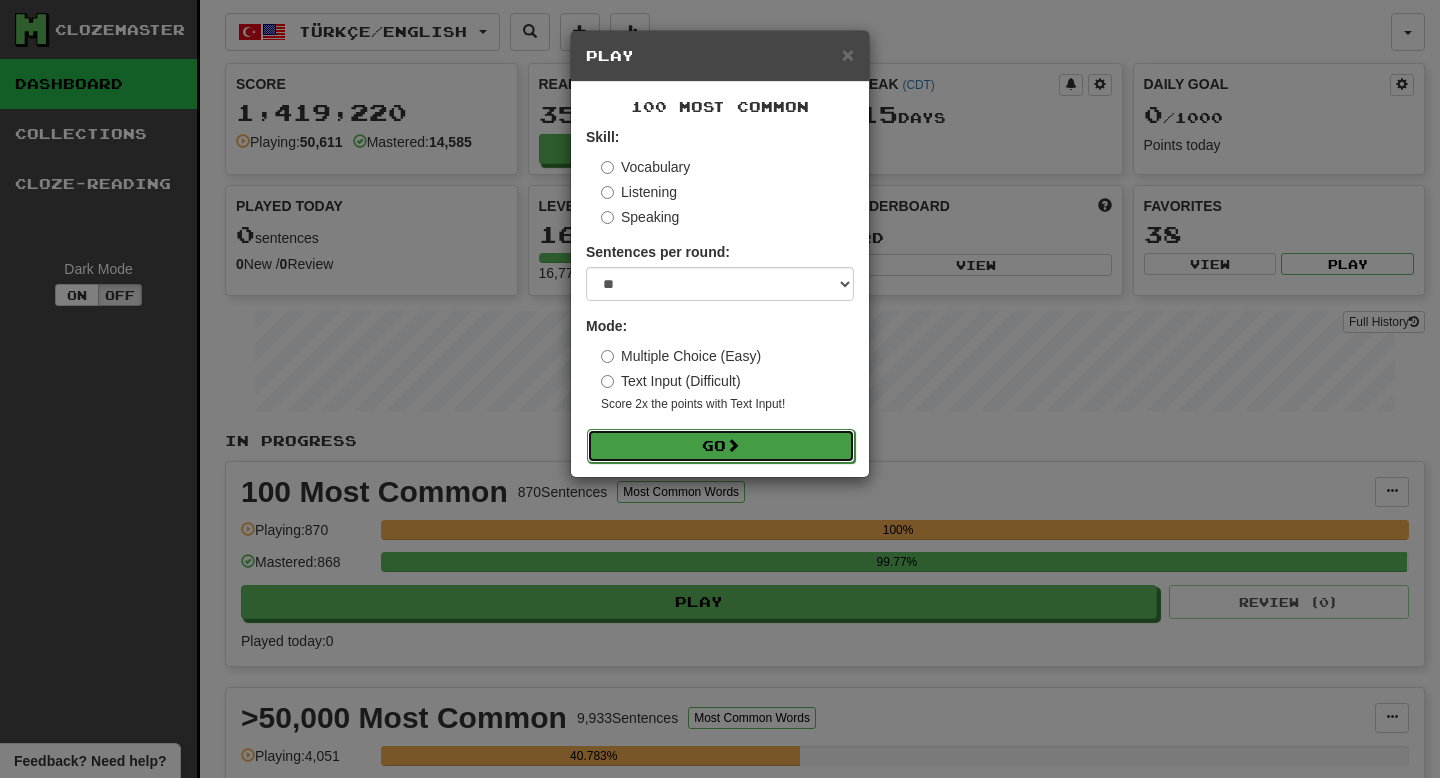 click on "Go" at bounding box center [721, 446] 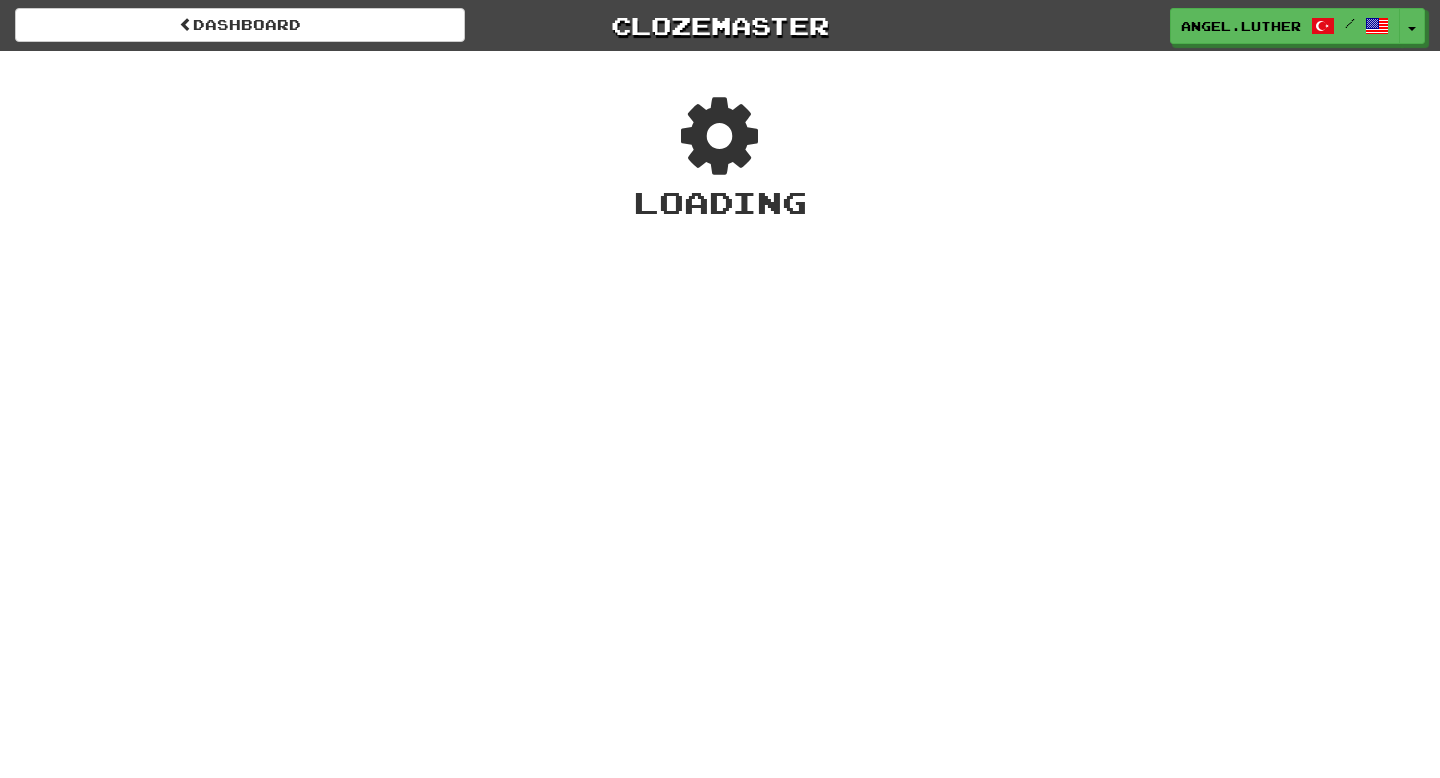 scroll, scrollTop: 0, scrollLeft: 0, axis: both 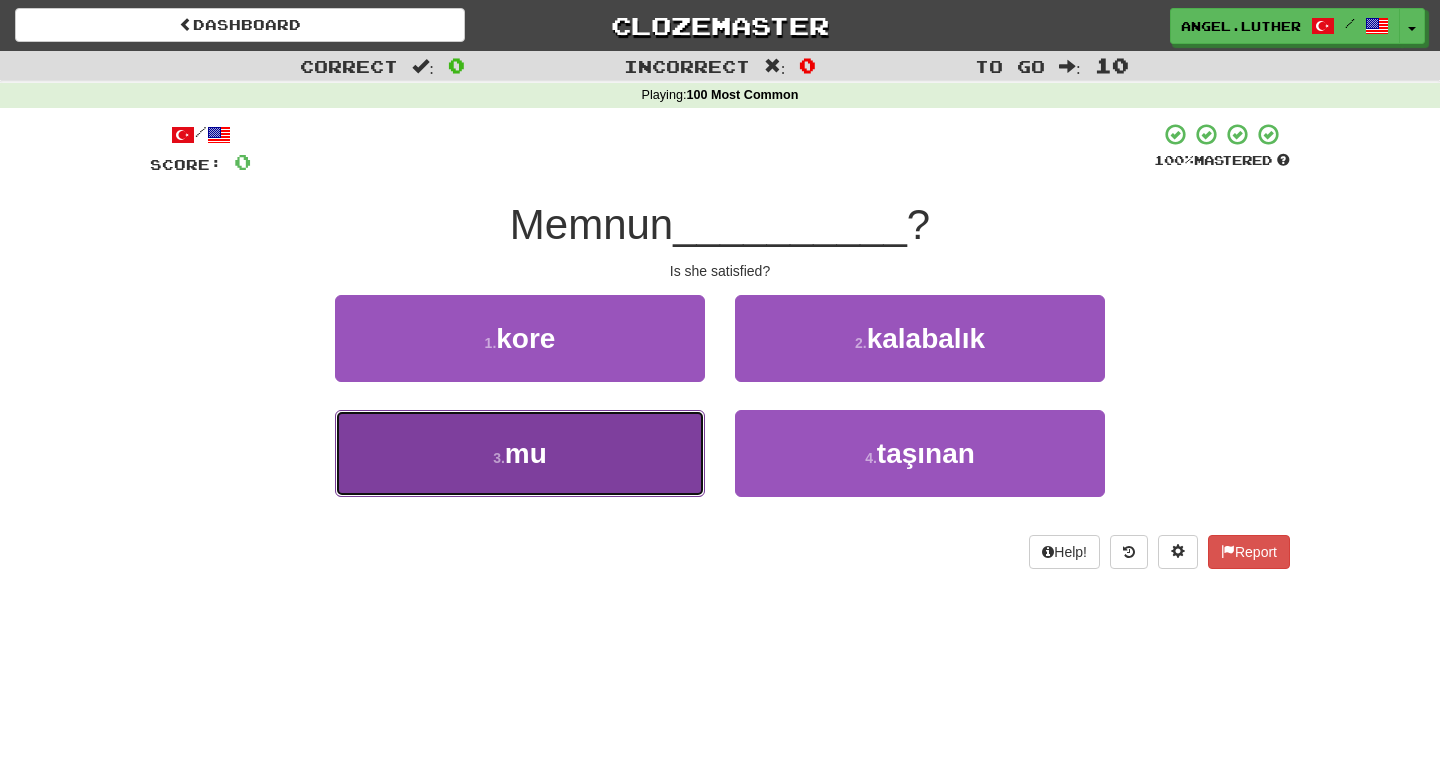 click on "3 .  mu" at bounding box center [520, 453] 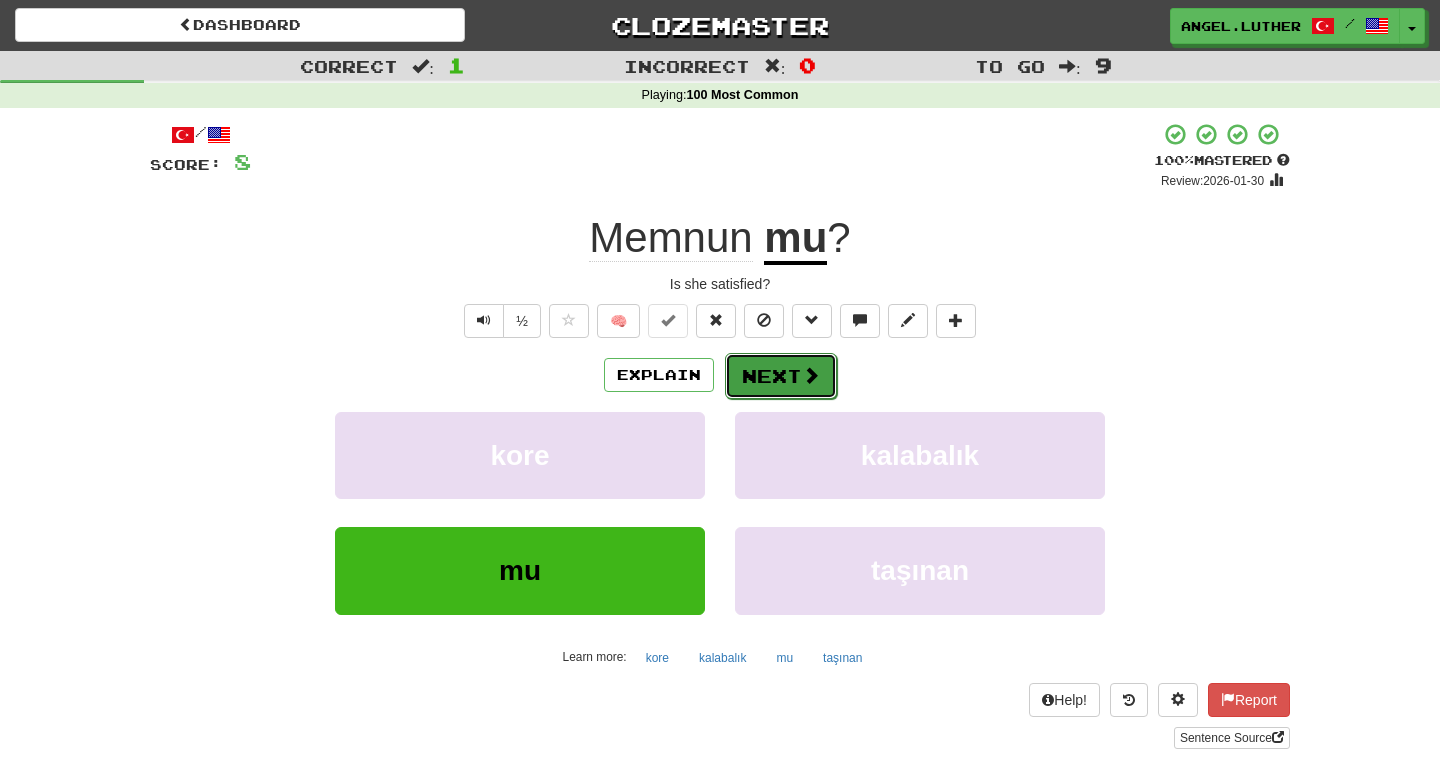 click on "Next" at bounding box center (781, 376) 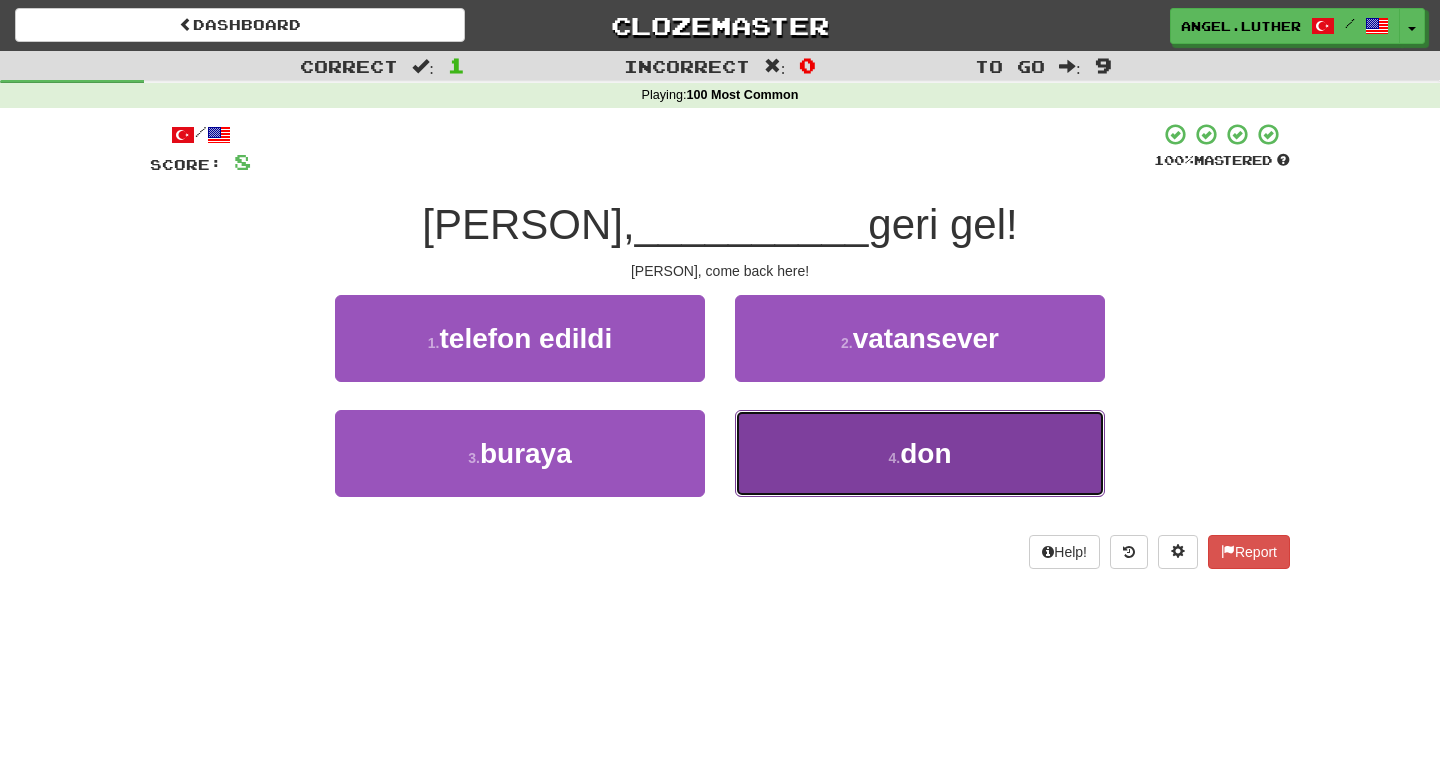 click on "don" at bounding box center [925, 453] 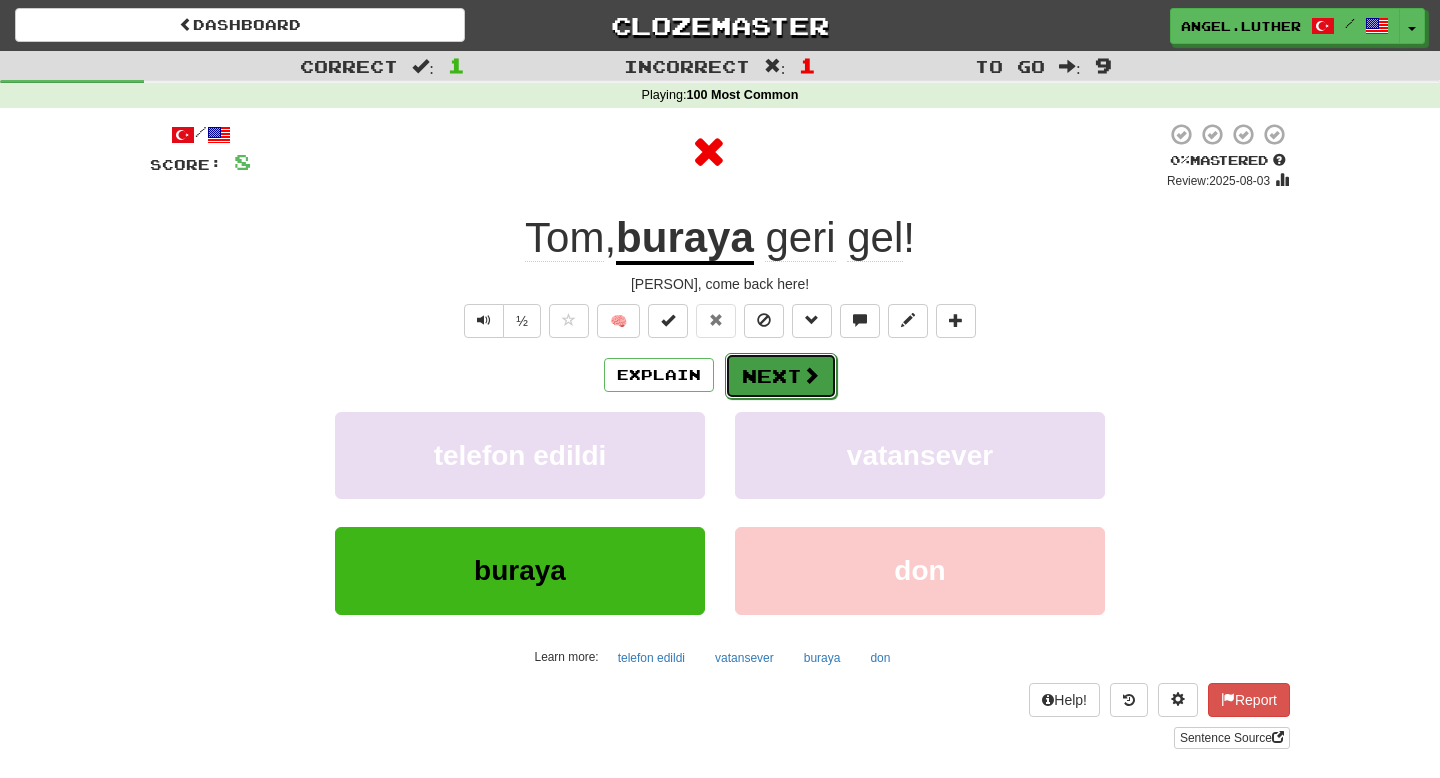 click on "Next" at bounding box center [781, 376] 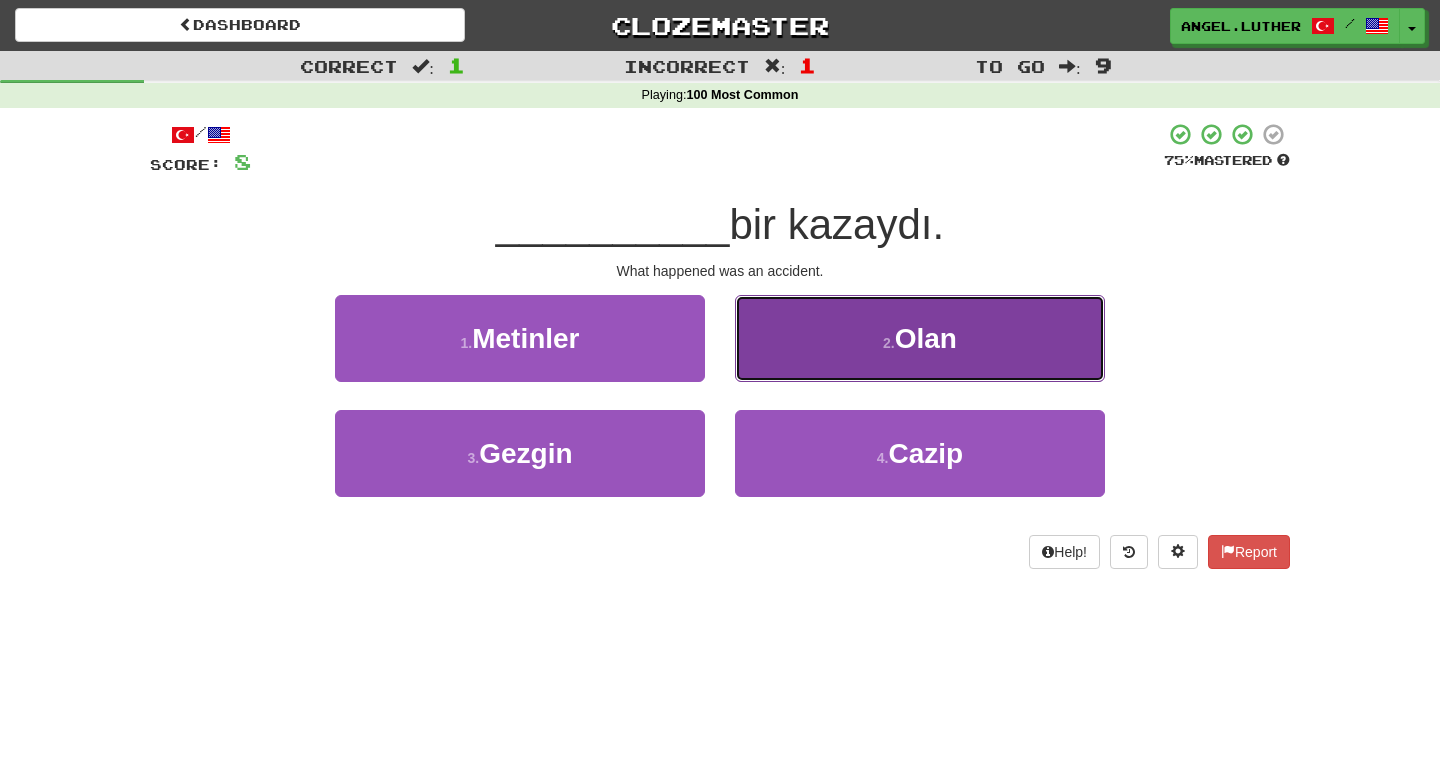 click on "2 .  Olan" at bounding box center (920, 338) 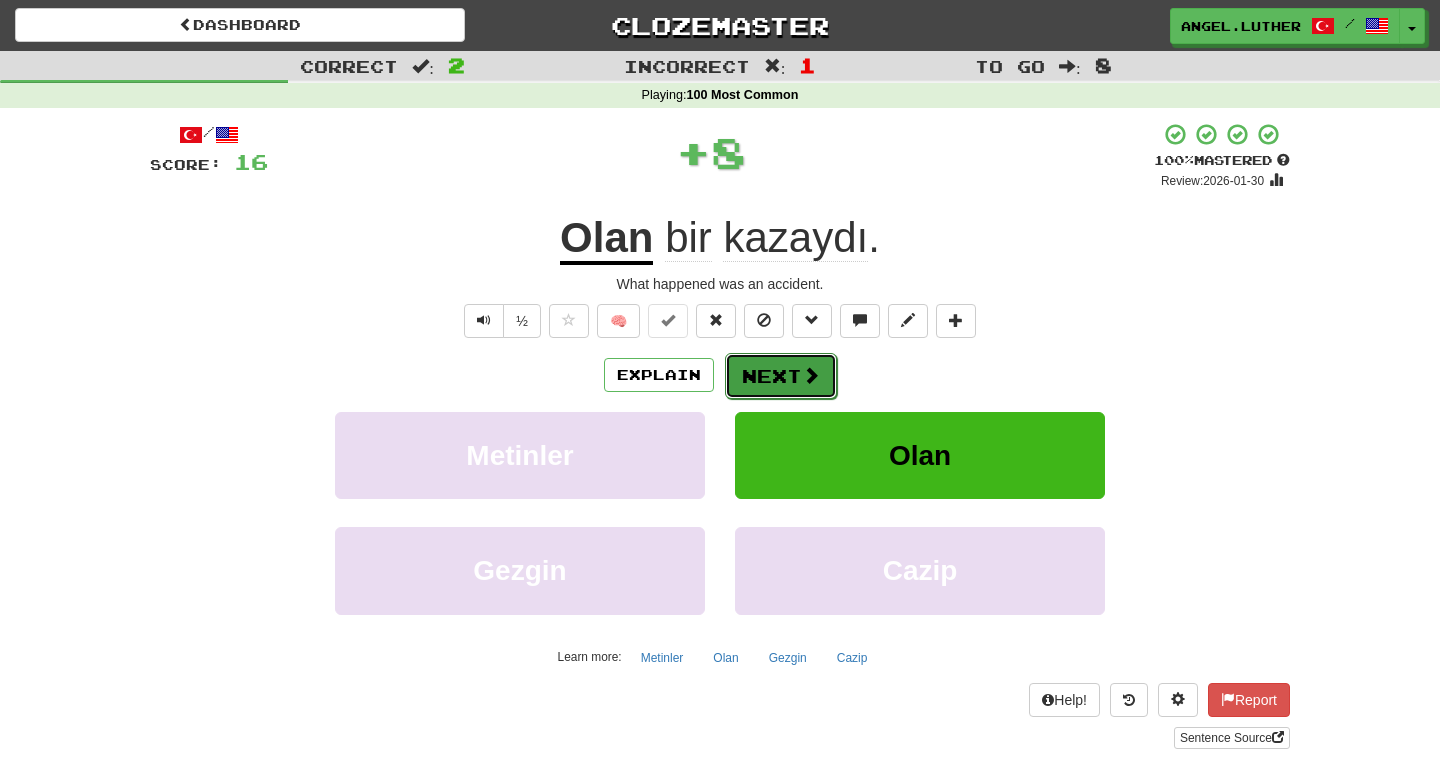 click on "Next" at bounding box center [781, 376] 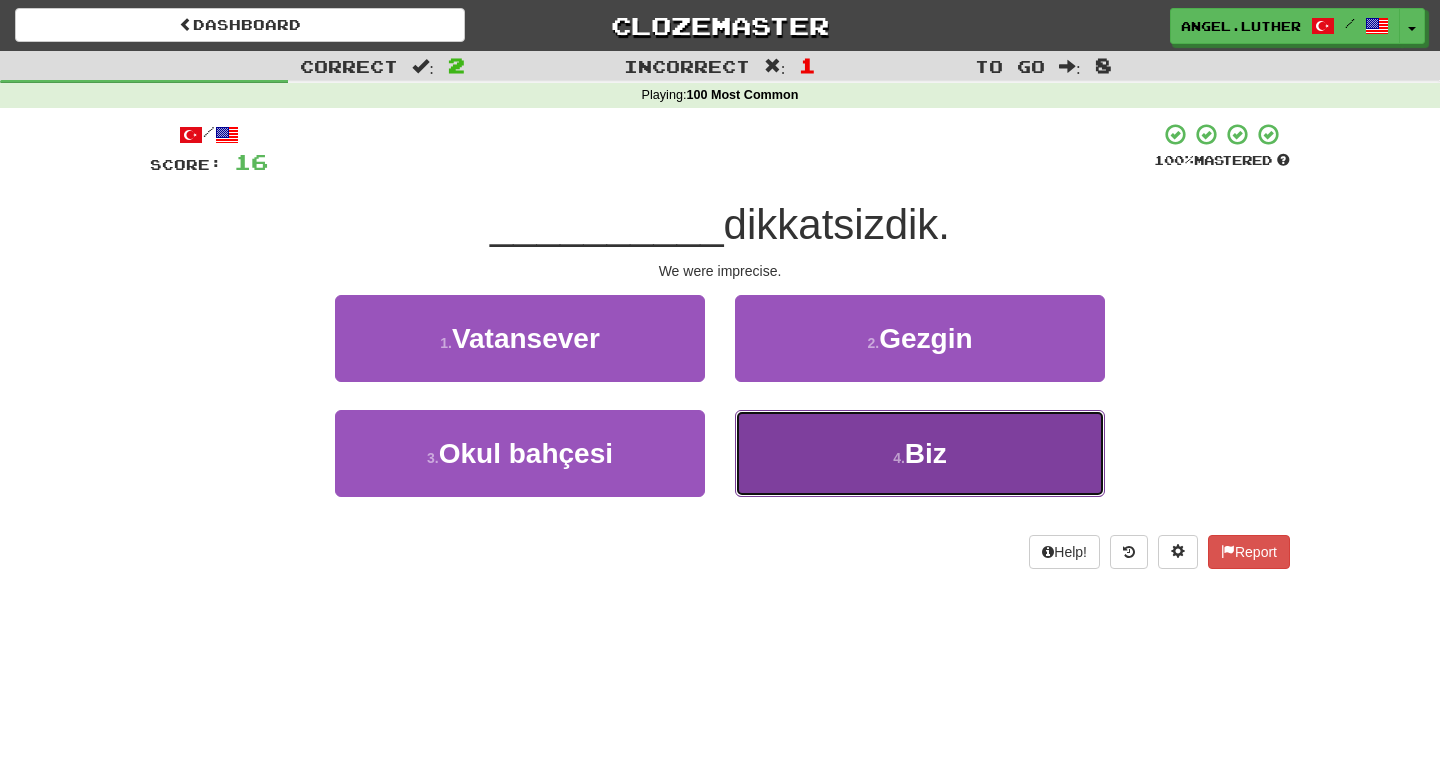 click on "4 .  Biz" at bounding box center [920, 453] 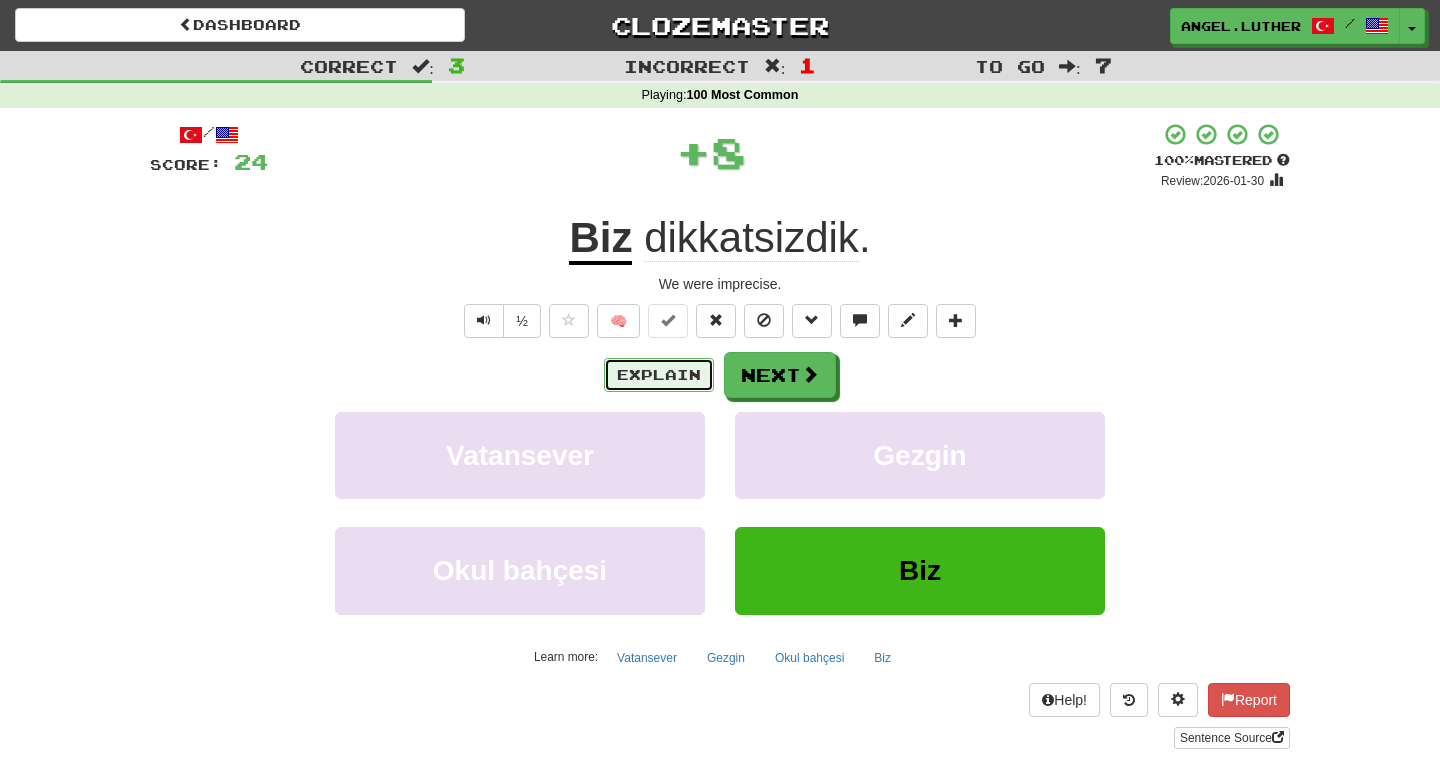 click on "Explain" at bounding box center [659, 375] 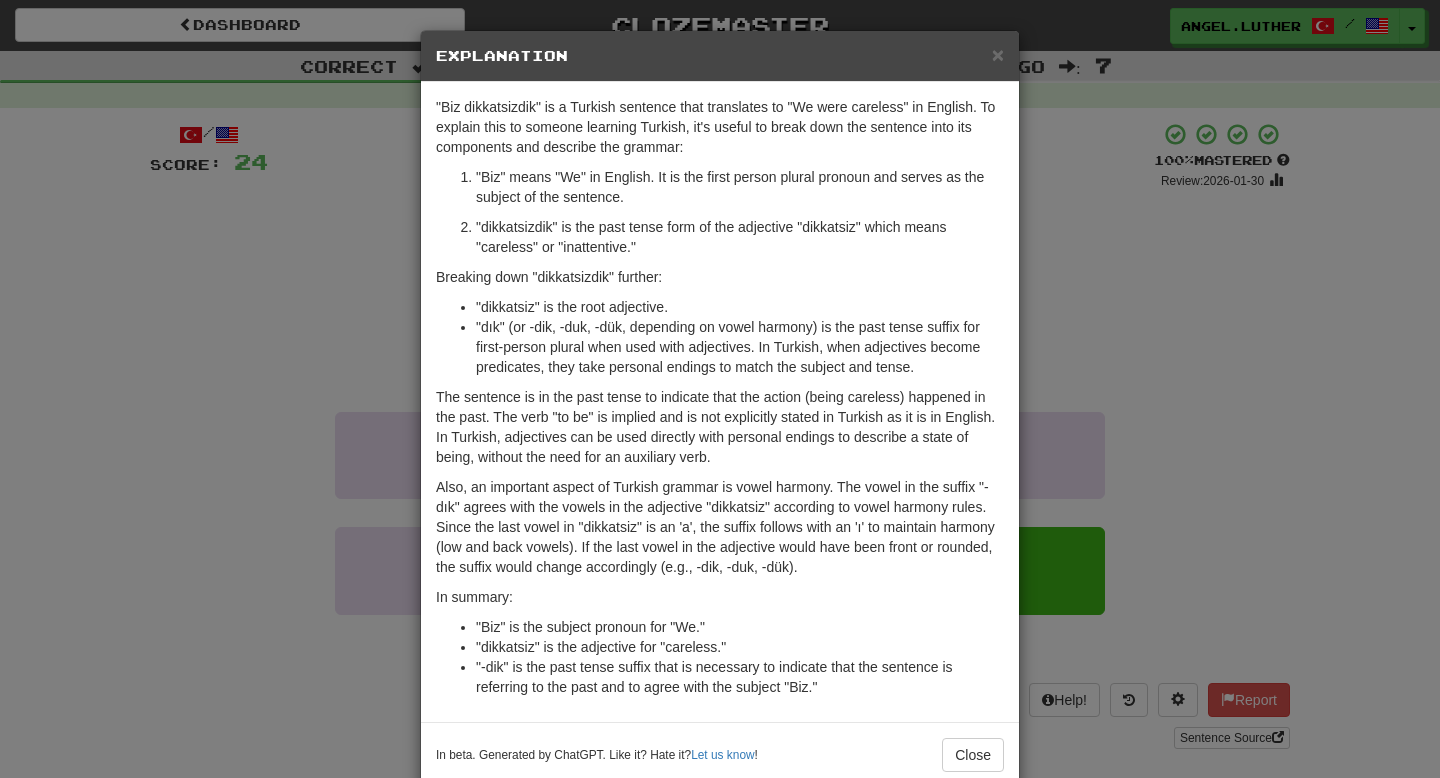 click on "× Explanation" at bounding box center (720, 56) 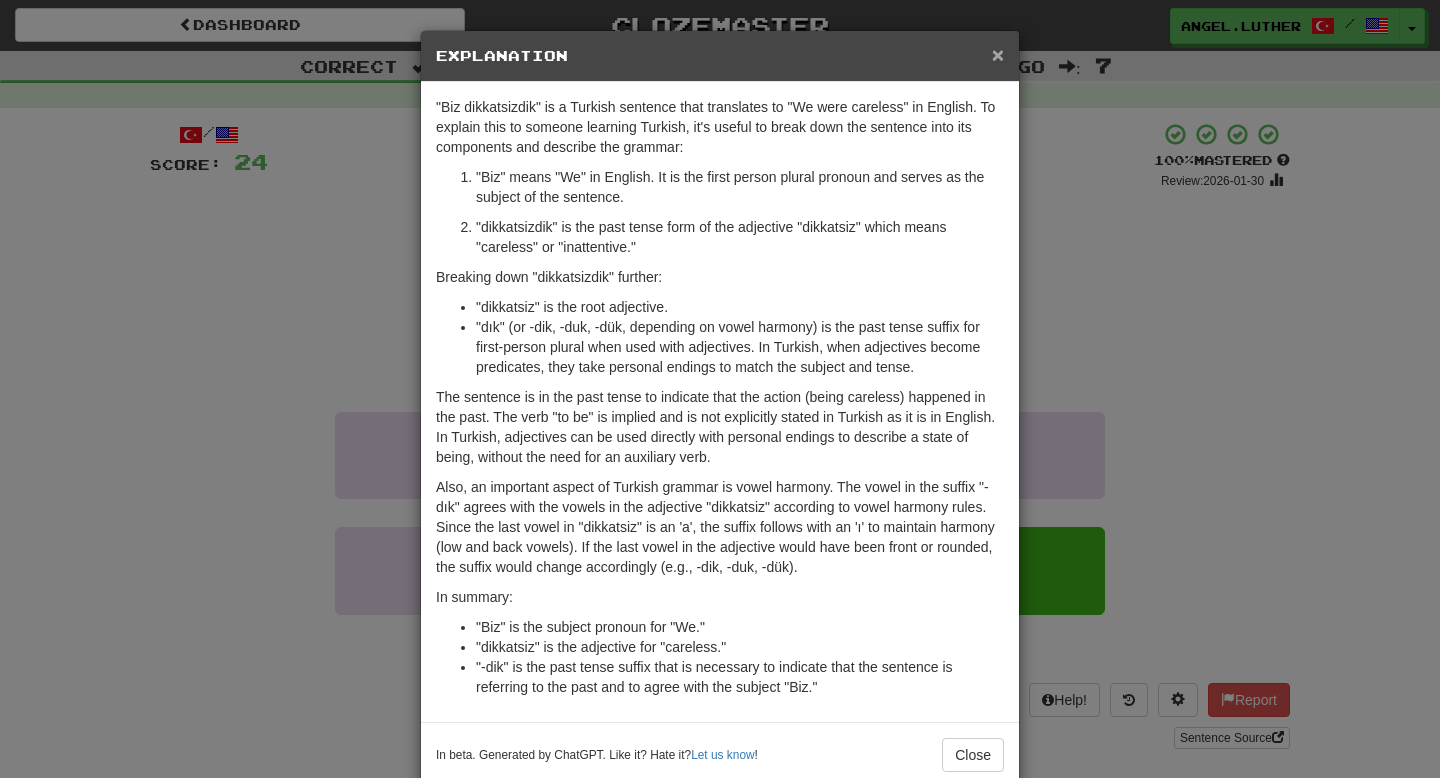 click on "×" at bounding box center [998, 54] 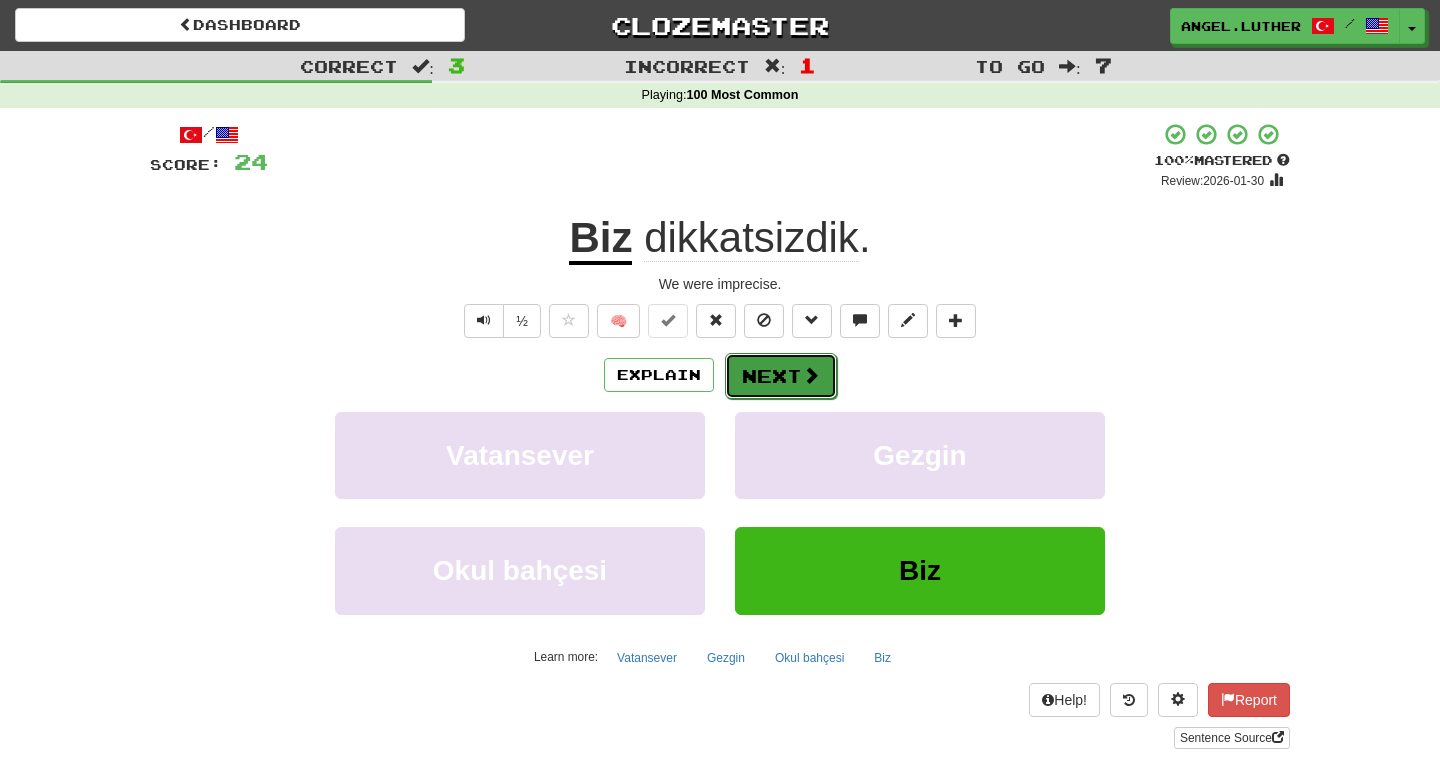 click on "Next" at bounding box center [781, 376] 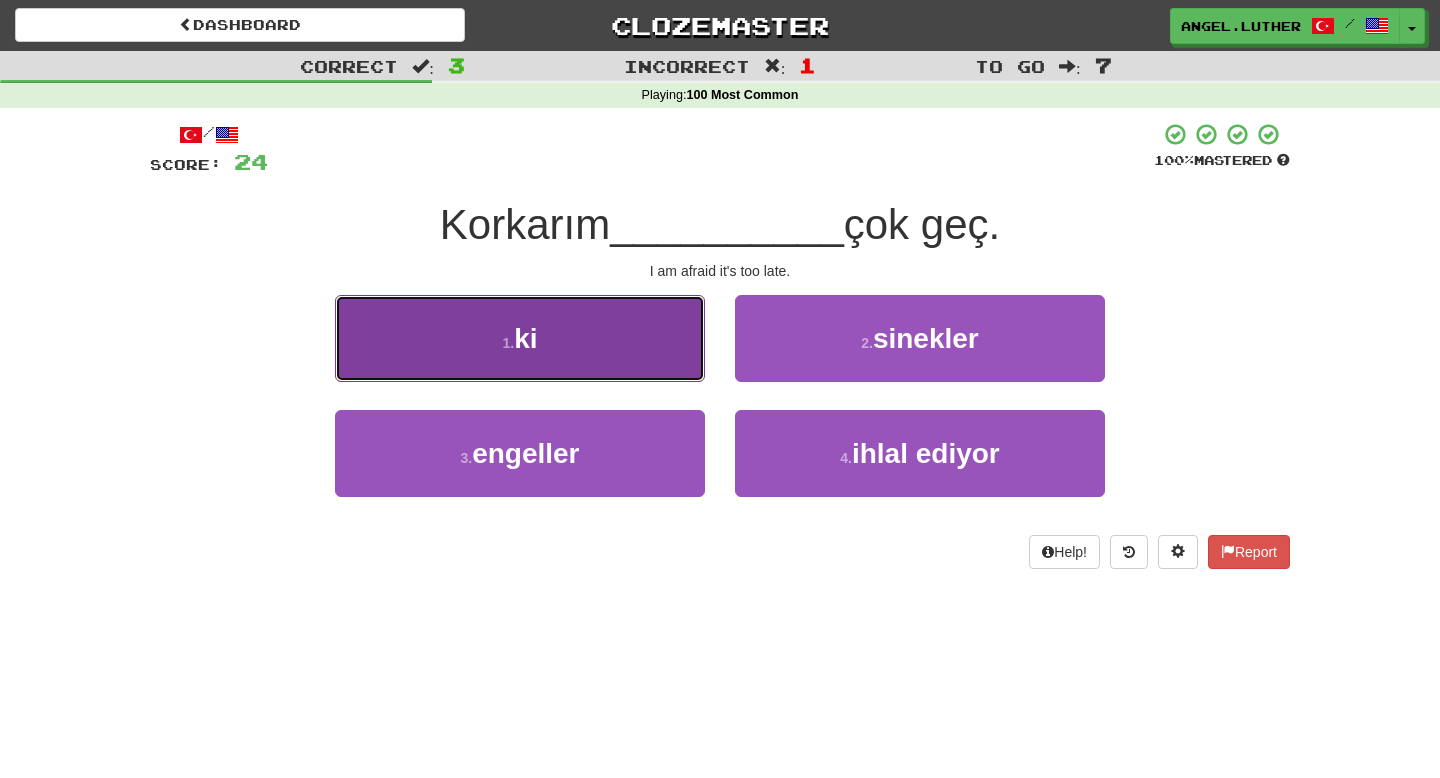 click on "1 .  ki" at bounding box center (520, 338) 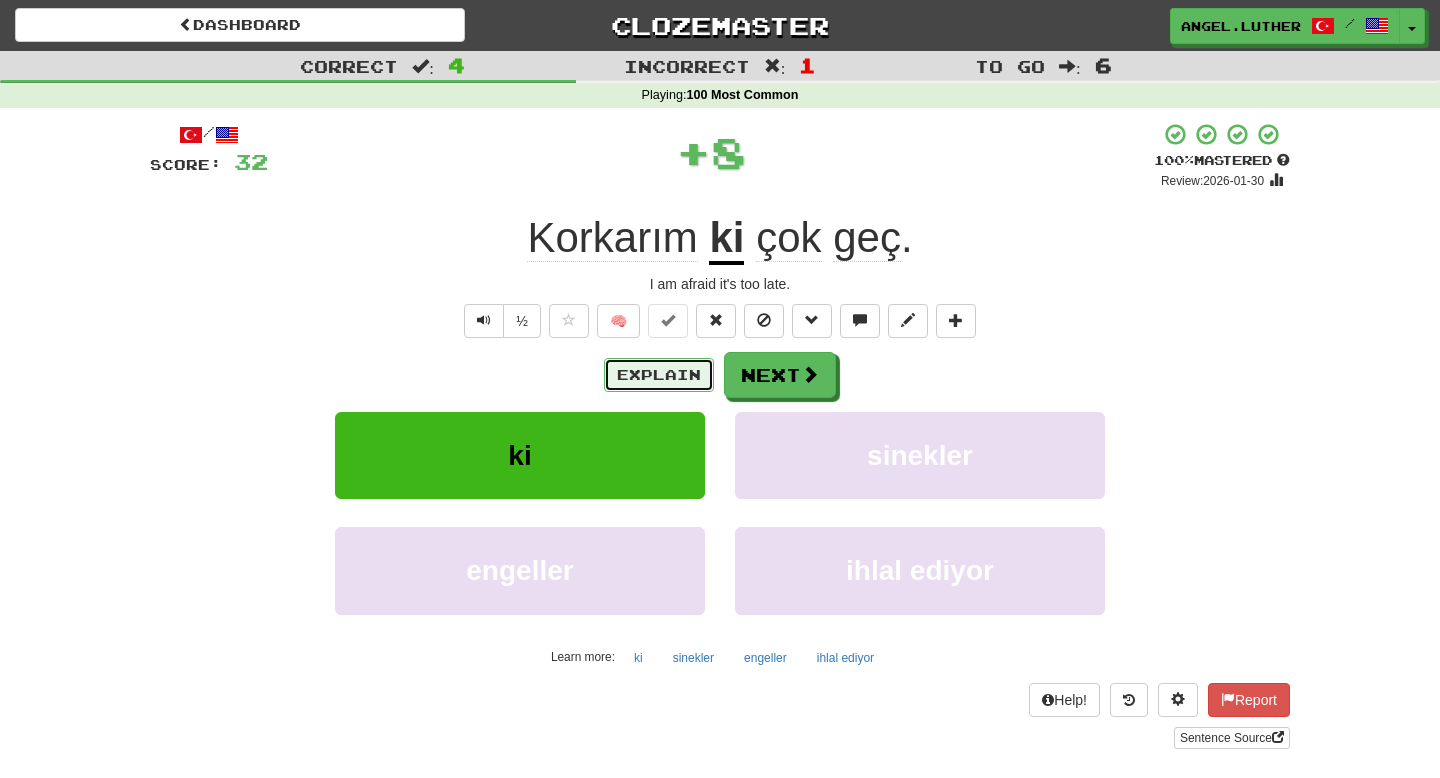 click on "Explain" at bounding box center (659, 375) 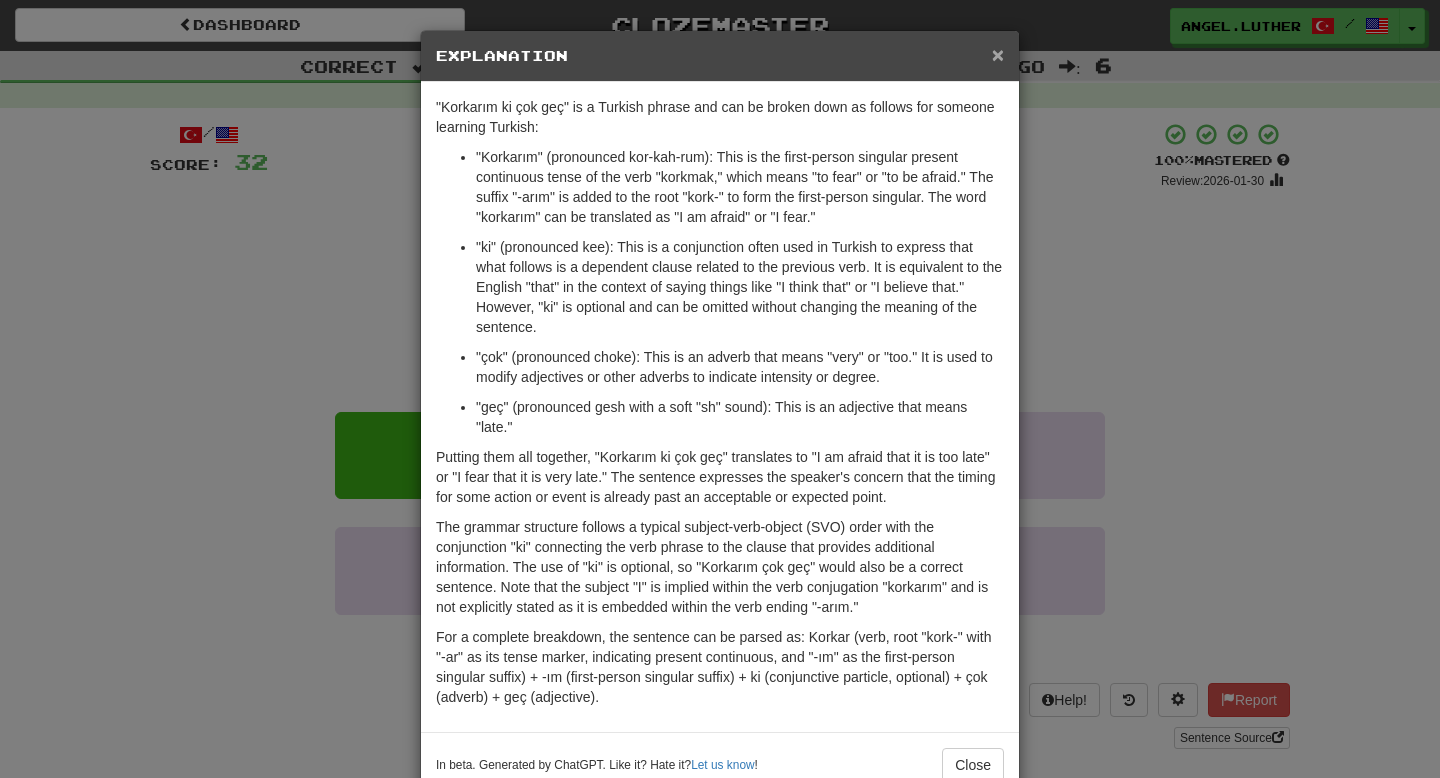 click on "×" at bounding box center [998, 54] 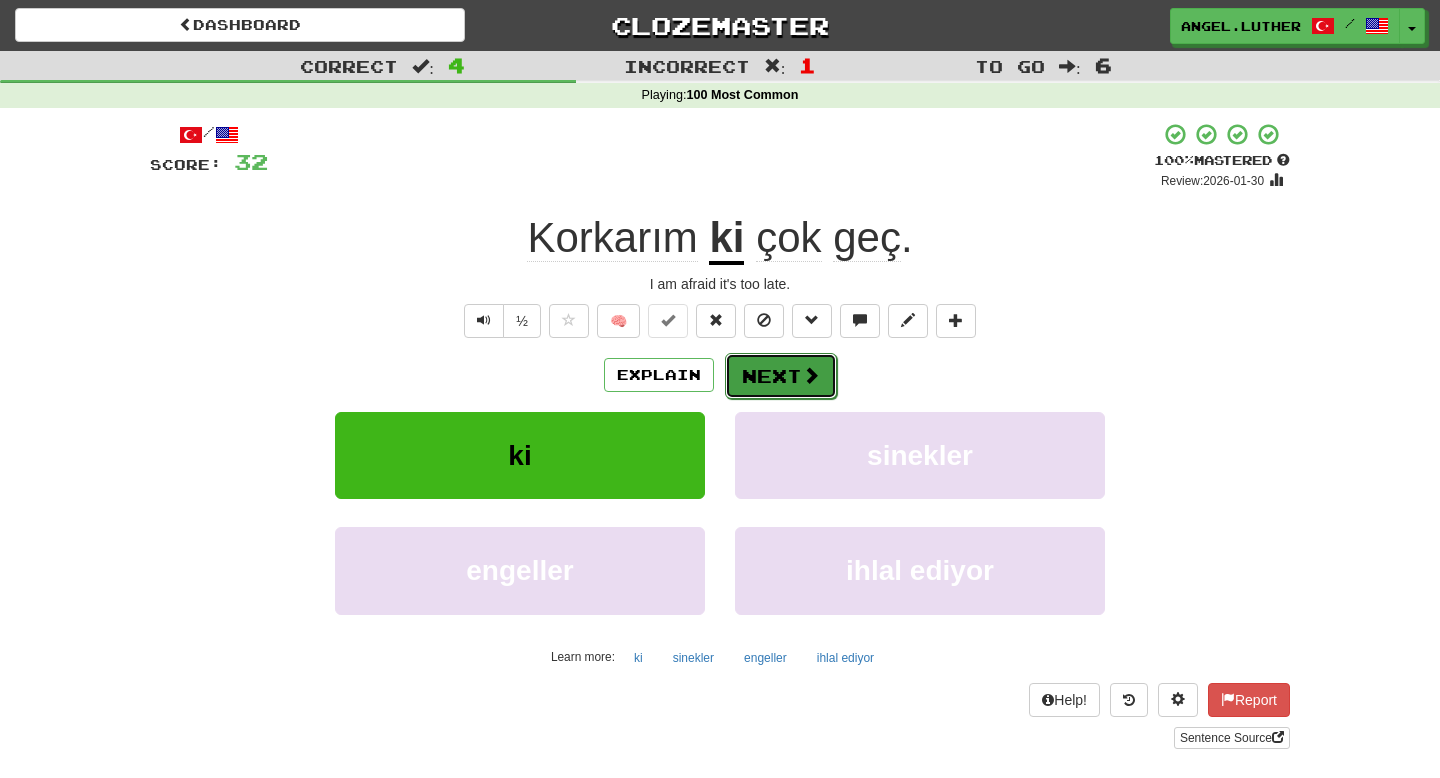 click on "Next" at bounding box center [781, 376] 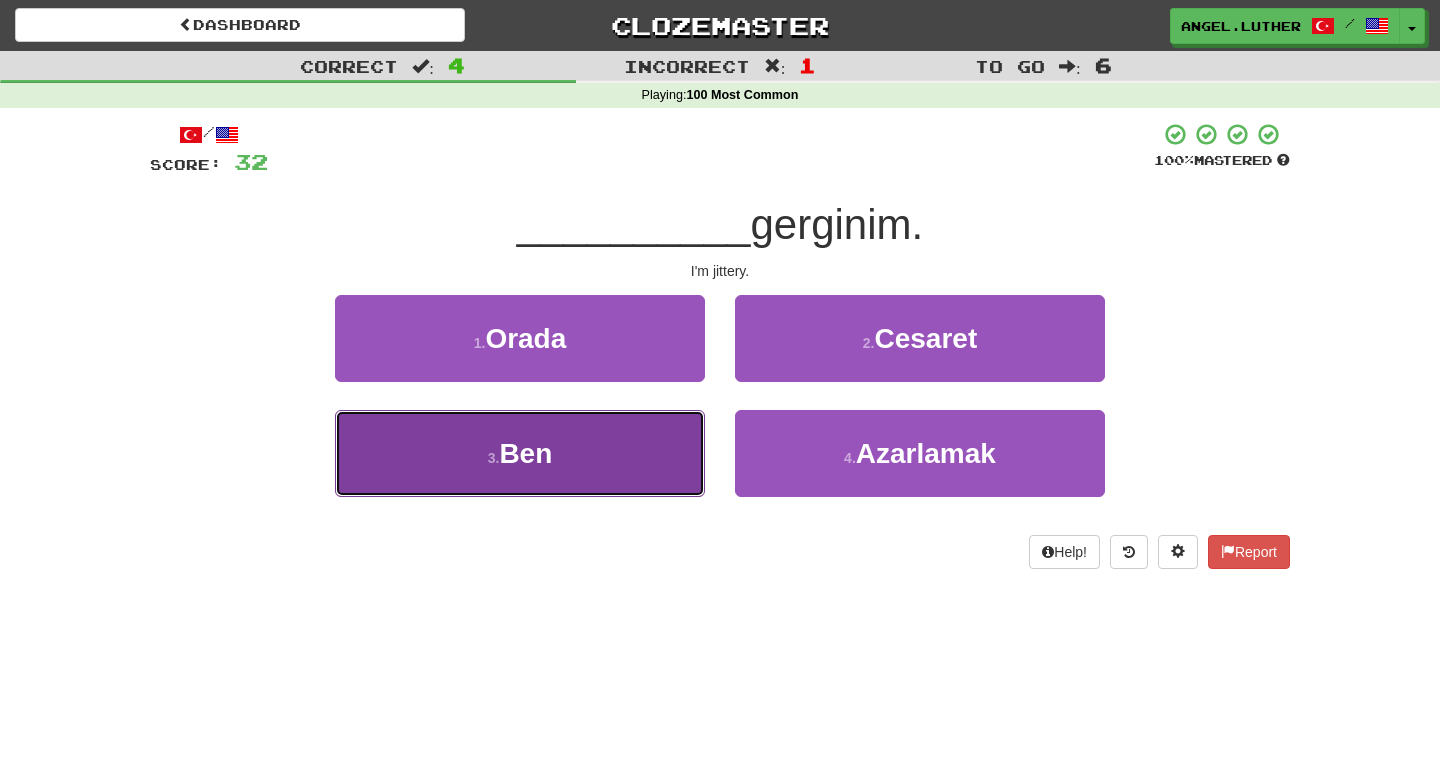 click on "3 .  Ben" at bounding box center [520, 453] 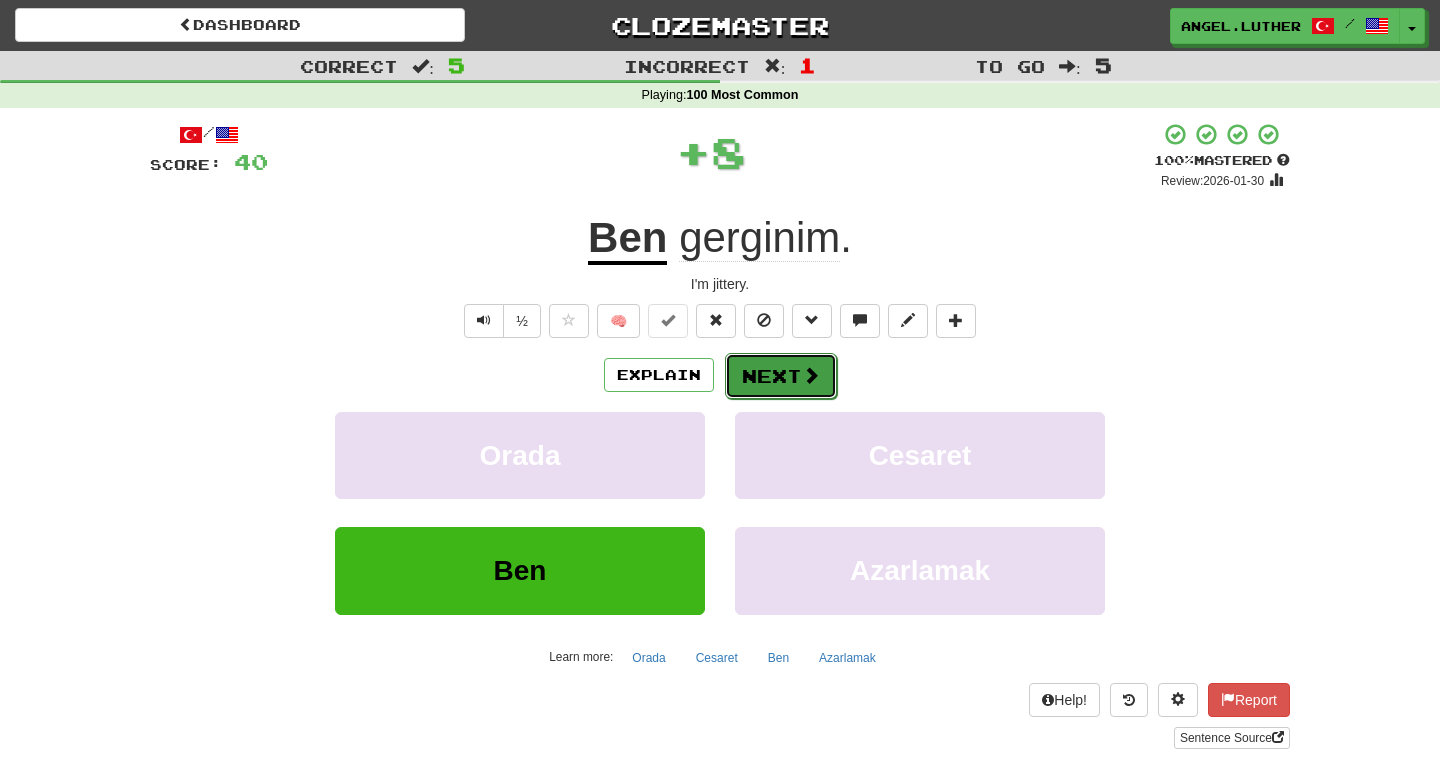 click on "Next" at bounding box center [781, 376] 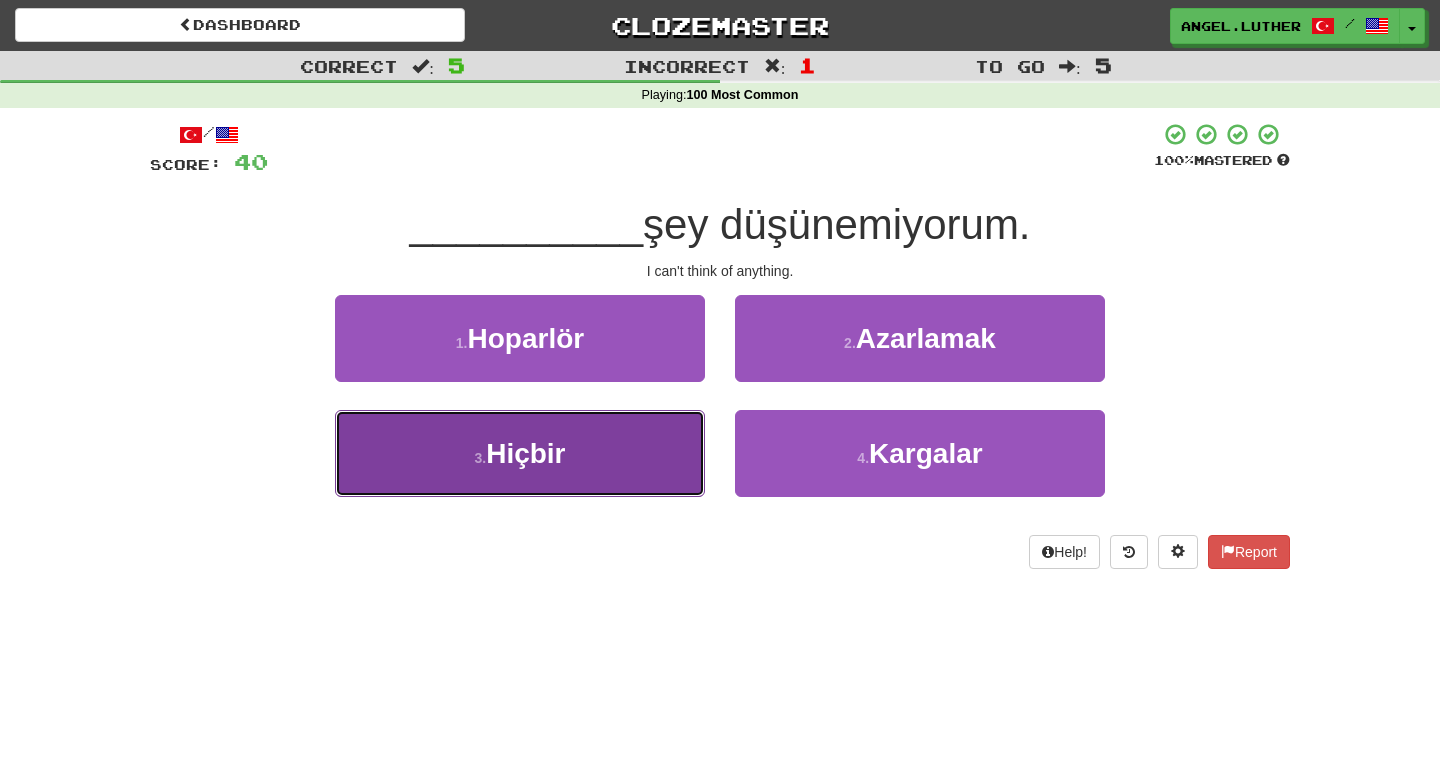 click on "3 .  Hiçbir" at bounding box center (520, 453) 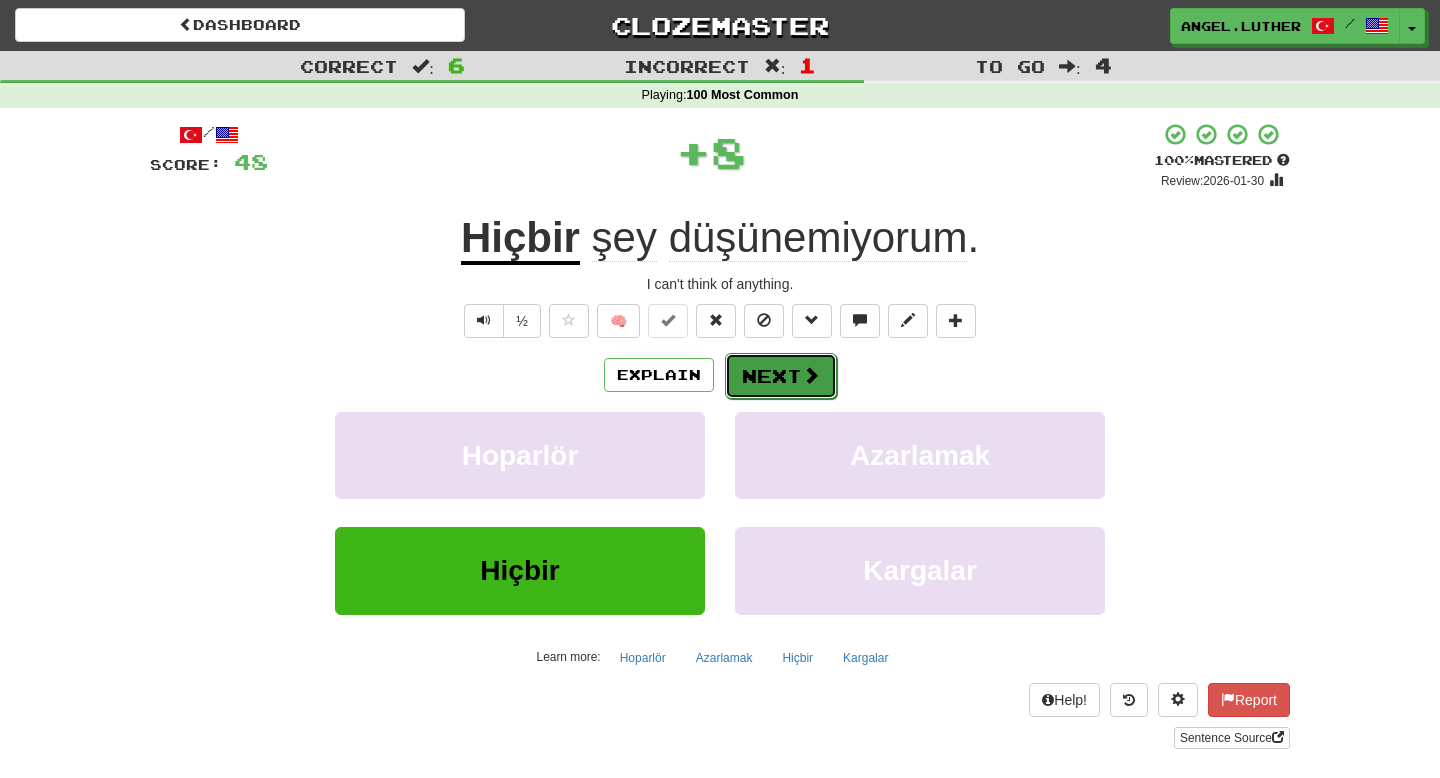 click on "Next" at bounding box center (781, 376) 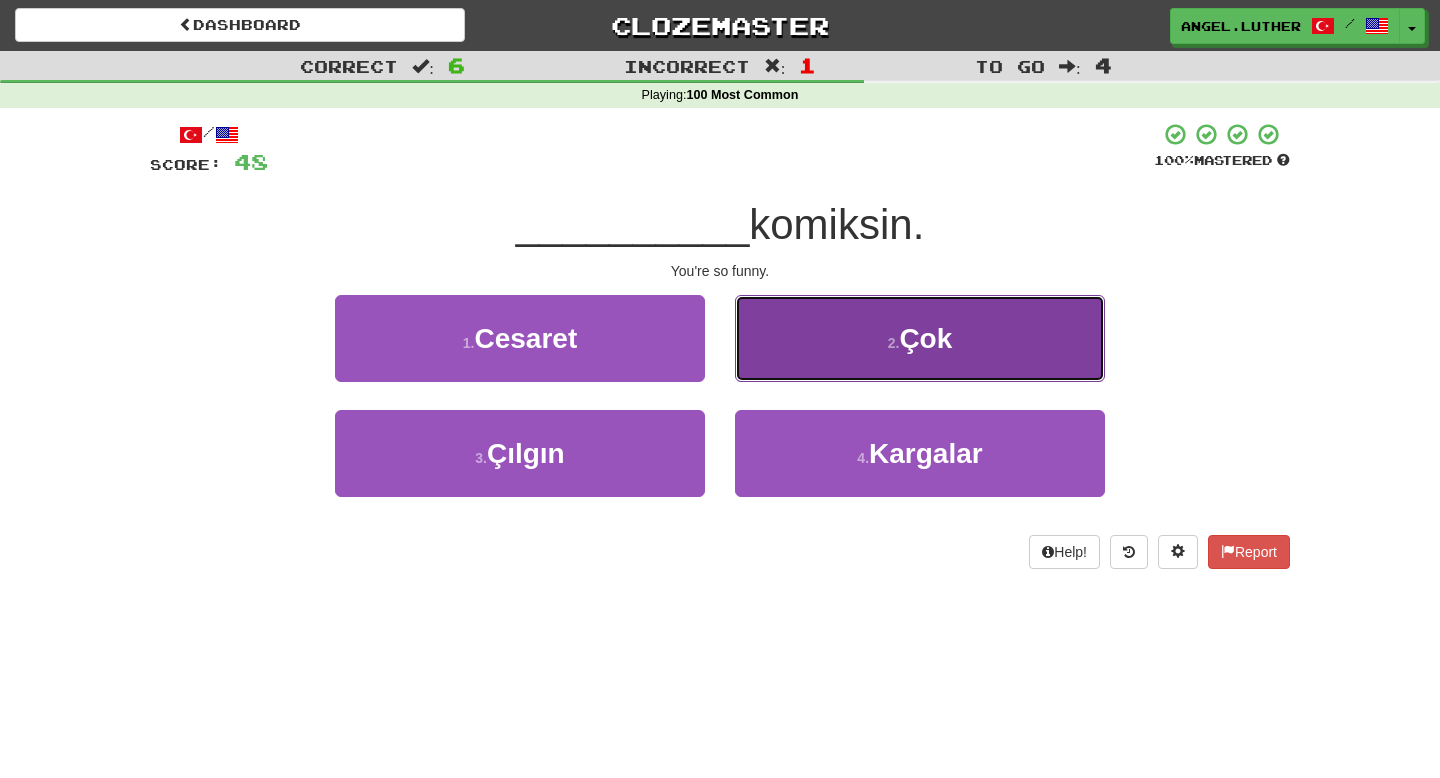 click on "2 .  Çok" at bounding box center (920, 338) 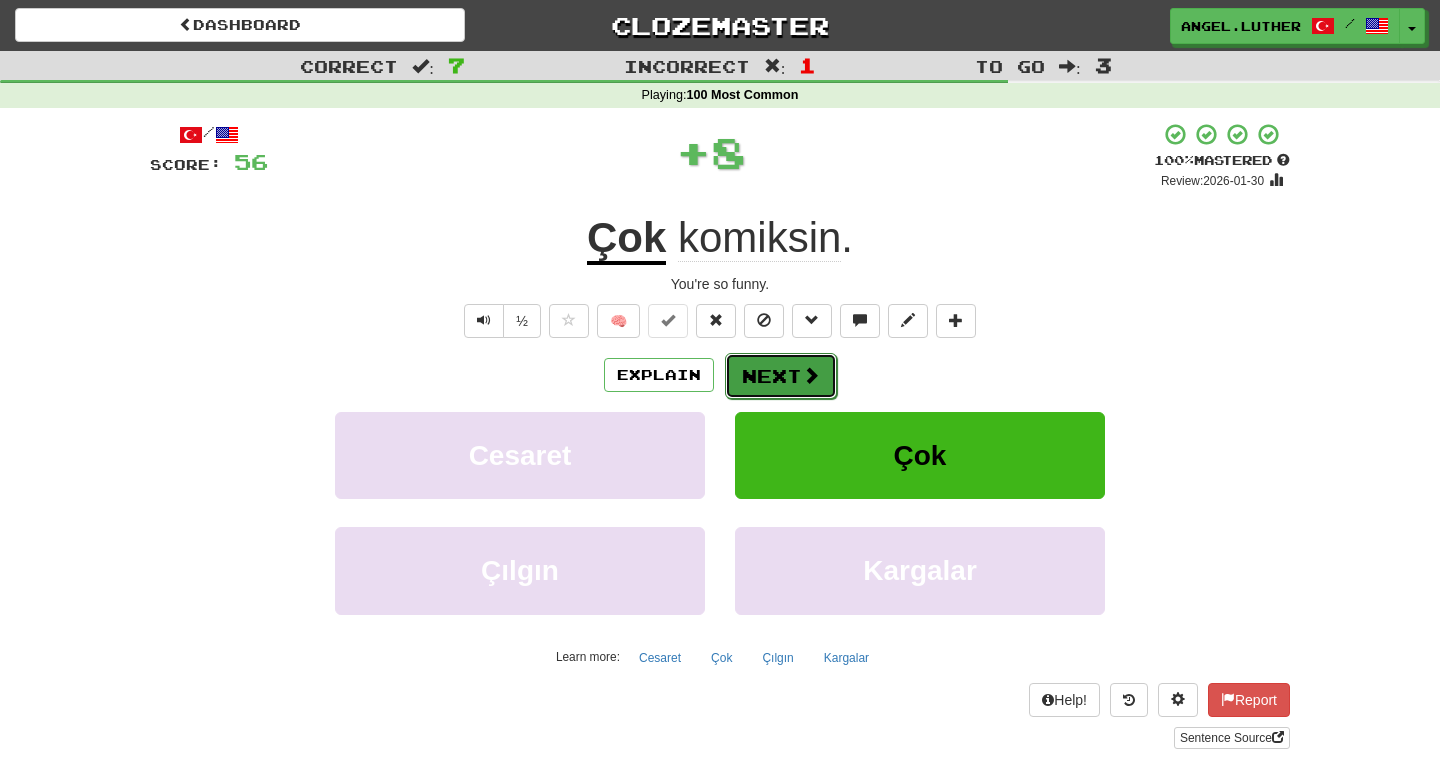 click on "Next" at bounding box center [781, 376] 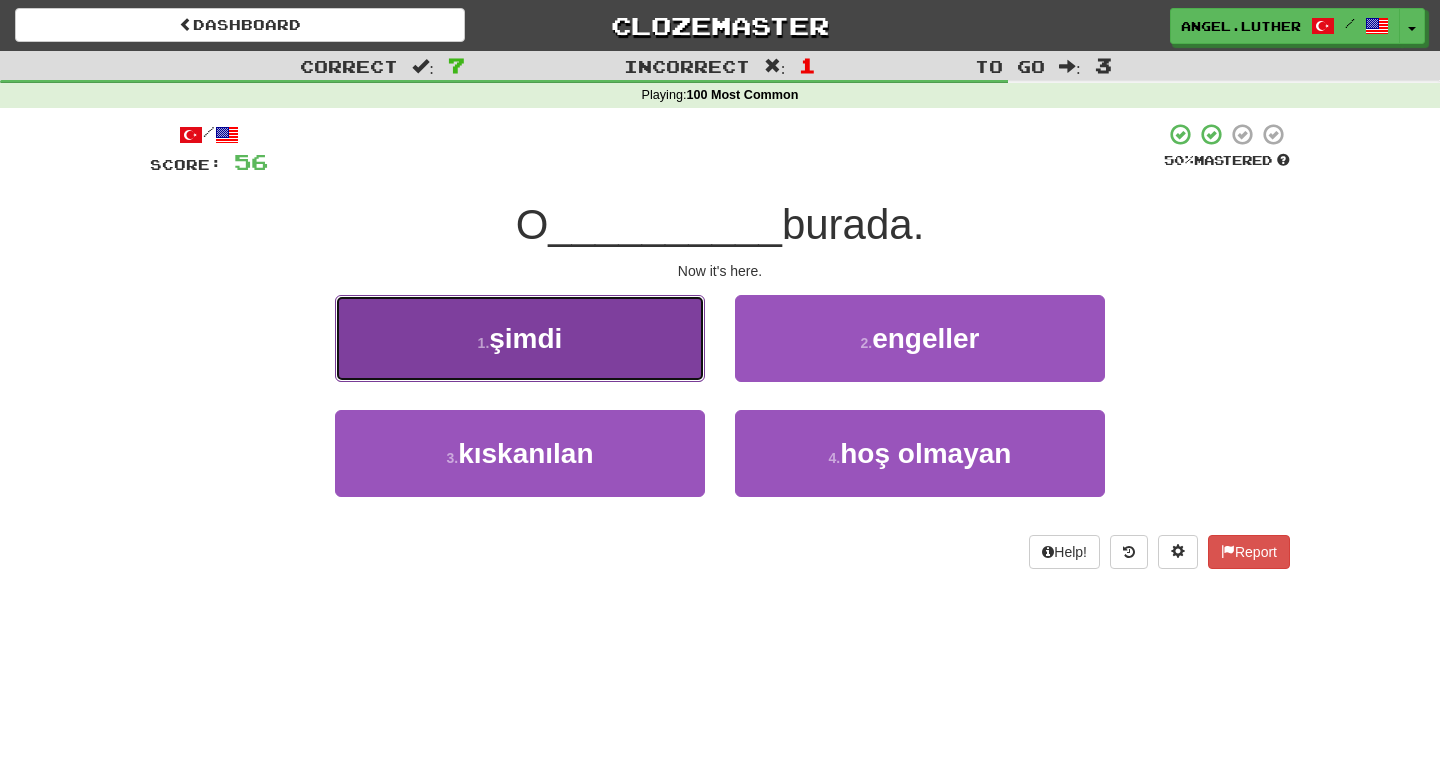 click on "1 .  şimdi" at bounding box center (520, 338) 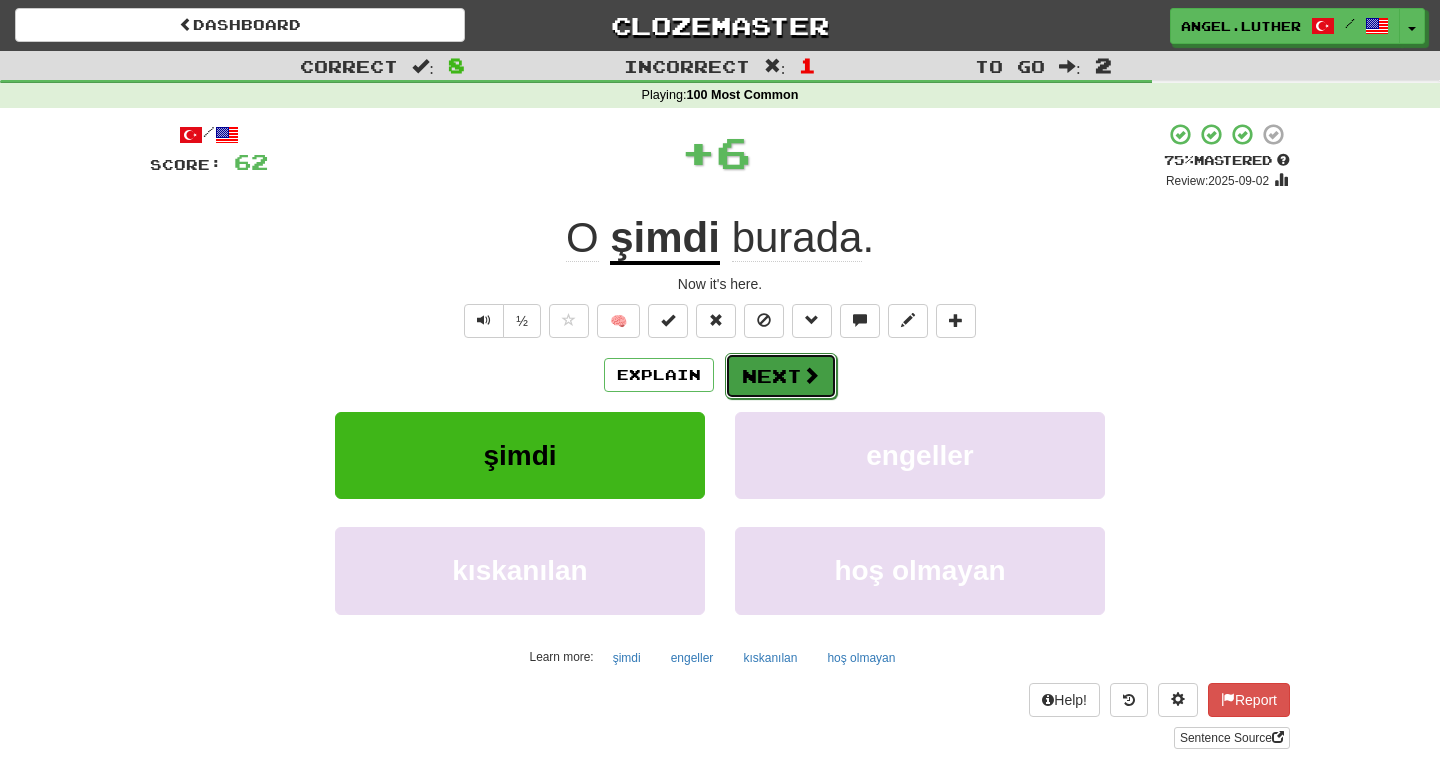 click on "Next" at bounding box center (781, 376) 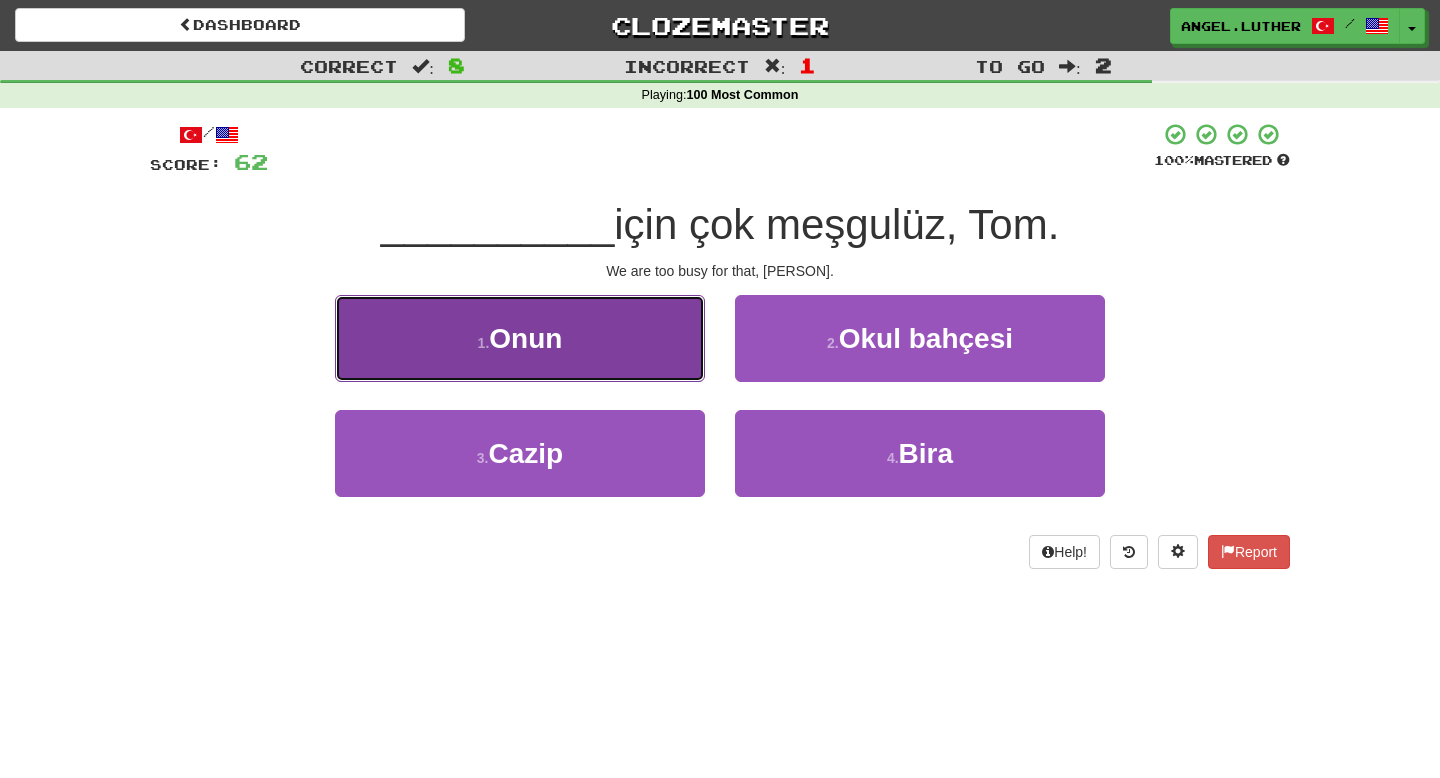click on "1 .  Onun" at bounding box center (520, 338) 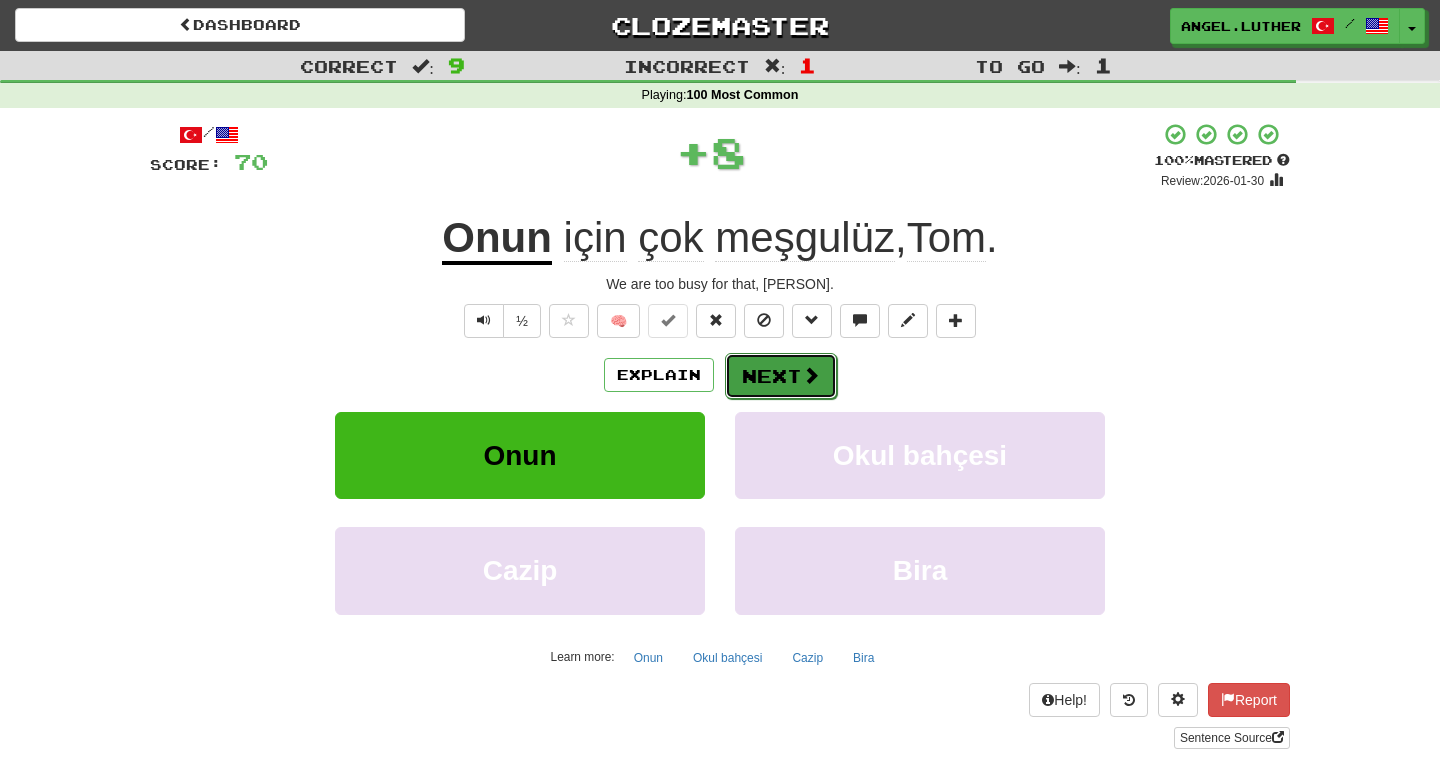 click on "Next" at bounding box center (781, 376) 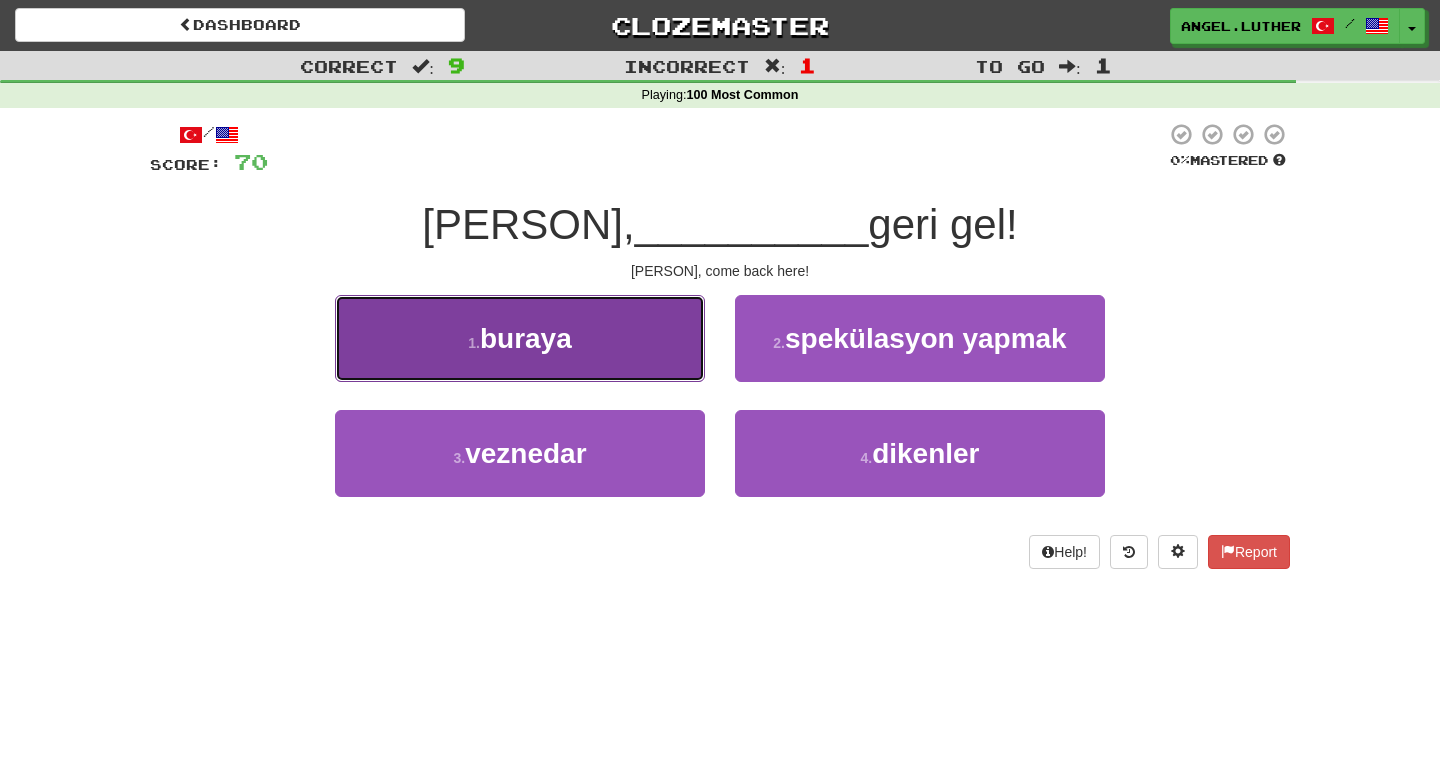click on "1 .  buraya" at bounding box center (520, 338) 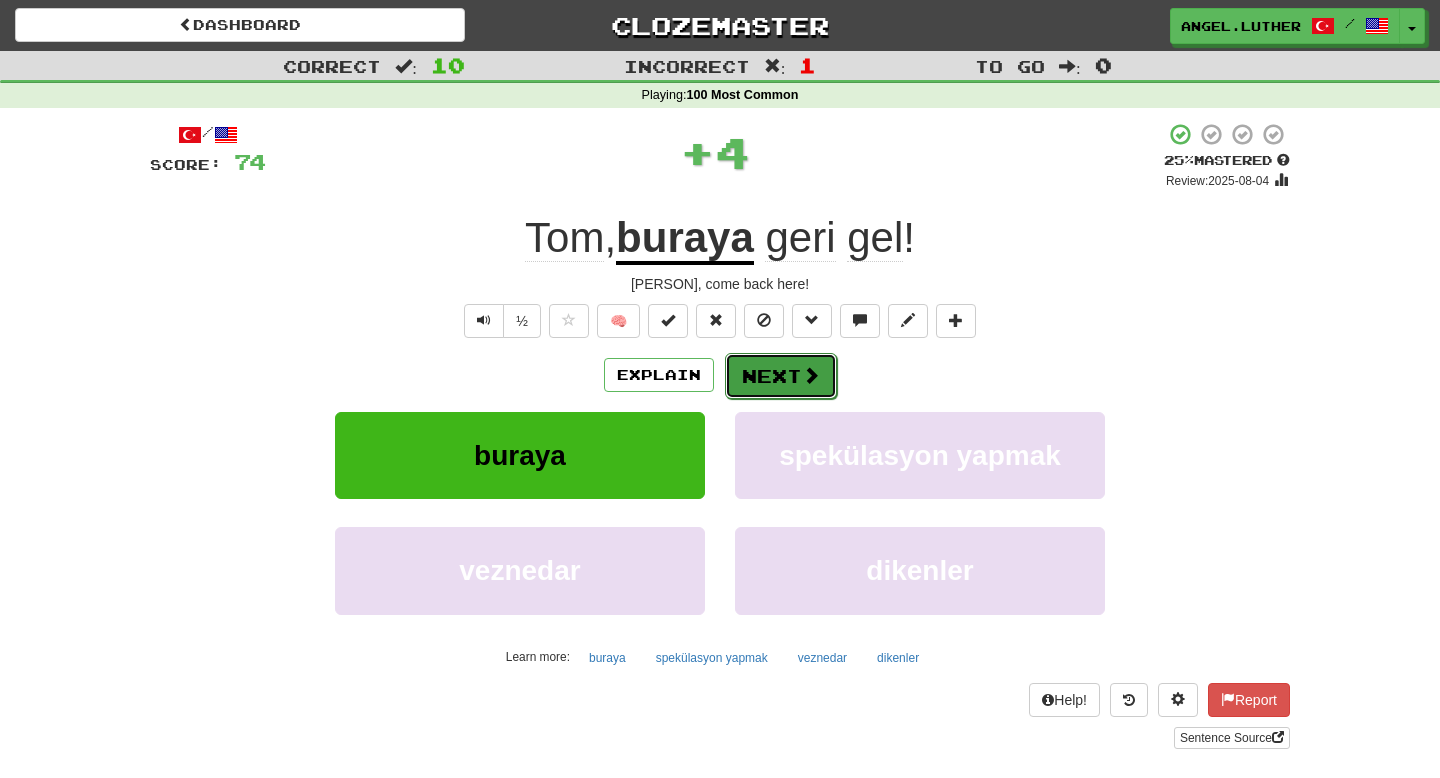 click on "Next" at bounding box center (781, 376) 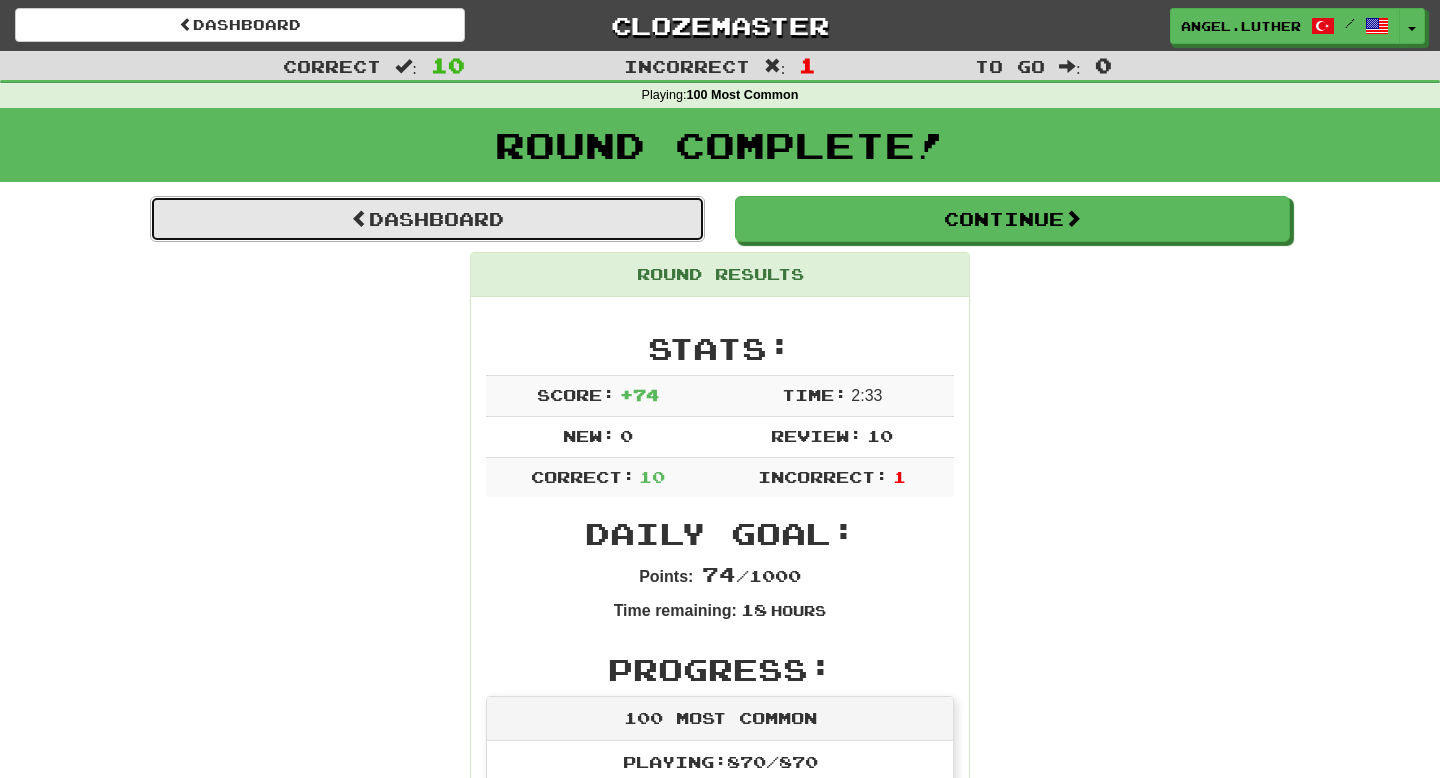 click on "Dashboard" at bounding box center [427, 219] 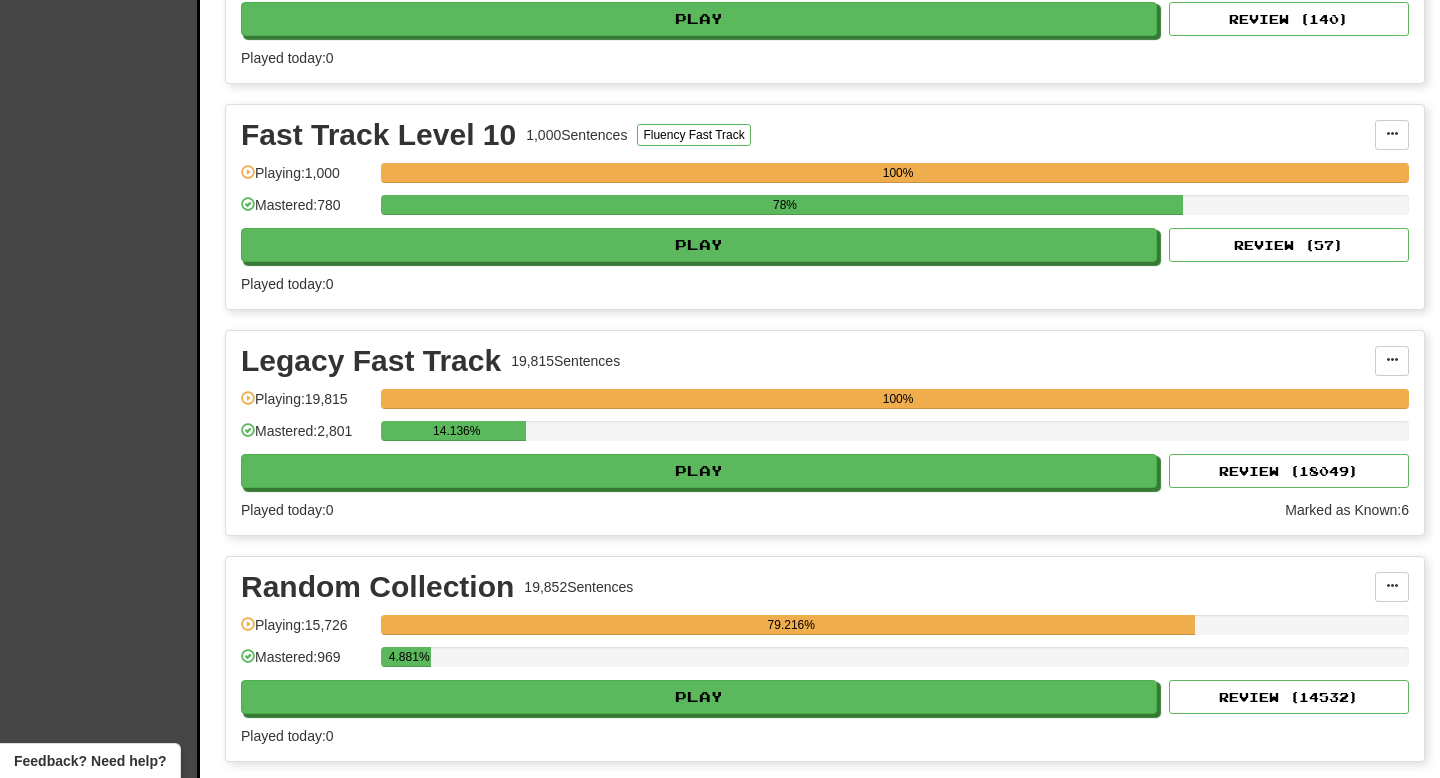 scroll, scrollTop: 2877, scrollLeft: 0, axis: vertical 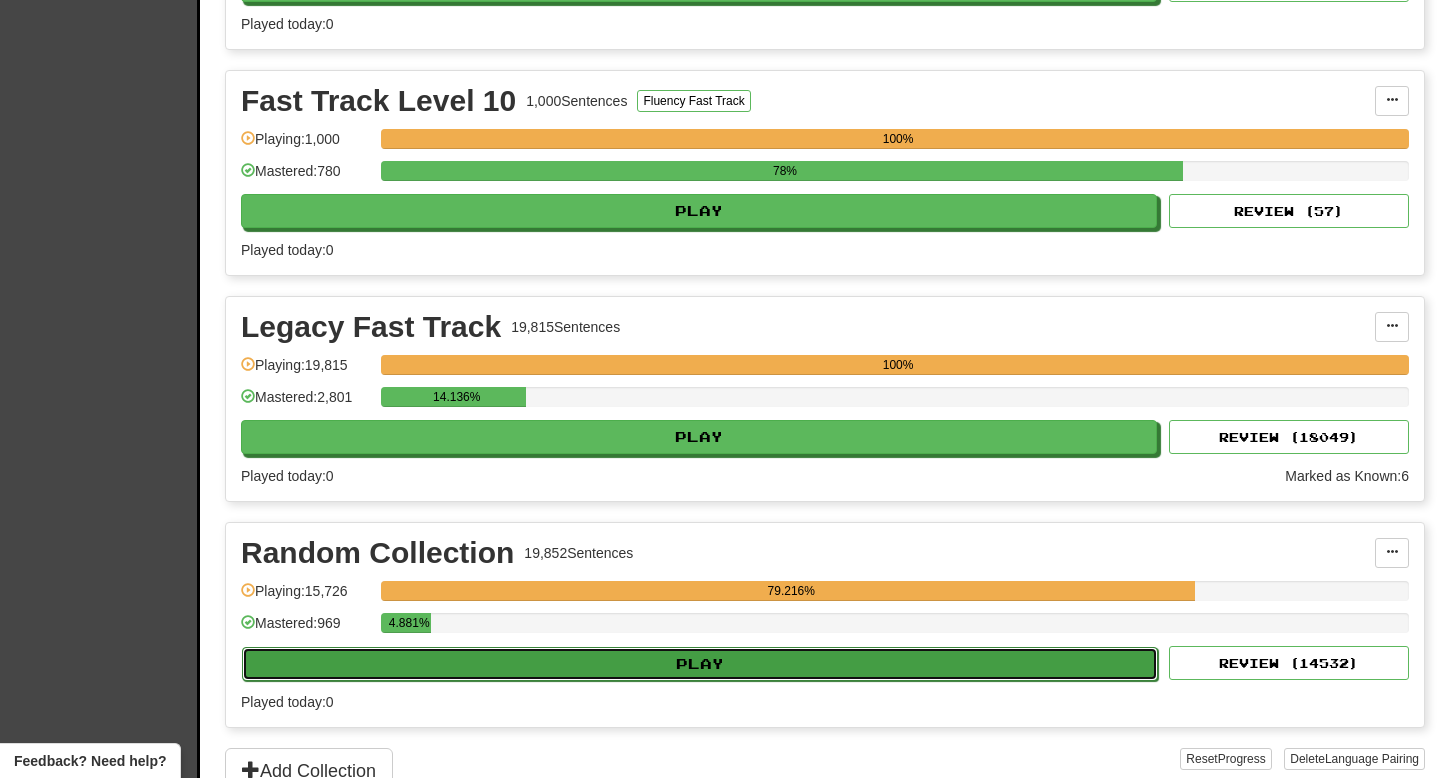 click on "Play" at bounding box center (700, 664) 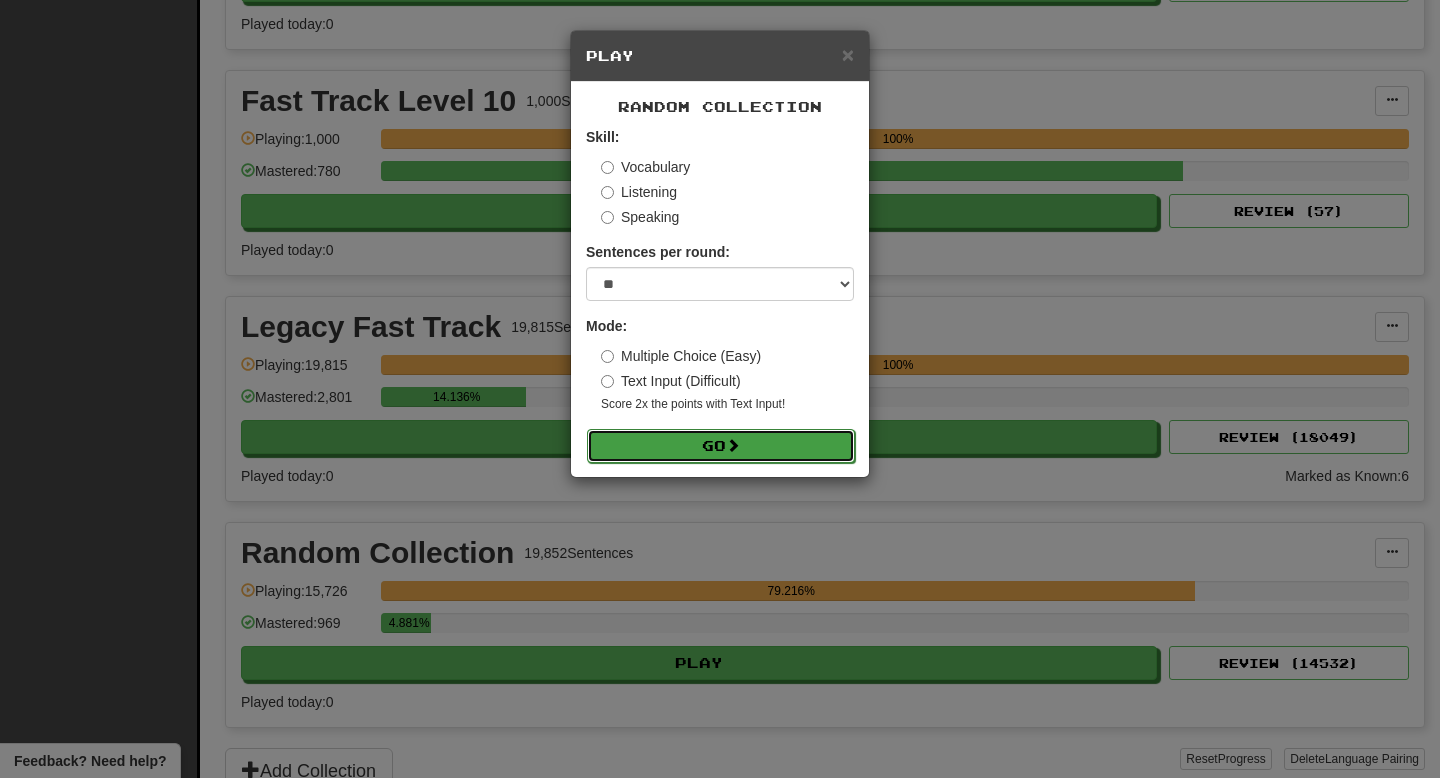 click on "Go" at bounding box center [721, 446] 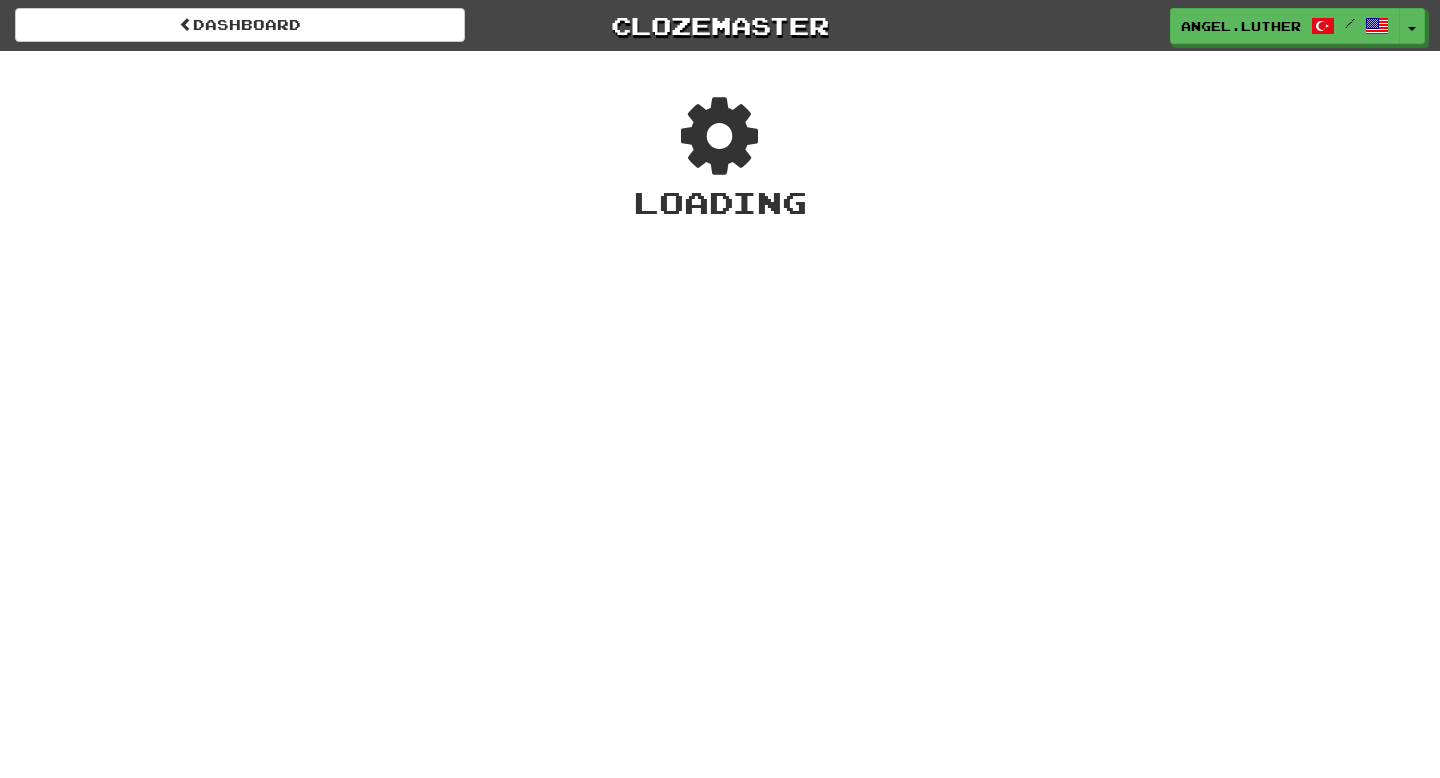 scroll, scrollTop: 0, scrollLeft: 0, axis: both 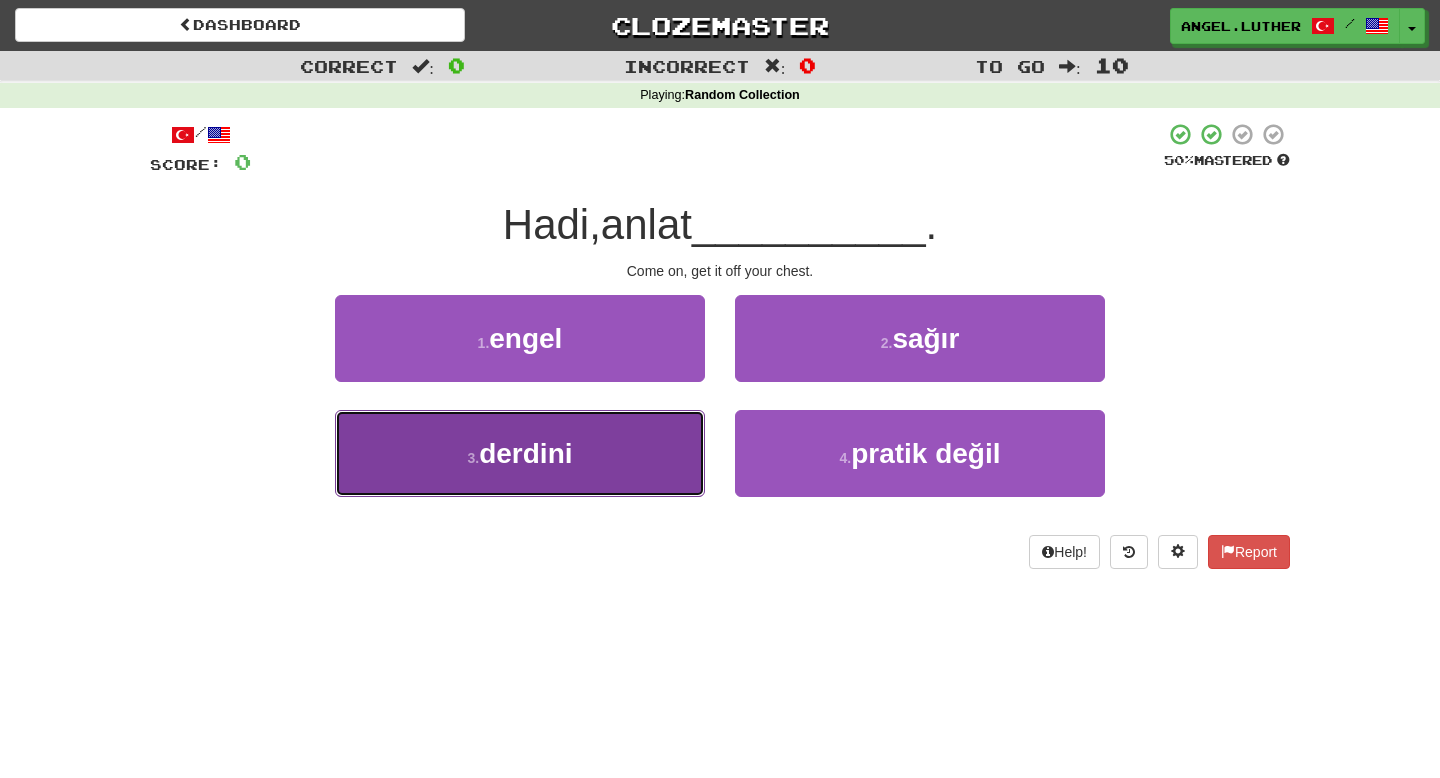 click on "3 . derdini" at bounding box center [520, 453] 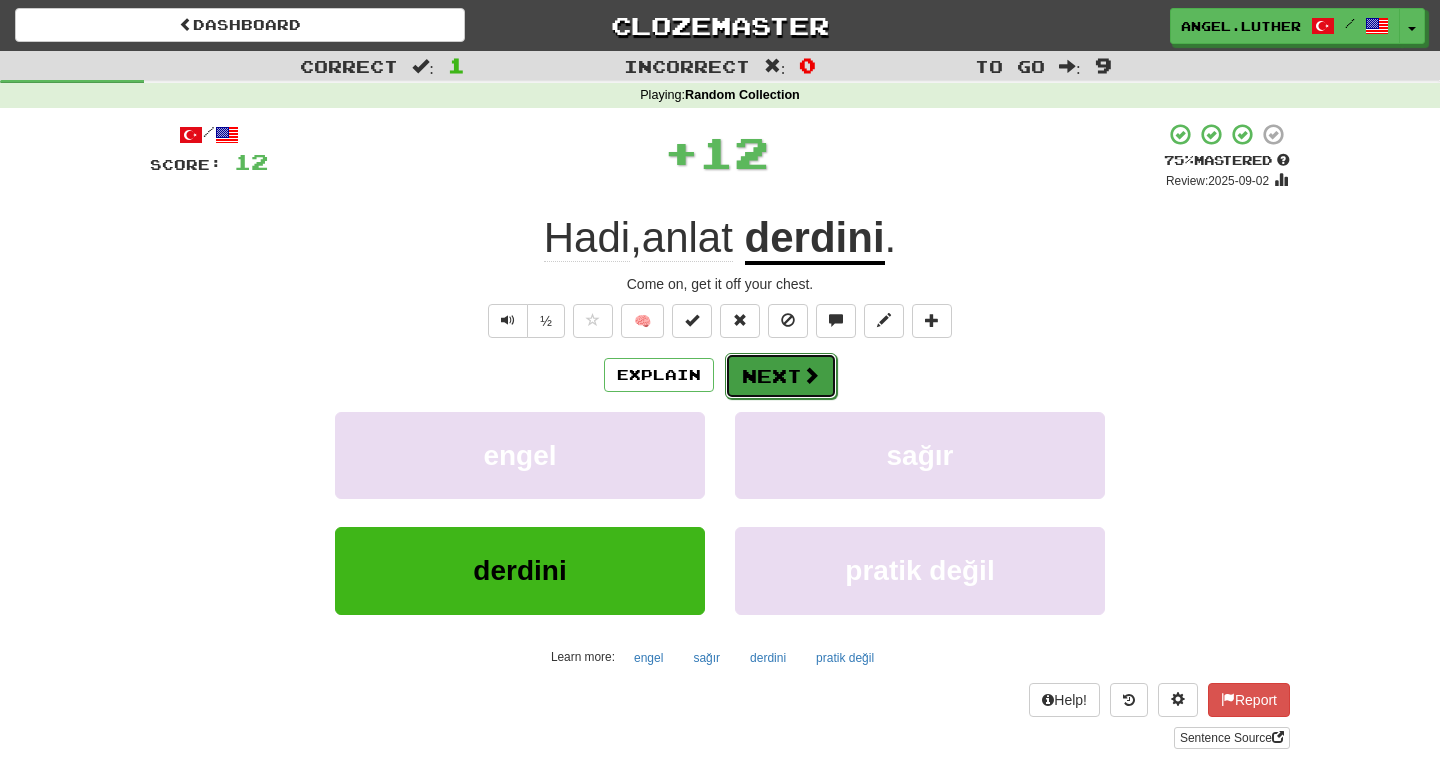 click on "Next" at bounding box center [781, 376] 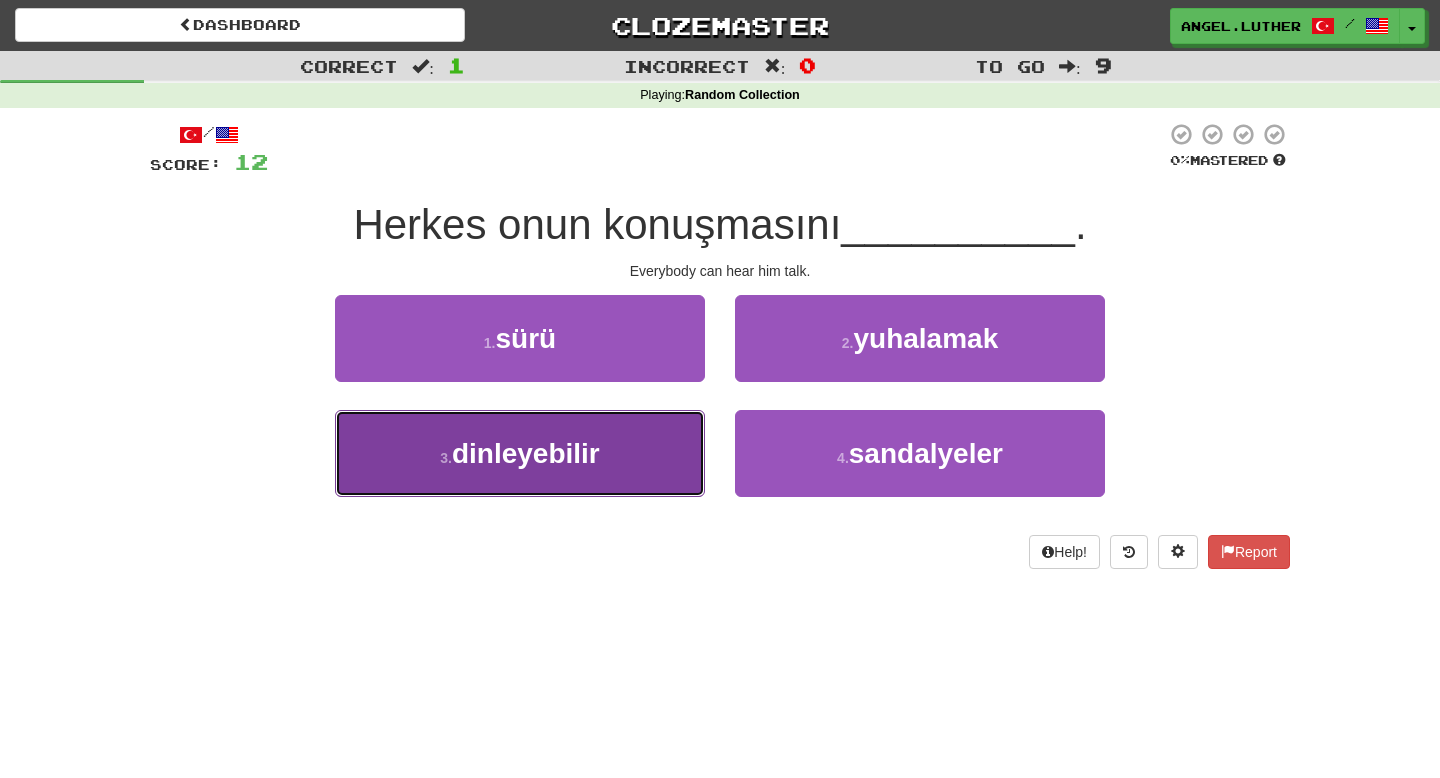 click on "dinleyebilir" at bounding box center (526, 453) 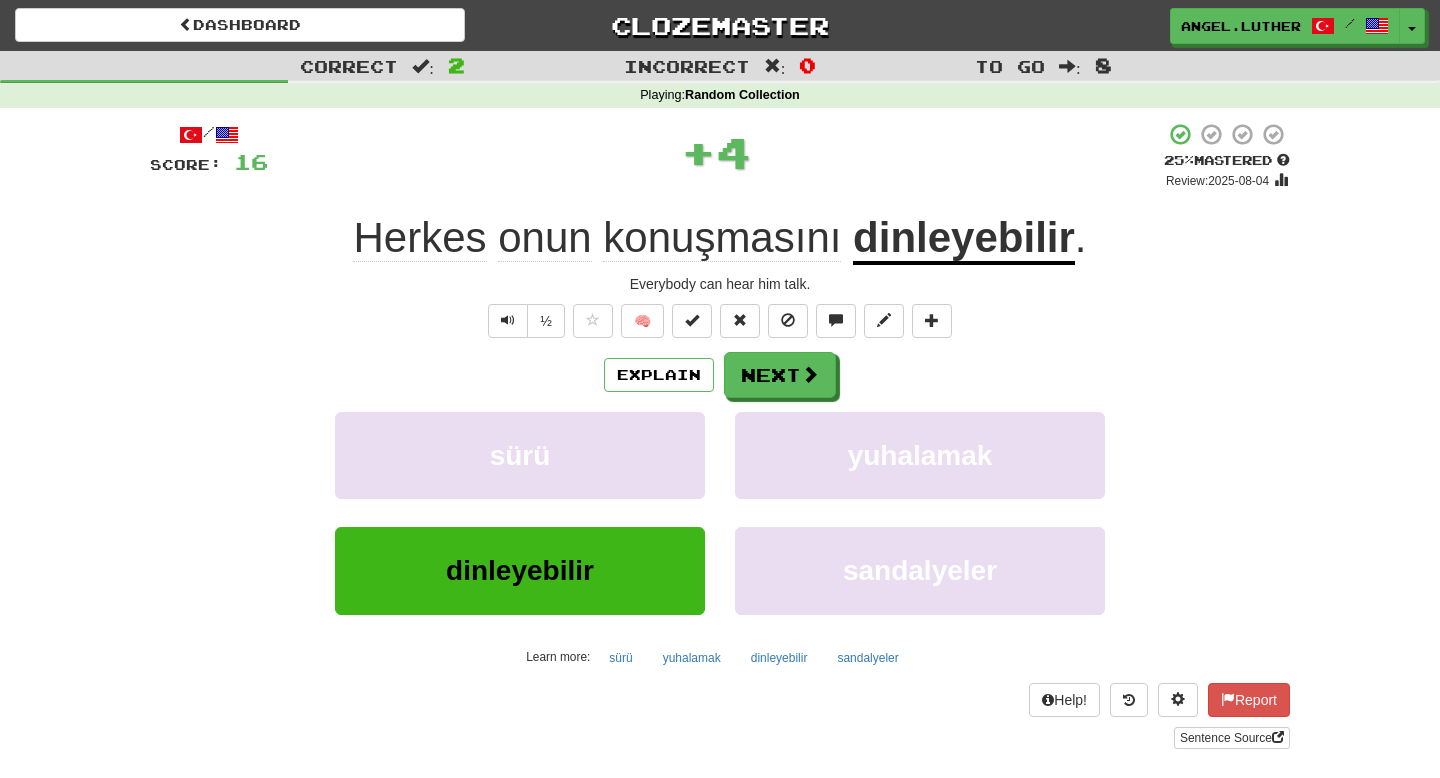click on "/ Score: 16 + 4 25 % Mastered Review: 2025-08-04 Herkes onun konuşmasını dinleyebilir . Everybody can hear him talk. ½ 🧠 Explain Next sürü yuhalamak dinleyebilir sandalyeler Learn more: sürü yuhalamak dinleyebilir sandalyeler Help! Report Sentence Source" at bounding box center [720, 435] 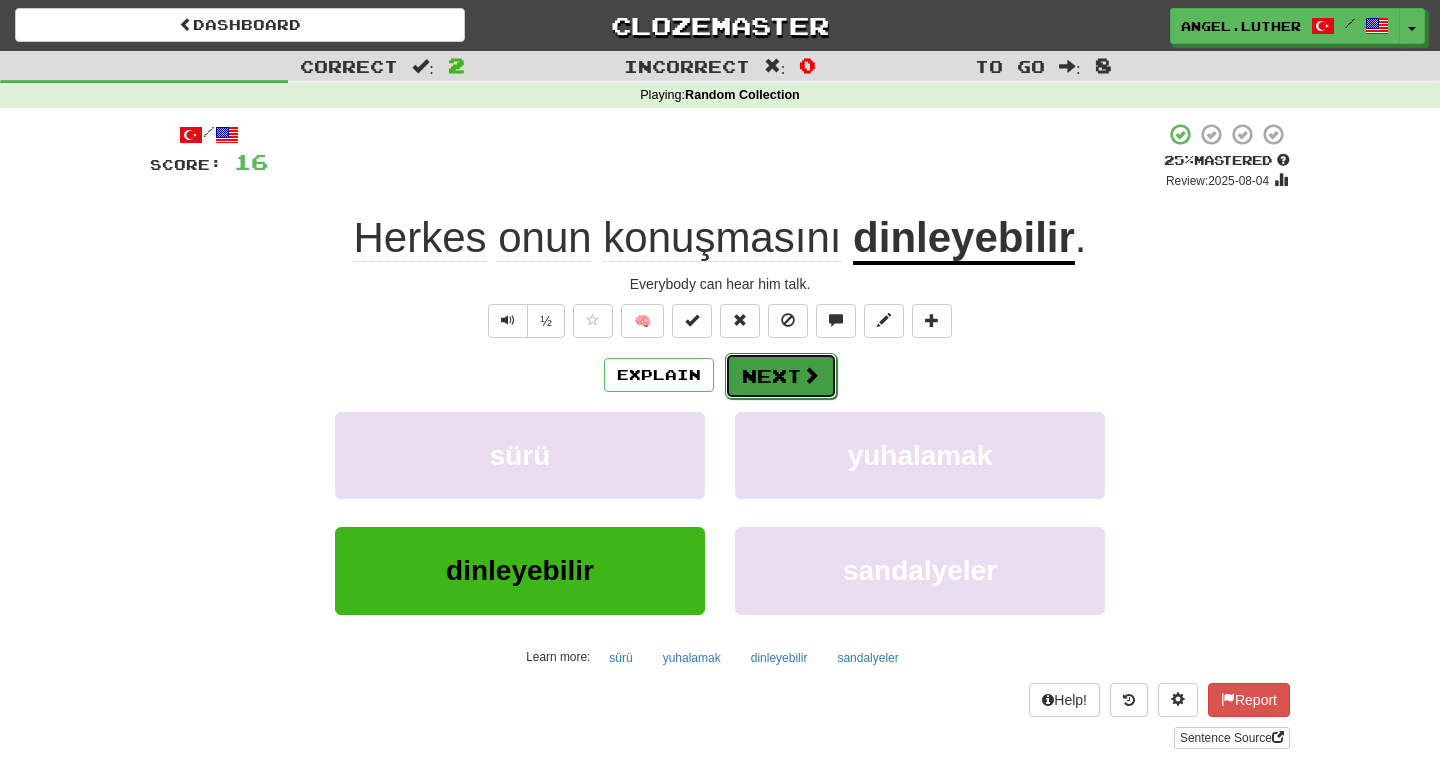 click on "Next" at bounding box center [781, 376] 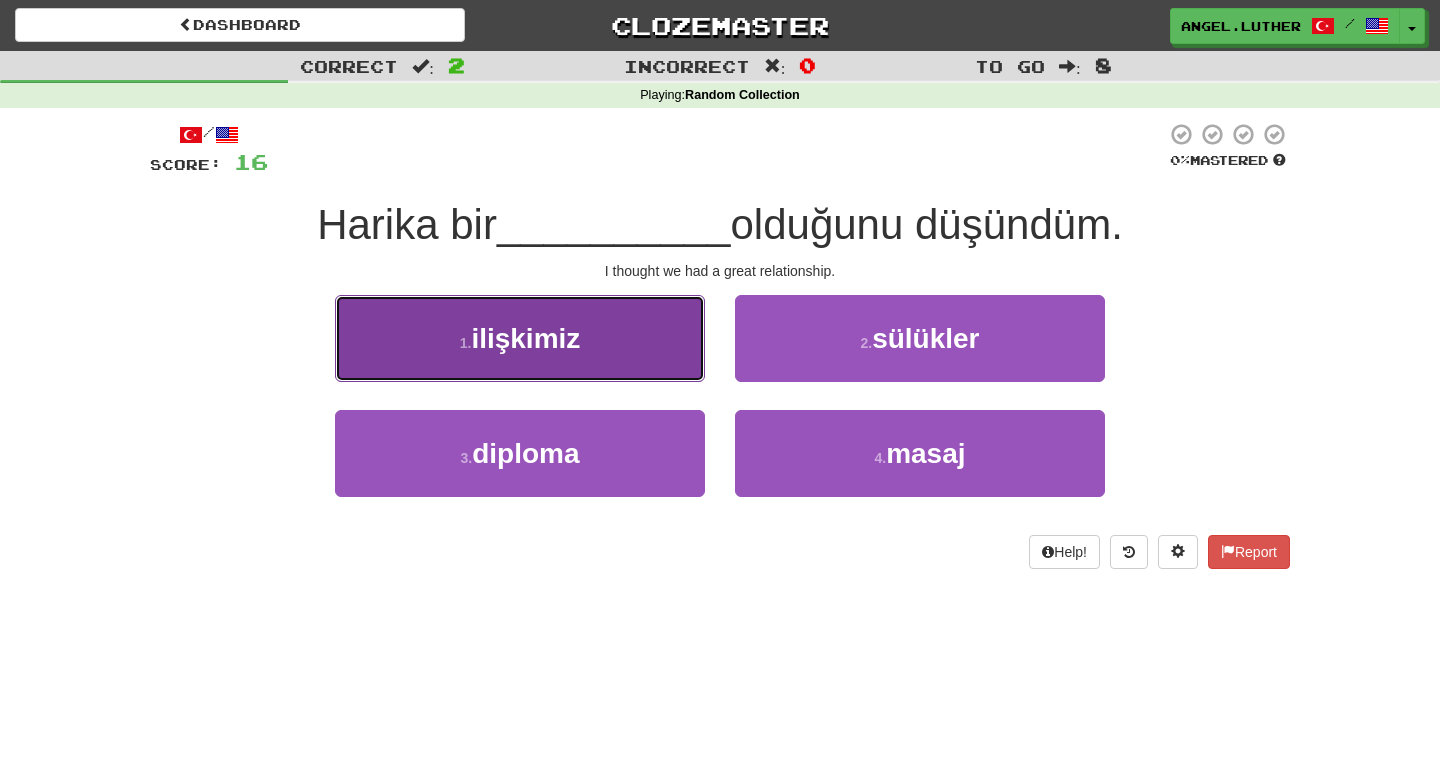 click on "1 .  ilişkimiz" at bounding box center [520, 338] 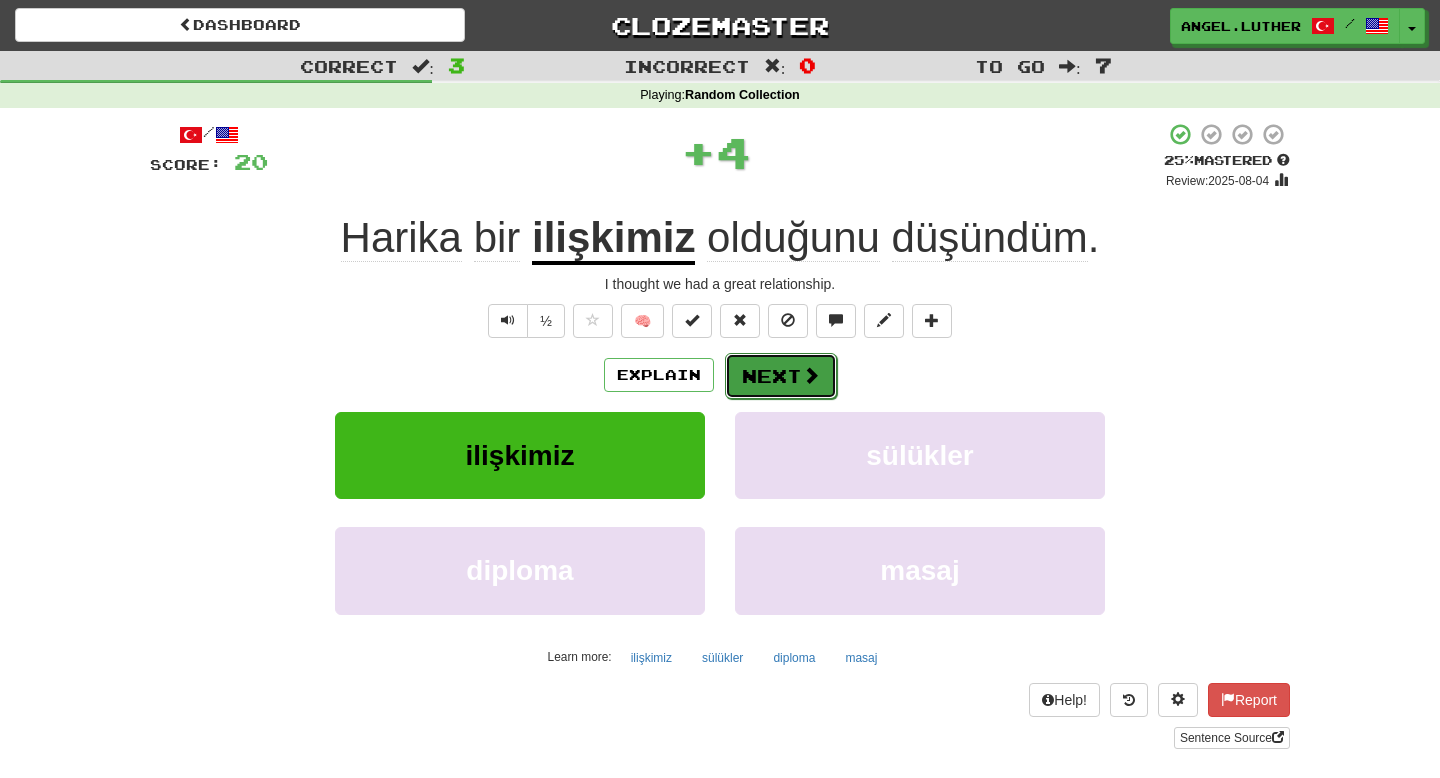 click on "Next" at bounding box center [781, 376] 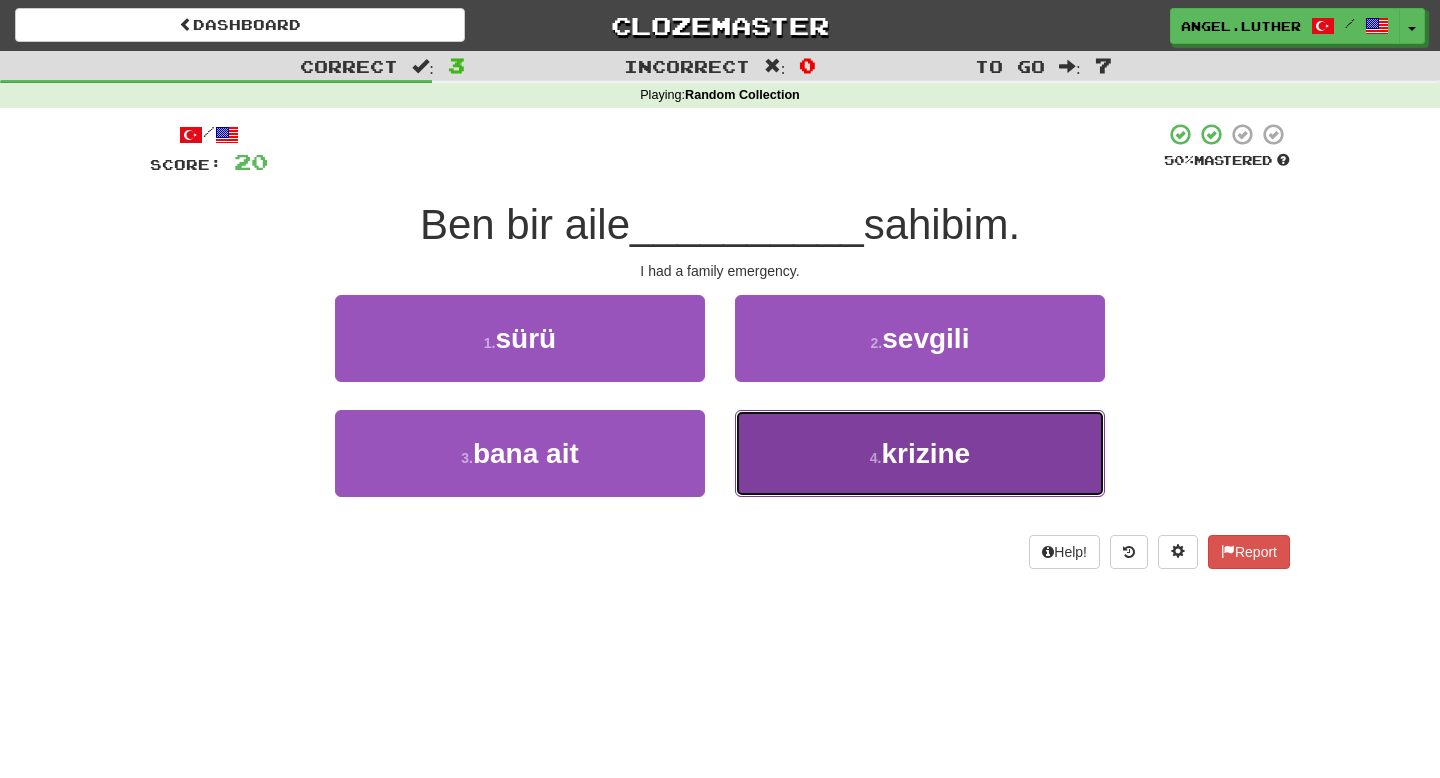click on "krizine" at bounding box center (925, 453) 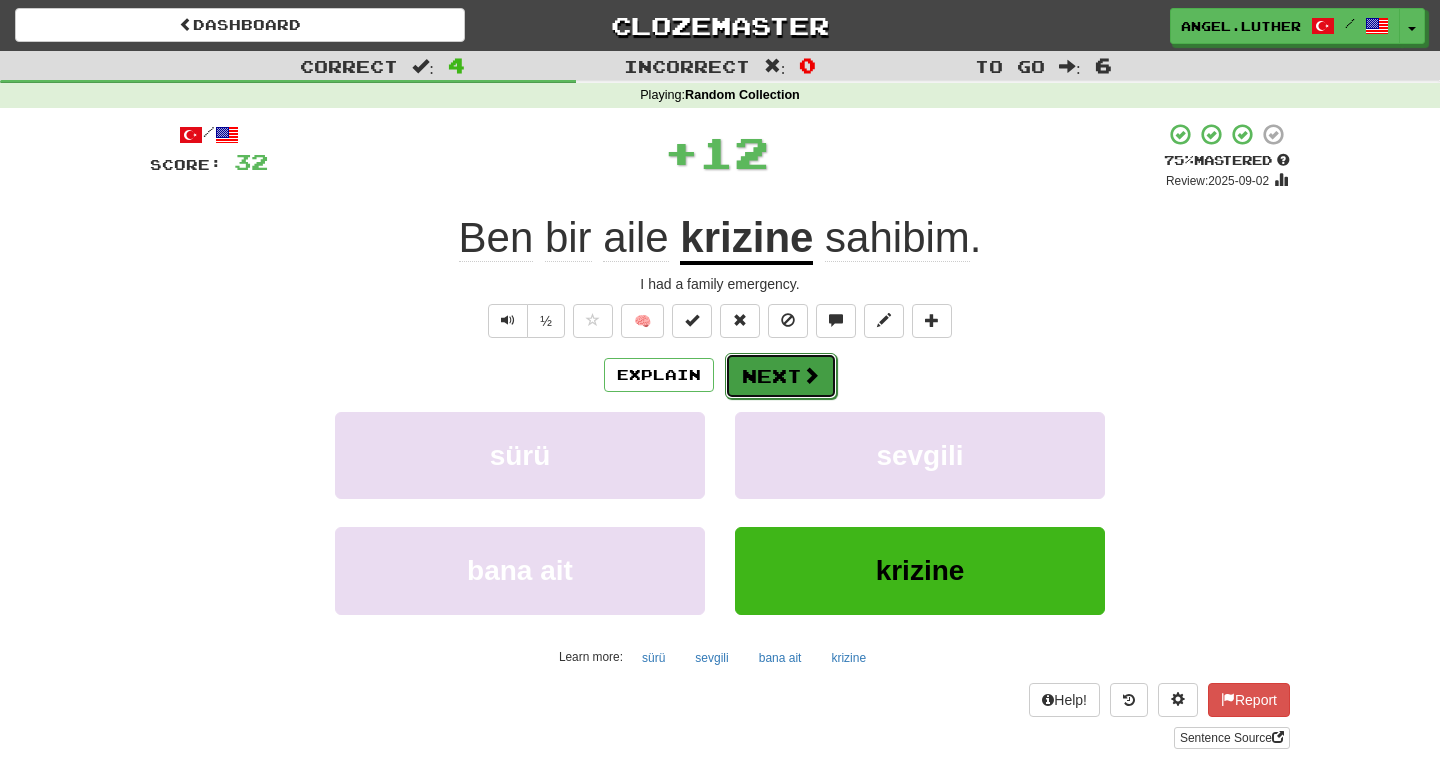 click on "Next" at bounding box center [781, 376] 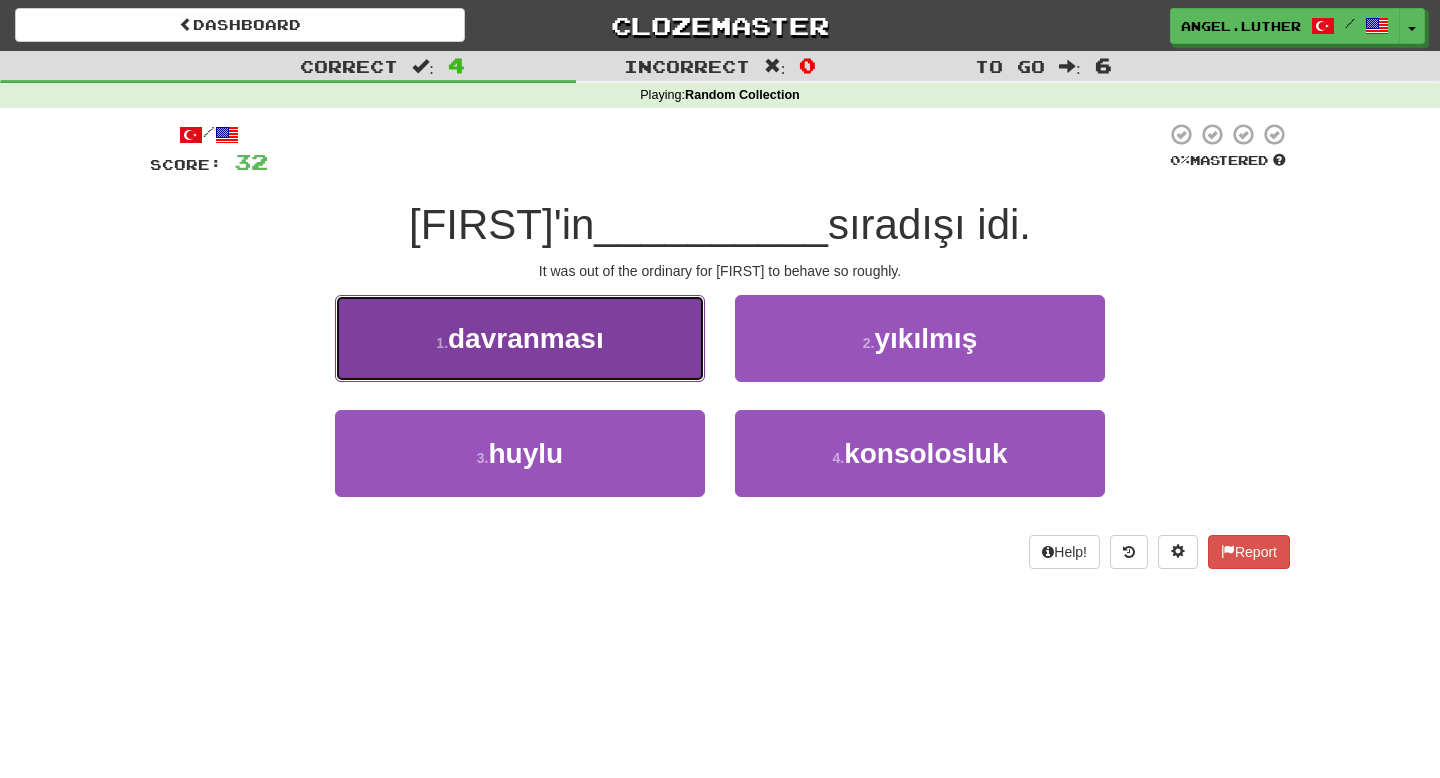 click on "1 .  davranması" at bounding box center [520, 338] 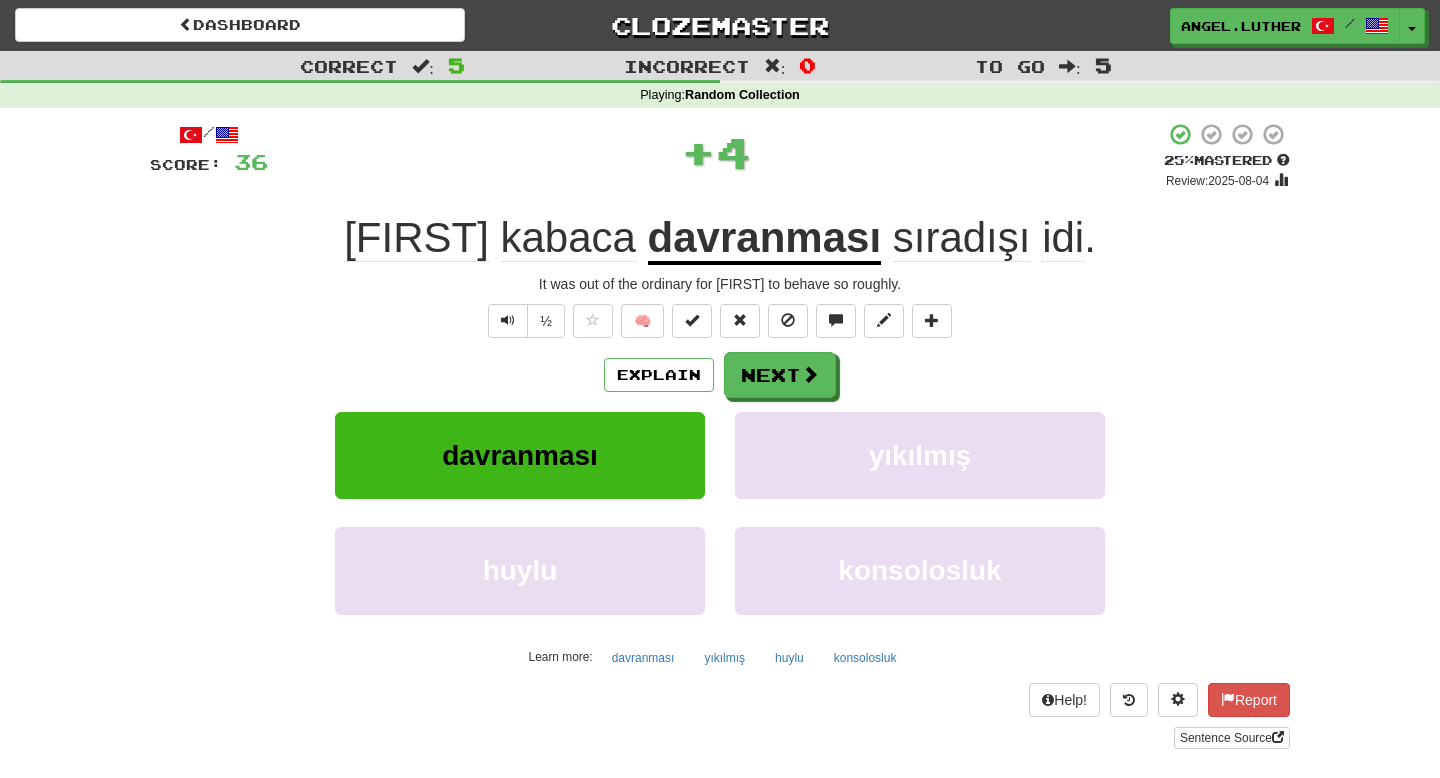 click on "sıradışı" at bounding box center [962, 238] 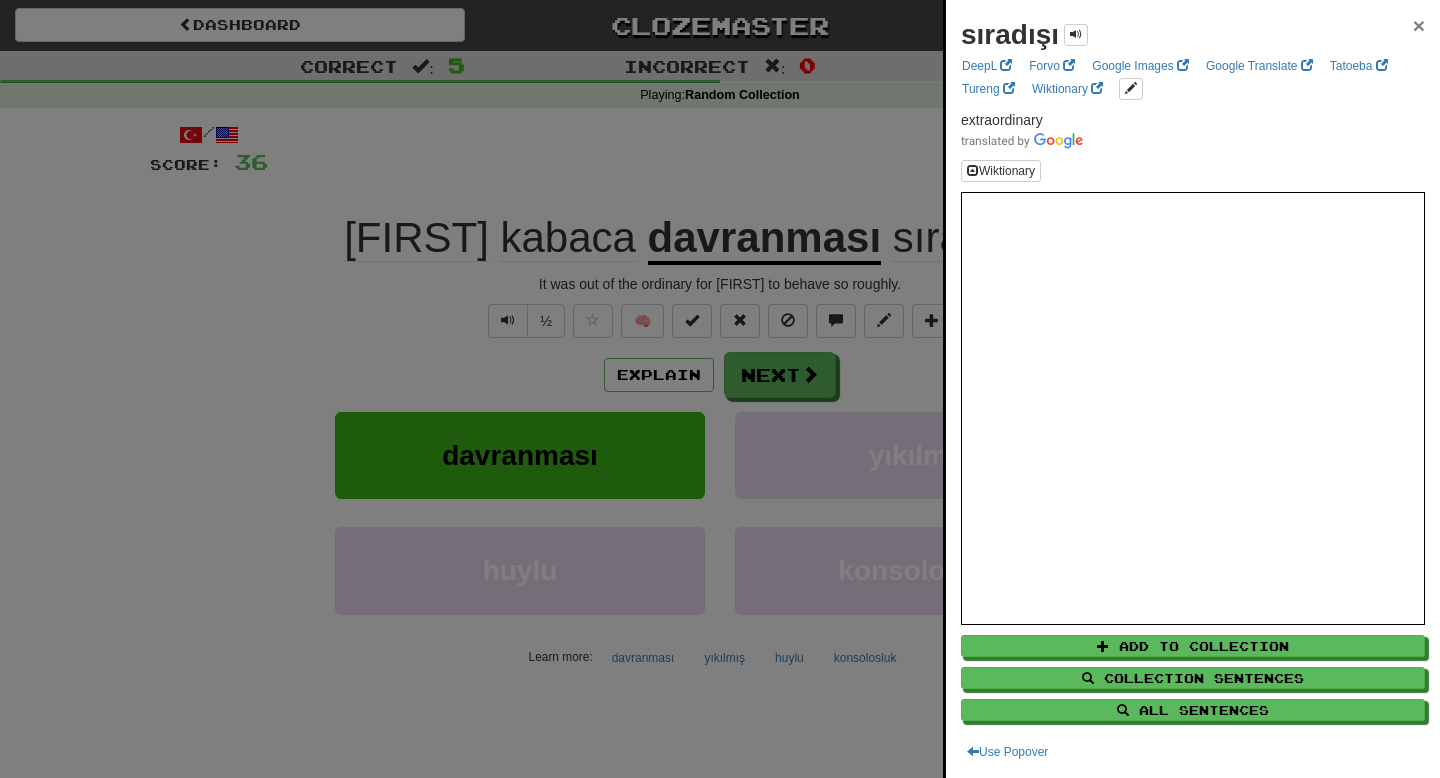 click on "×" at bounding box center [1419, 25] 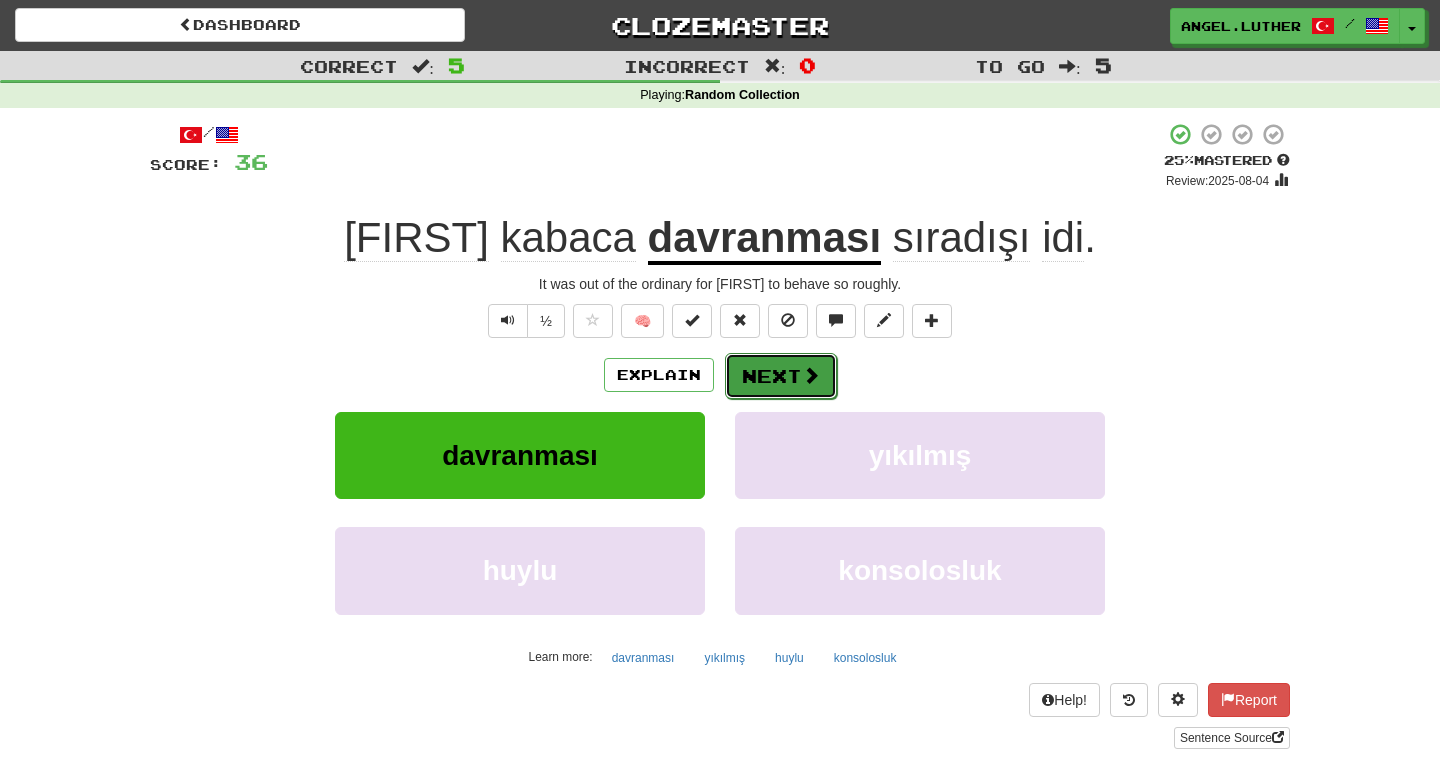 click on "Next" at bounding box center (781, 376) 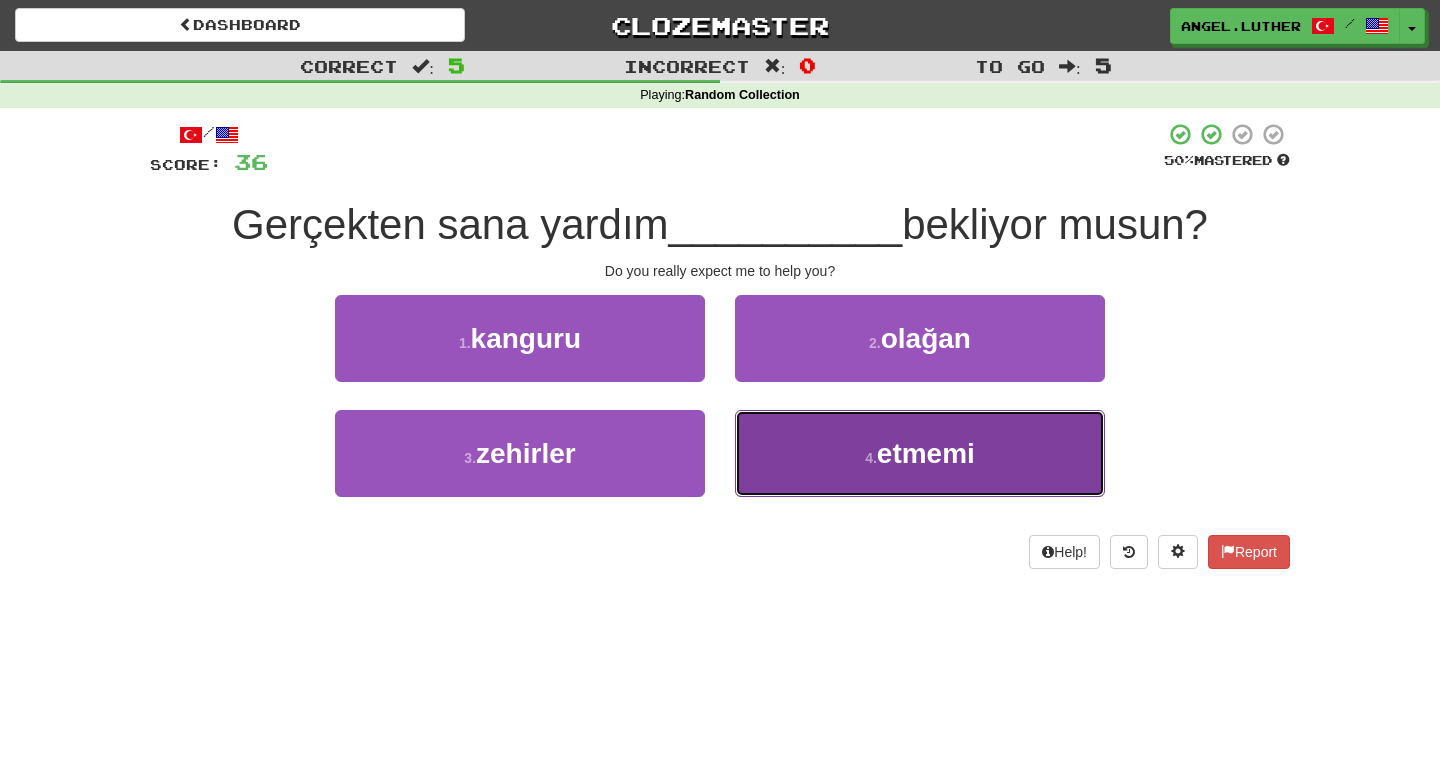 click on "4 .  etmemi" at bounding box center (920, 453) 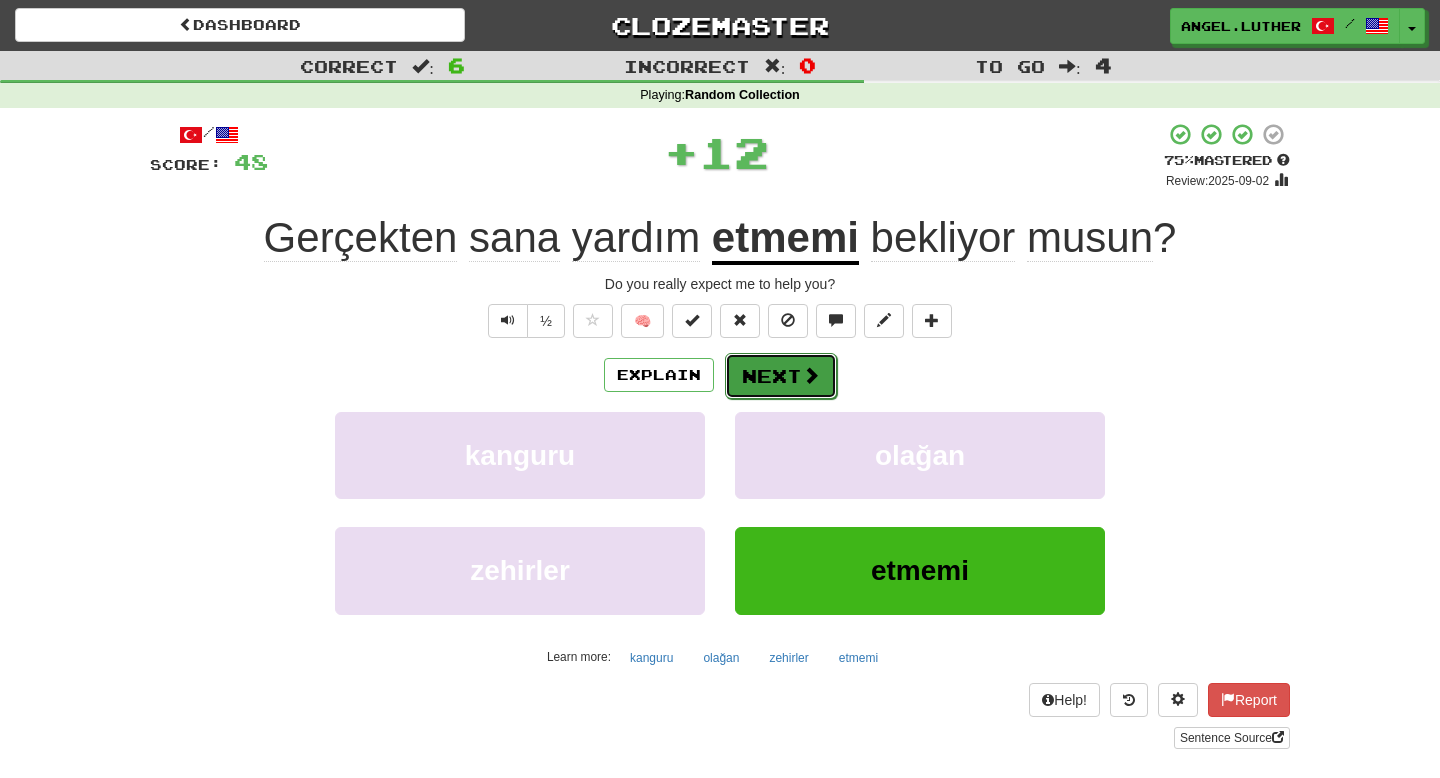 click on "Next" at bounding box center (781, 376) 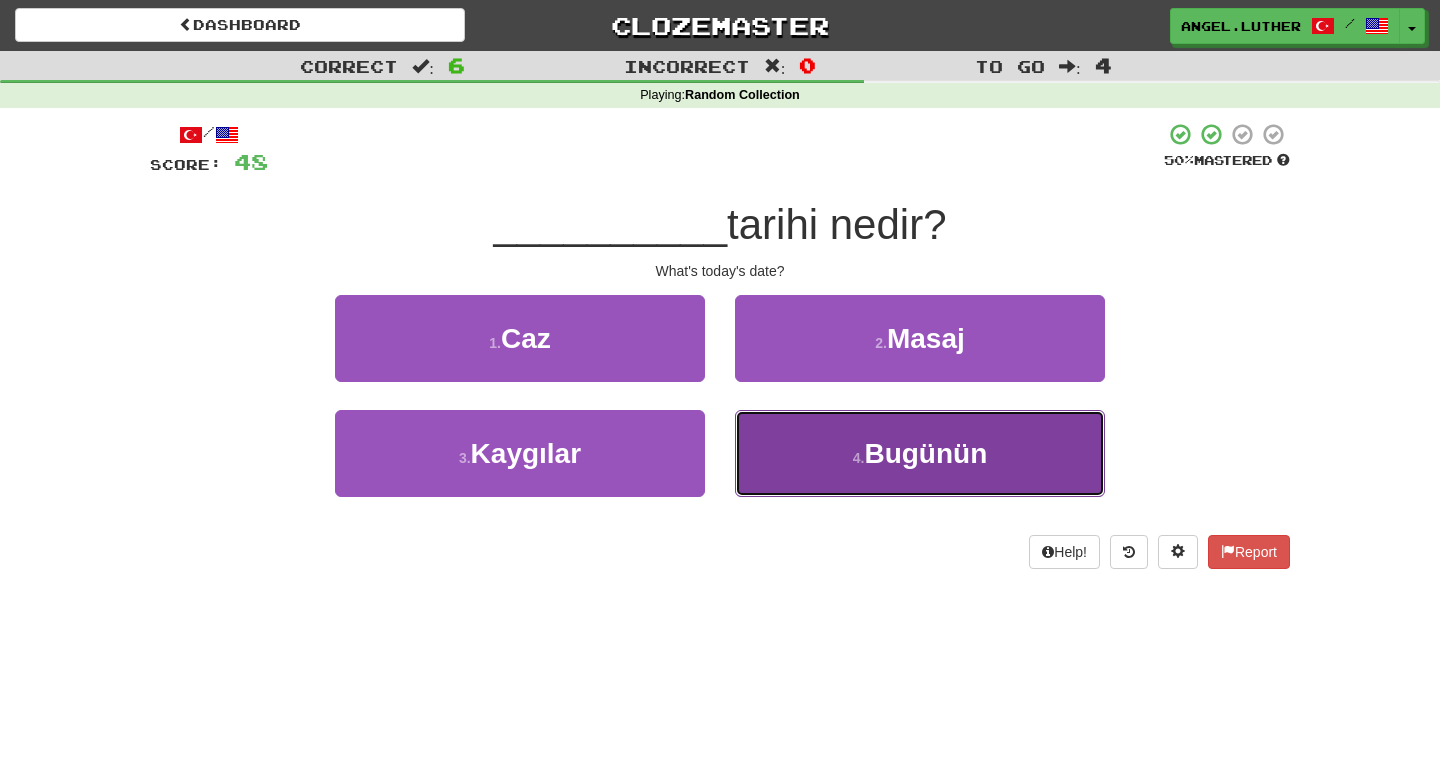 click on "4 .  Bugünün" at bounding box center [920, 453] 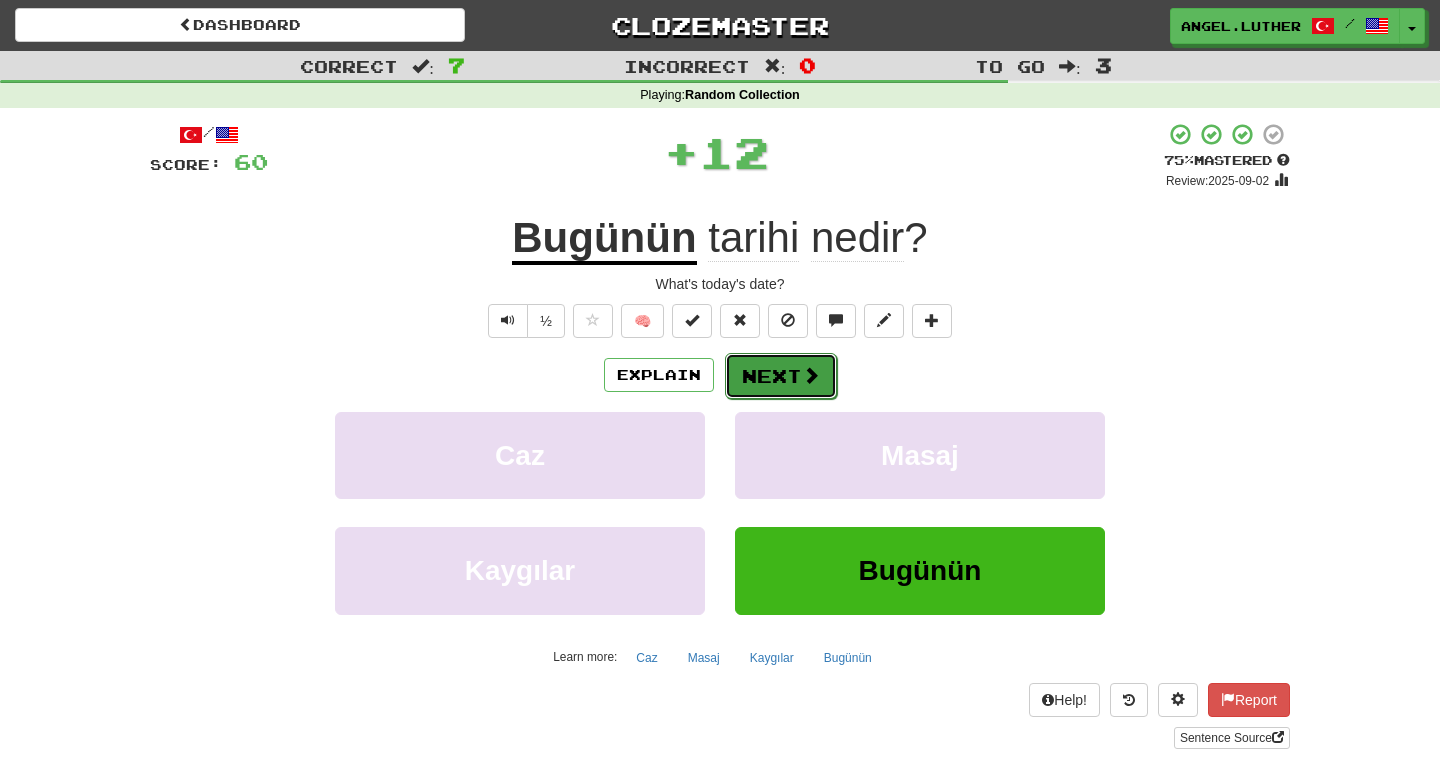 click at bounding box center (811, 375) 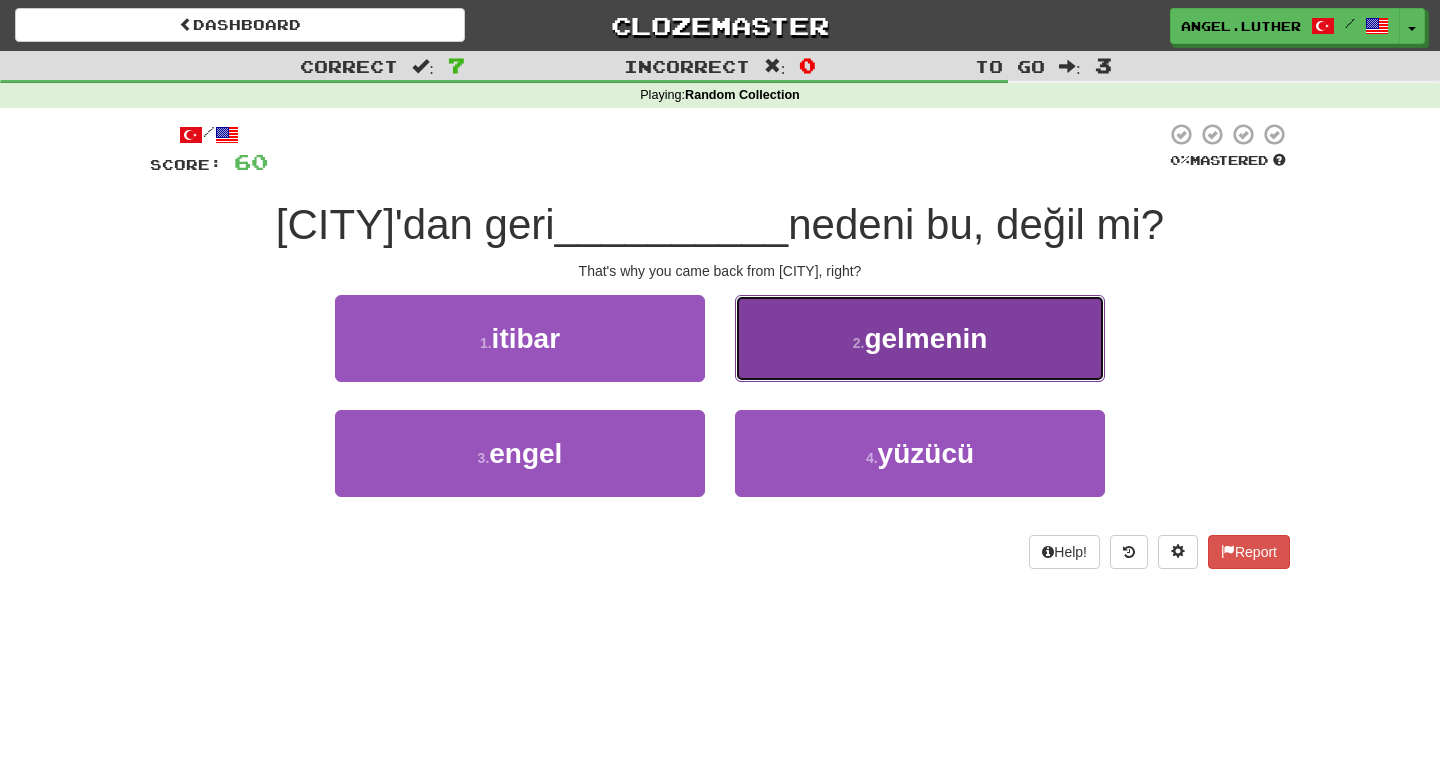 click on "2 .  gelmenin" at bounding box center [920, 338] 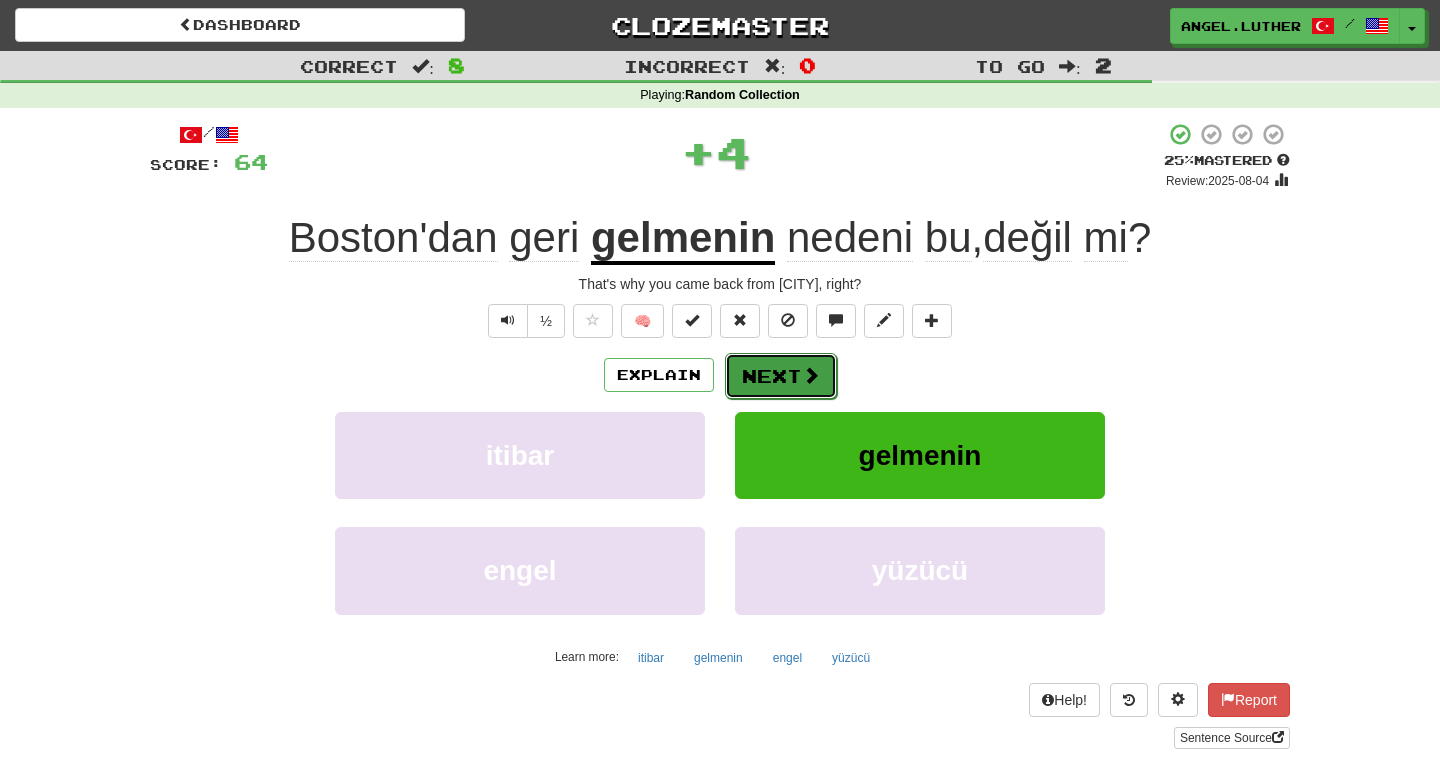 click on "Next" at bounding box center [781, 376] 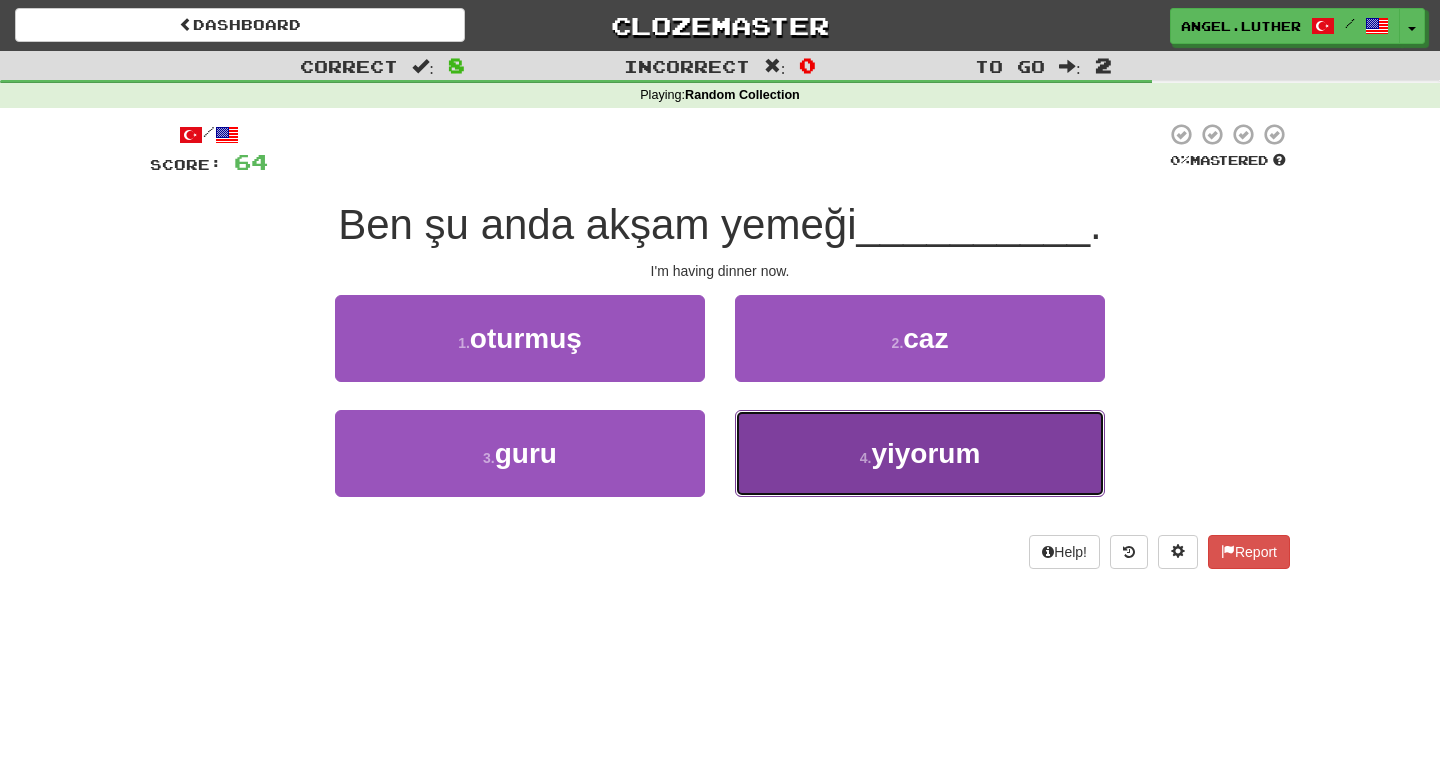 click on "4 .  yiyorum" at bounding box center [920, 453] 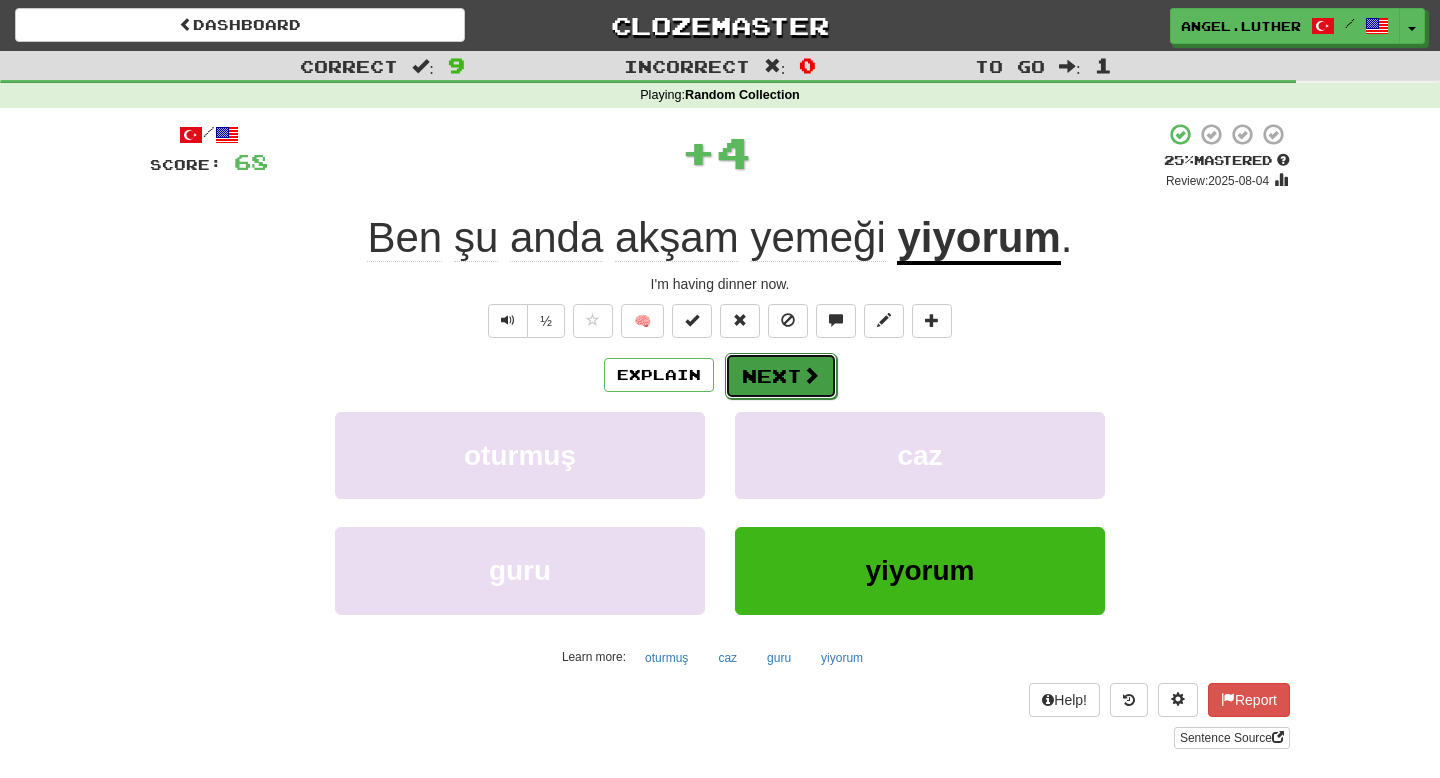 click on "Next" at bounding box center [781, 376] 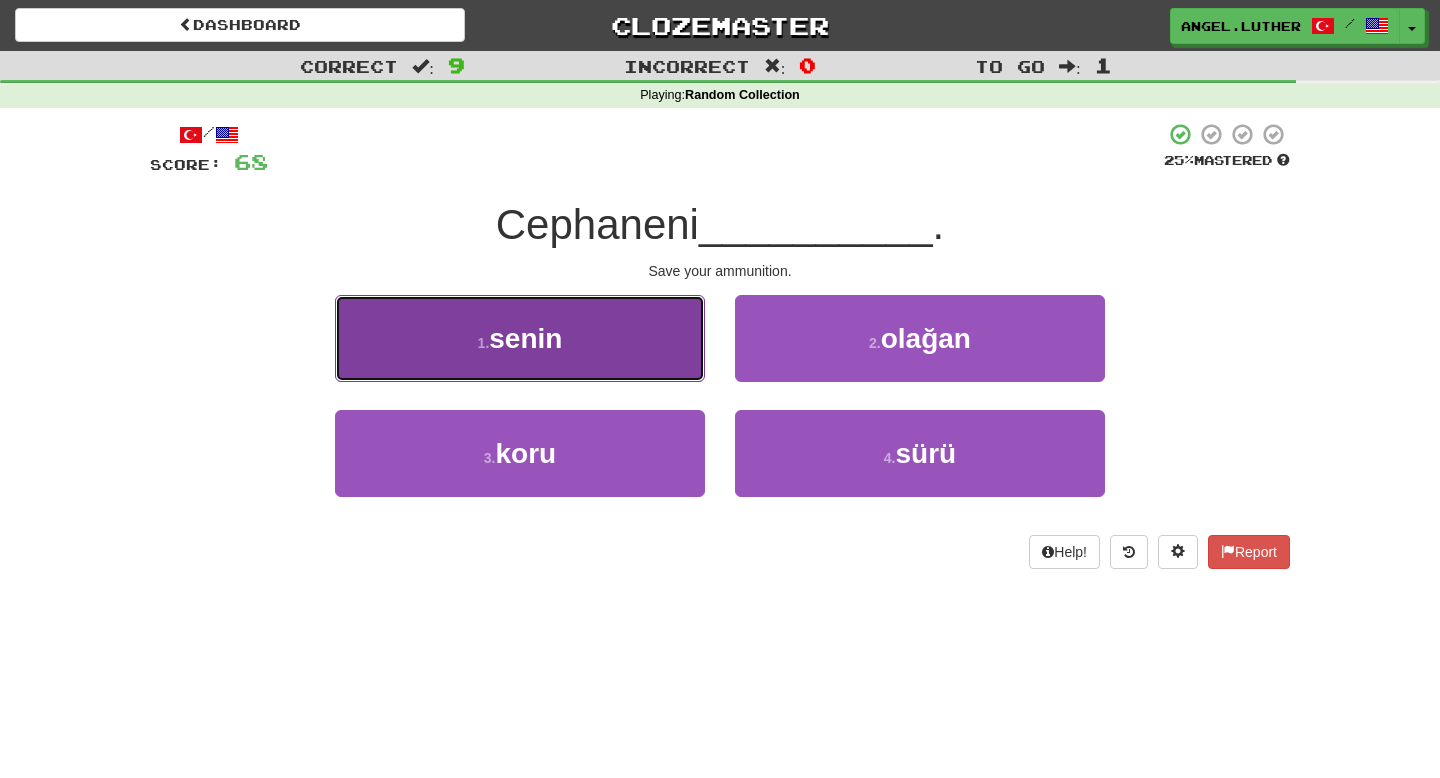 click on "1 .  senin" at bounding box center (520, 338) 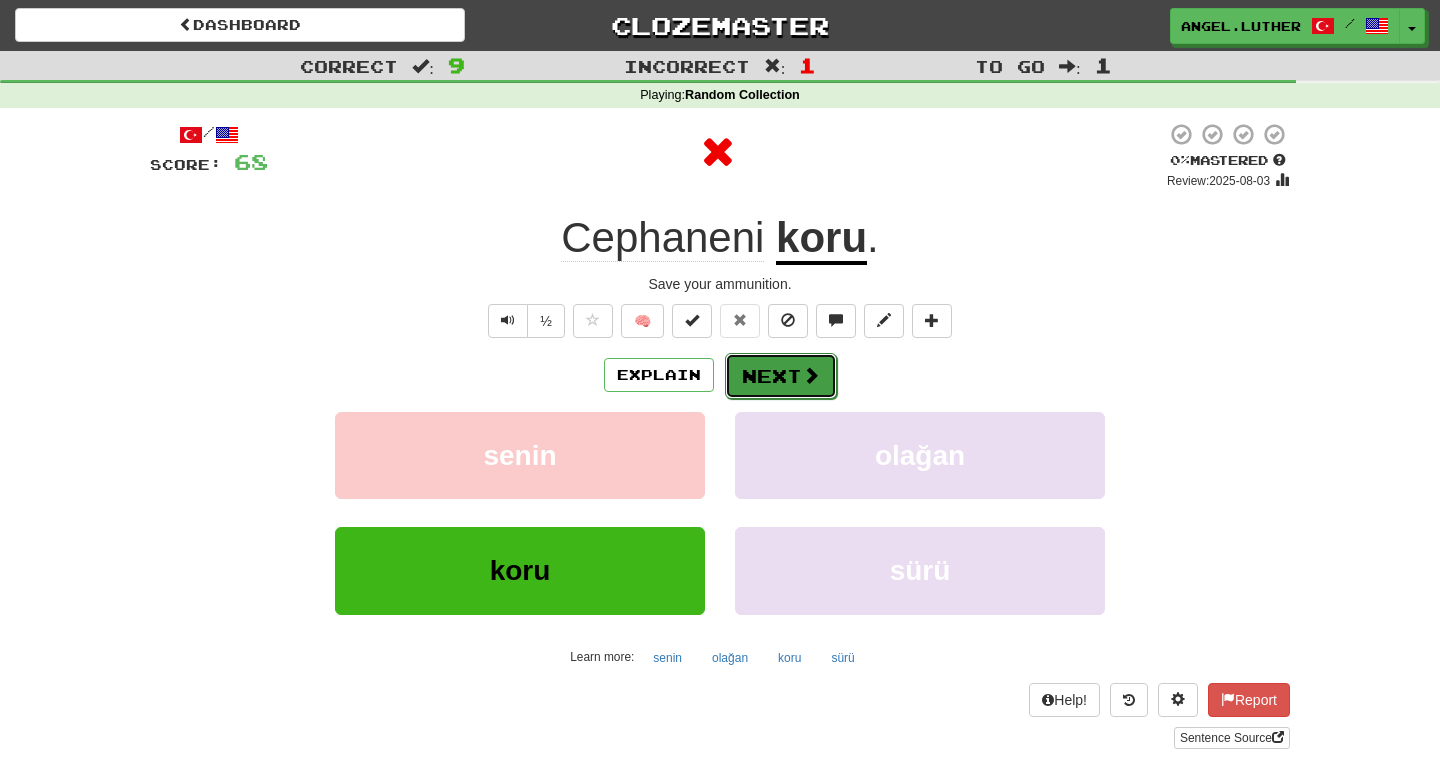 click on "Next" at bounding box center (781, 376) 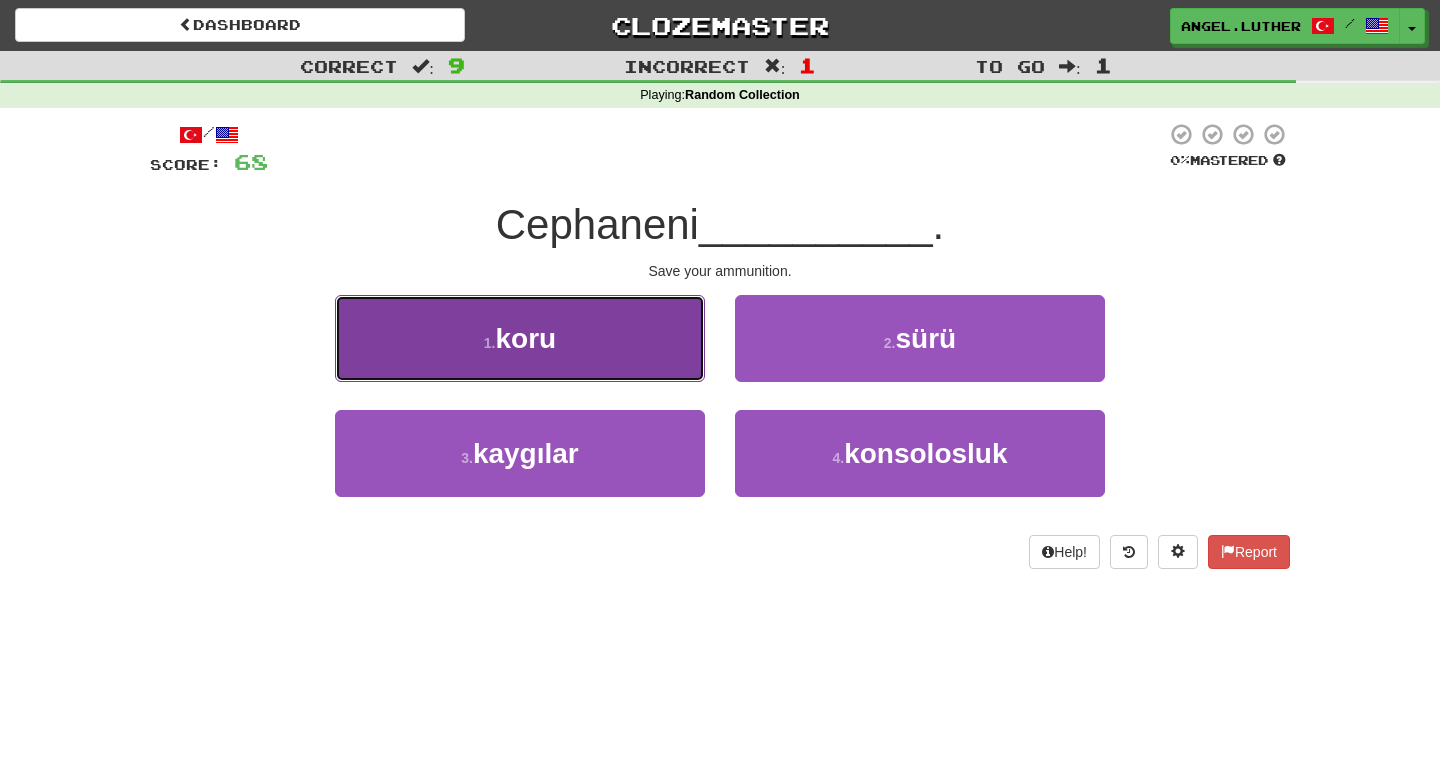 click on "1 .  koru" at bounding box center [520, 338] 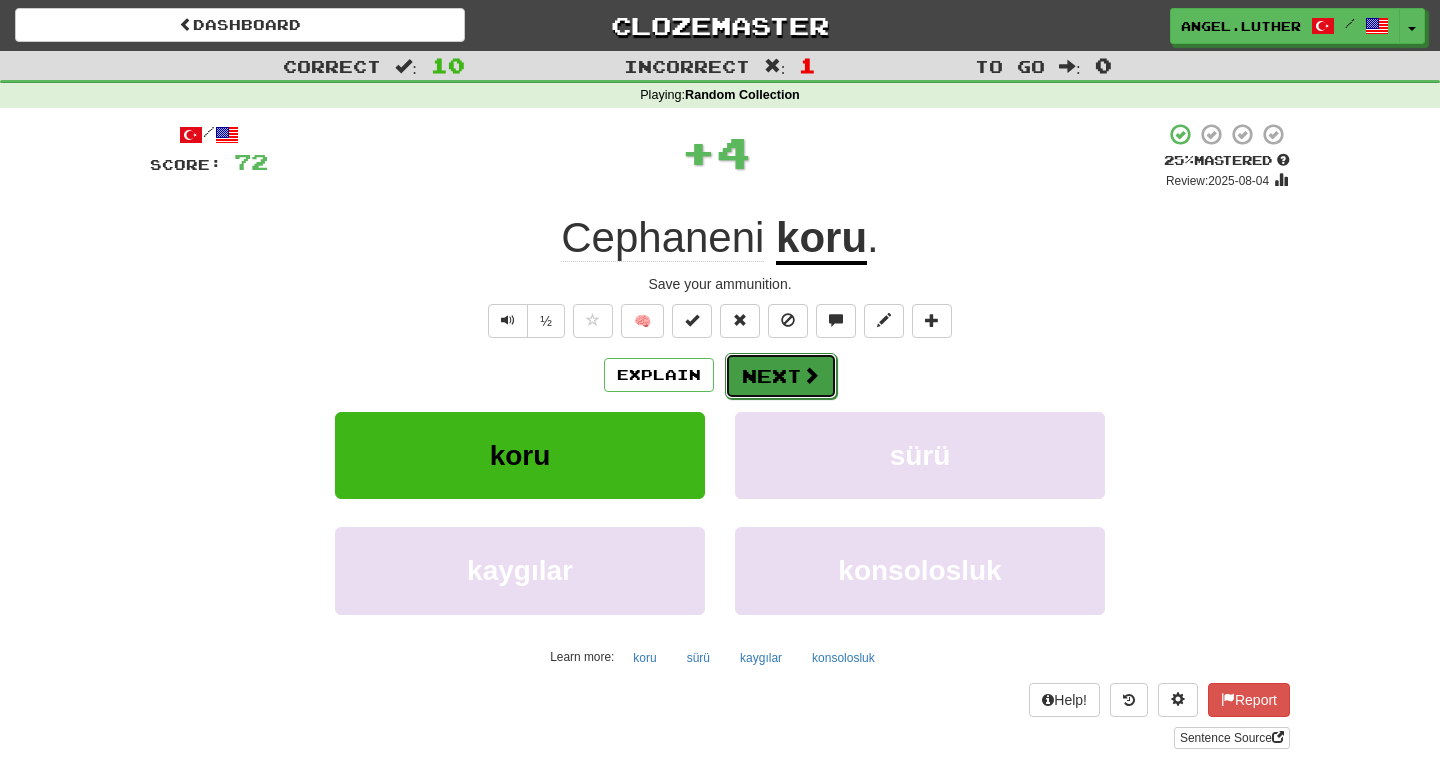 click on "Next" at bounding box center (781, 376) 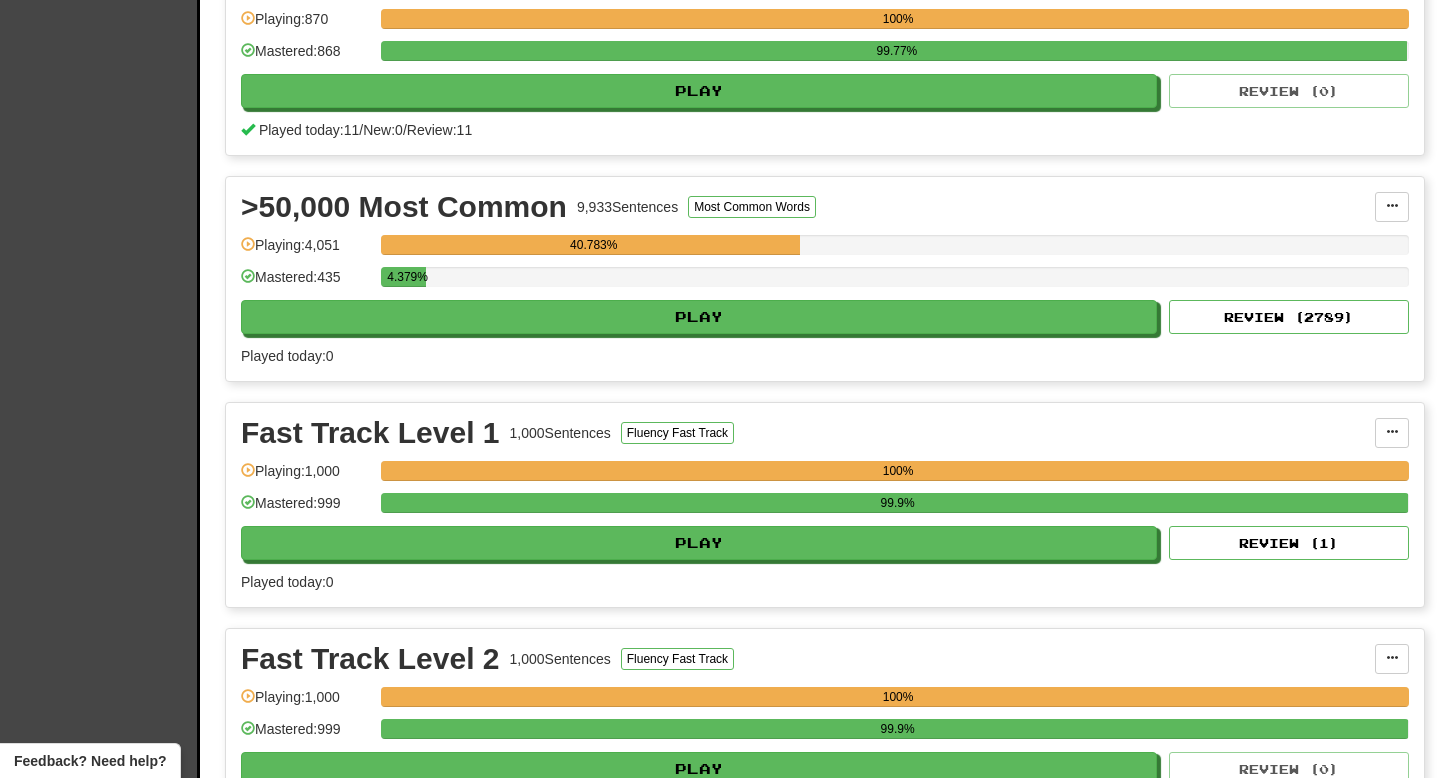 scroll, scrollTop: 507, scrollLeft: 0, axis: vertical 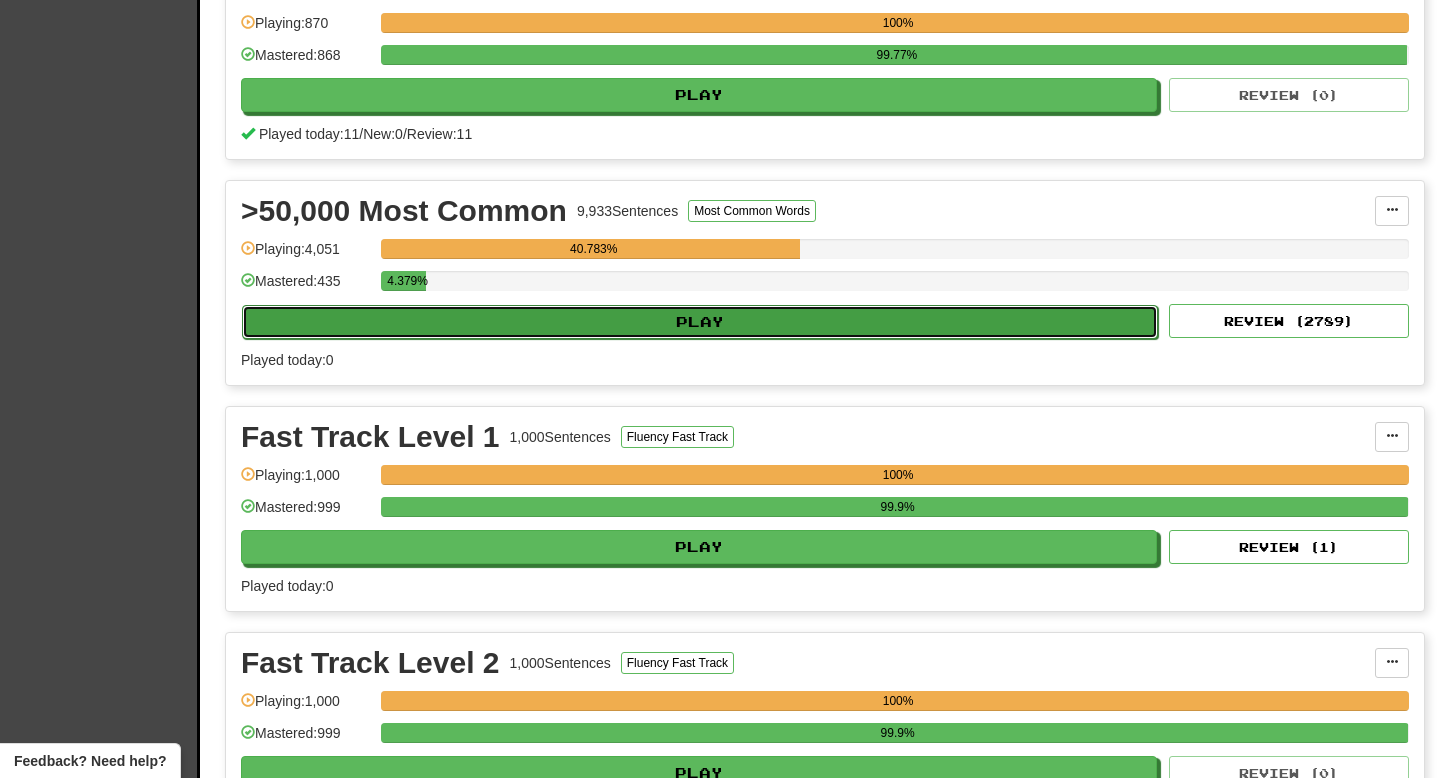 click on "Play" at bounding box center (700, 322) 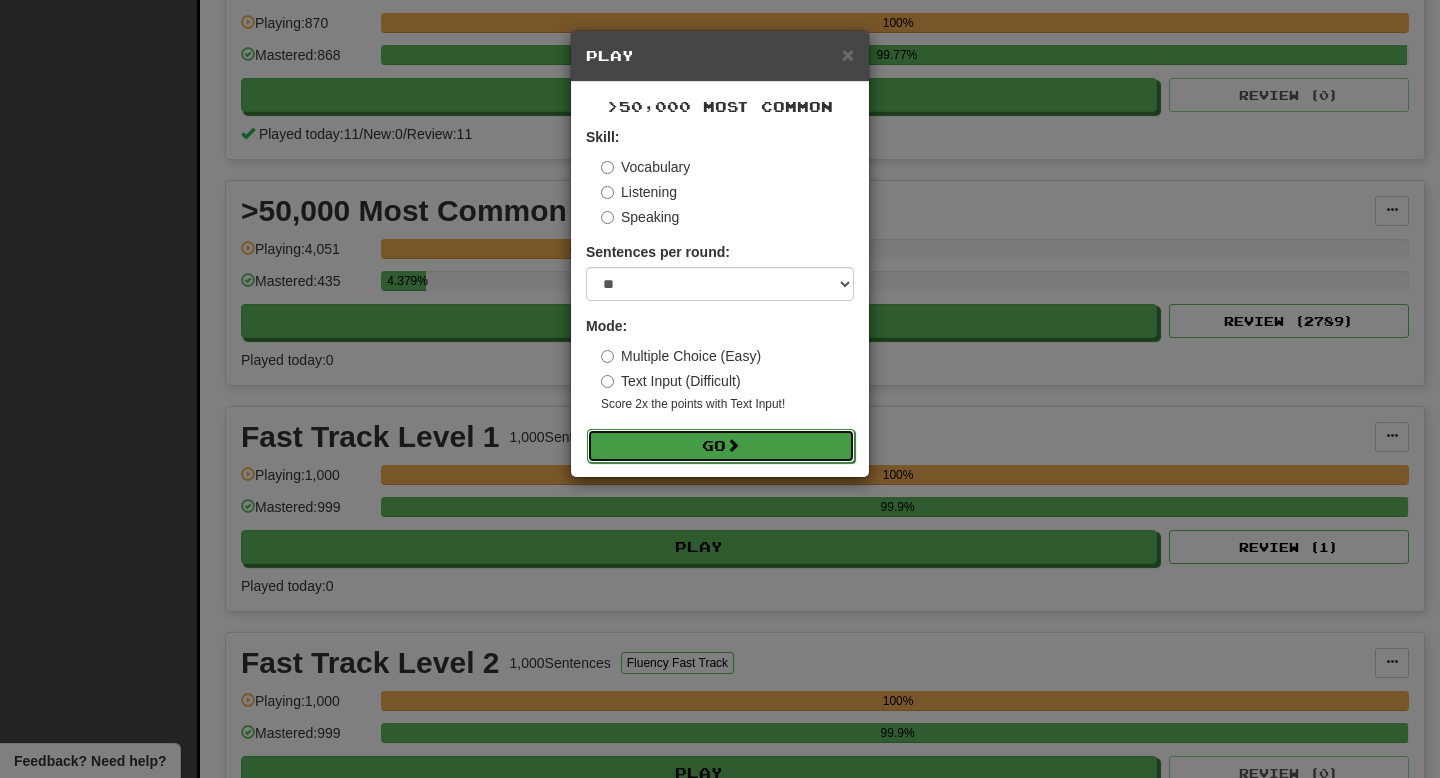 click on "Go" at bounding box center (721, 446) 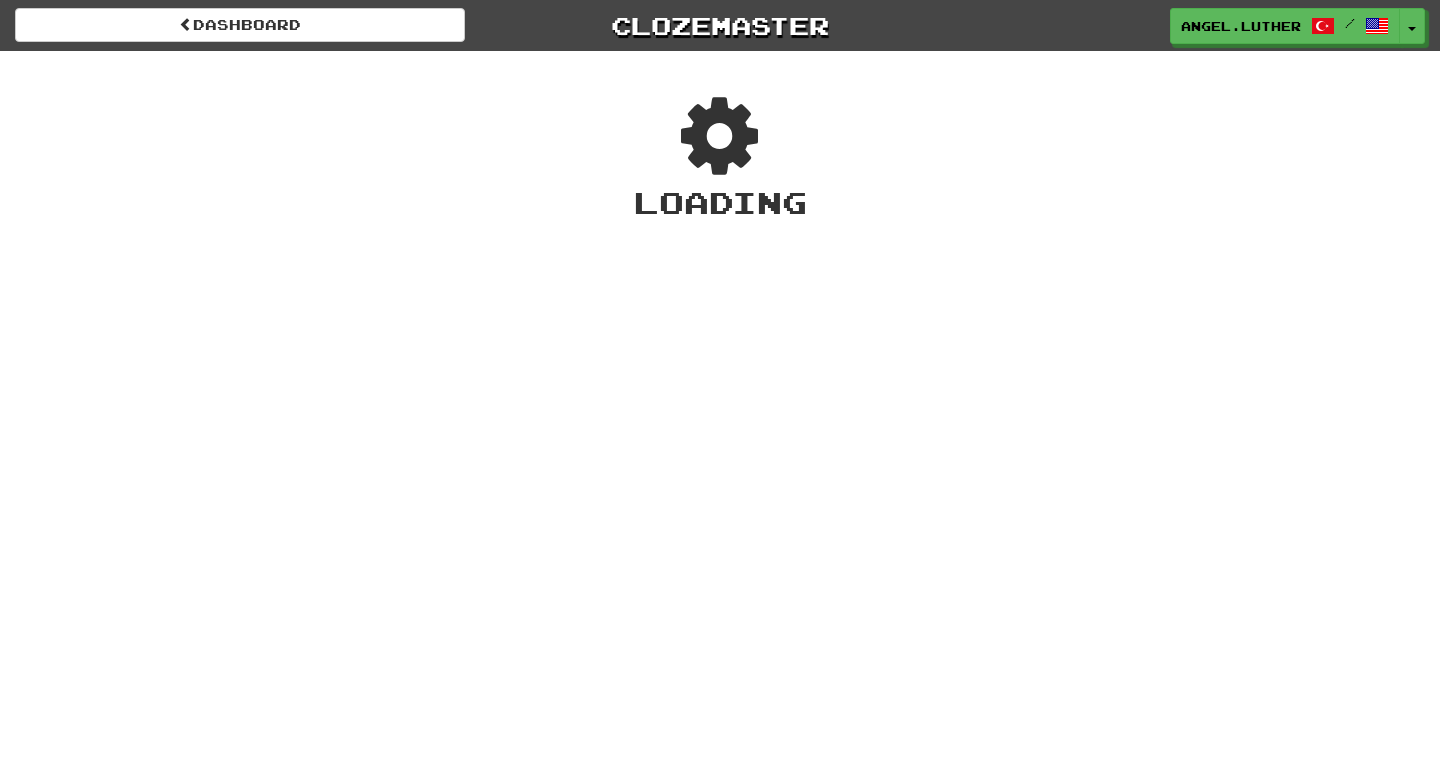 scroll, scrollTop: 0, scrollLeft: 0, axis: both 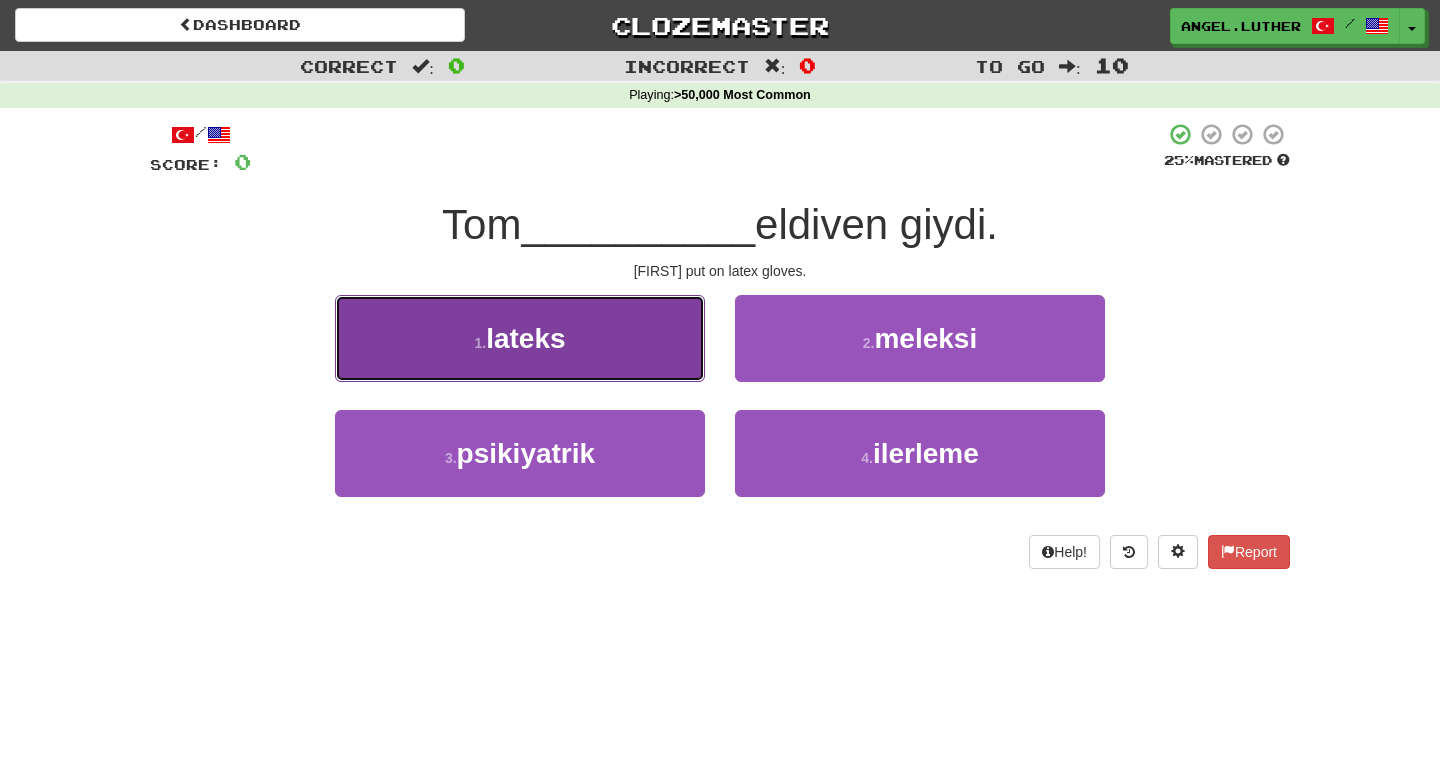 click on "1 .  lateks" at bounding box center (520, 338) 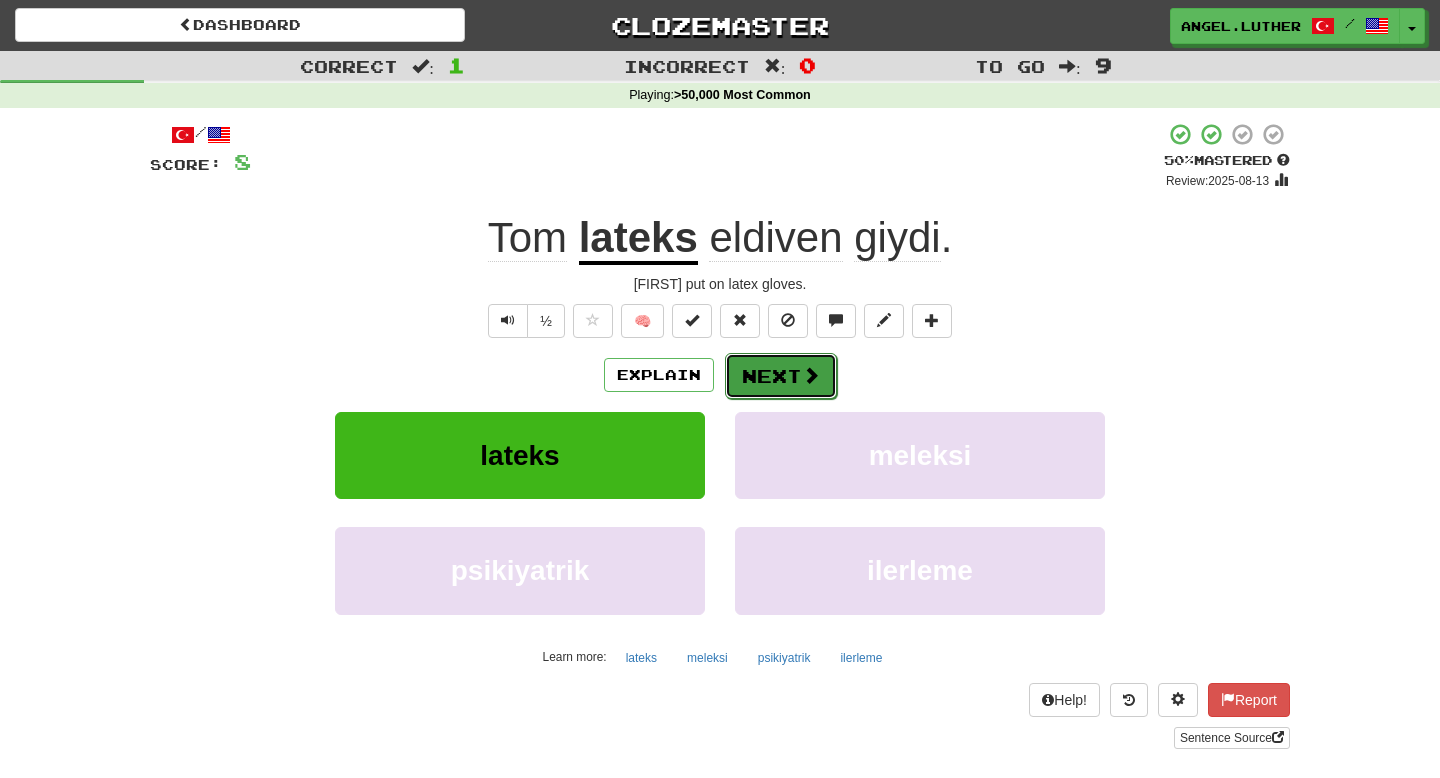click on "Next" at bounding box center (781, 376) 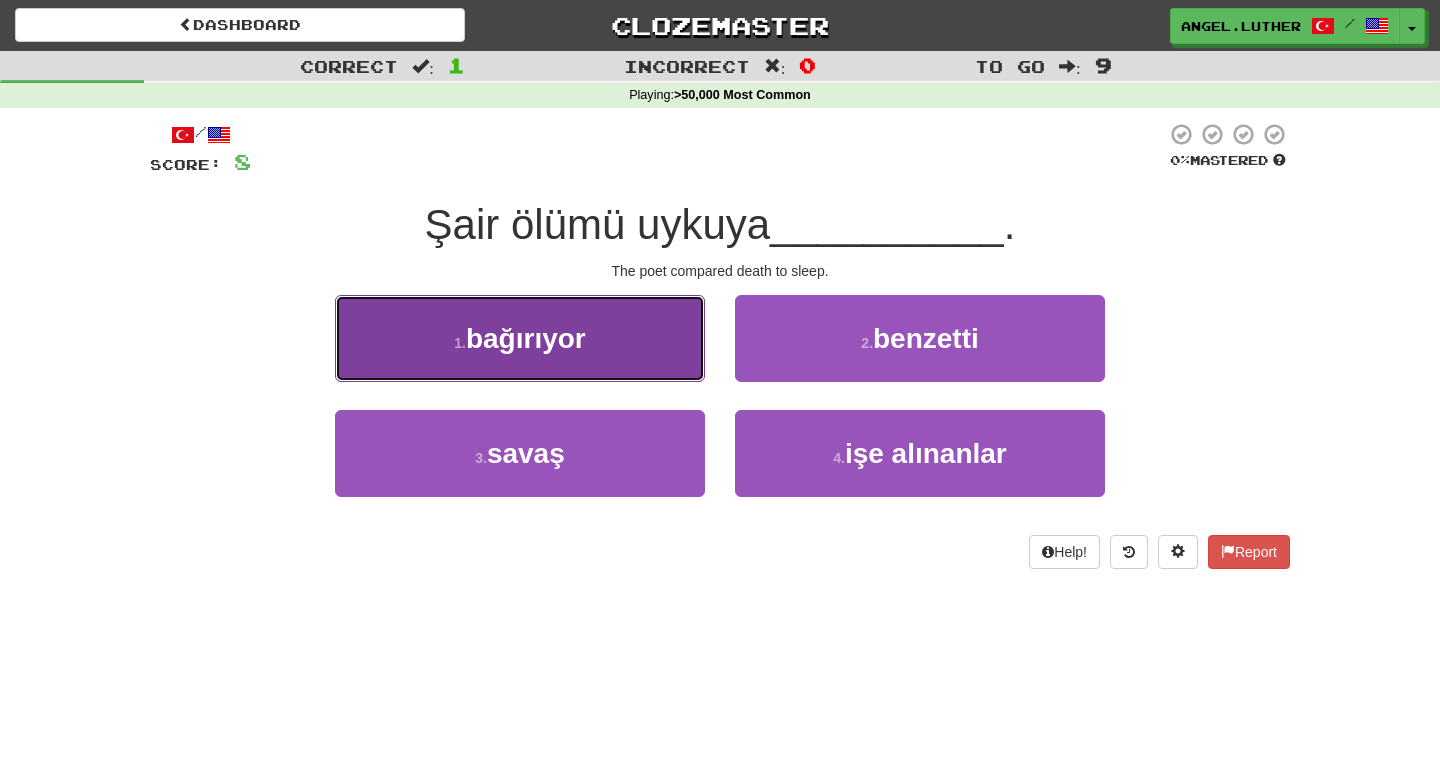 click on "1 .  bağırıyor" at bounding box center [520, 338] 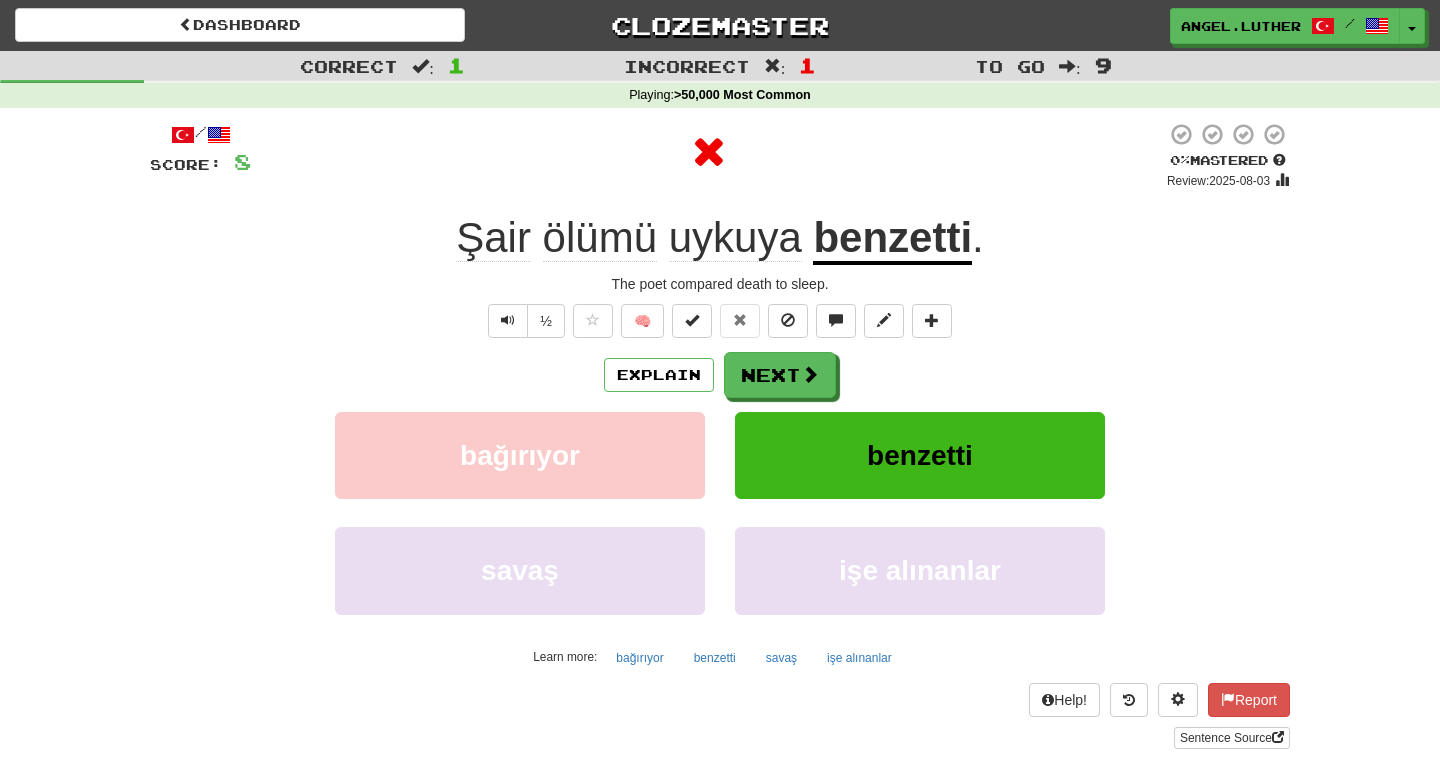 click on "benzetti" at bounding box center (892, 239) 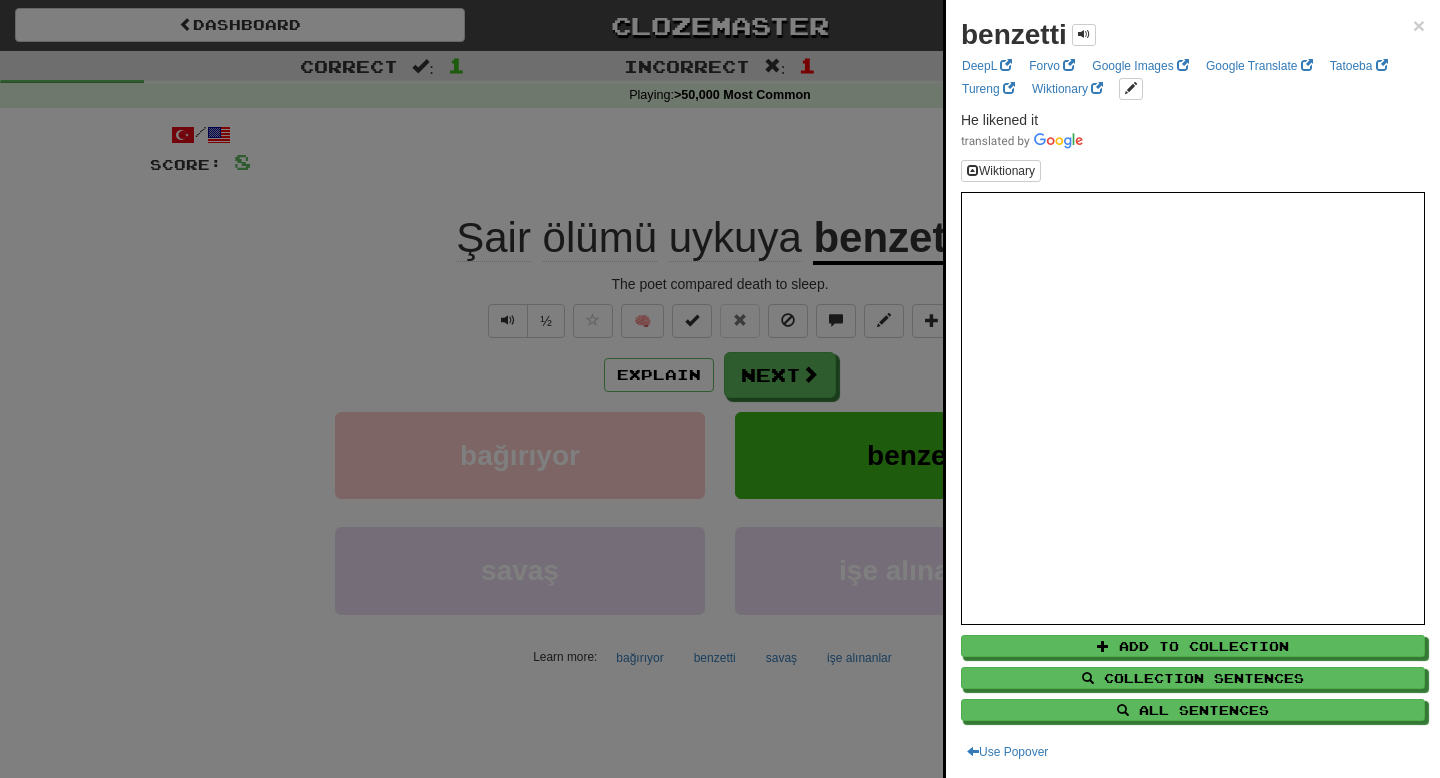 click on "benzetti × DeepL   Forvo   Google Images   Google Translate   Tatoeba   Tureng   Wiktionary   He likened it  Wiktionary   Add to Collection   Collection Sentences   All Sentences  Use Popover" at bounding box center (1193, 389) 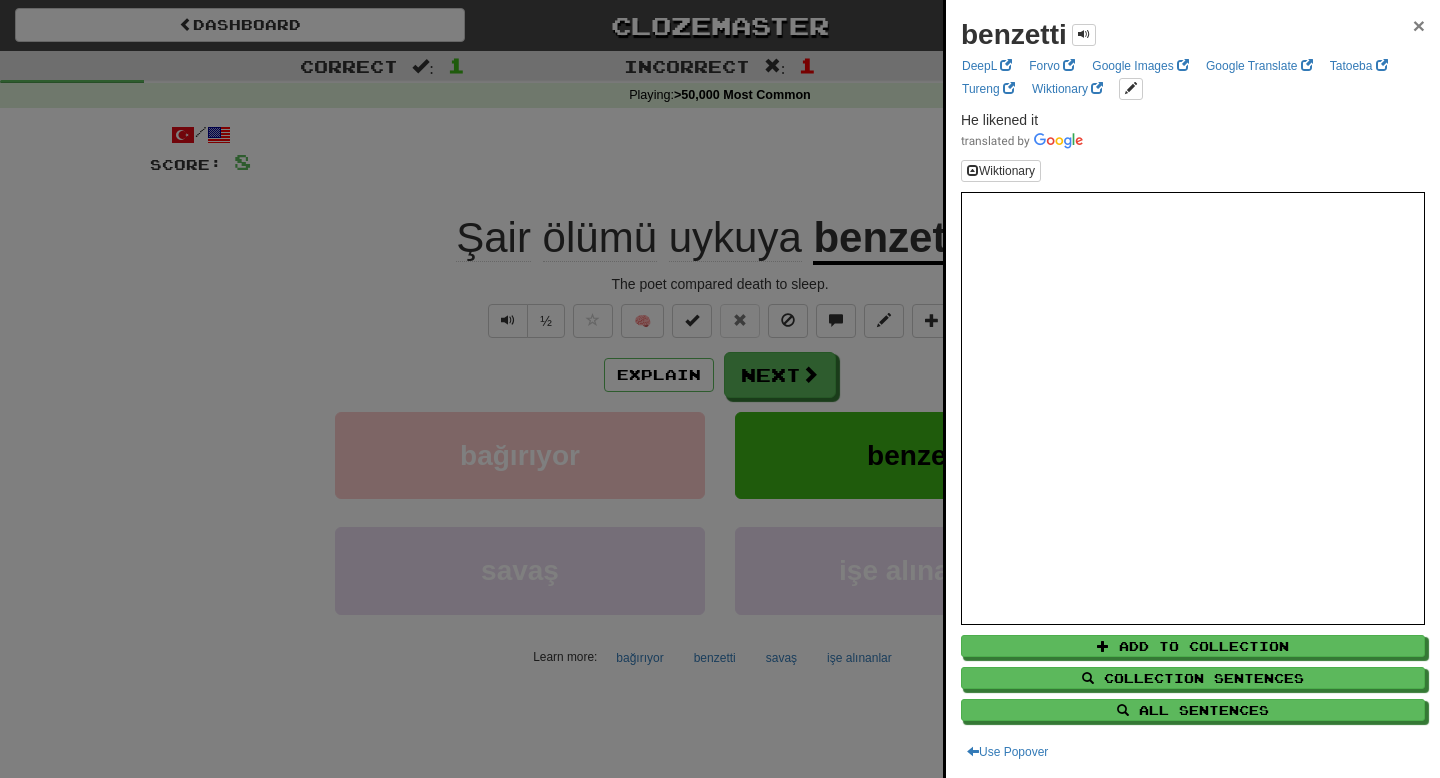 click on "×" at bounding box center (1419, 25) 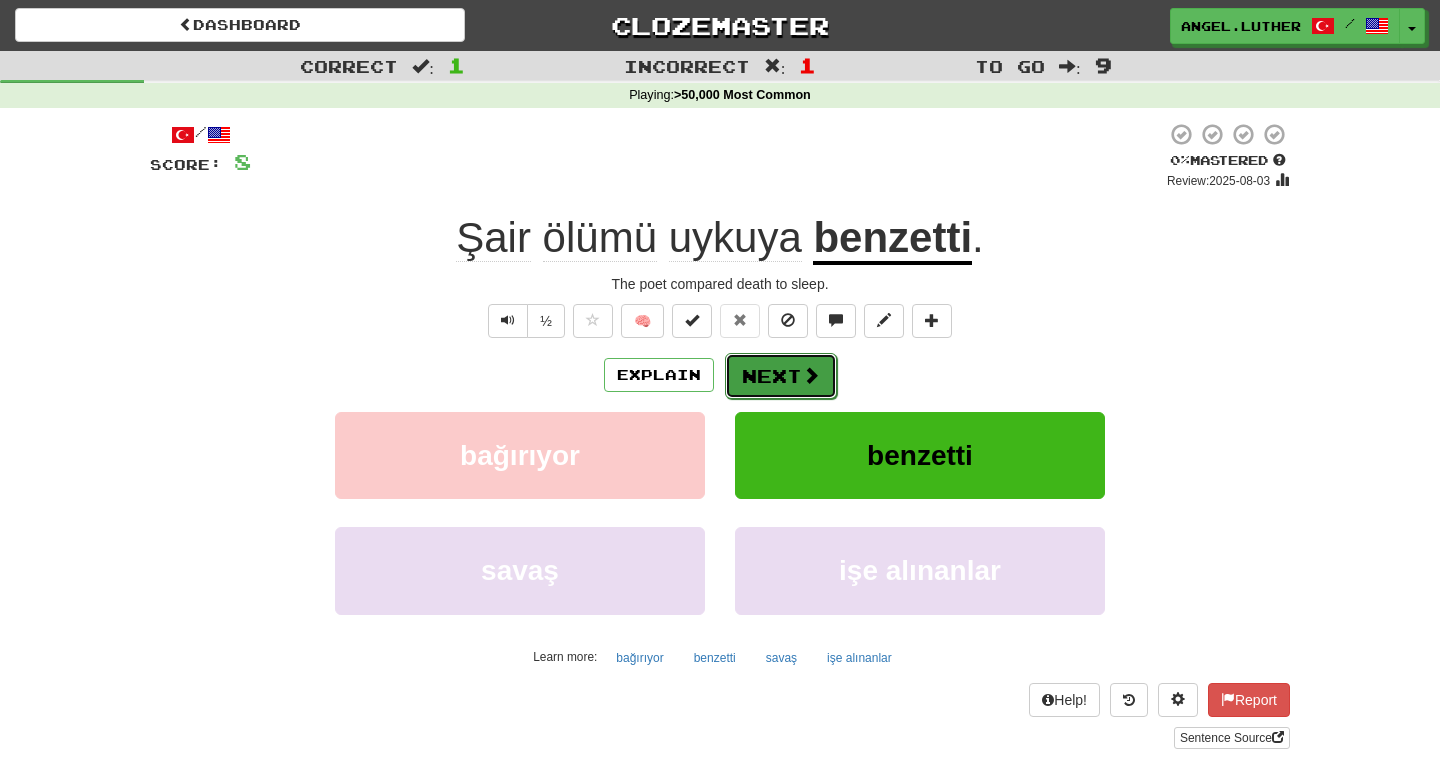click at bounding box center [811, 375] 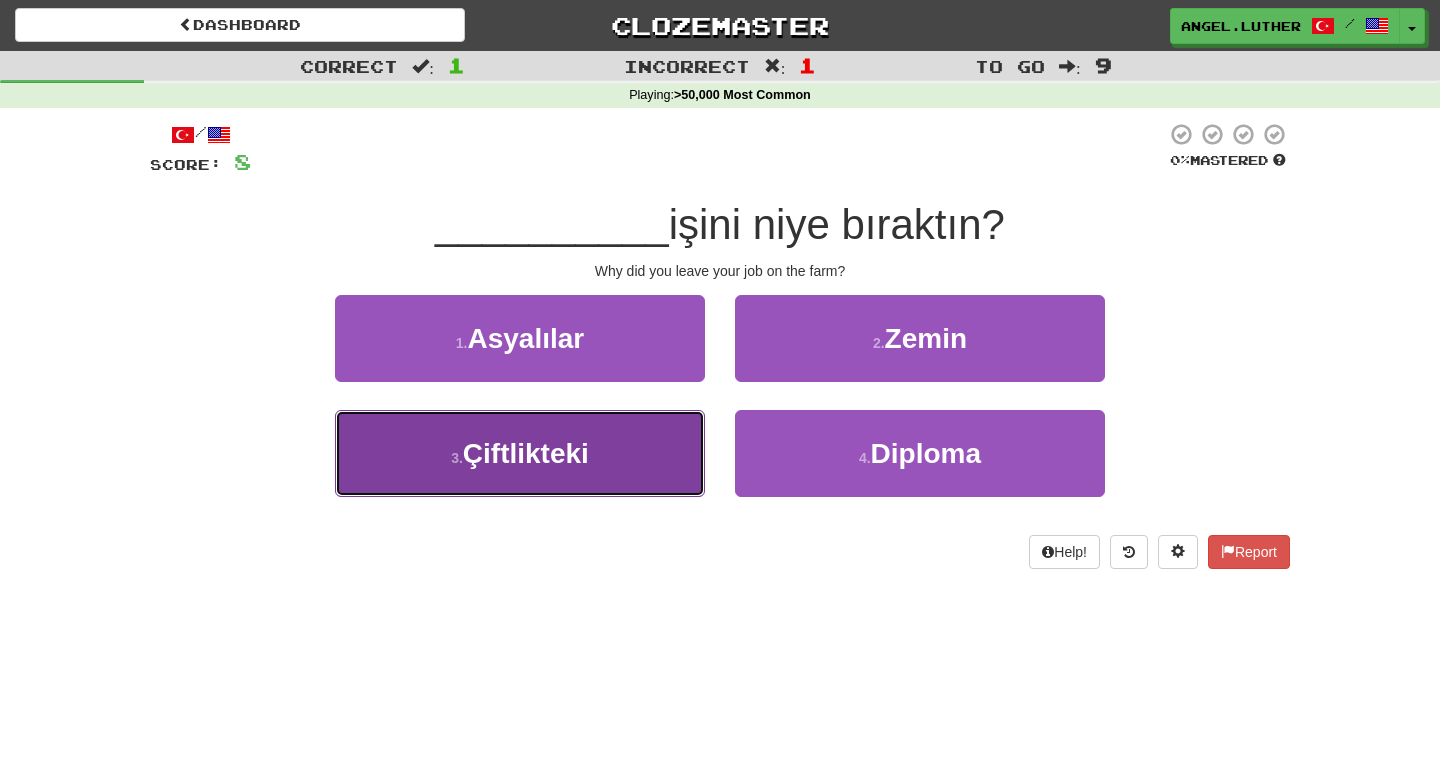 click on "3 .  Çiftlikteki" at bounding box center (520, 453) 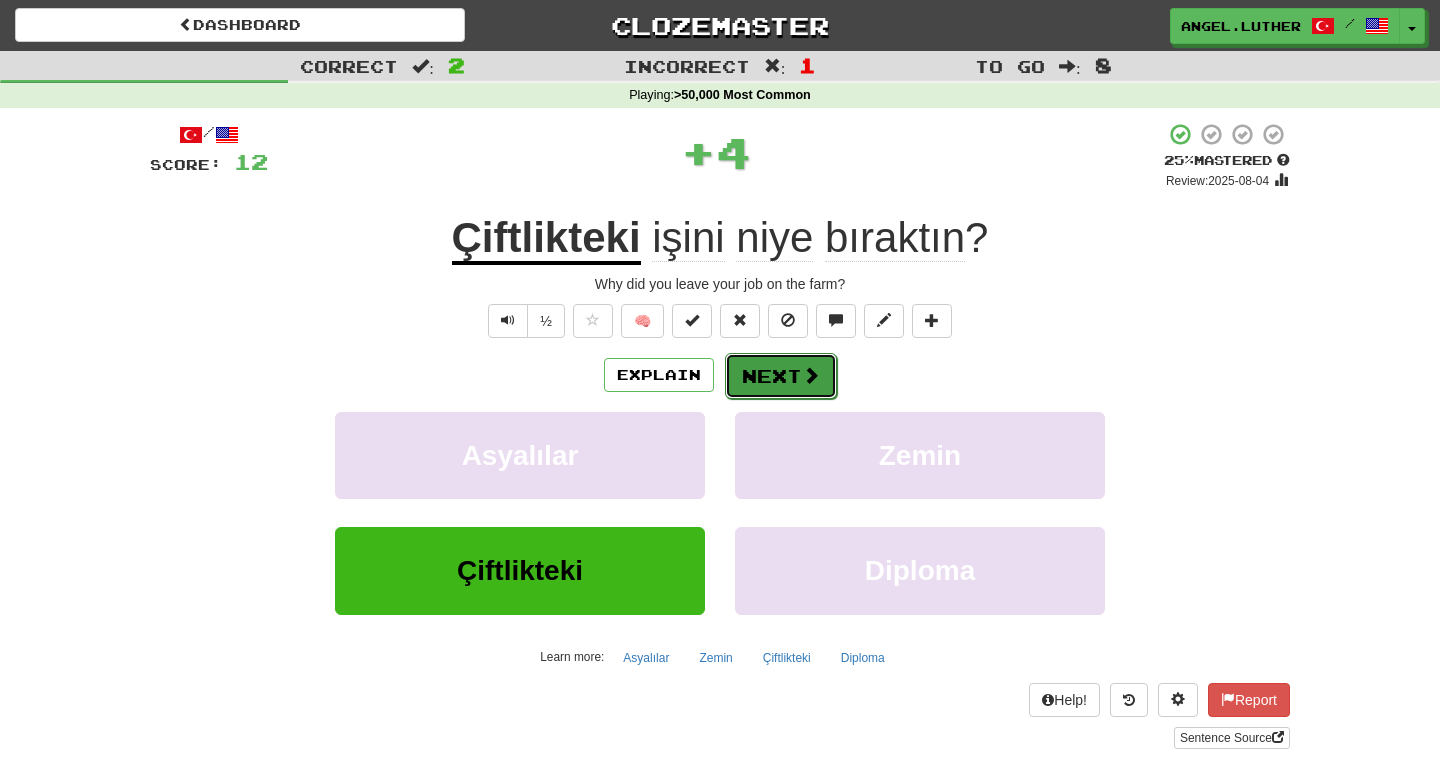 click on "Next" at bounding box center (781, 376) 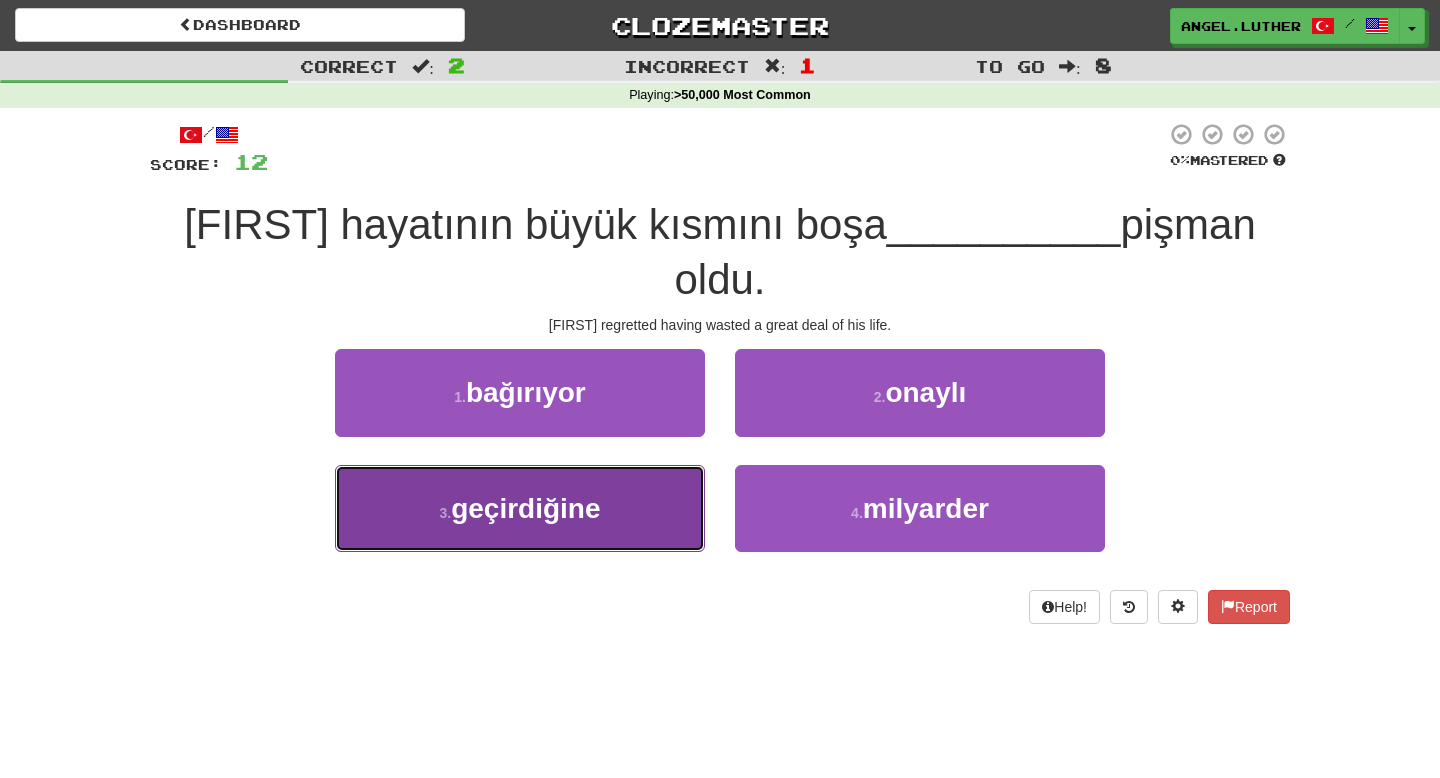 click on "3 .  geçirdiğine" at bounding box center (520, 508) 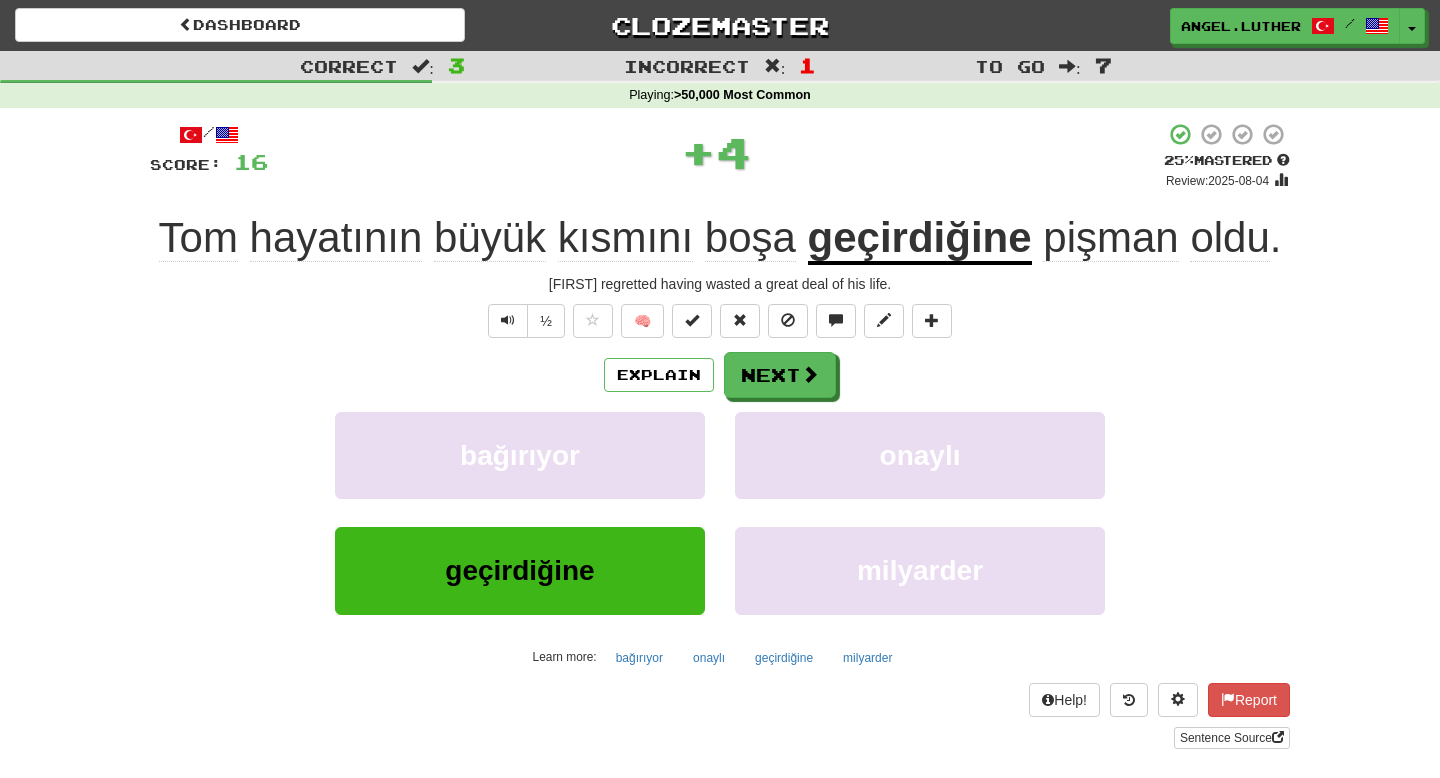 click on "geçirdiğine" at bounding box center (920, 239) 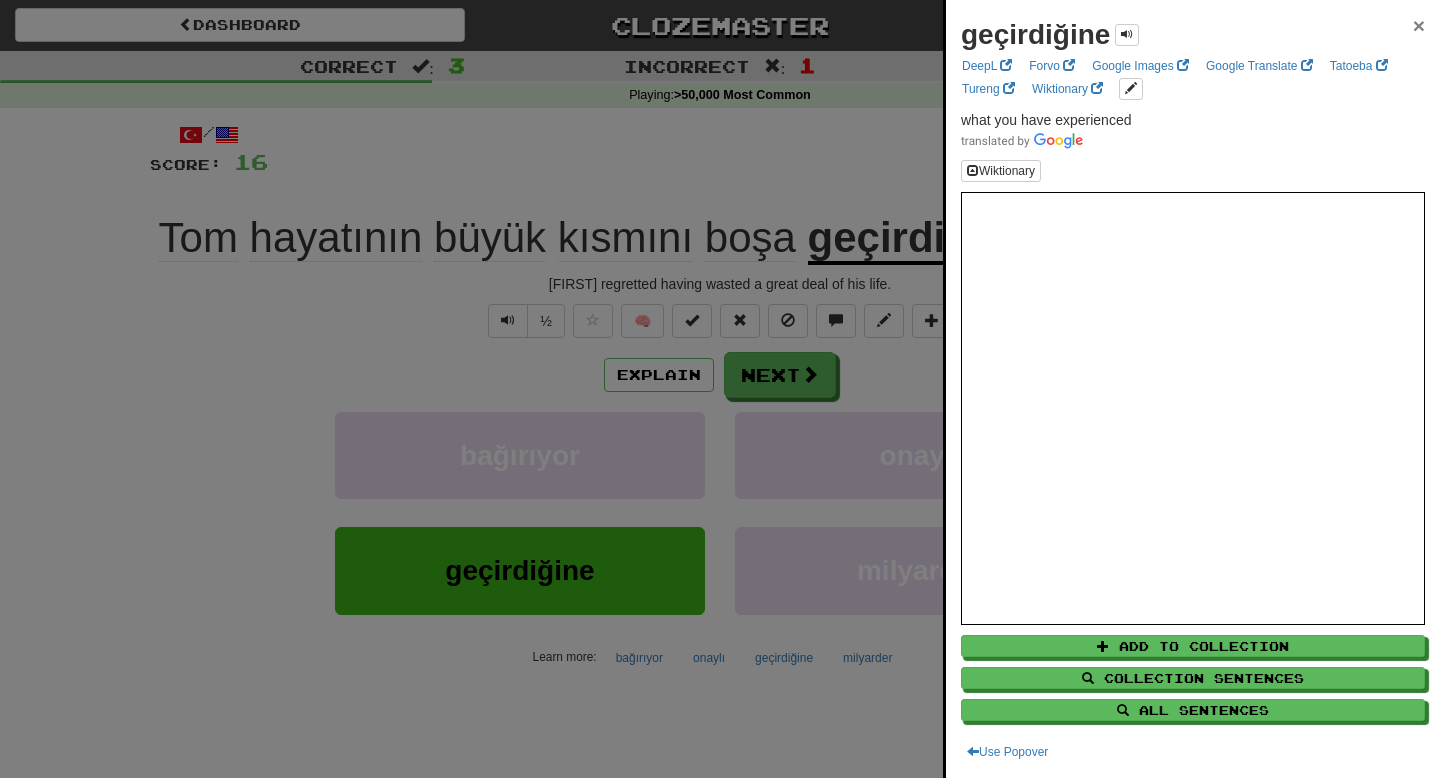 click on "×" at bounding box center (1419, 25) 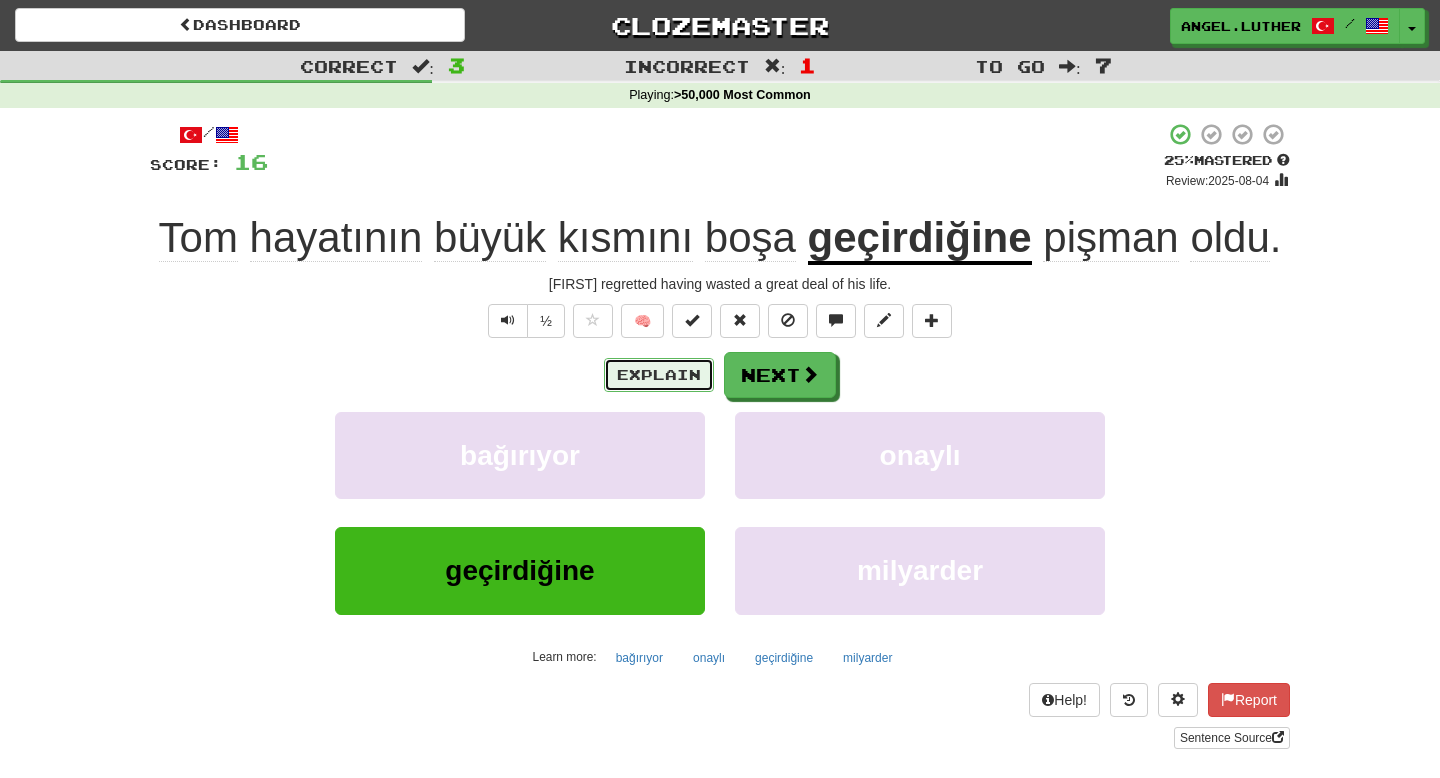 click on "Explain" at bounding box center [659, 375] 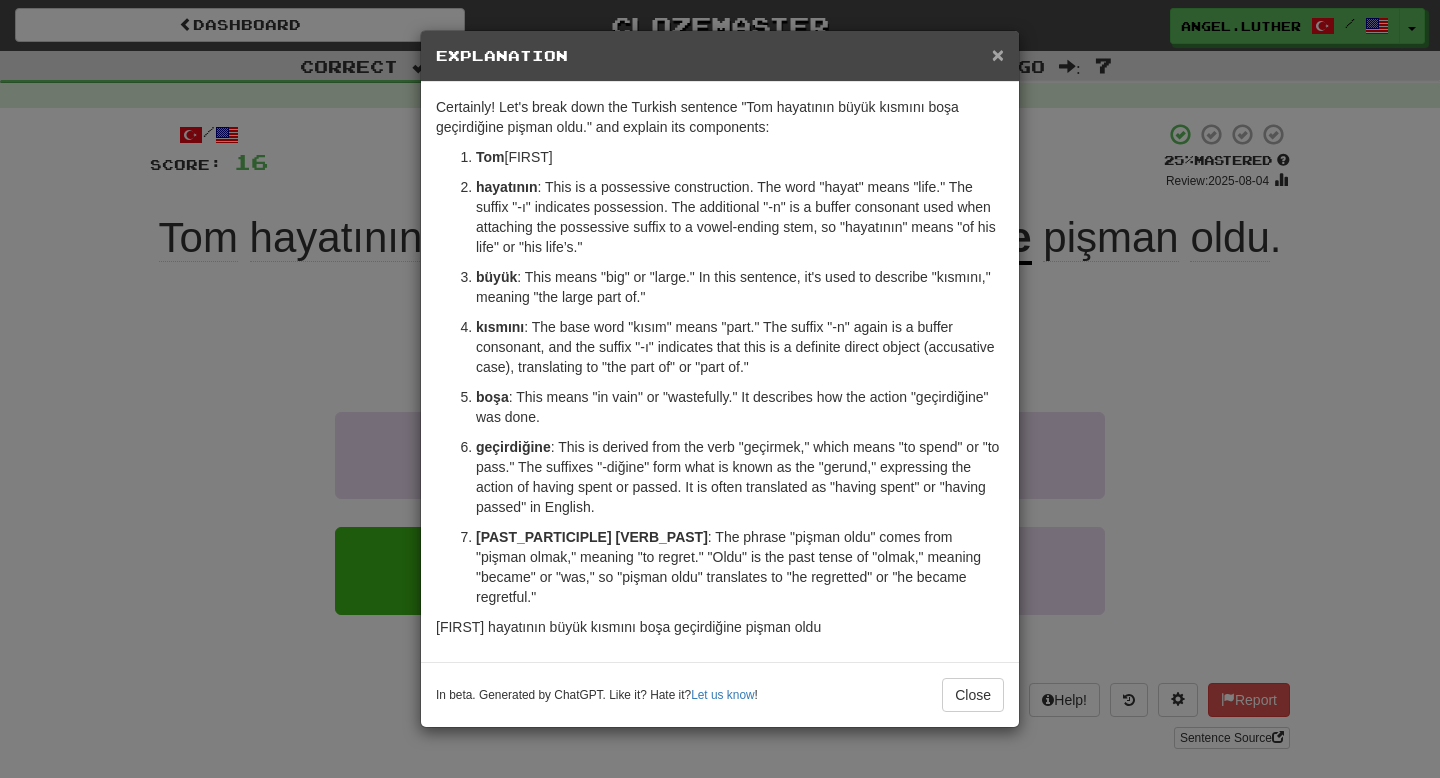 click on "×" at bounding box center [998, 54] 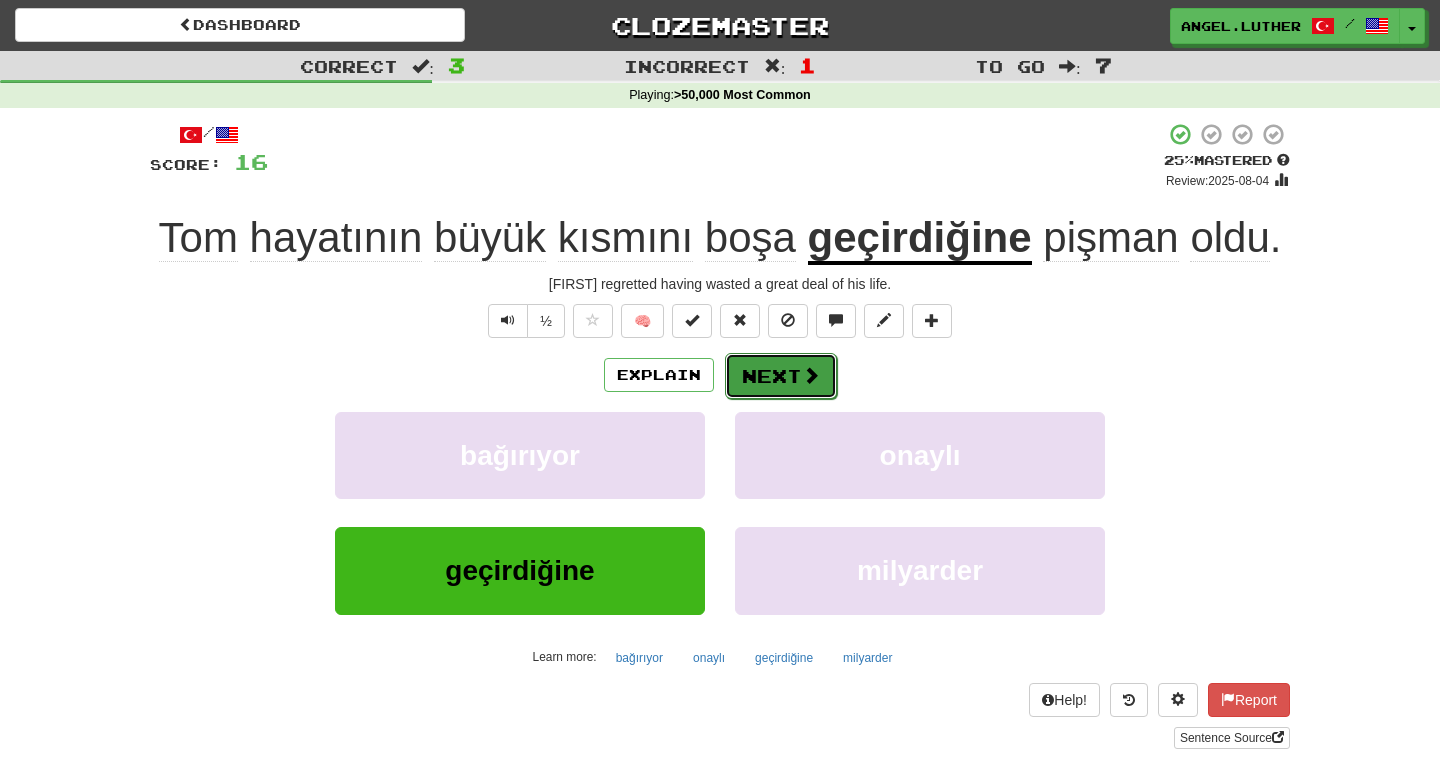 click at bounding box center (811, 375) 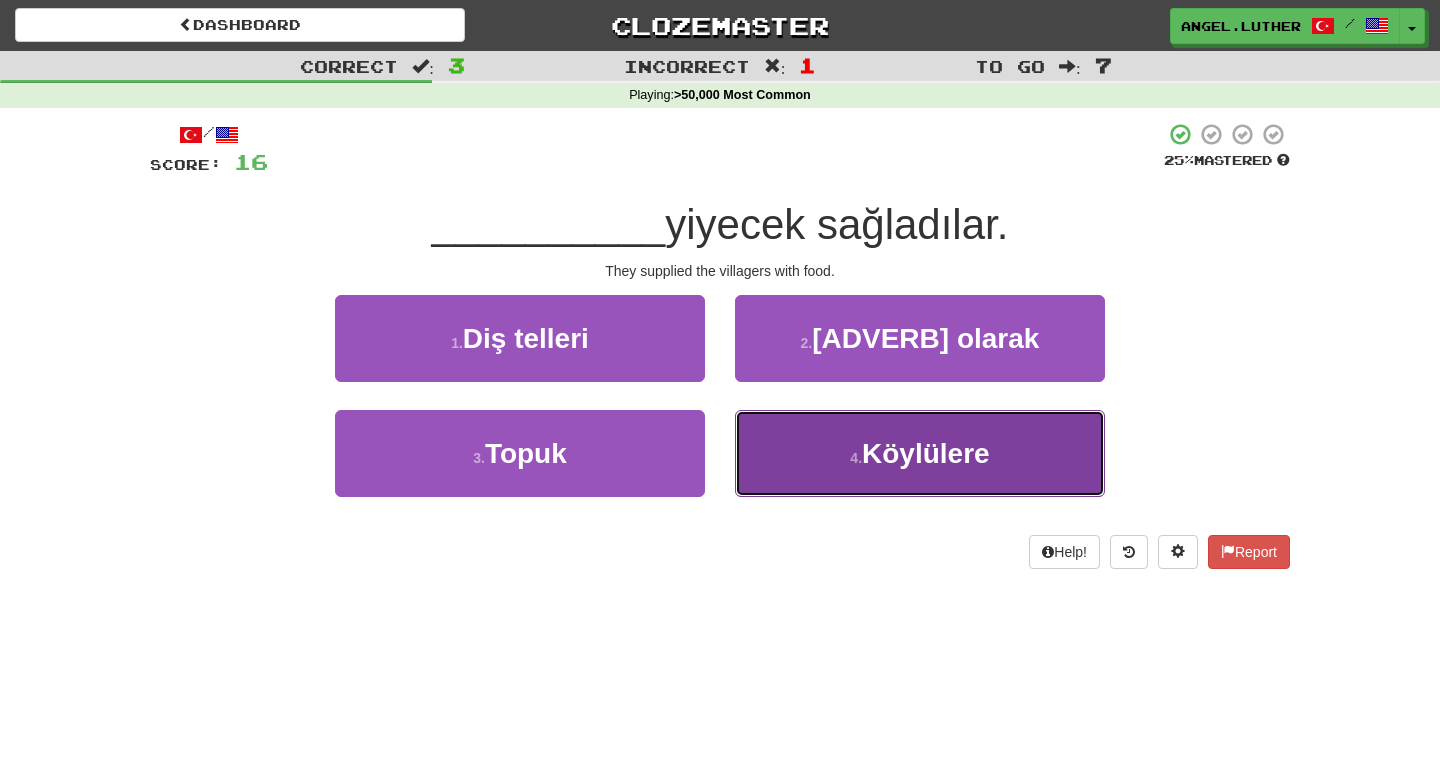click on "4 .  Köylülere" at bounding box center [920, 453] 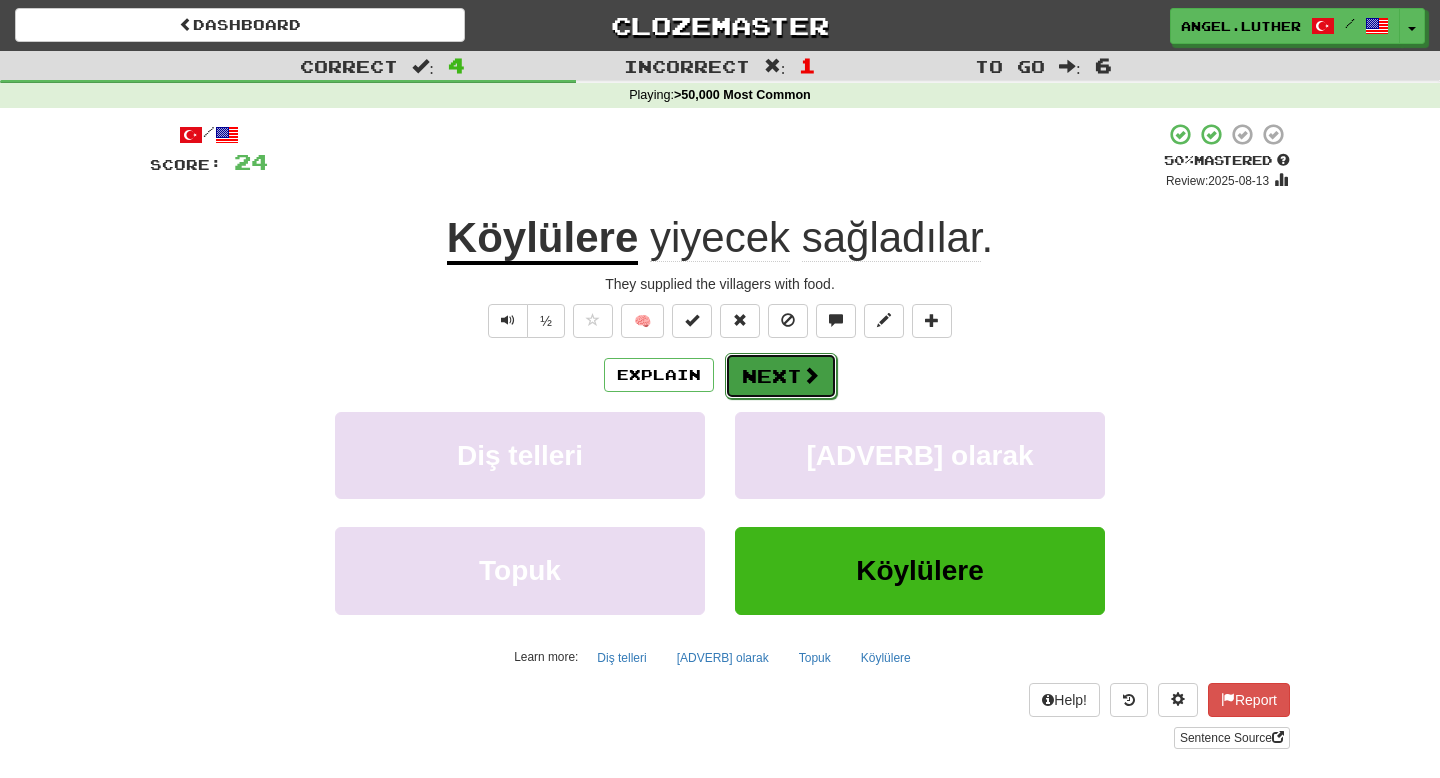 click on "Next" at bounding box center [781, 376] 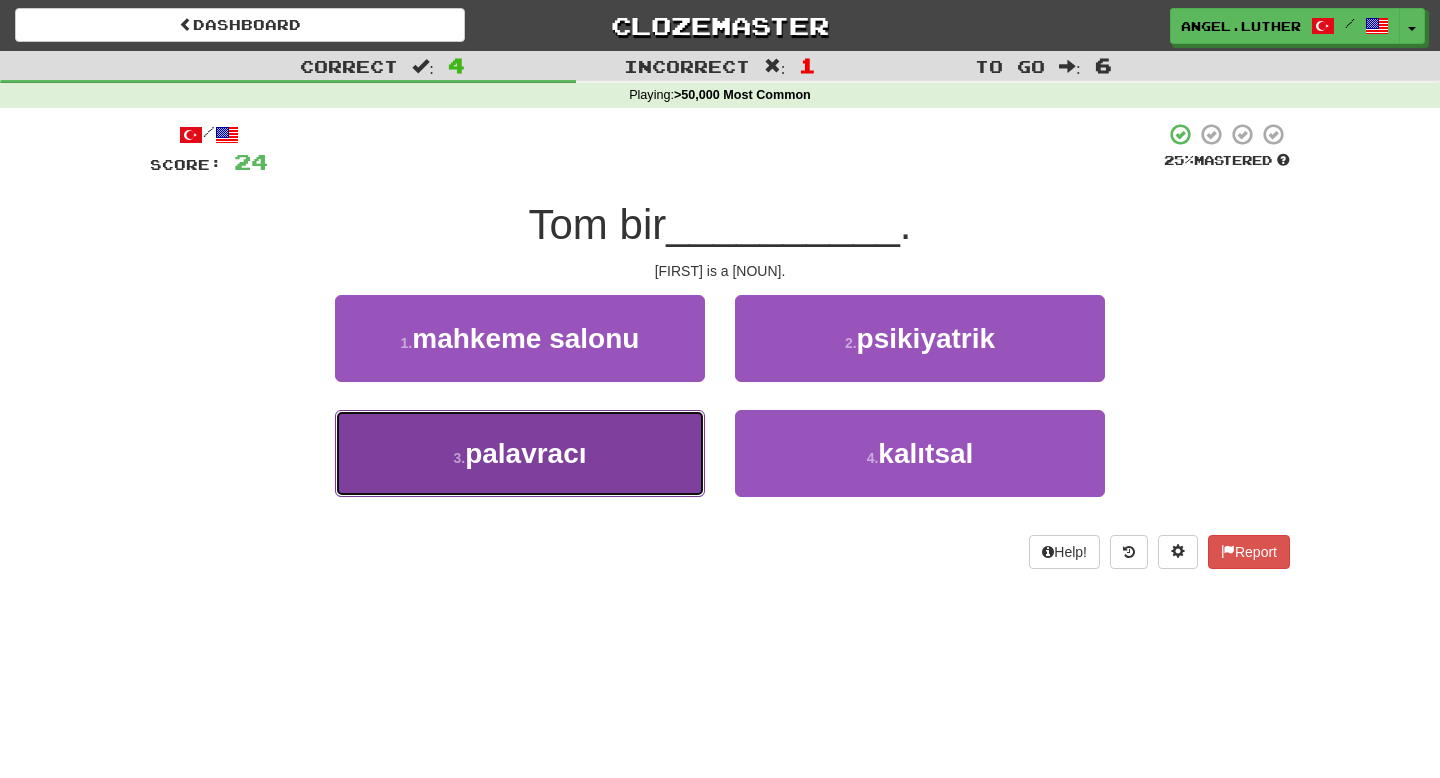 click on "3 .  palavracı" at bounding box center (520, 453) 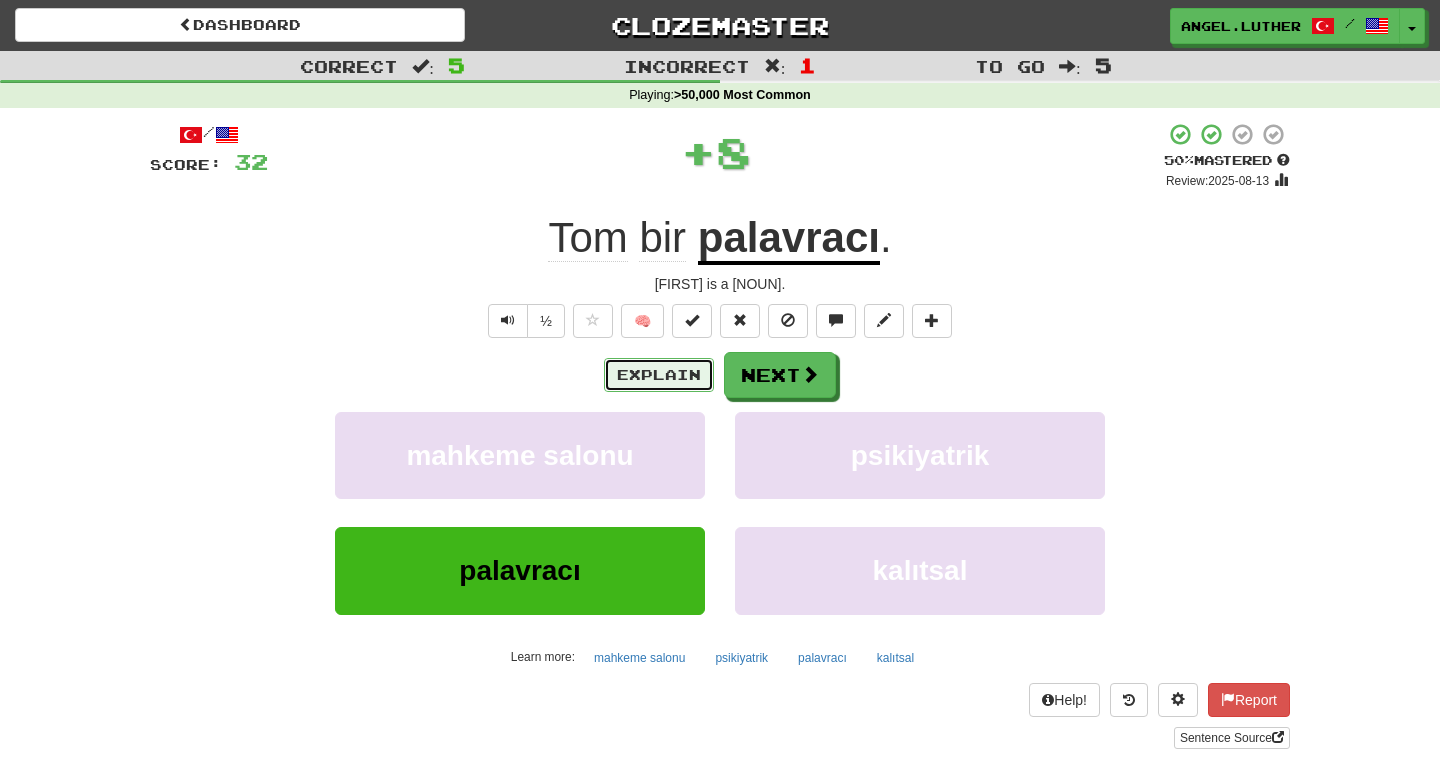 click on "Explain" at bounding box center (659, 375) 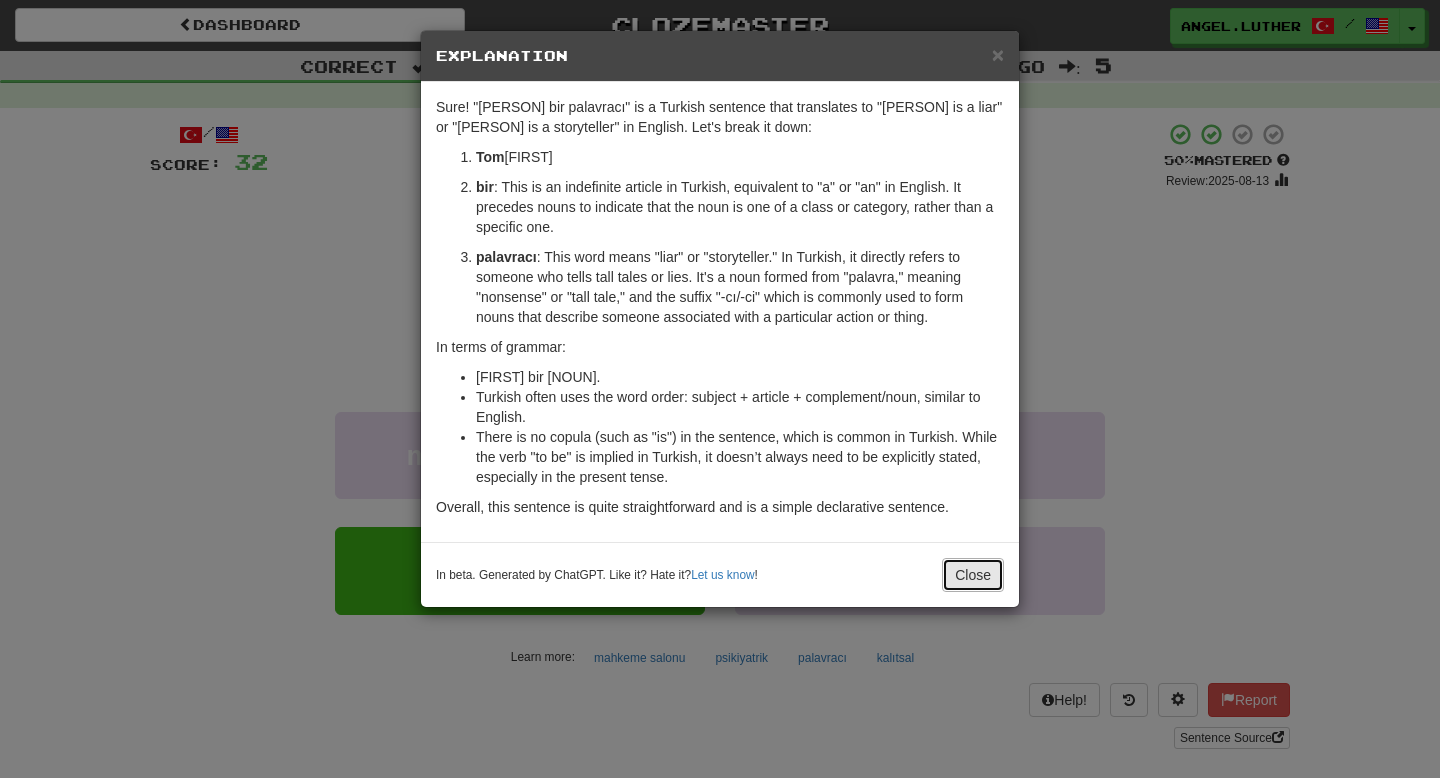 click on "Close" at bounding box center (973, 575) 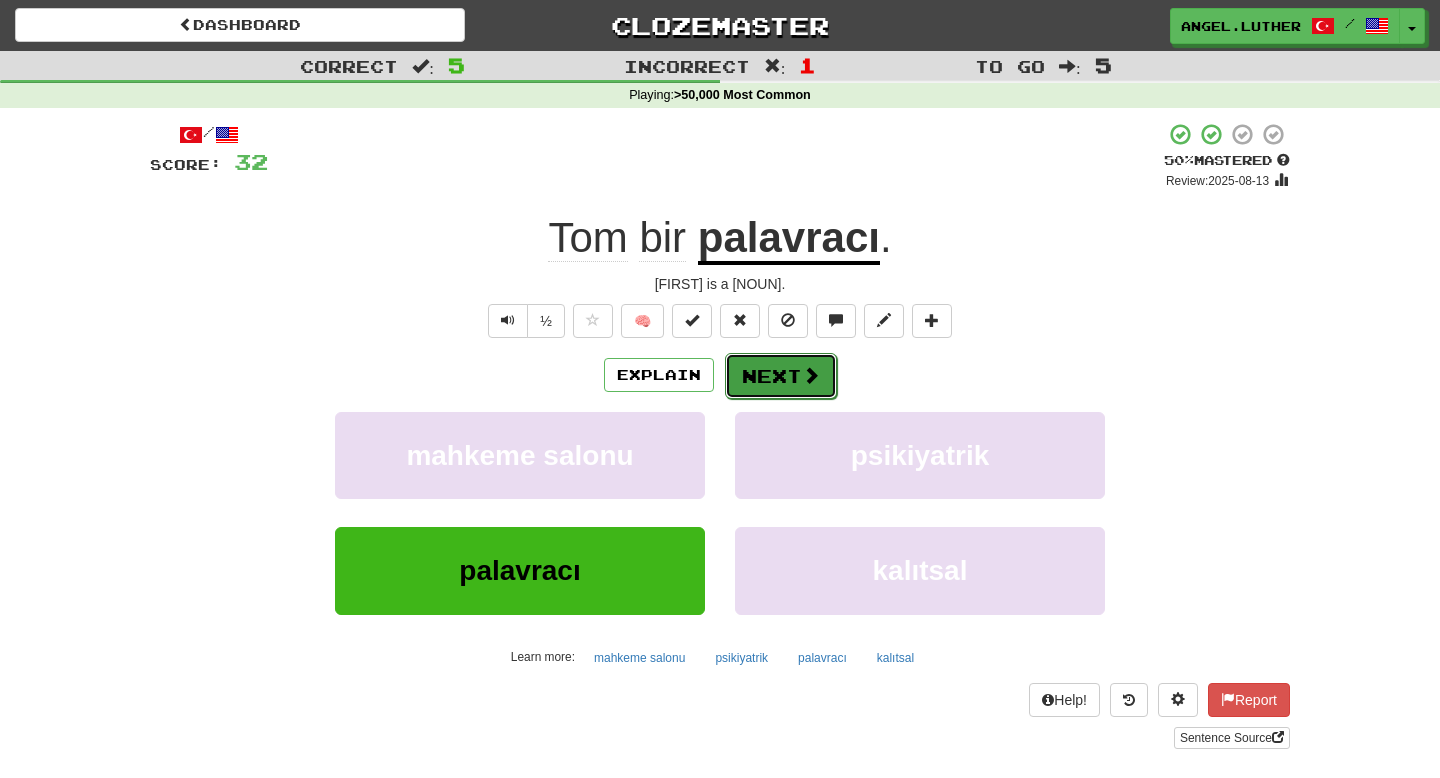 click at bounding box center [811, 375] 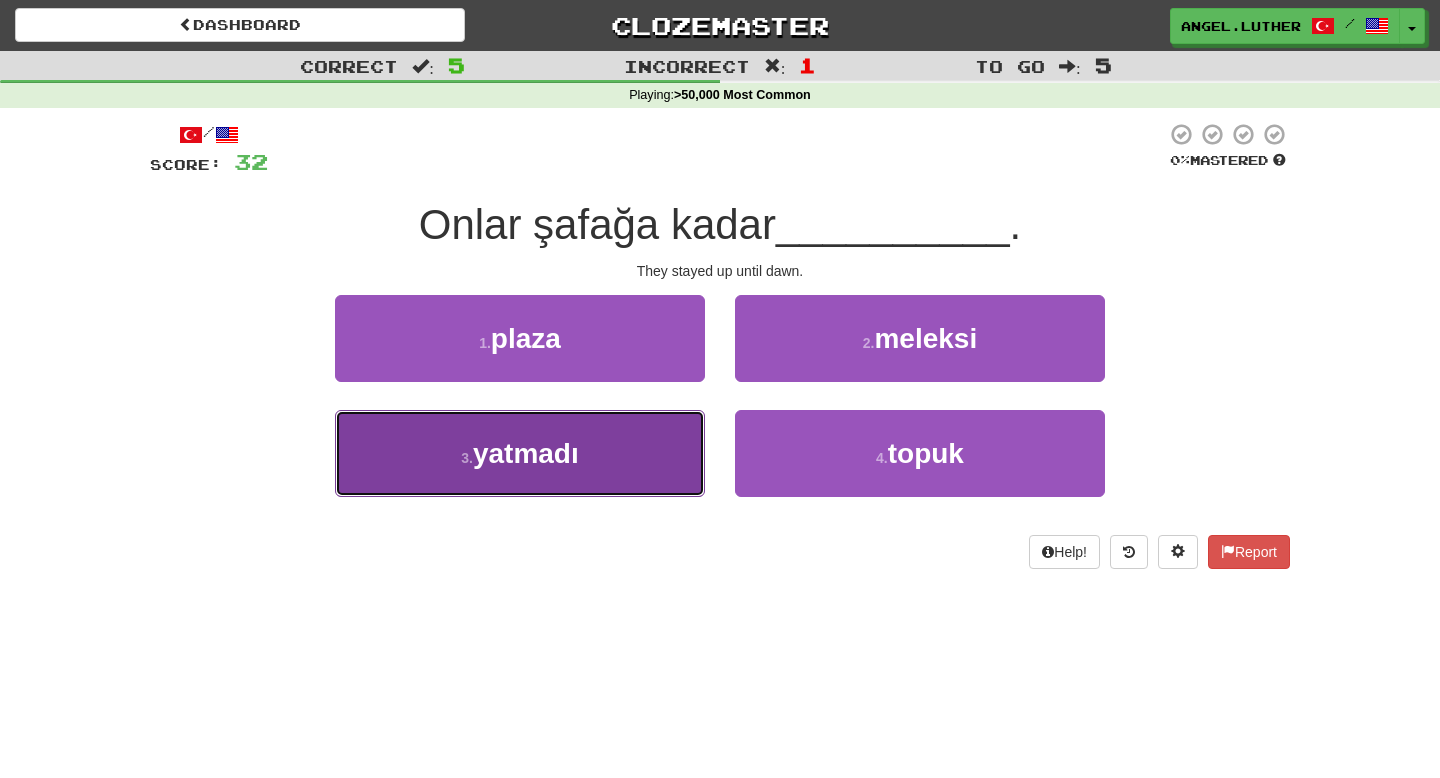 click on "3 .  yatmadı" at bounding box center (520, 453) 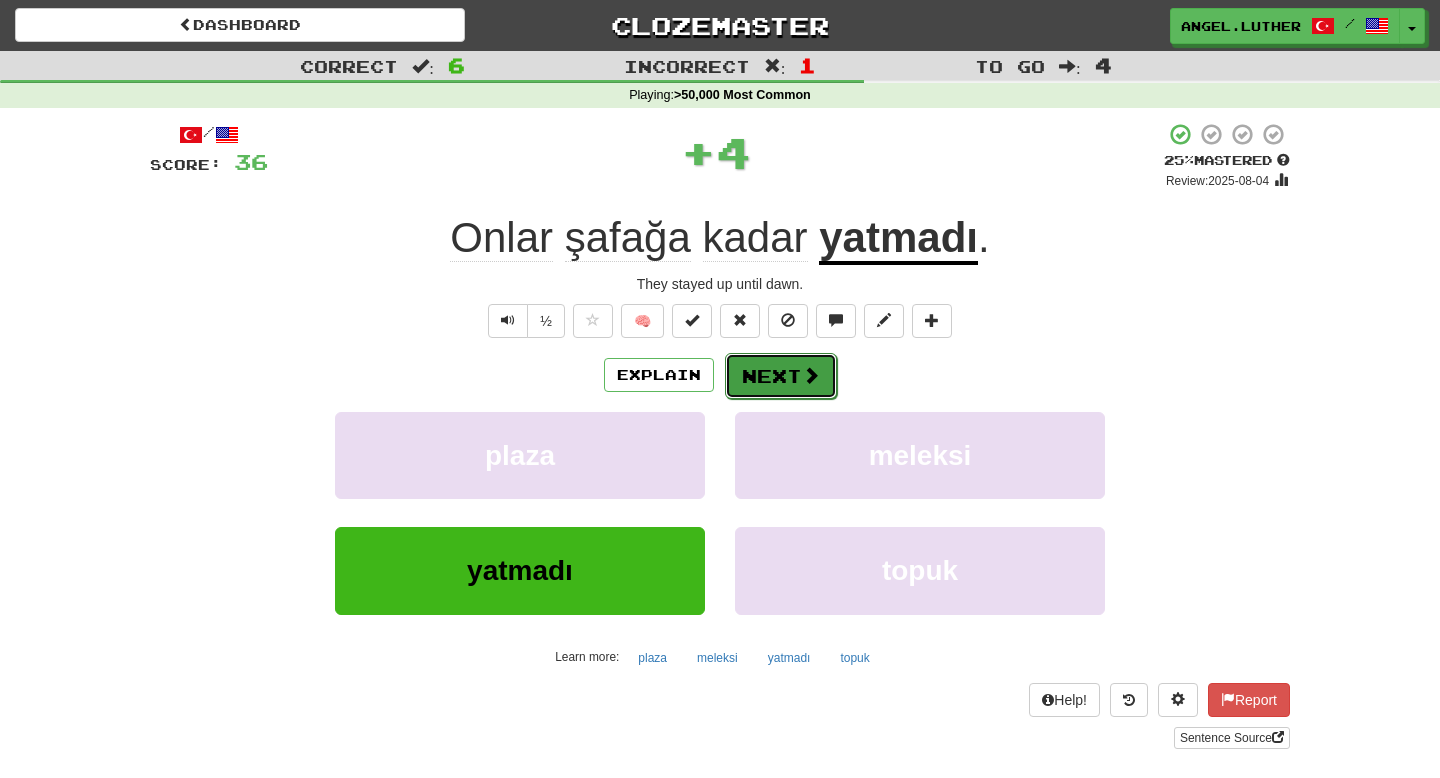 click on "Next" at bounding box center [781, 376] 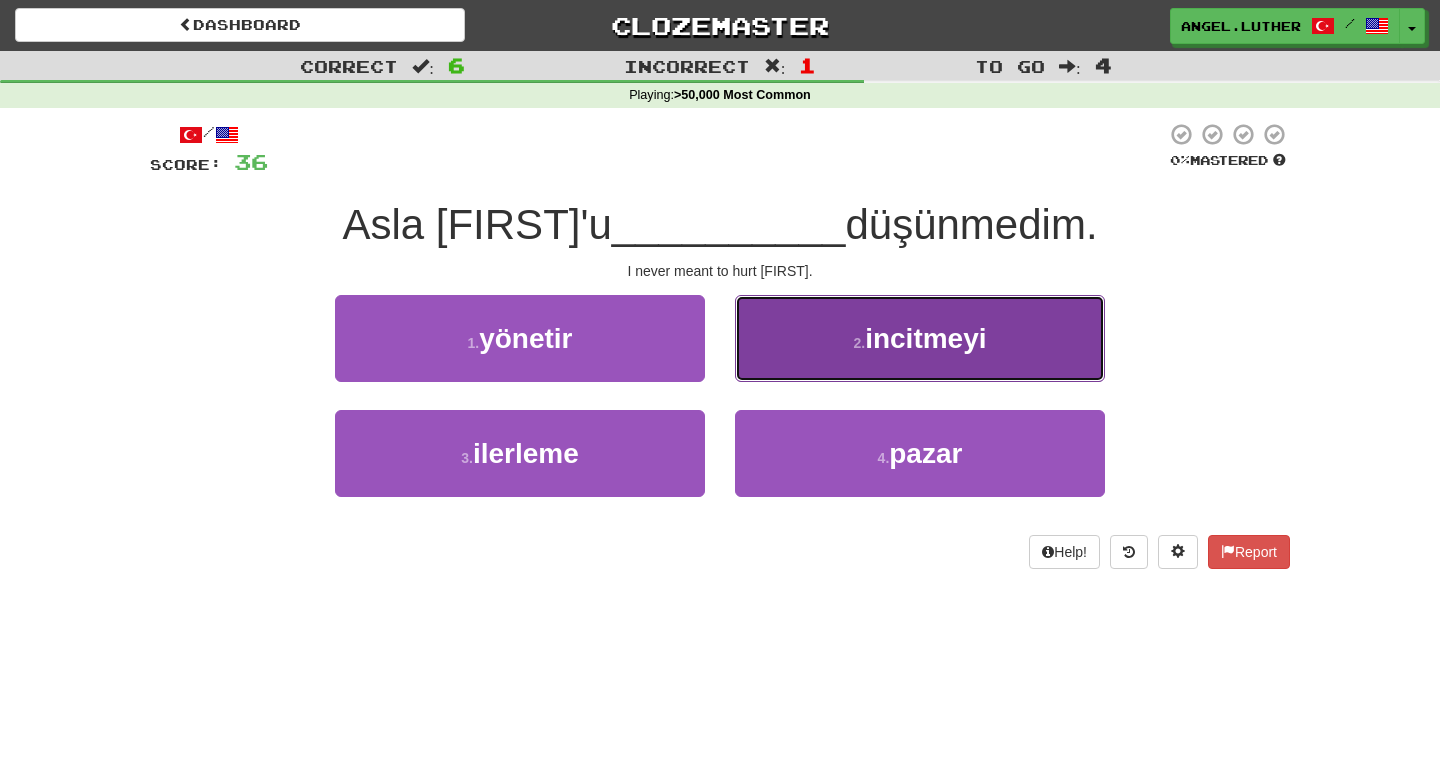 click on "2 .  incitmeyi" at bounding box center (920, 338) 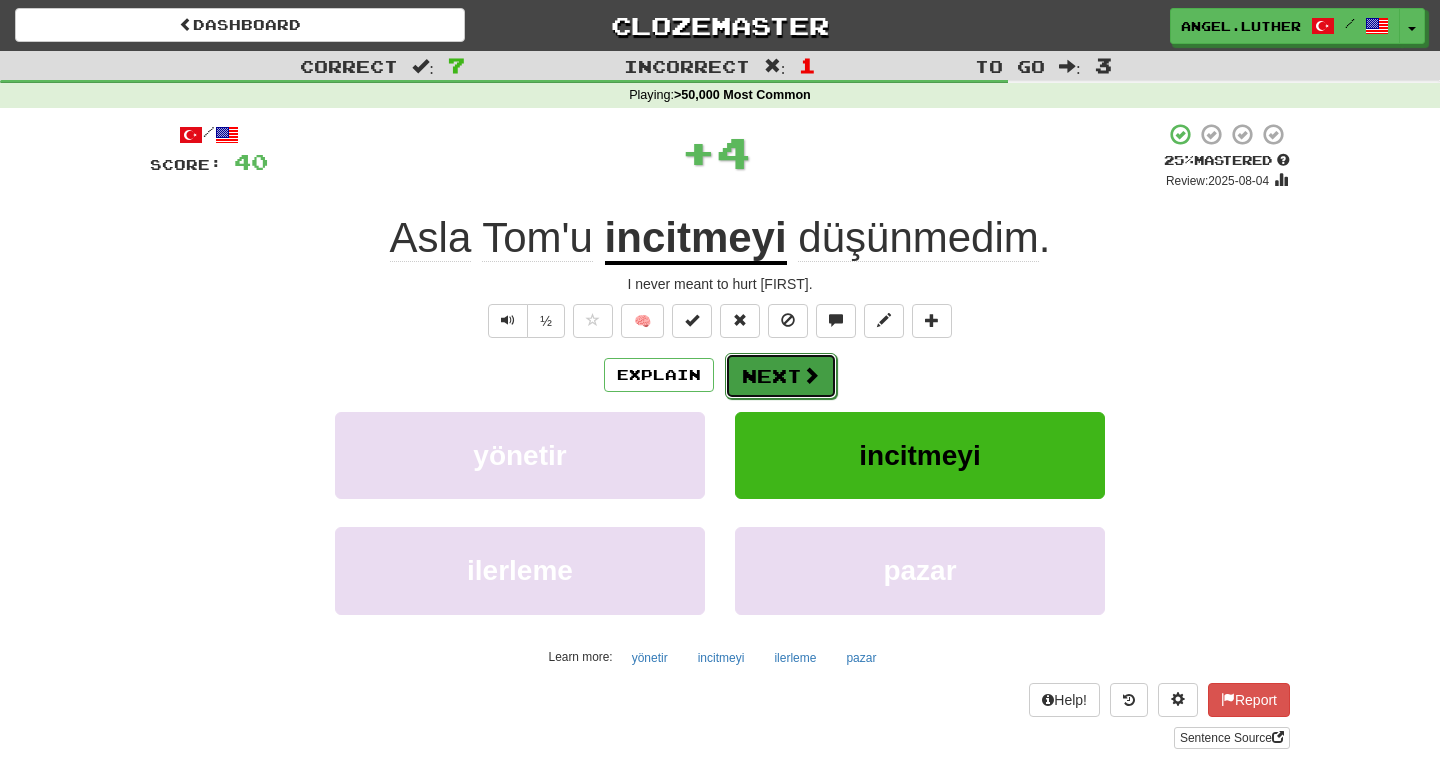 click on "Next" at bounding box center [781, 376] 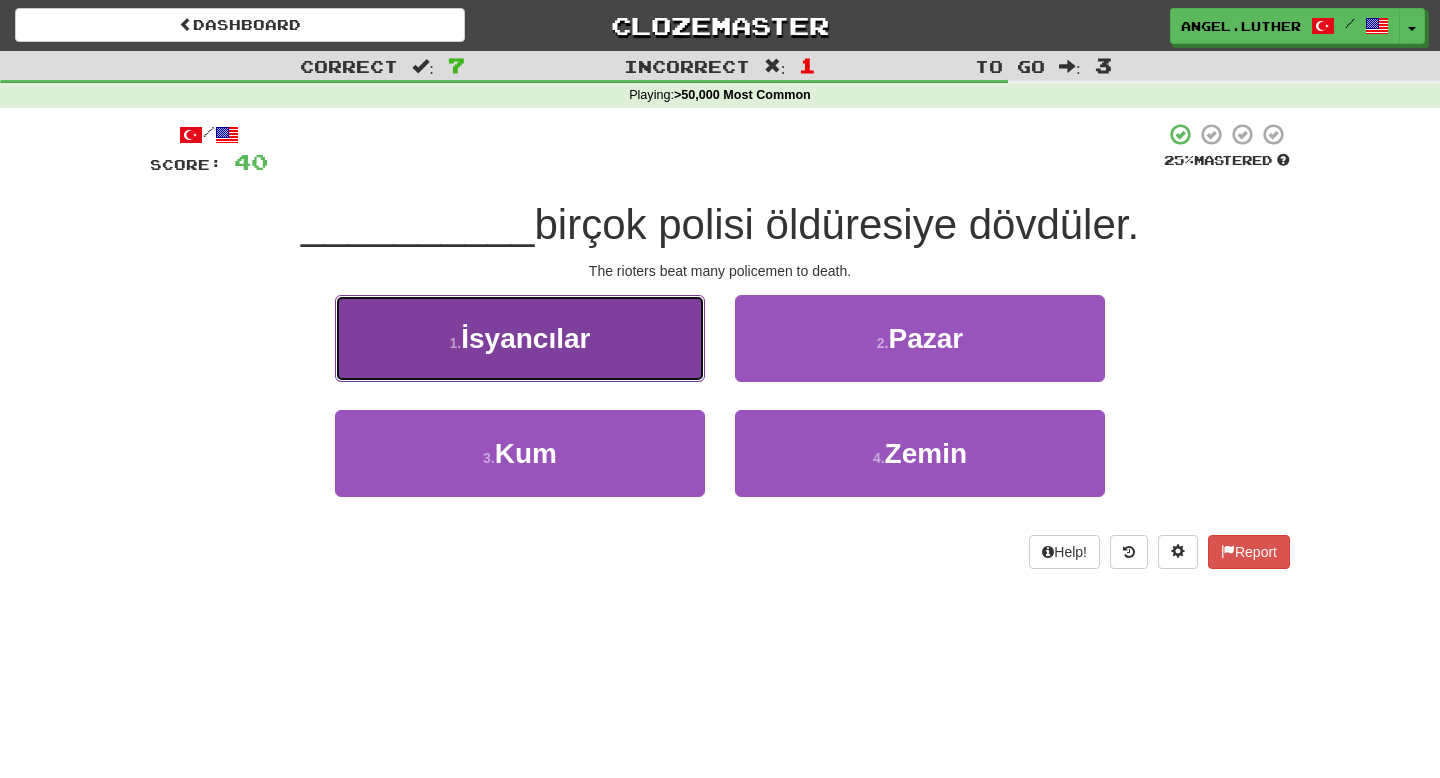 click on "İsyancılar" at bounding box center (525, 338) 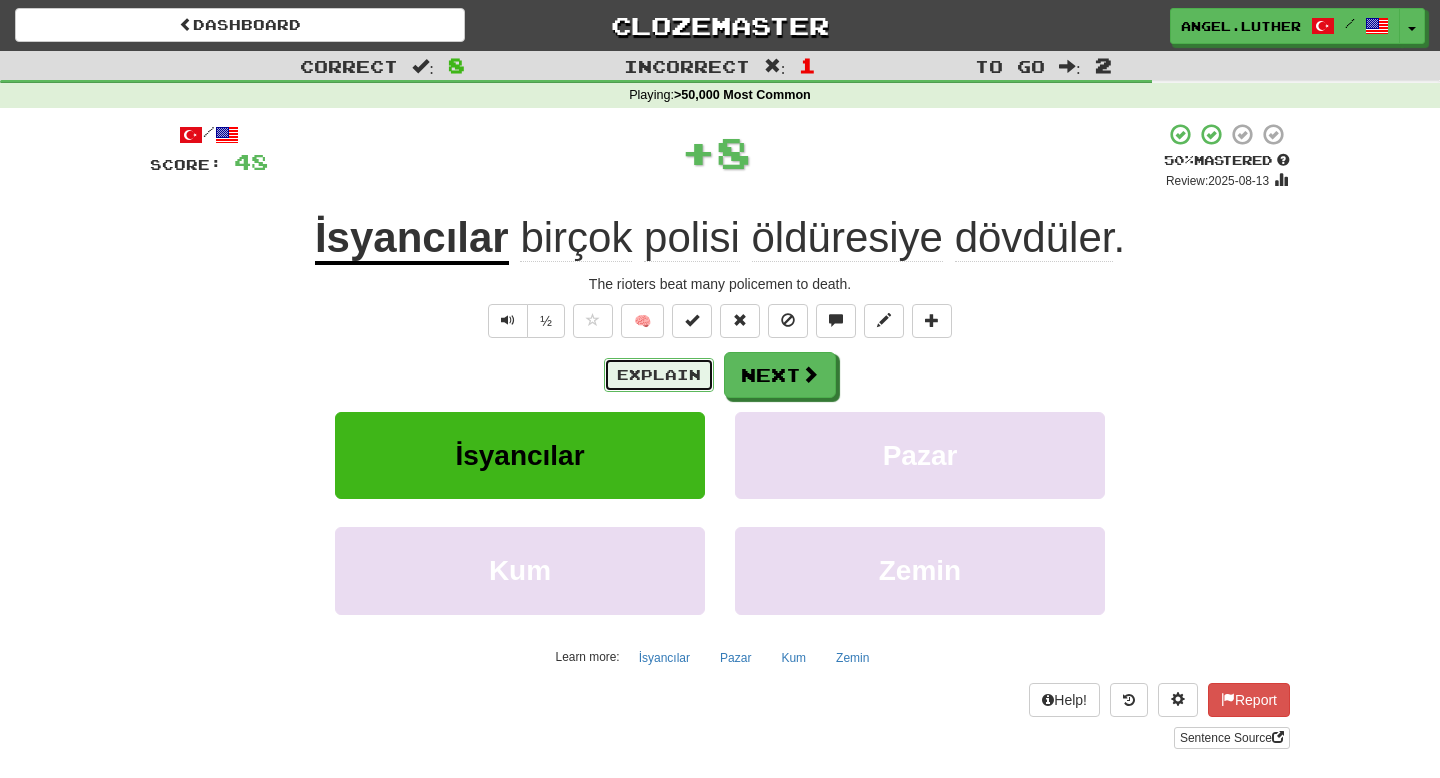 click on "Explain" at bounding box center [659, 375] 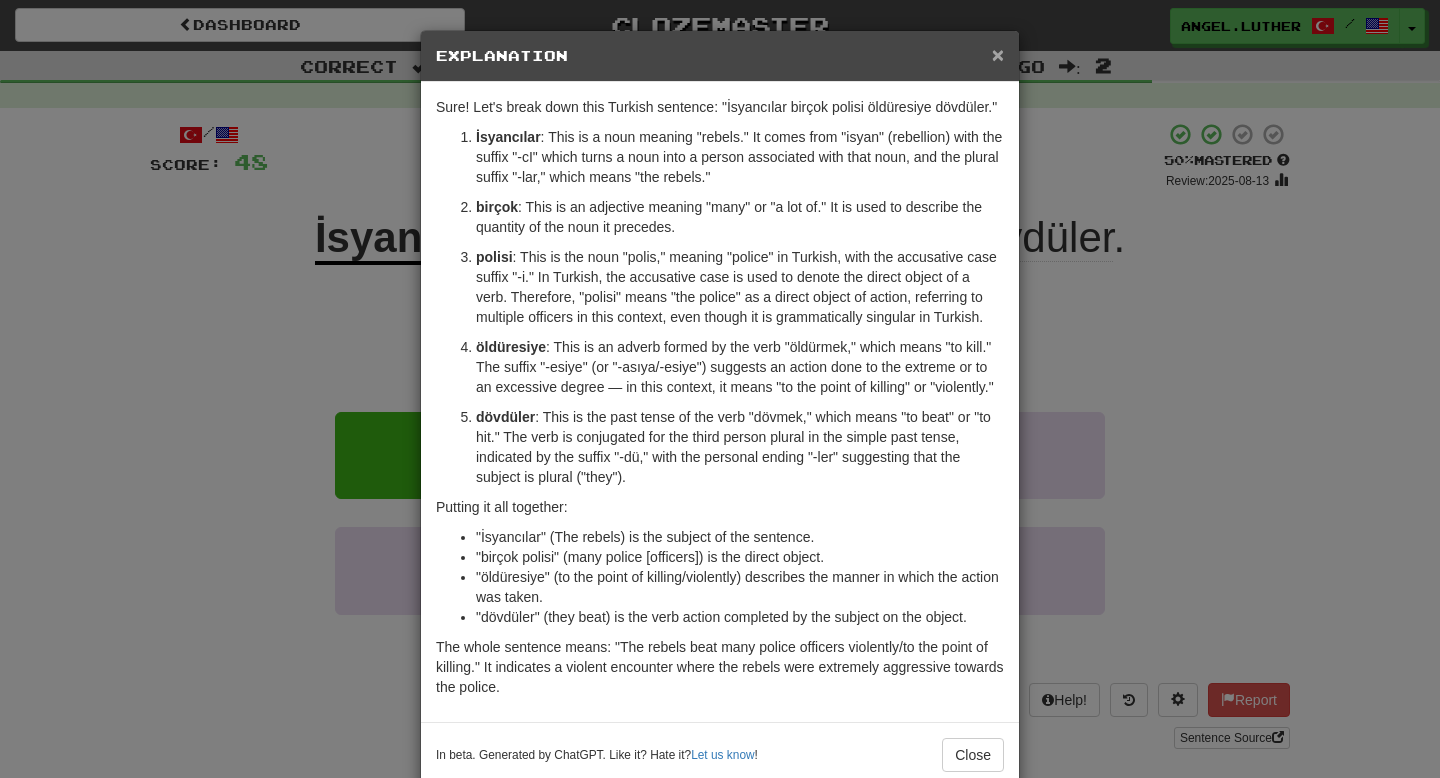 click on "×" at bounding box center [998, 54] 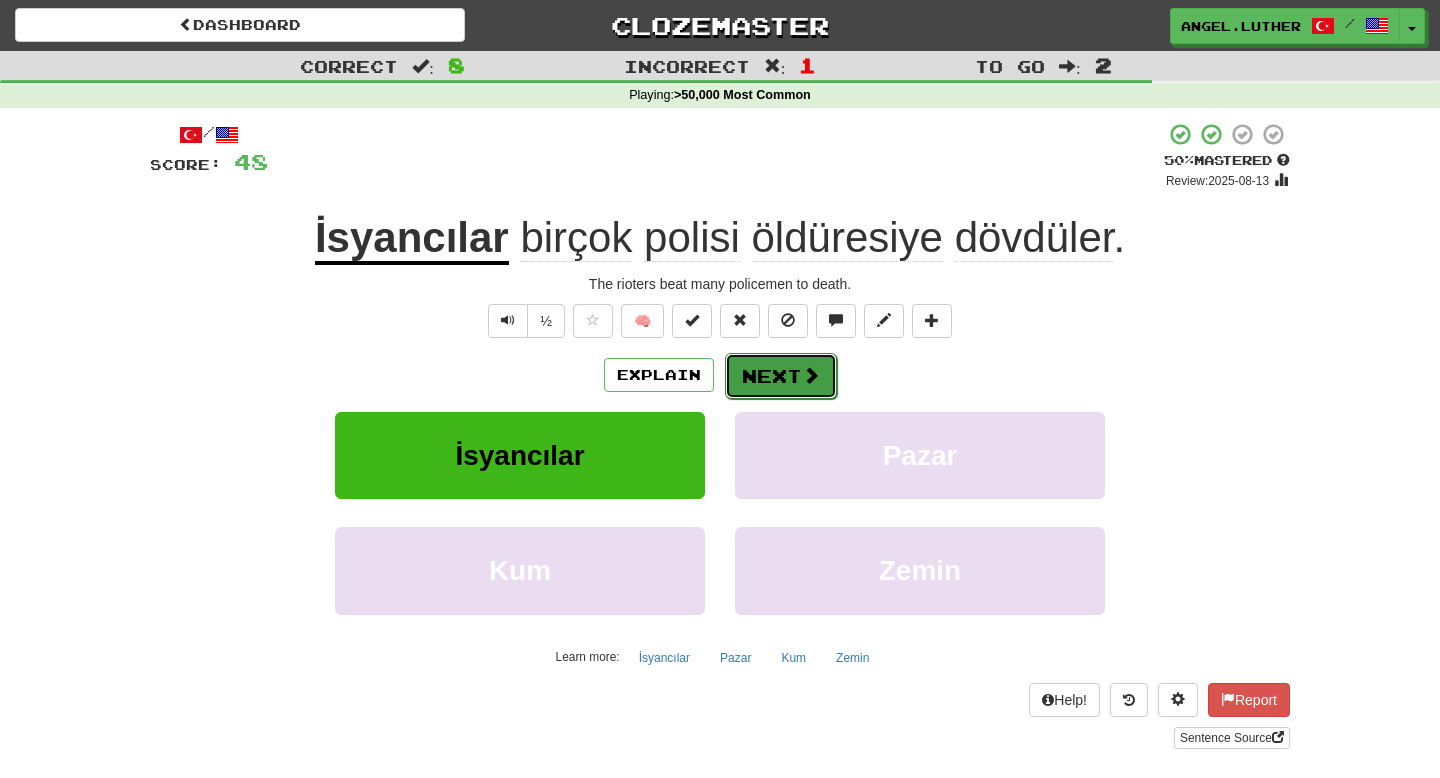 click on "Next" at bounding box center [781, 376] 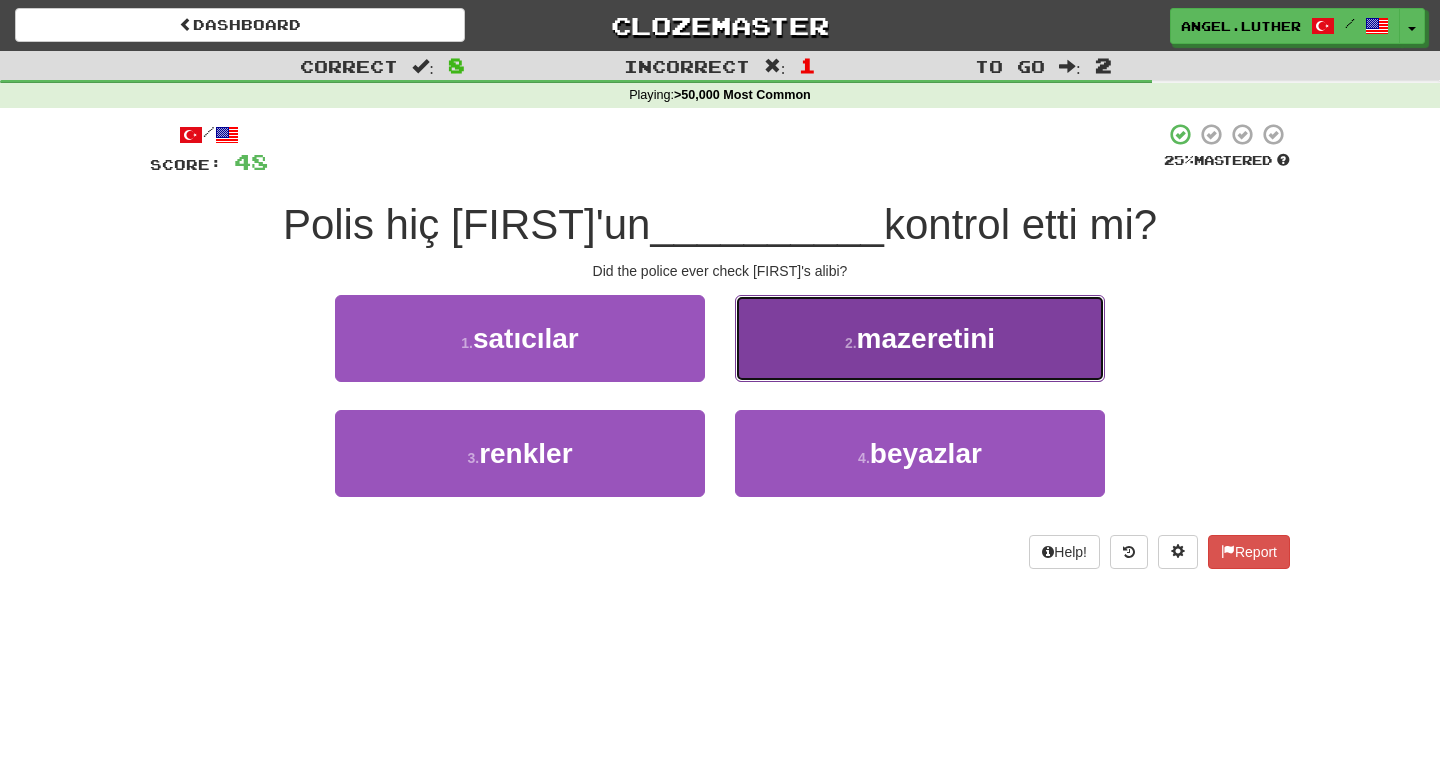 click on "2 .  mazeretini" at bounding box center (920, 338) 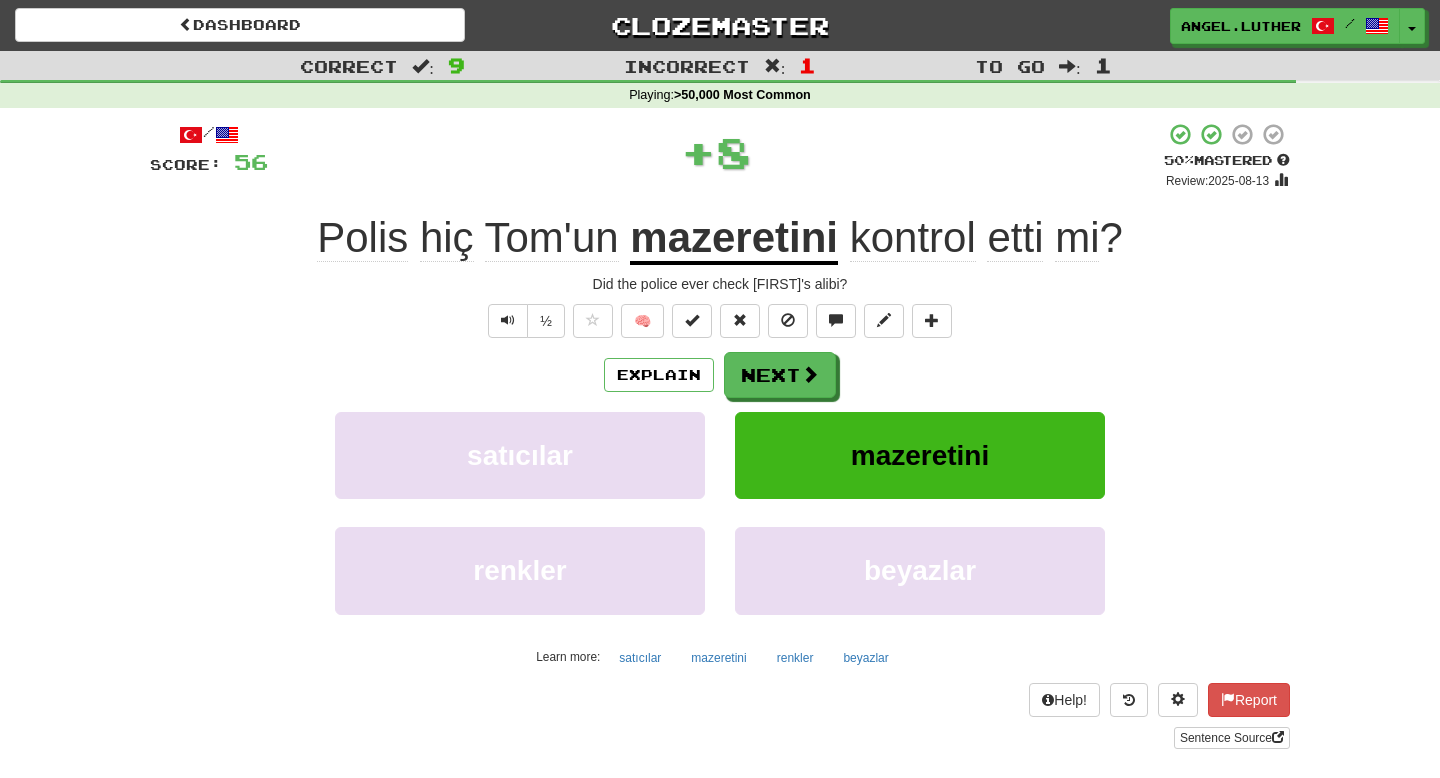 click on "mazeretini" at bounding box center (734, 239) 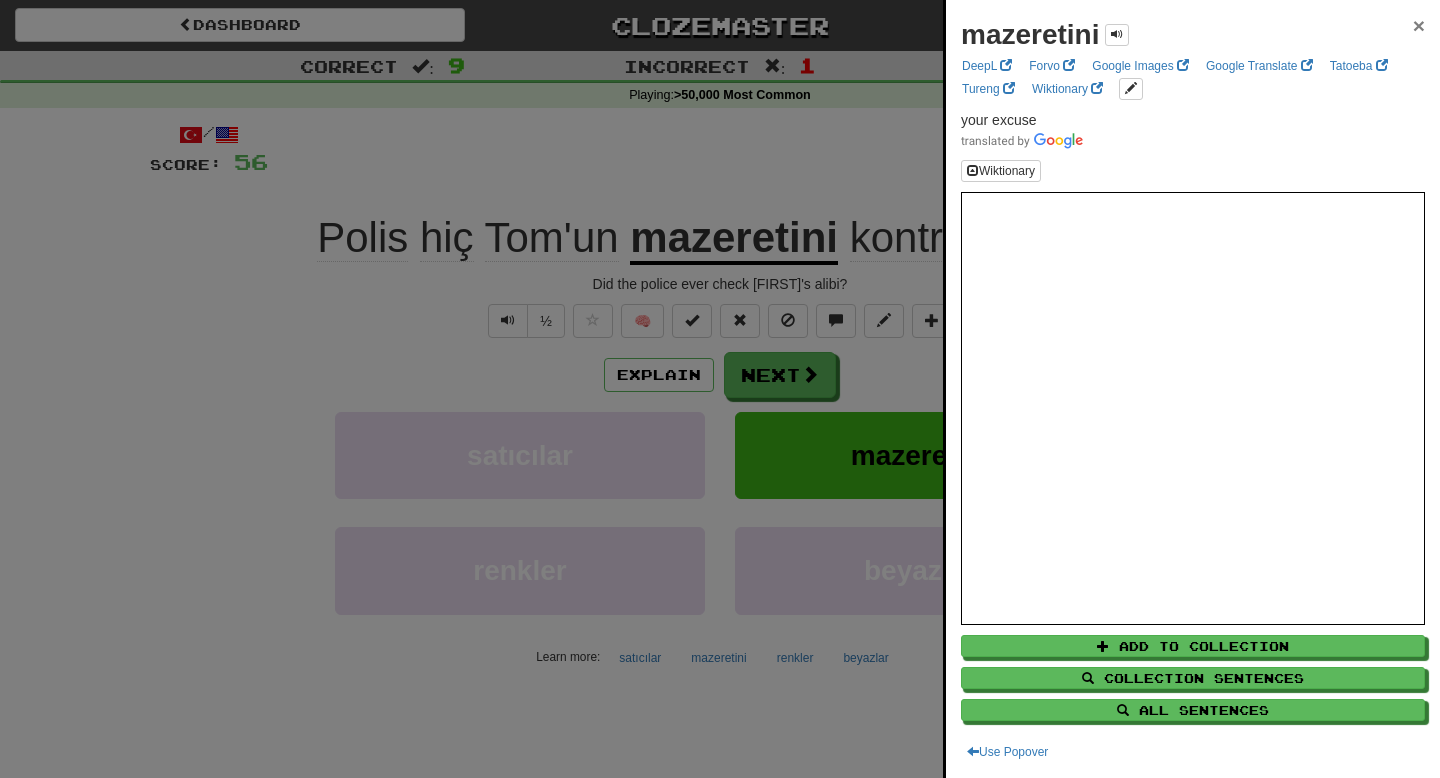 click on "×" at bounding box center [1419, 25] 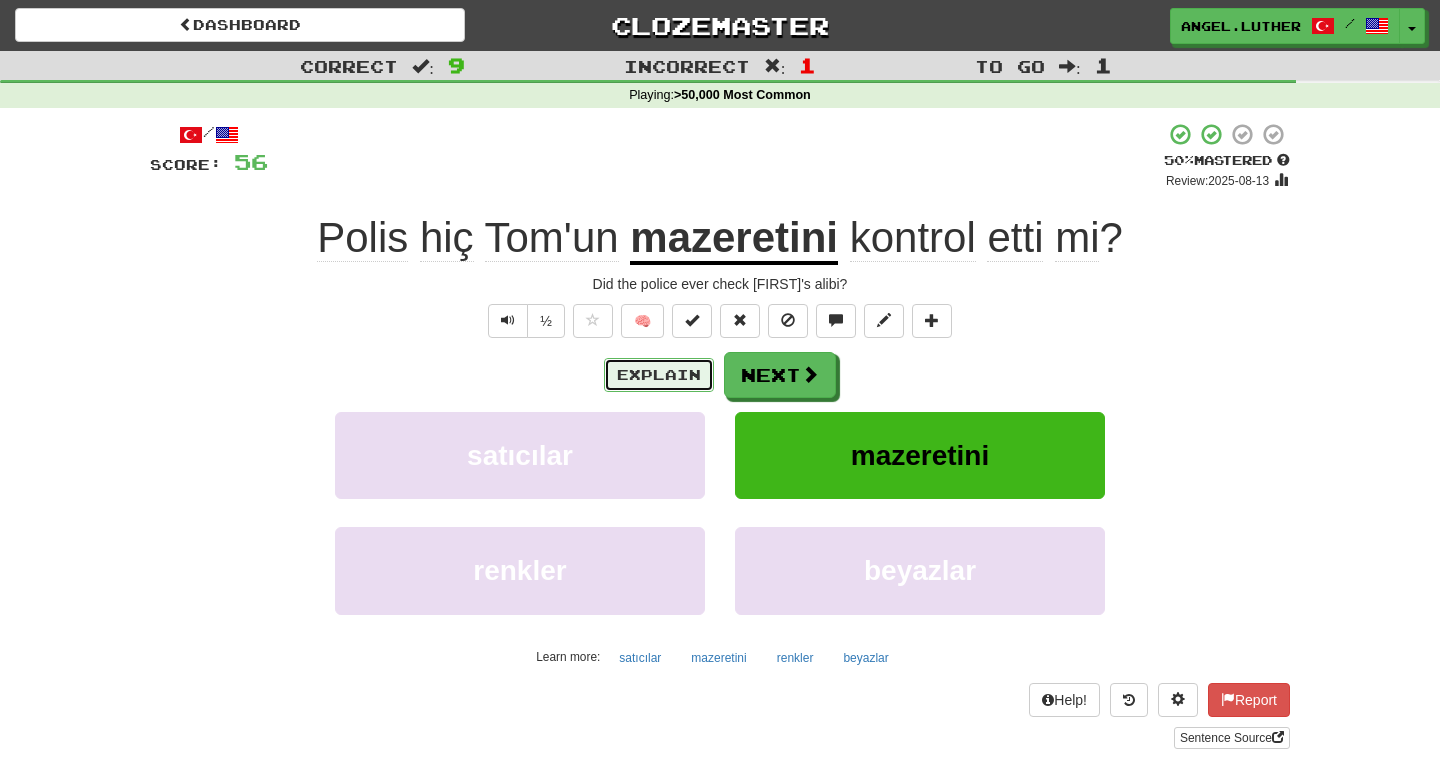 click on "Explain" at bounding box center (659, 375) 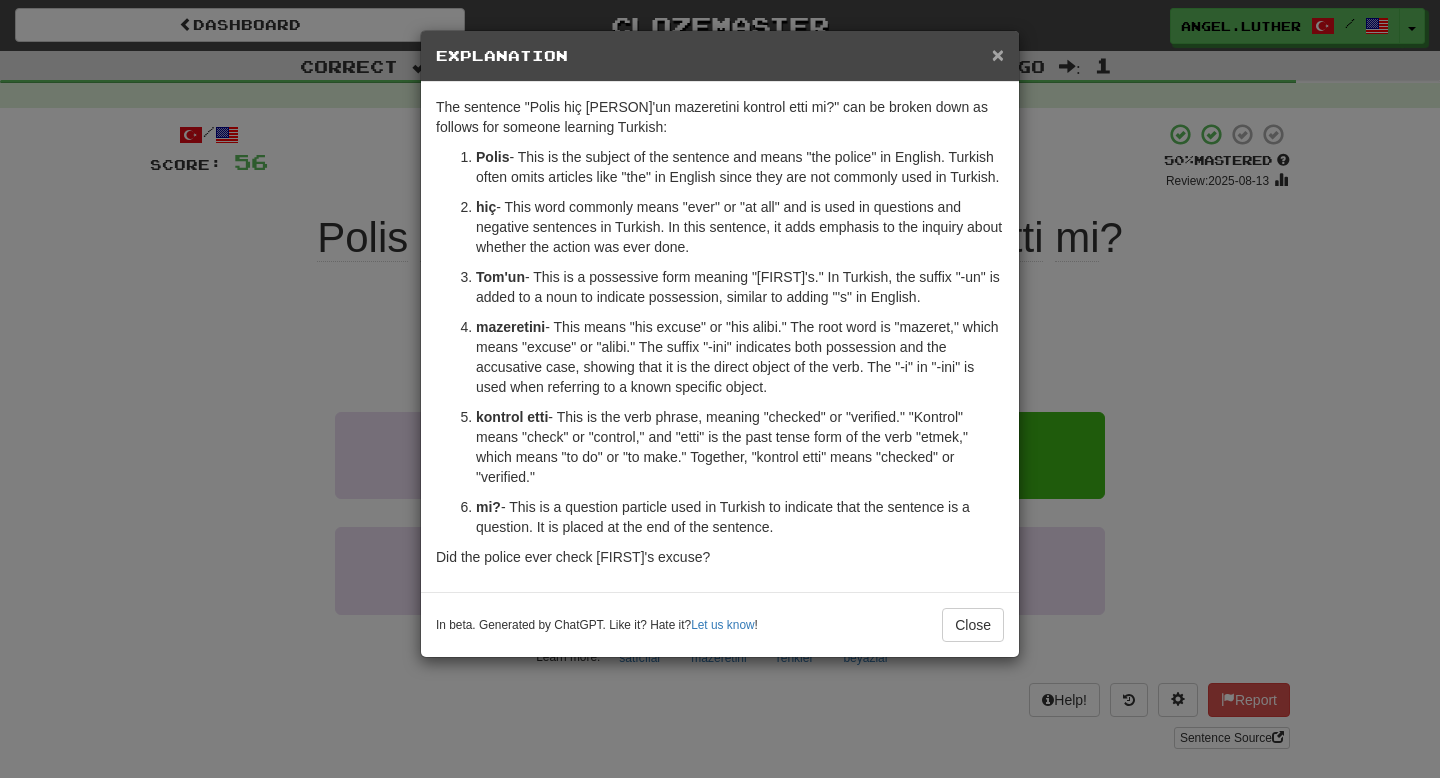 click on "×" at bounding box center [998, 54] 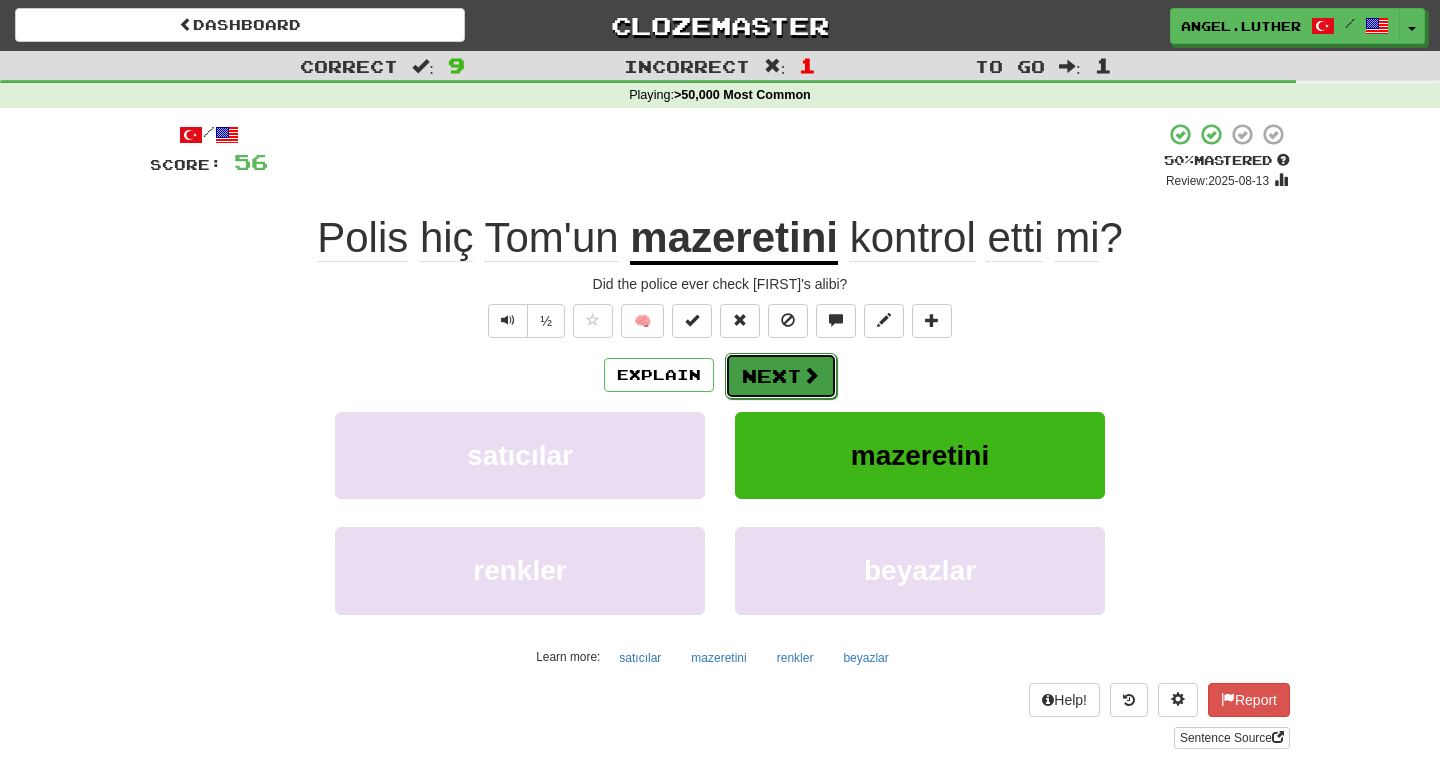 click on "Next" at bounding box center (781, 376) 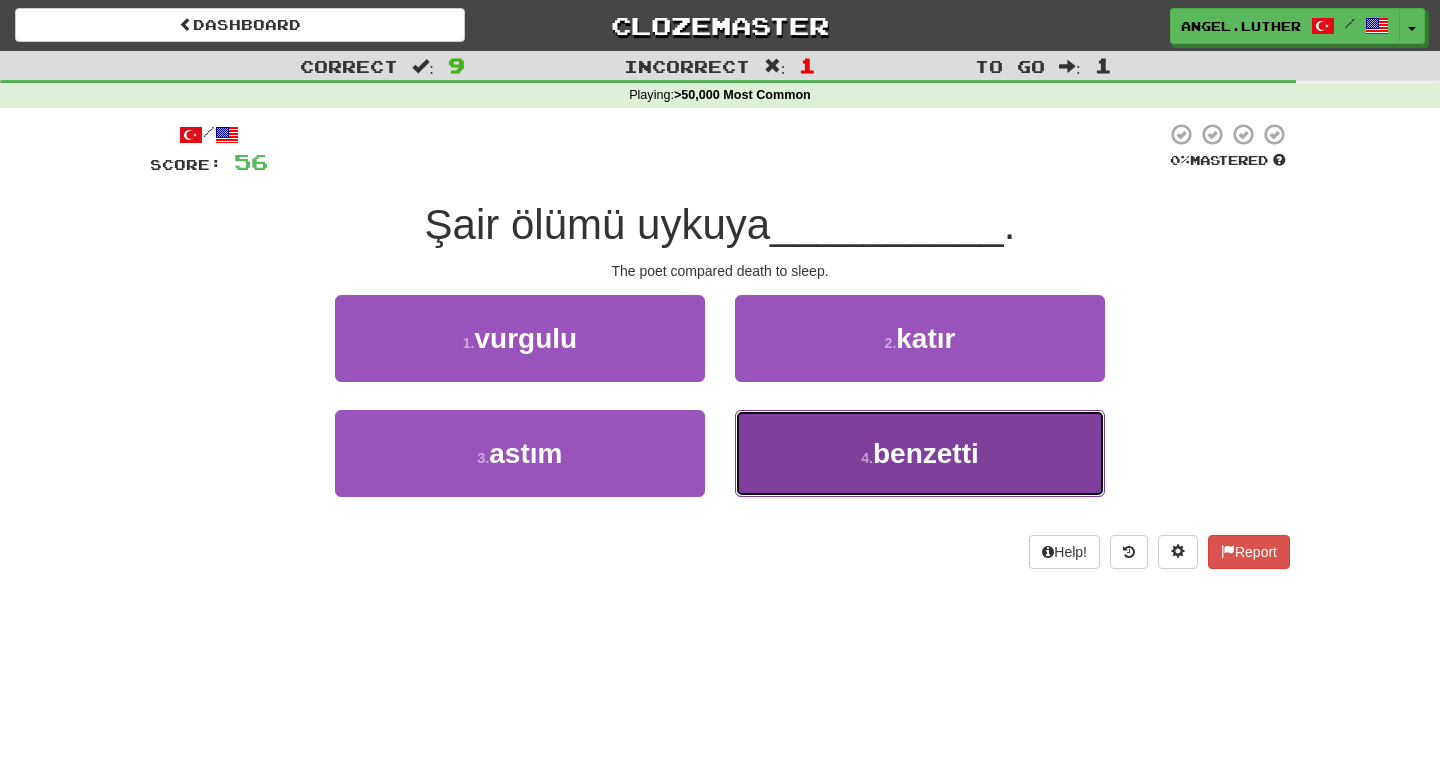 click on "4 .  benzetti" at bounding box center (920, 453) 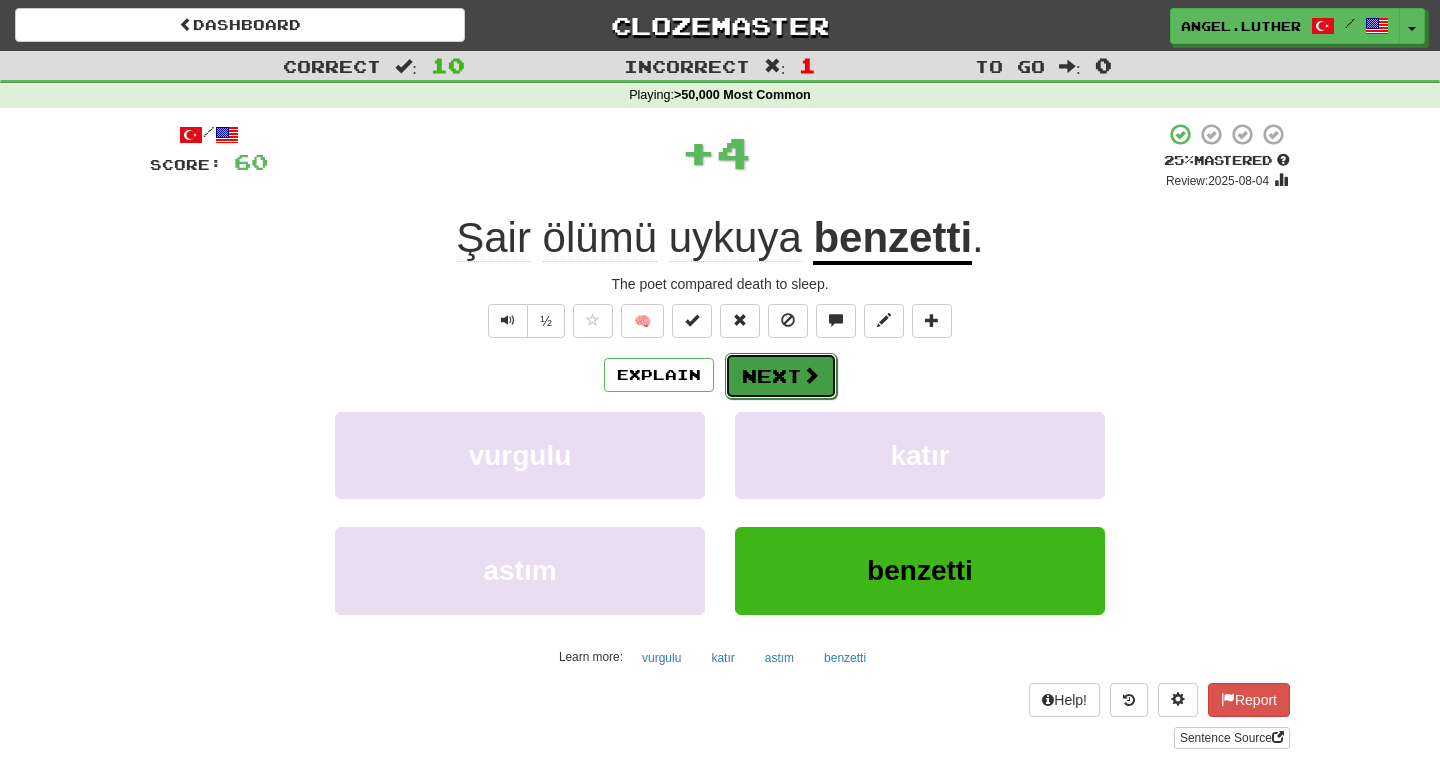click on "Next" at bounding box center [781, 376] 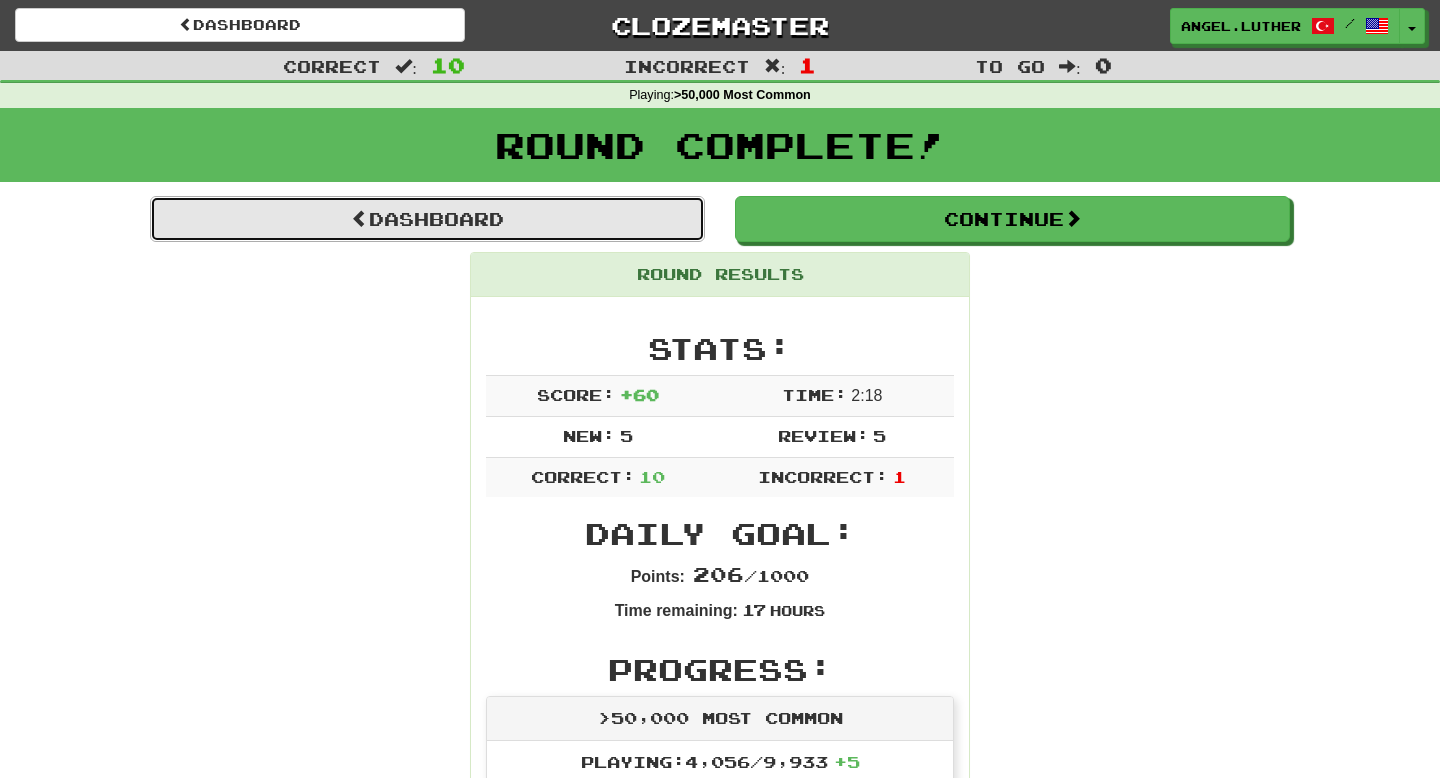click on "Dashboard" at bounding box center (427, 219) 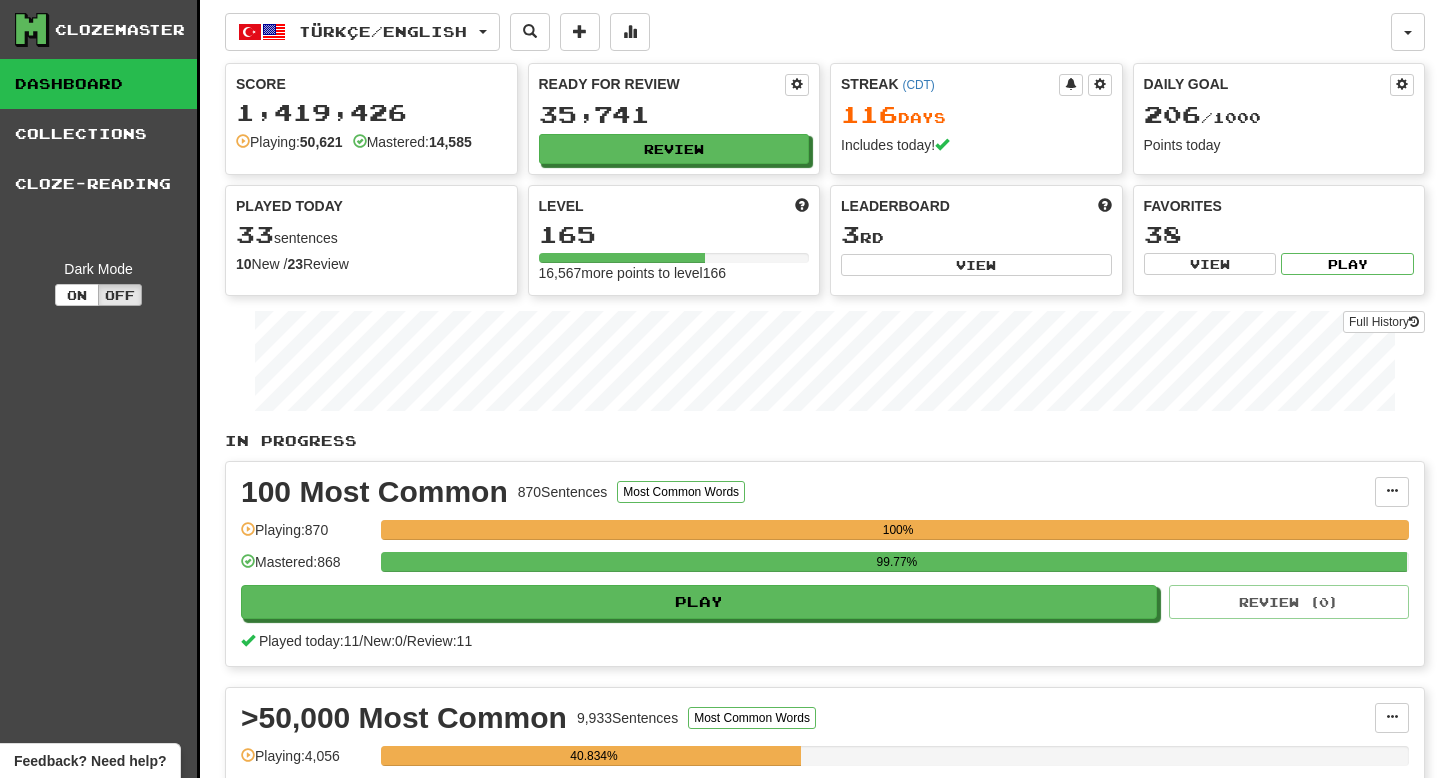 scroll, scrollTop: 0, scrollLeft: 0, axis: both 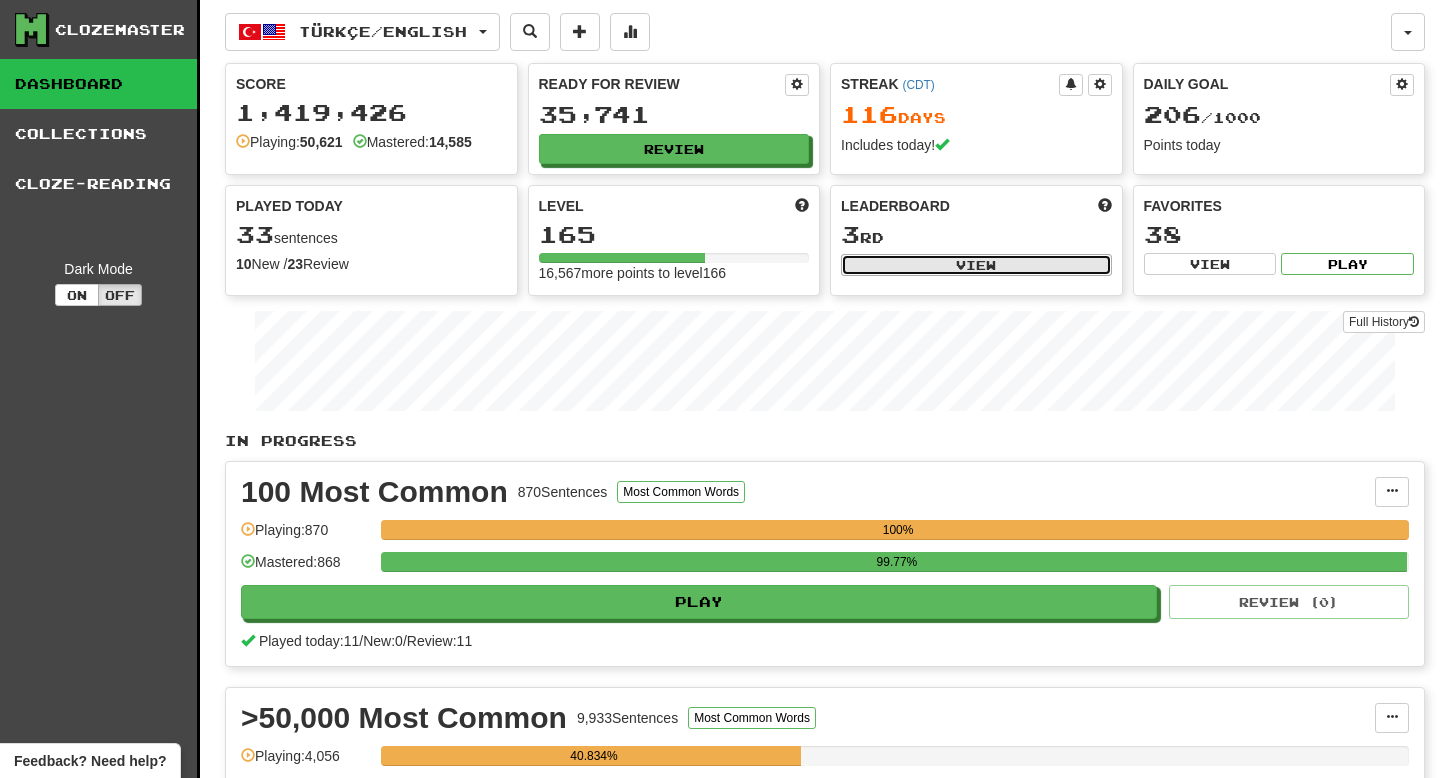 click on "View" at bounding box center [976, 265] 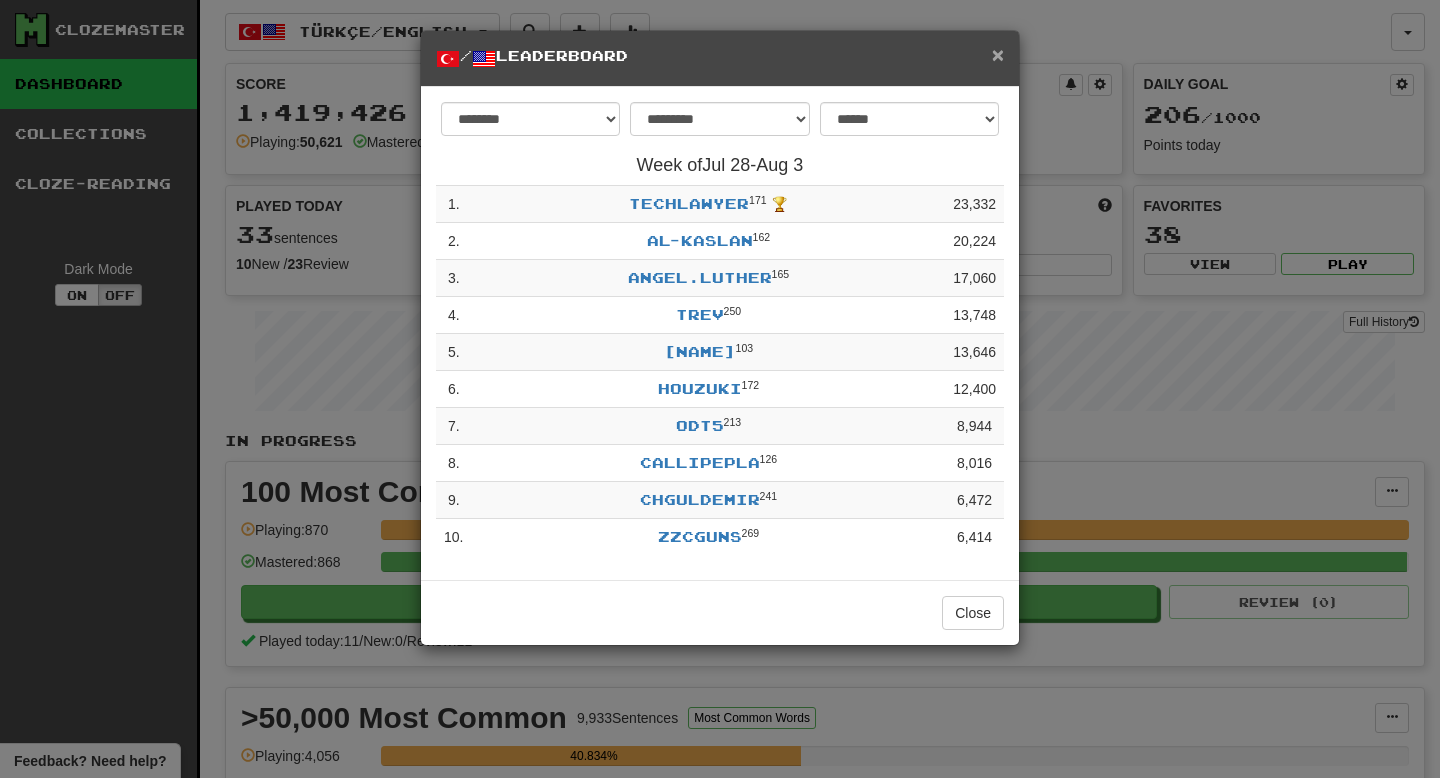 click on "×" at bounding box center (998, 54) 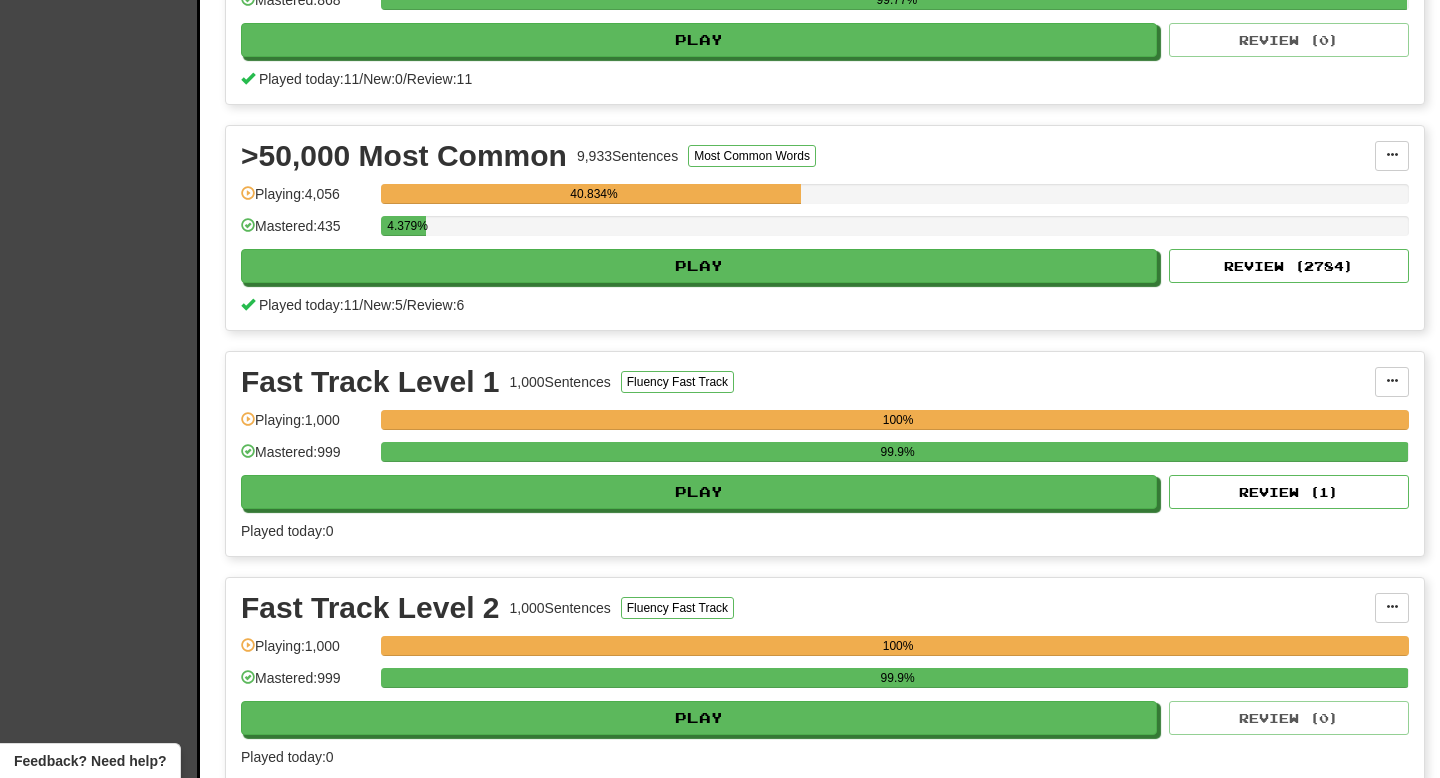 scroll, scrollTop: 616, scrollLeft: 0, axis: vertical 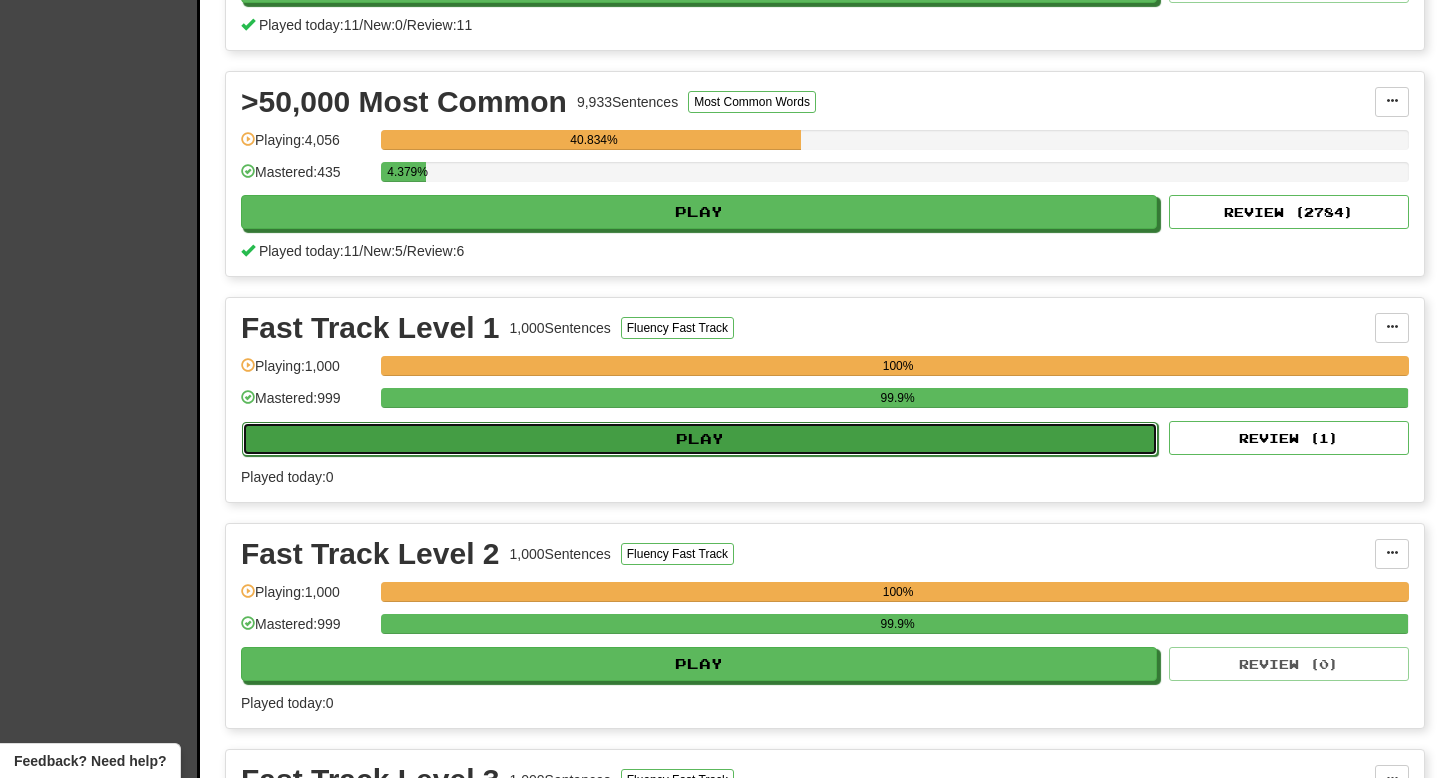 click on "Play" at bounding box center (700, 439) 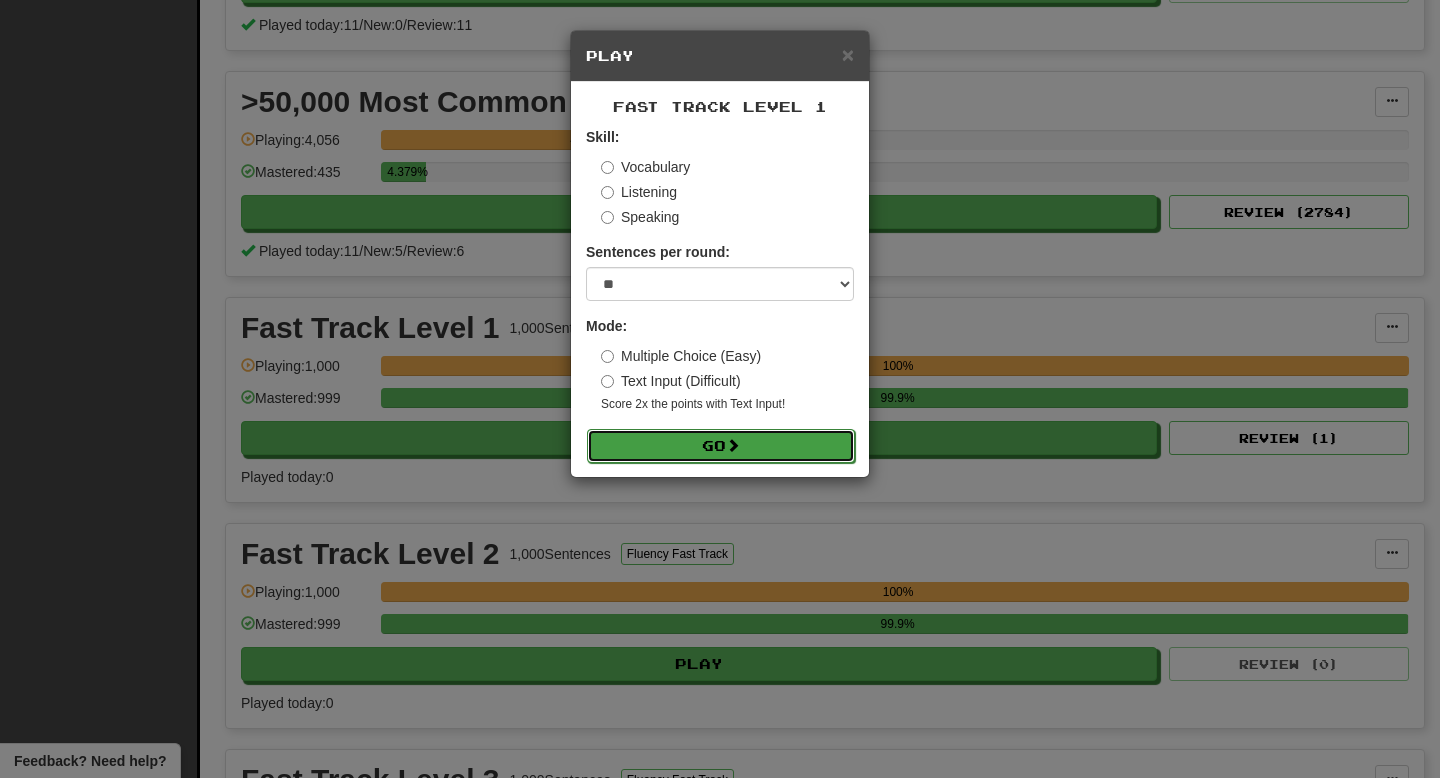 click at bounding box center (733, 445) 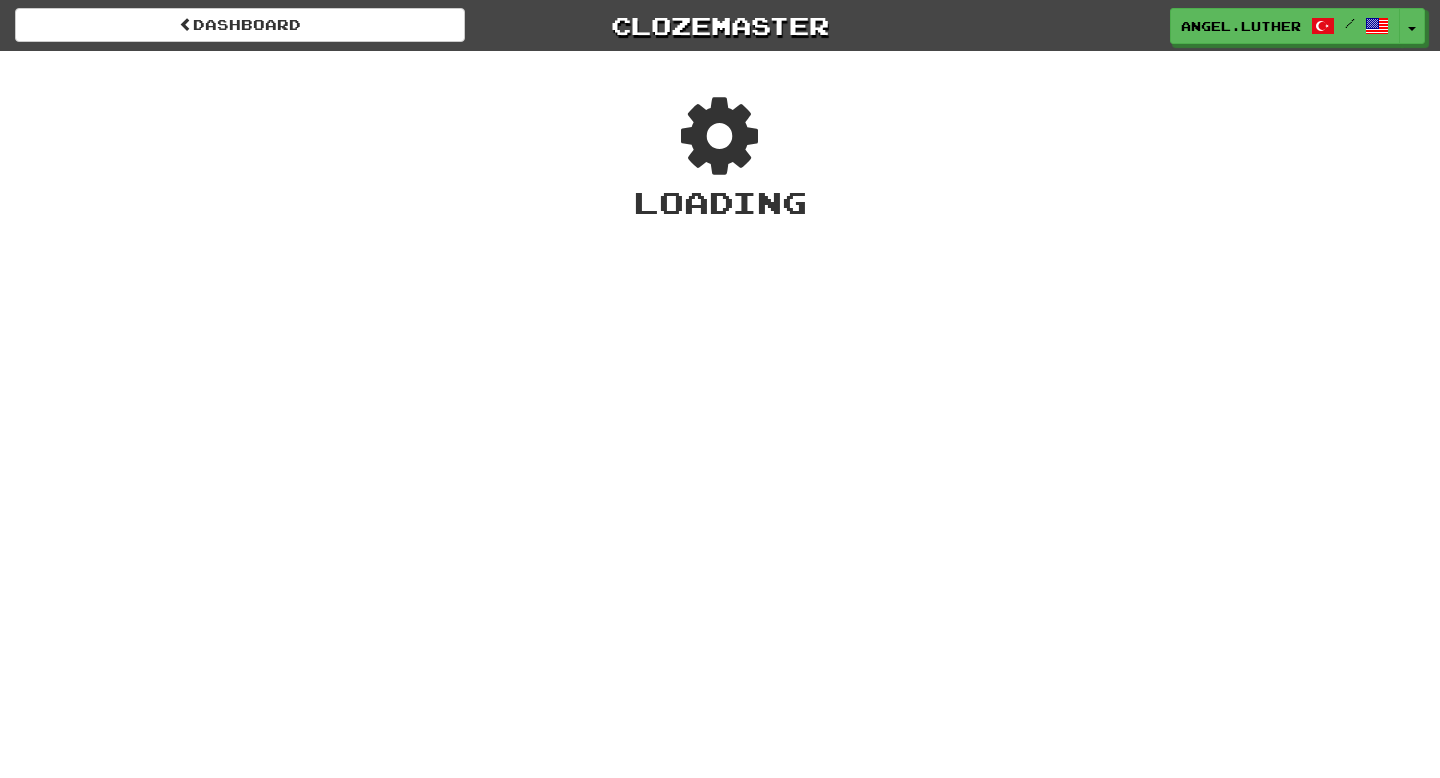 scroll, scrollTop: 0, scrollLeft: 0, axis: both 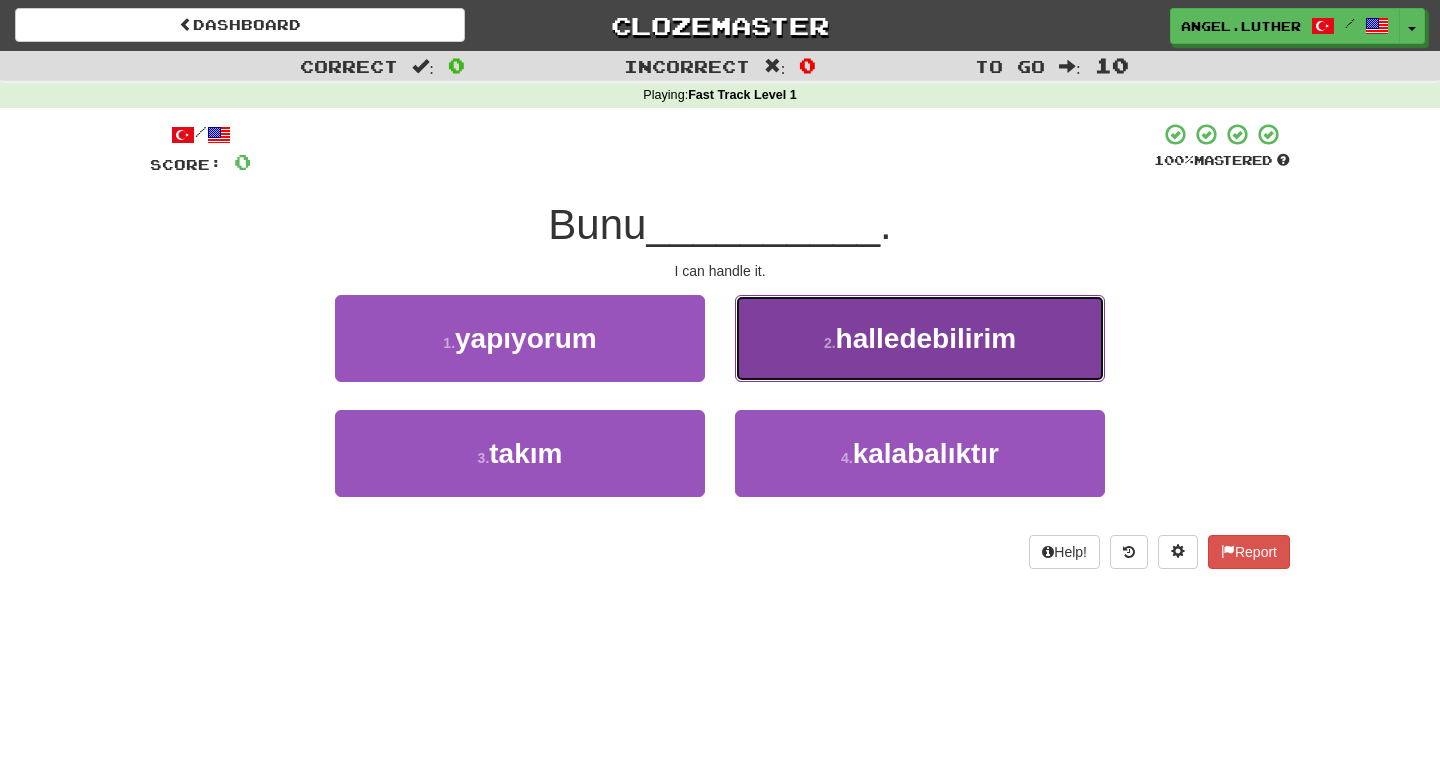 click on "2 .  halledebilirim" at bounding box center (920, 338) 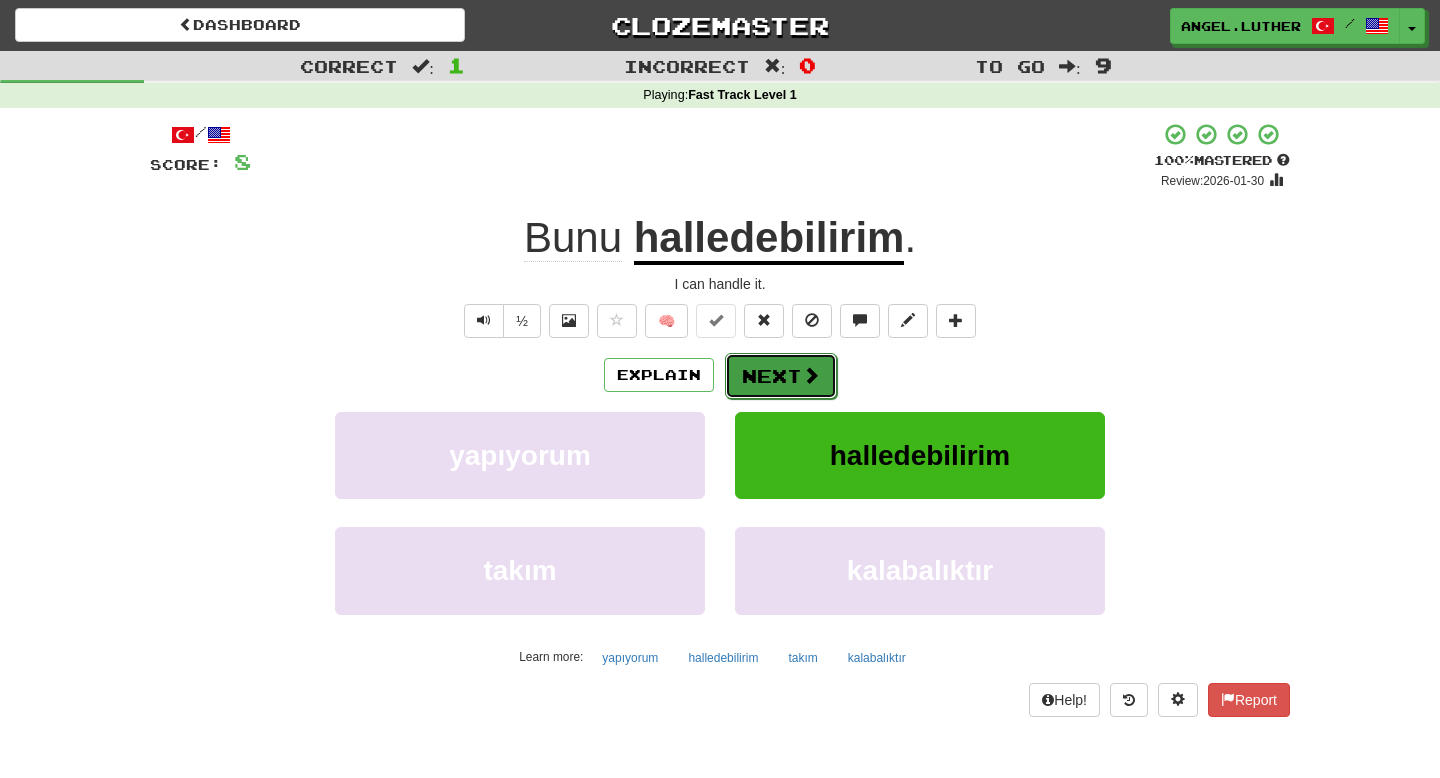 click on "Next" at bounding box center (781, 376) 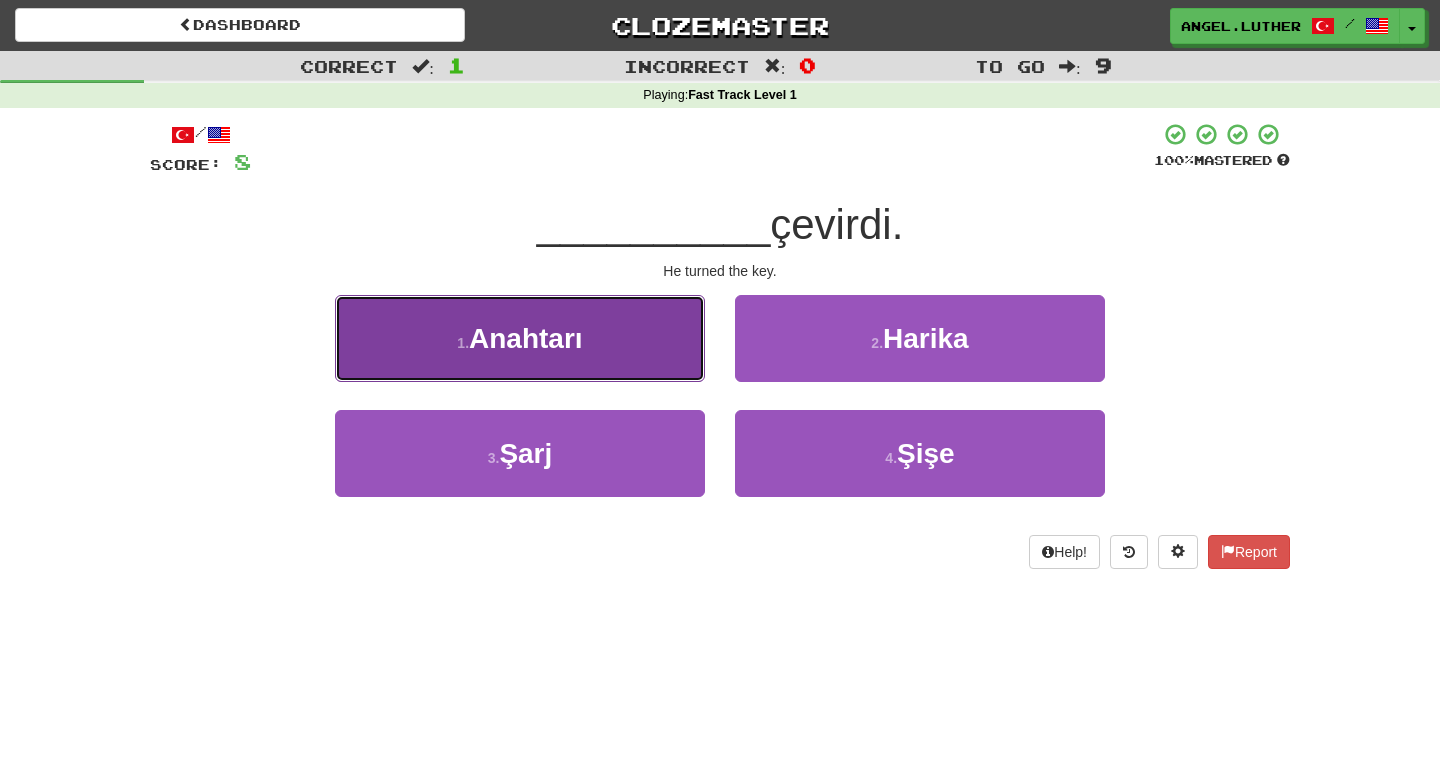 click on "Anahtarı" at bounding box center [526, 338] 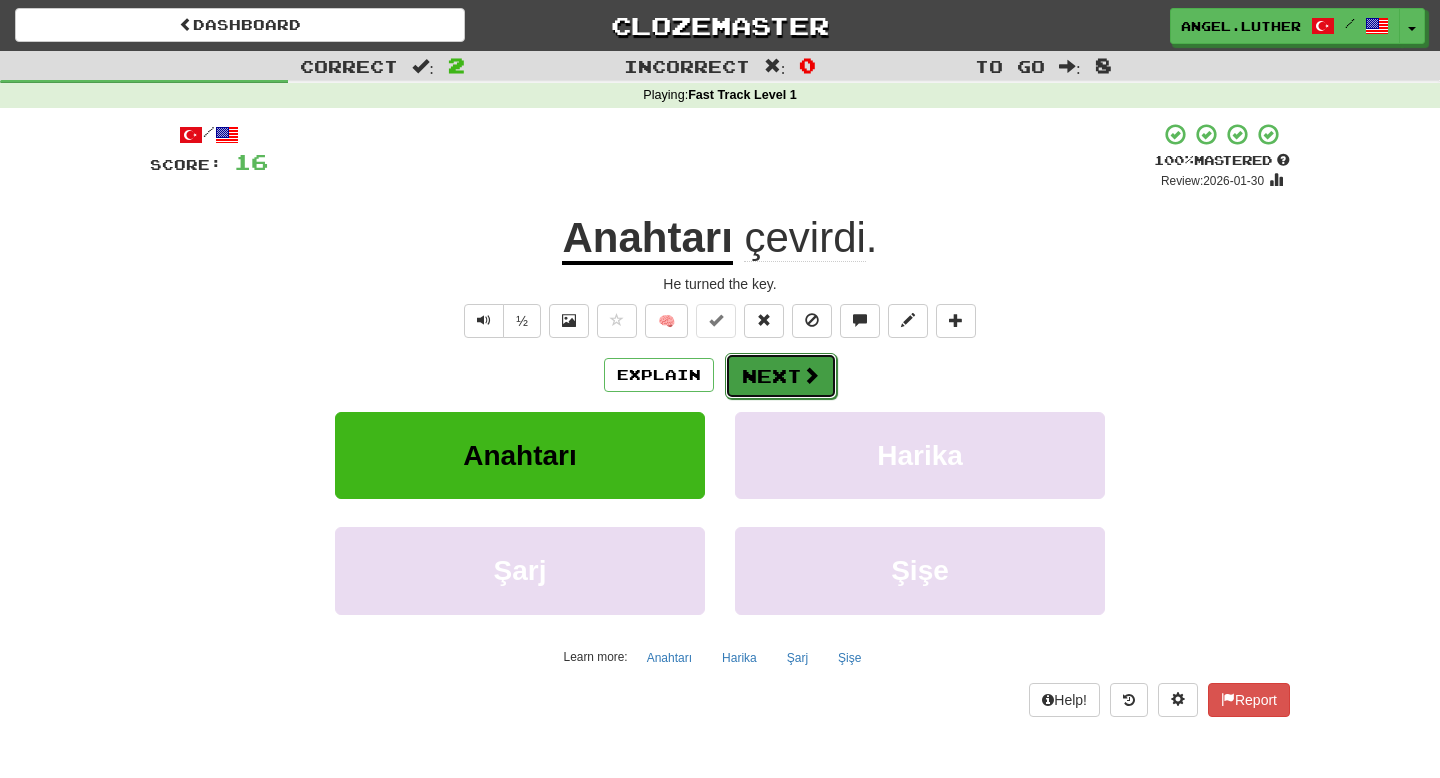 click on "Next" at bounding box center [781, 376] 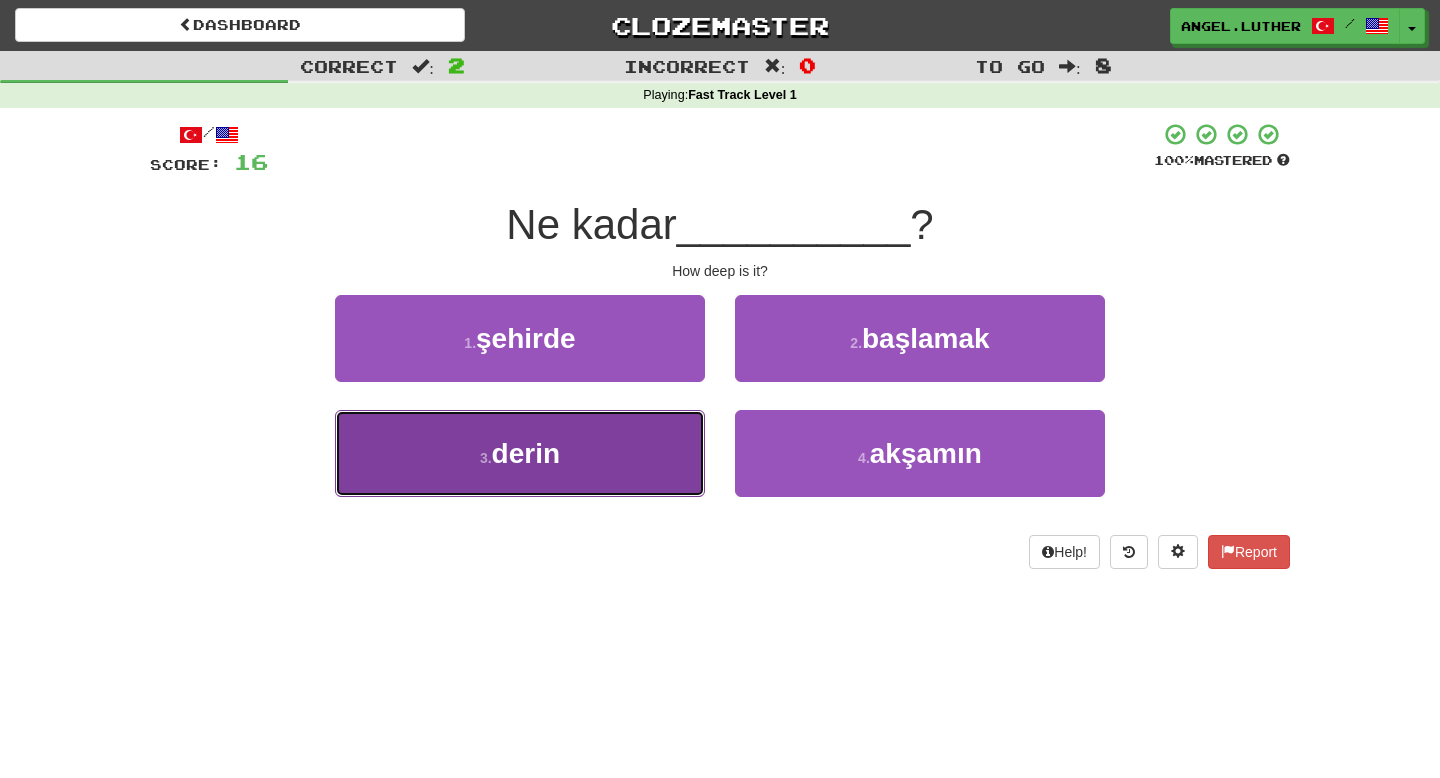 click on "3 .  derin" at bounding box center (520, 453) 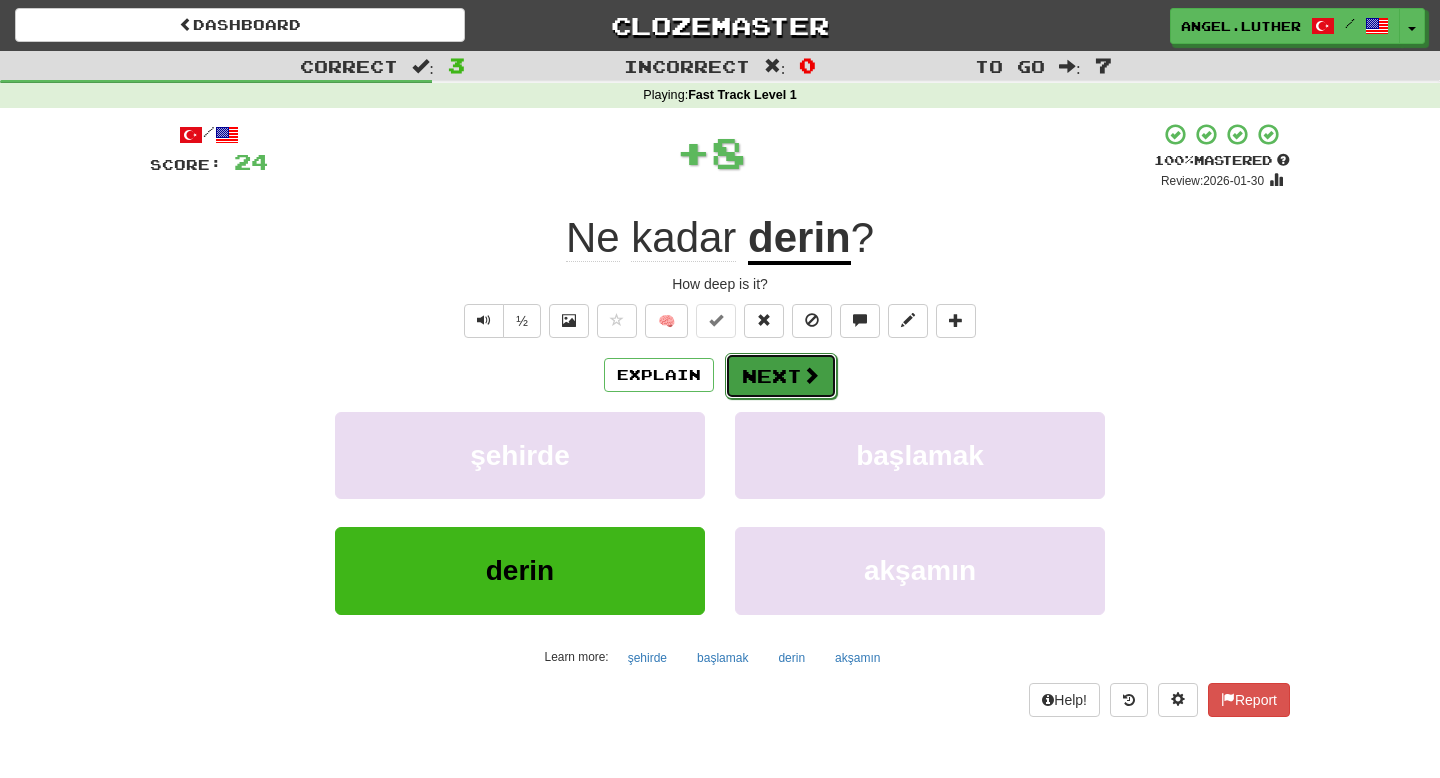 click on "Next" at bounding box center (781, 376) 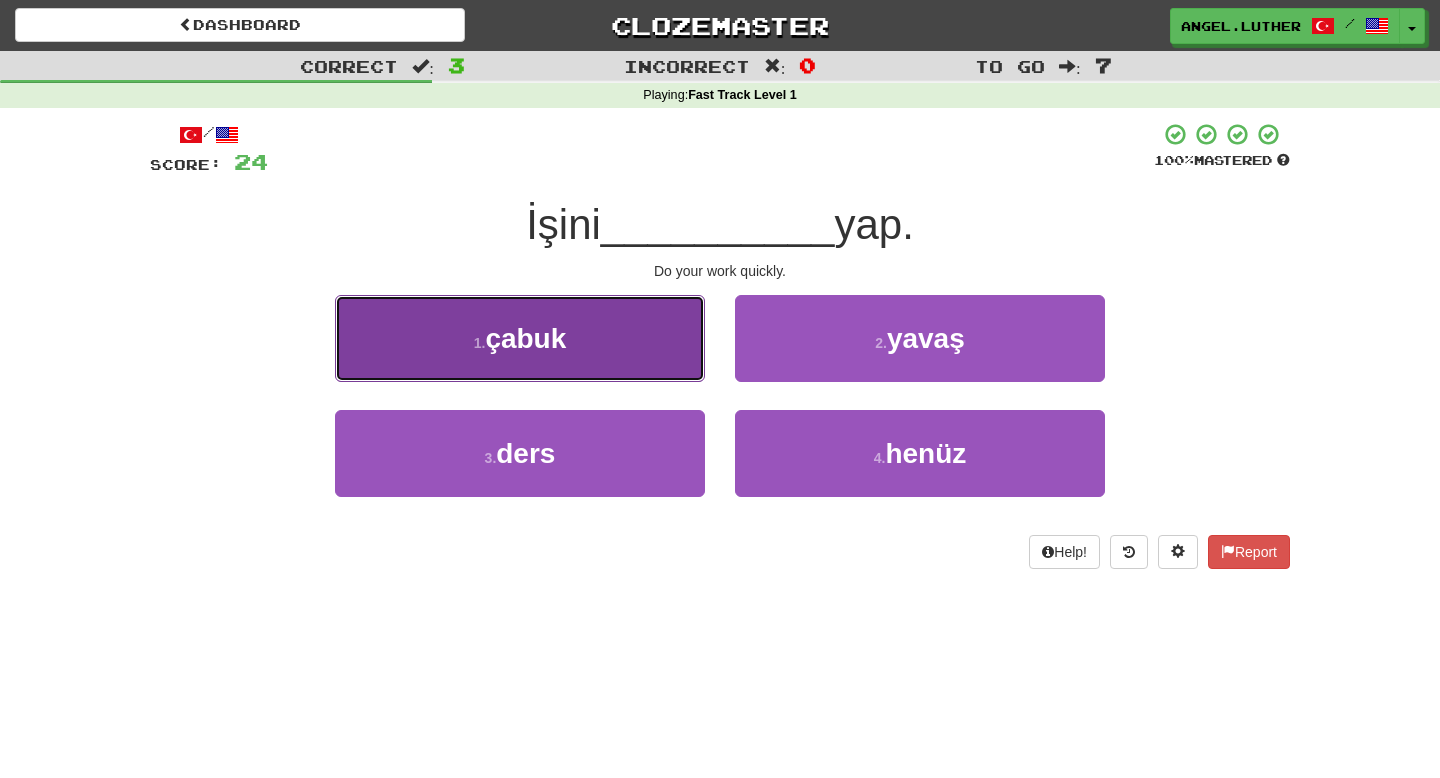 click on "1 .  çabuk" at bounding box center [520, 338] 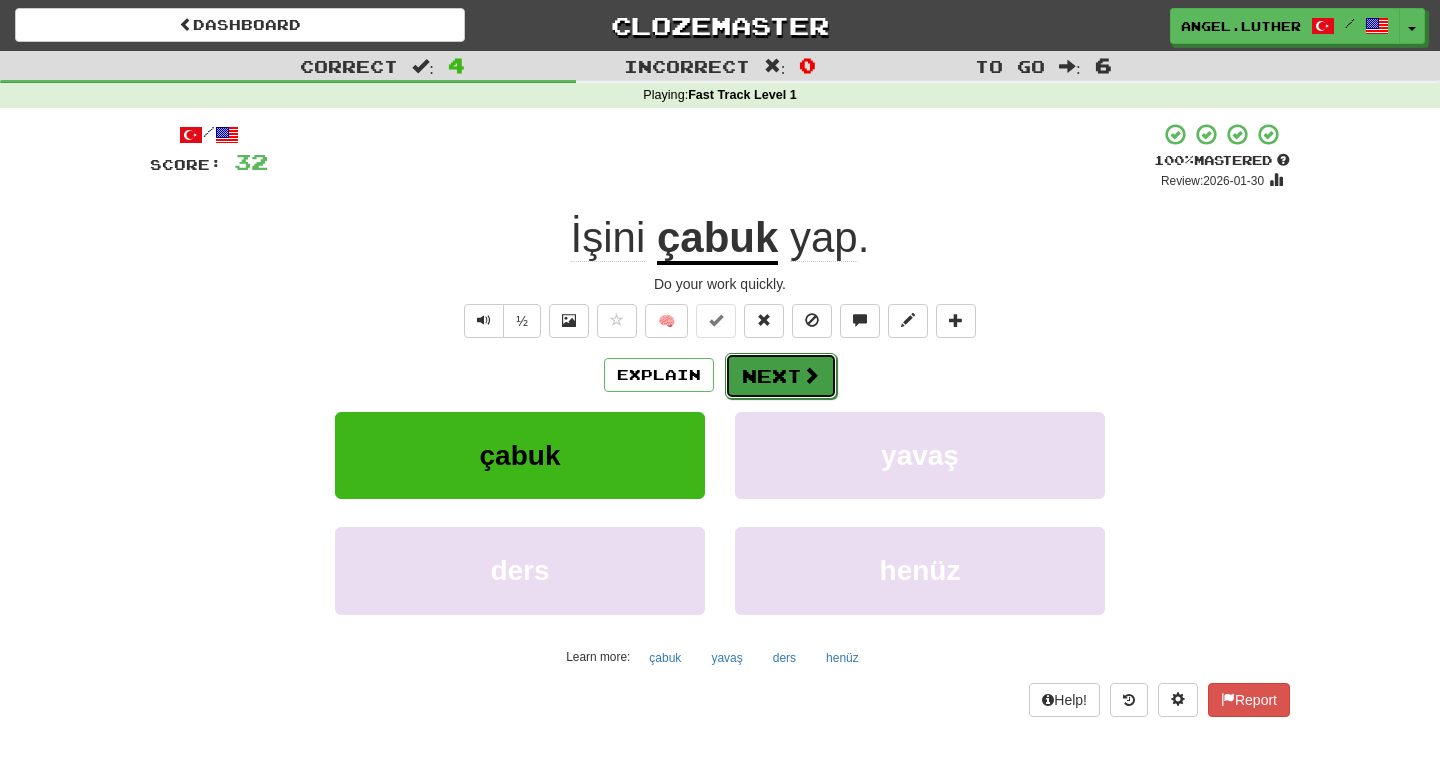 click on "Next" at bounding box center (781, 376) 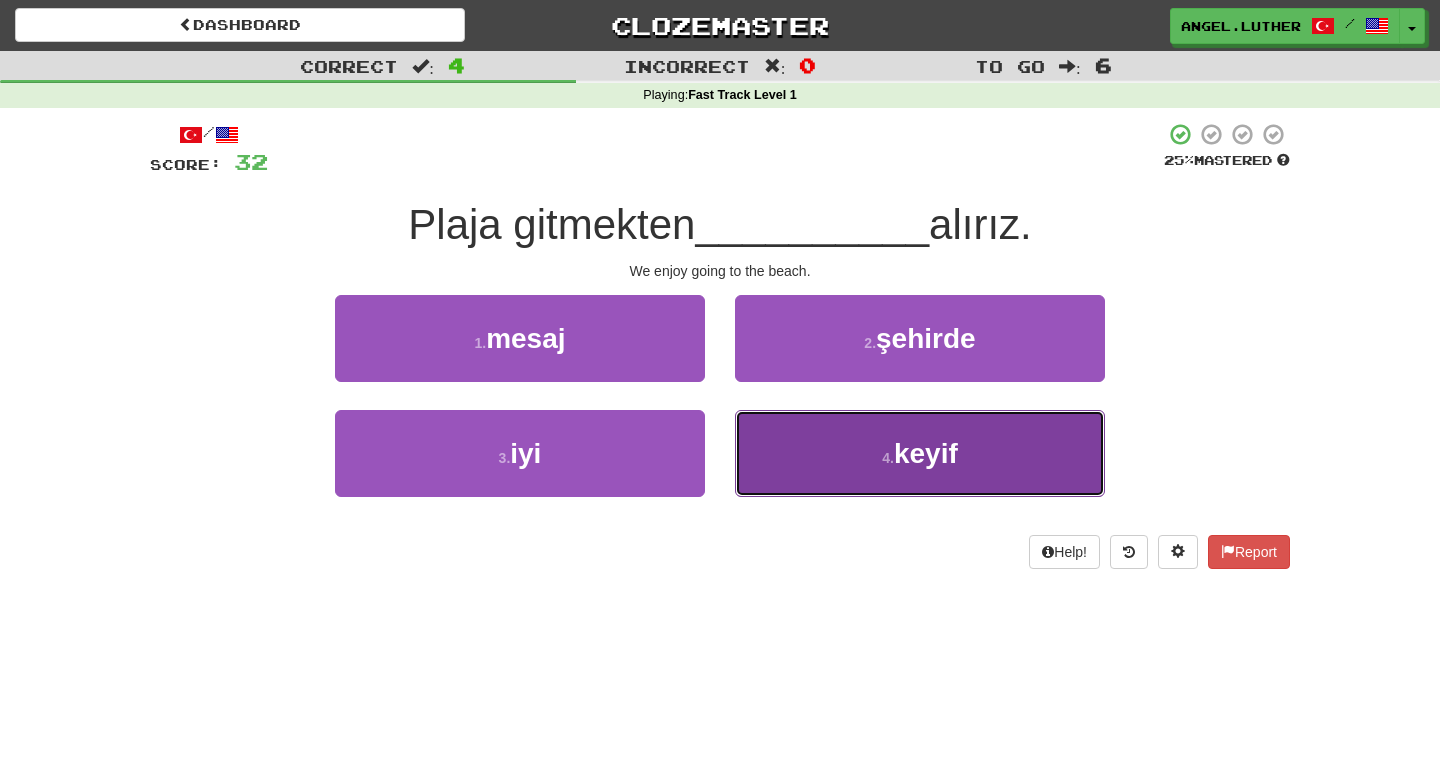 click on "4 .  keyif" at bounding box center (920, 453) 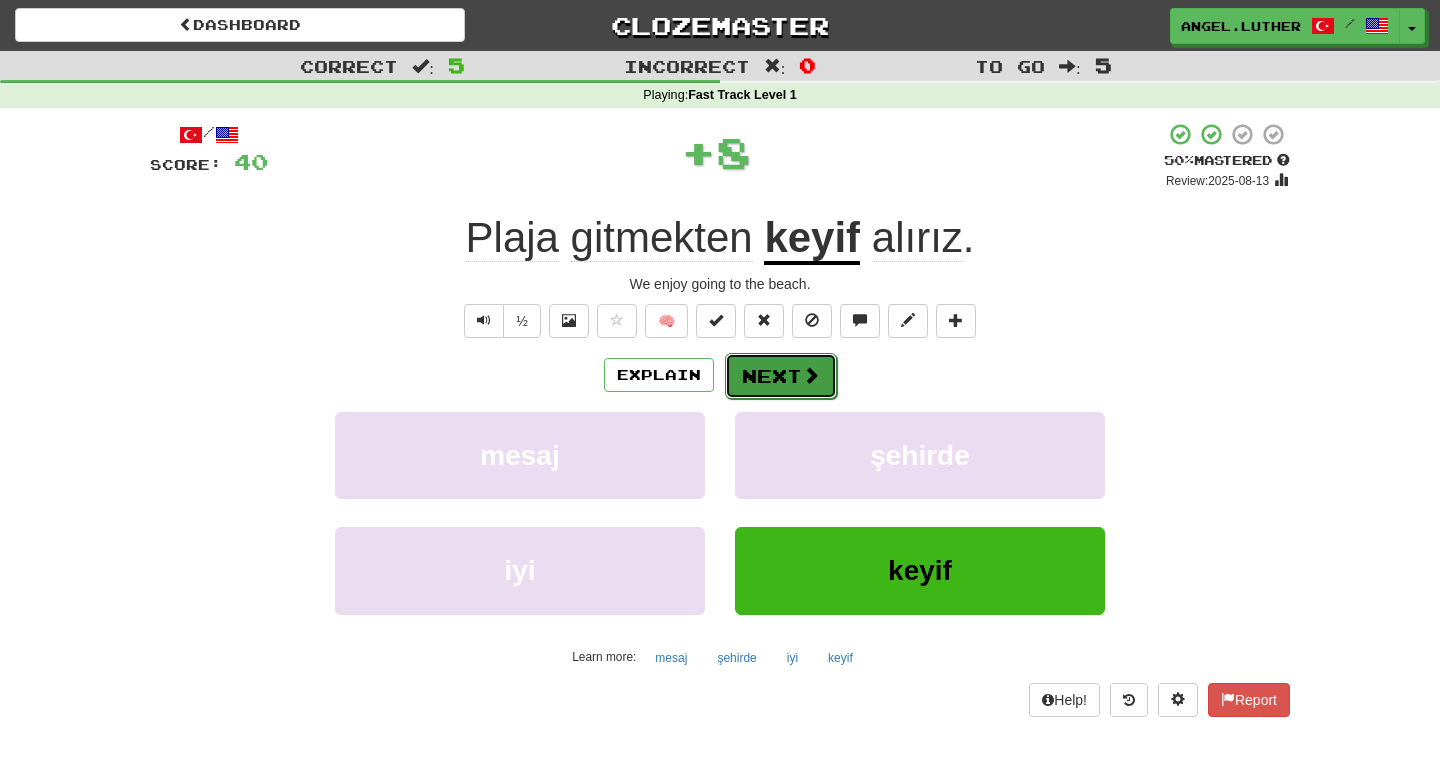 click on "Next" at bounding box center (781, 376) 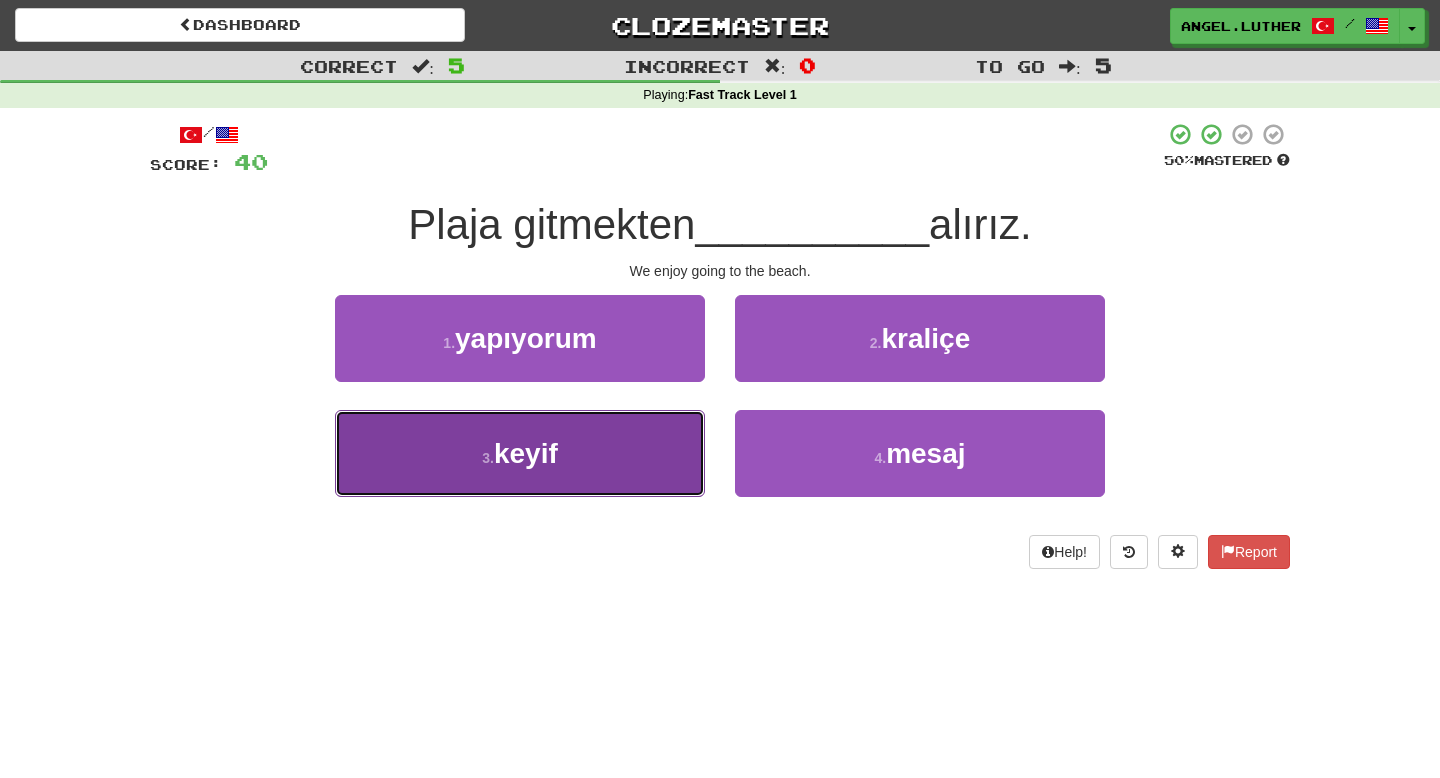 click on "3 .  keyif" at bounding box center [520, 453] 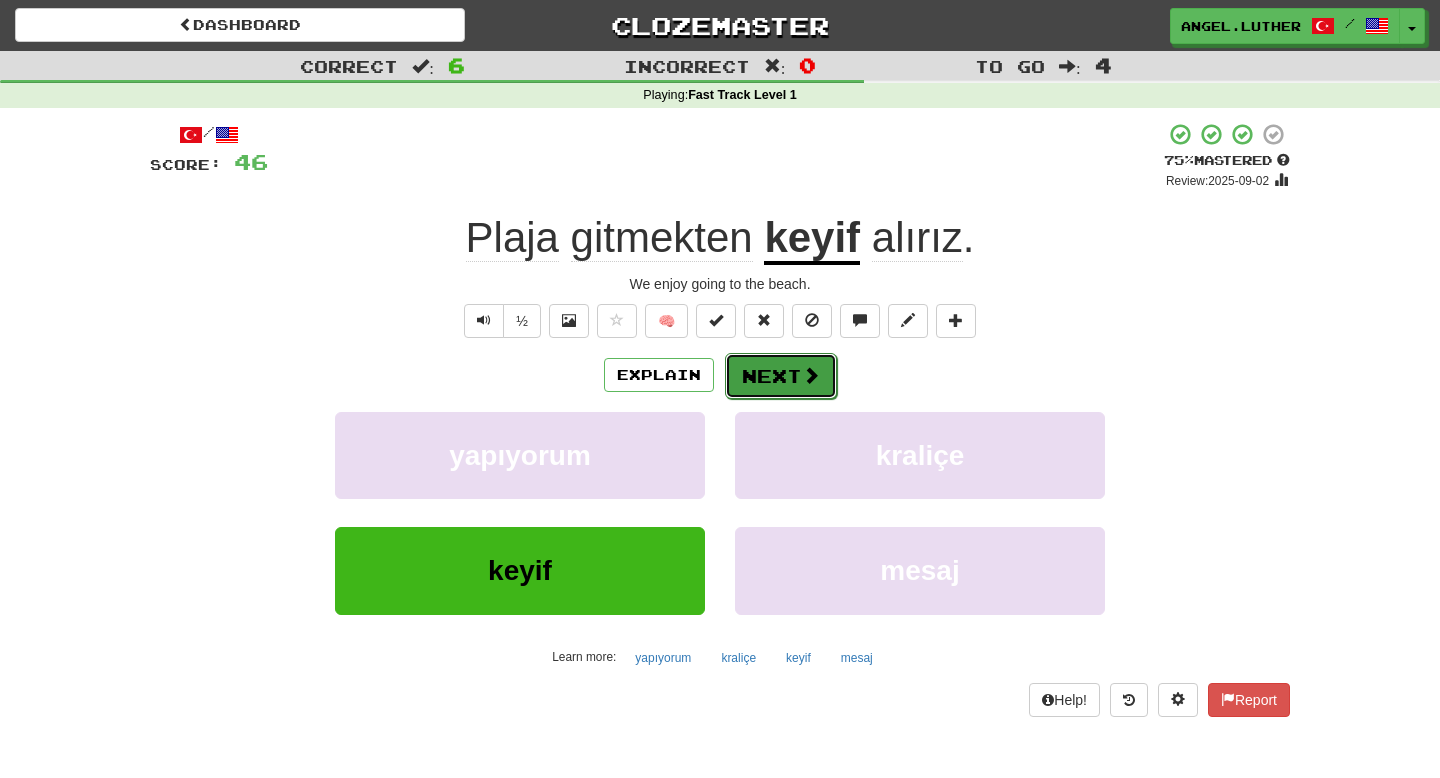 click on "Next" at bounding box center [781, 376] 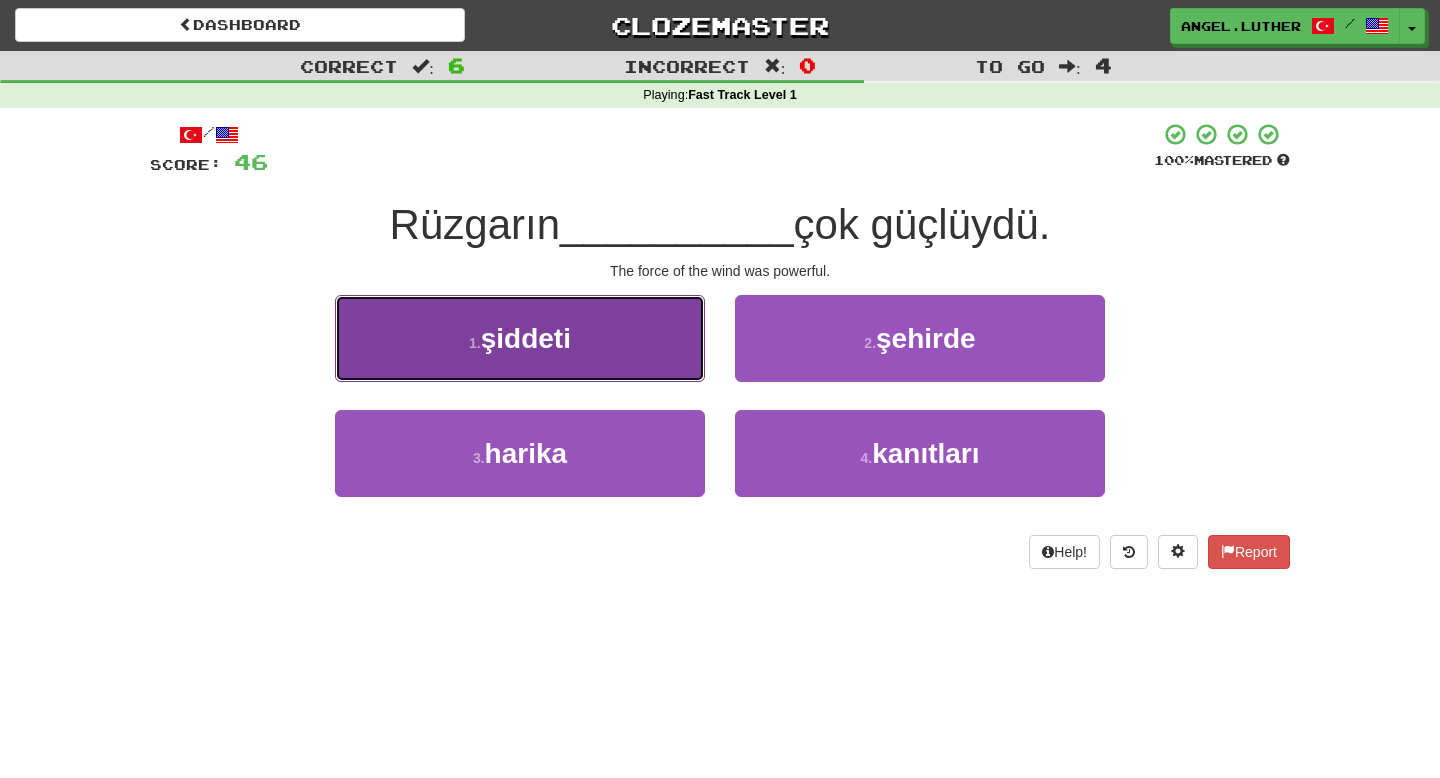 click on "1 .  şiddeti" at bounding box center [520, 338] 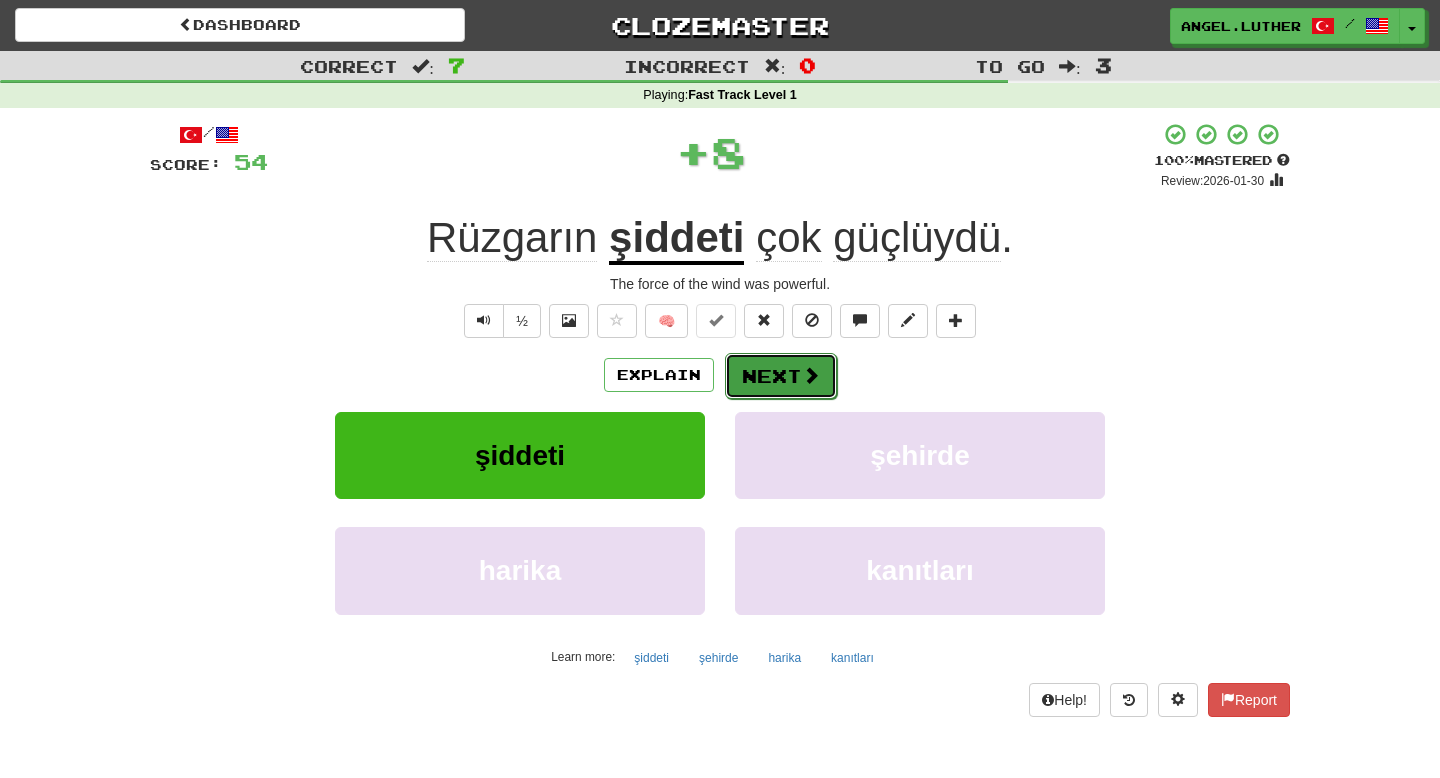 click on "Next" at bounding box center [781, 376] 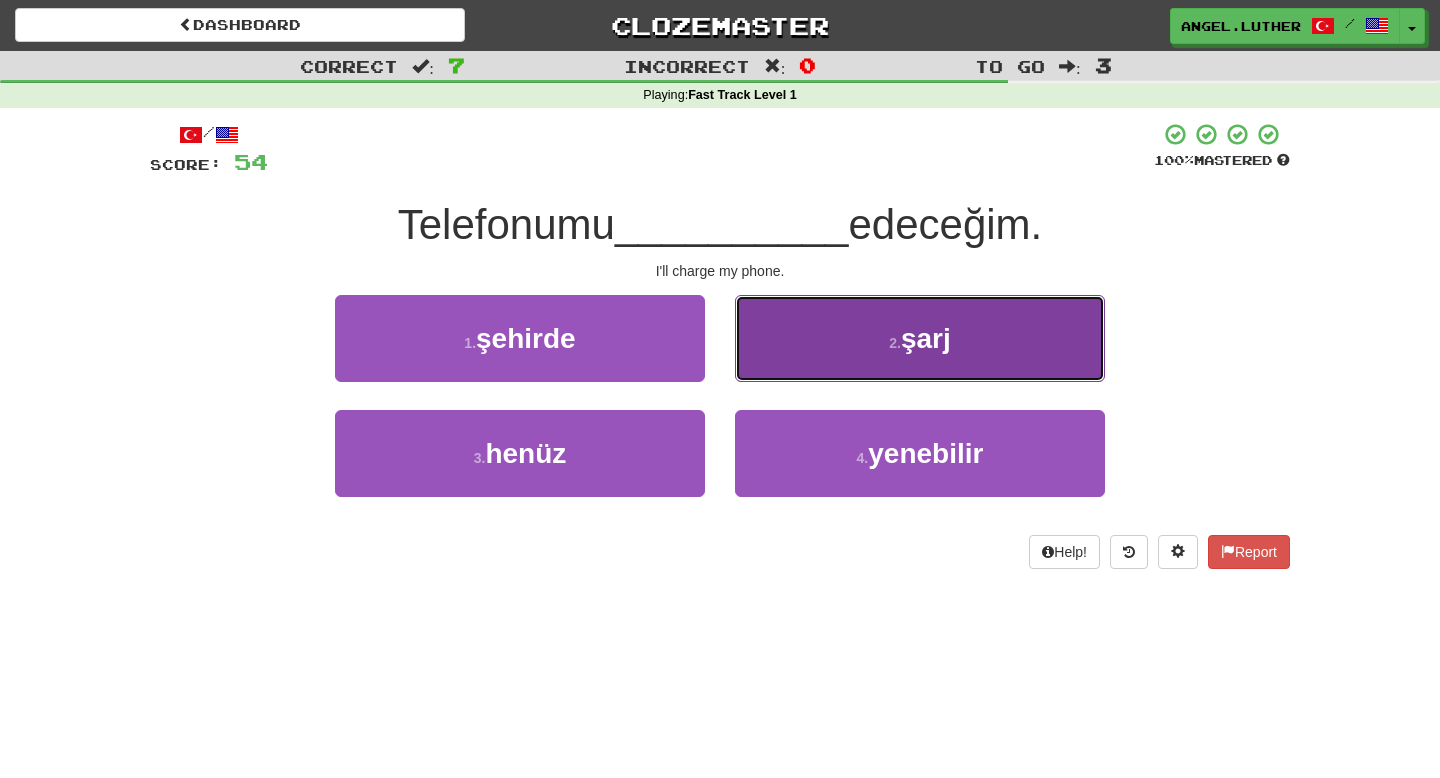 click on "2 ." at bounding box center (895, 343) 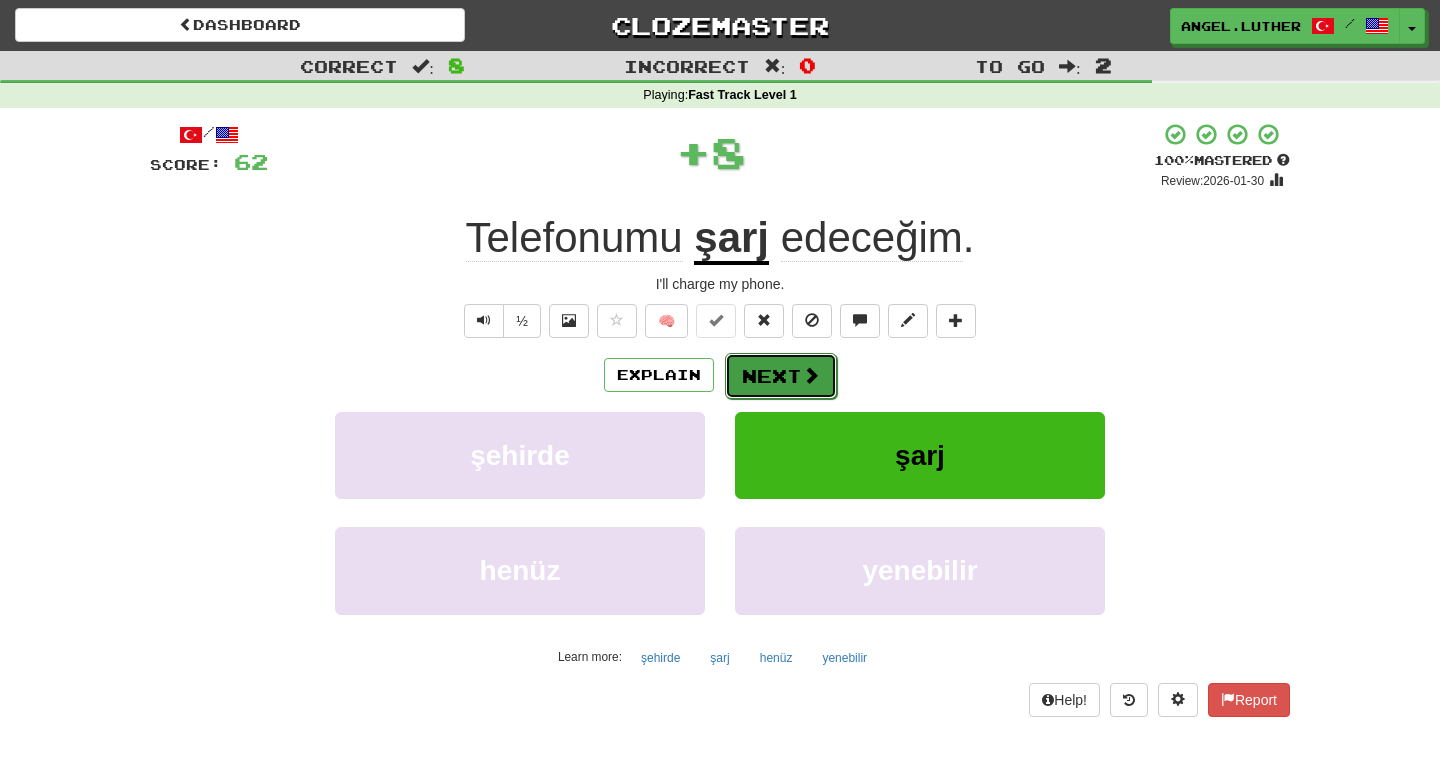 click on "Next" at bounding box center (781, 376) 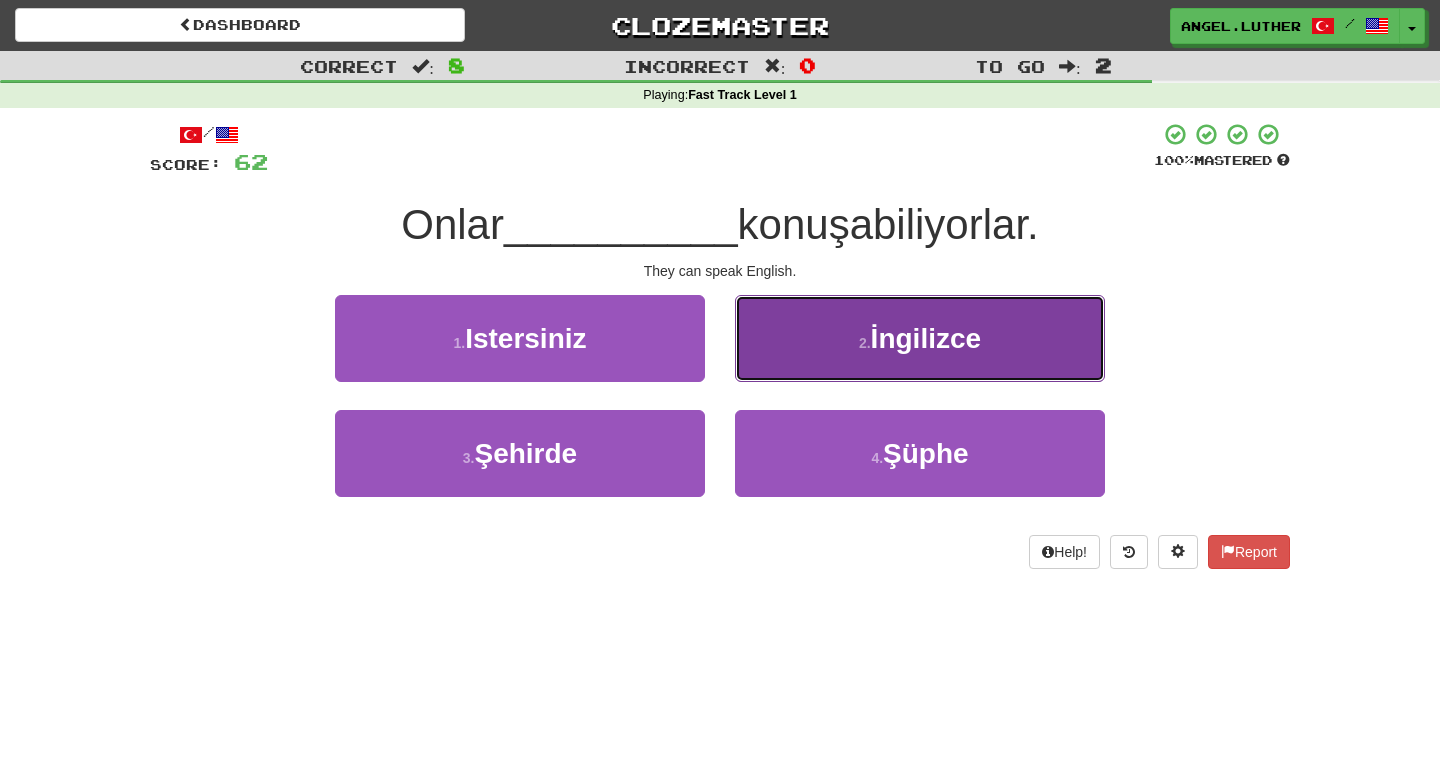 click on "2 .  İngilizce" at bounding box center [920, 338] 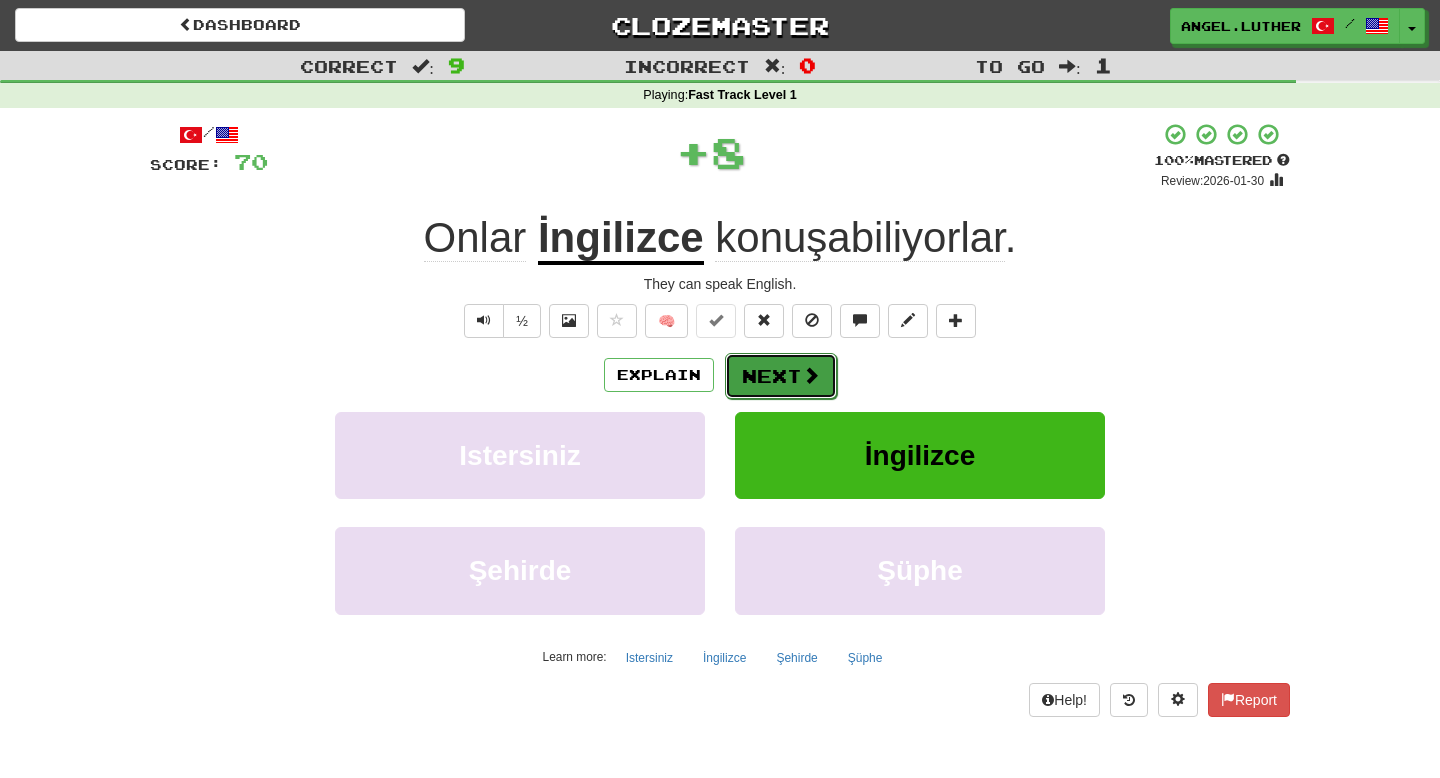 click on "Next" at bounding box center [781, 376] 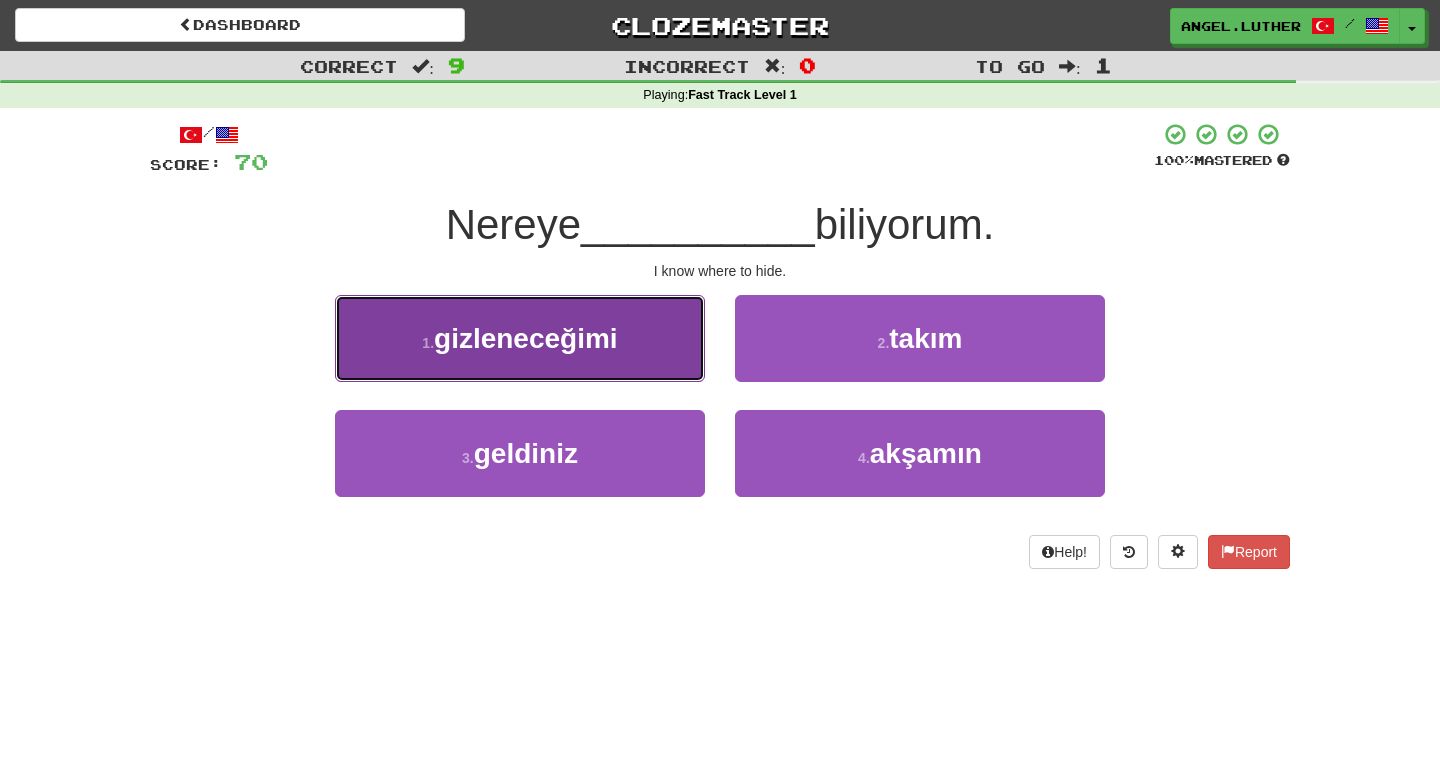 click on "1 .  gizleneceğimi" at bounding box center (520, 338) 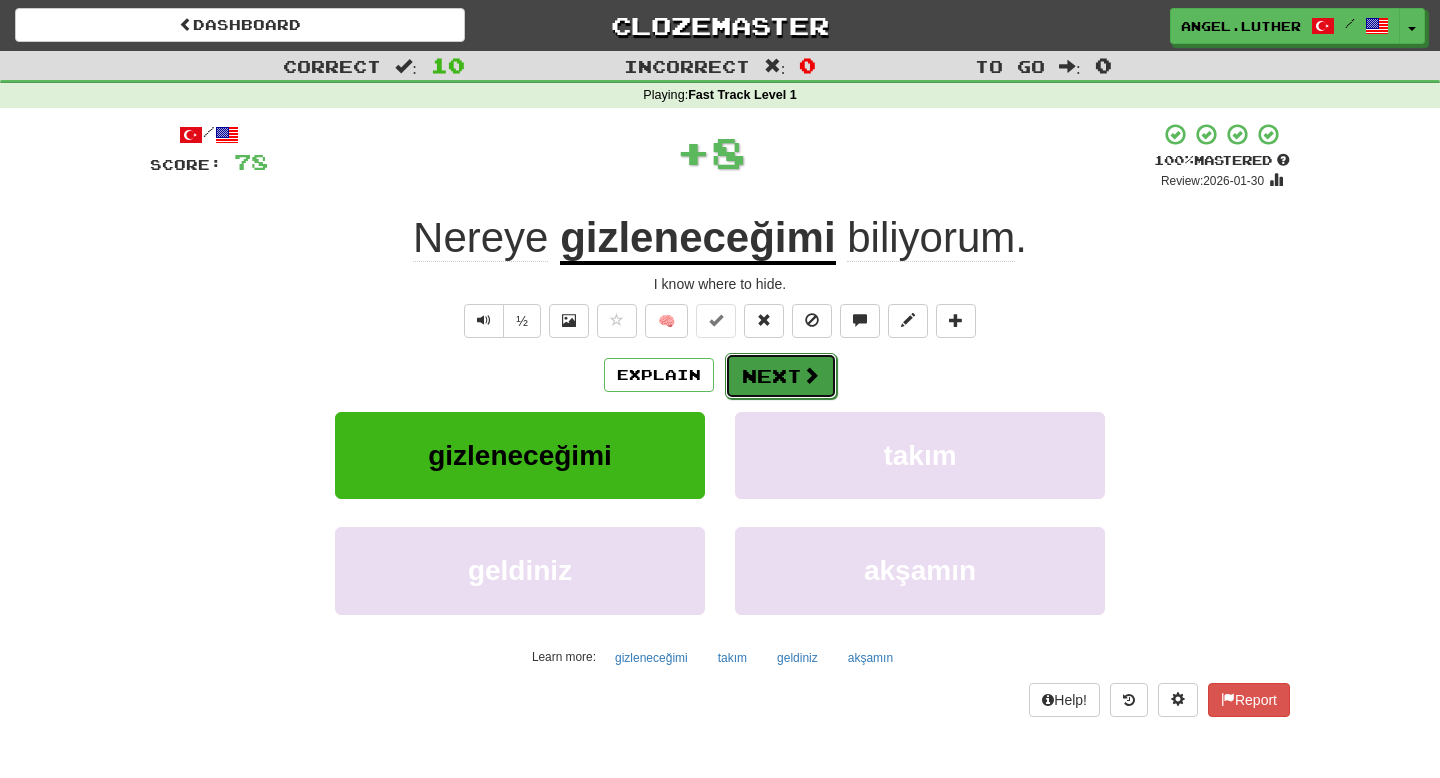 click on "Next" at bounding box center (781, 376) 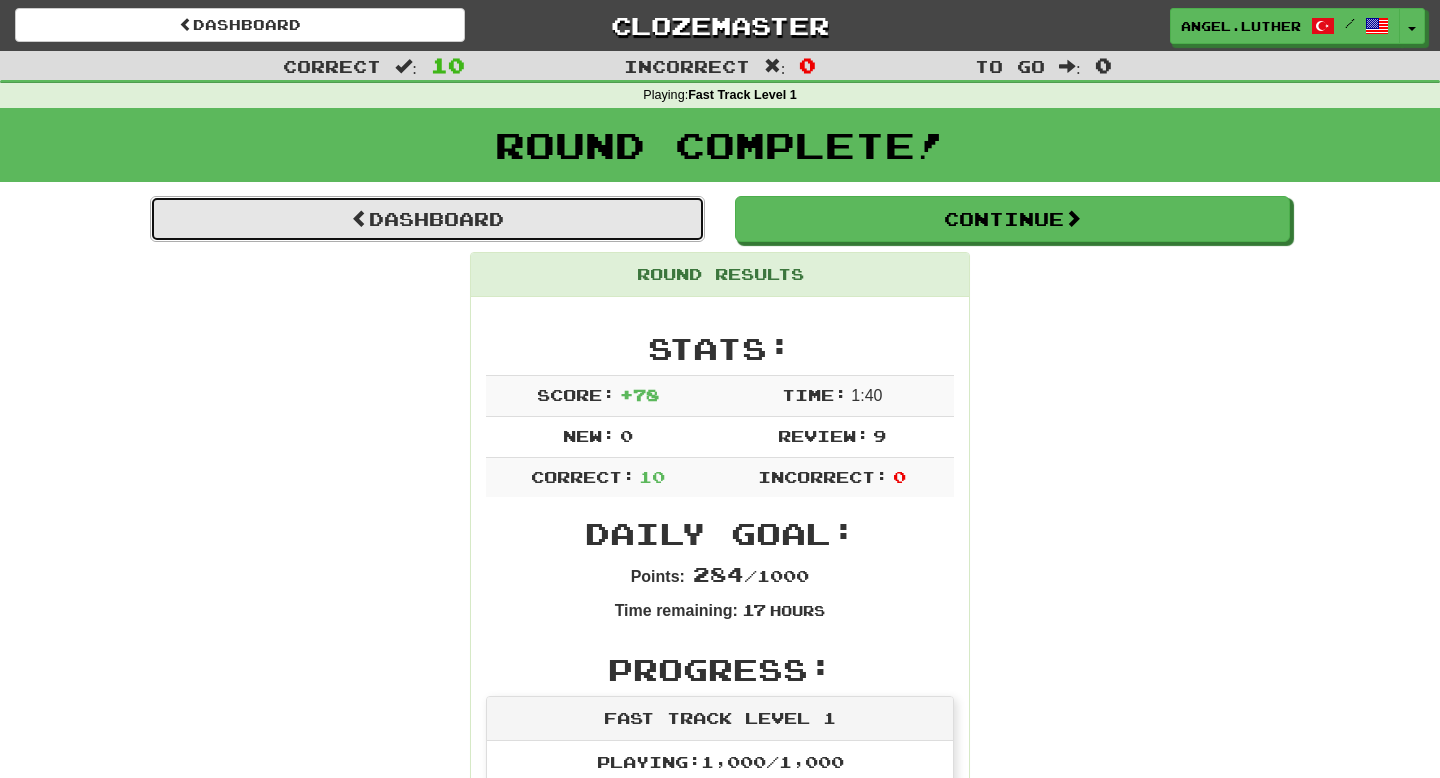 click on "Dashboard" at bounding box center (427, 219) 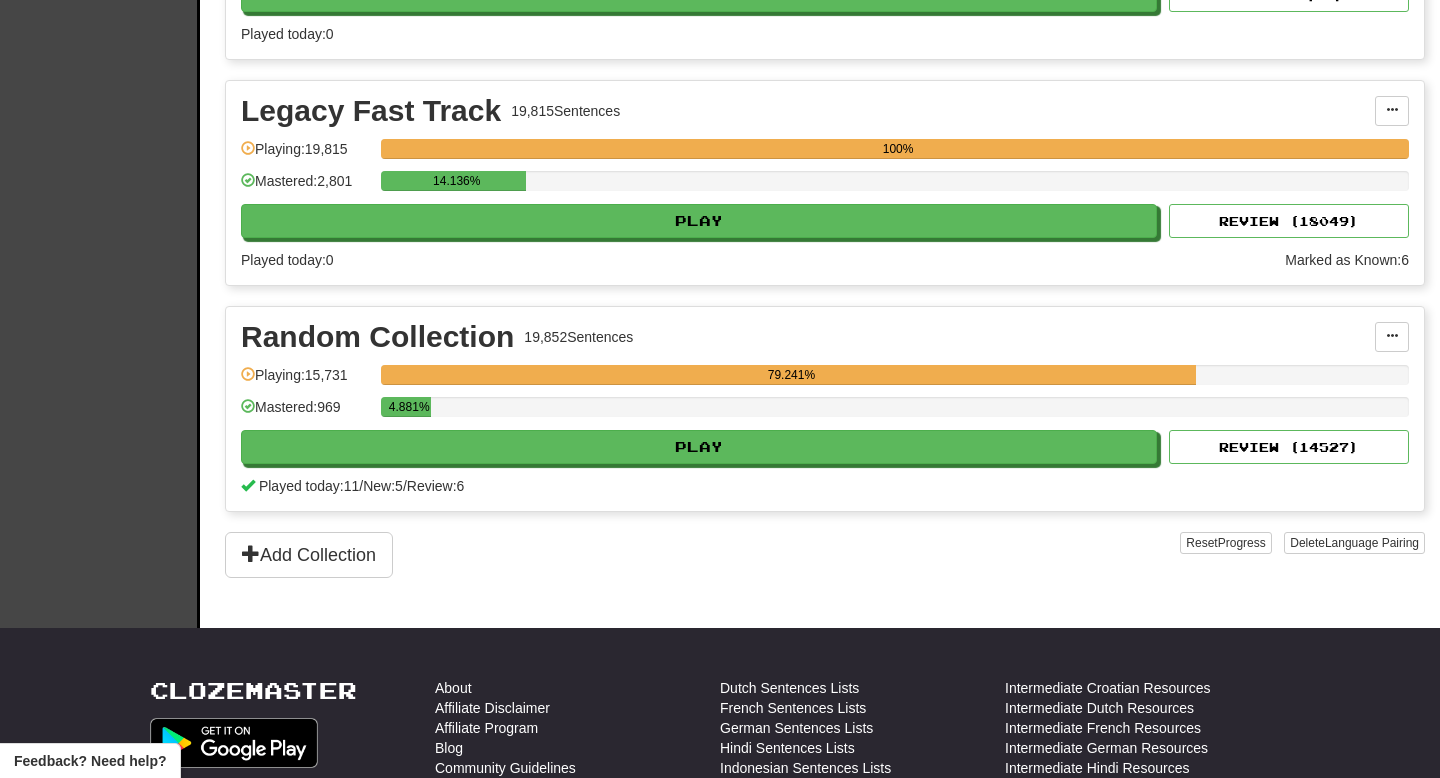 scroll, scrollTop: 3095, scrollLeft: 0, axis: vertical 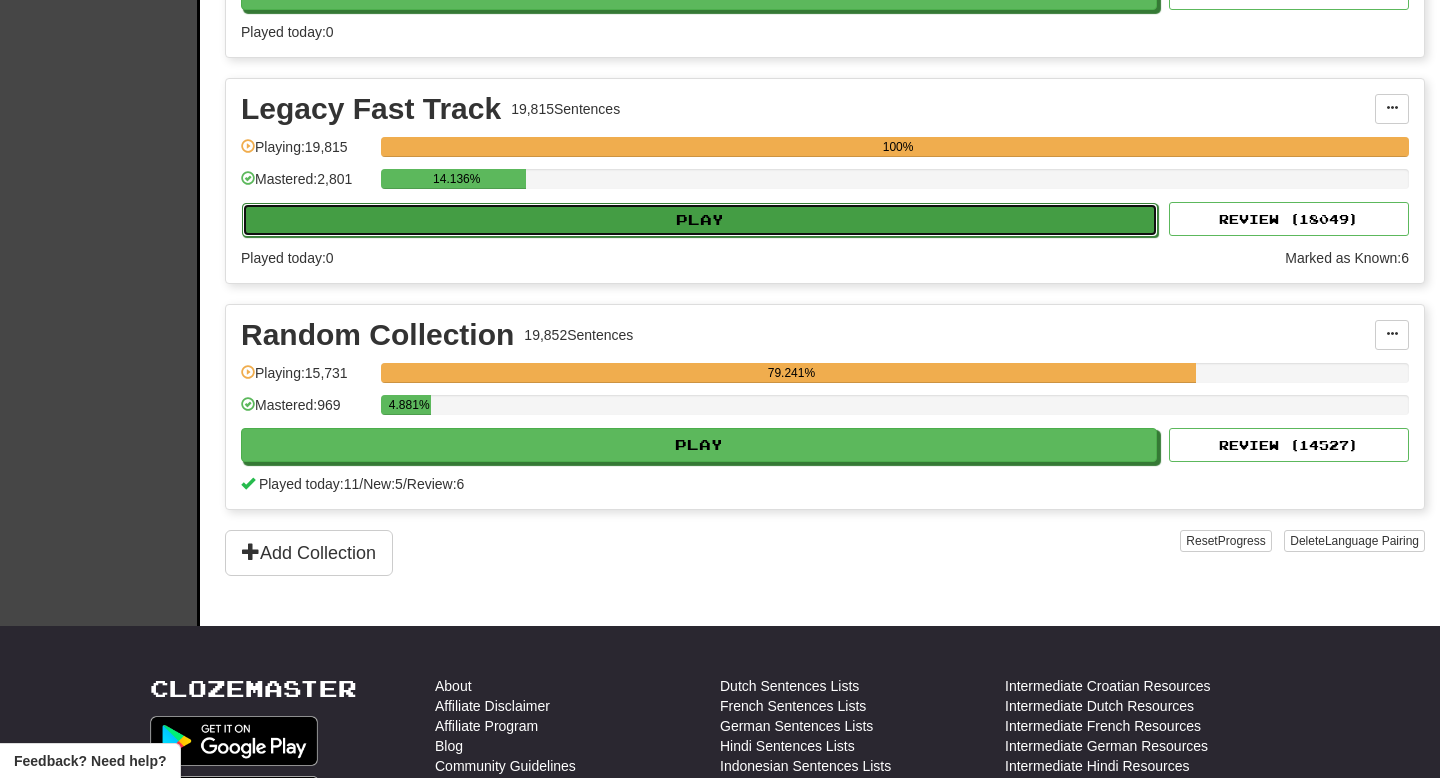 click on "Play" at bounding box center (700, 220) 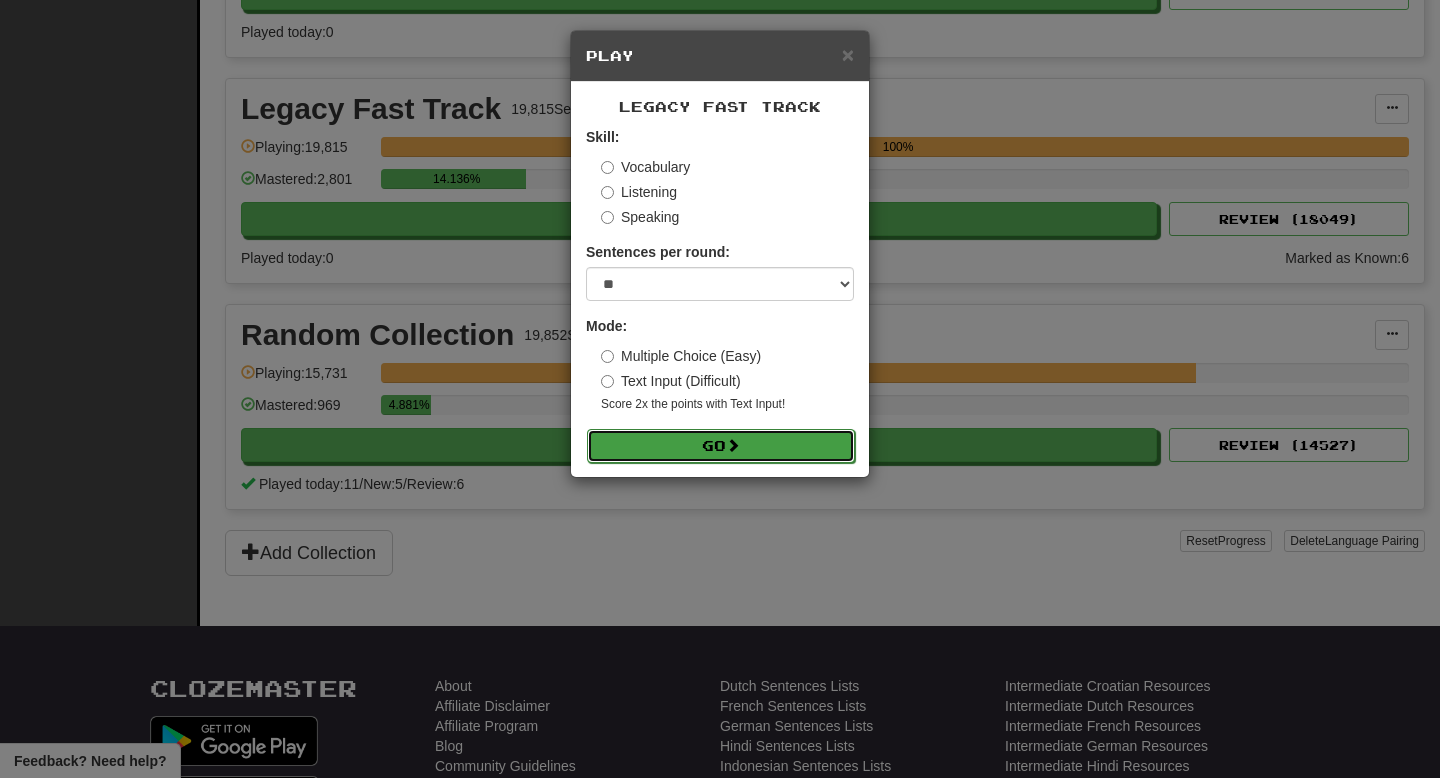 click on "Go" at bounding box center (721, 446) 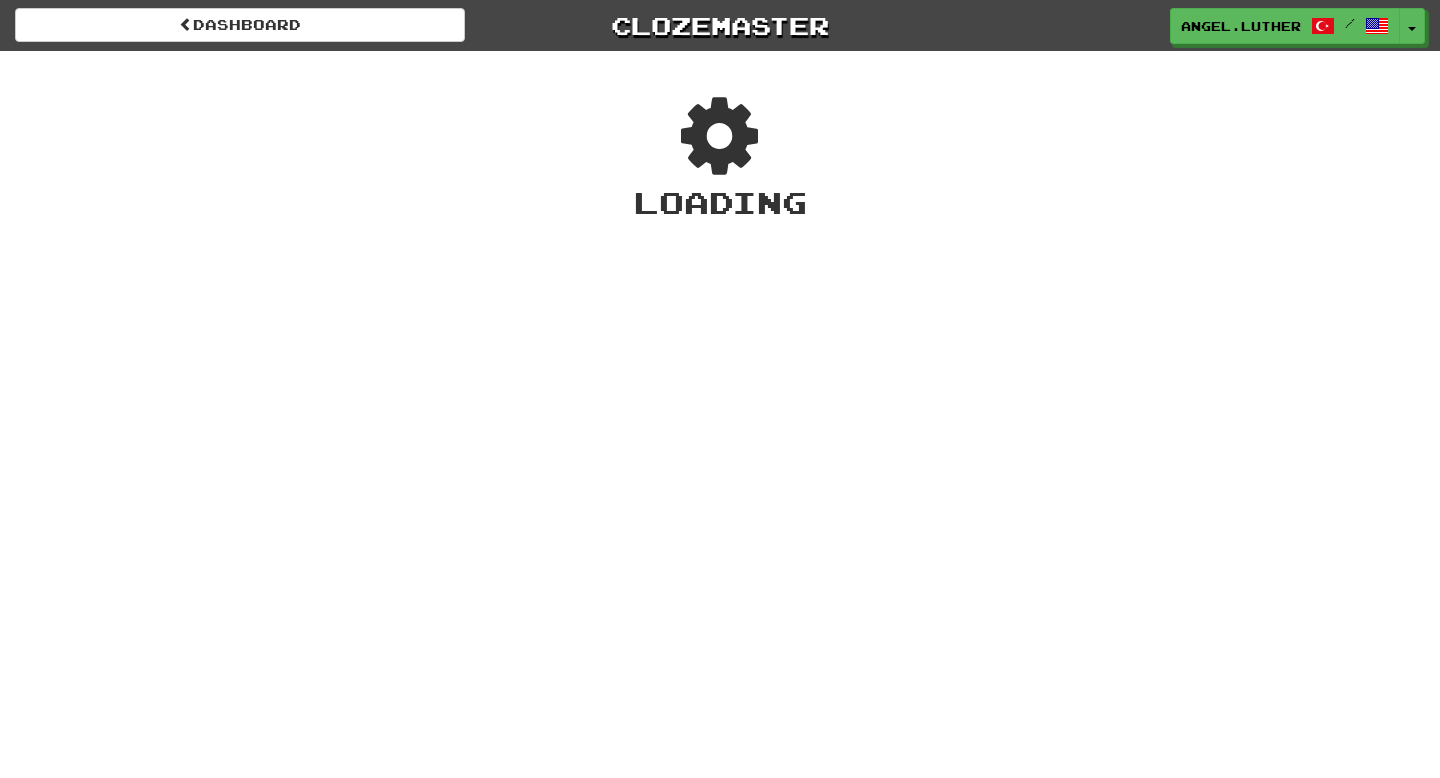 scroll, scrollTop: 0, scrollLeft: 0, axis: both 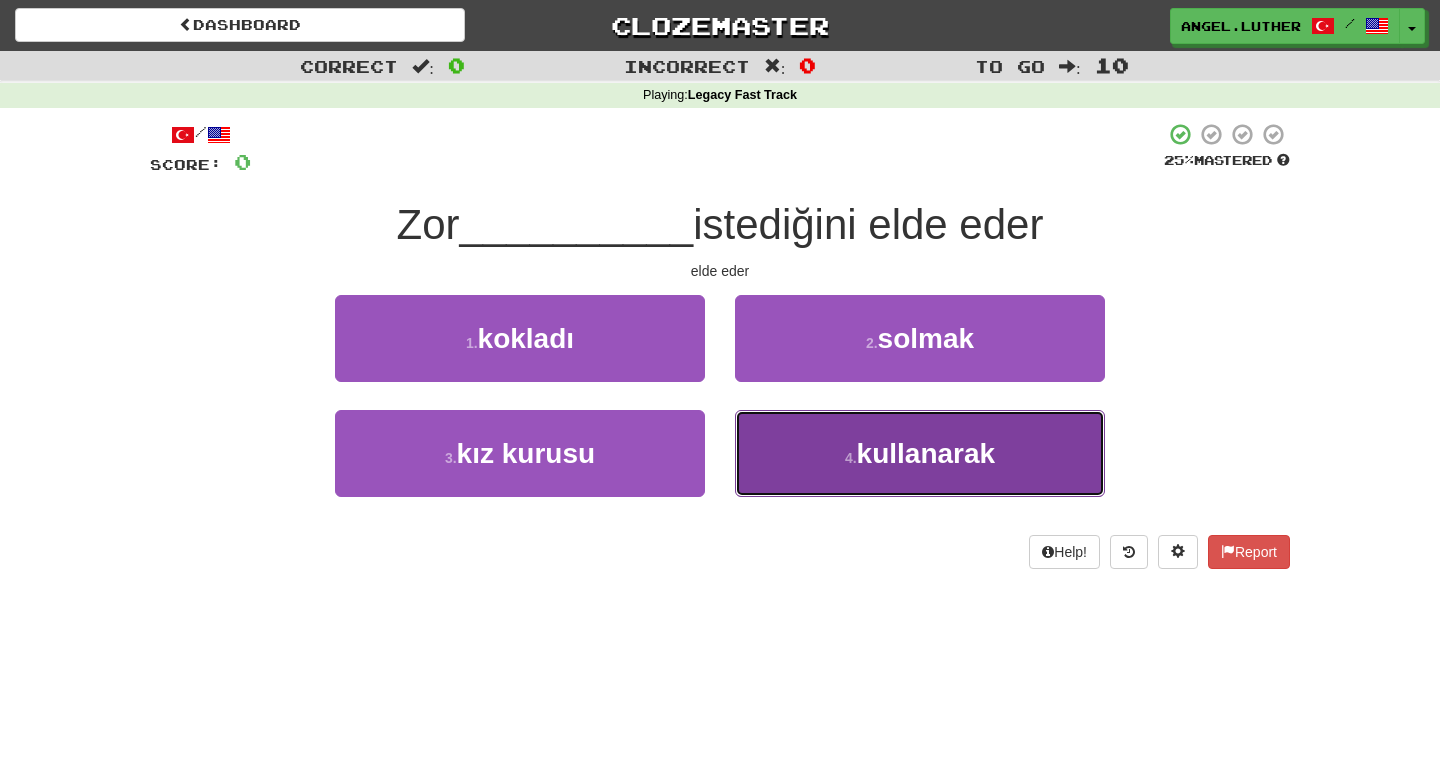 click on "4 .  kullanarak" at bounding box center (920, 453) 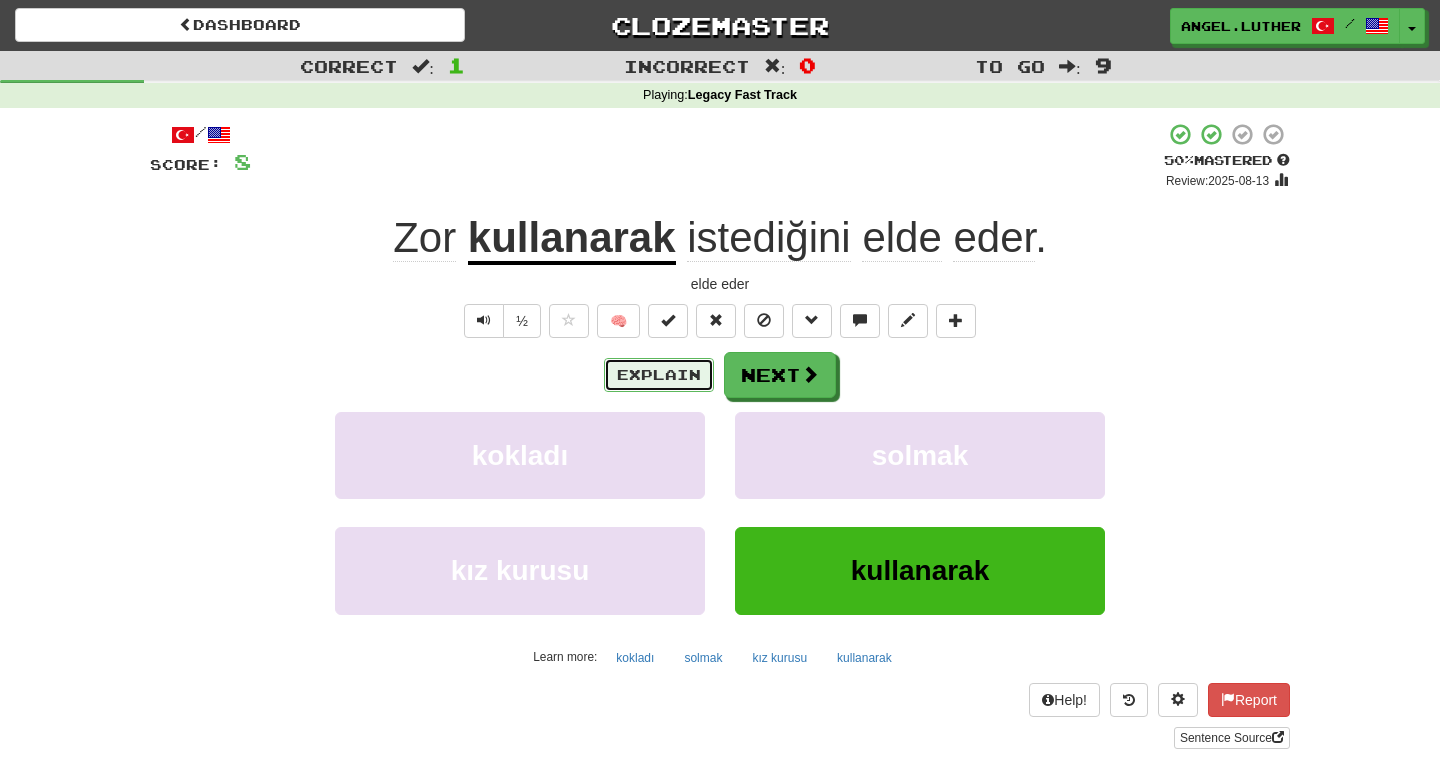 click on "Explain" at bounding box center (659, 375) 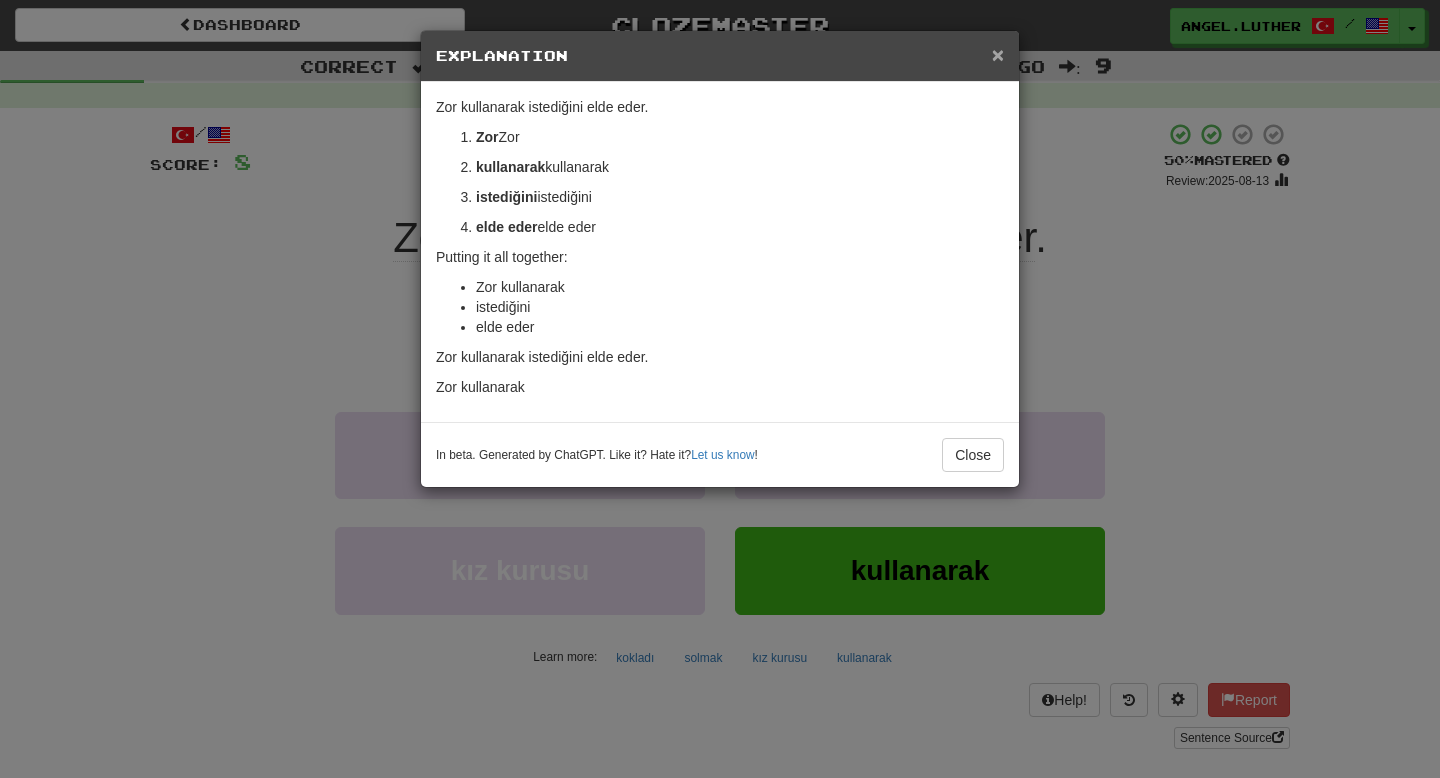 click on "×" at bounding box center [998, 54] 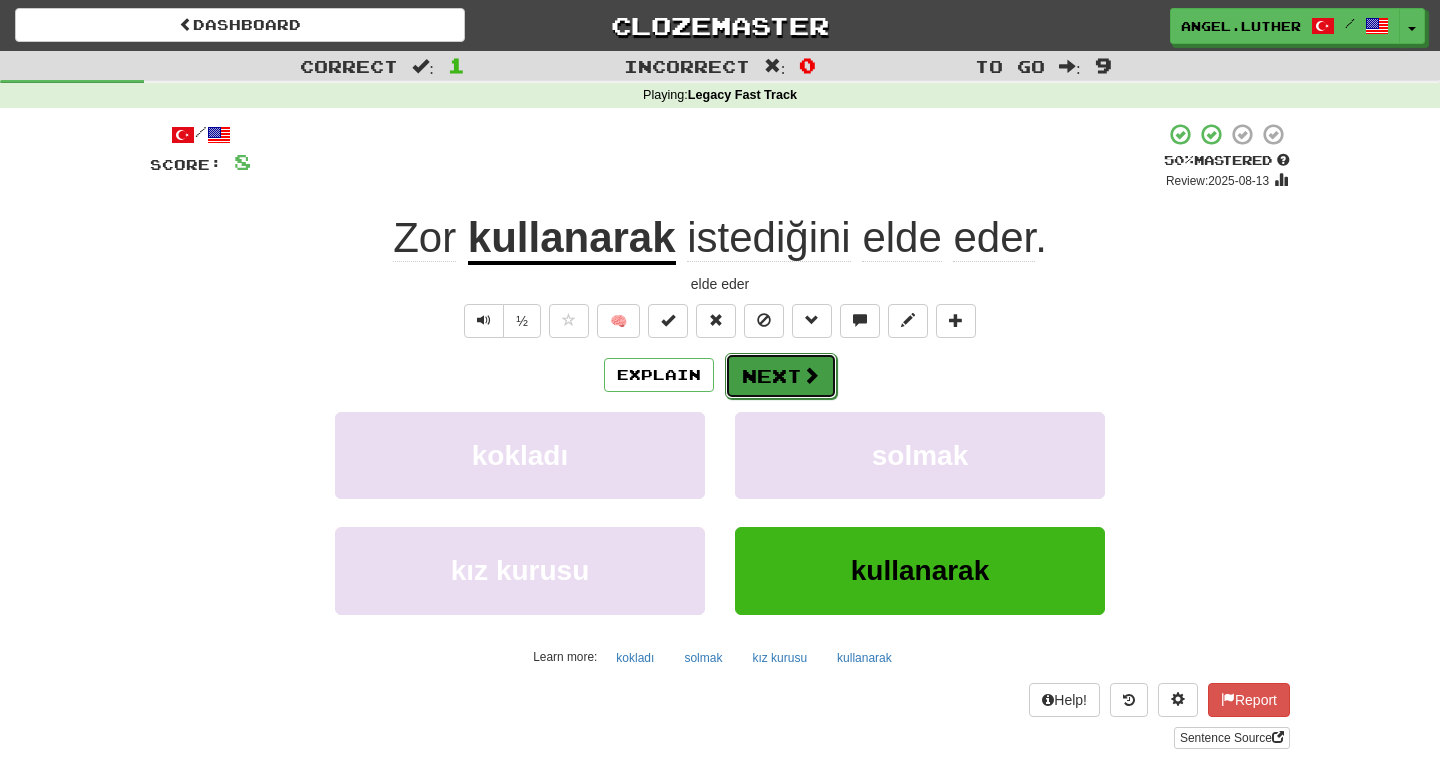 click on "Next" at bounding box center [781, 376] 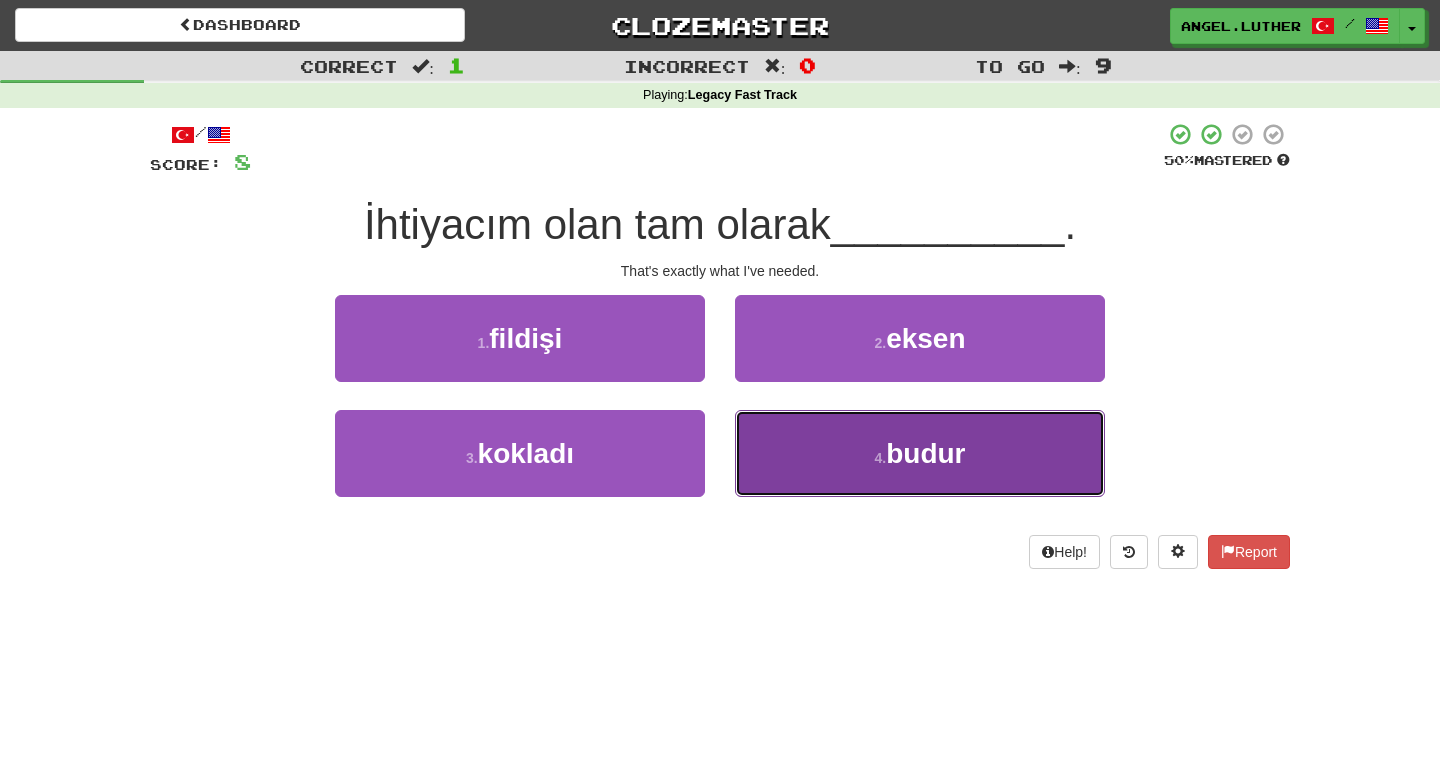 click on "4 ." at bounding box center [881, 458] 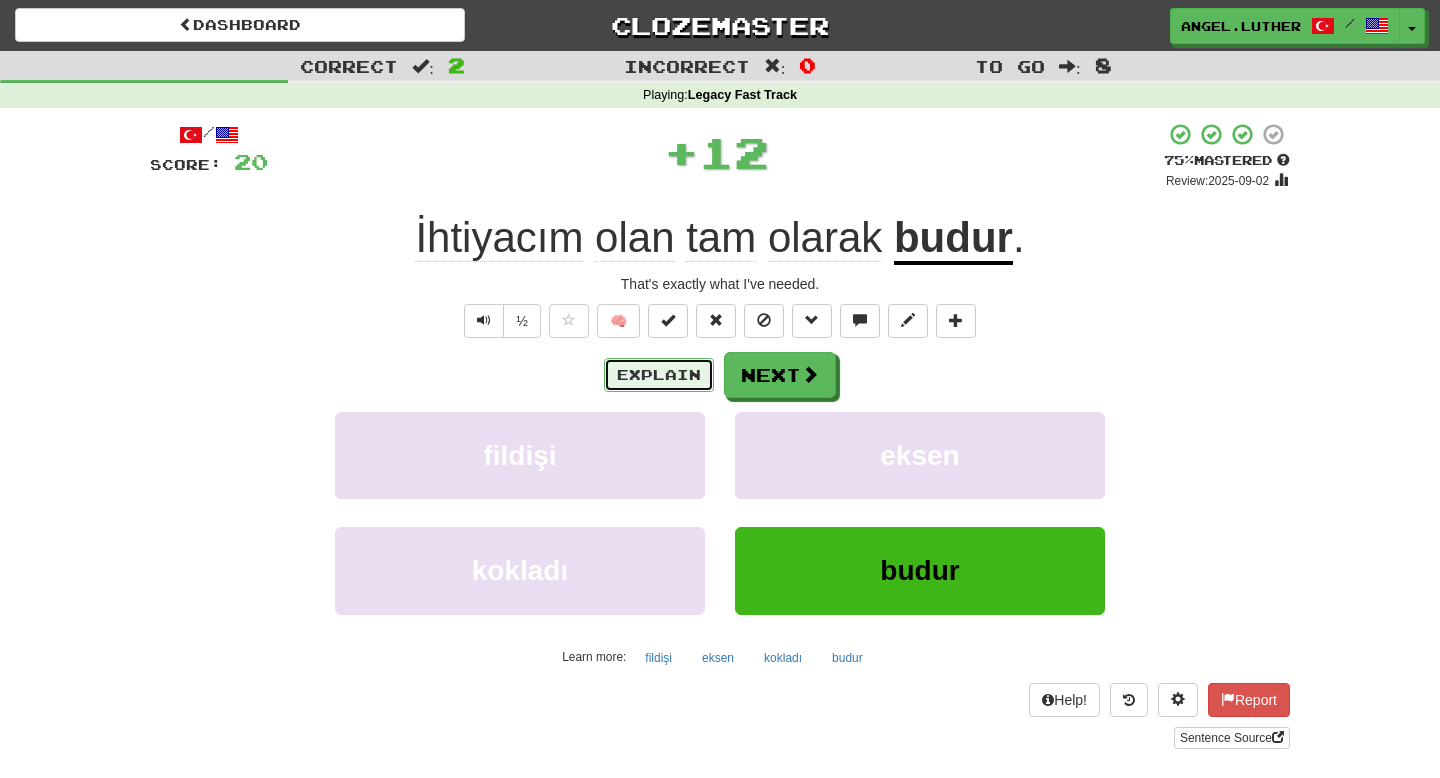 click on "Explain" at bounding box center [659, 375] 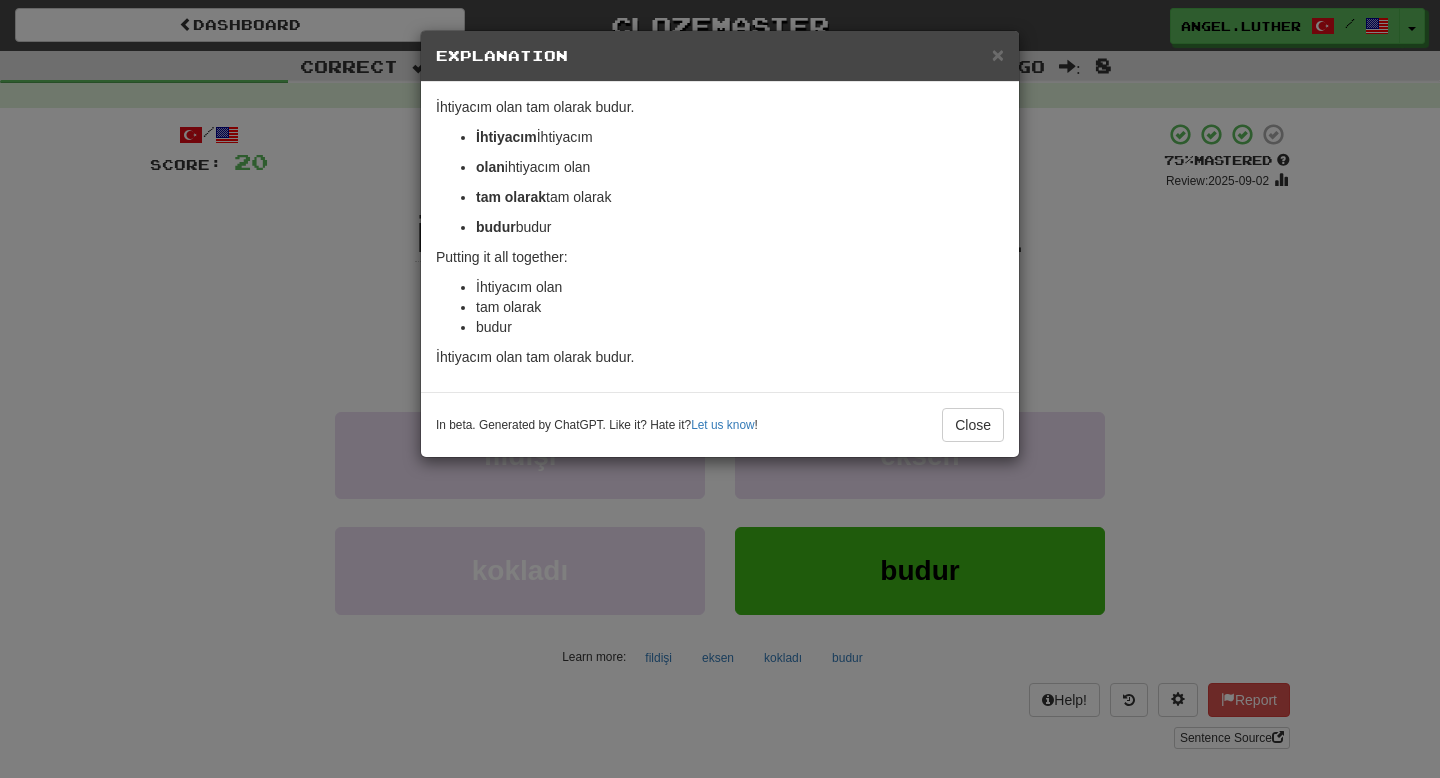click on "× Explanation" at bounding box center (720, 56) 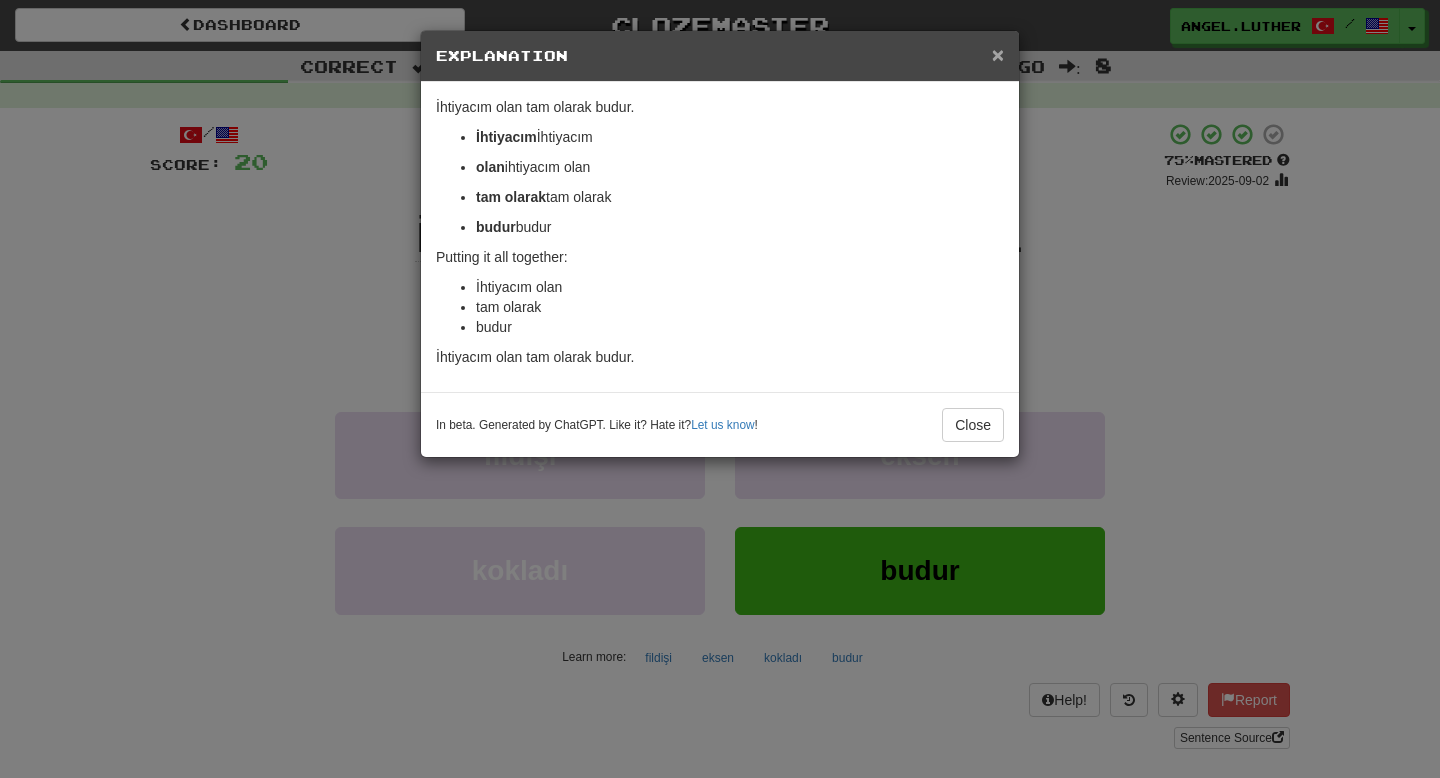 click on "×" at bounding box center [998, 54] 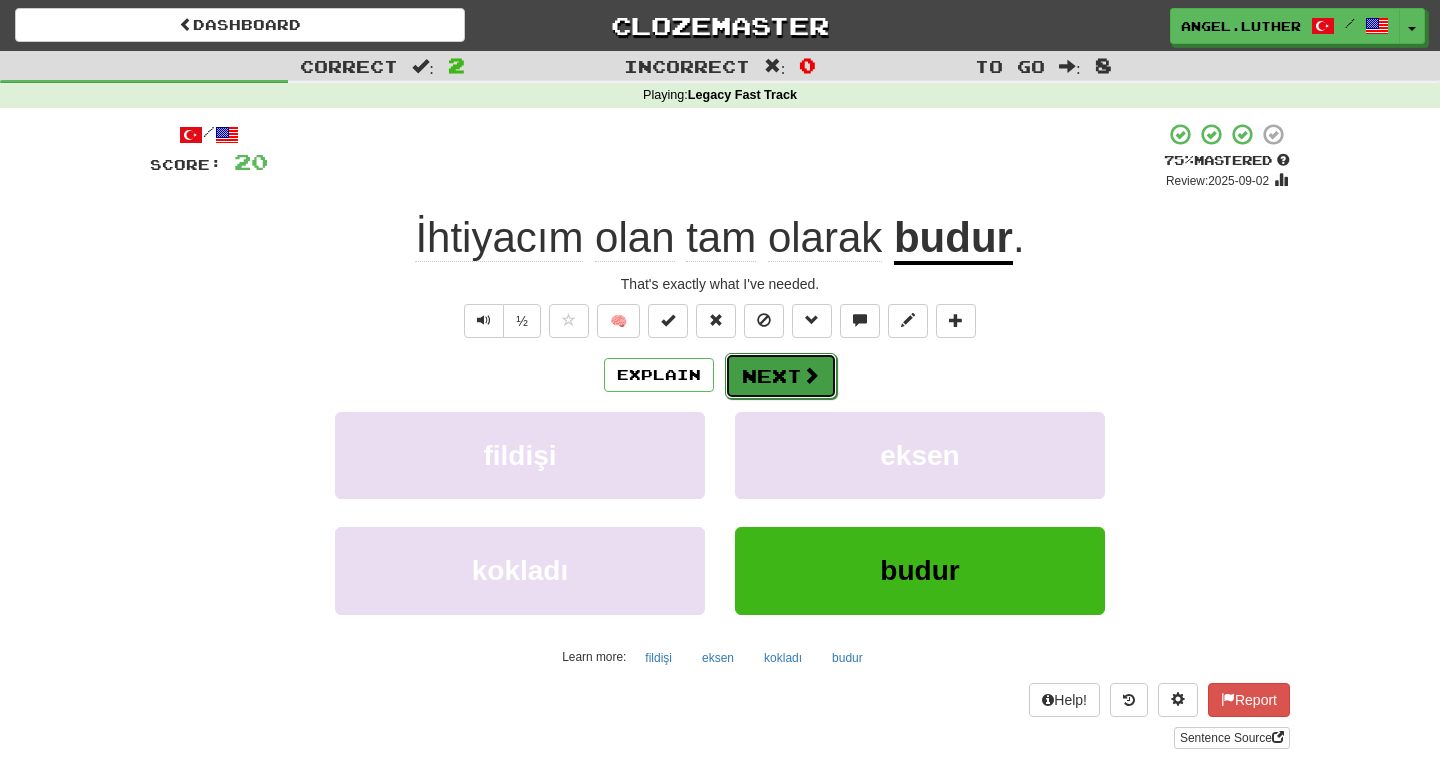 click on "Next" at bounding box center [781, 376] 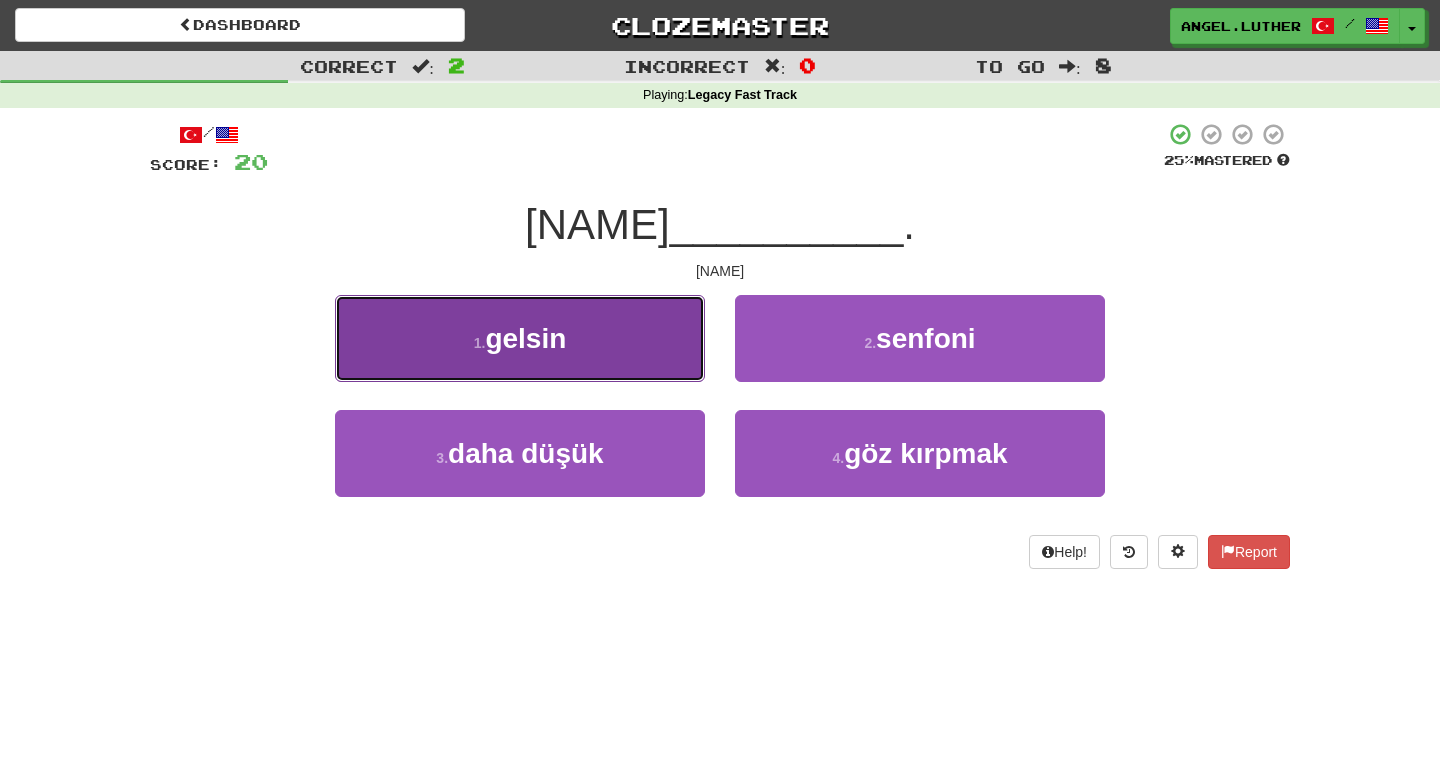 click on "1 .  gelsin" at bounding box center [520, 338] 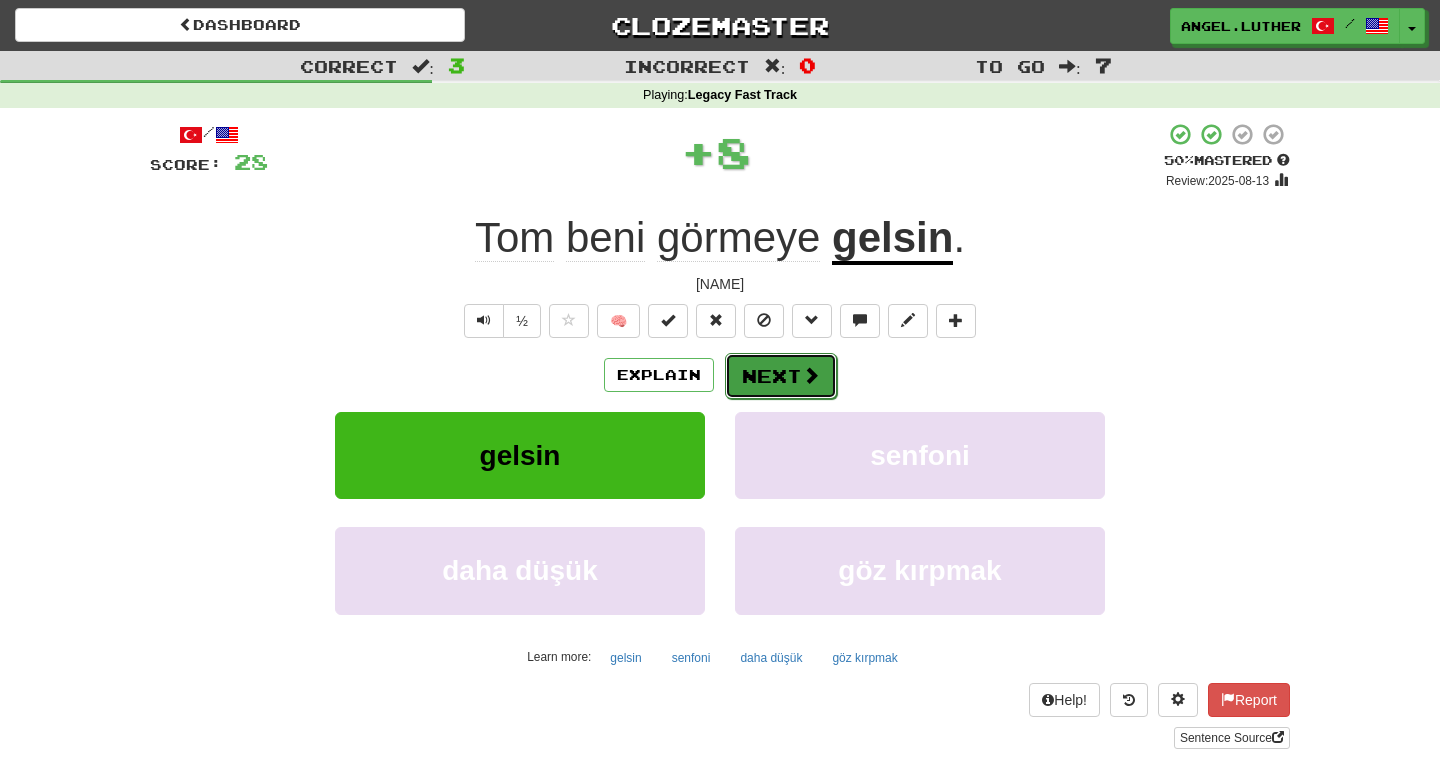 click on "Next" at bounding box center [781, 376] 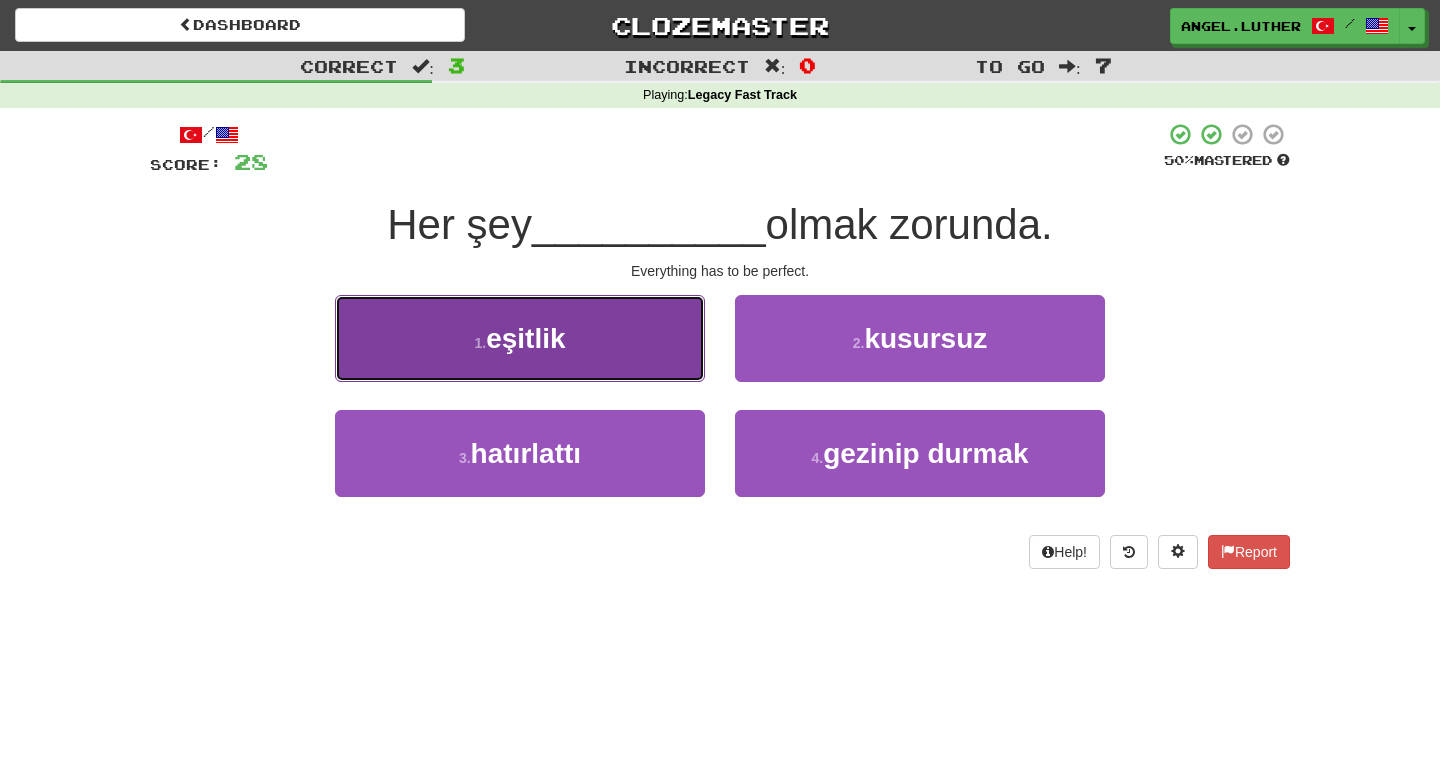 click on "1 .  eşitlik" at bounding box center [520, 338] 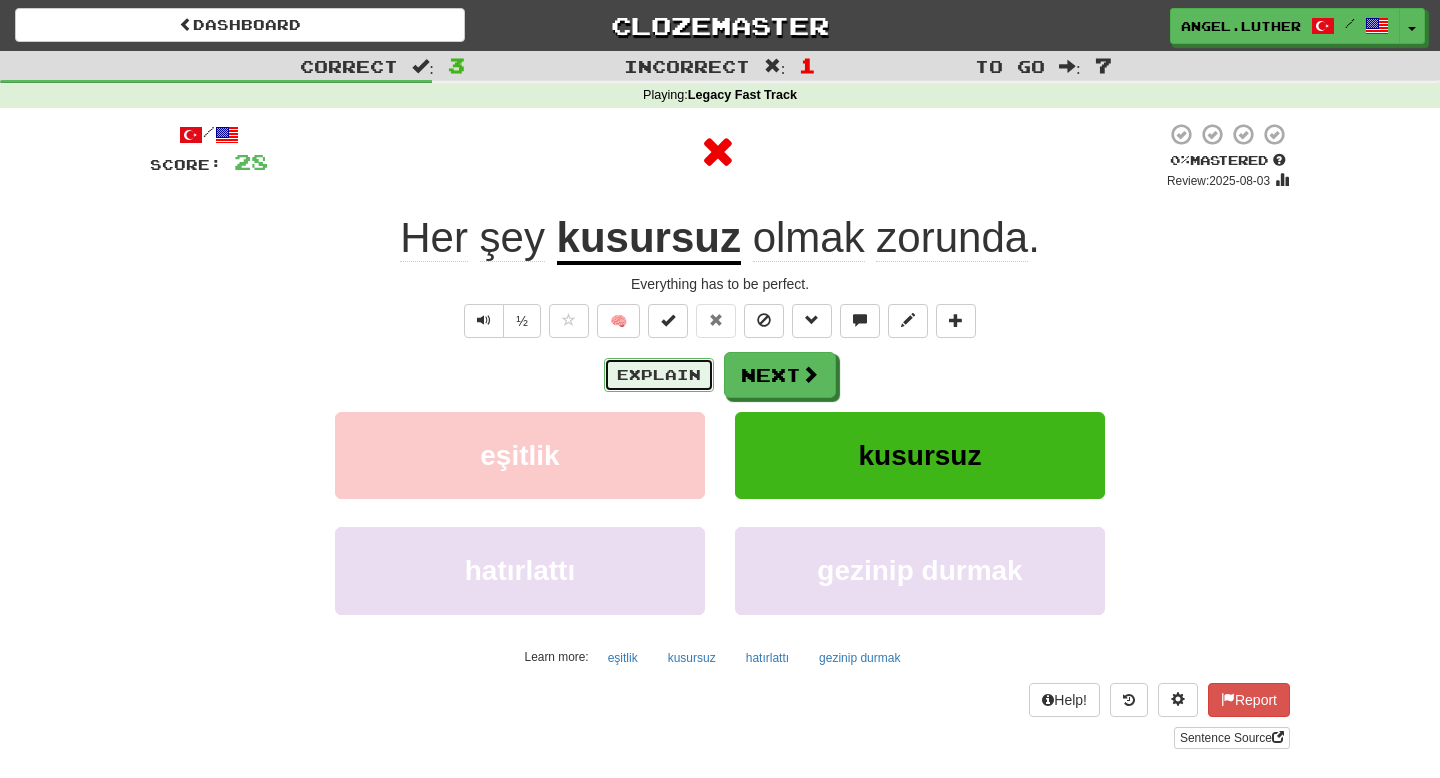 click on "Explain" at bounding box center (659, 375) 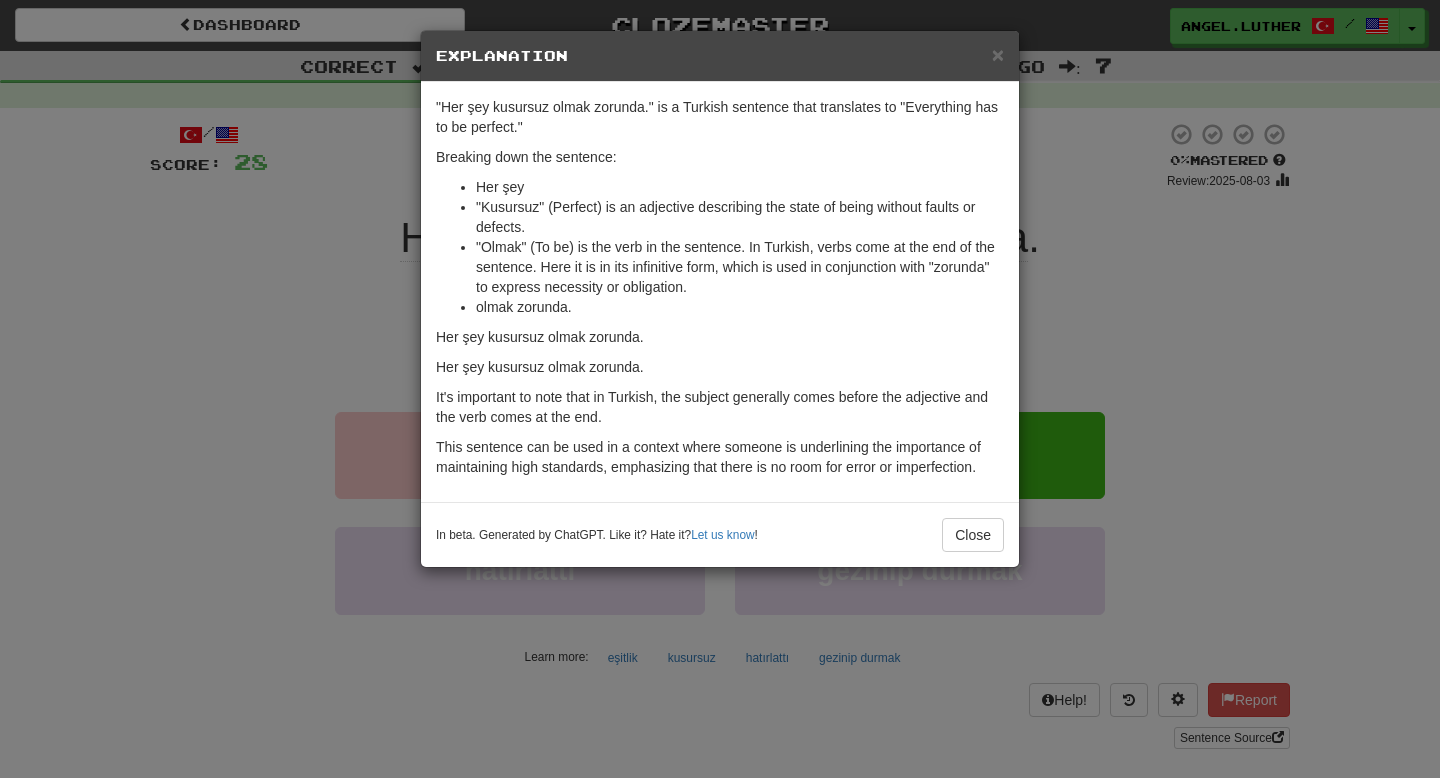 click on "× Explanation" at bounding box center [720, 56] 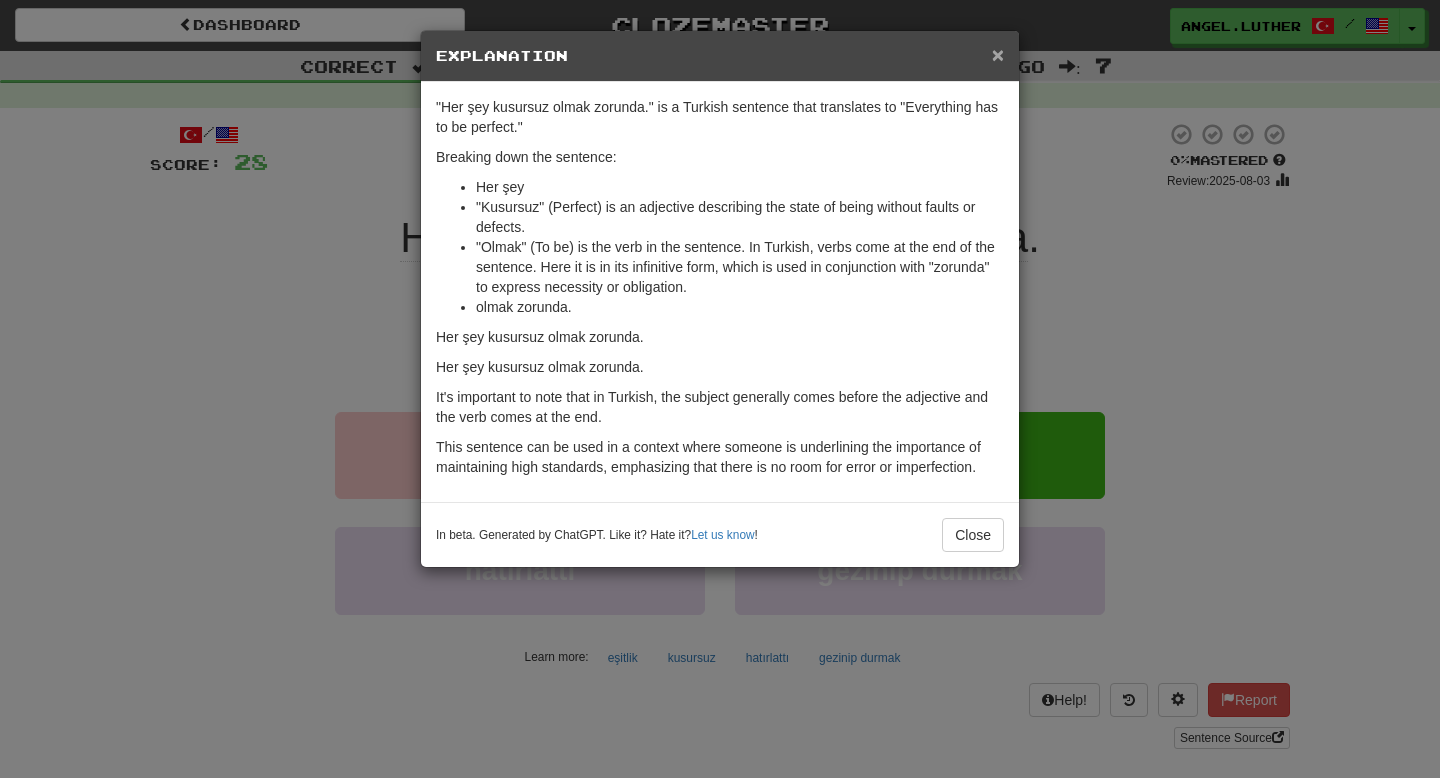 click on "×" at bounding box center (998, 54) 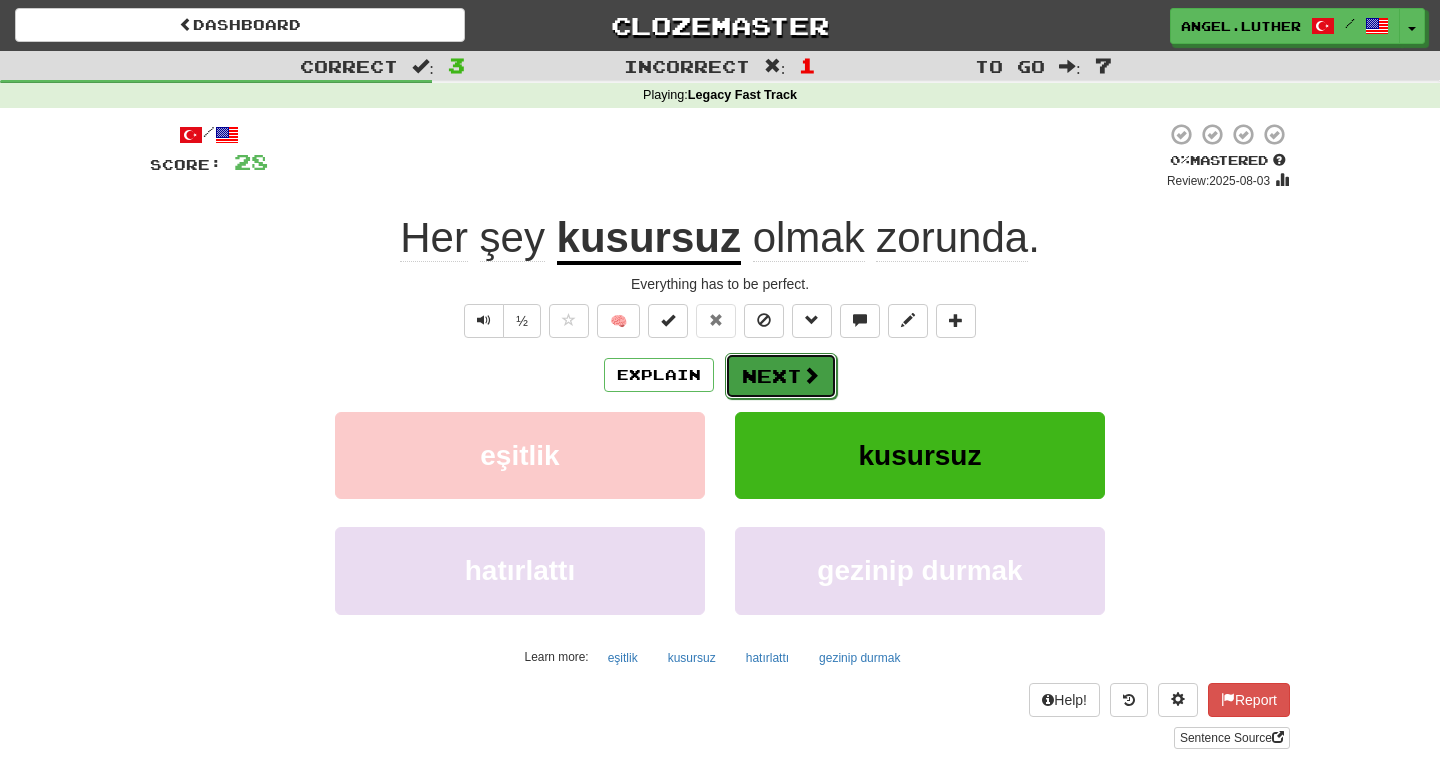 click on "Next" at bounding box center (781, 376) 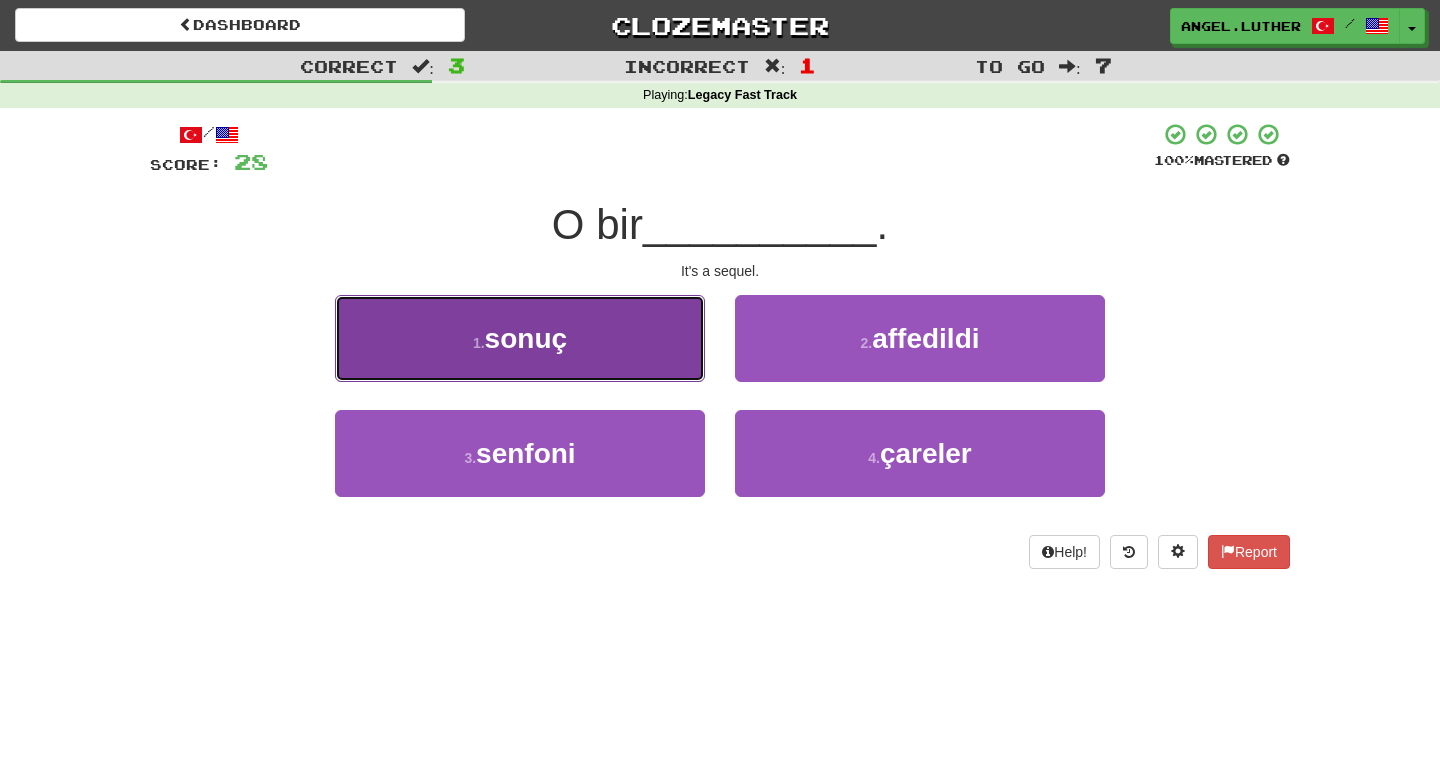 click on "1 .  sonuç" at bounding box center (520, 338) 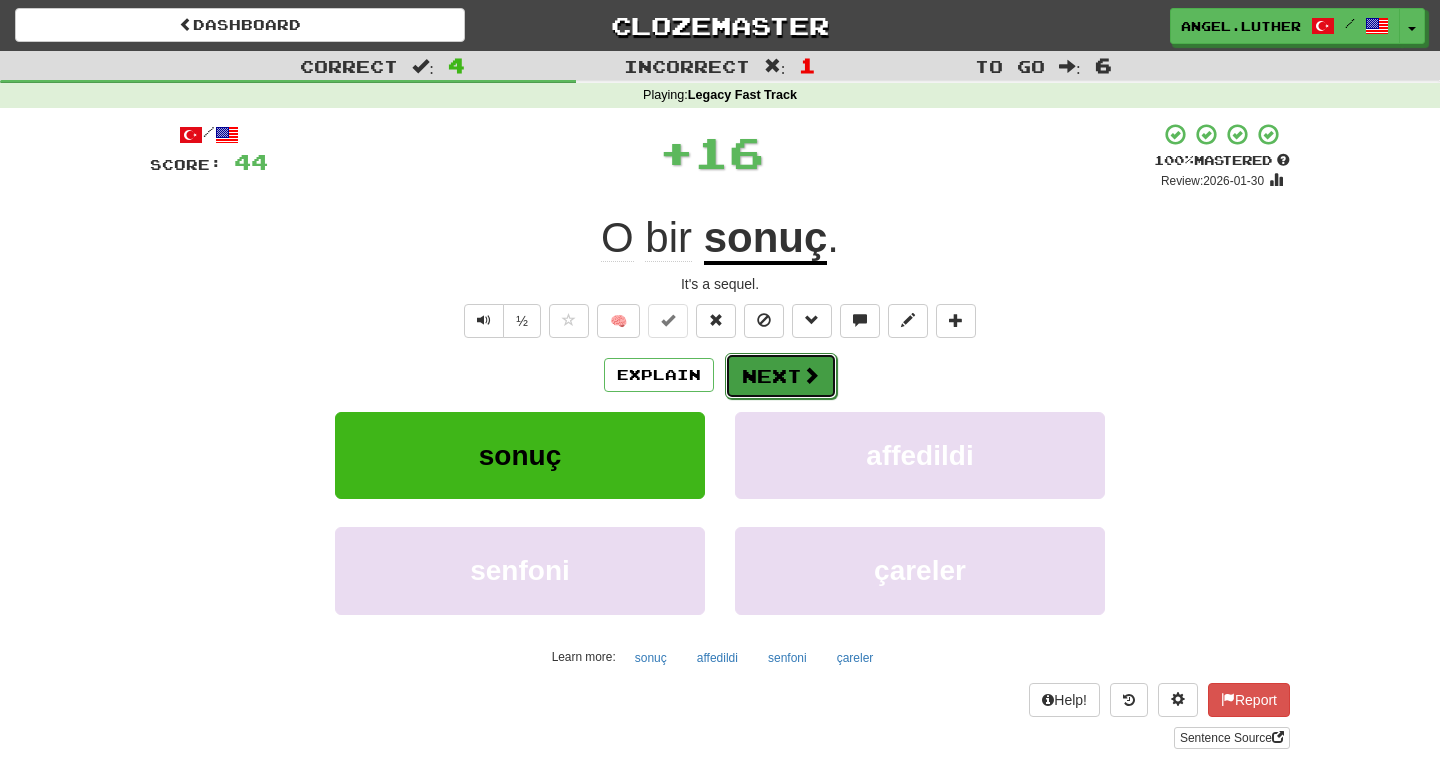 click on "Next" at bounding box center [781, 376] 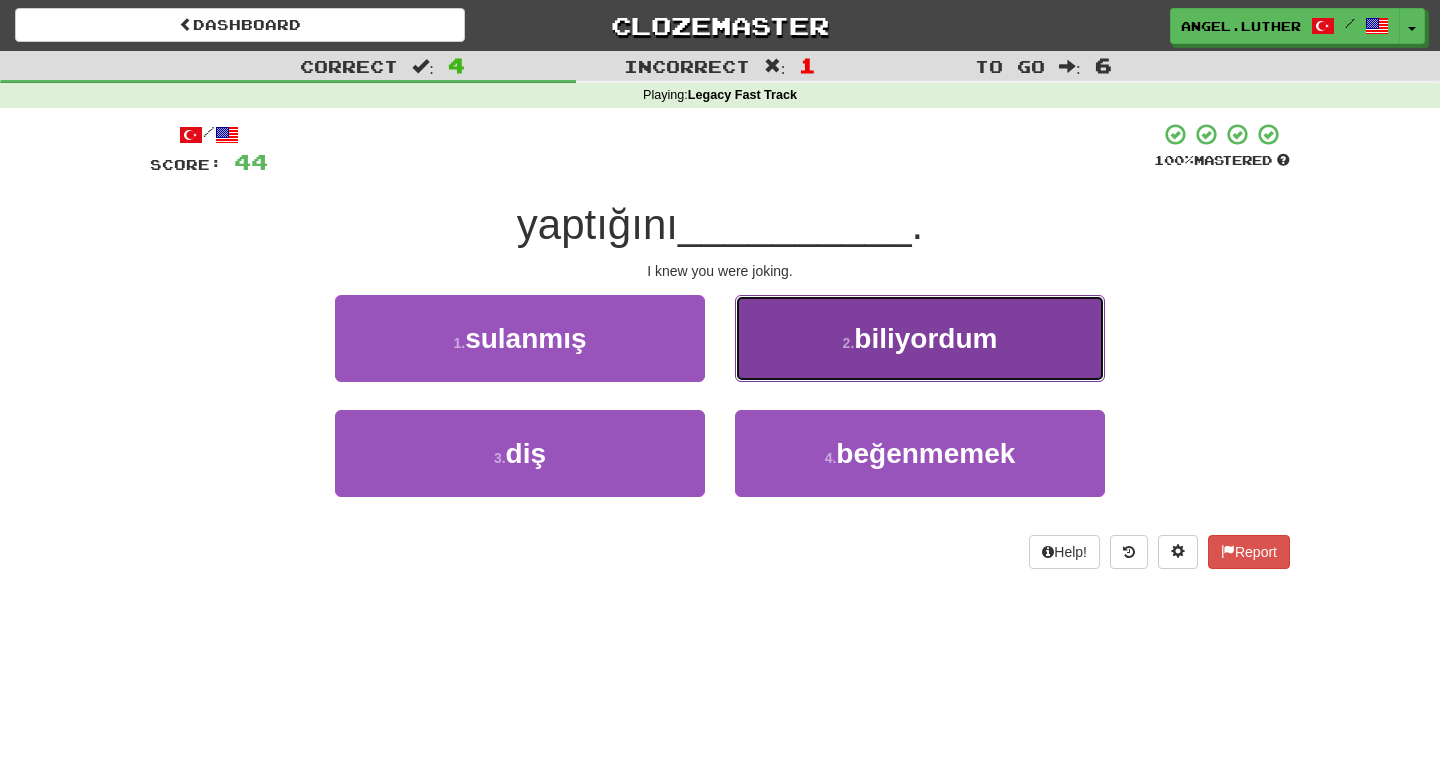 click on "2 .  biliyordum" at bounding box center [920, 338] 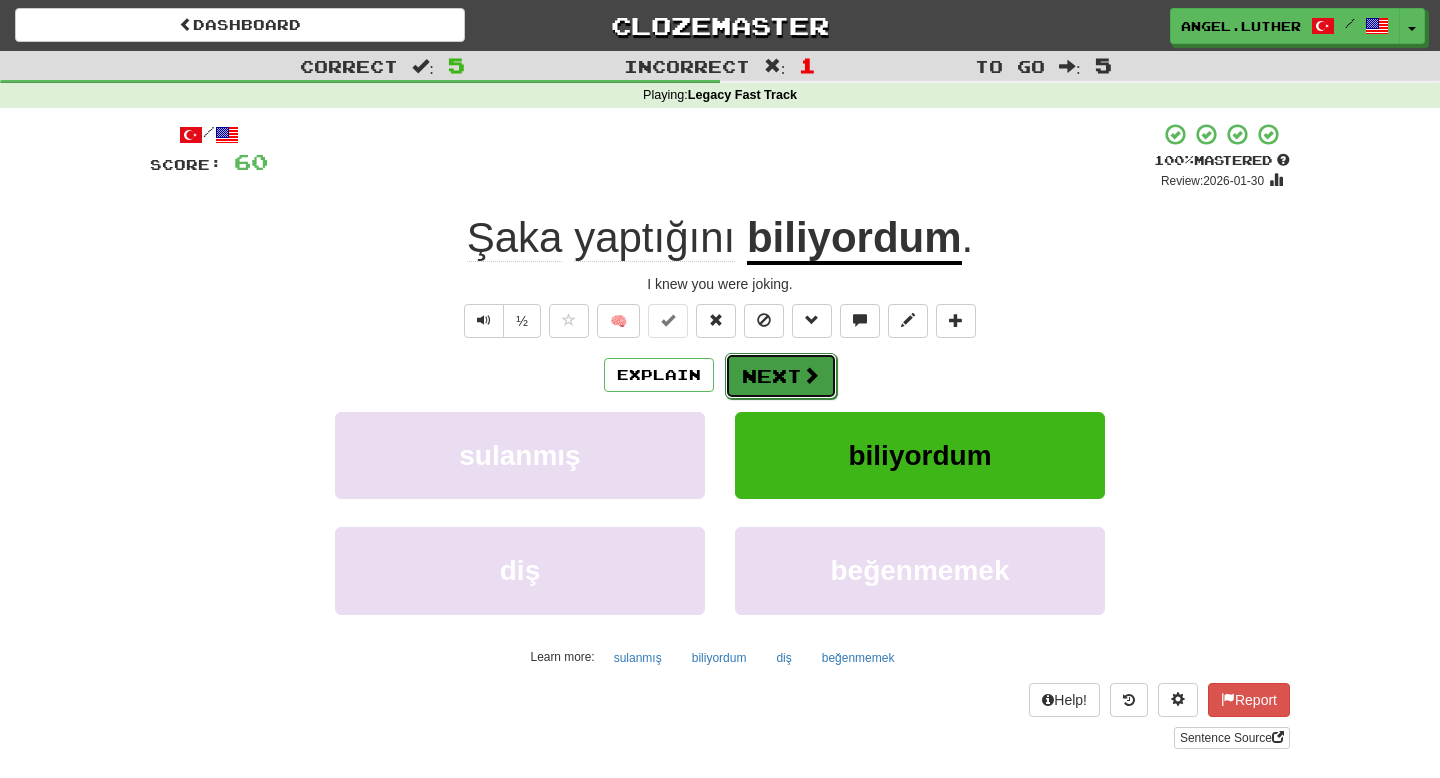 click on "Next" at bounding box center (781, 376) 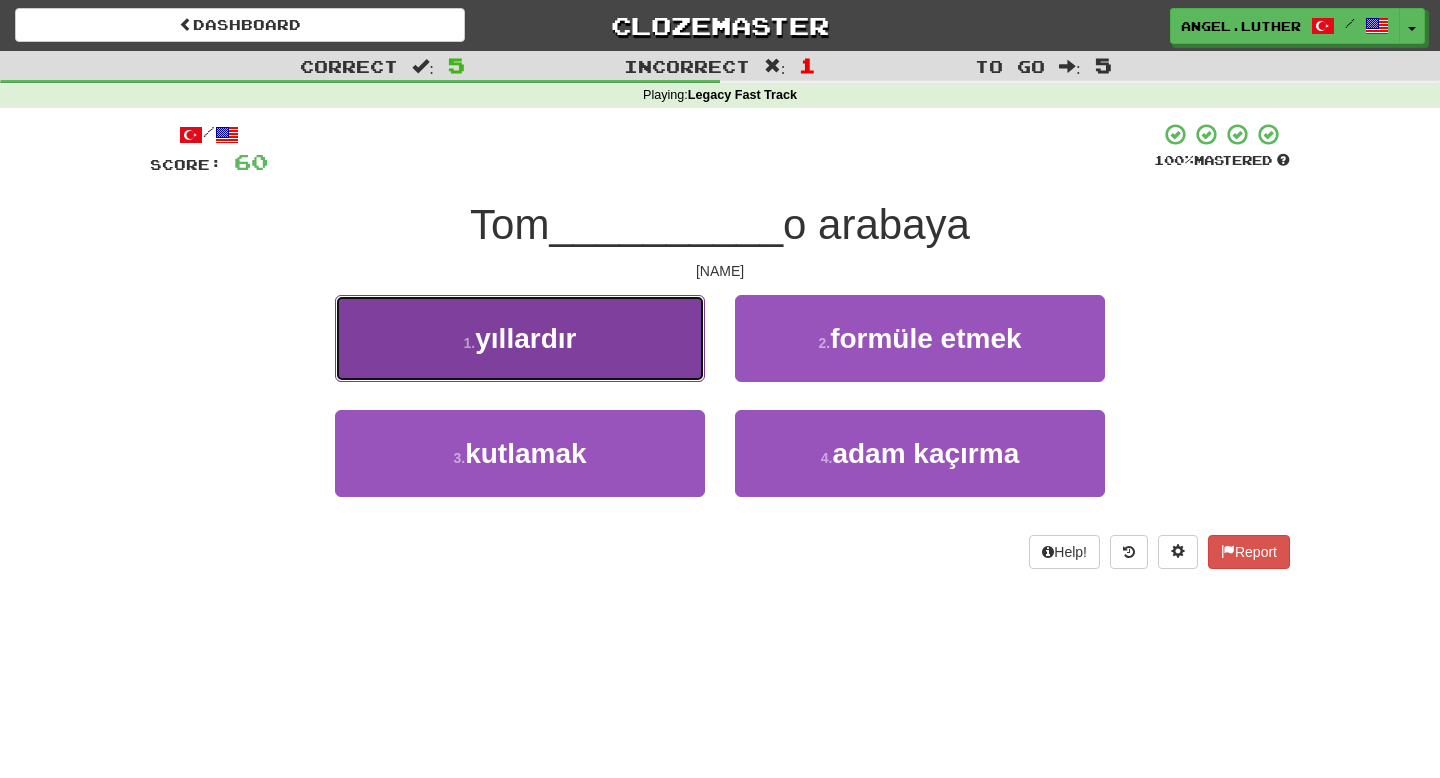 click on "1 .  yıllardır" at bounding box center (520, 338) 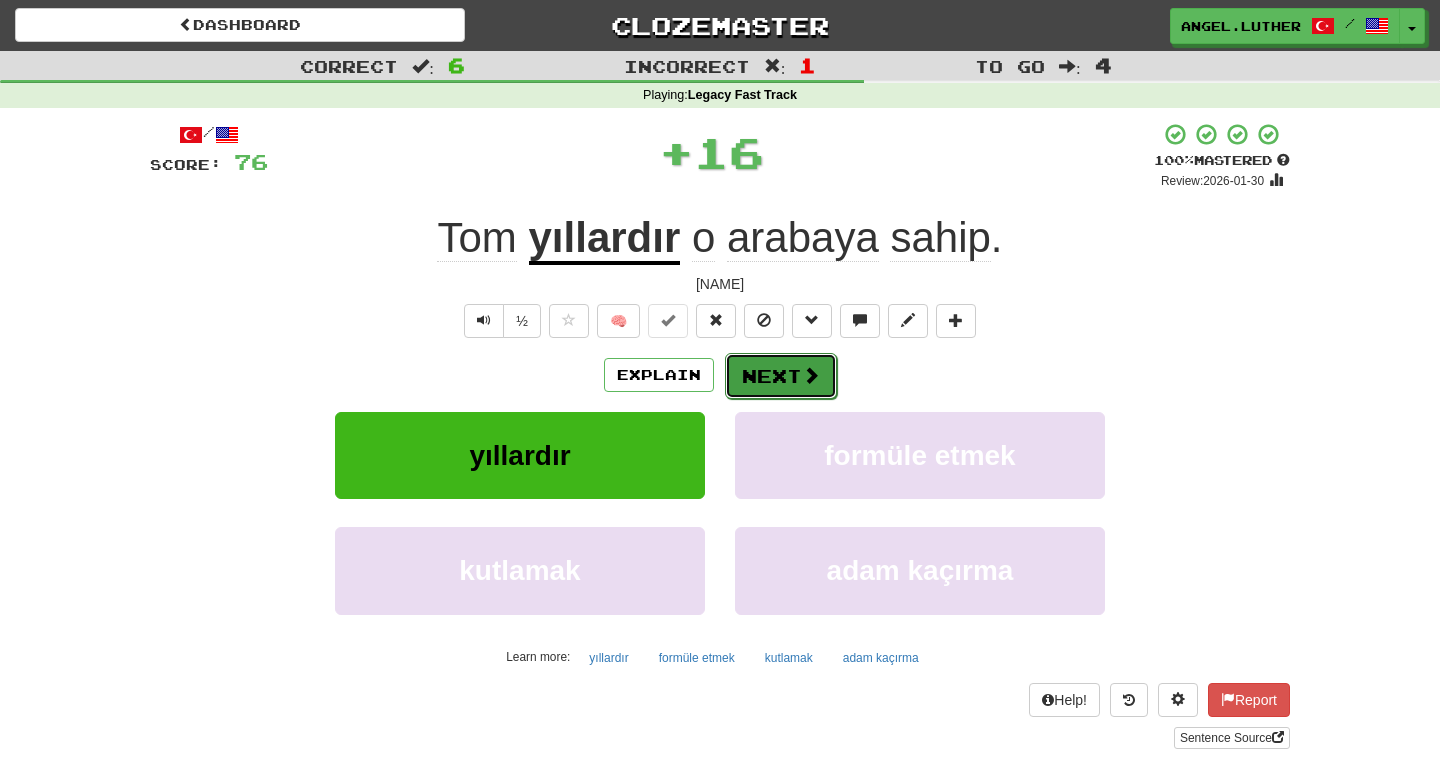 click on "Next" at bounding box center [781, 376] 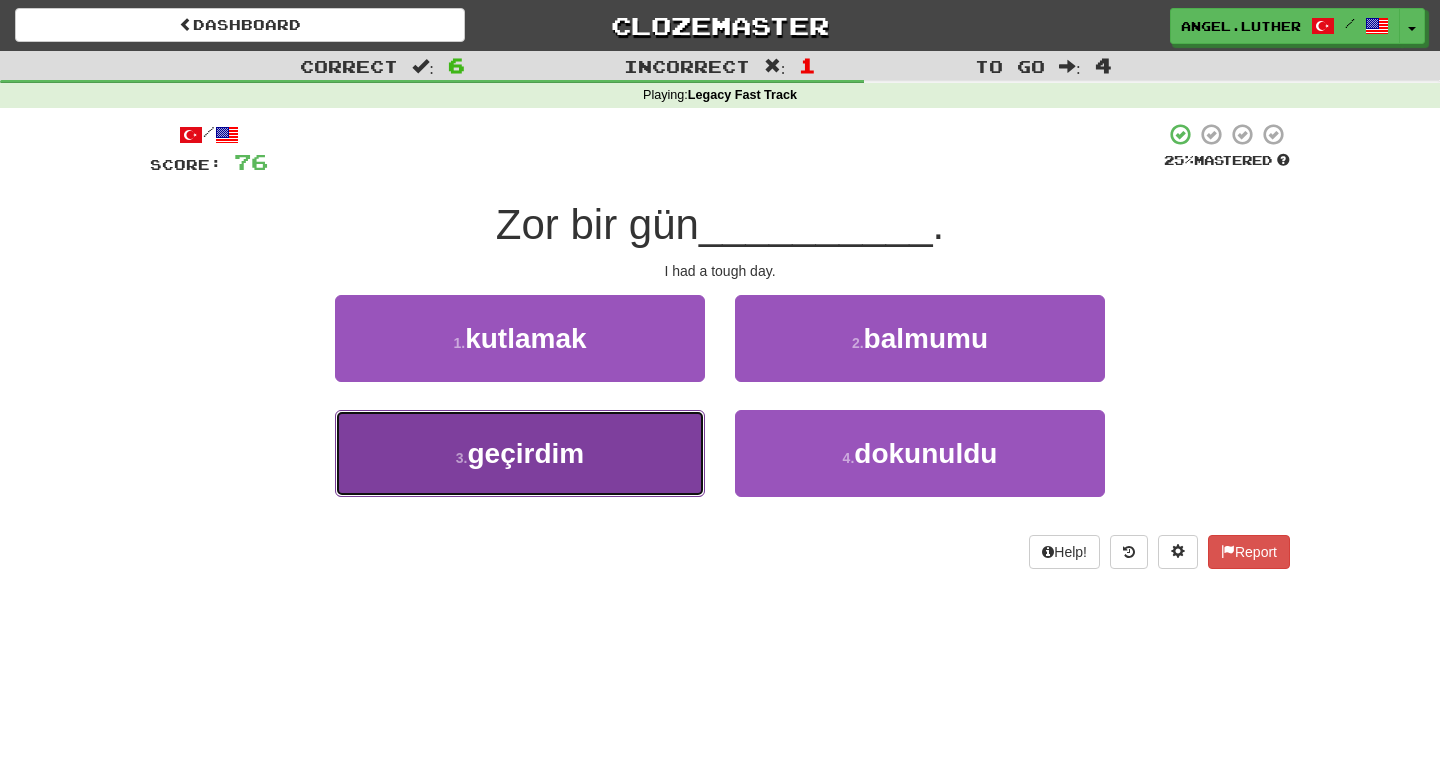 click on "3 .  geçirdim" at bounding box center (520, 453) 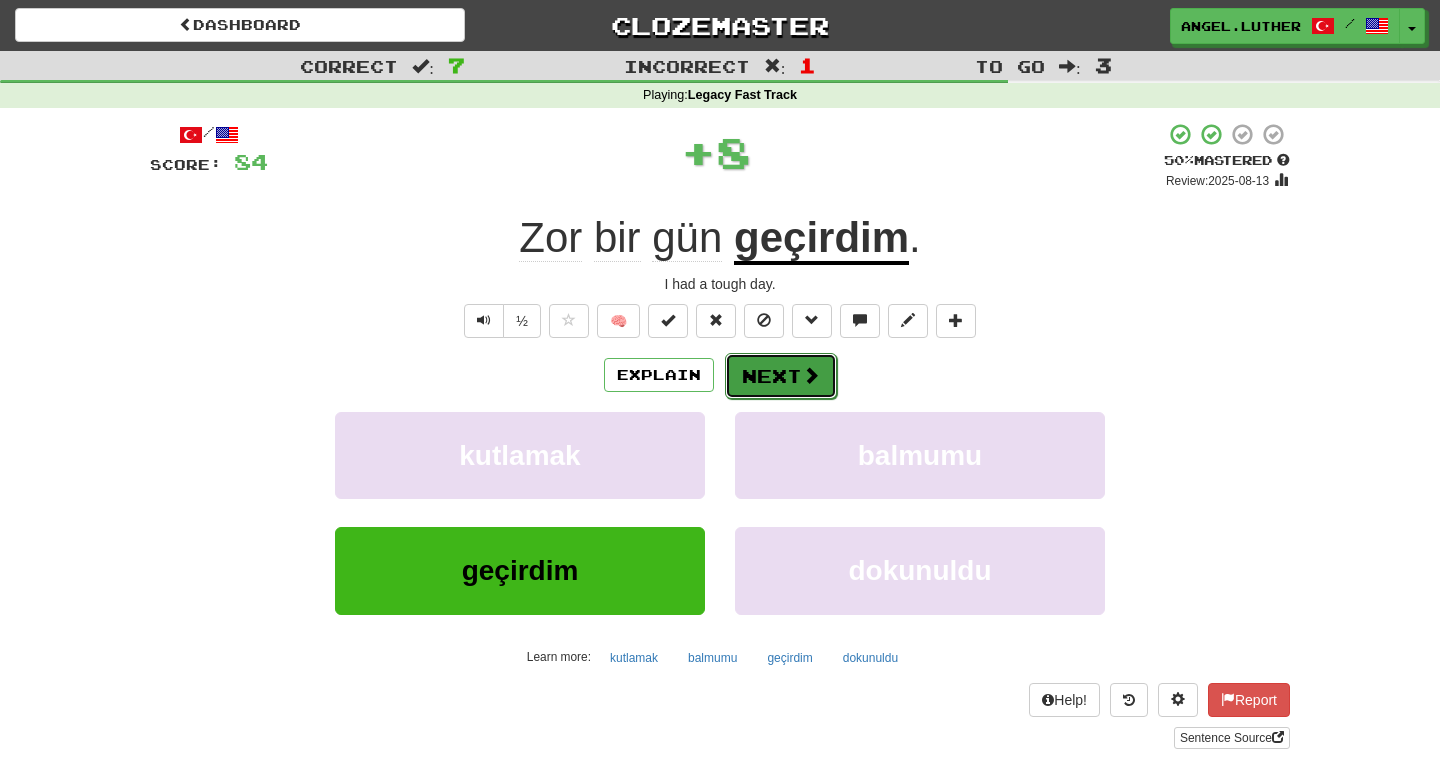click on "Next" at bounding box center (781, 376) 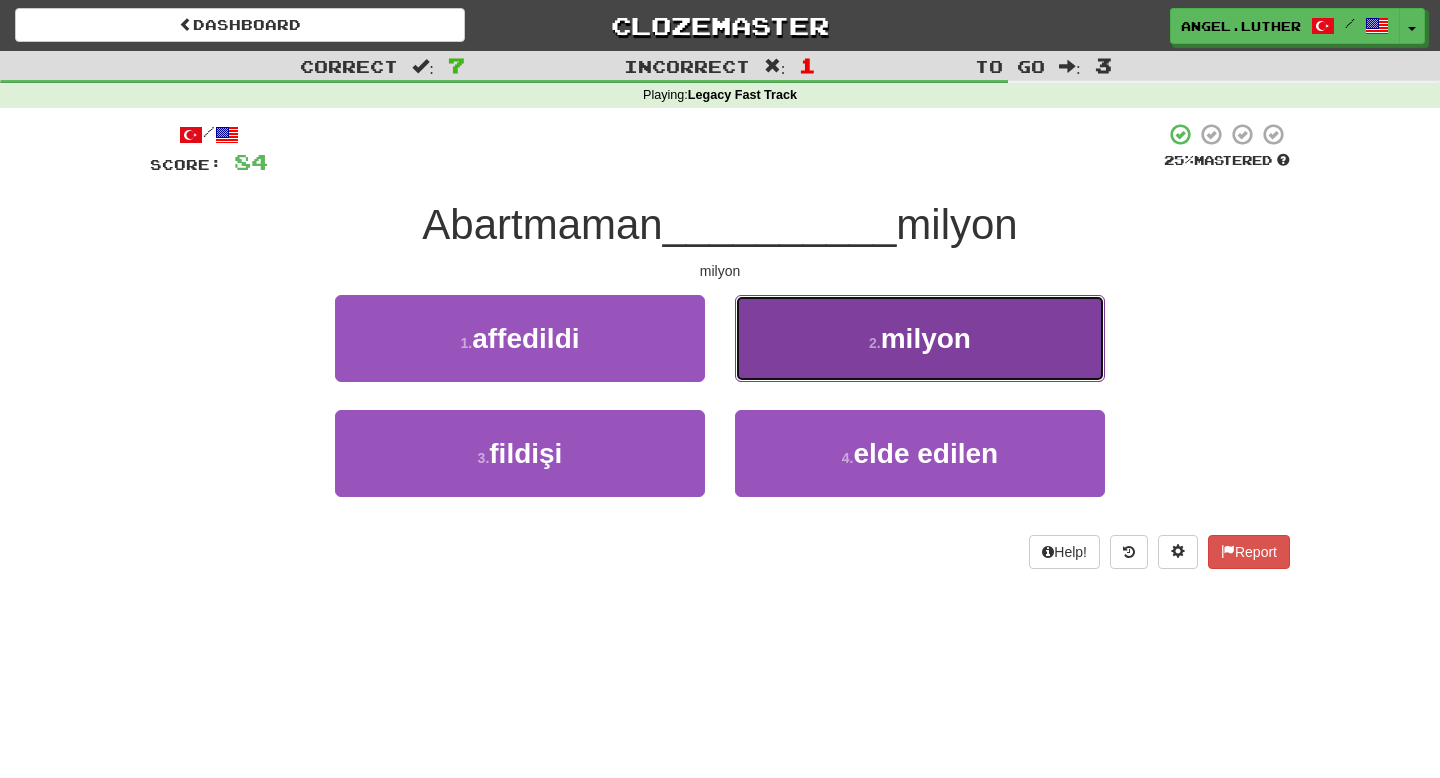 click on "milyon" at bounding box center [926, 338] 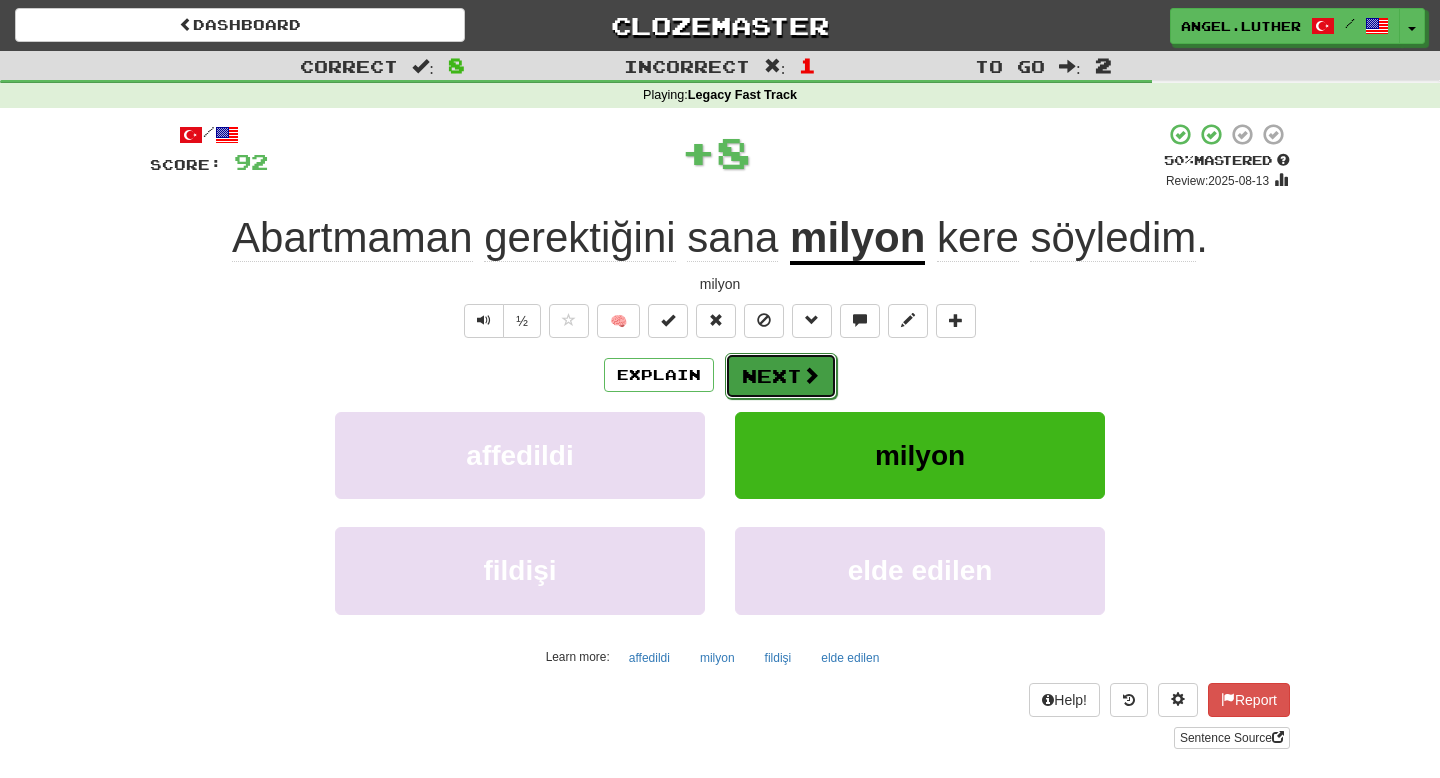 click on "Next" at bounding box center [781, 376] 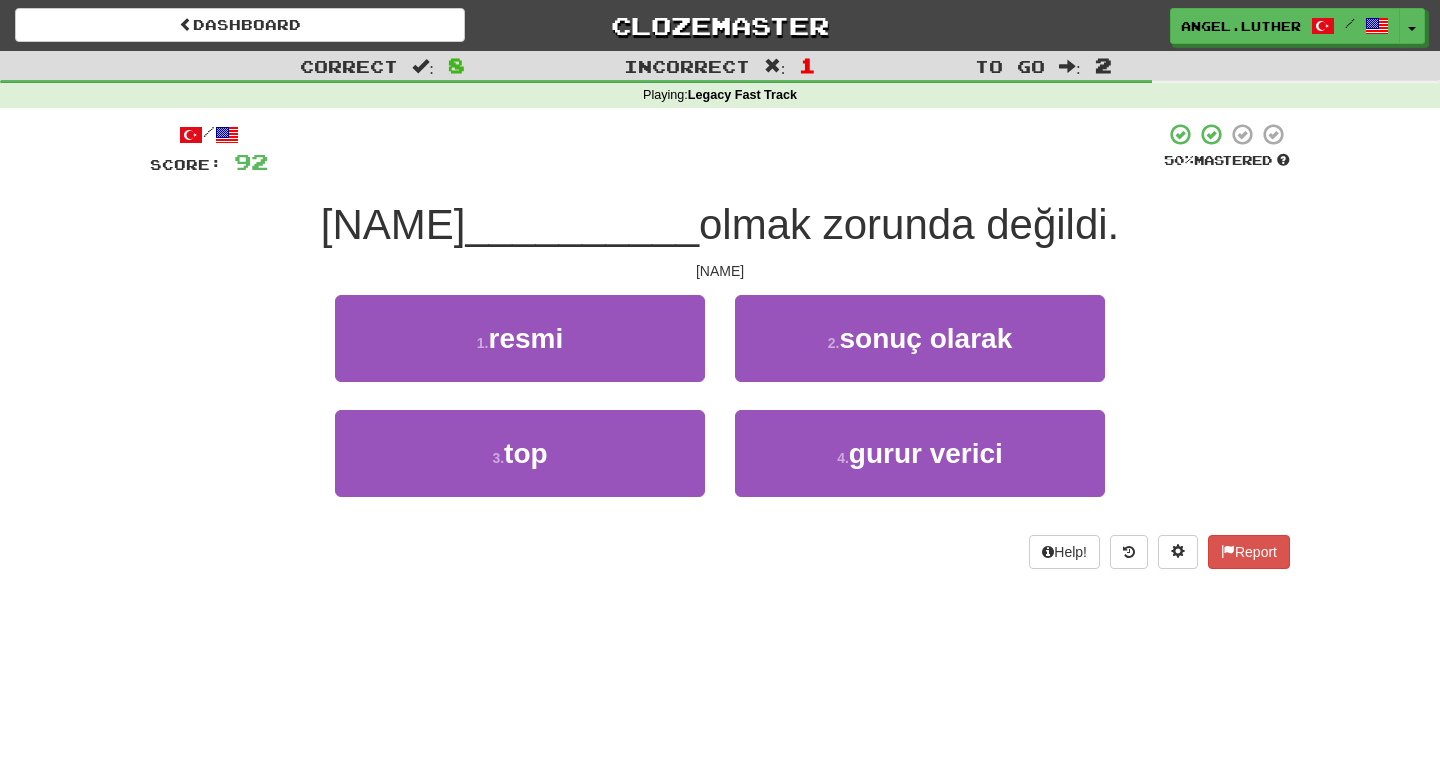 click on "1 .  resmi" at bounding box center [520, 352] 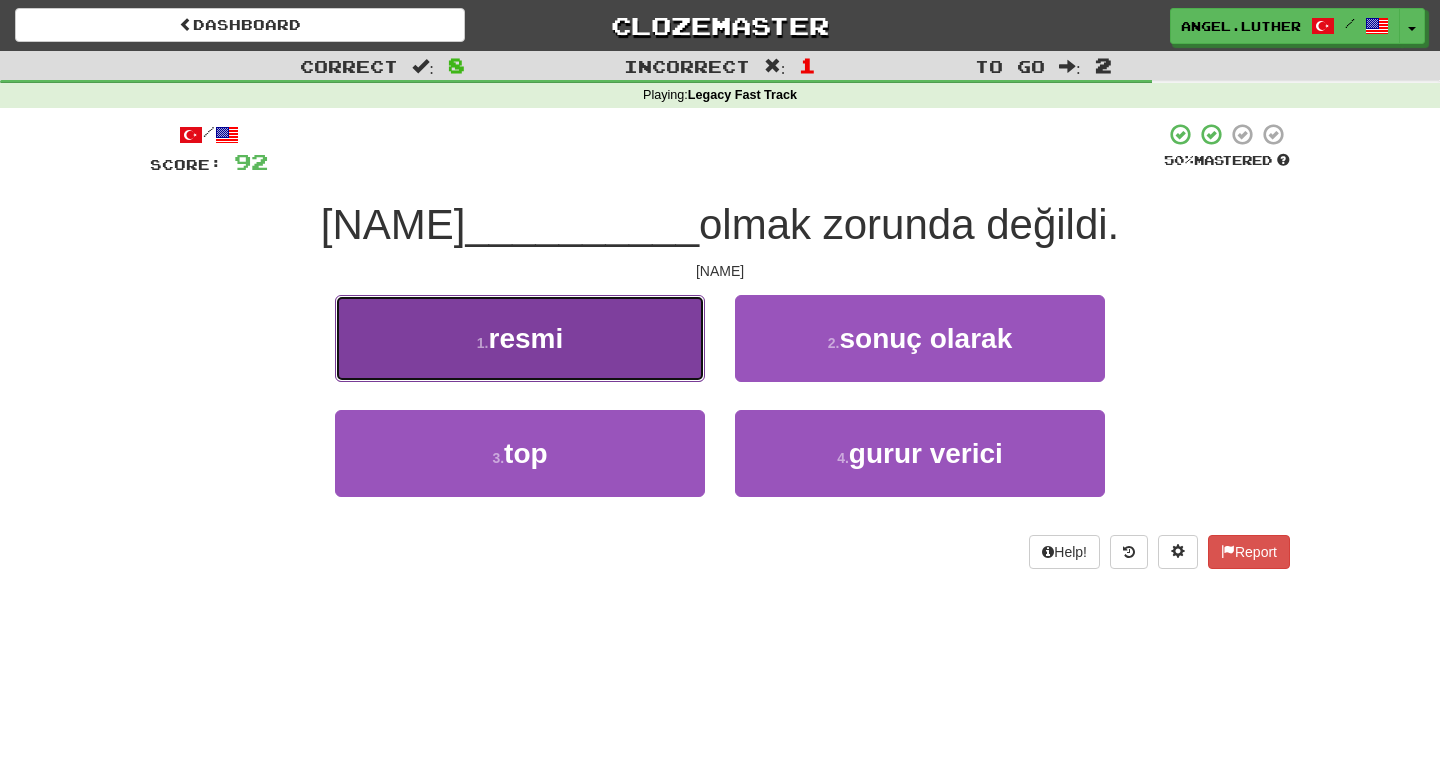 click on "1 .  resmi" at bounding box center (520, 338) 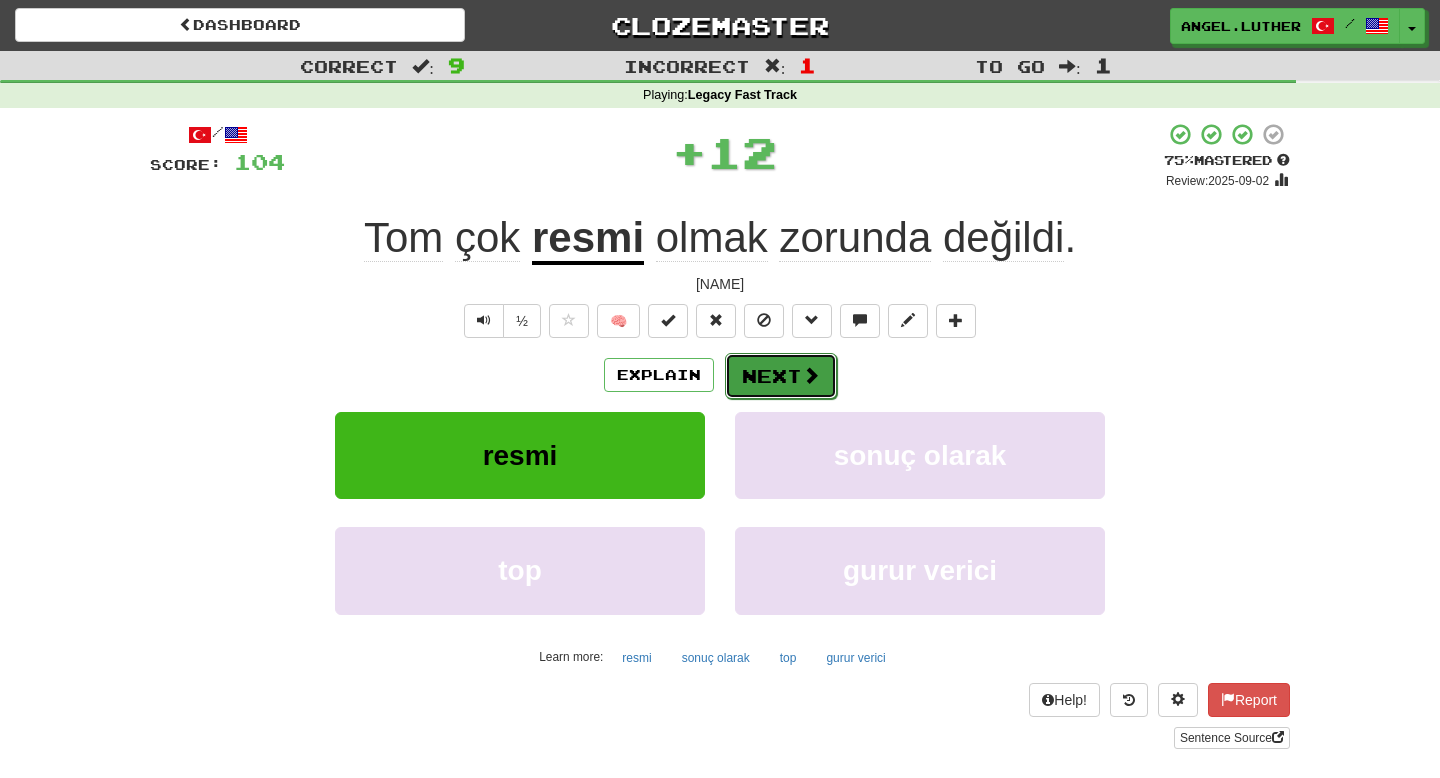 click on "Next" at bounding box center (781, 376) 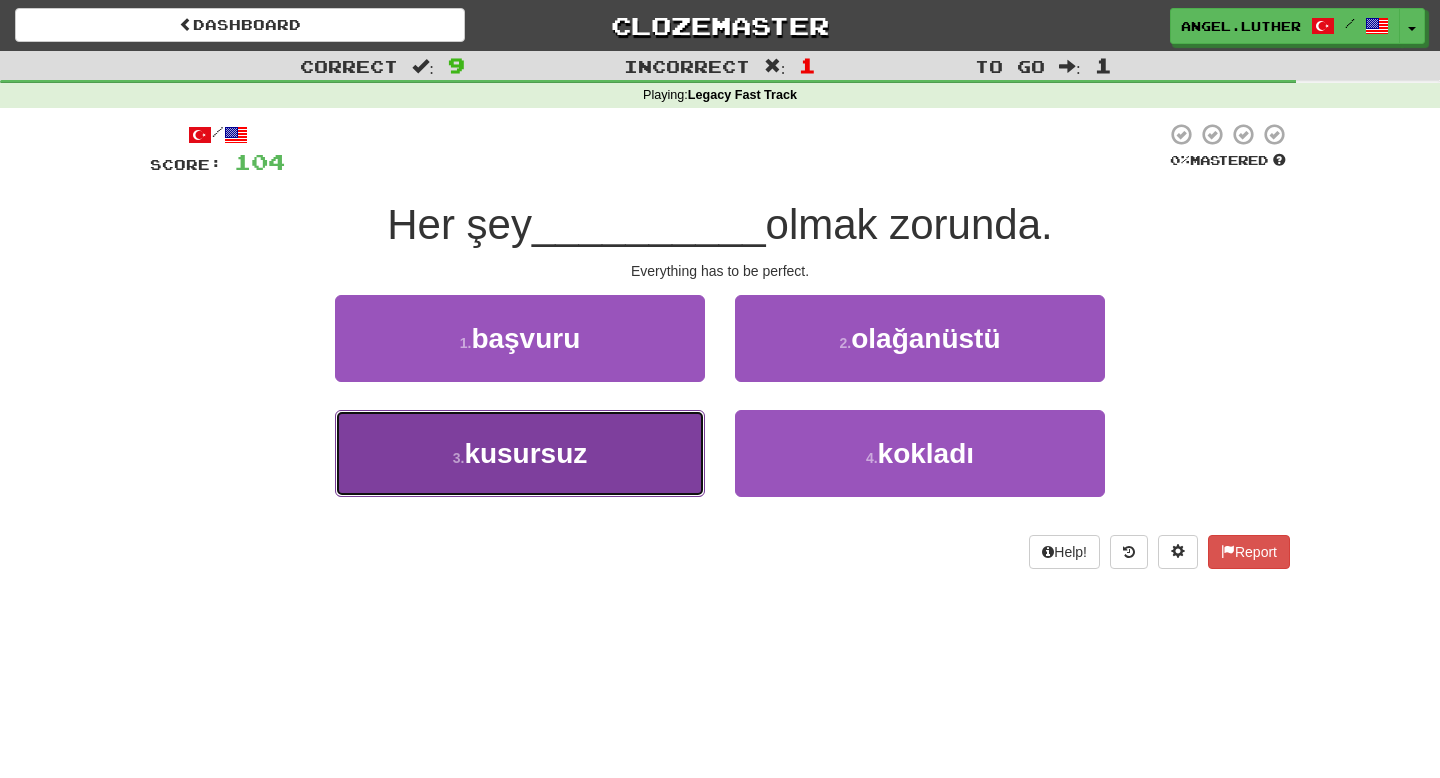 click on "3 .  kusursuz" at bounding box center (520, 453) 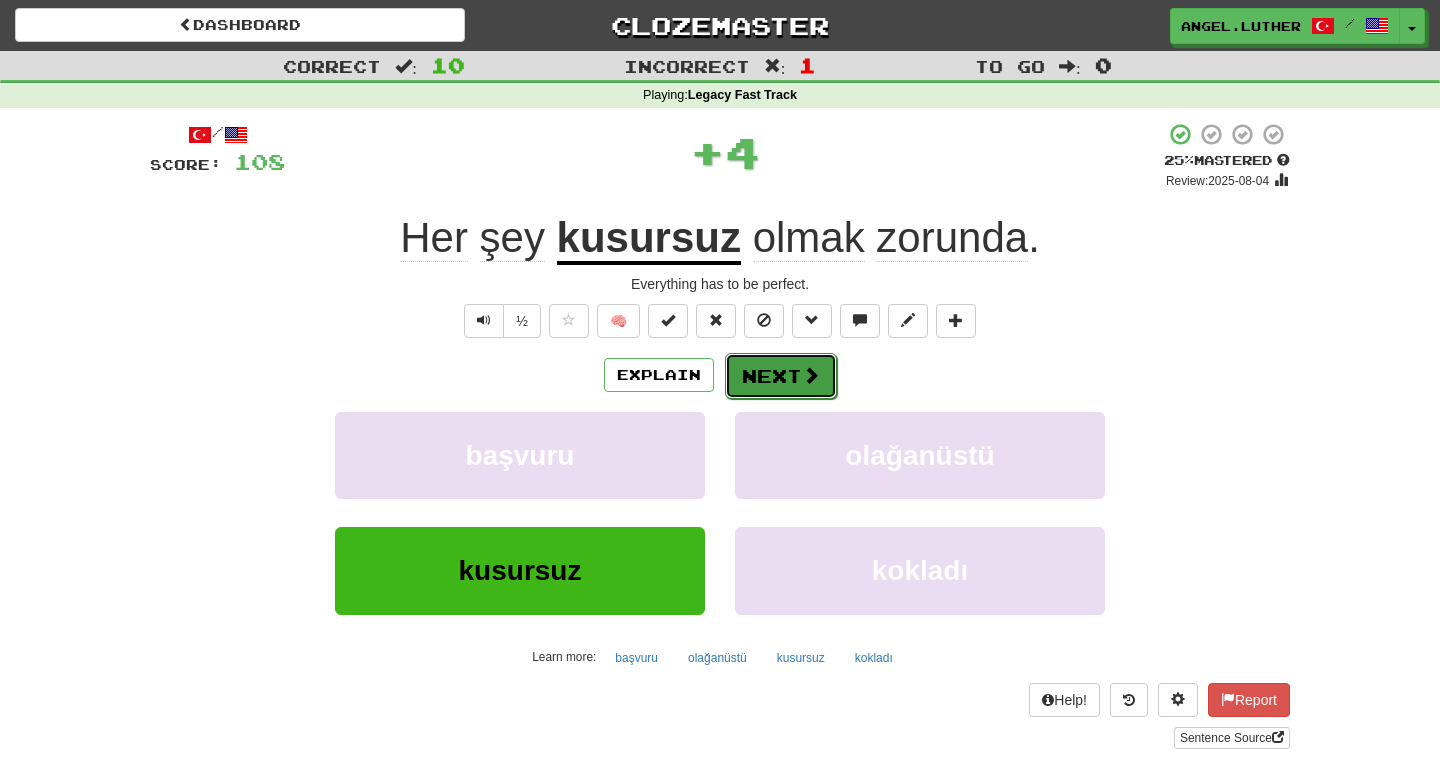 click on "Next" at bounding box center (781, 376) 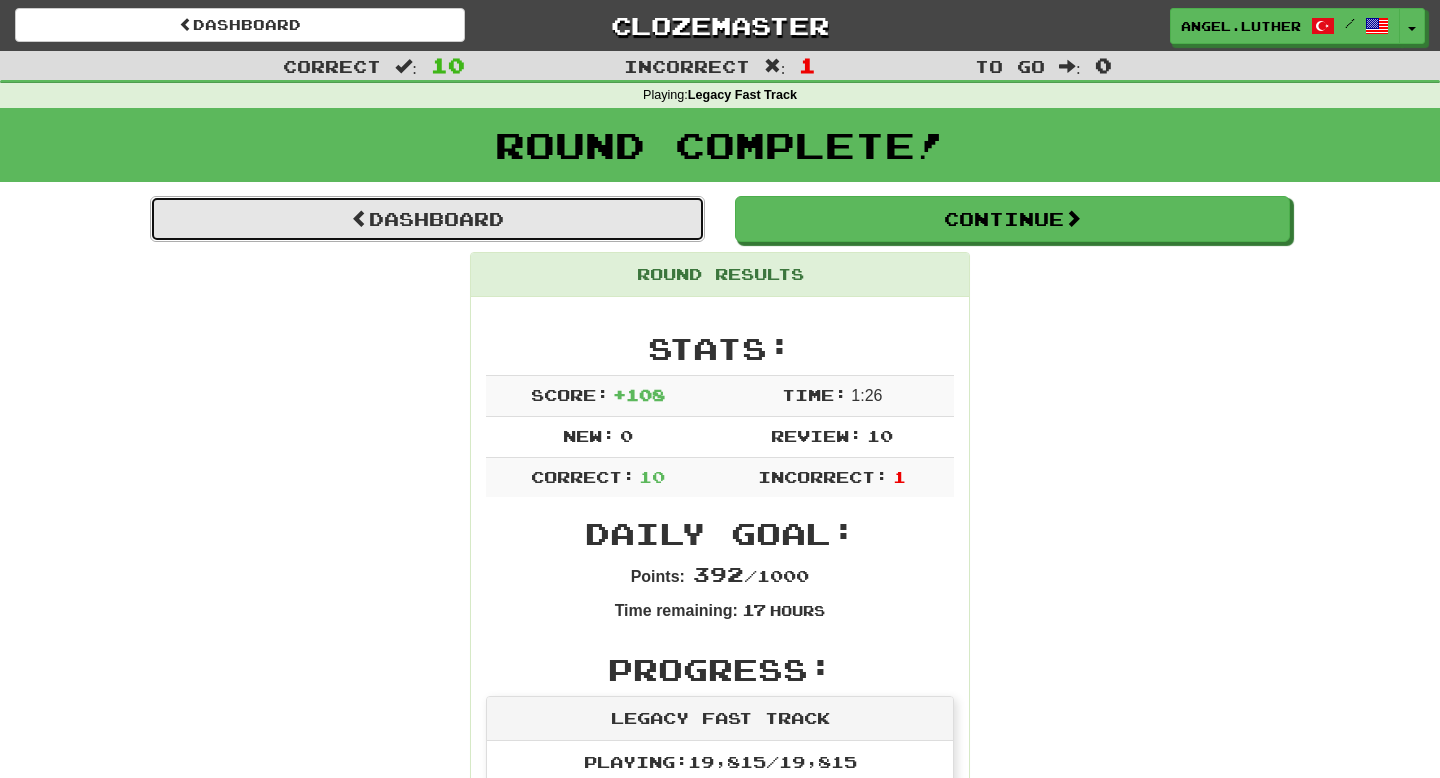 click on "Dashboard" at bounding box center (427, 219) 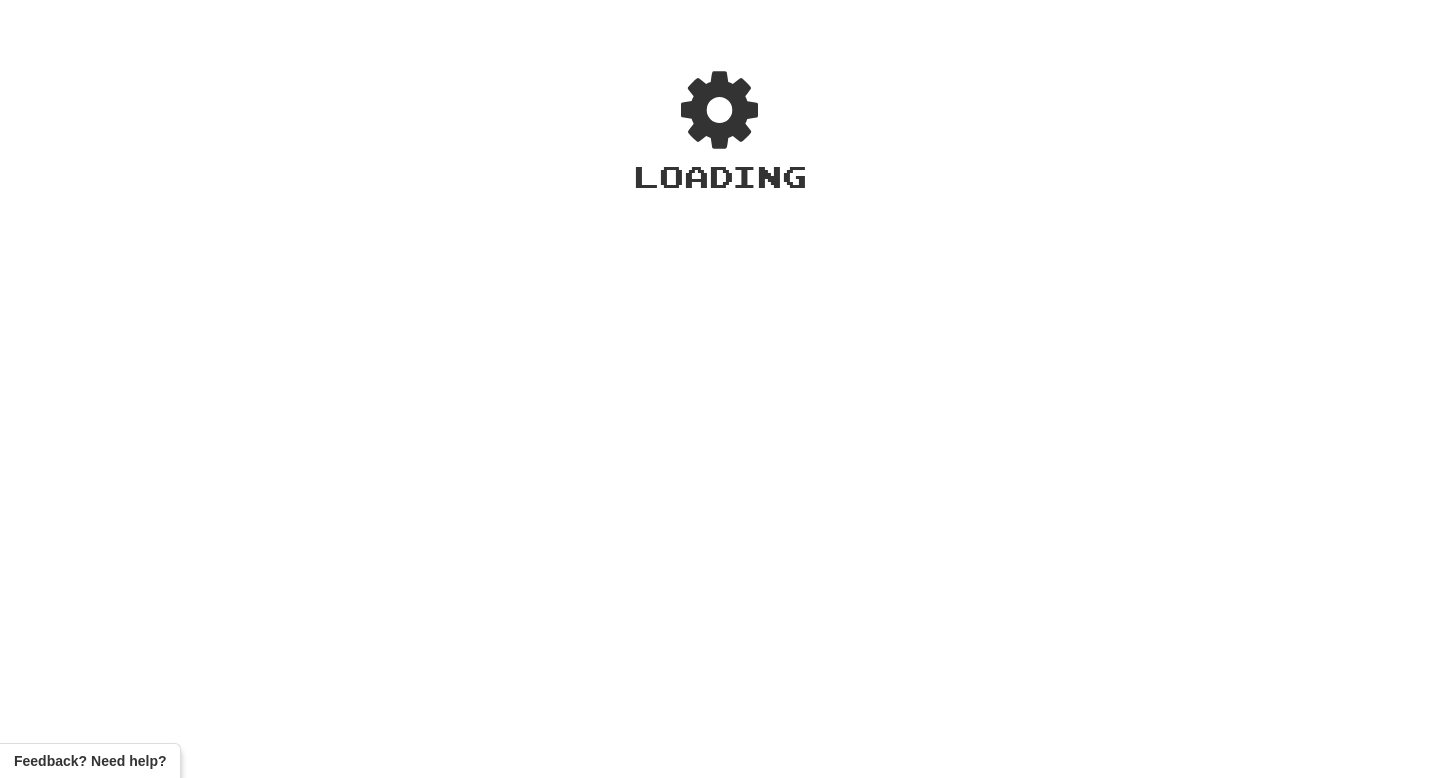 scroll, scrollTop: 0, scrollLeft: 0, axis: both 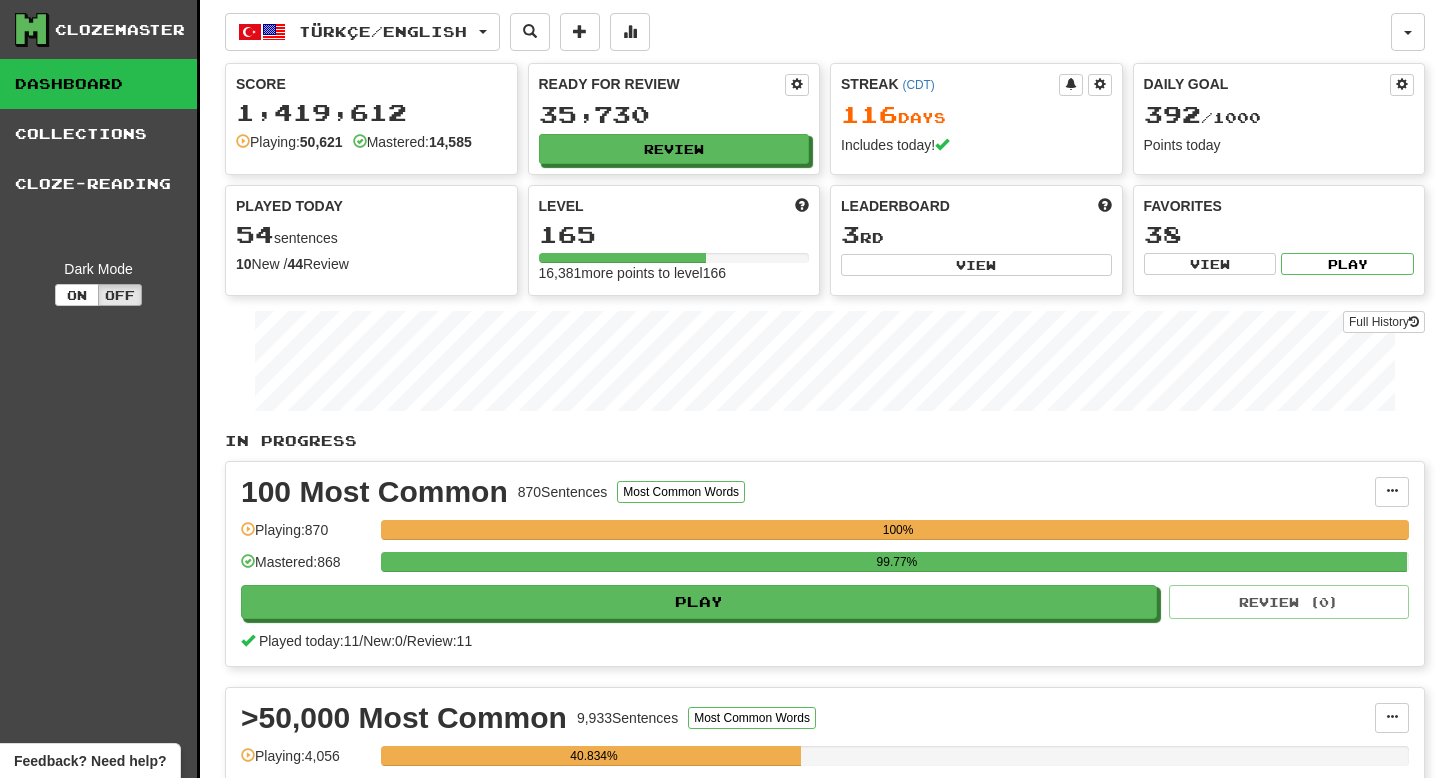 click on "Score 1,419,612  Playing:  50,621  Mastered:  14,585" at bounding box center (371, 113) 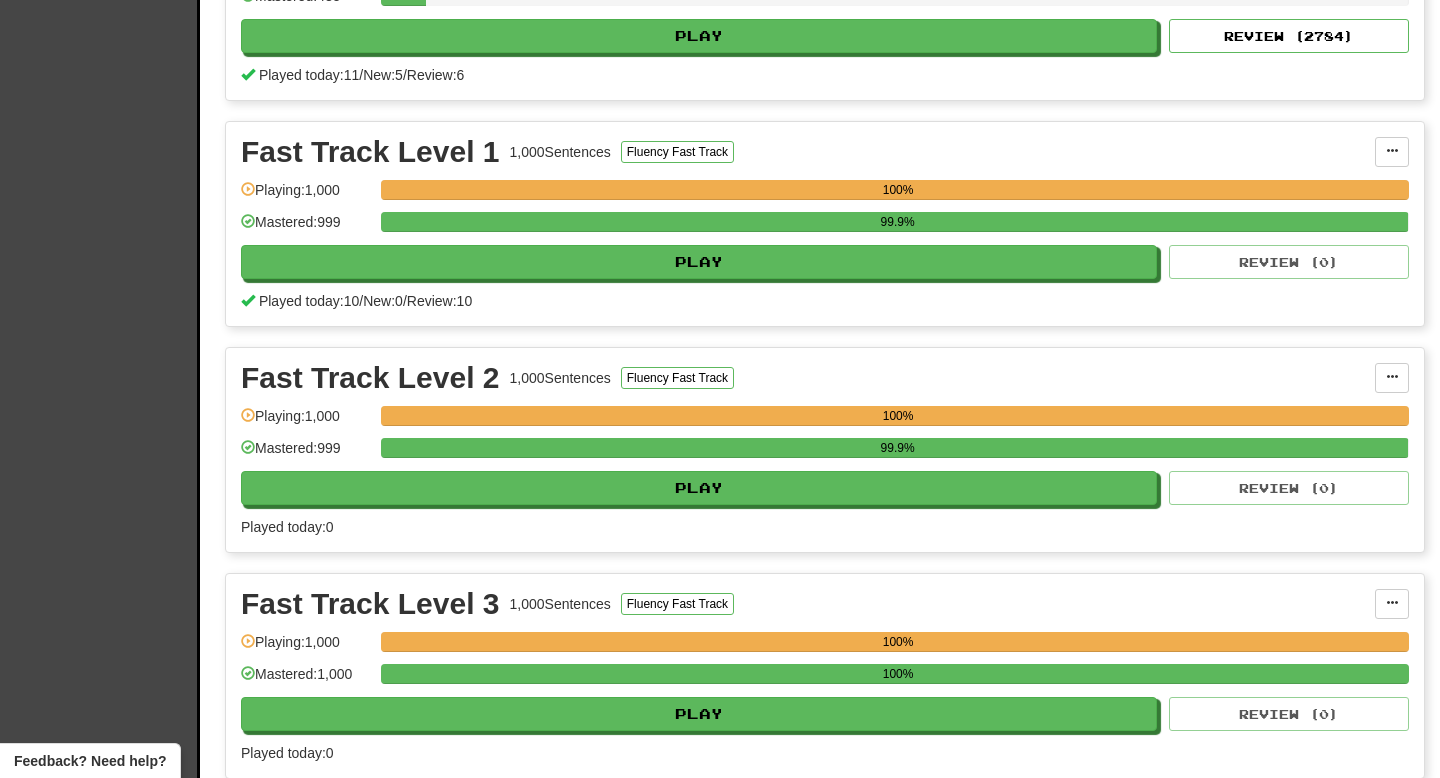 scroll, scrollTop: 758, scrollLeft: 0, axis: vertical 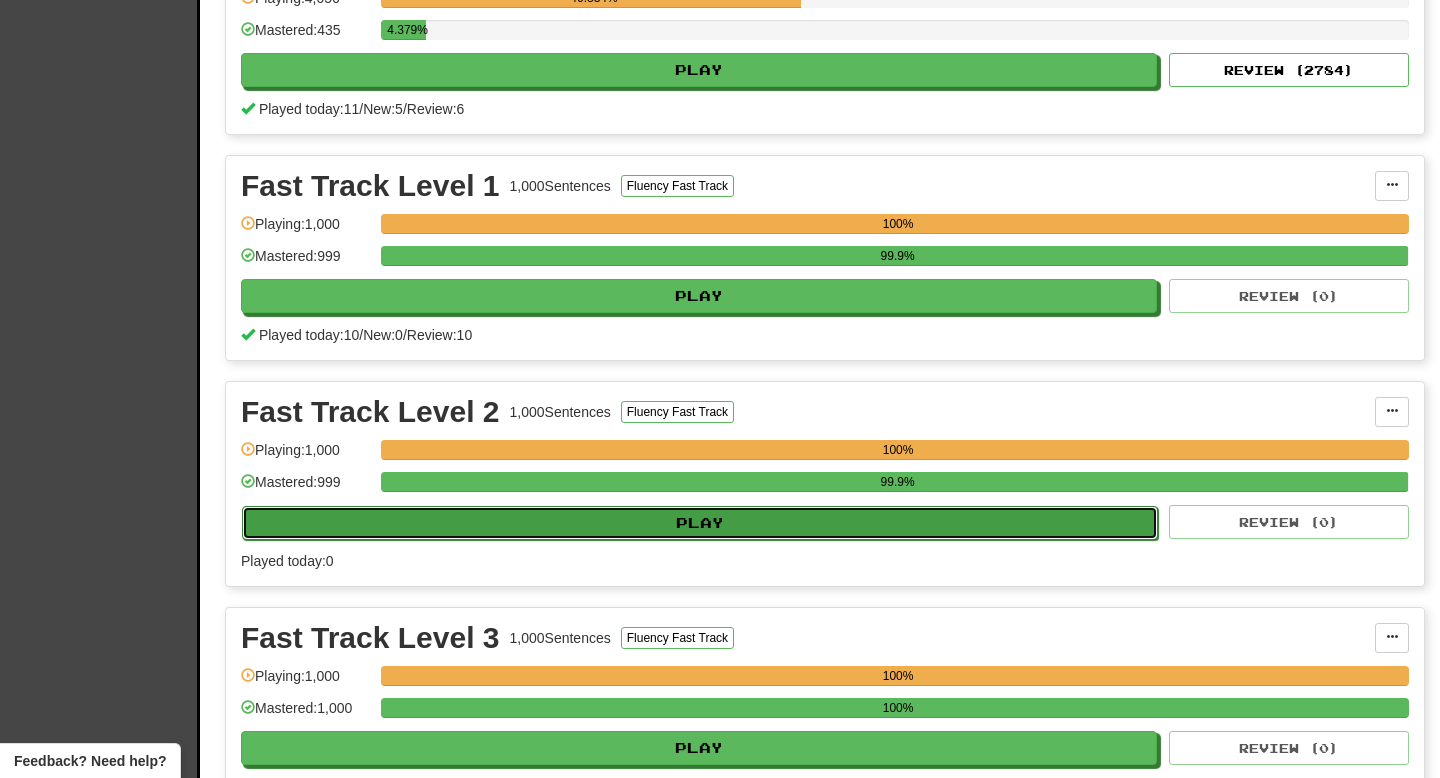 click on "Play" at bounding box center (700, 523) 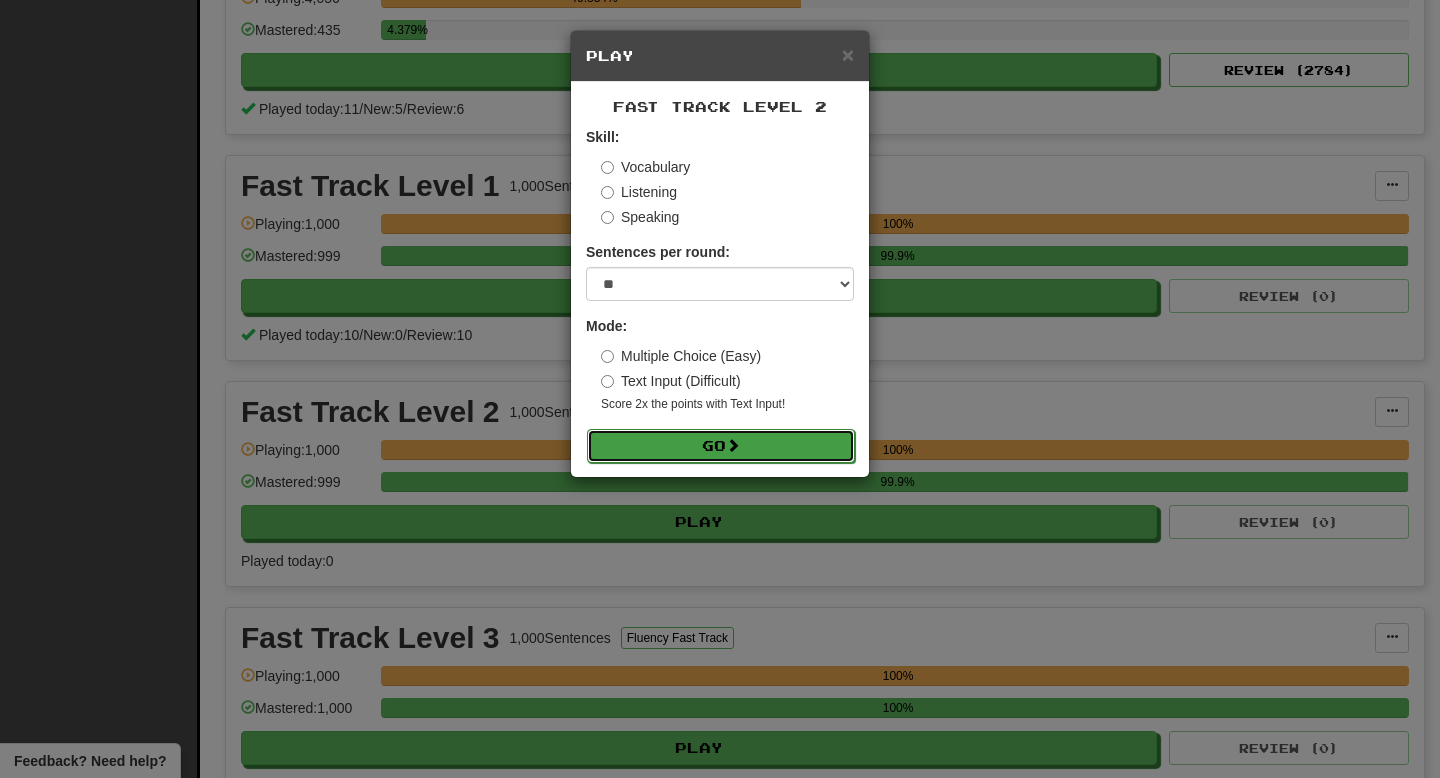 click on "Go" at bounding box center (721, 446) 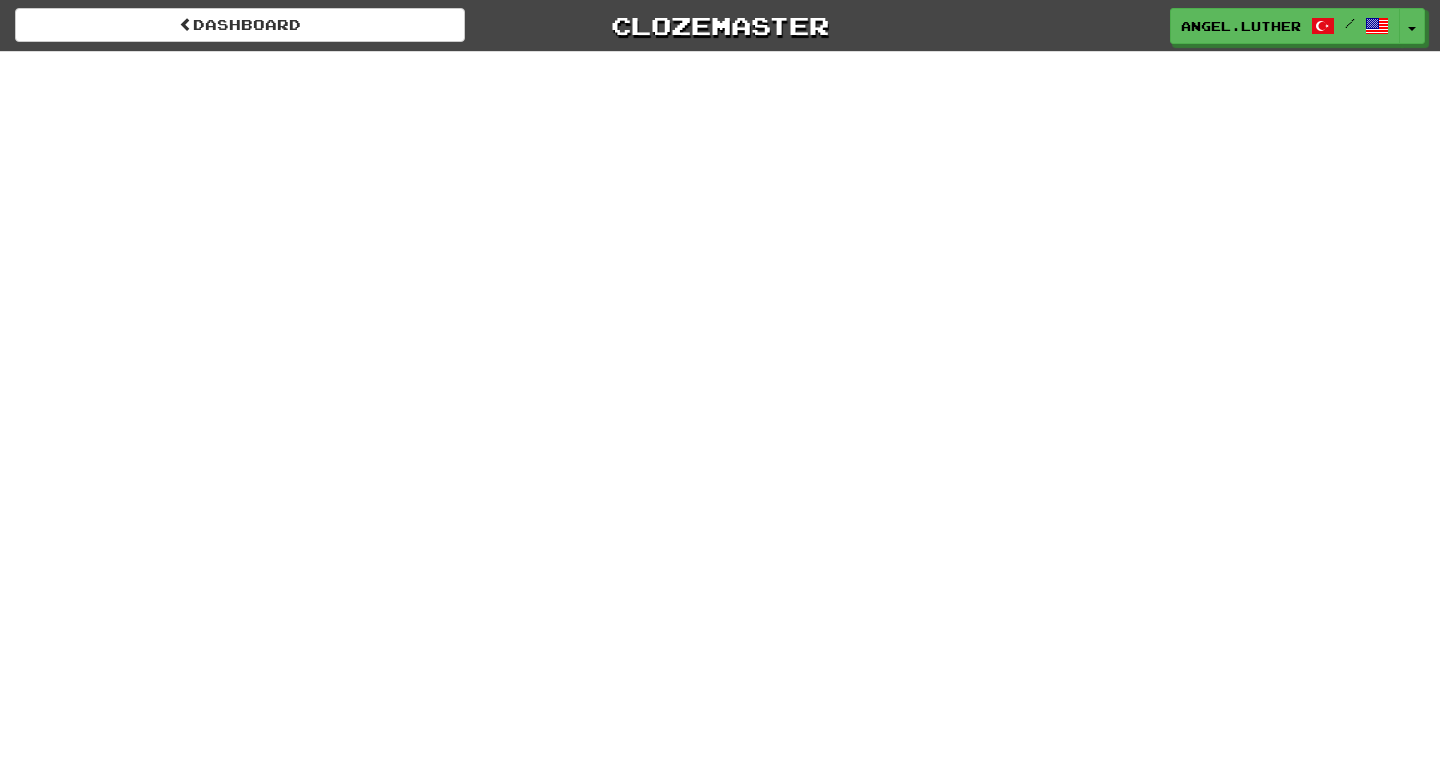 scroll, scrollTop: 0, scrollLeft: 0, axis: both 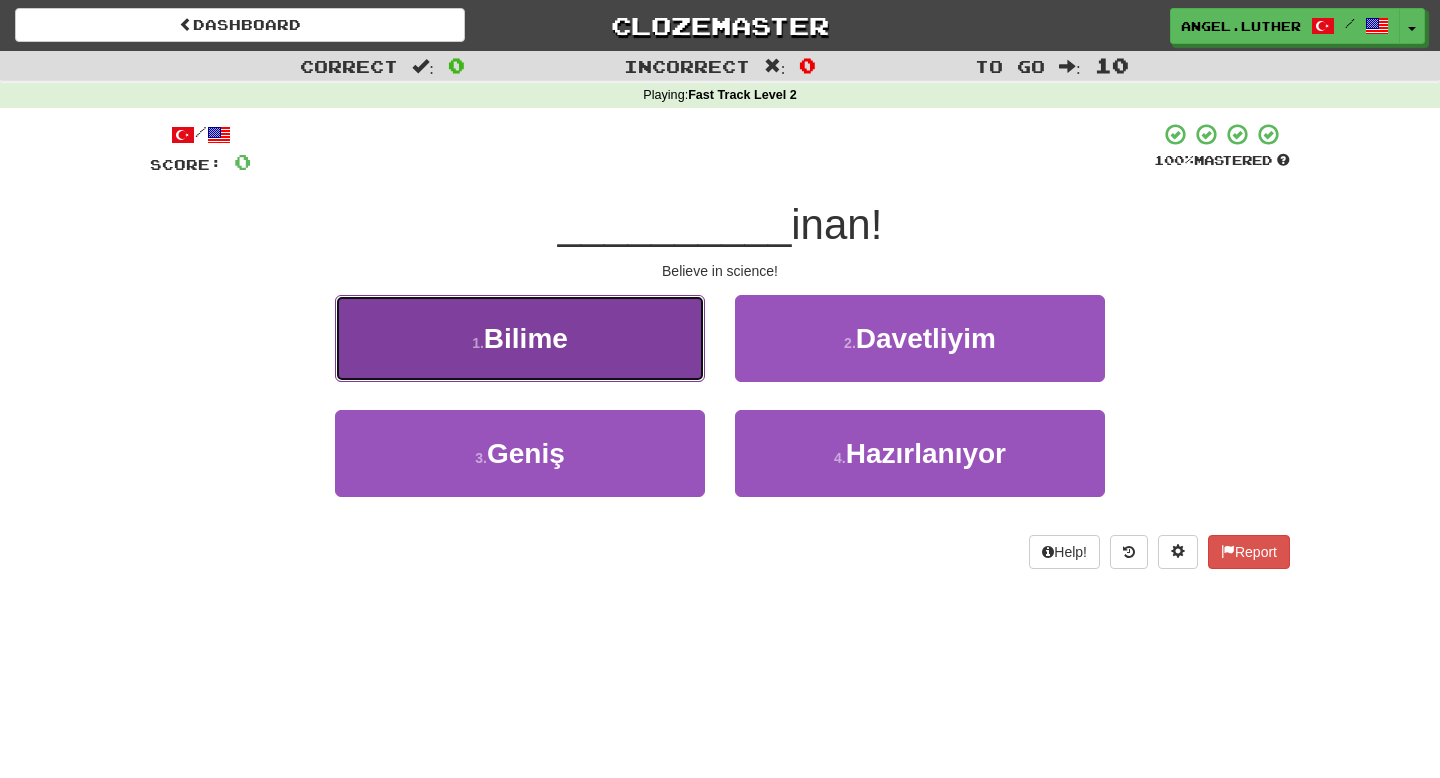 click on "1 .  Bilime" at bounding box center (520, 338) 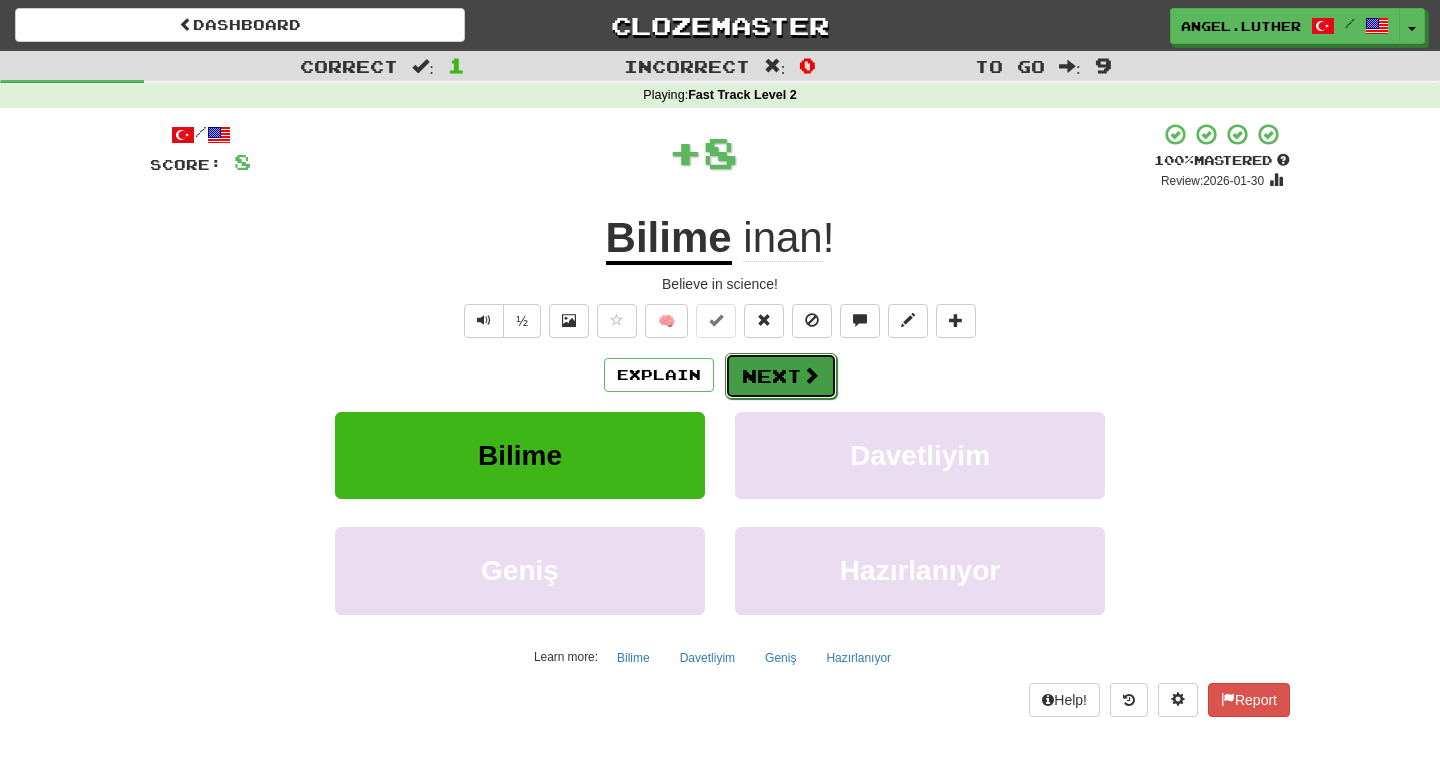 click on "Next" at bounding box center [781, 376] 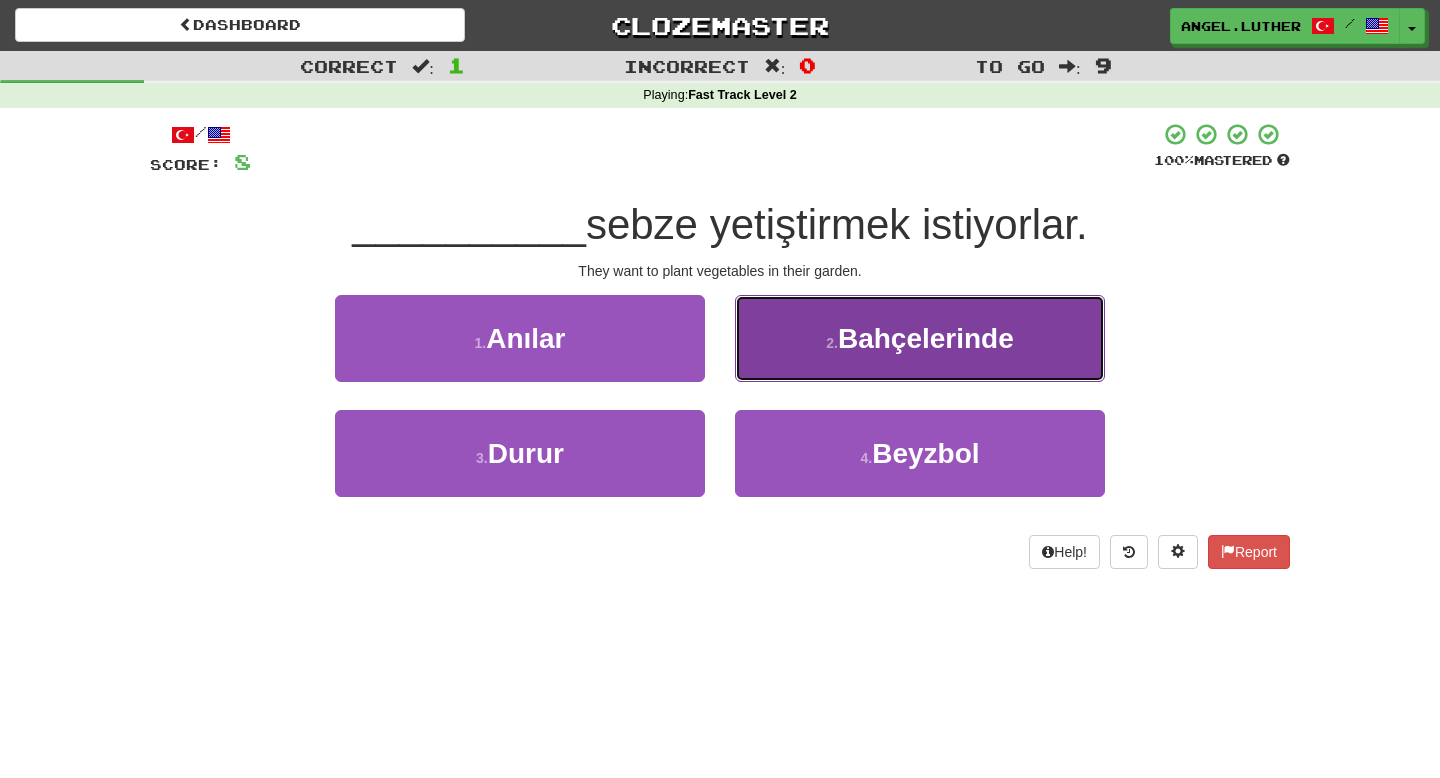 click on "2 .  Bahçelerinde" at bounding box center (920, 338) 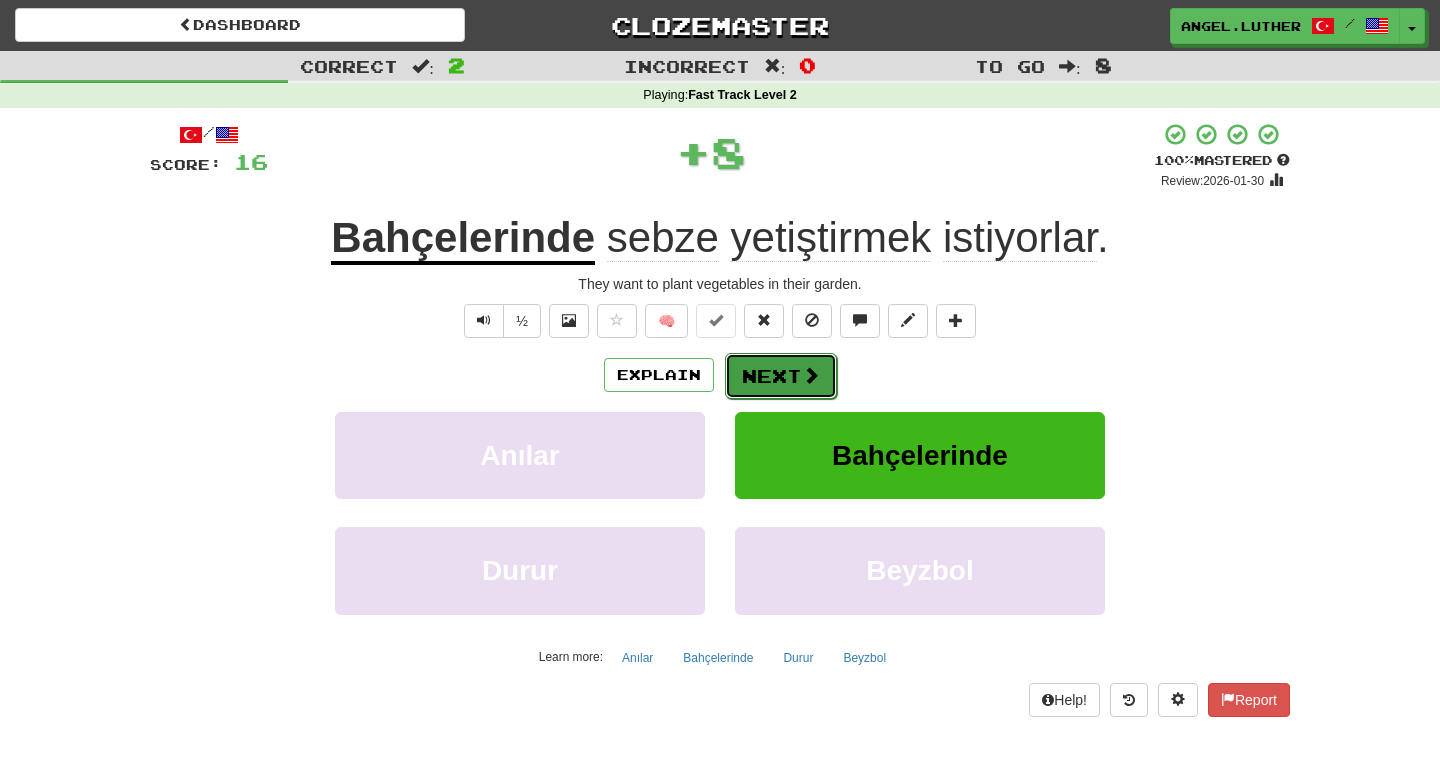 click on "Next" at bounding box center [781, 376] 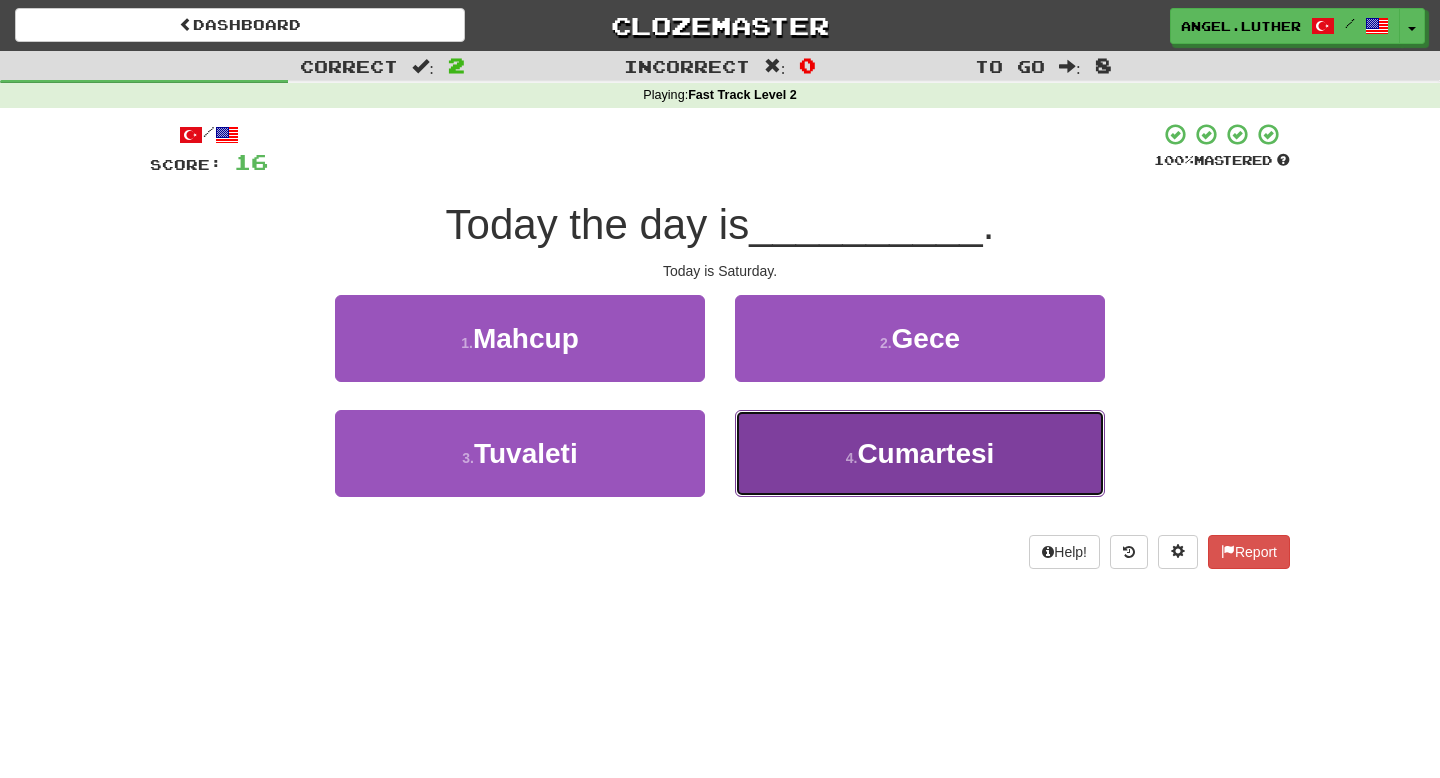 click on "Cumartesi" at bounding box center (925, 453) 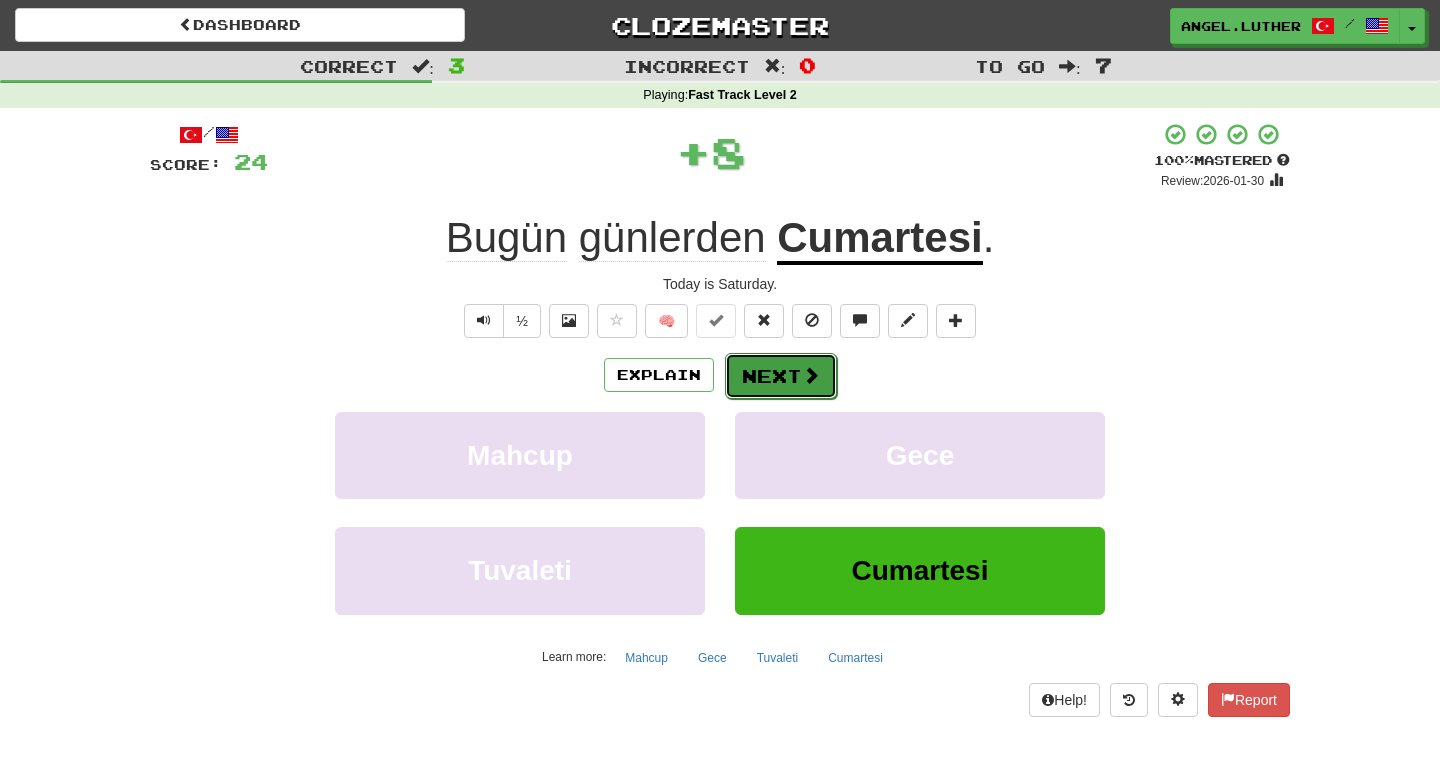 click on "Next" at bounding box center [781, 376] 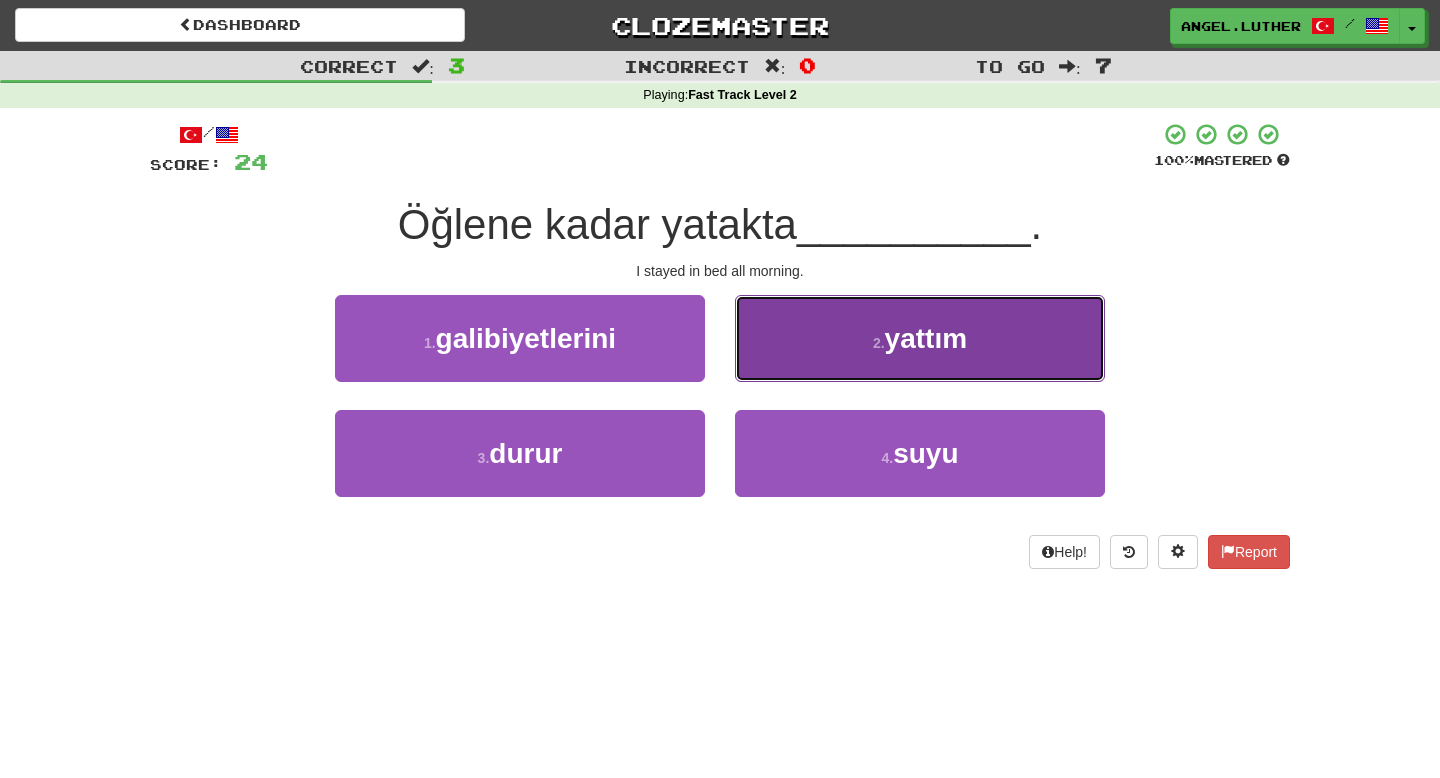 click on "2 .  yattım" at bounding box center (920, 338) 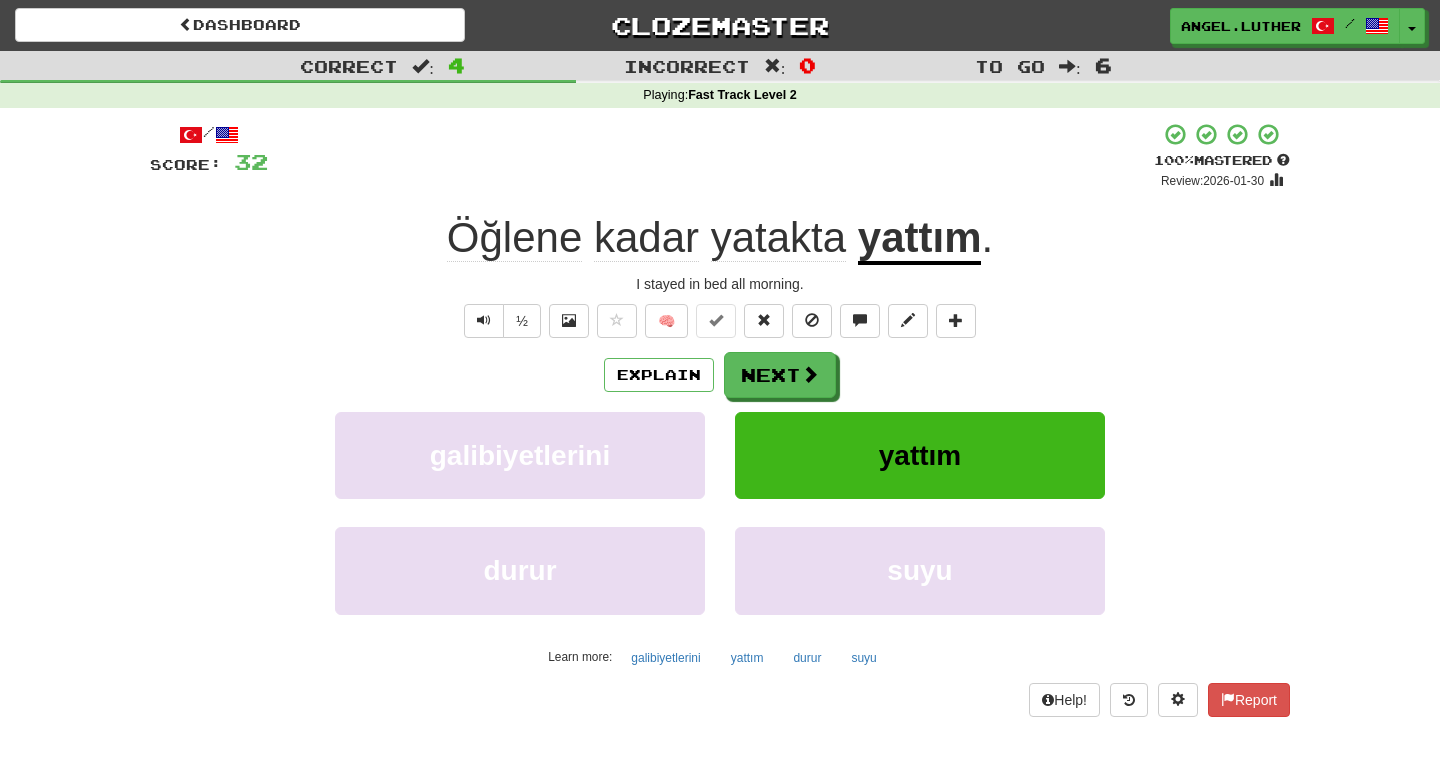 click on "Öğlene" 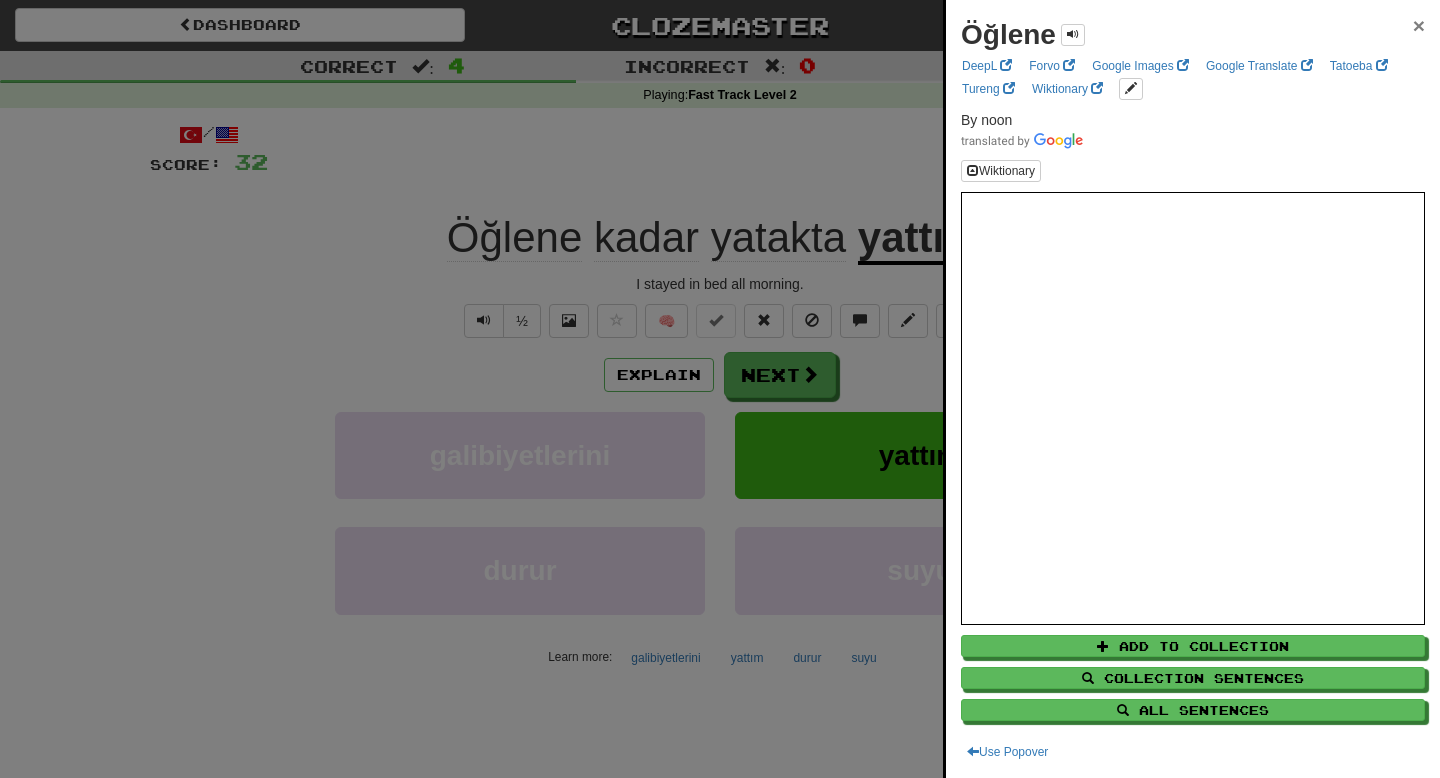 click on "×" at bounding box center [1419, 25] 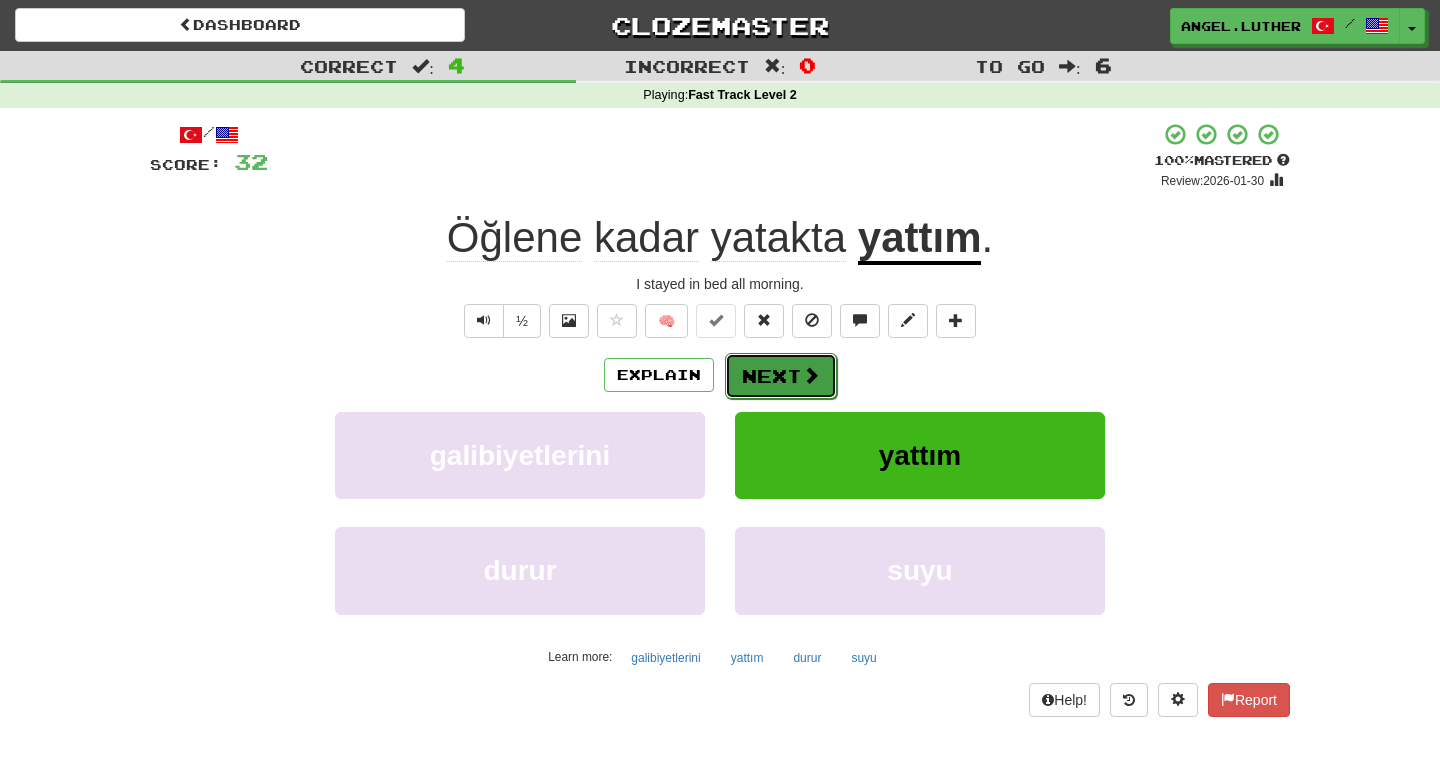 click on "Next" at bounding box center [781, 376] 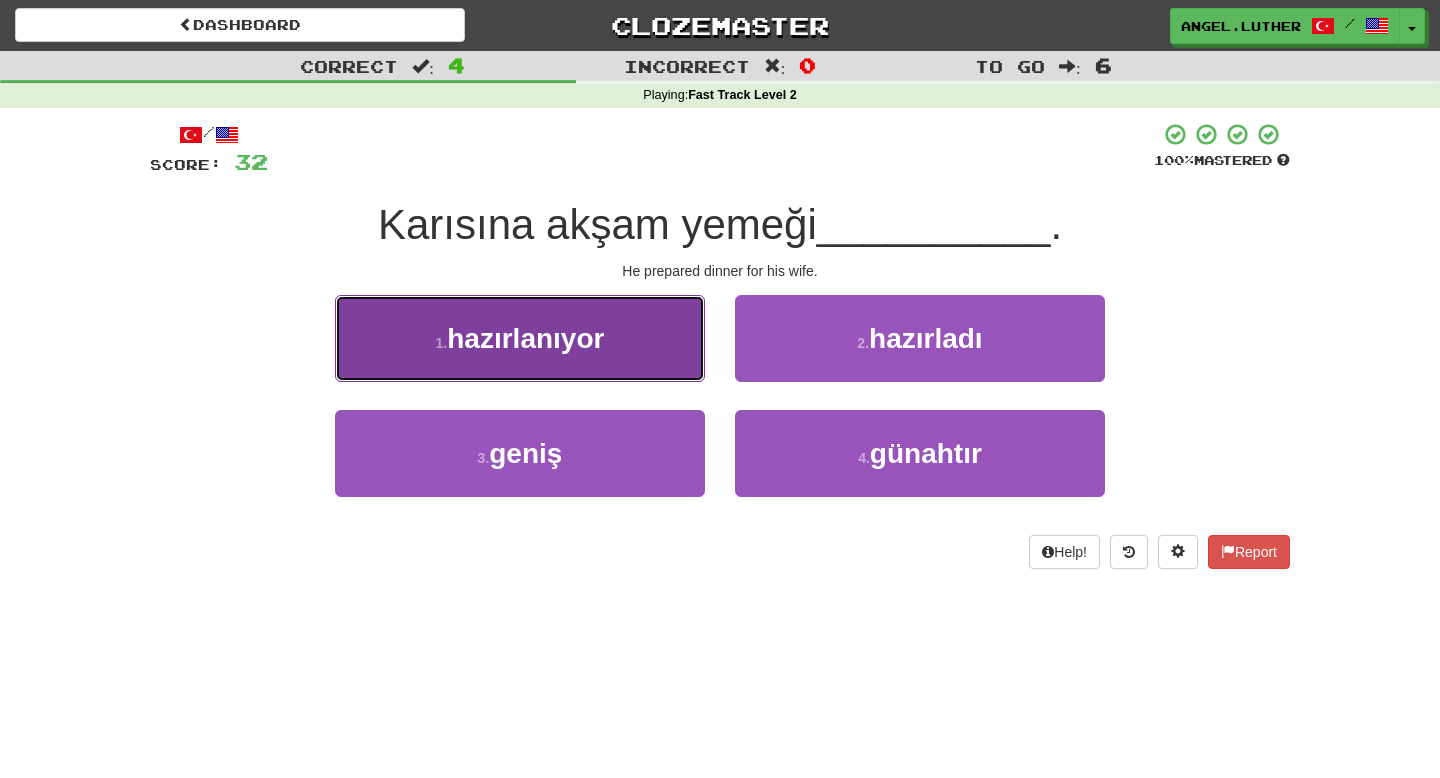 click on "1 .  hazırlanıyor" at bounding box center [520, 338] 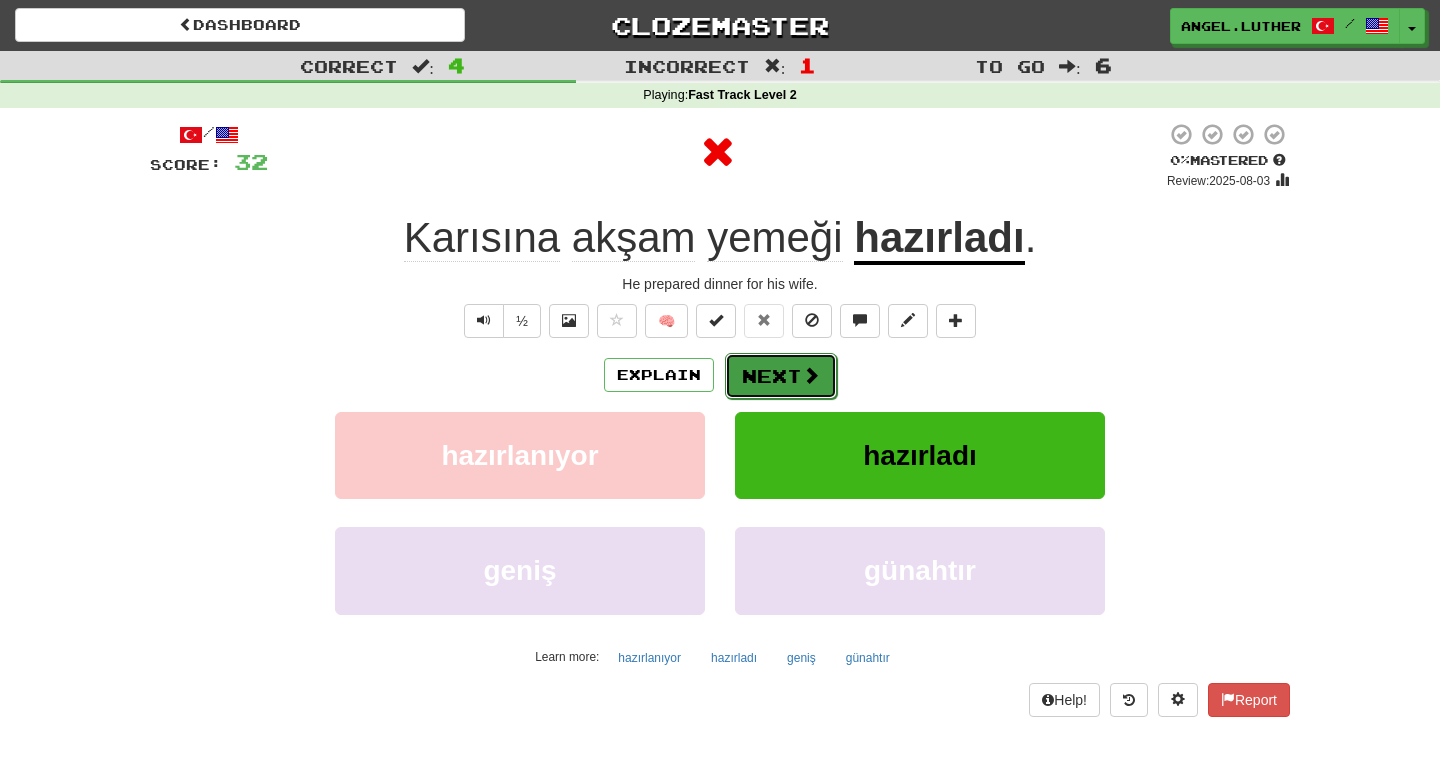 click on "Next" at bounding box center [781, 376] 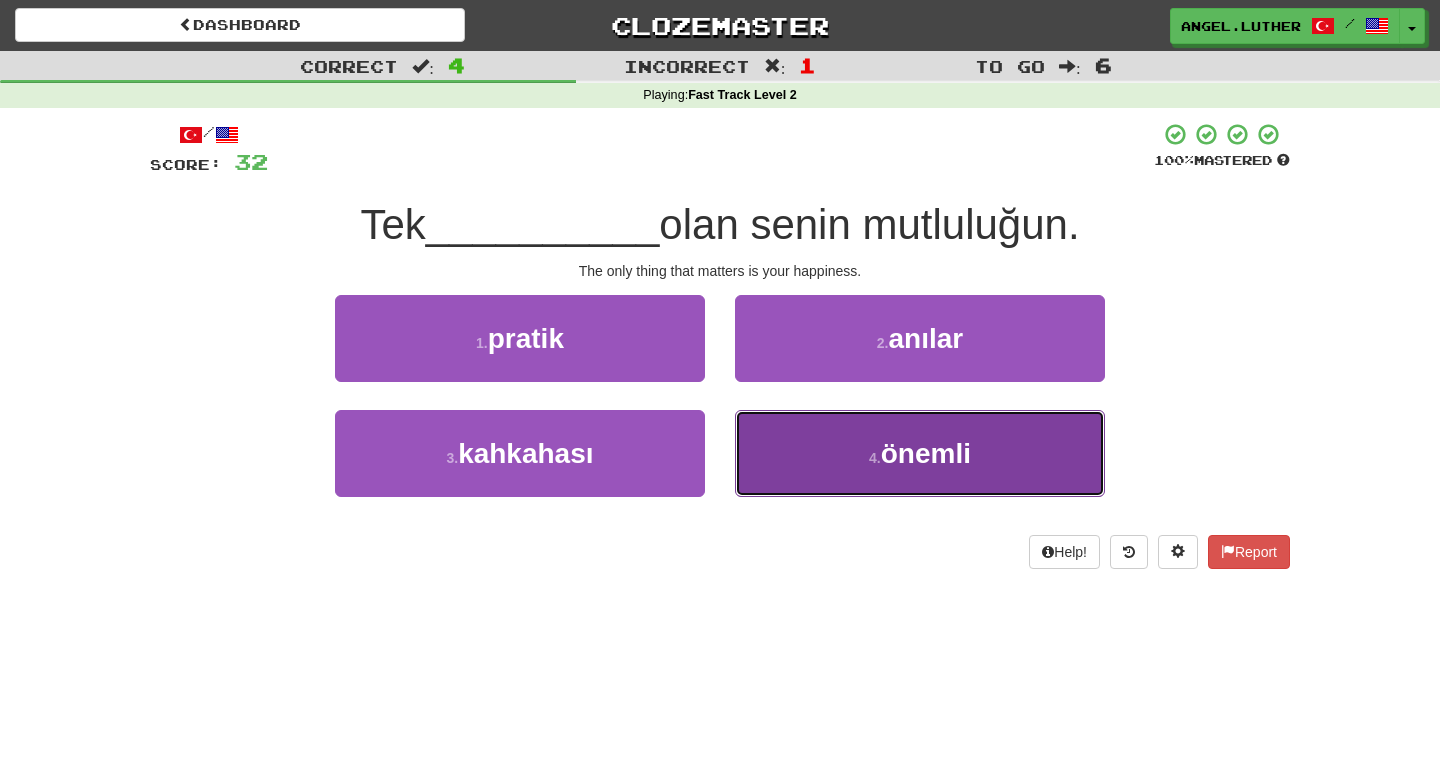 click on "4 ." at bounding box center (875, 458) 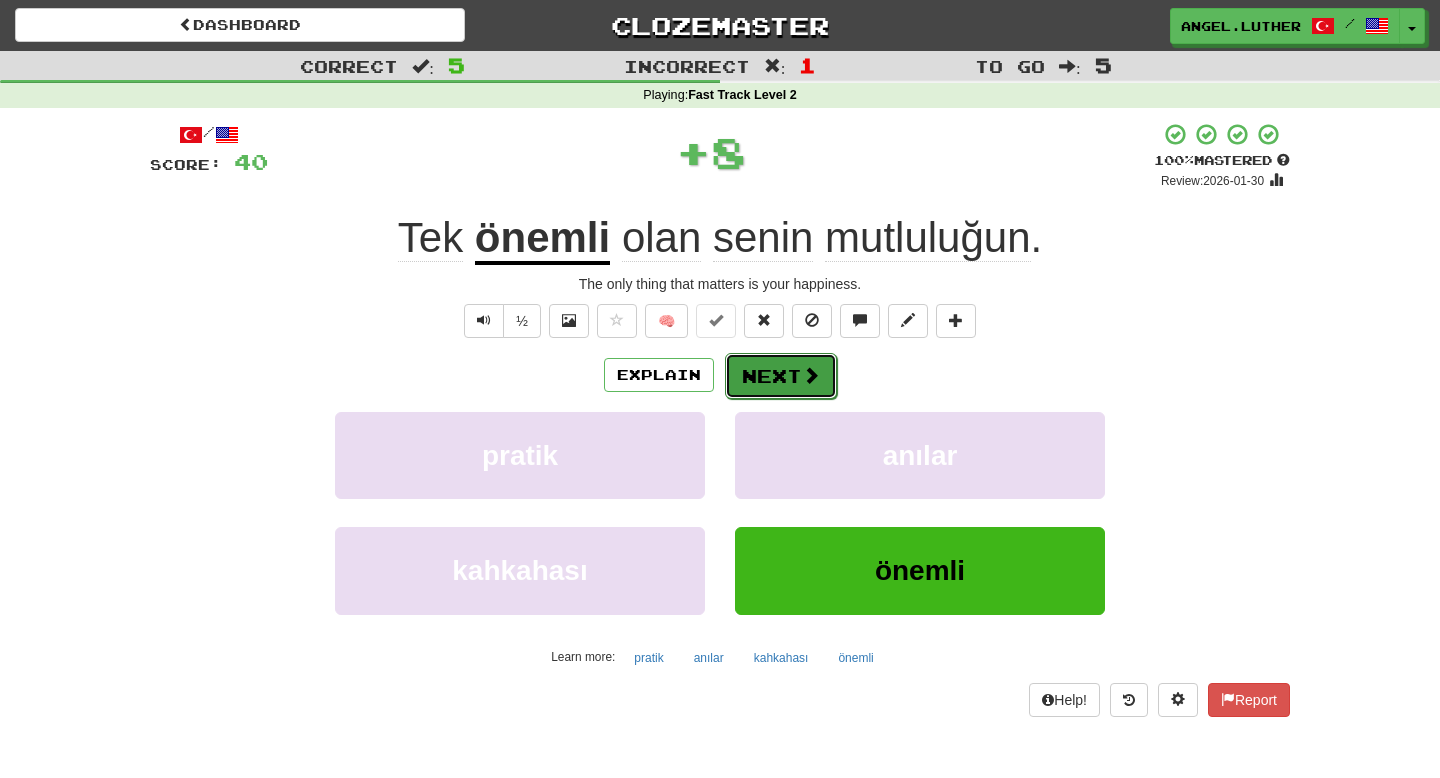 click on "Next" at bounding box center [781, 376] 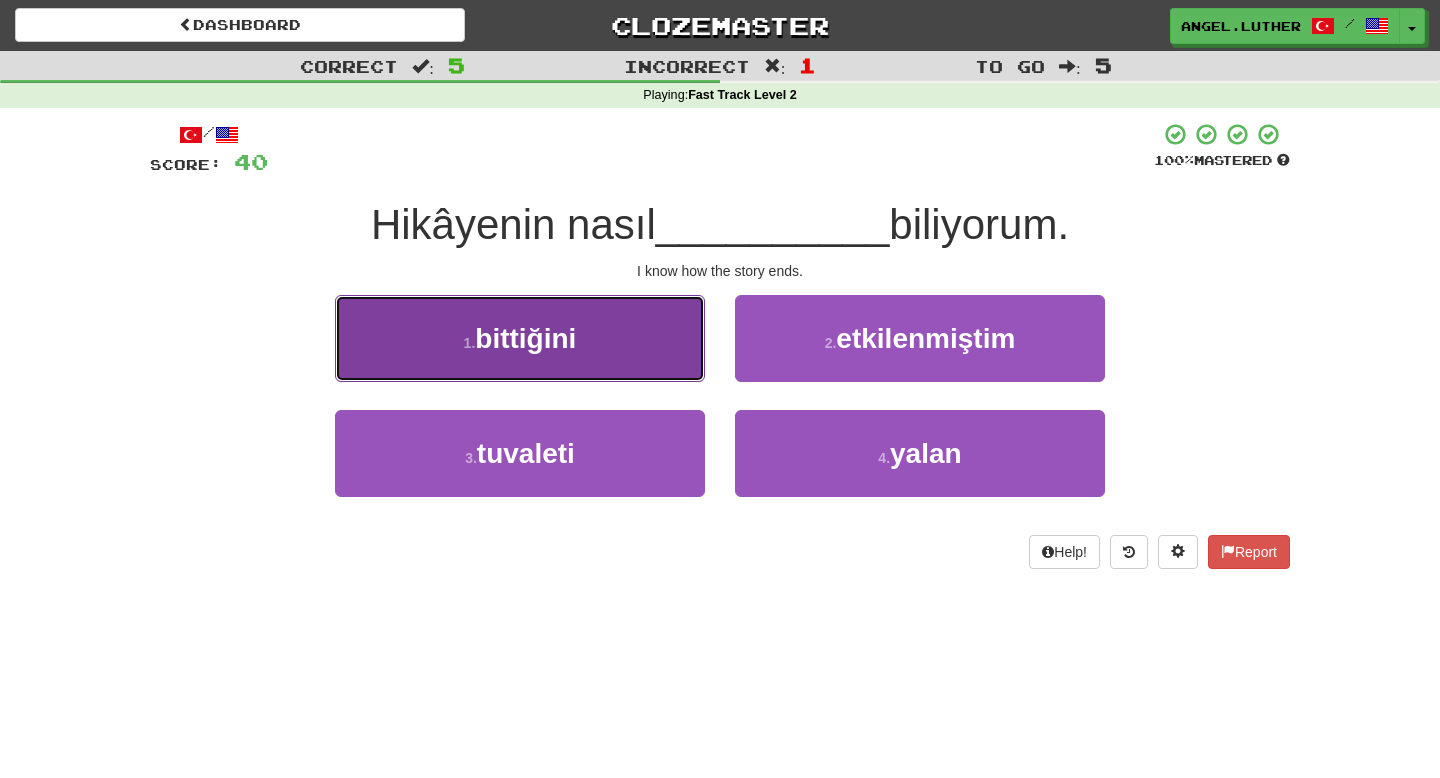 click on "1 .  bittiğini" at bounding box center (520, 338) 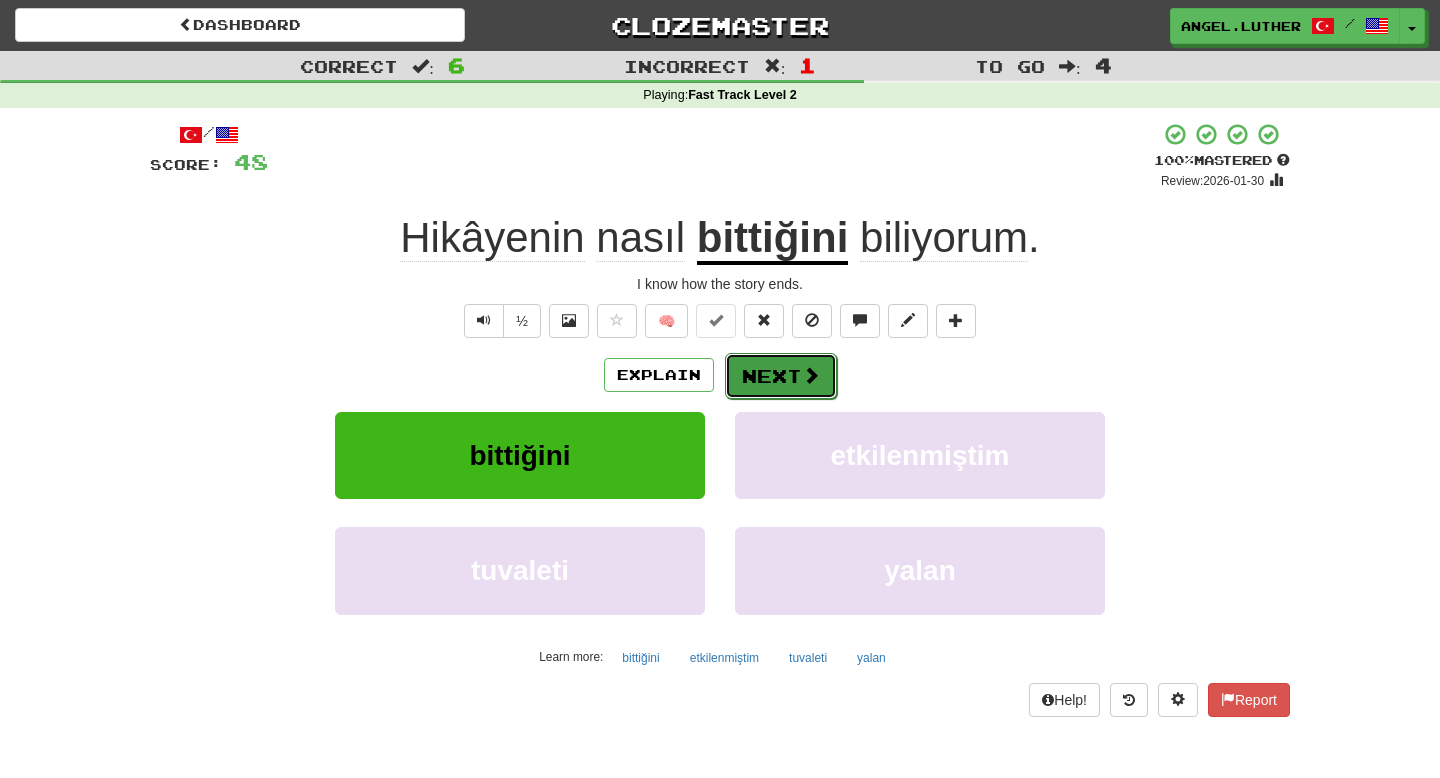 click on "Next" at bounding box center (781, 376) 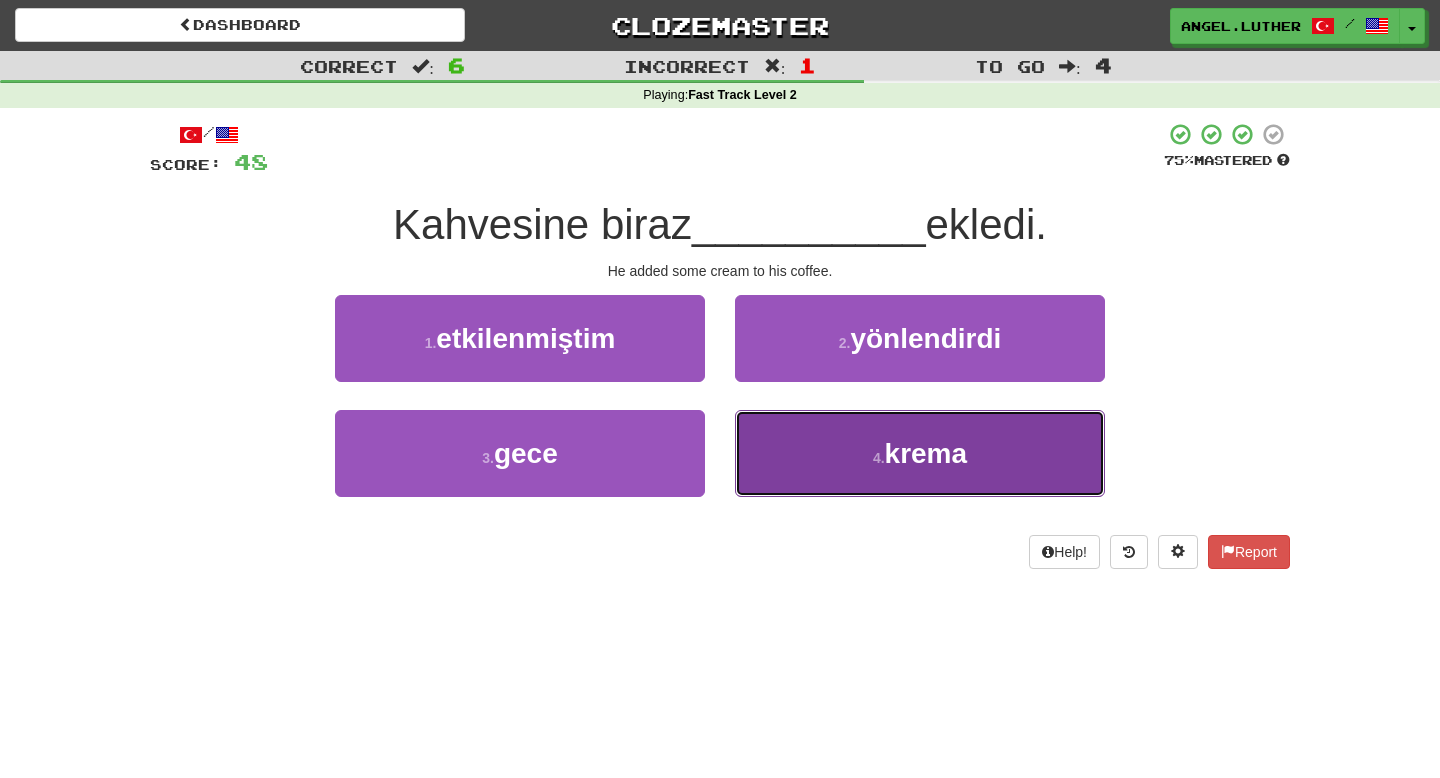 click on "4 .  krema" at bounding box center (920, 453) 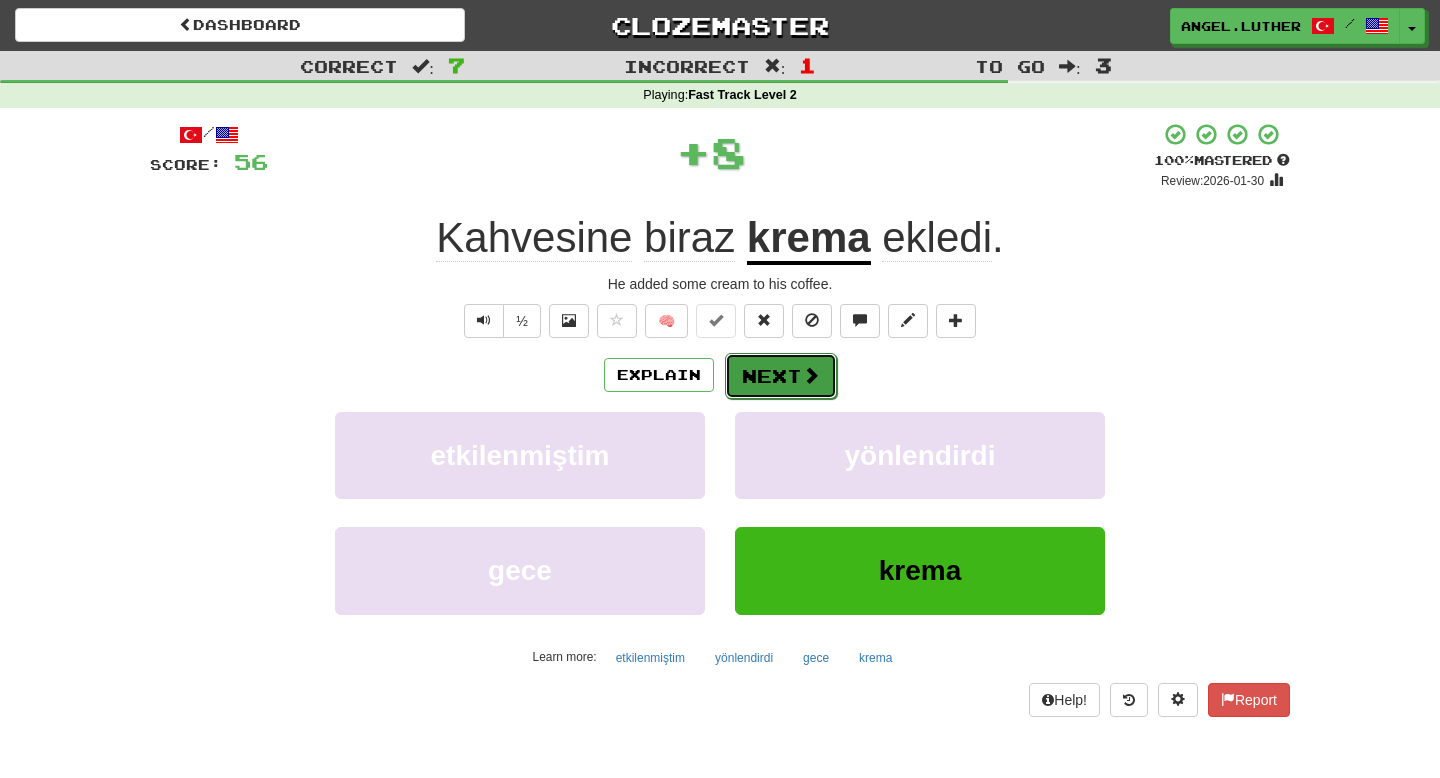 click on "Next" at bounding box center [781, 376] 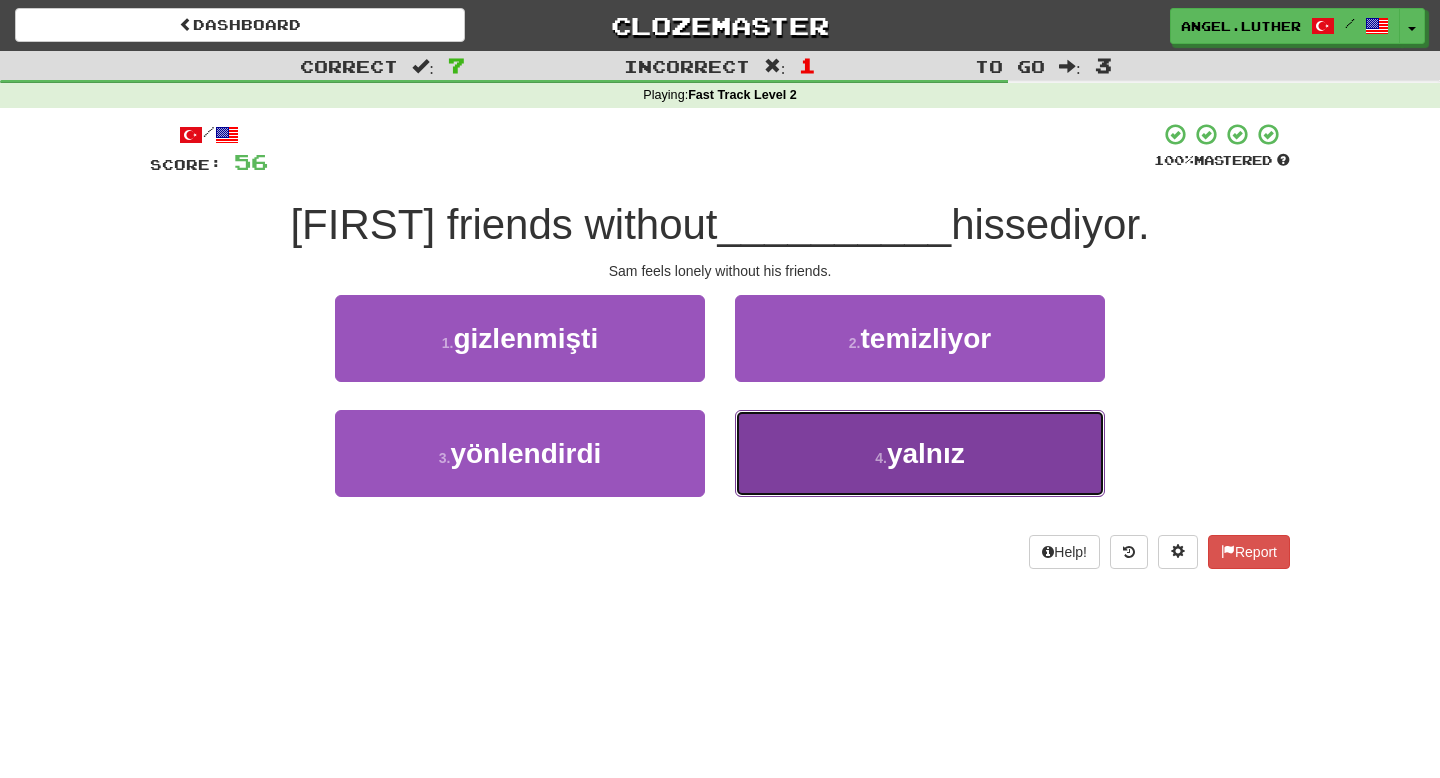 click on "yalnız" at bounding box center (926, 453) 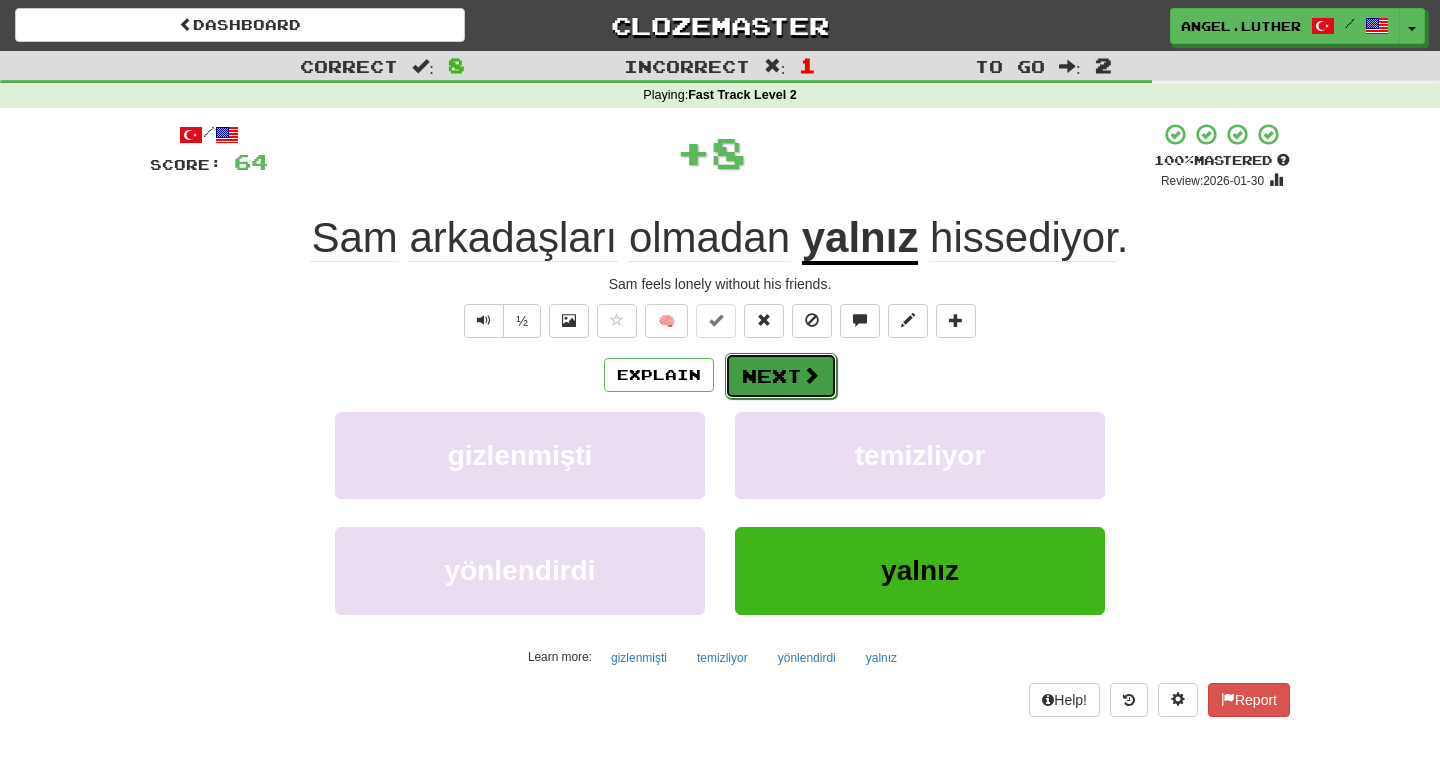 click on "Next" at bounding box center [781, 376] 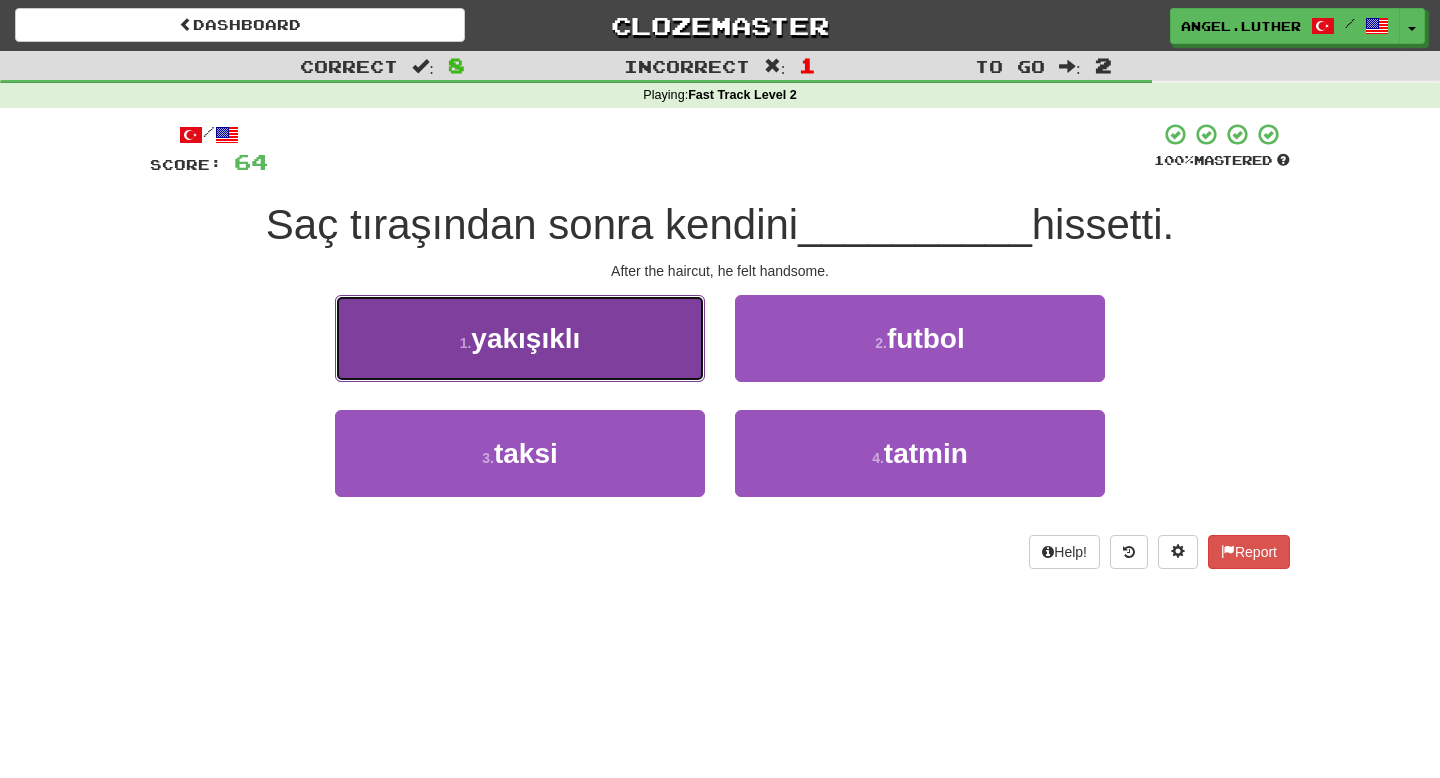 click on "1 .  yakışıklı" at bounding box center [520, 338] 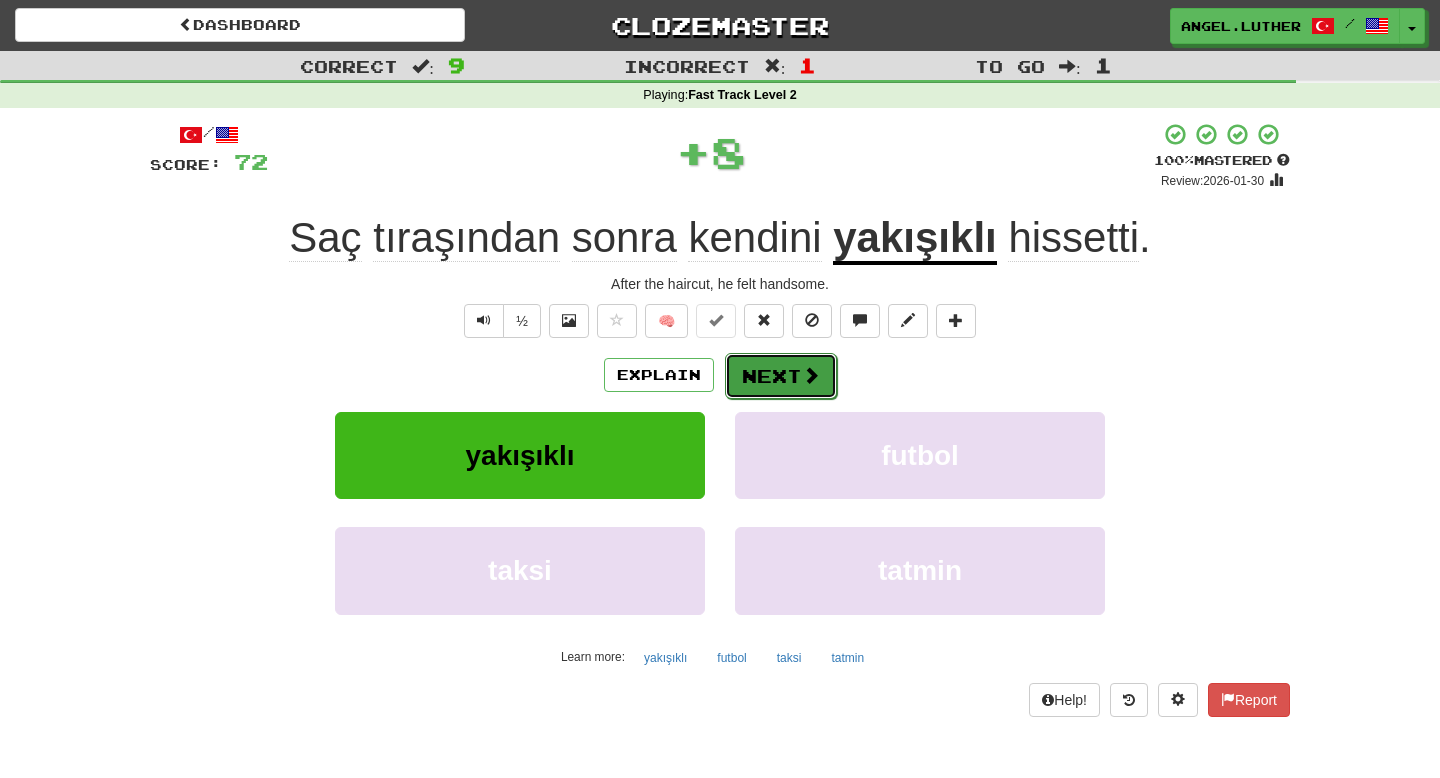 click on "Next" at bounding box center (781, 376) 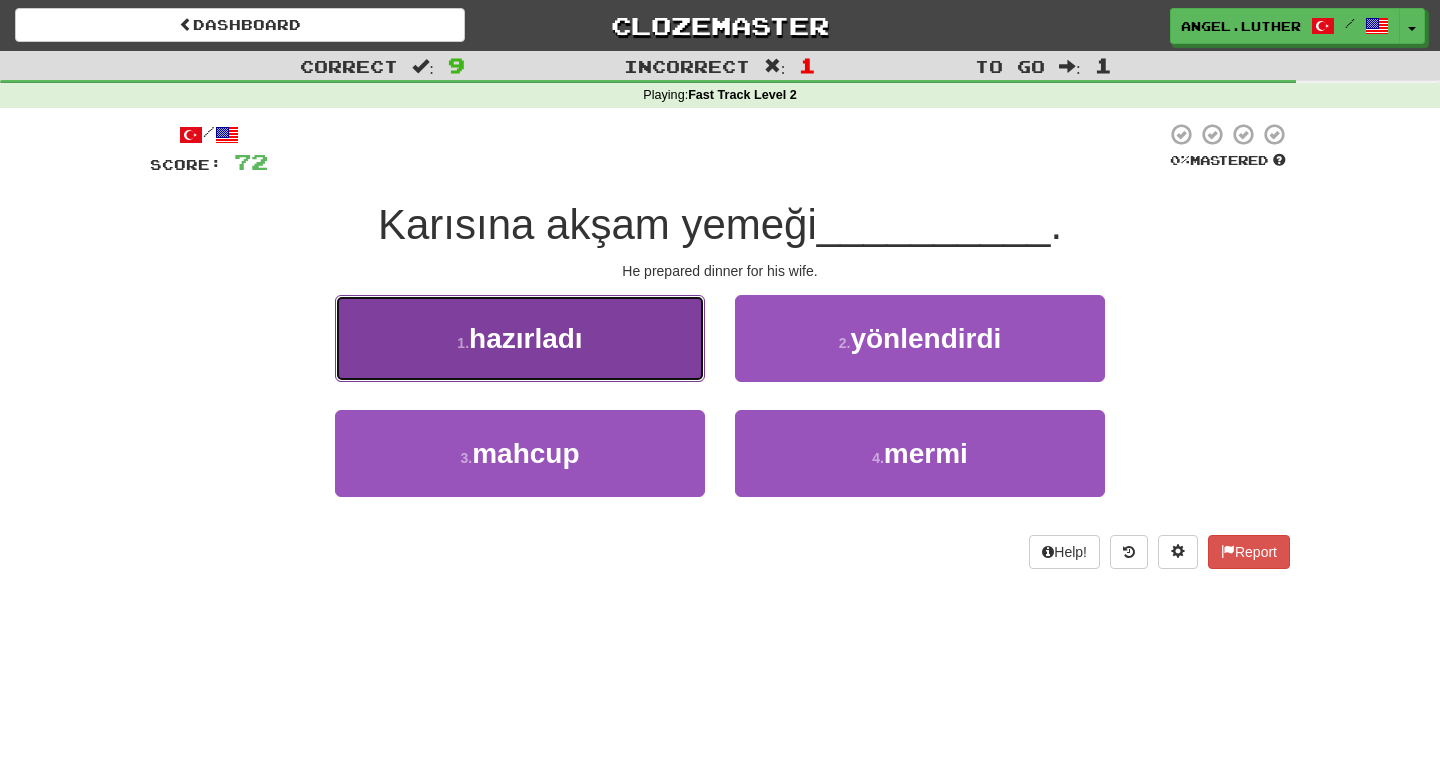 click on "1 .  hazırladı" at bounding box center (520, 338) 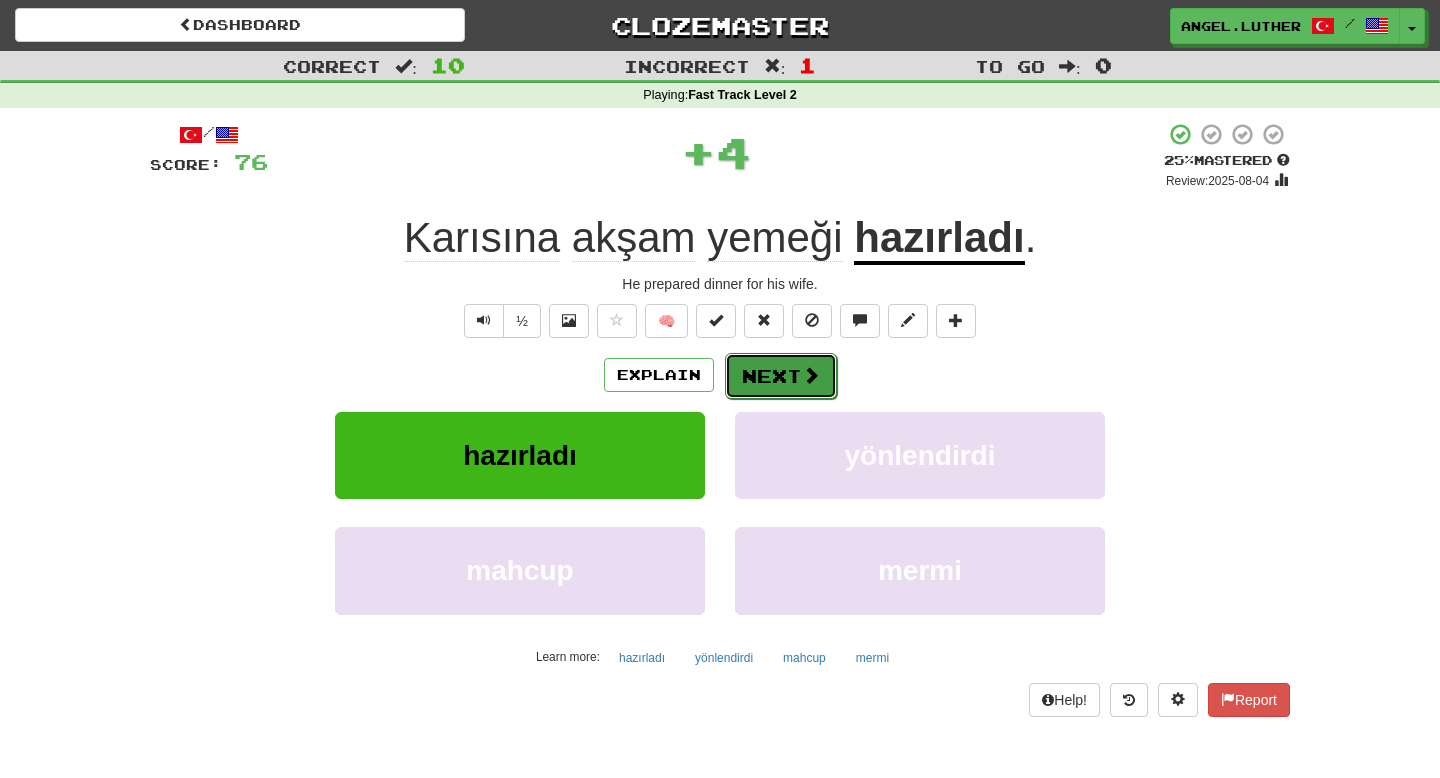 click on "Next" at bounding box center (781, 376) 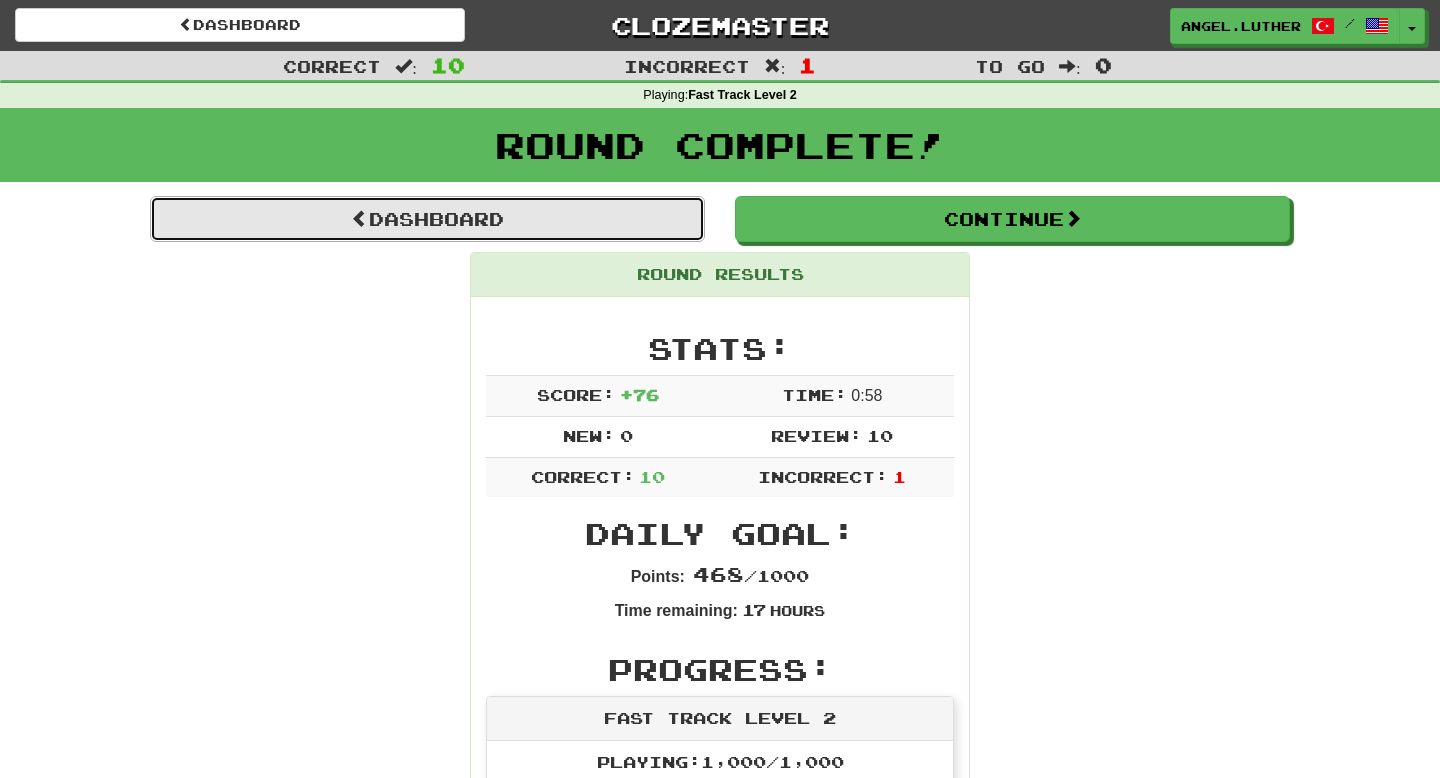 click on "Dashboard" at bounding box center [427, 219] 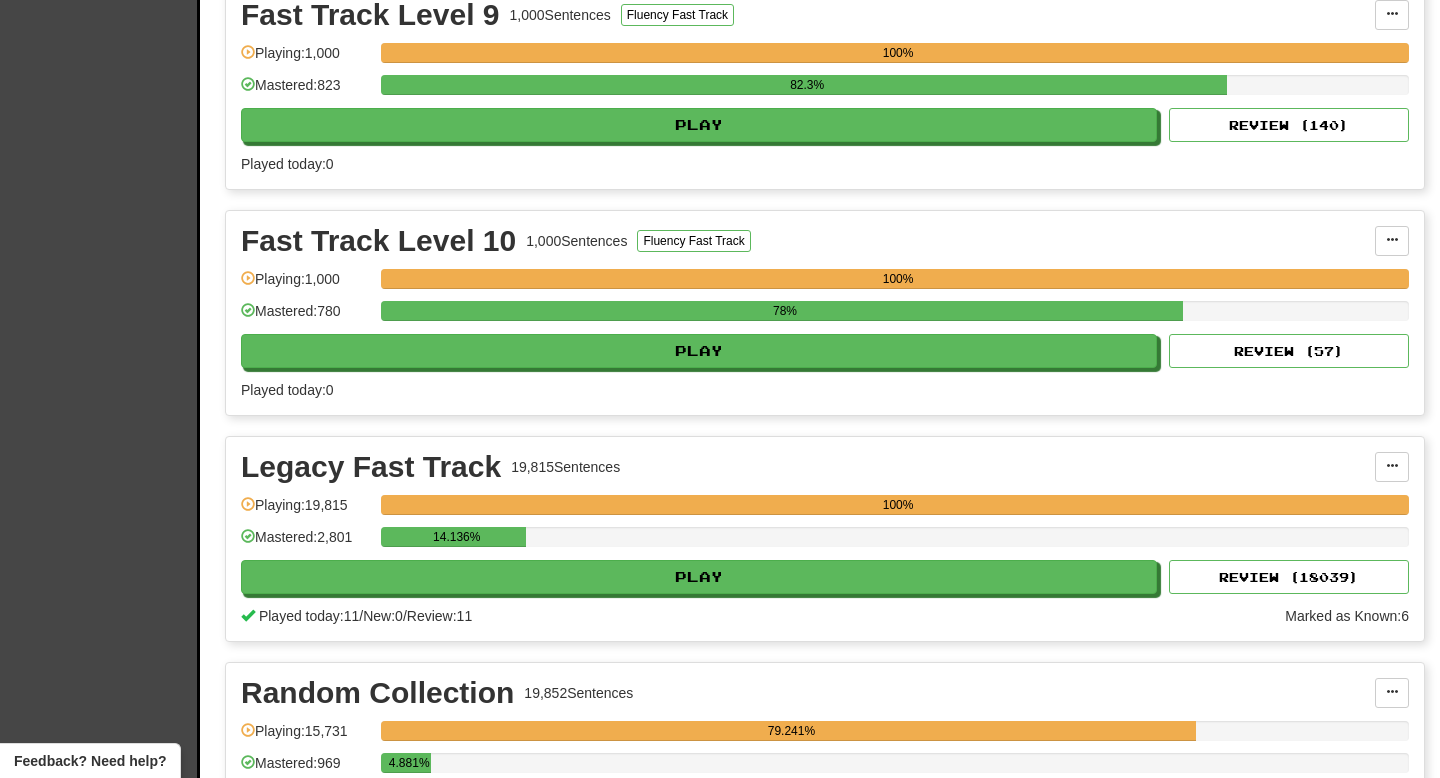 scroll, scrollTop: 2716, scrollLeft: 0, axis: vertical 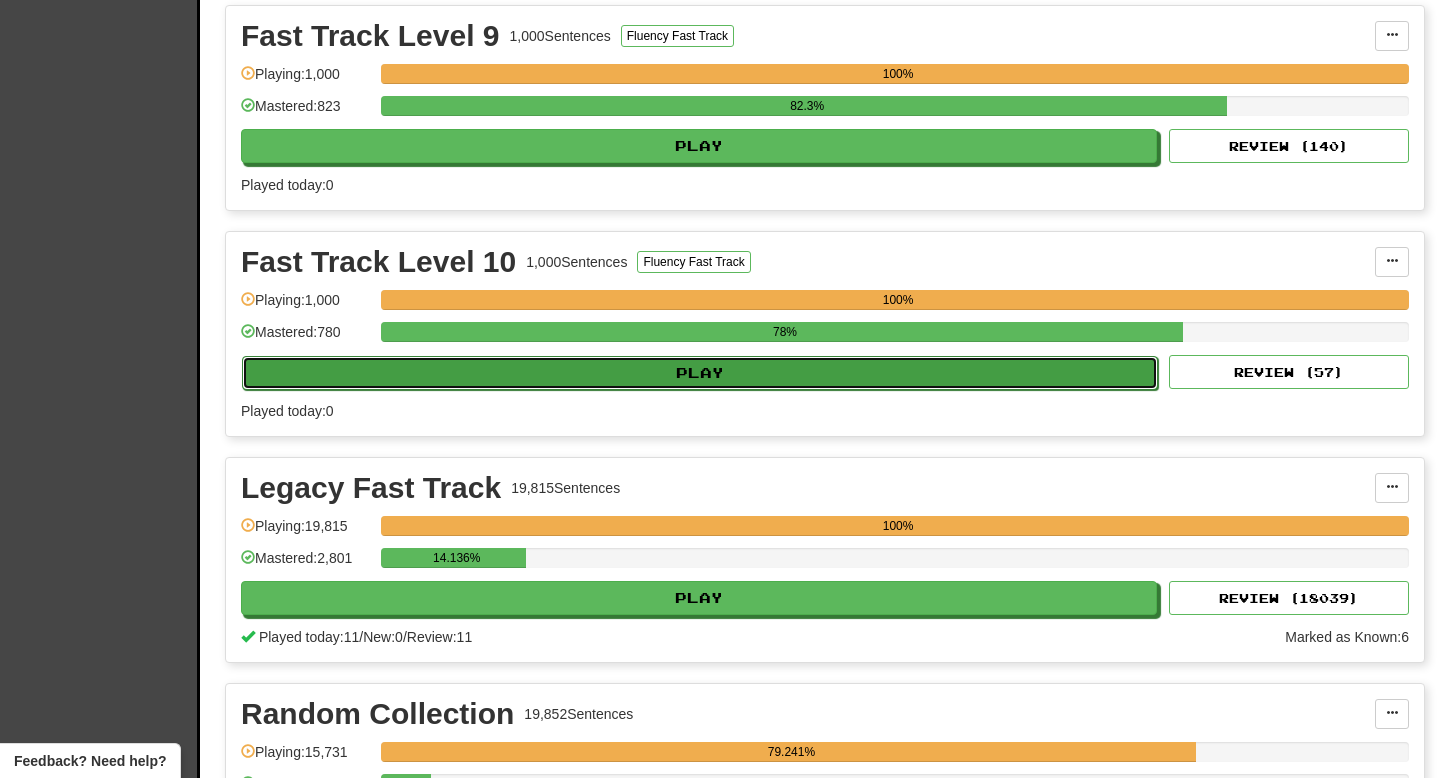 click on "Play" at bounding box center (700, 373) 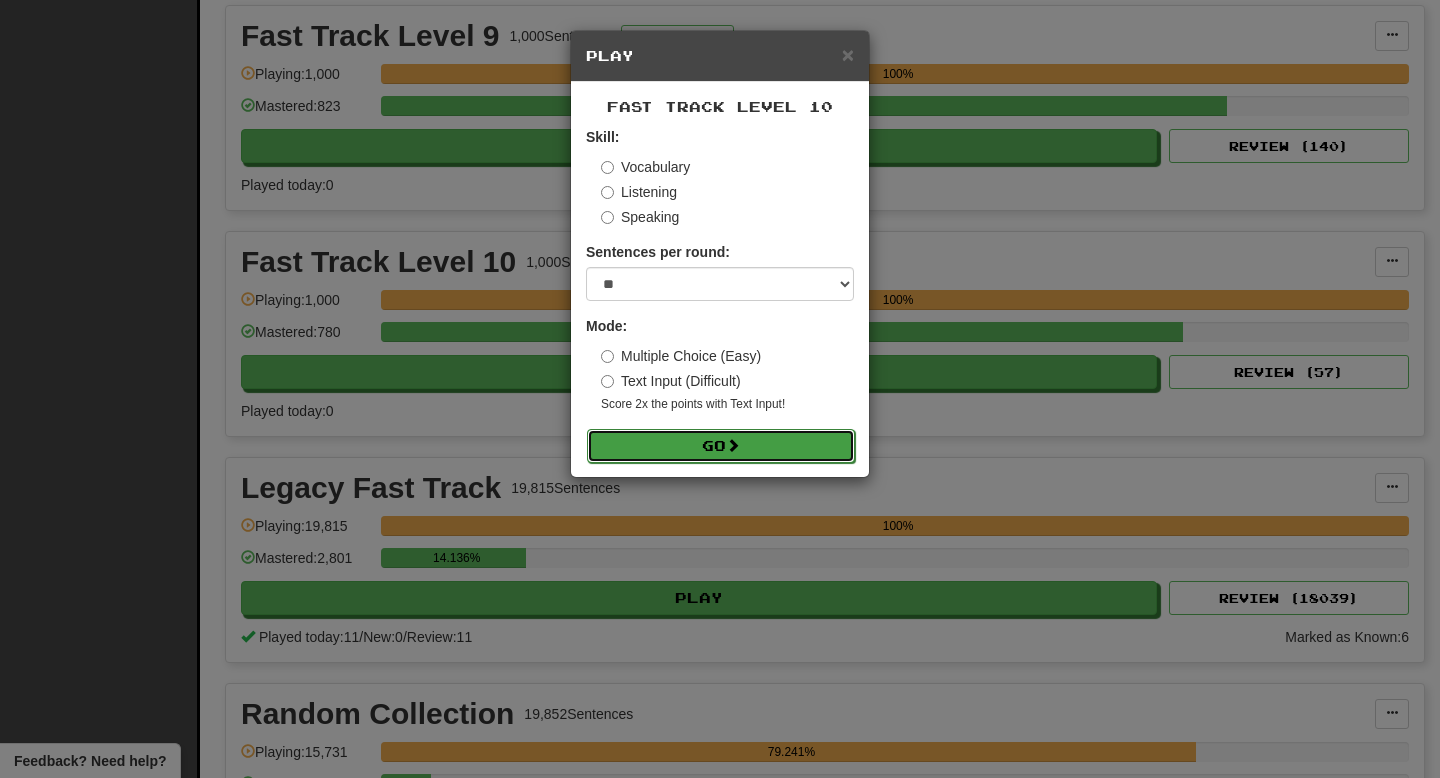 click on "Go" at bounding box center (721, 446) 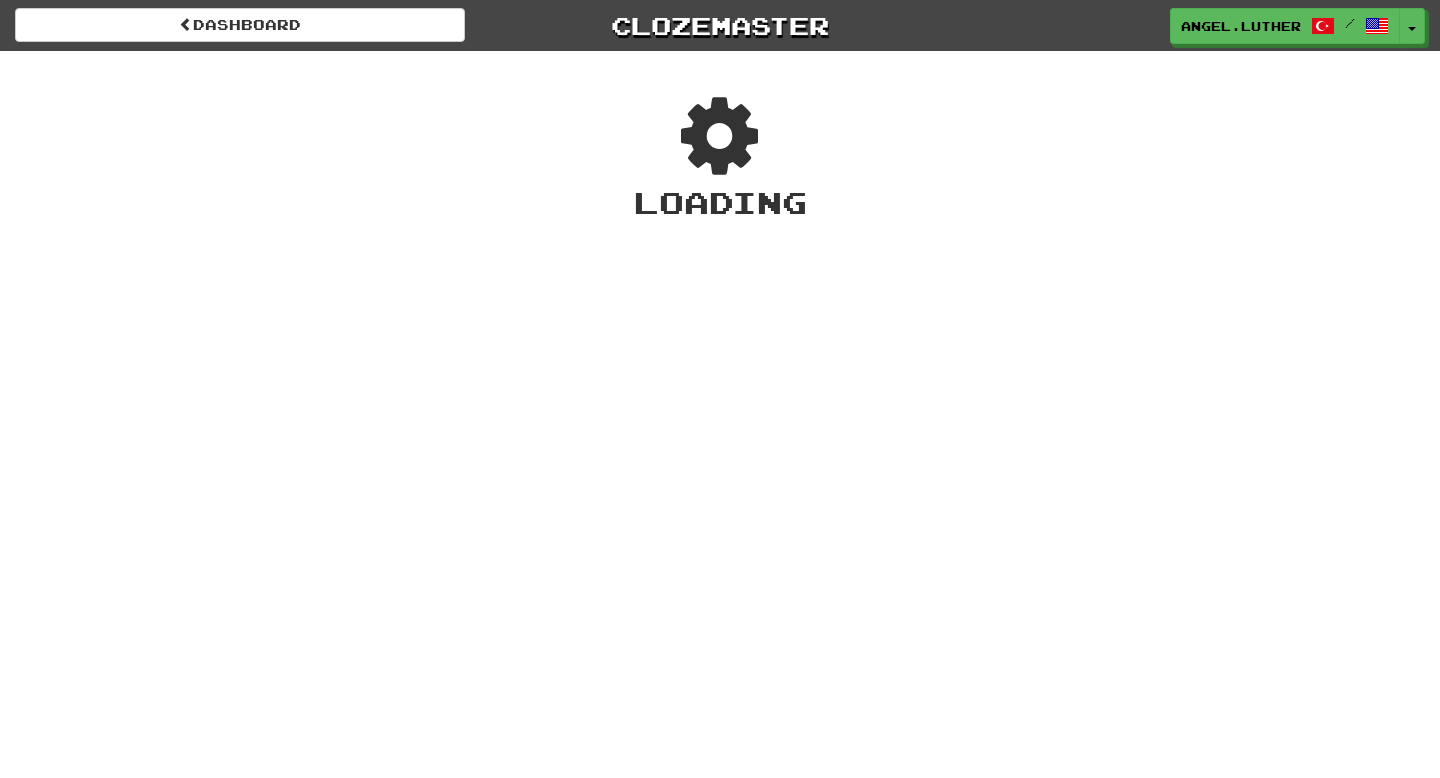 scroll, scrollTop: 0, scrollLeft: 0, axis: both 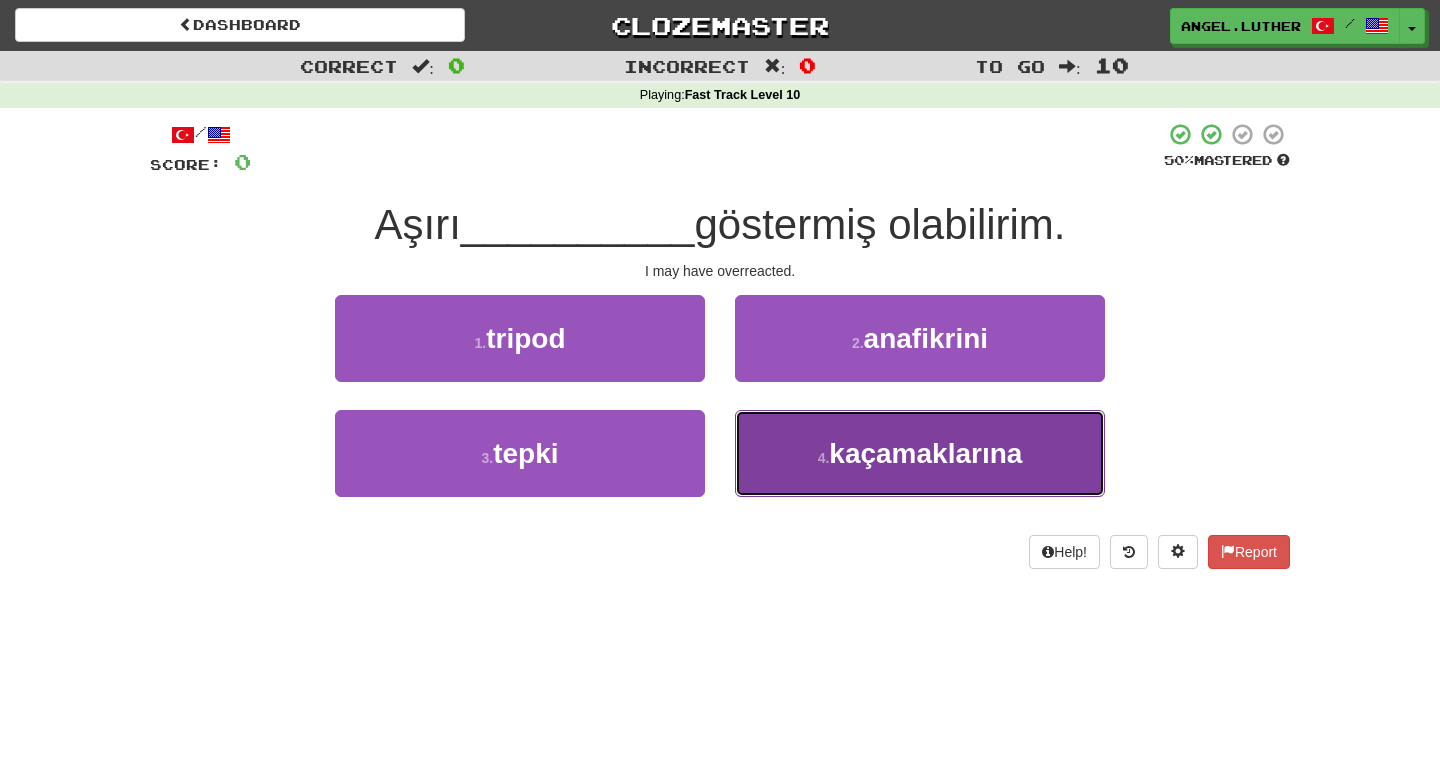 click on "4 .  kaçamaklarına" at bounding box center (920, 453) 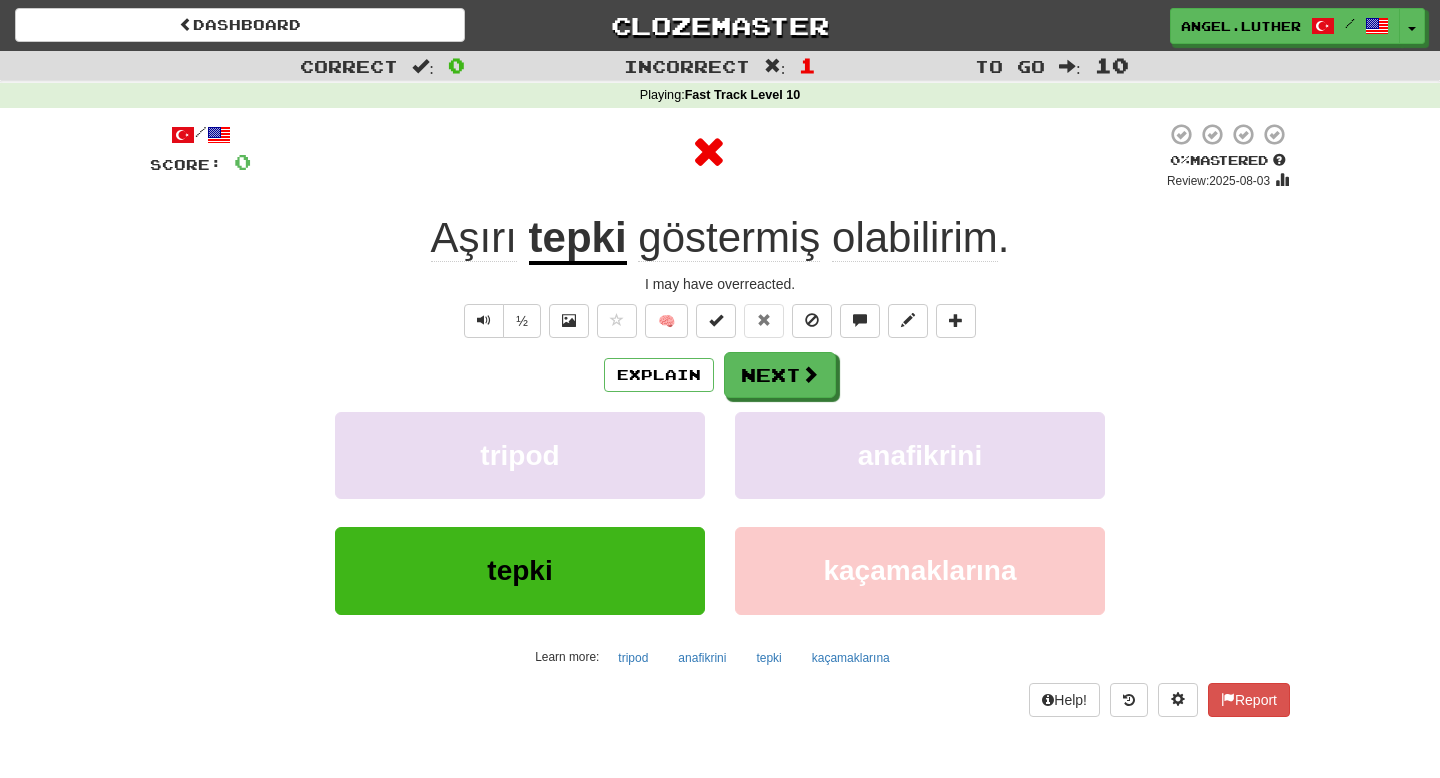click on "tepki" at bounding box center (578, 239) 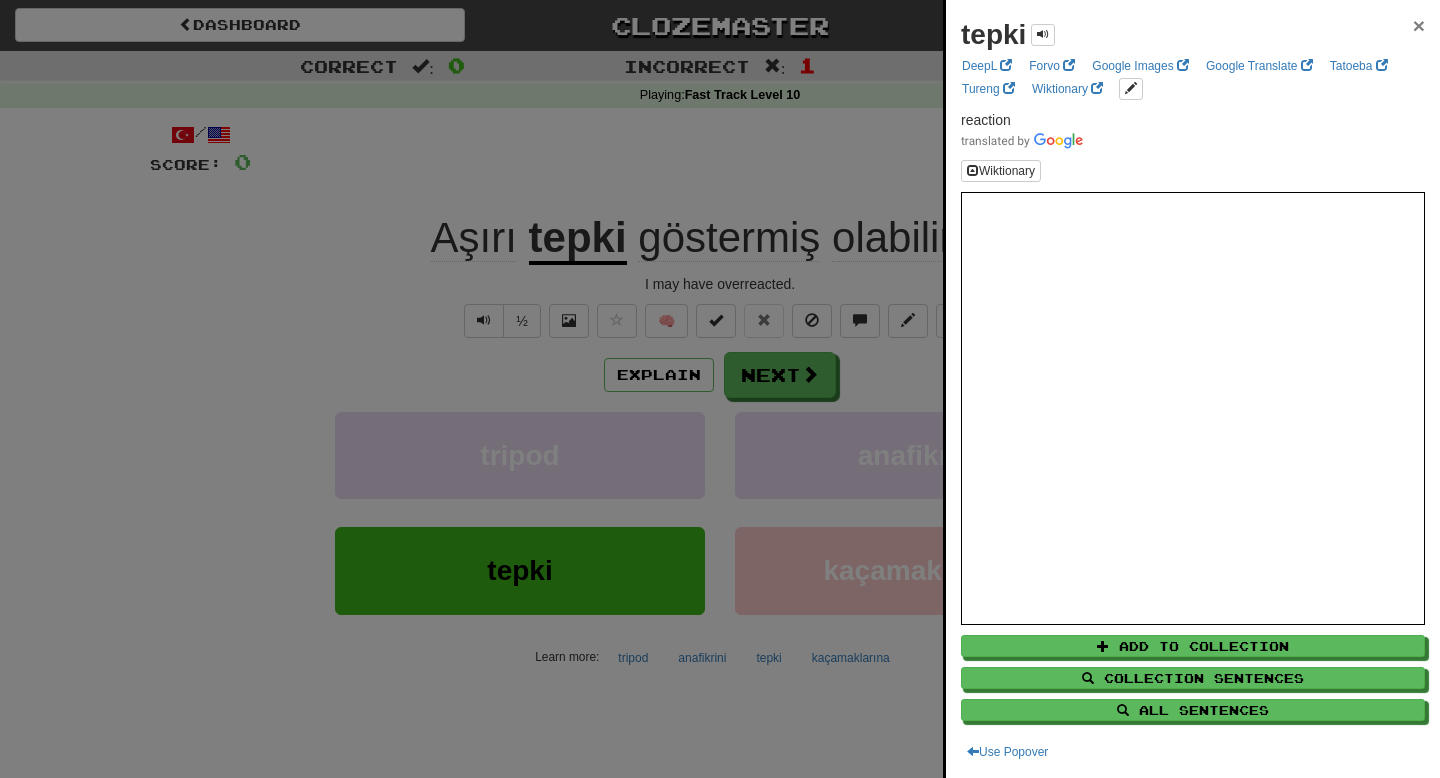 click on "×" at bounding box center (1419, 25) 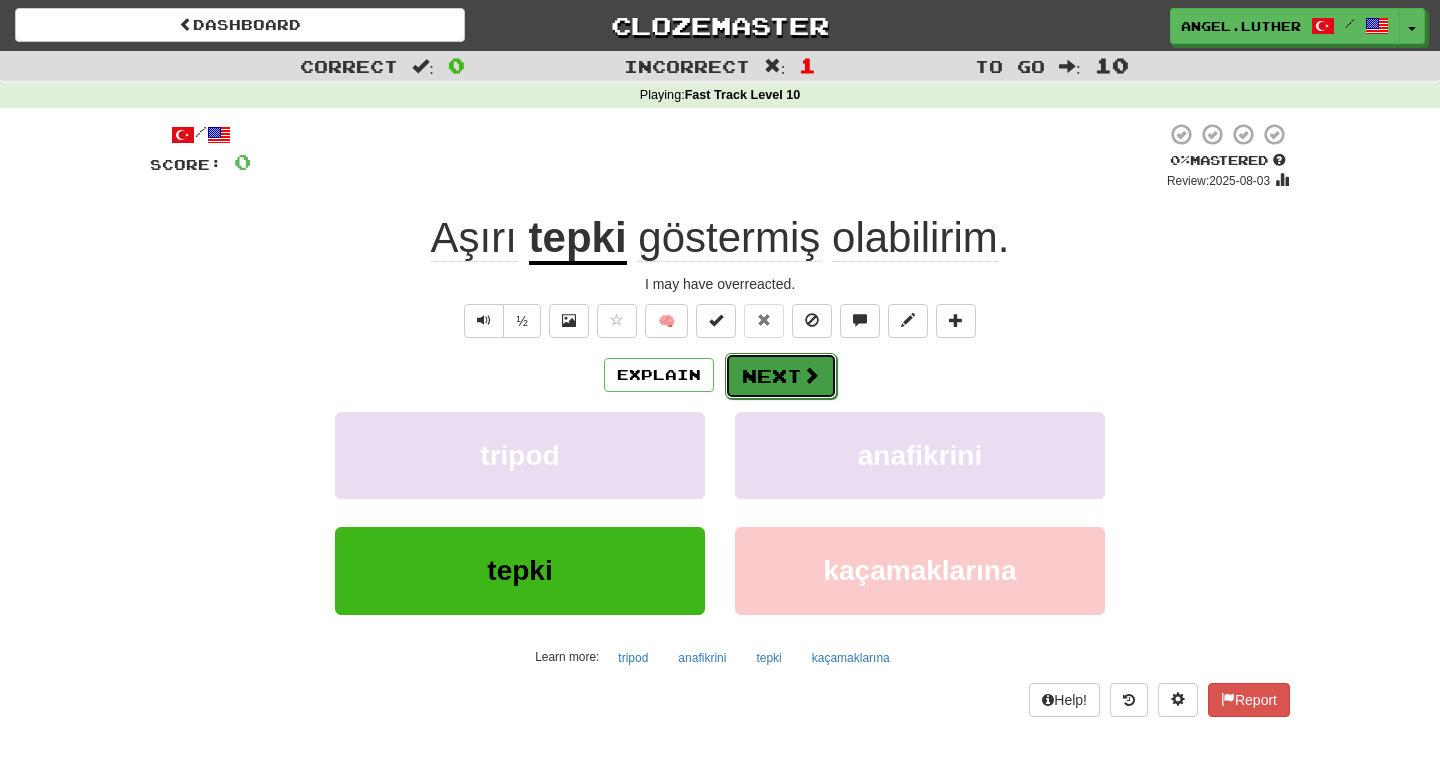 click on "Next" at bounding box center (781, 376) 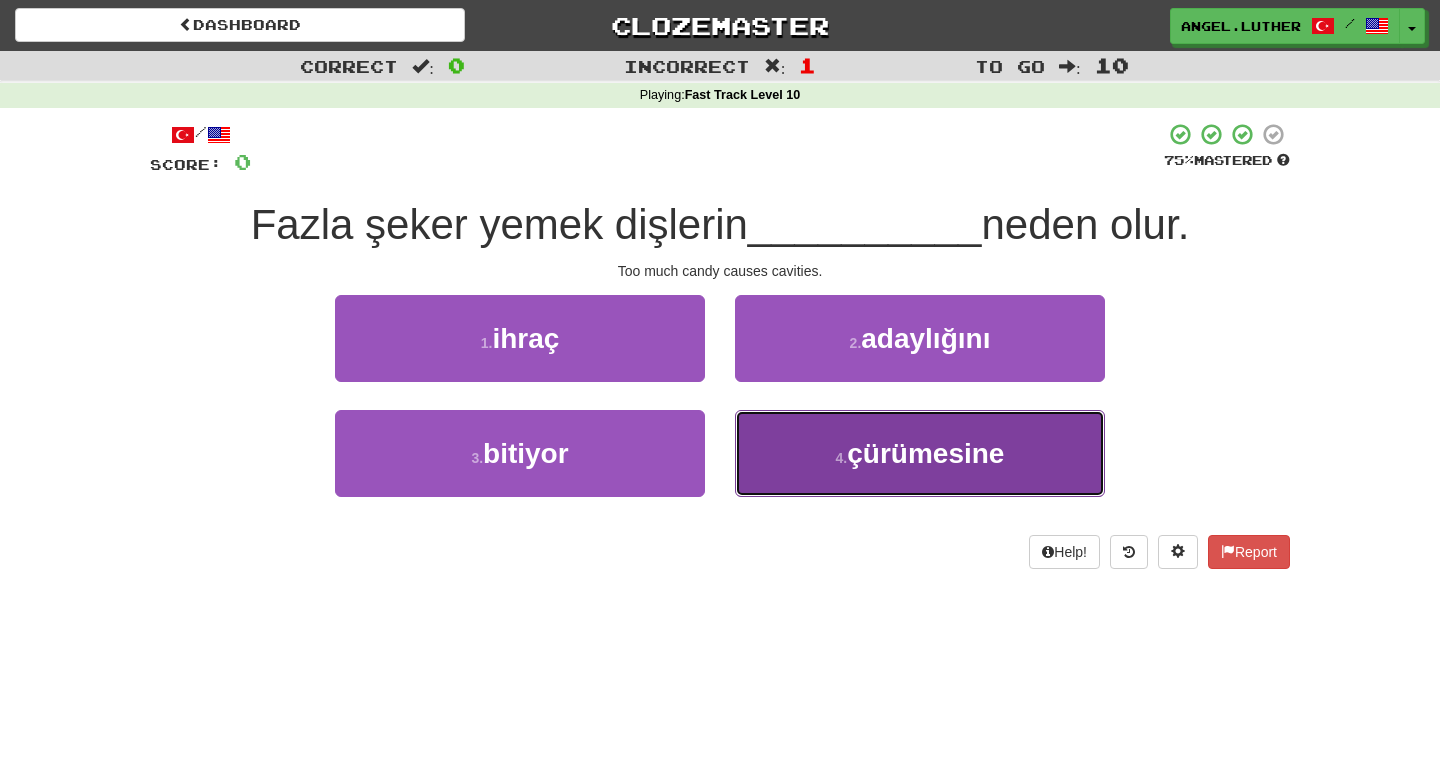 click on "4 .  çürümesine" at bounding box center [920, 453] 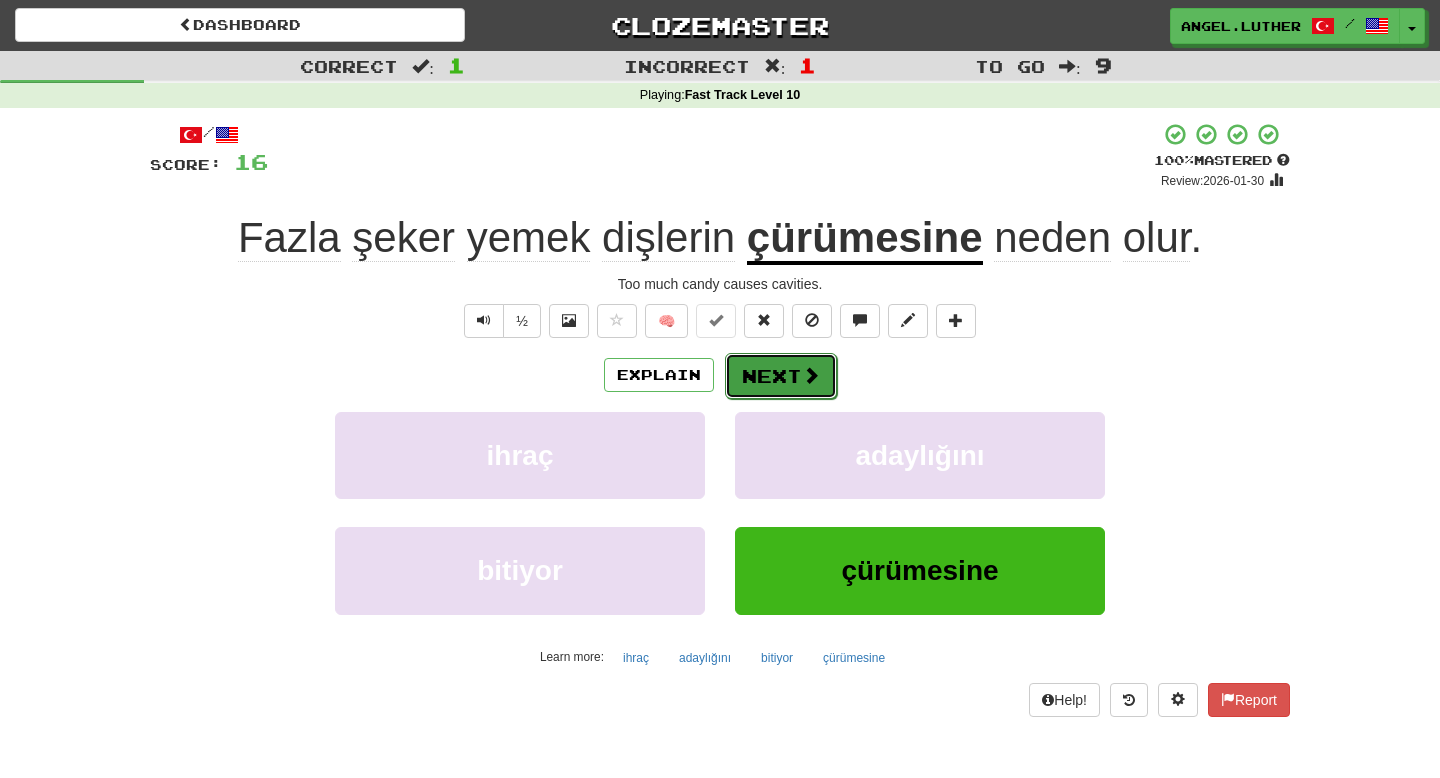 click on "Next" at bounding box center (781, 376) 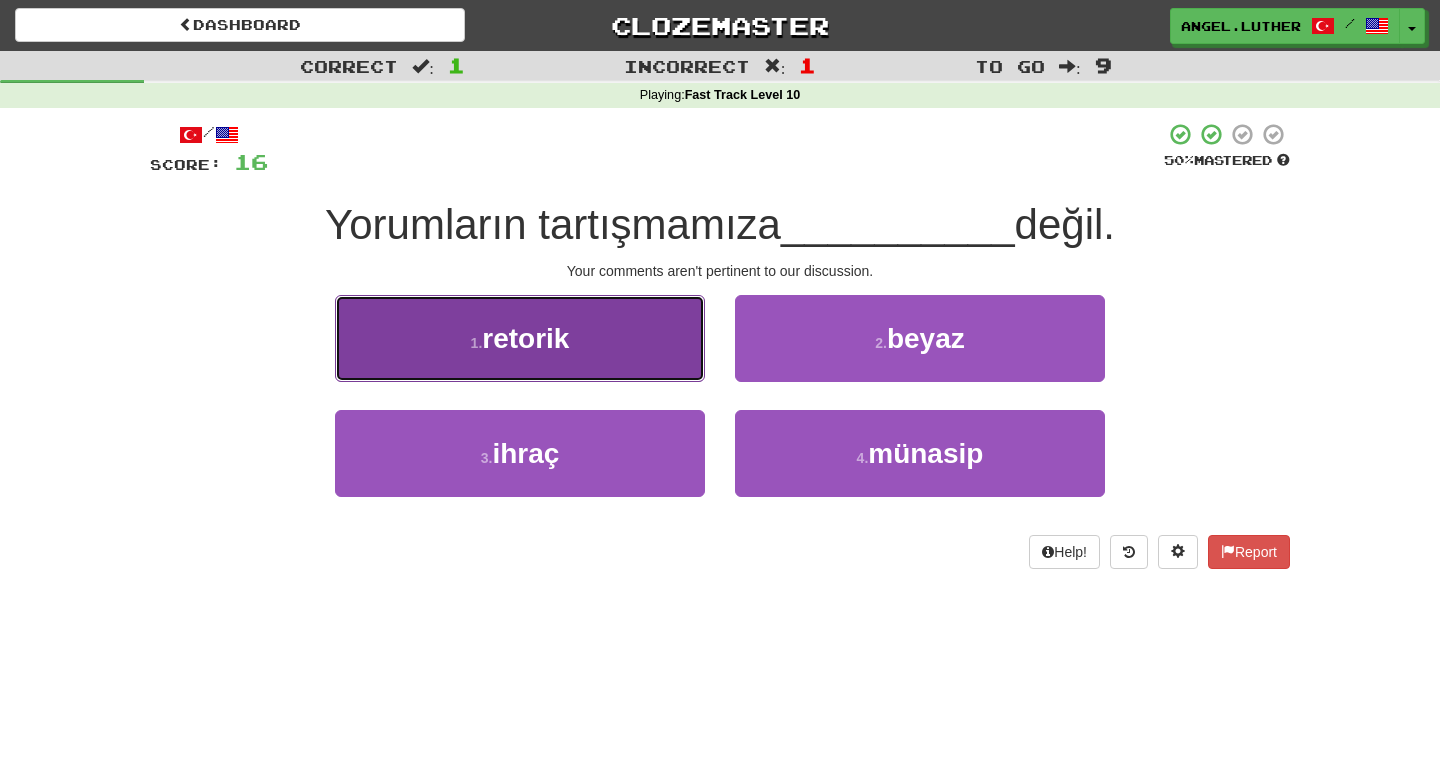 click on "1 .  retorik" at bounding box center [520, 338] 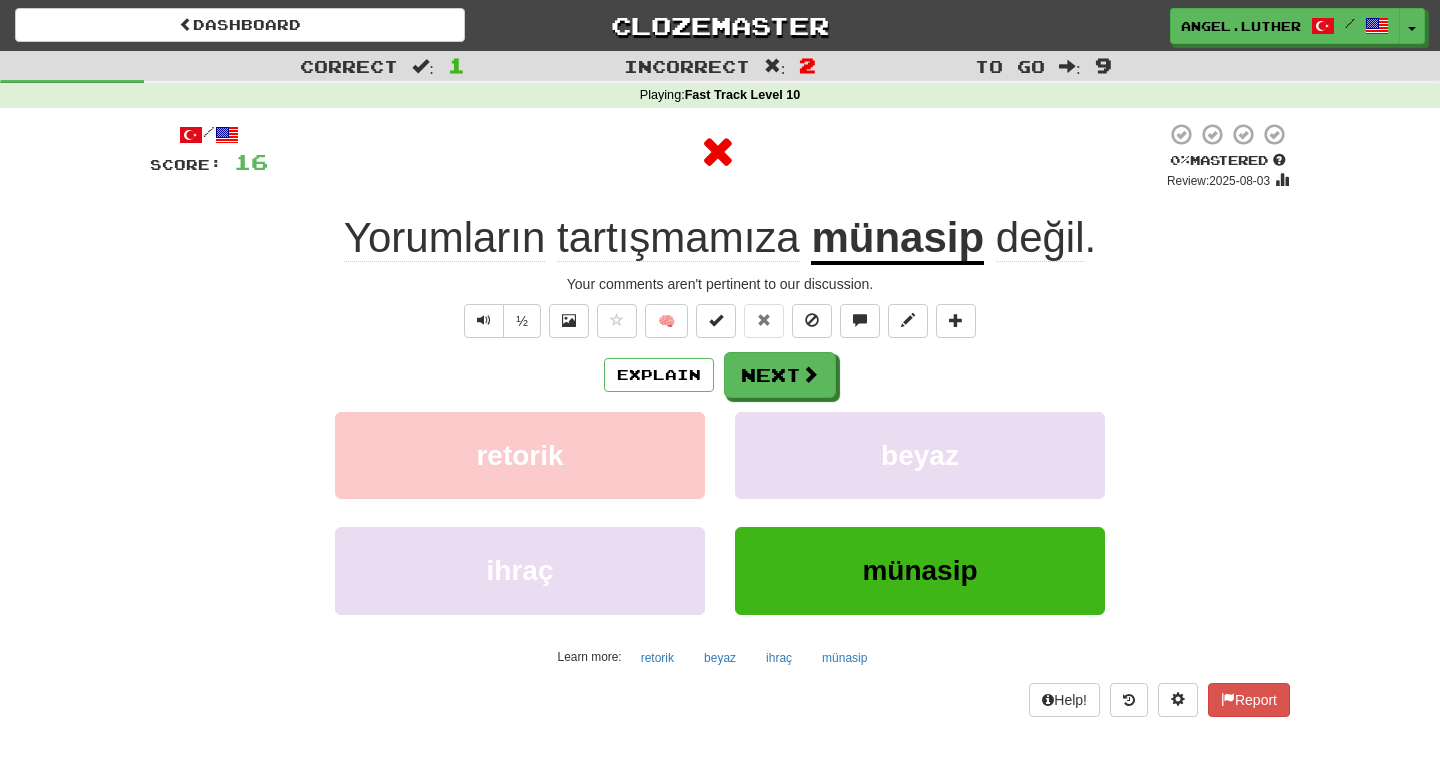 click on "münasip" at bounding box center (897, 239) 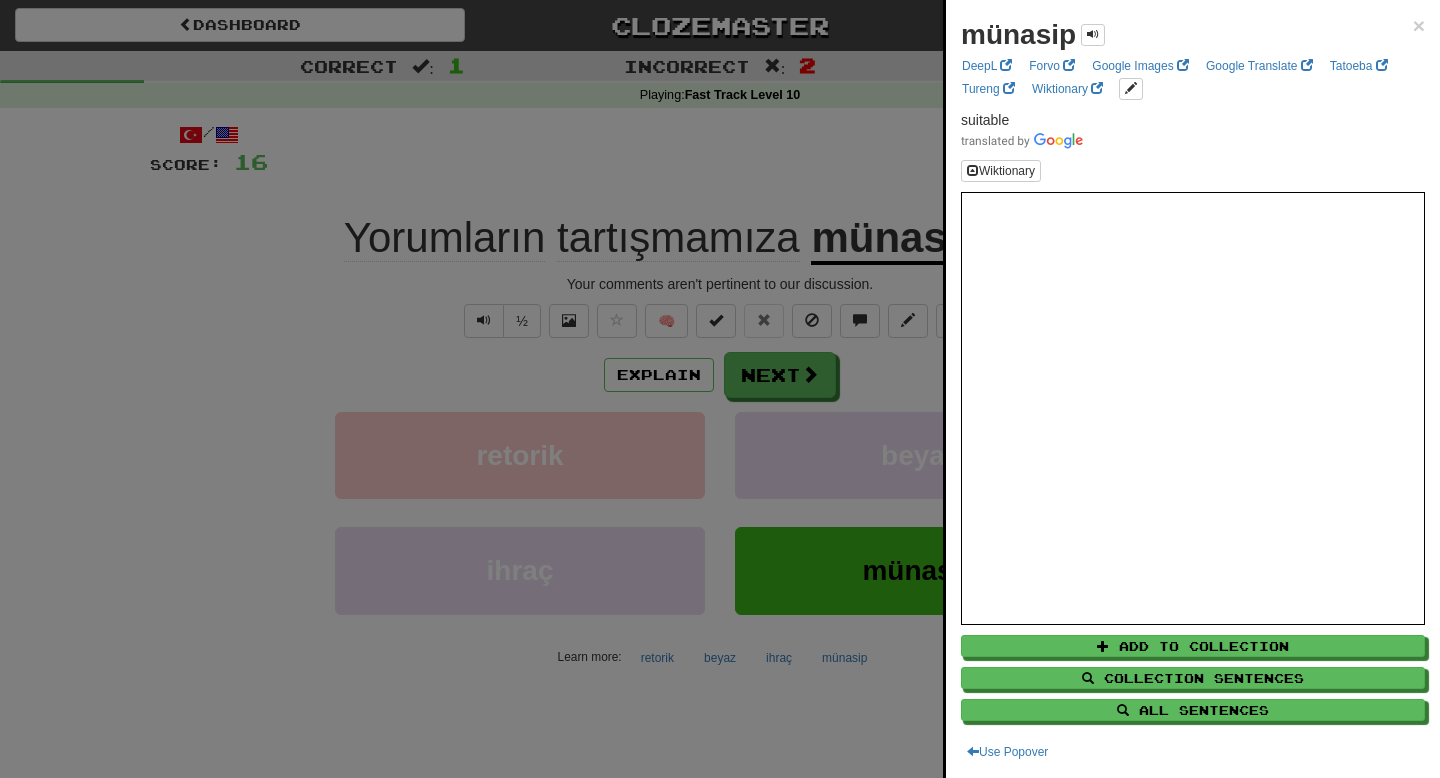 click on "münasip ×" at bounding box center (1193, 35) 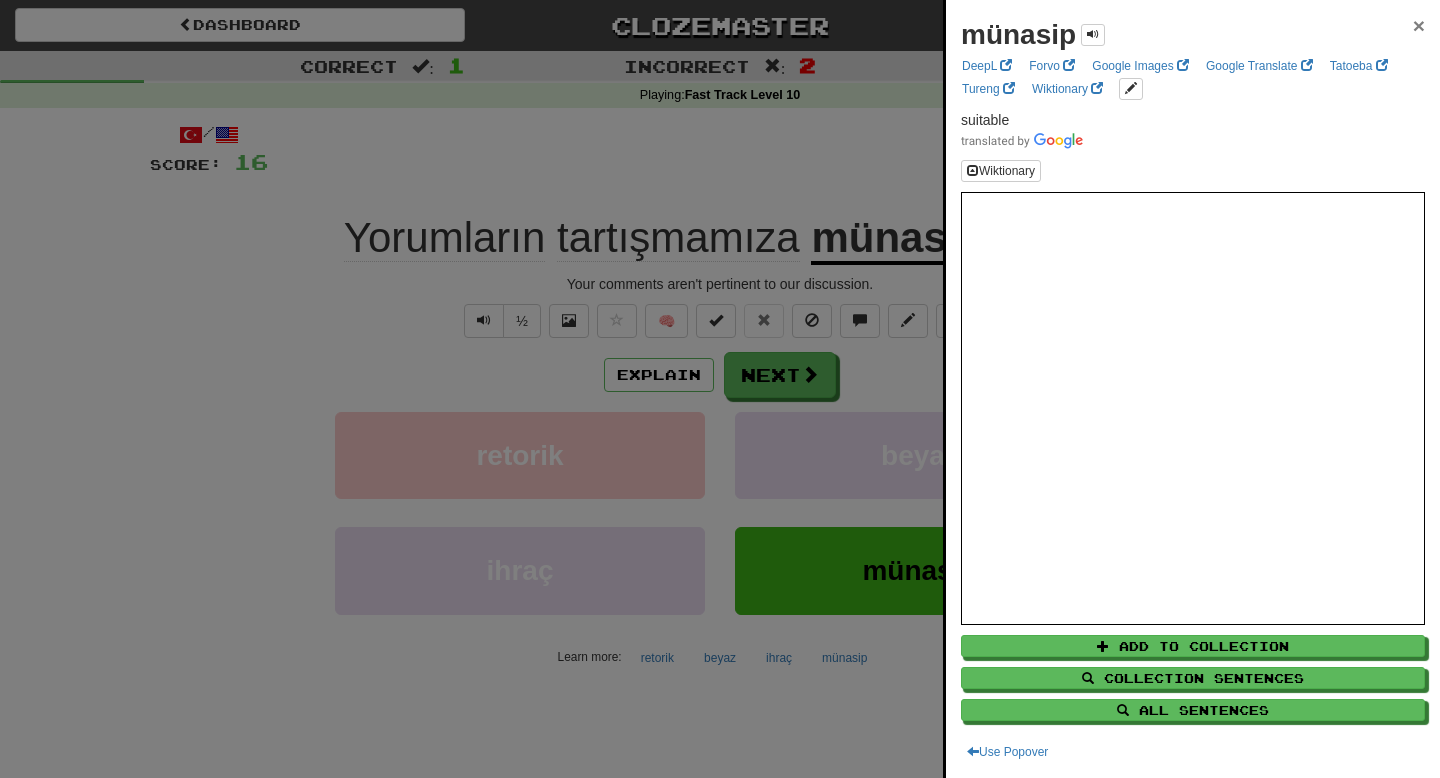 click on "×" at bounding box center [1419, 25] 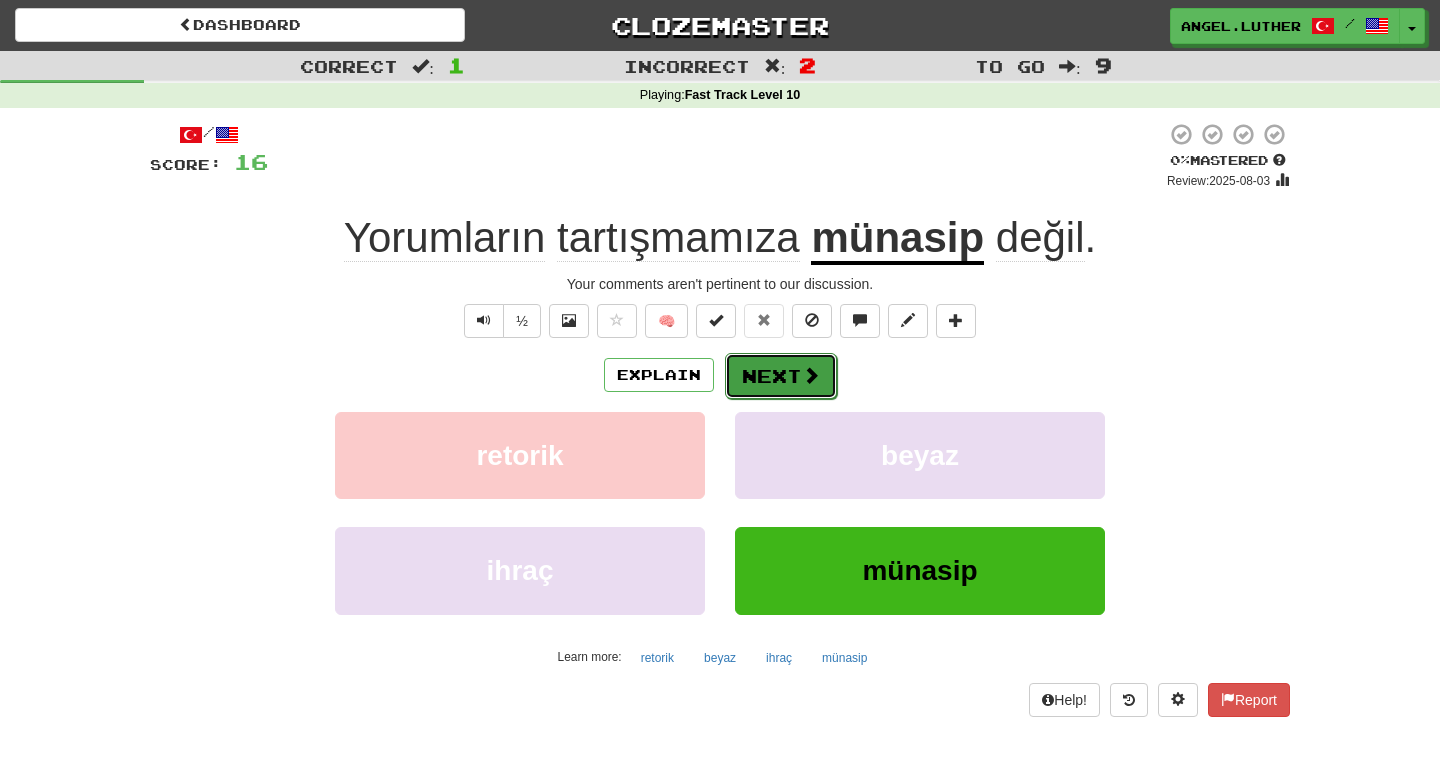 click on "Next" at bounding box center [781, 376] 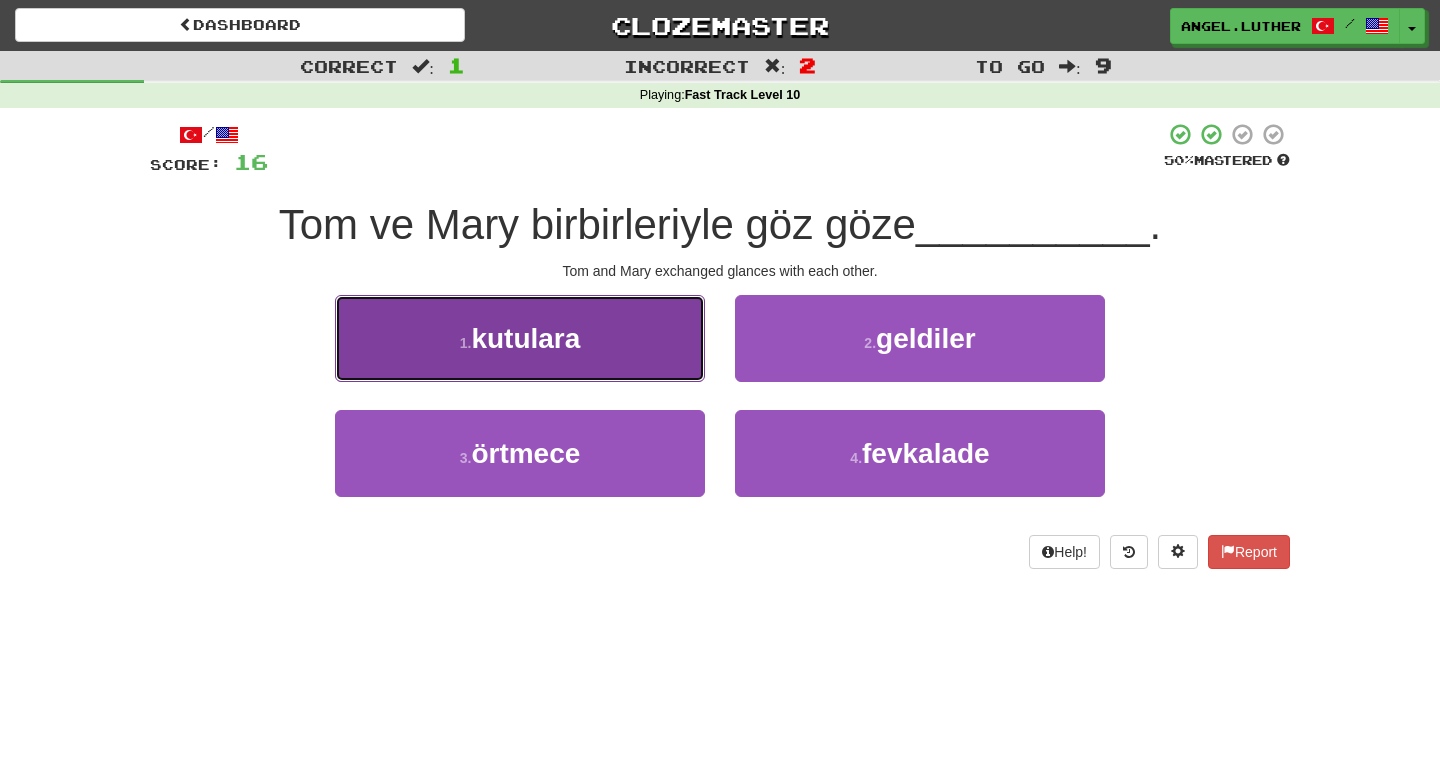 click on "1 .  kutulara" at bounding box center [520, 338] 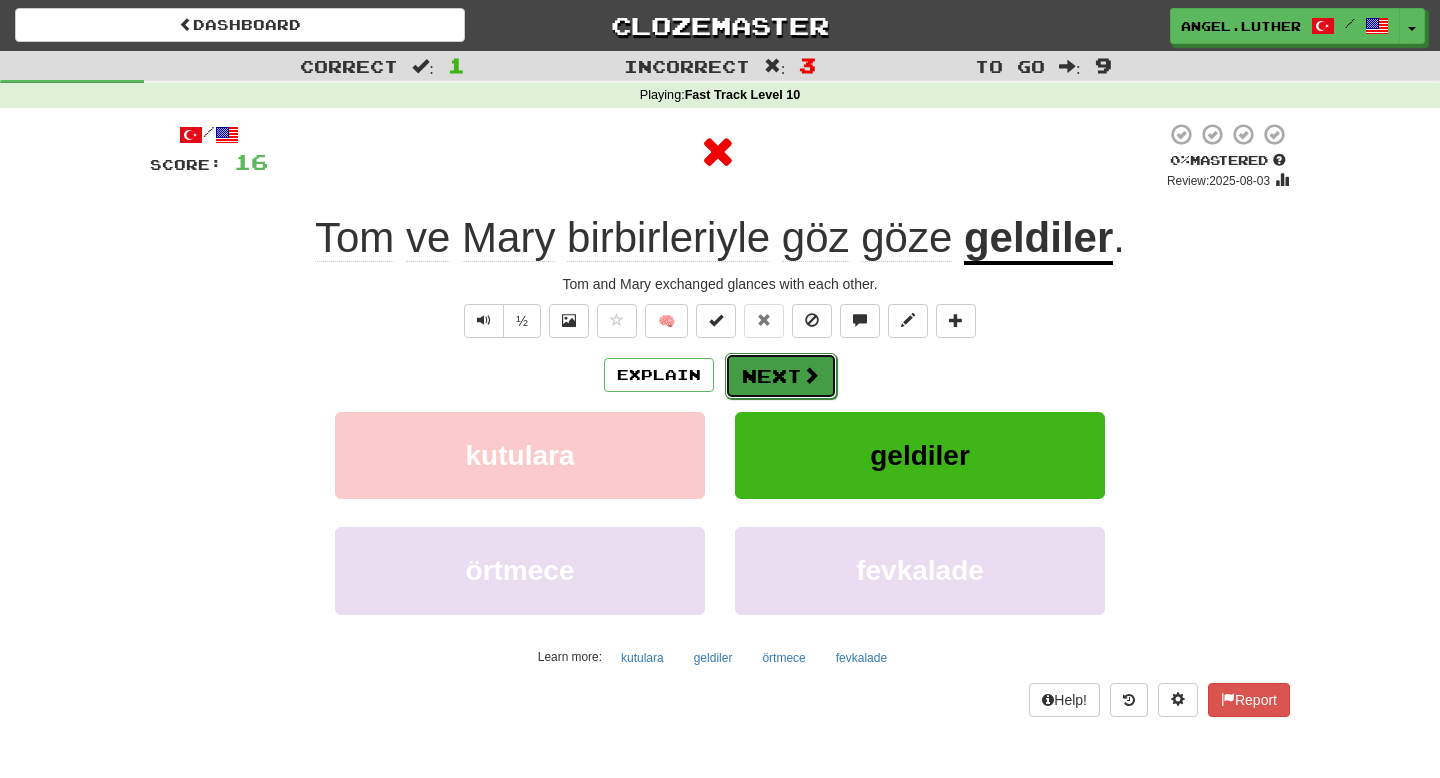 click on "Next" at bounding box center (781, 376) 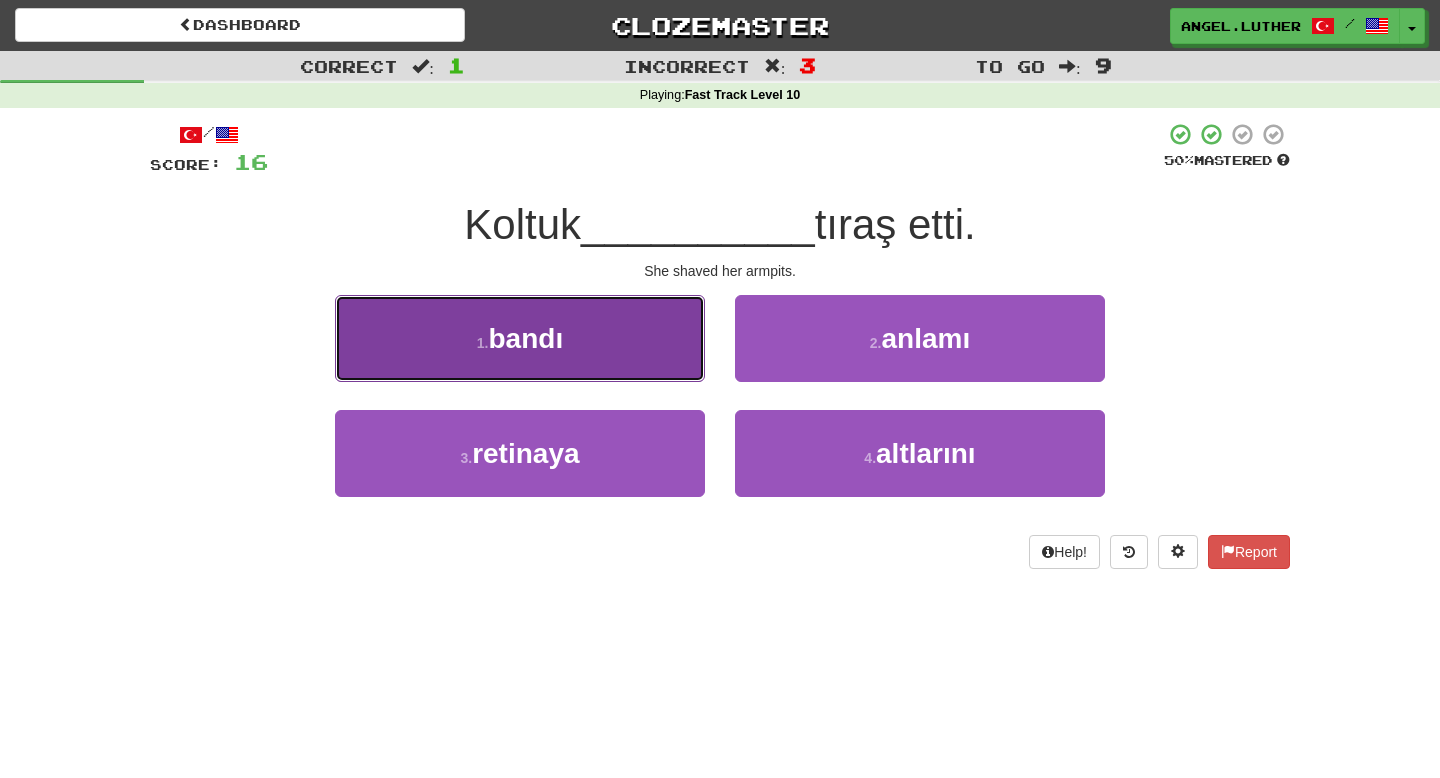 click on "1 .  bandı" at bounding box center (520, 338) 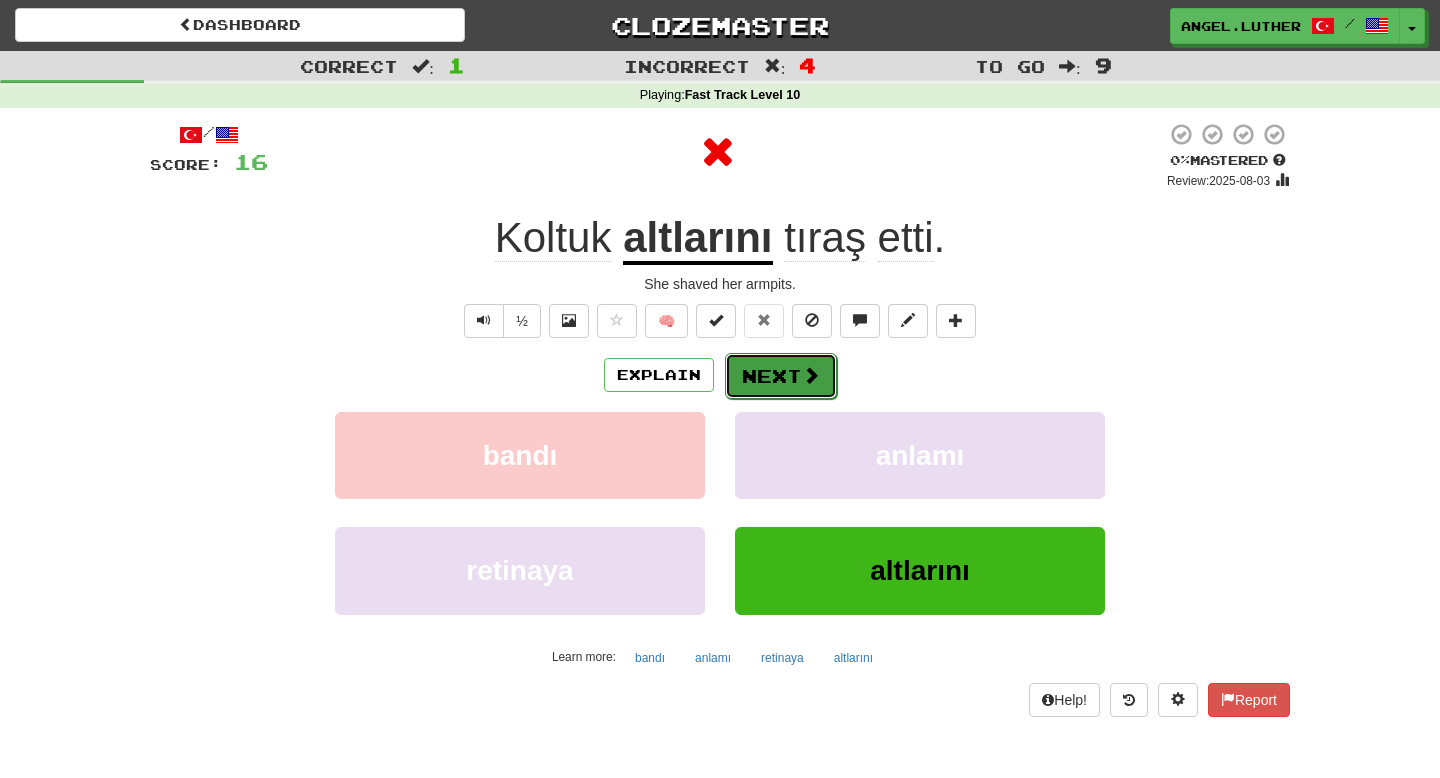 click on "Next" at bounding box center [781, 376] 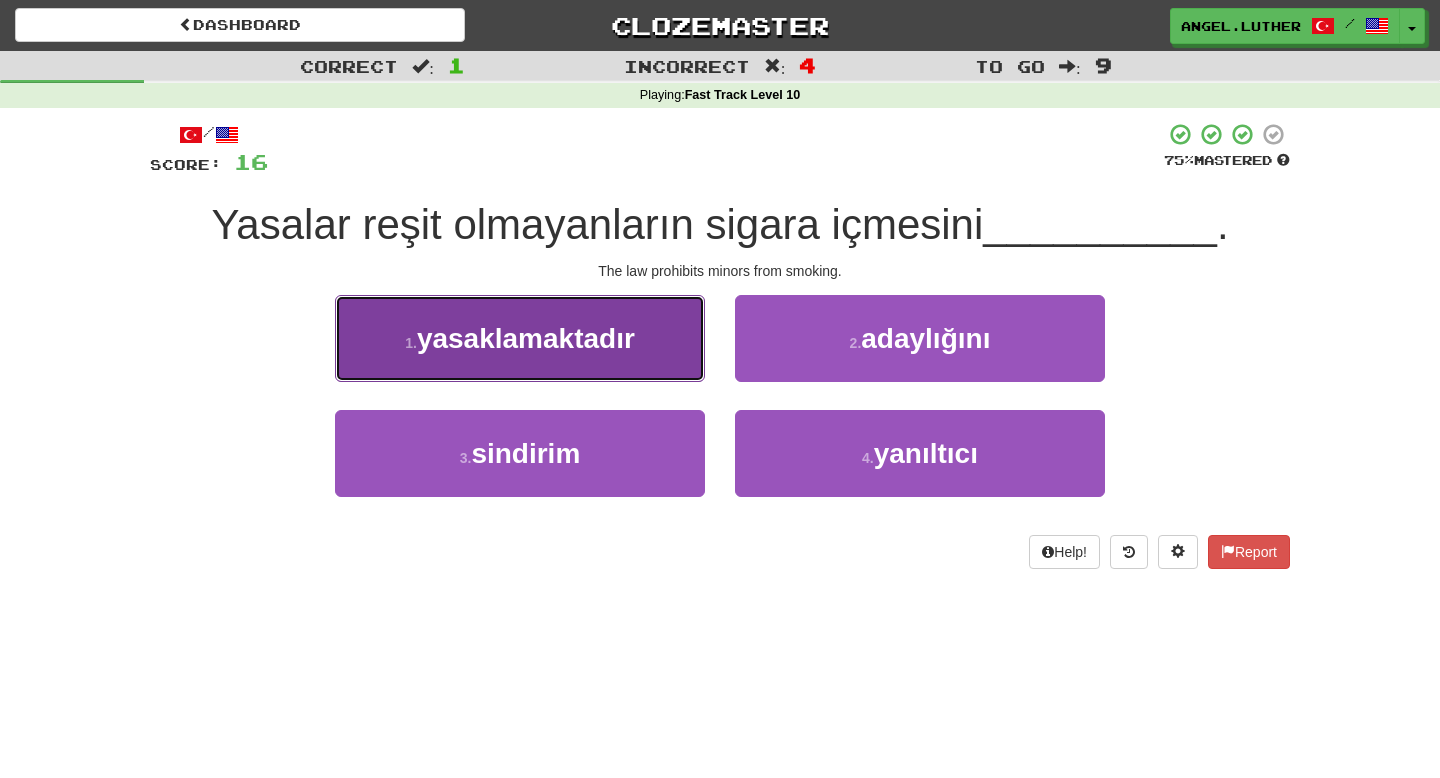 click on "yasaklamaktadır" at bounding box center (526, 338) 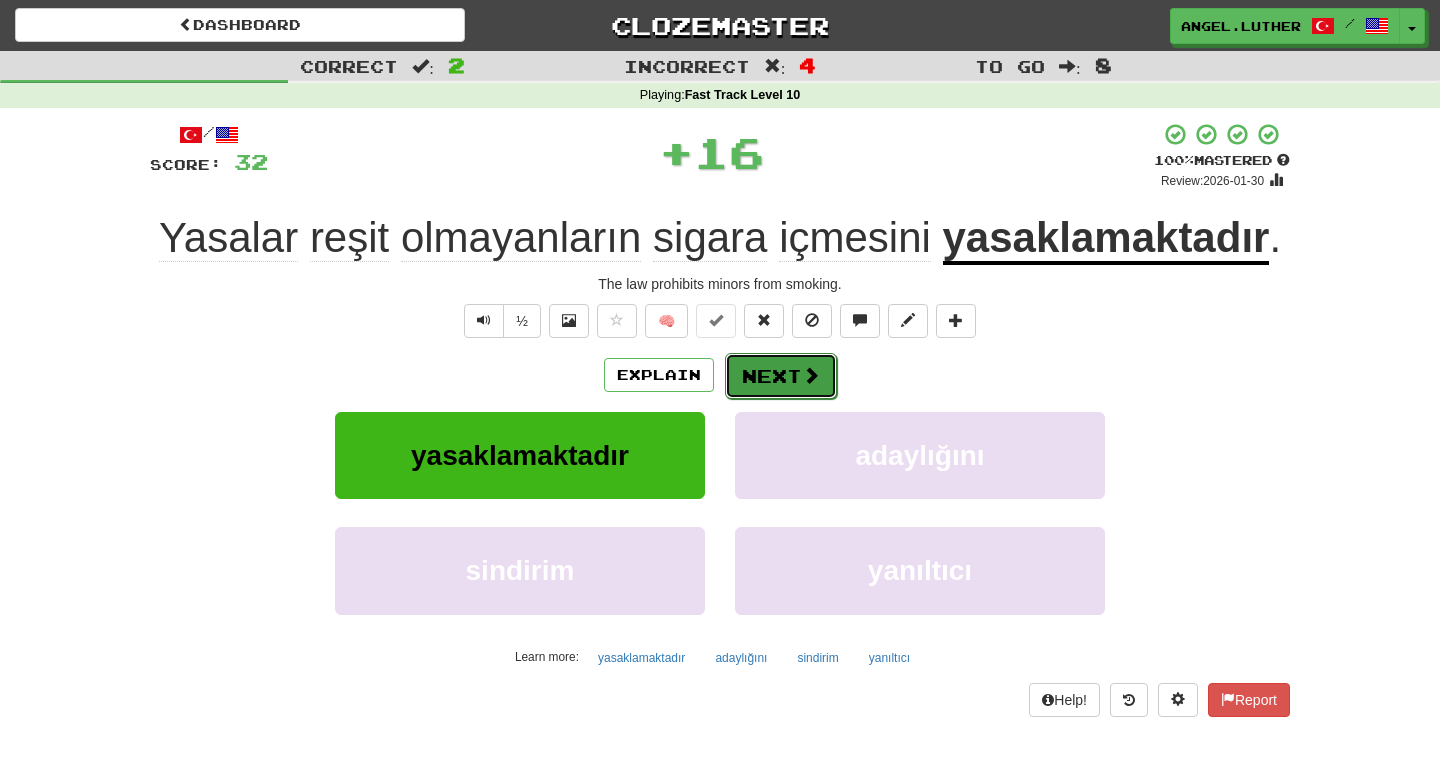click on "Next" at bounding box center [781, 376] 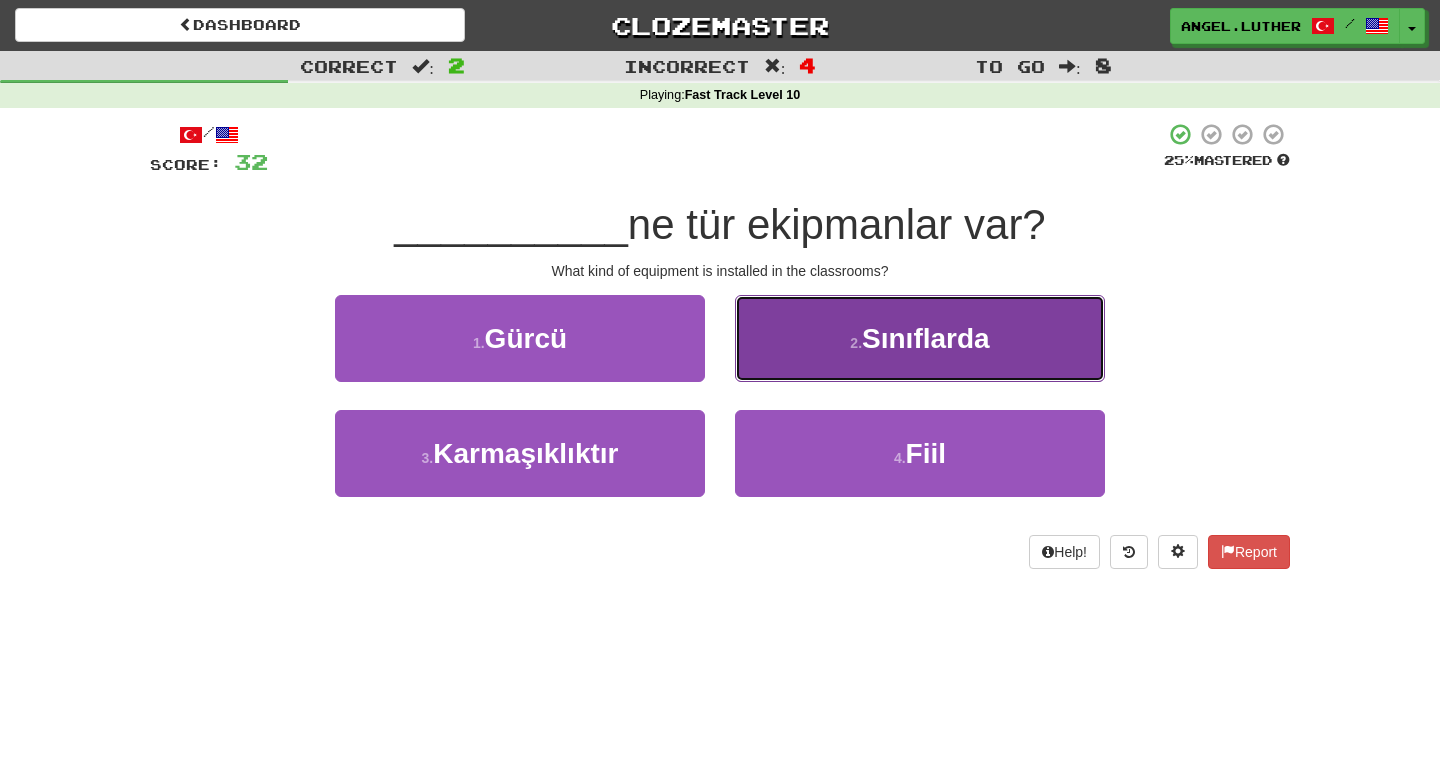 click on "Sınıflarda" at bounding box center (926, 338) 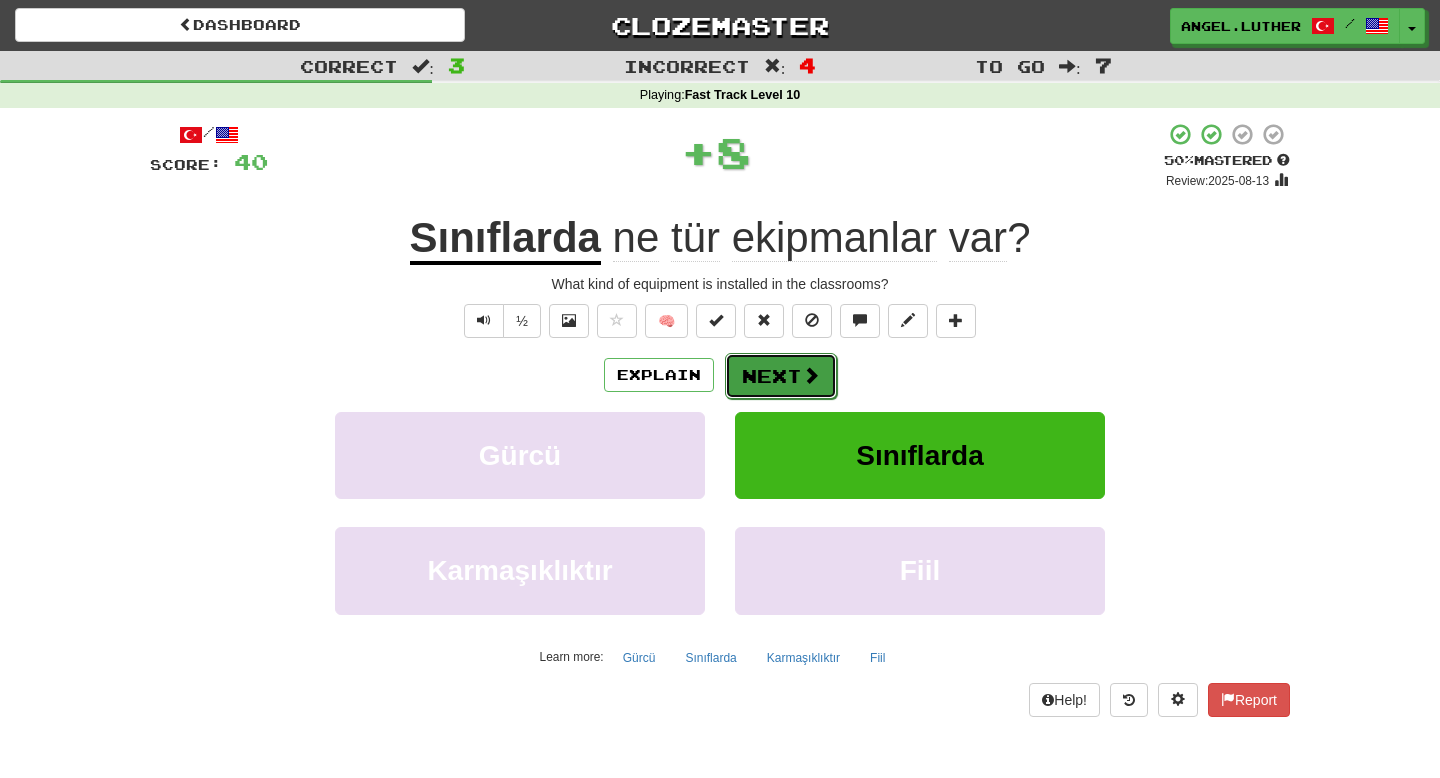 click on "Next" at bounding box center (781, 376) 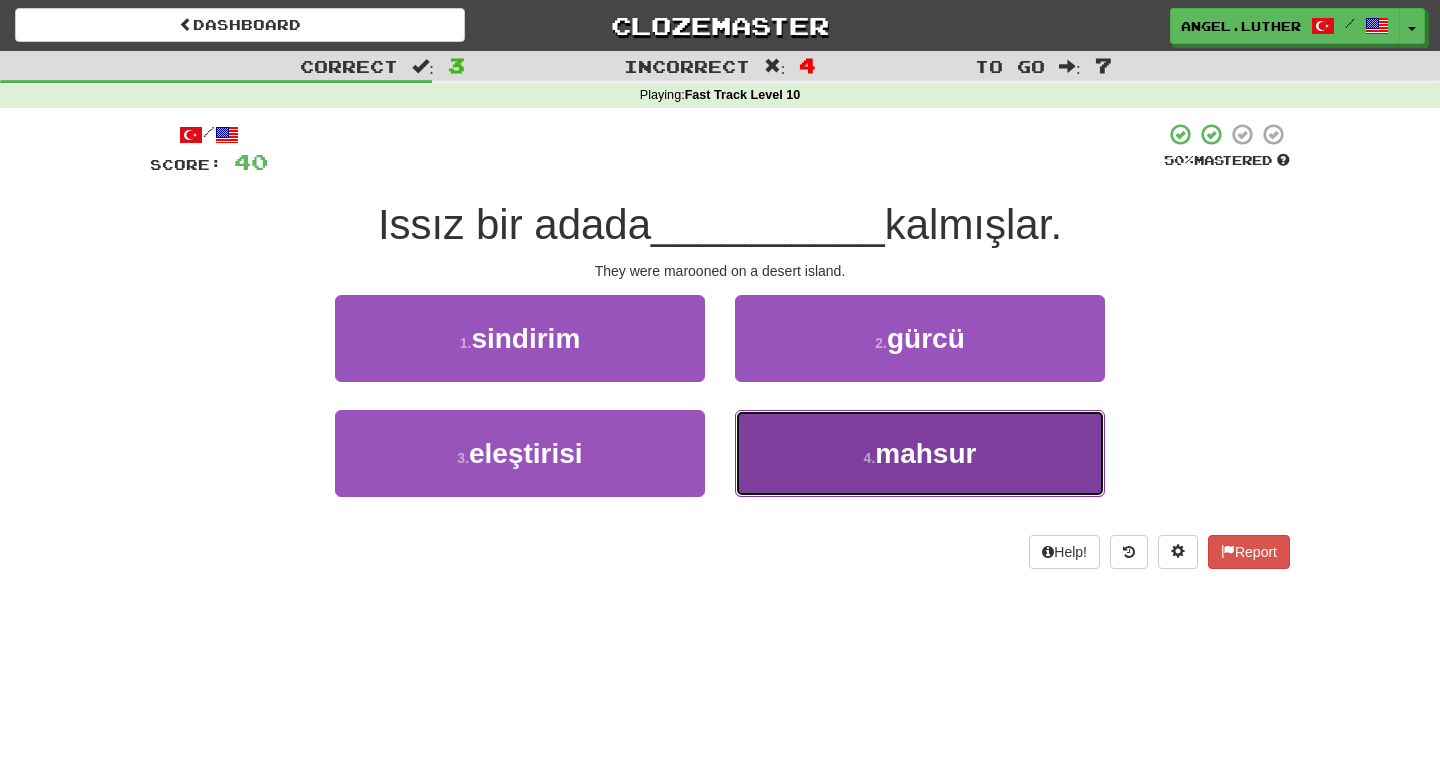 click on "4 .  mahsur" at bounding box center [920, 453] 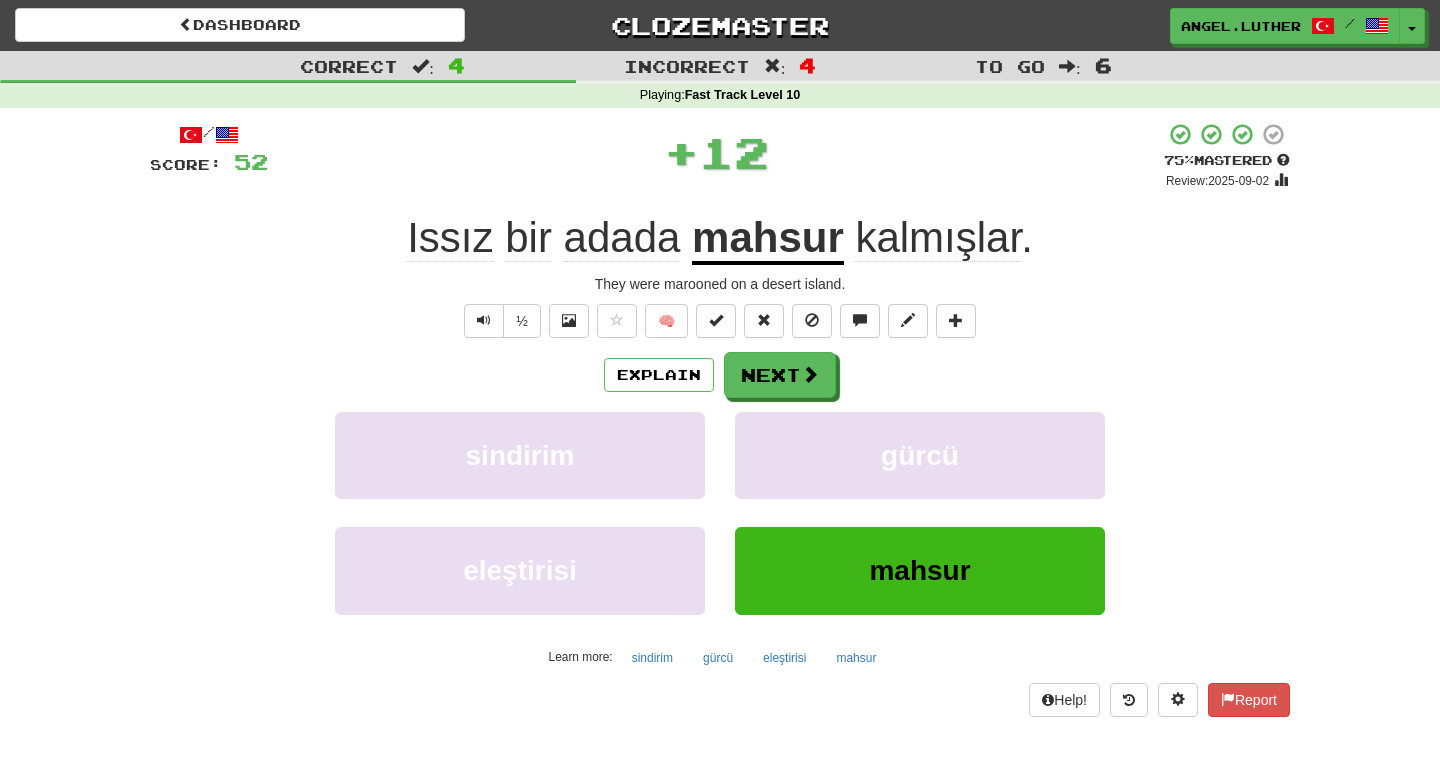 click on "mahsur" at bounding box center [768, 239] 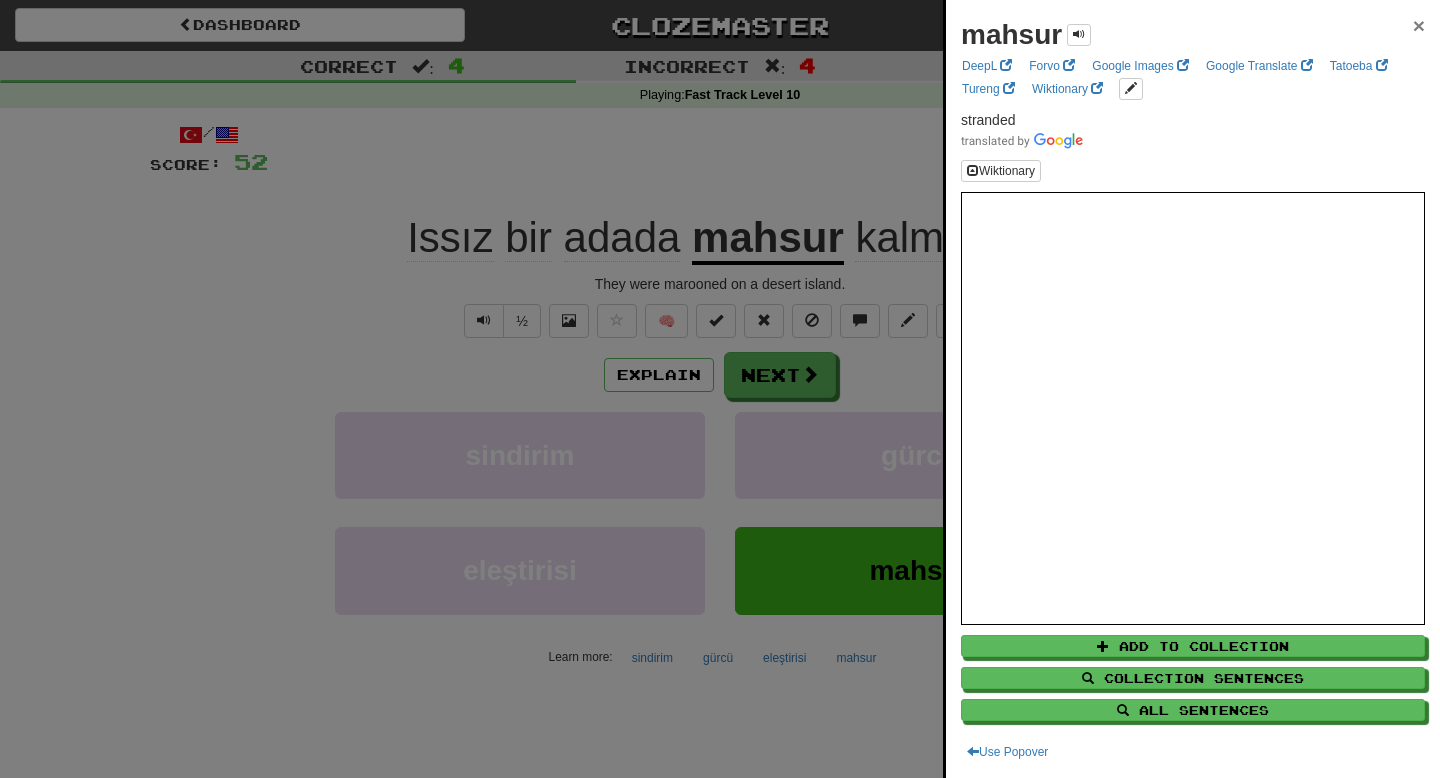 click on "×" at bounding box center [1419, 25] 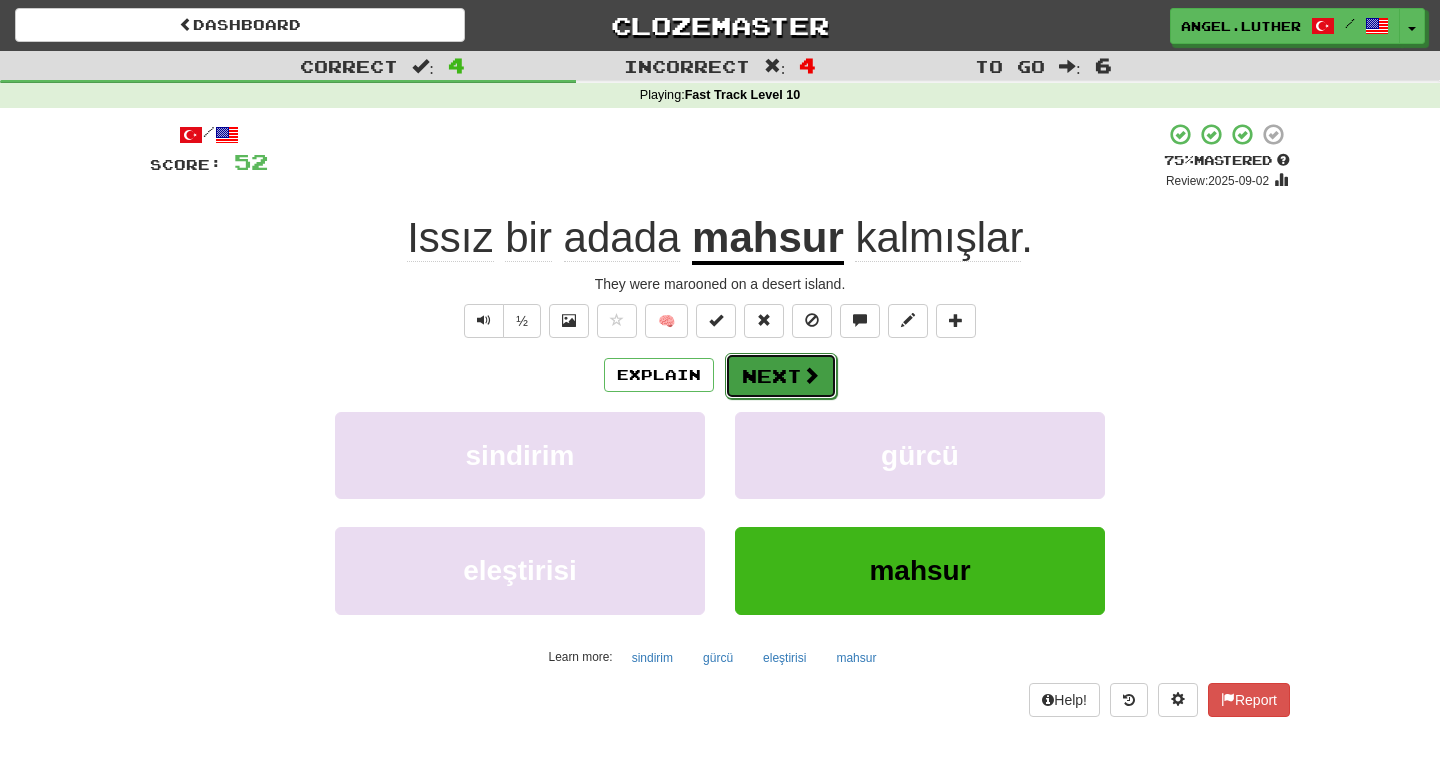click on "Next" at bounding box center (781, 376) 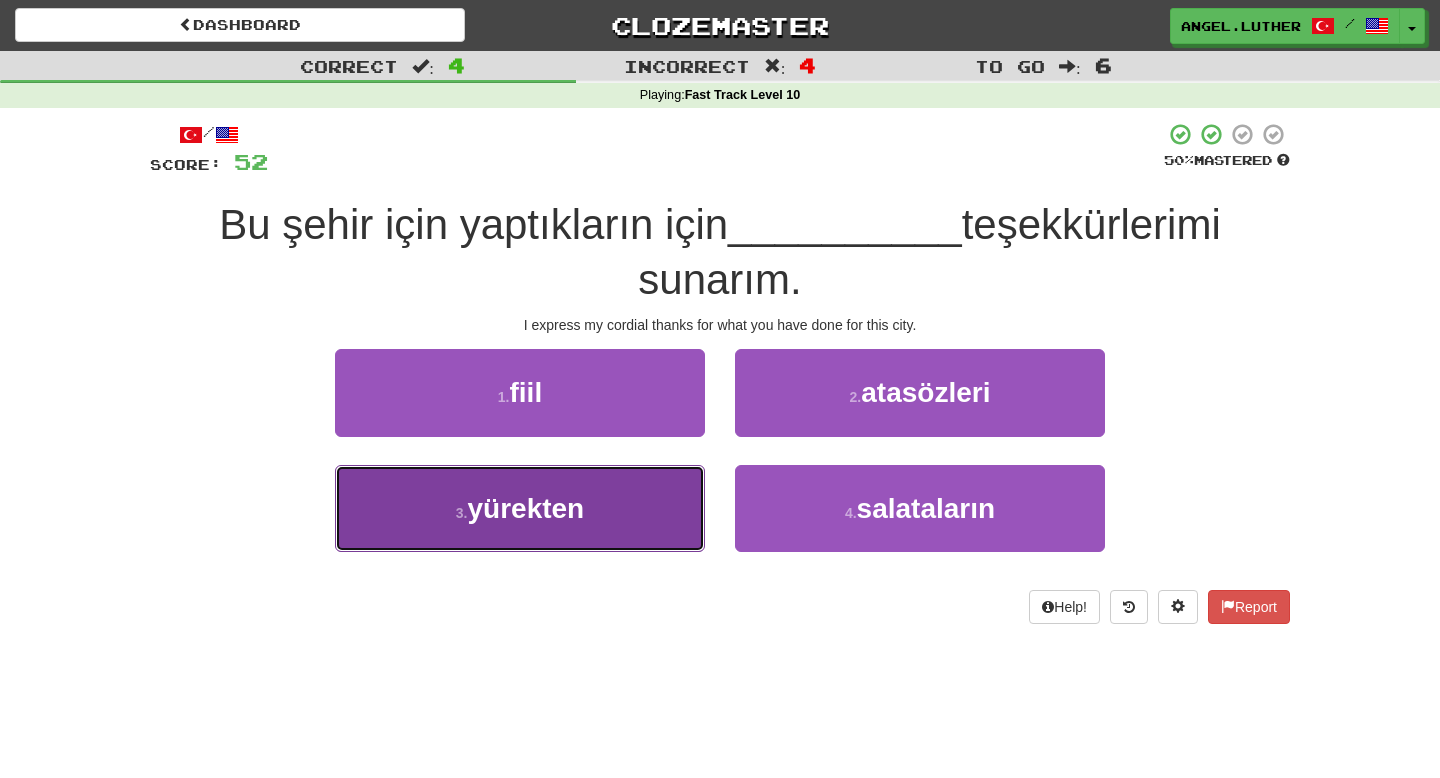 click on "3 .  yürekten" at bounding box center (520, 508) 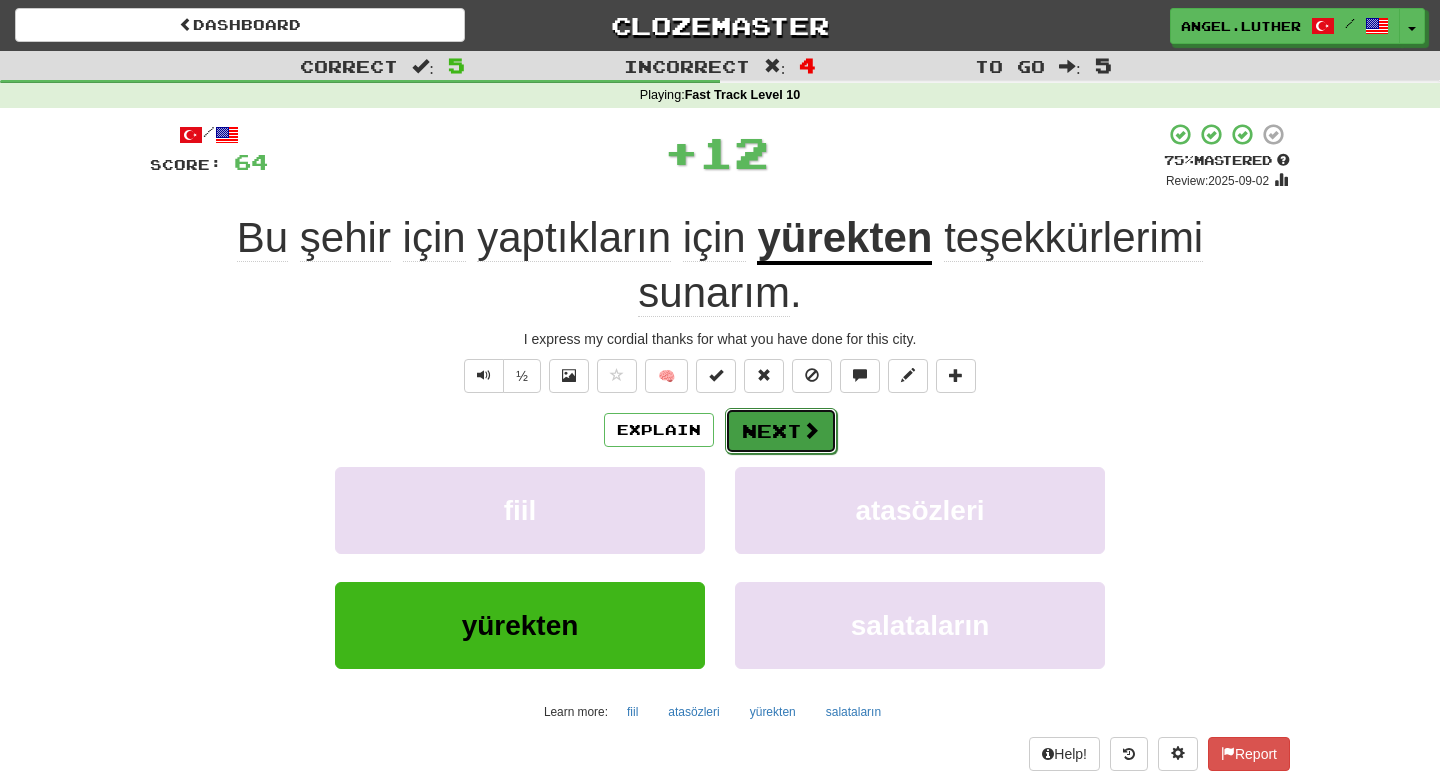 click on "Next" at bounding box center [781, 431] 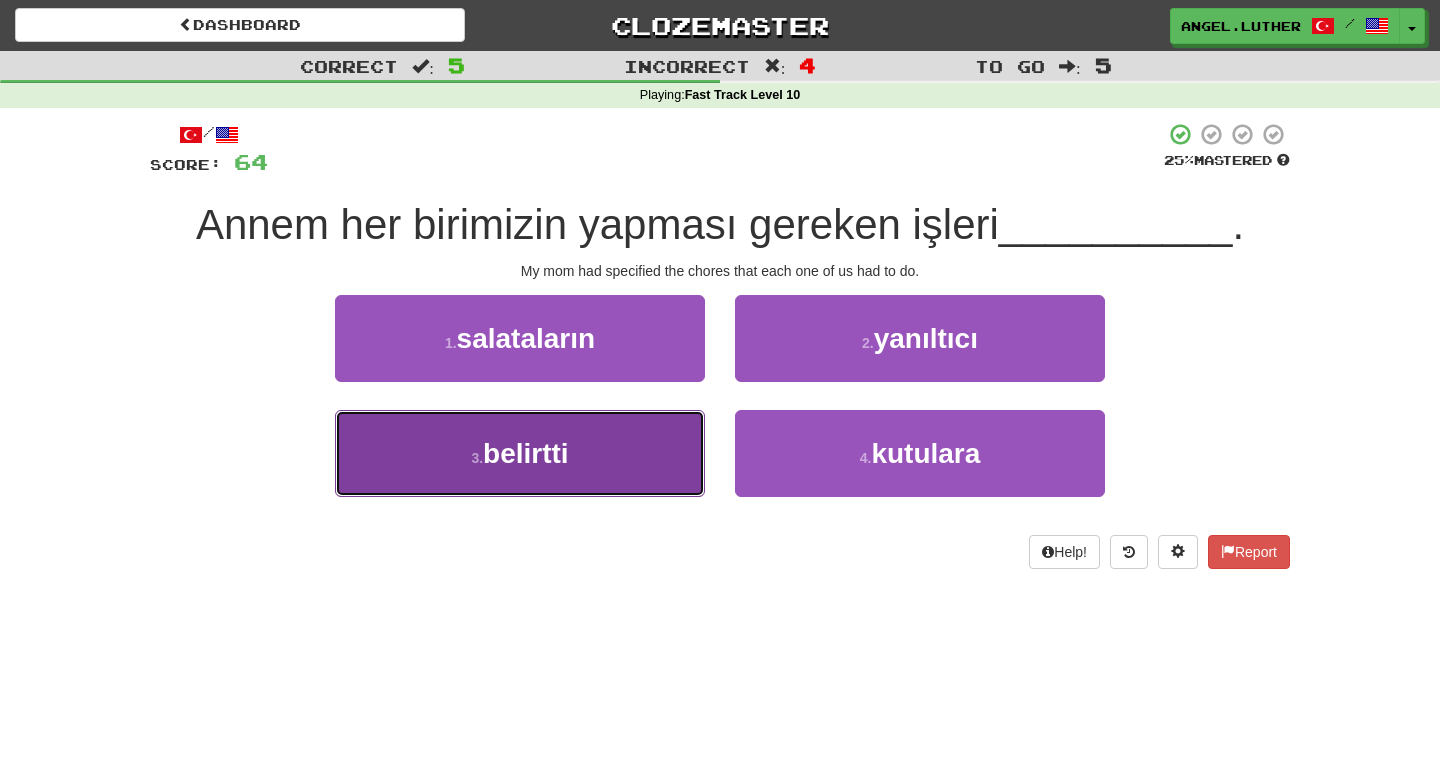 click on "belirtti" at bounding box center (526, 453) 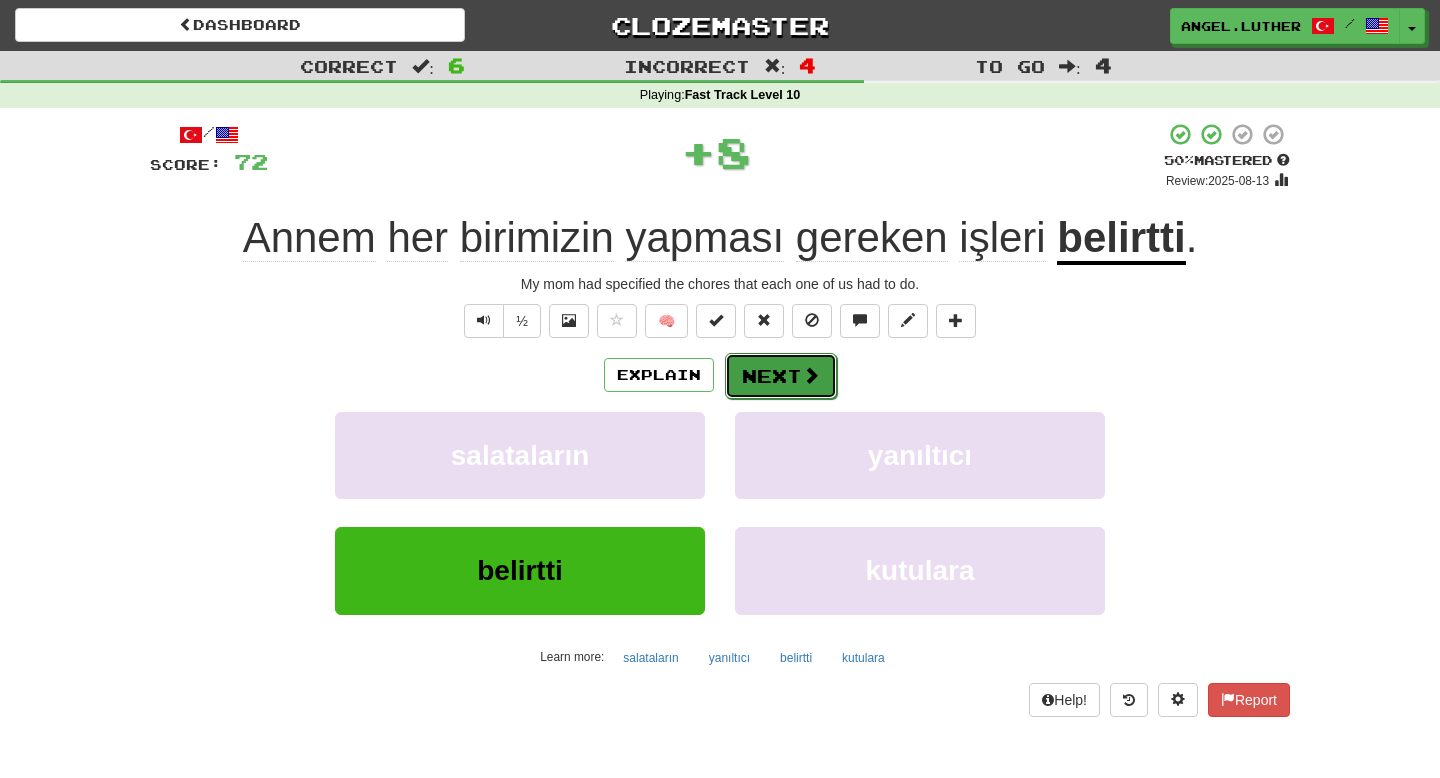 click on "Next" at bounding box center (781, 376) 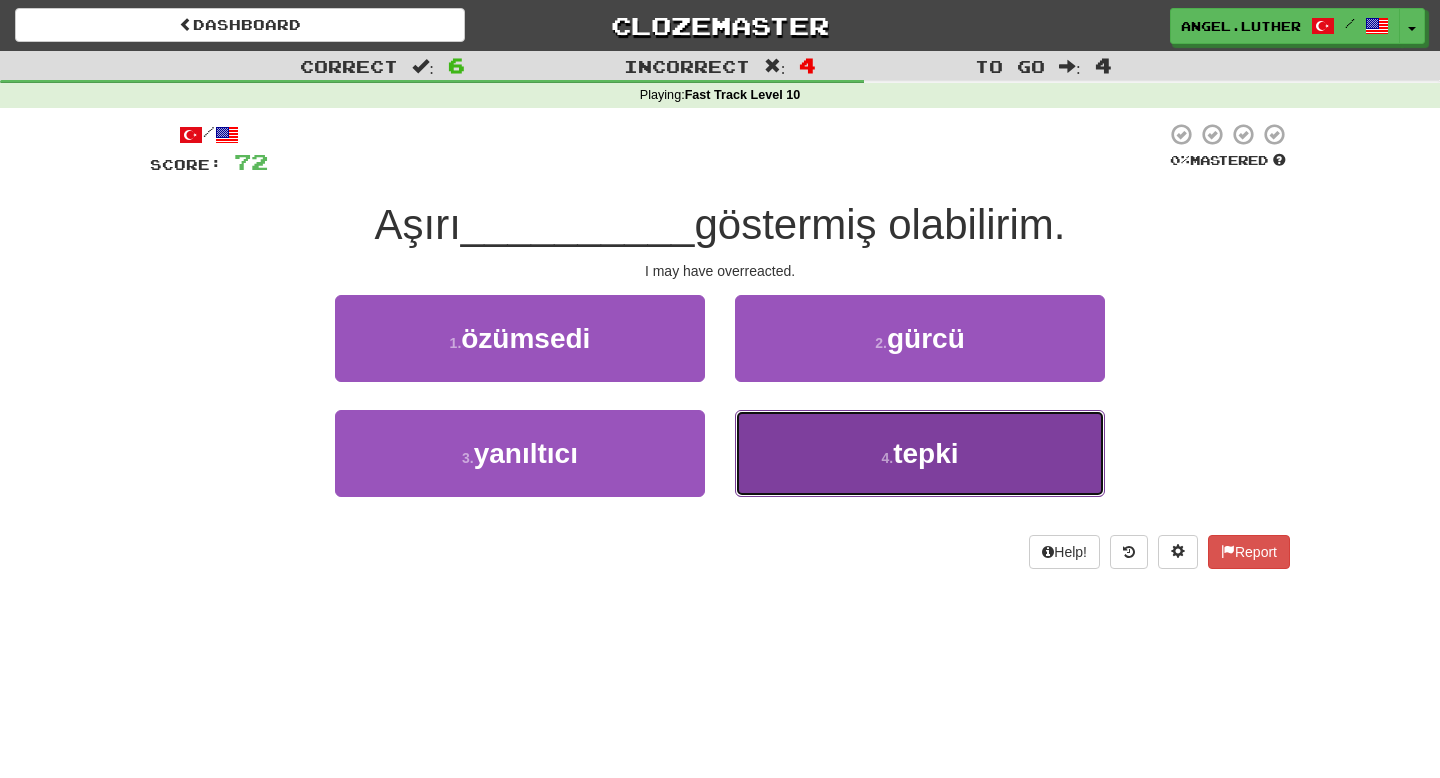 click on "4 ." at bounding box center [887, 458] 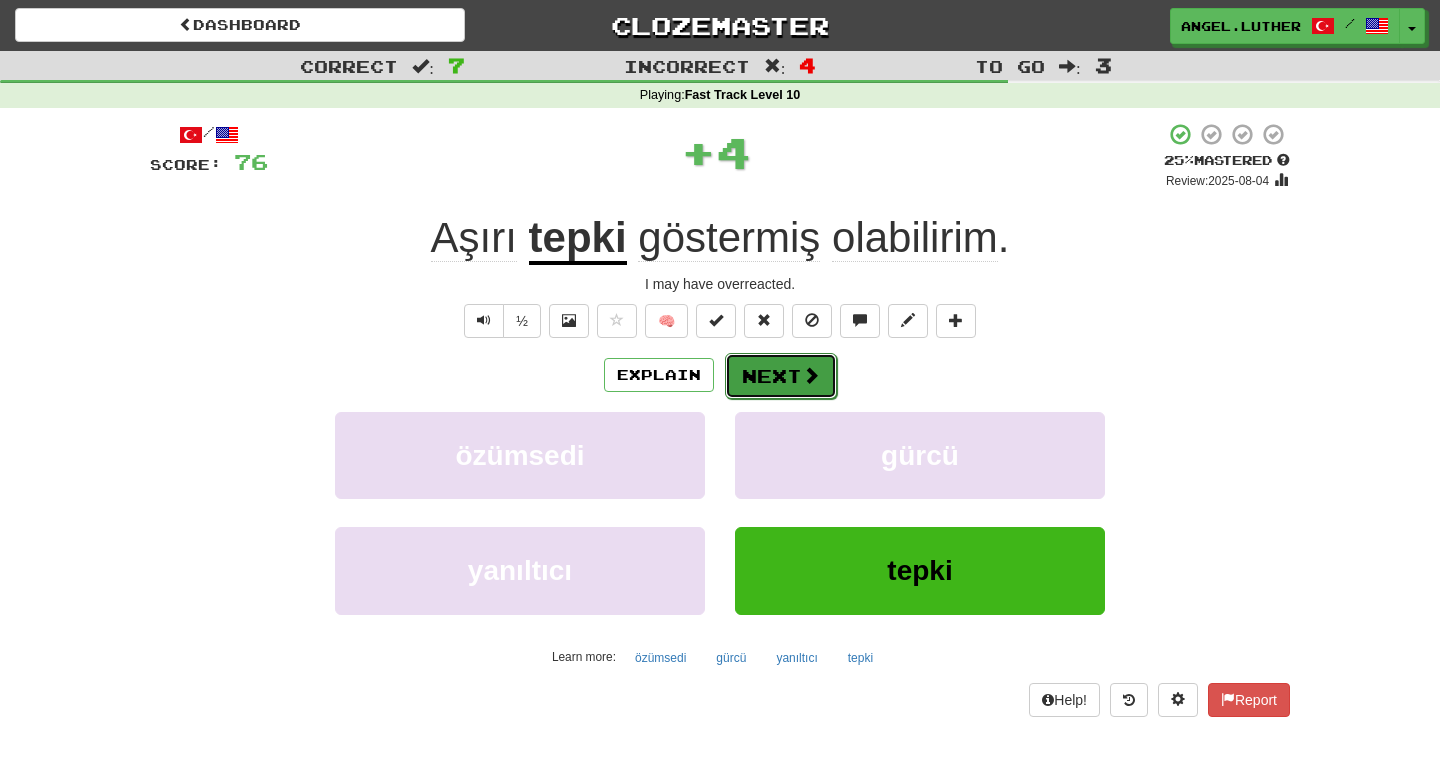 click at bounding box center [811, 375] 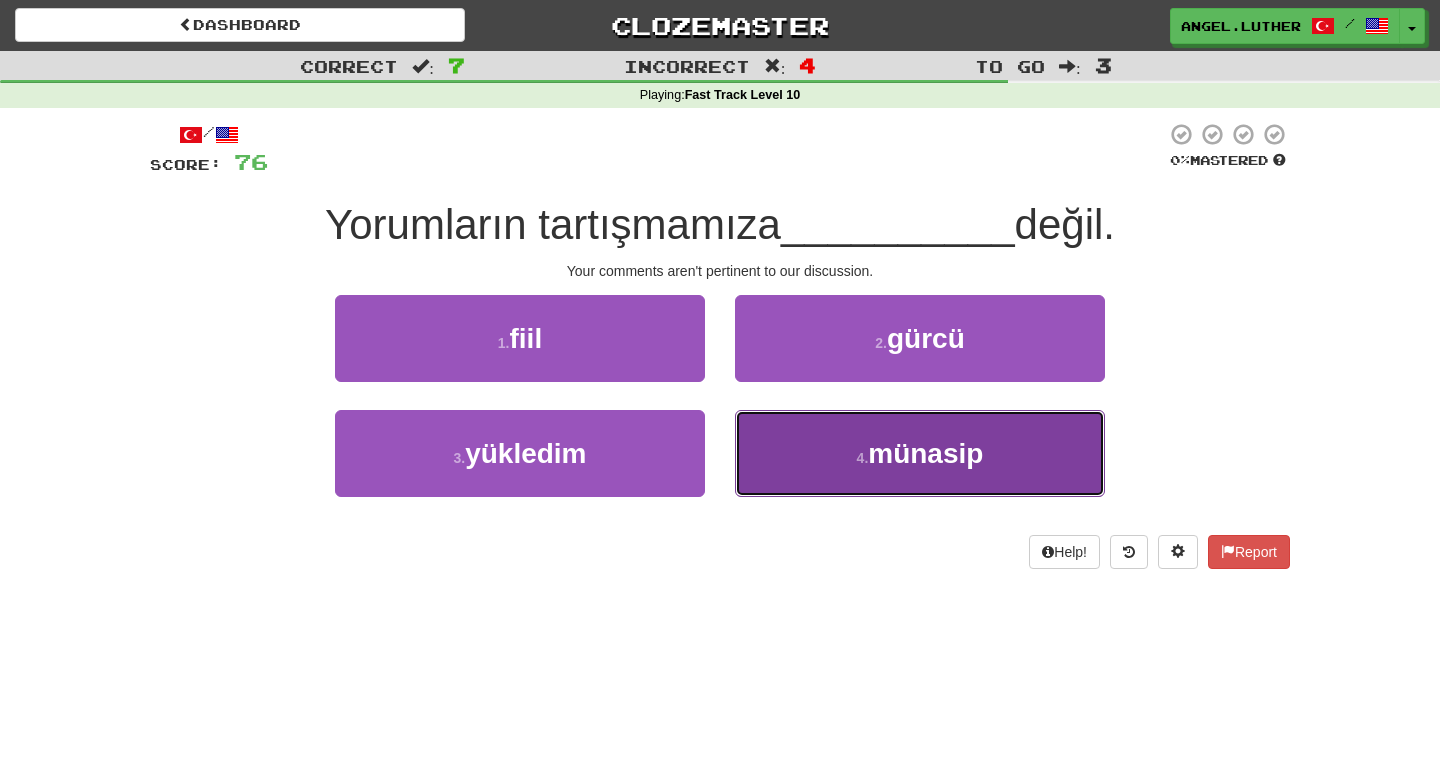 click on "4 ." at bounding box center [863, 458] 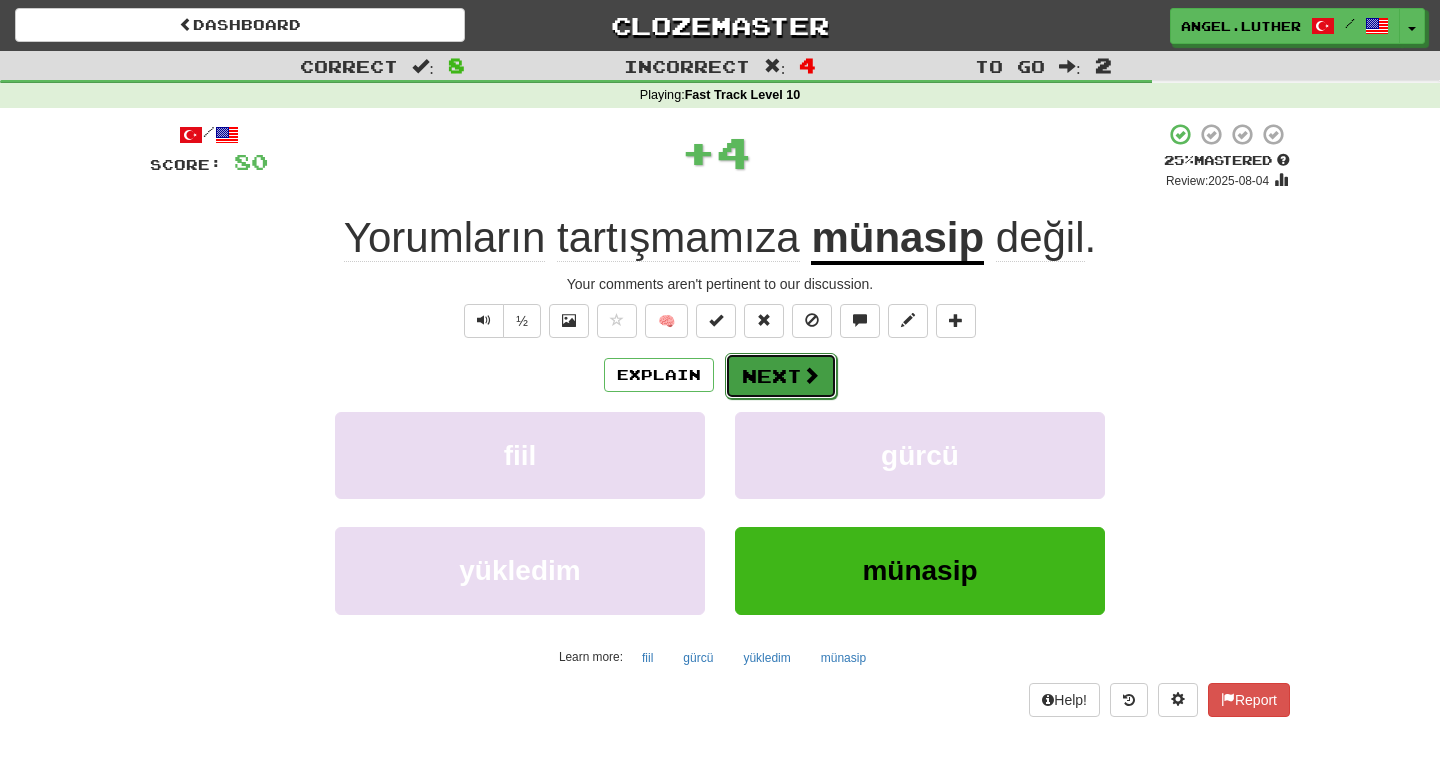 click at bounding box center [811, 375] 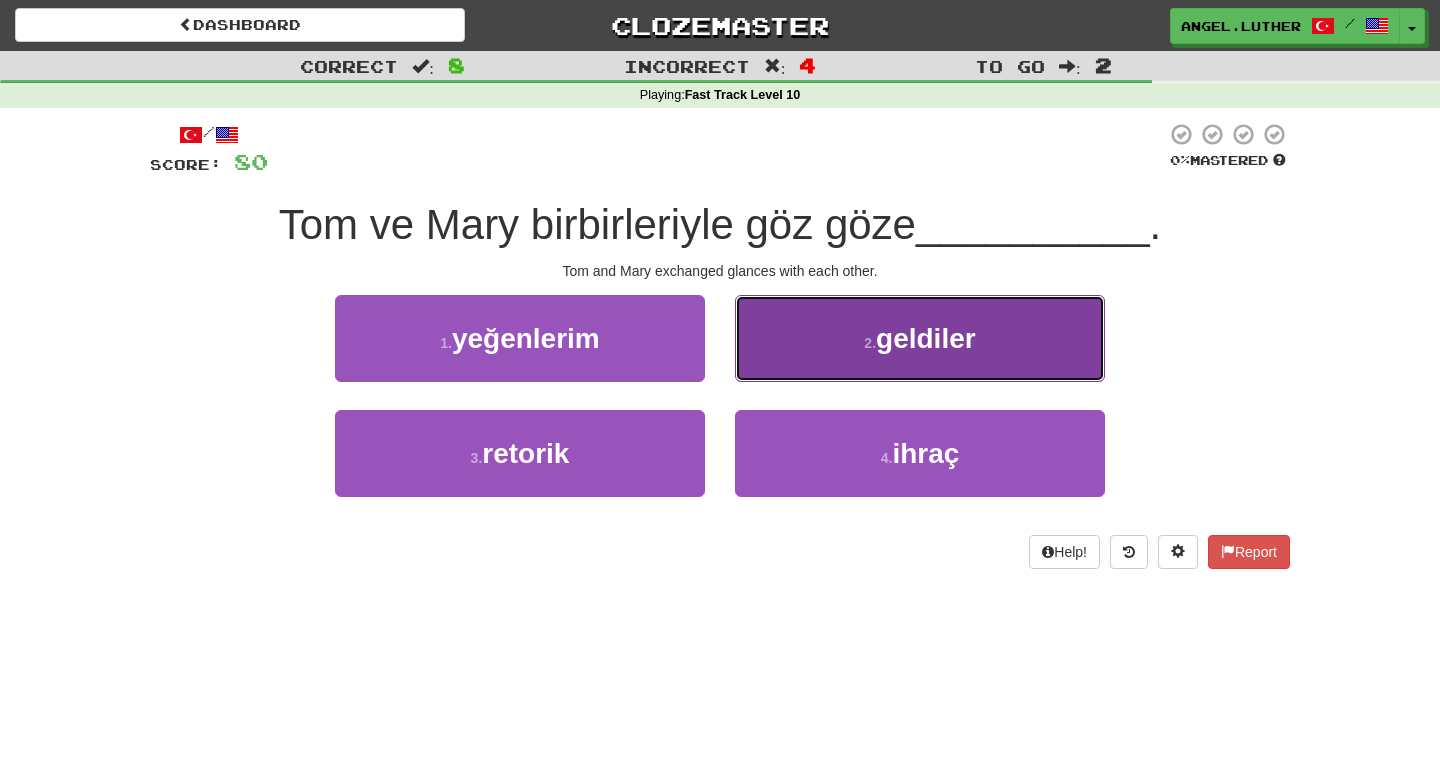 click on "2 .  geldiler" at bounding box center (920, 338) 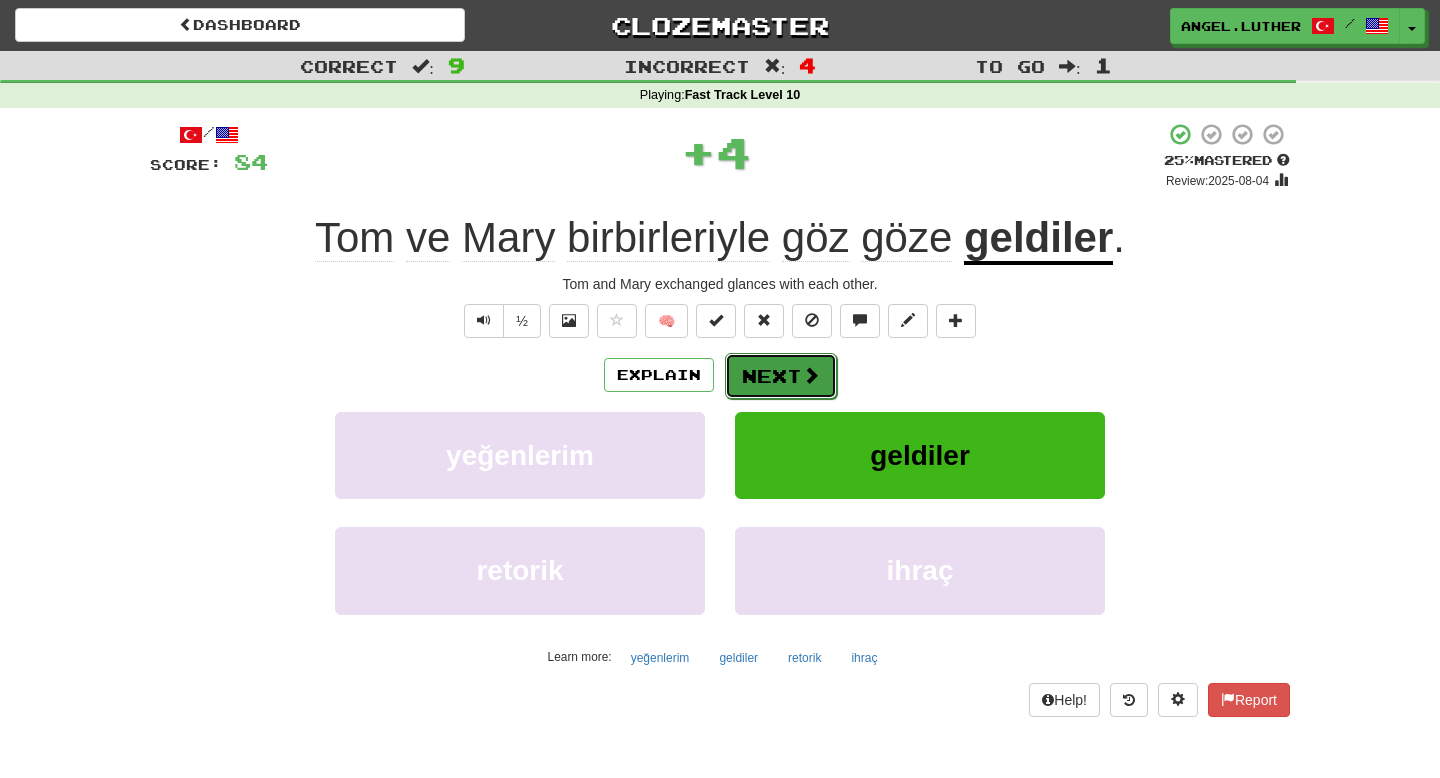 click on "Next" at bounding box center (781, 376) 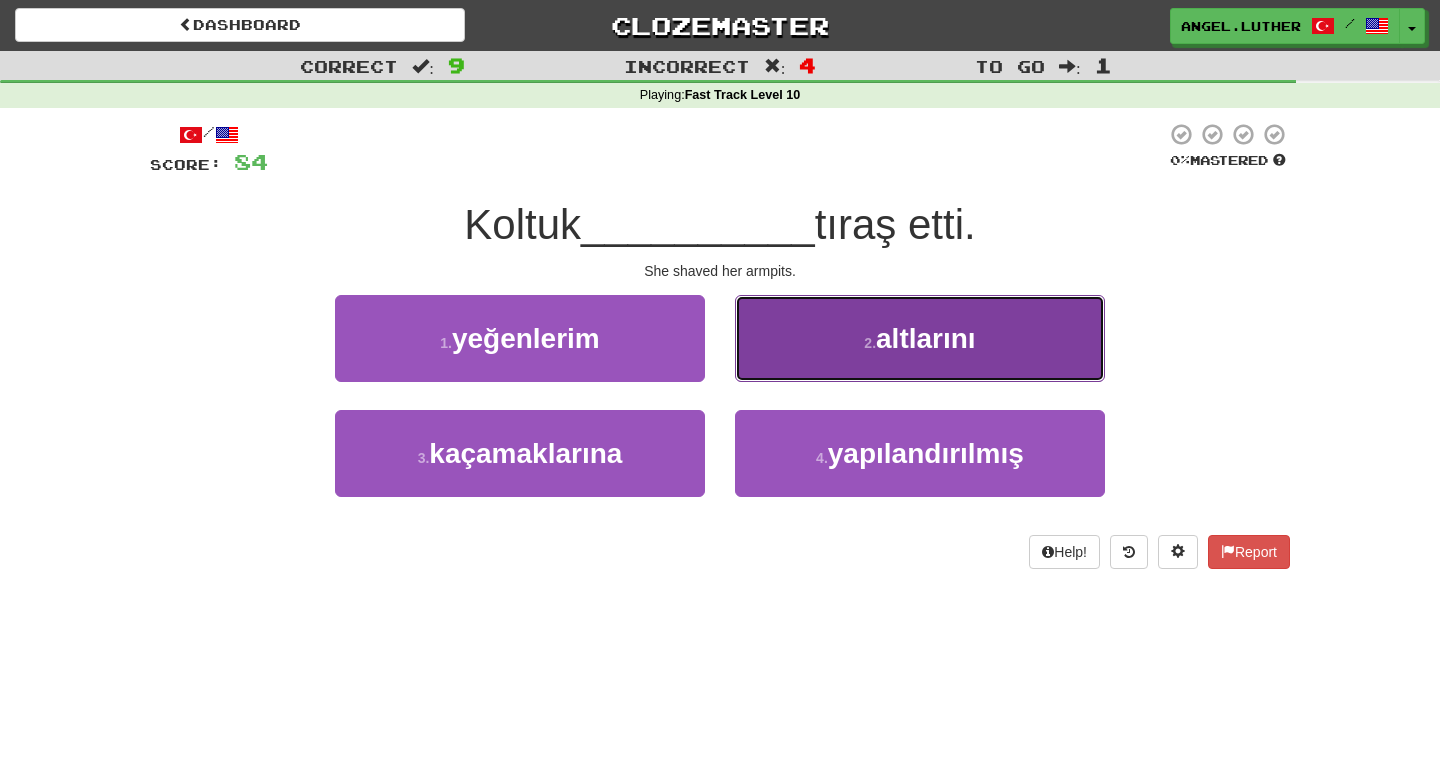 click on "2 .  altlarını" at bounding box center [920, 338] 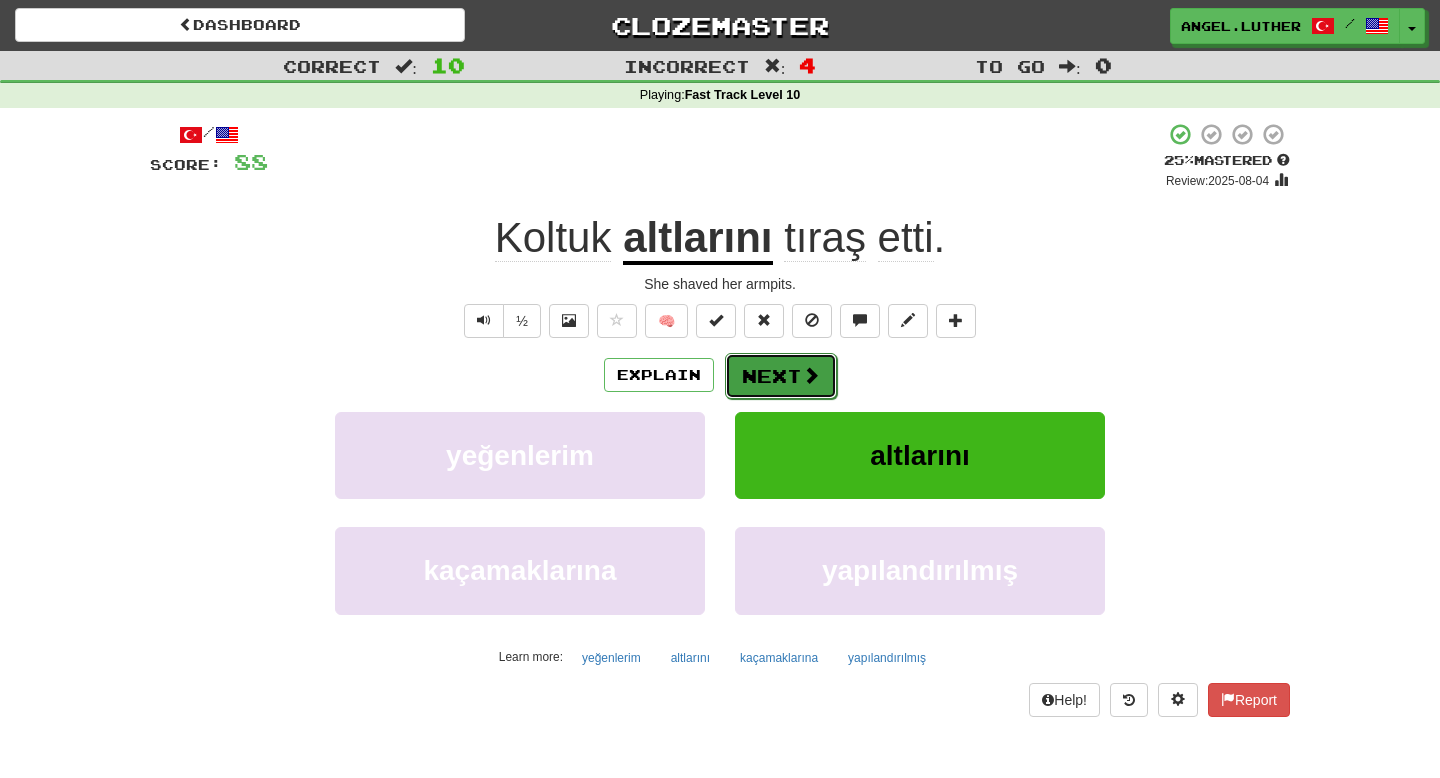 click on "Next" at bounding box center [781, 376] 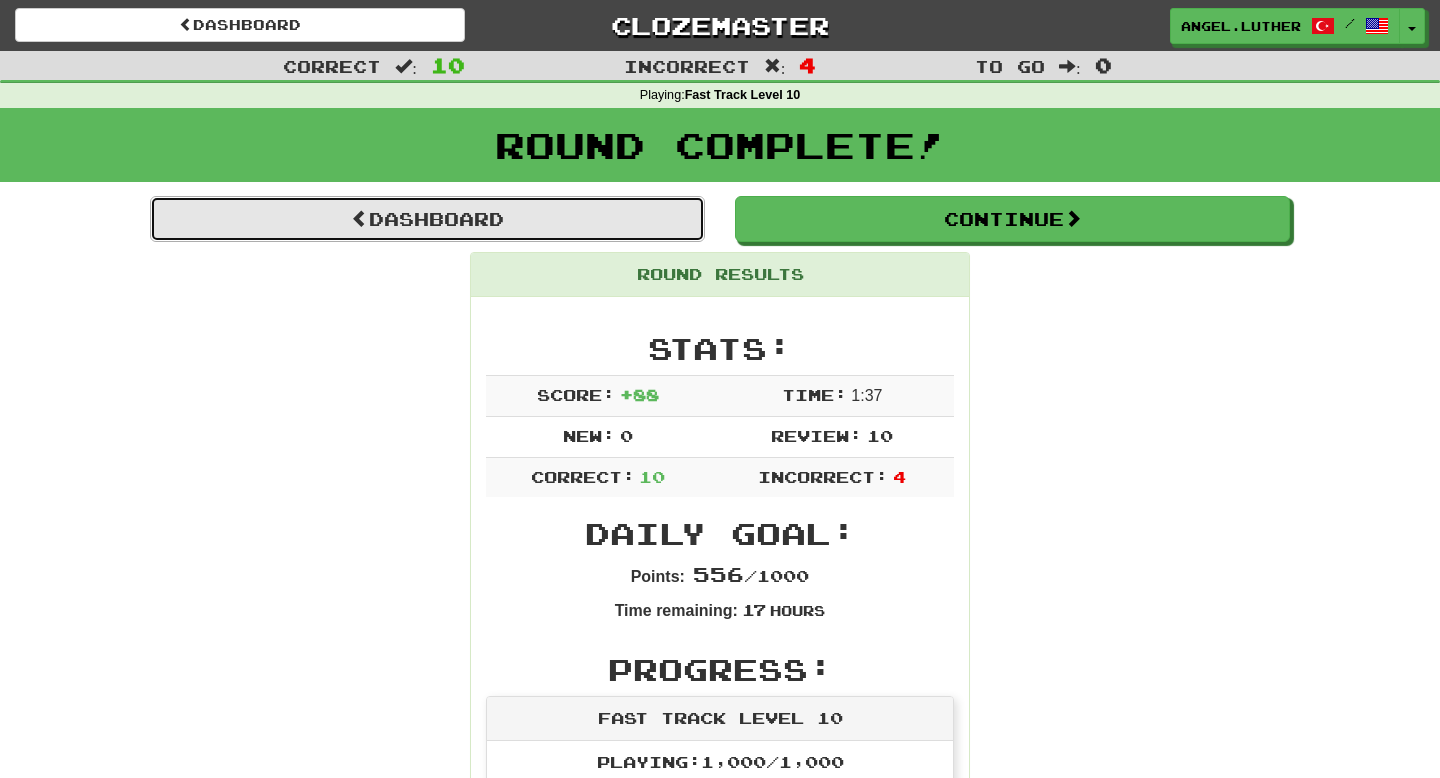 click on "Dashboard" at bounding box center [427, 219] 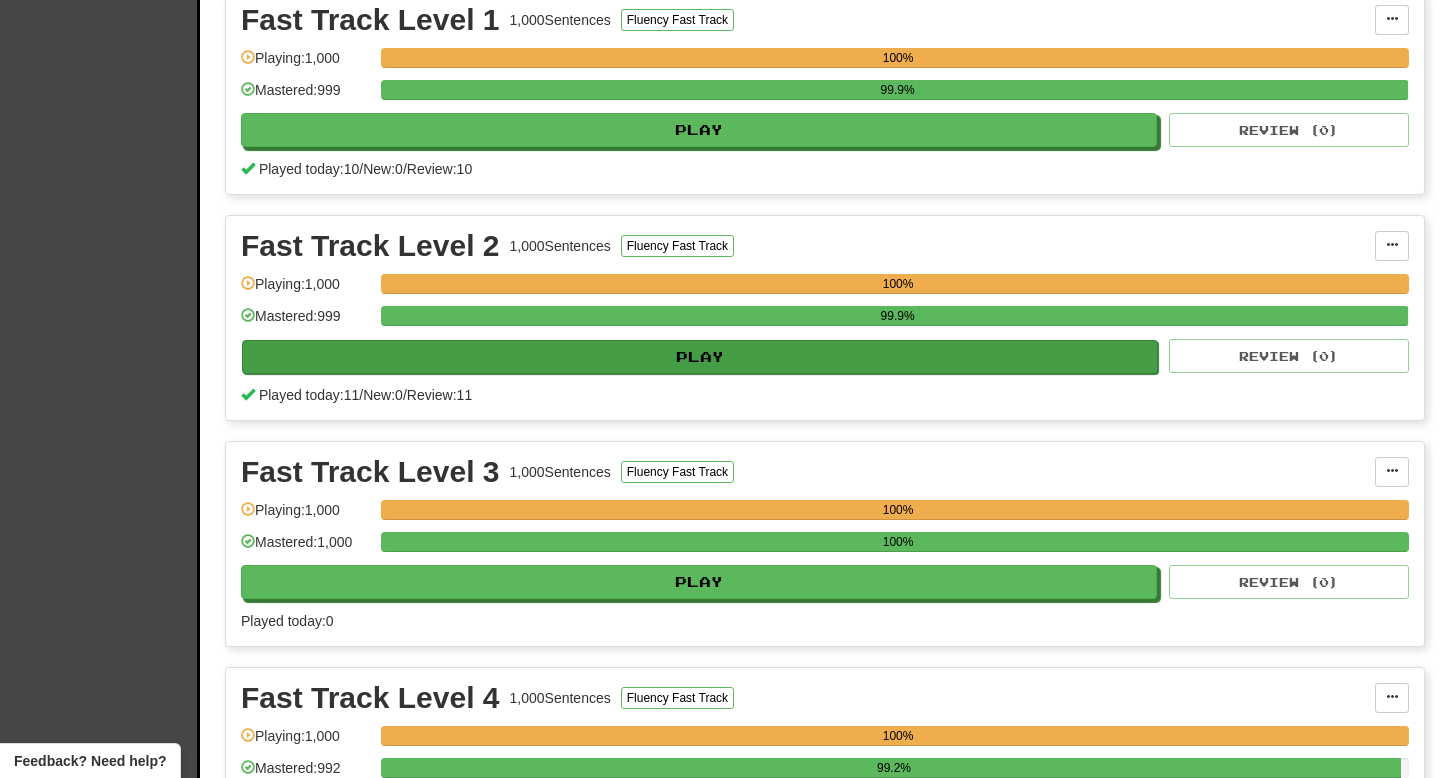scroll, scrollTop: 963, scrollLeft: 0, axis: vertical 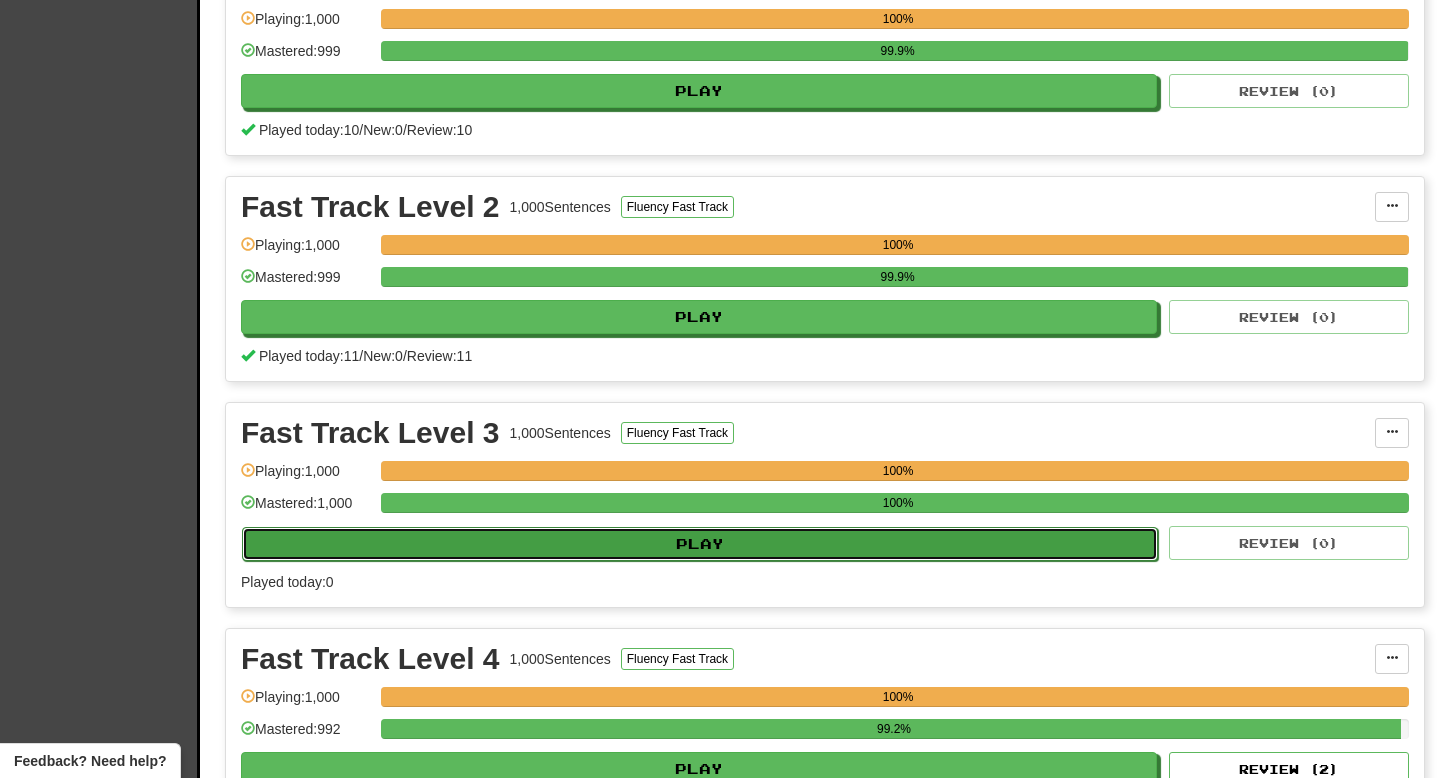 click on "Play" at bounding box center [700, 544] 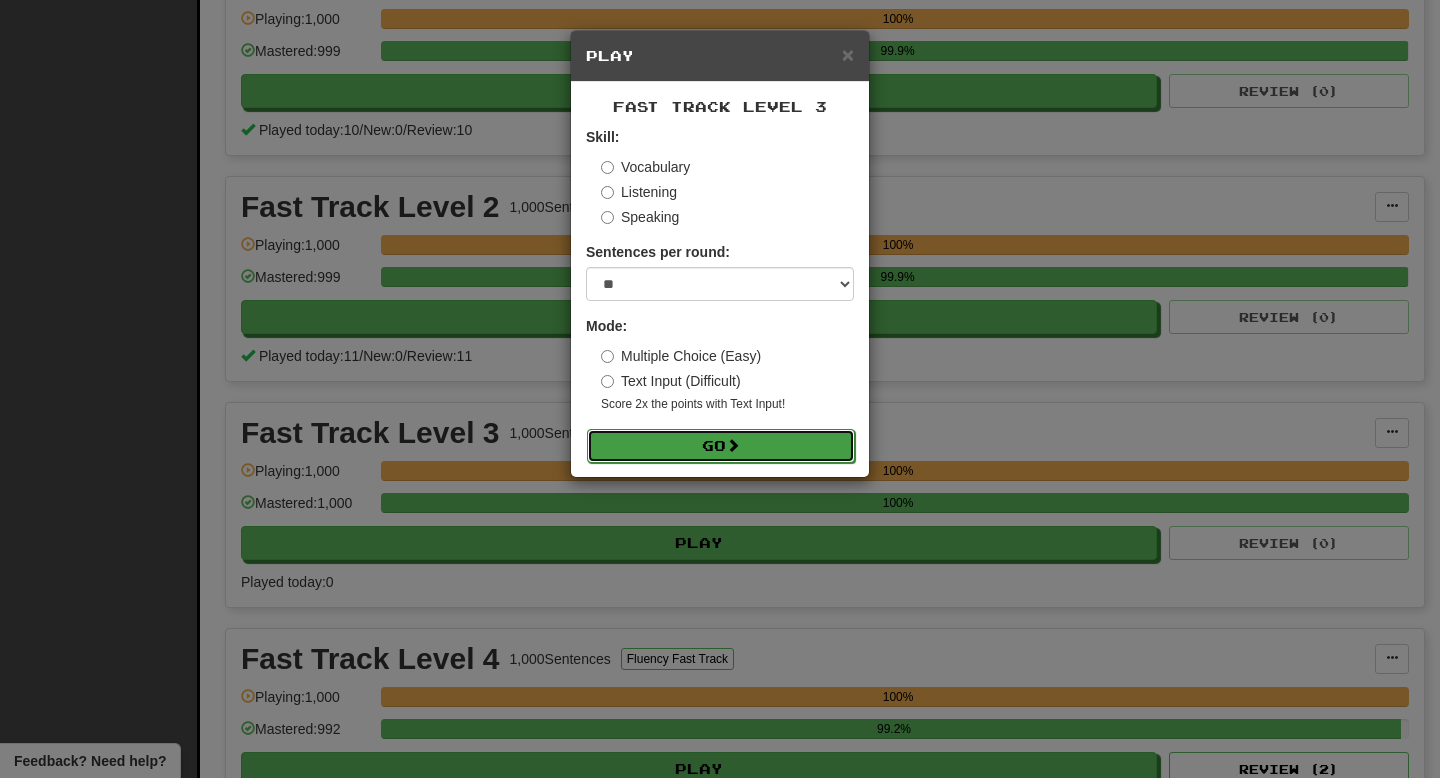 click on "Go" at bounding box center [721, 446] 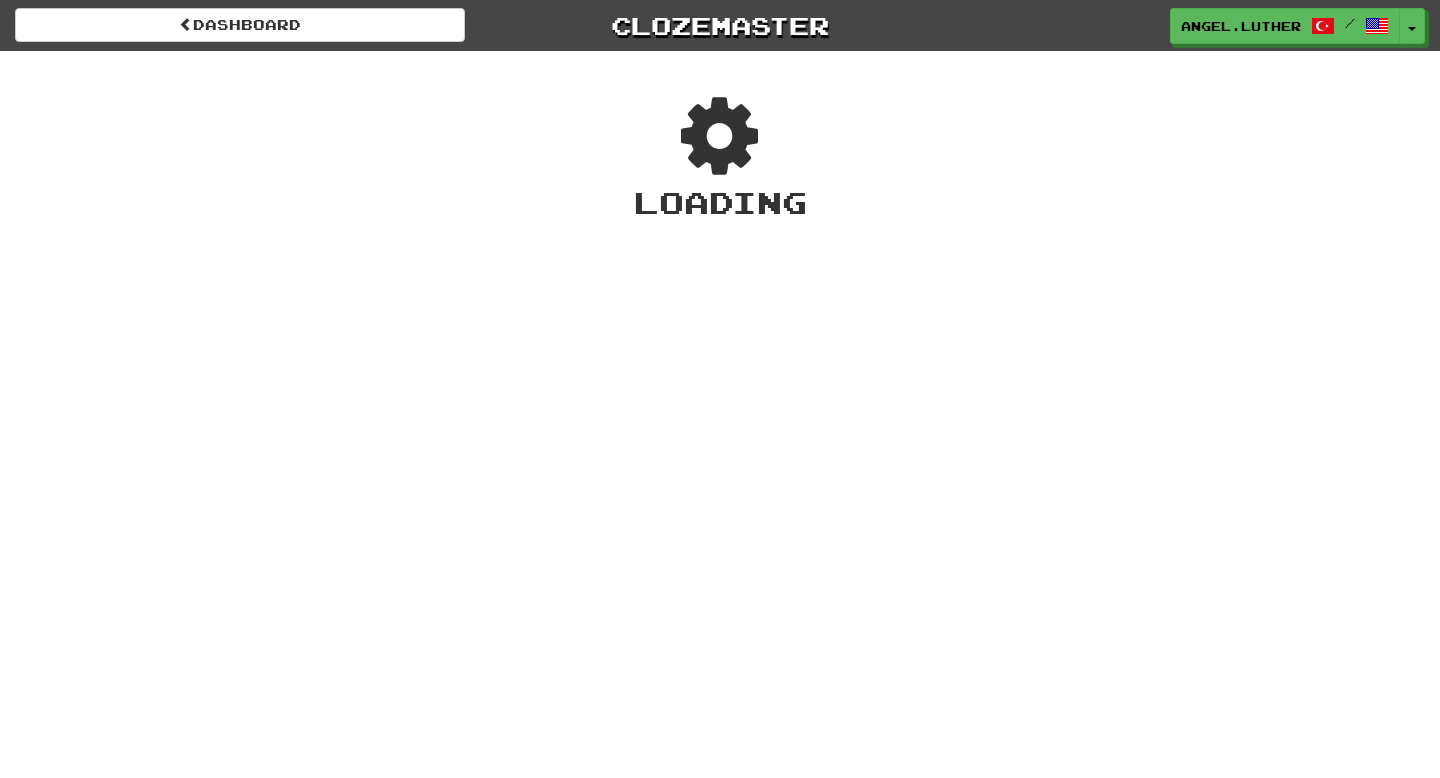 scroll, scrollTop: 0, scrollLeft: 0, axis: both 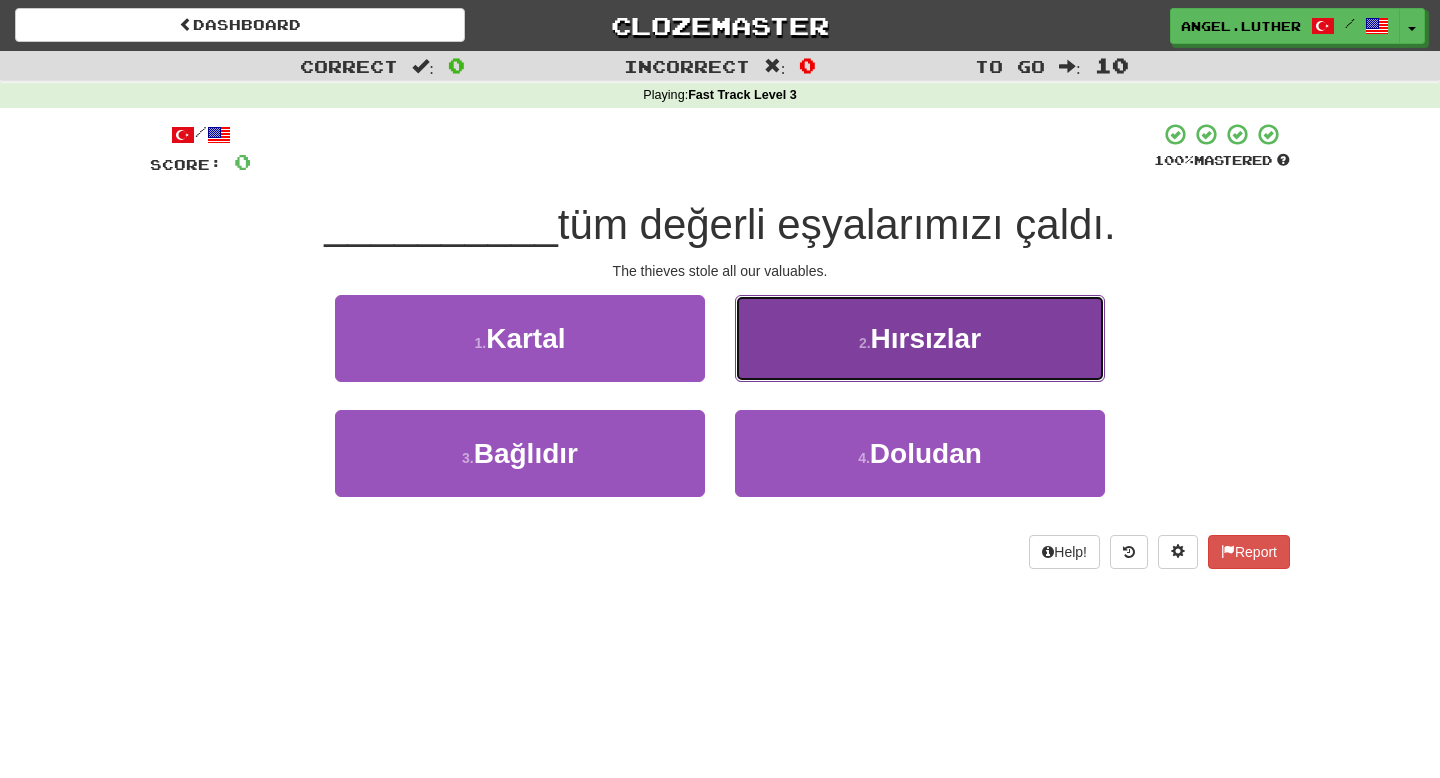 click on "Hırsızlar" at bounding box center (926, 338) 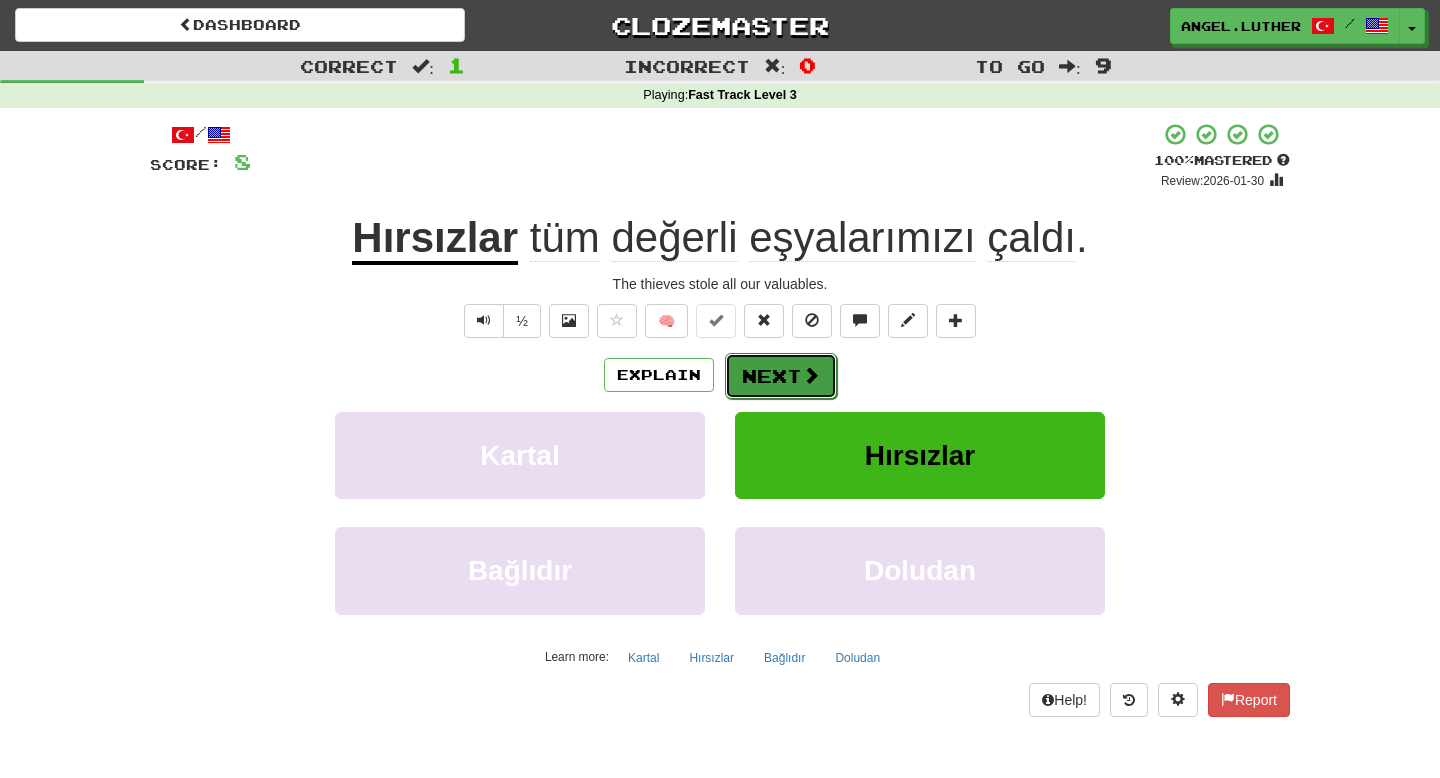 click on "Next" at bounding box center [781, 376] 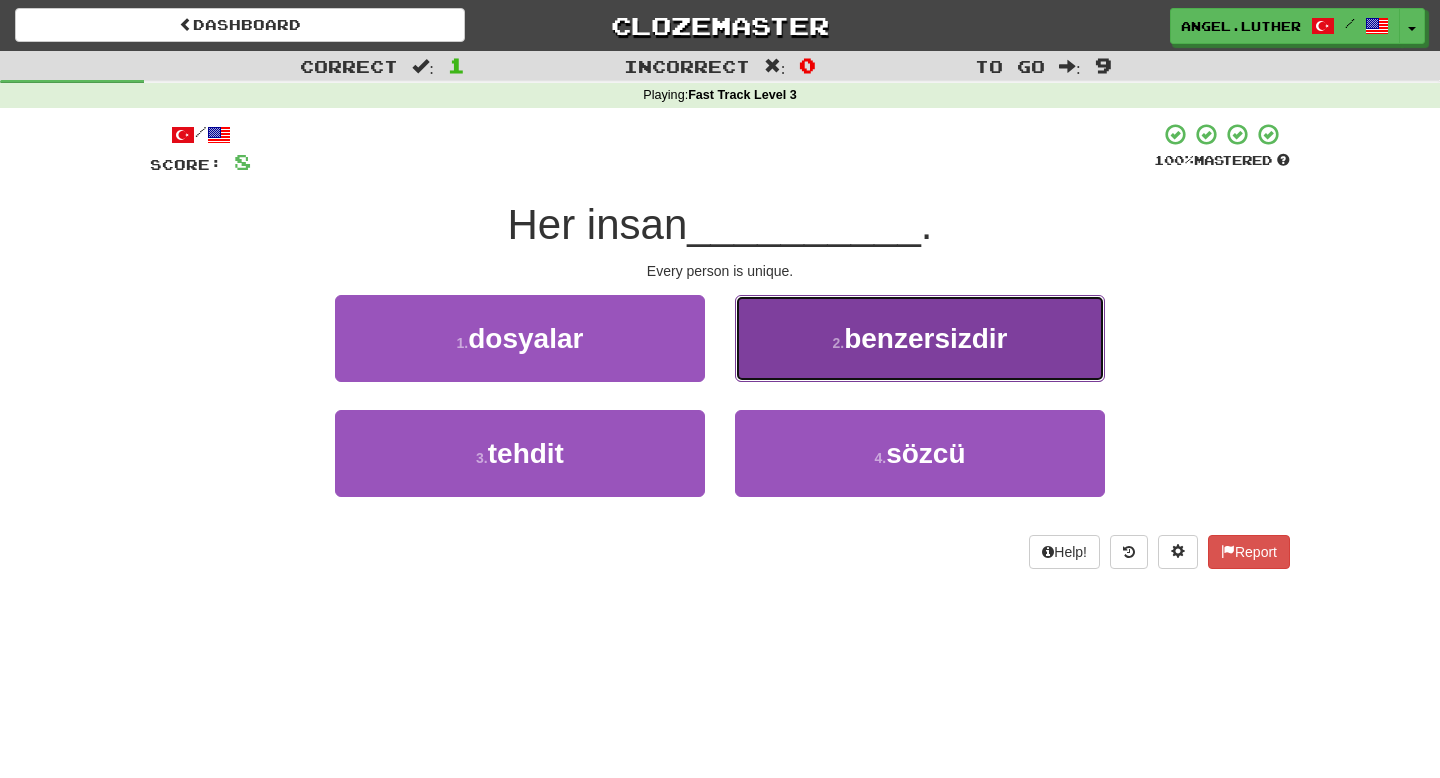 click on "benzersizdir" at bounding box center (925, 338) 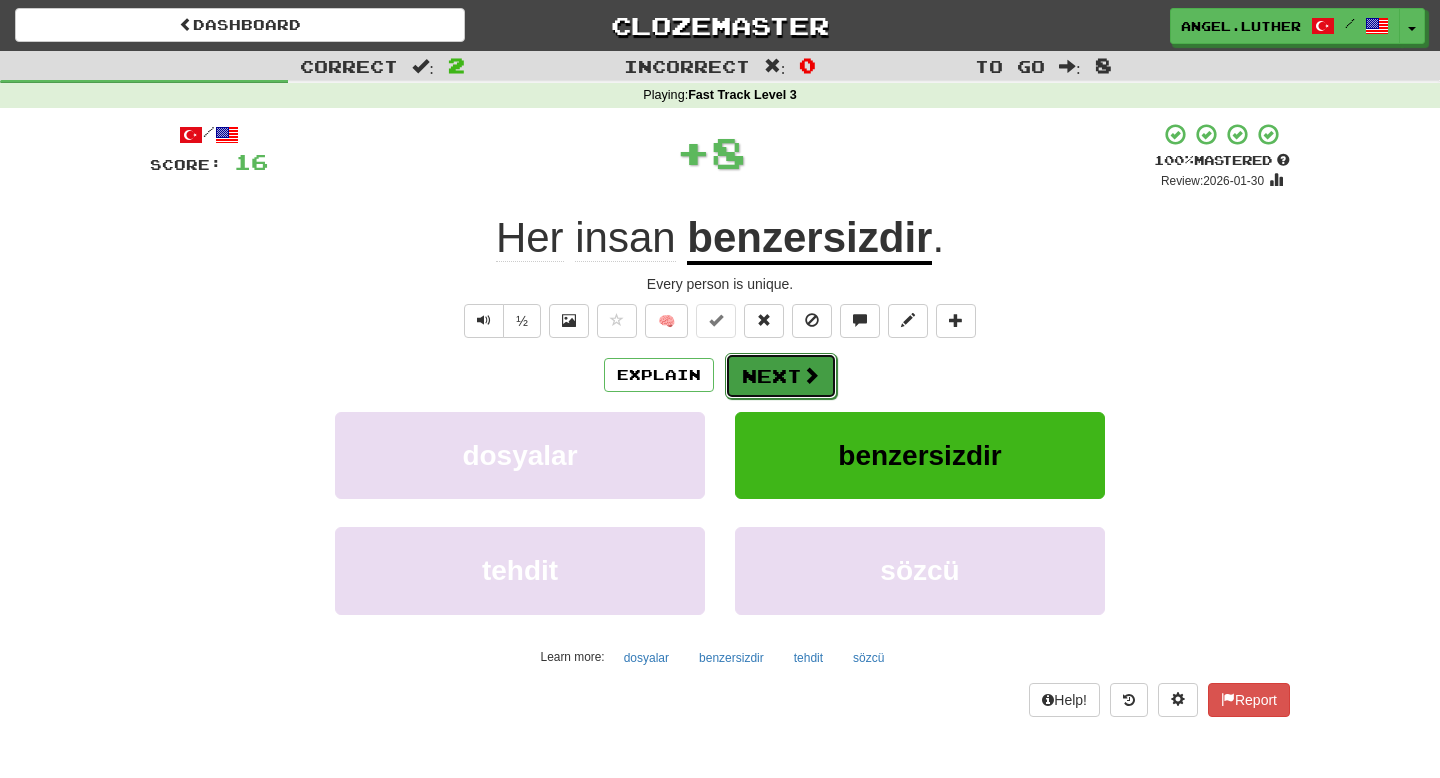 click on "Next" at bounding box center (781, 376) 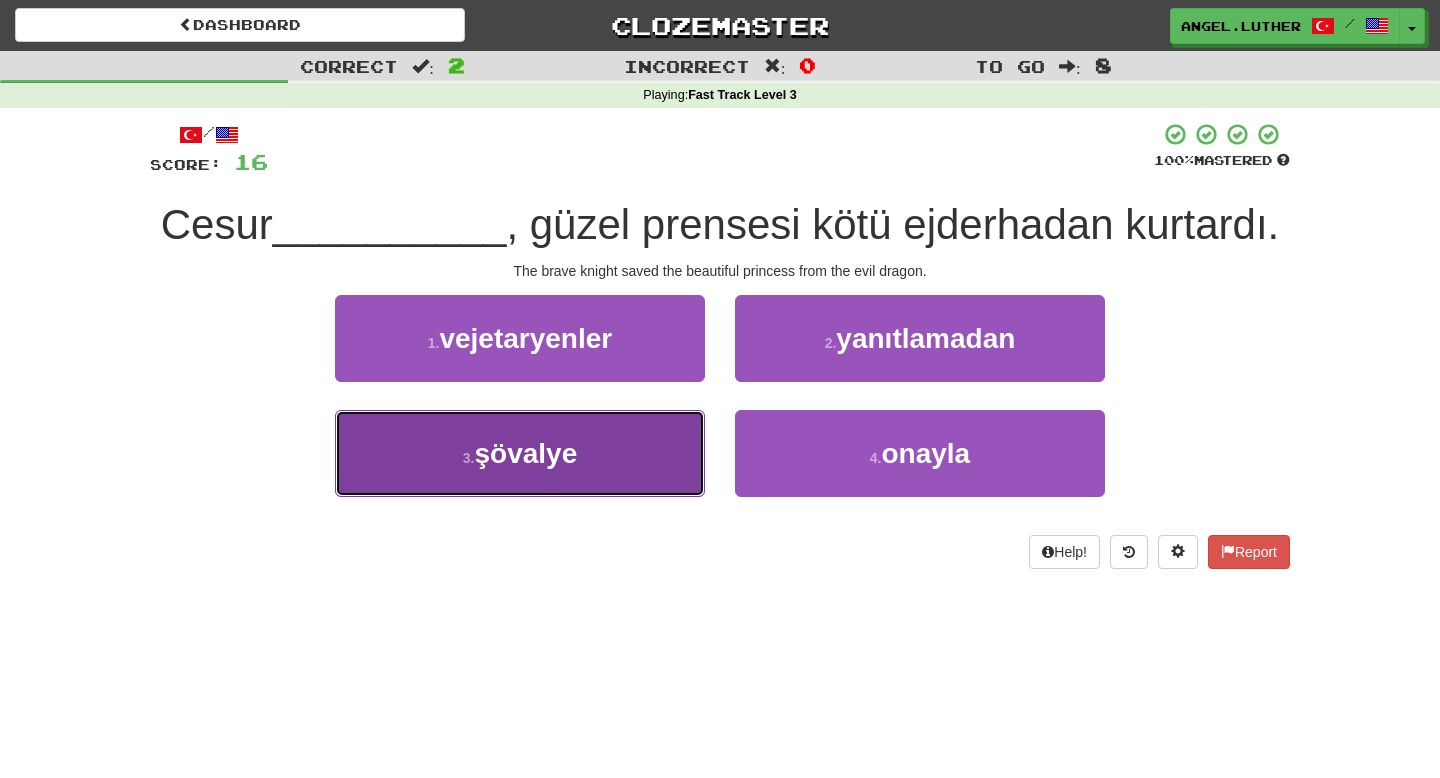 click on "3 .  şövalye" at bounding box center (520, 453) 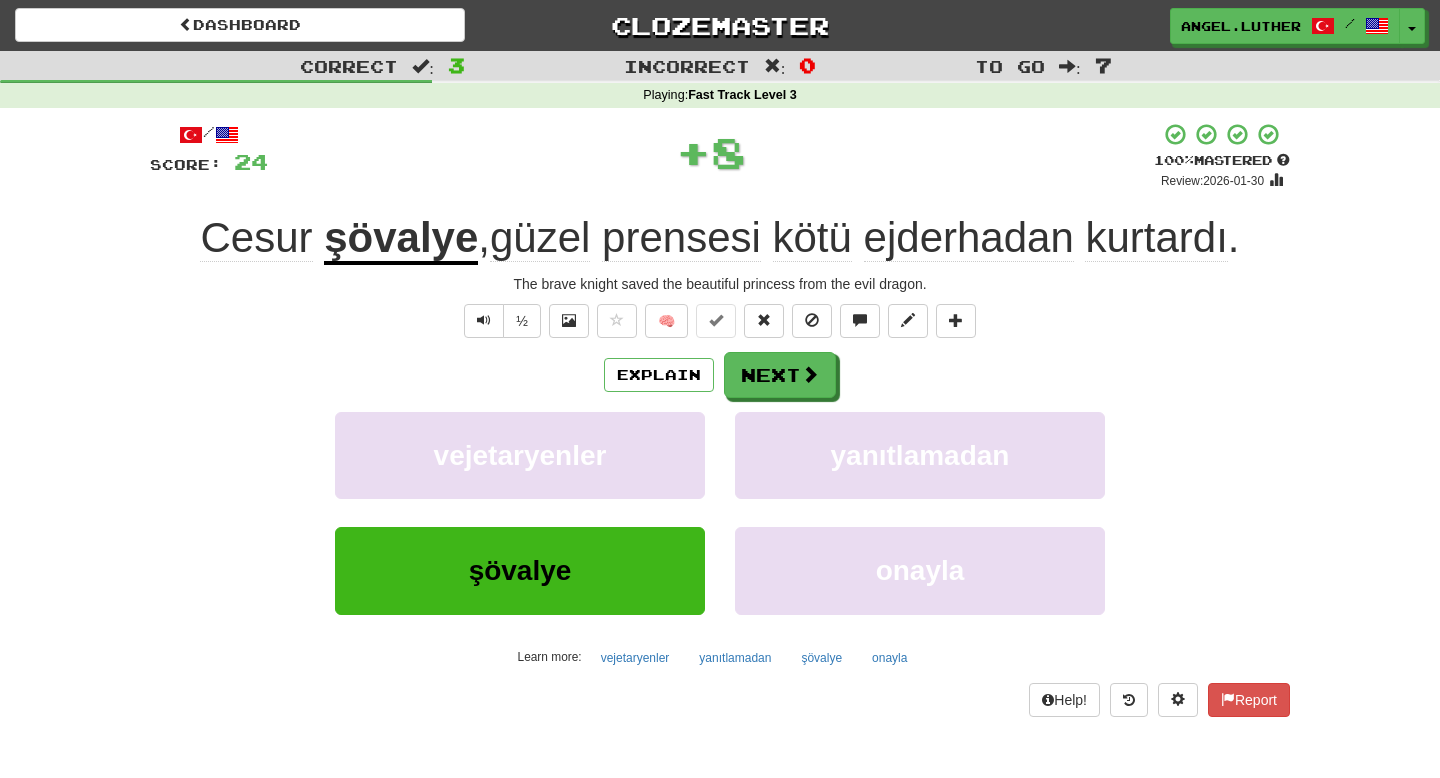 click on "şövalye" at bounding box center [401, 239] 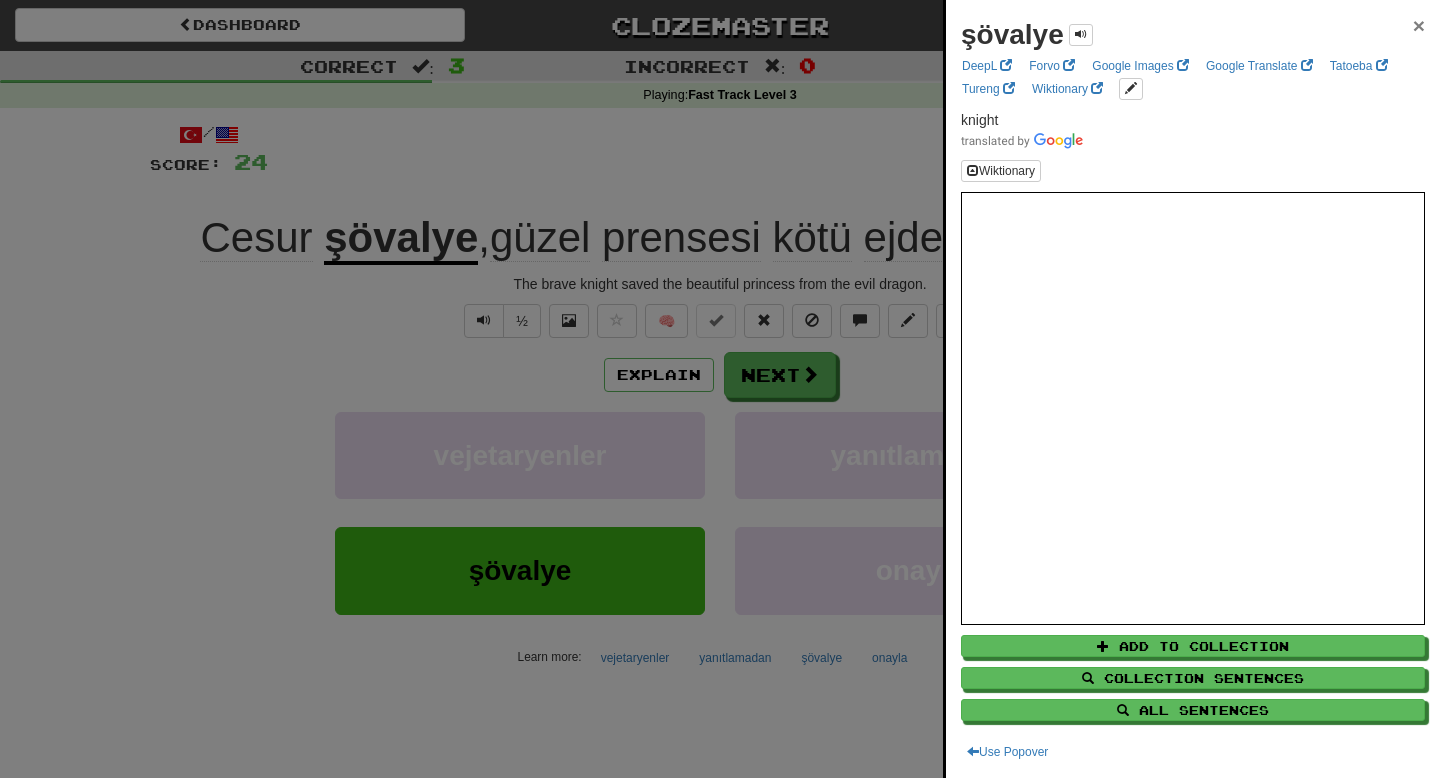 click on "×" at bounding box center (1419, 25) 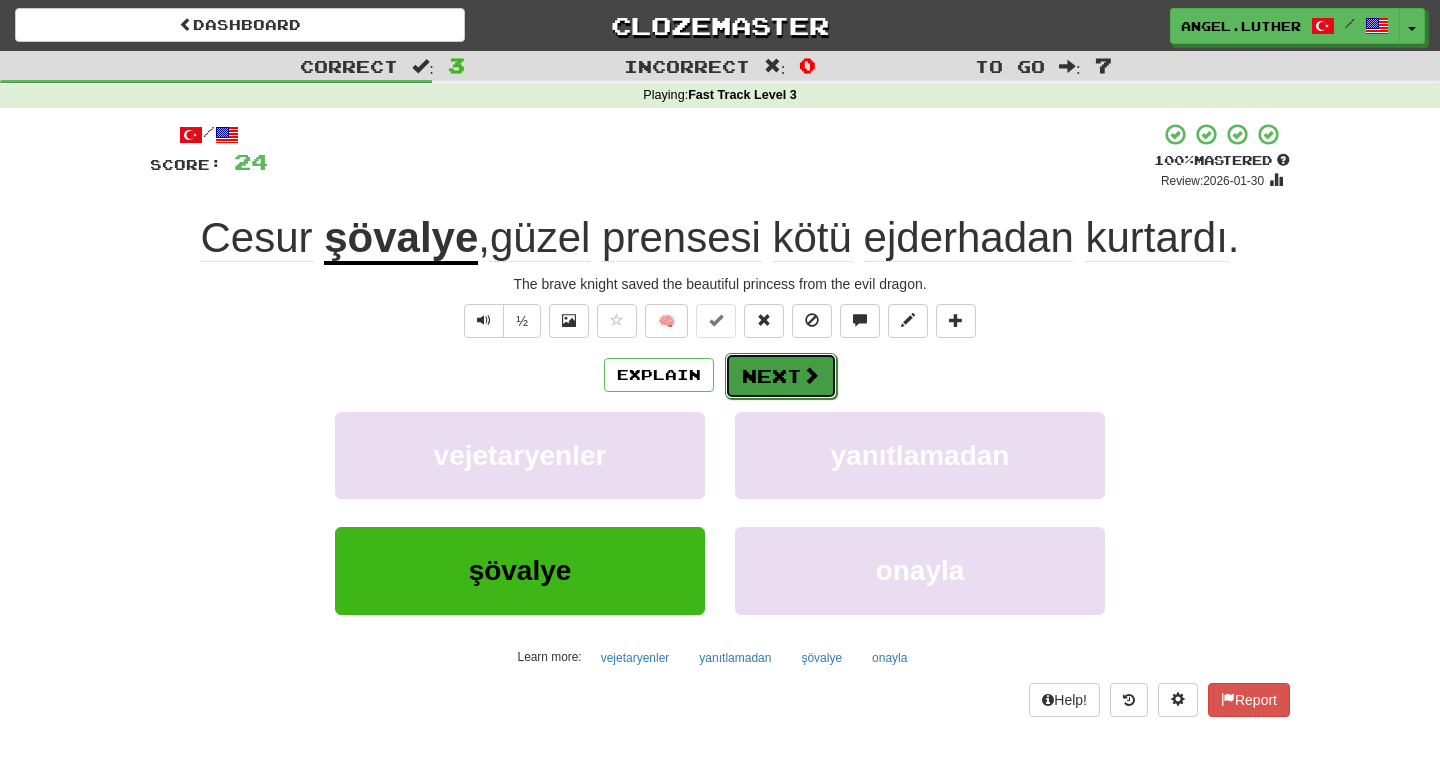 click at bounding box center (811, 375) 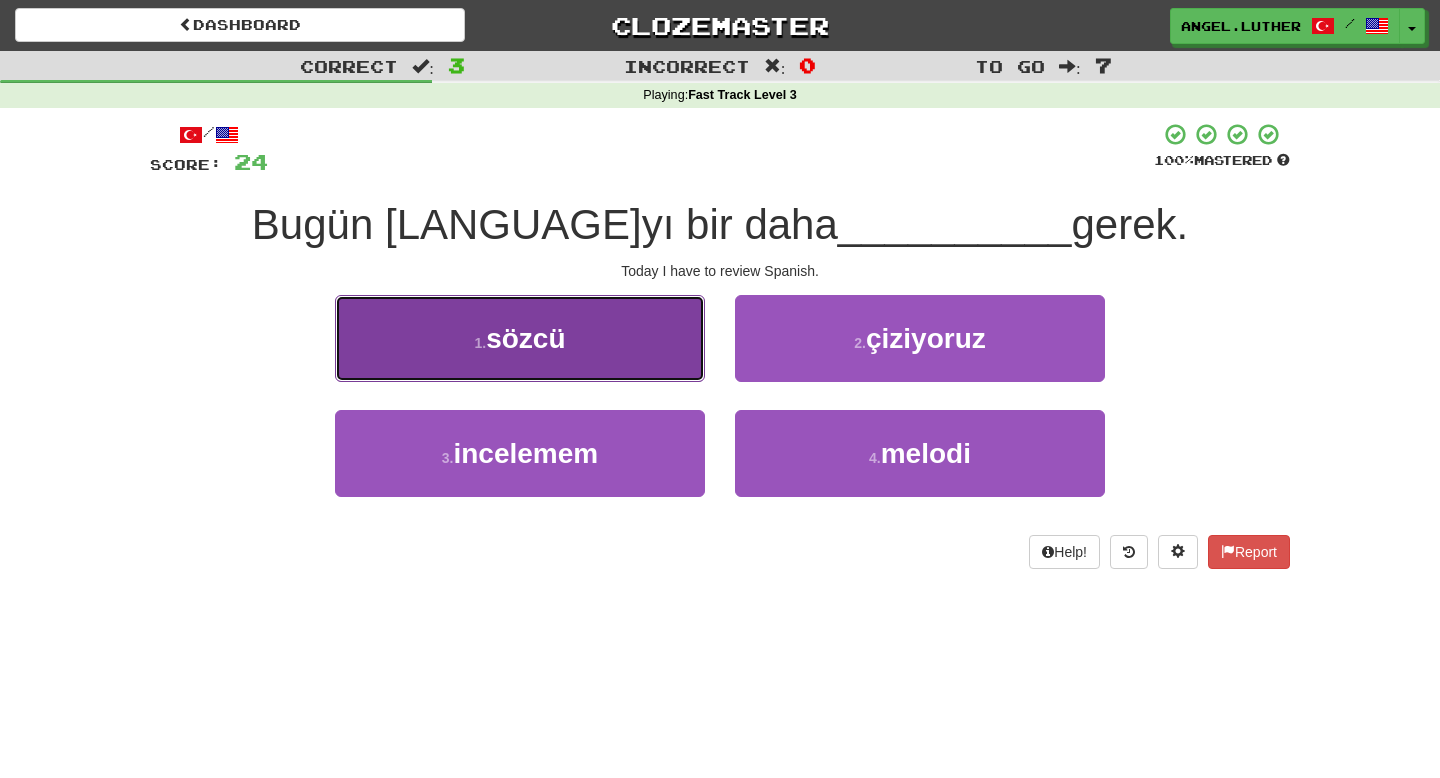 click on "1 .  sözcü" at bounding box center [520, 338] 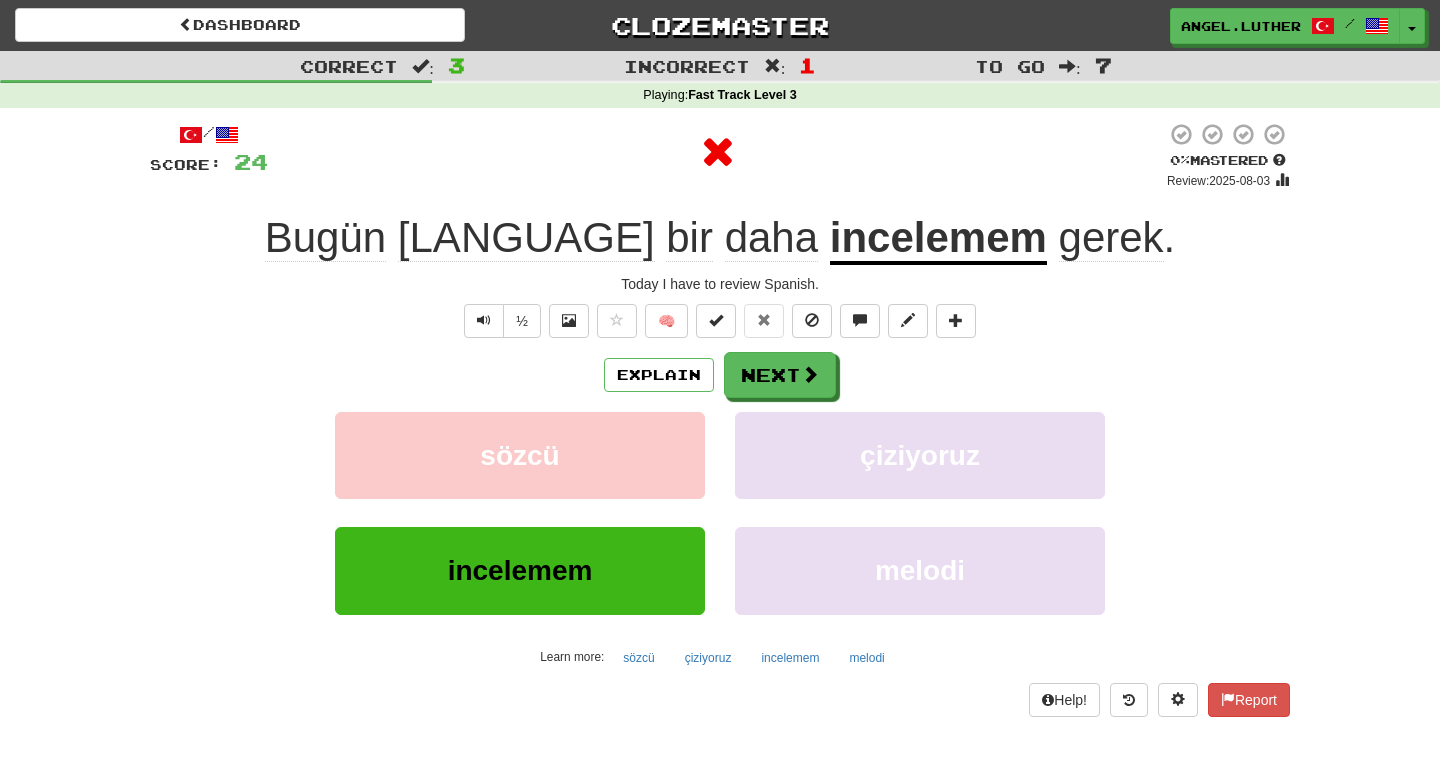 click on "incelemem" at bounding box center [938, 239] 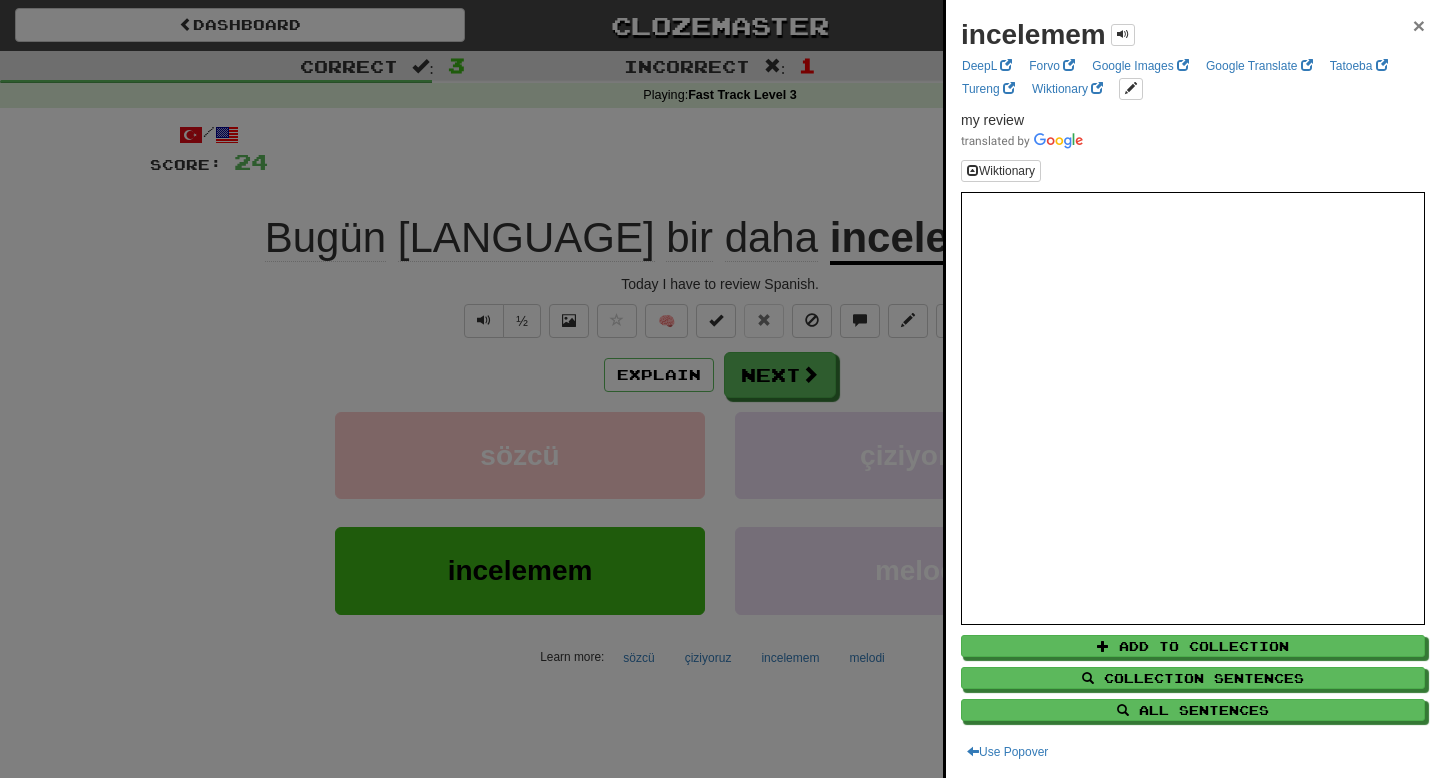click on "×" at bounding box center [1419, 25] 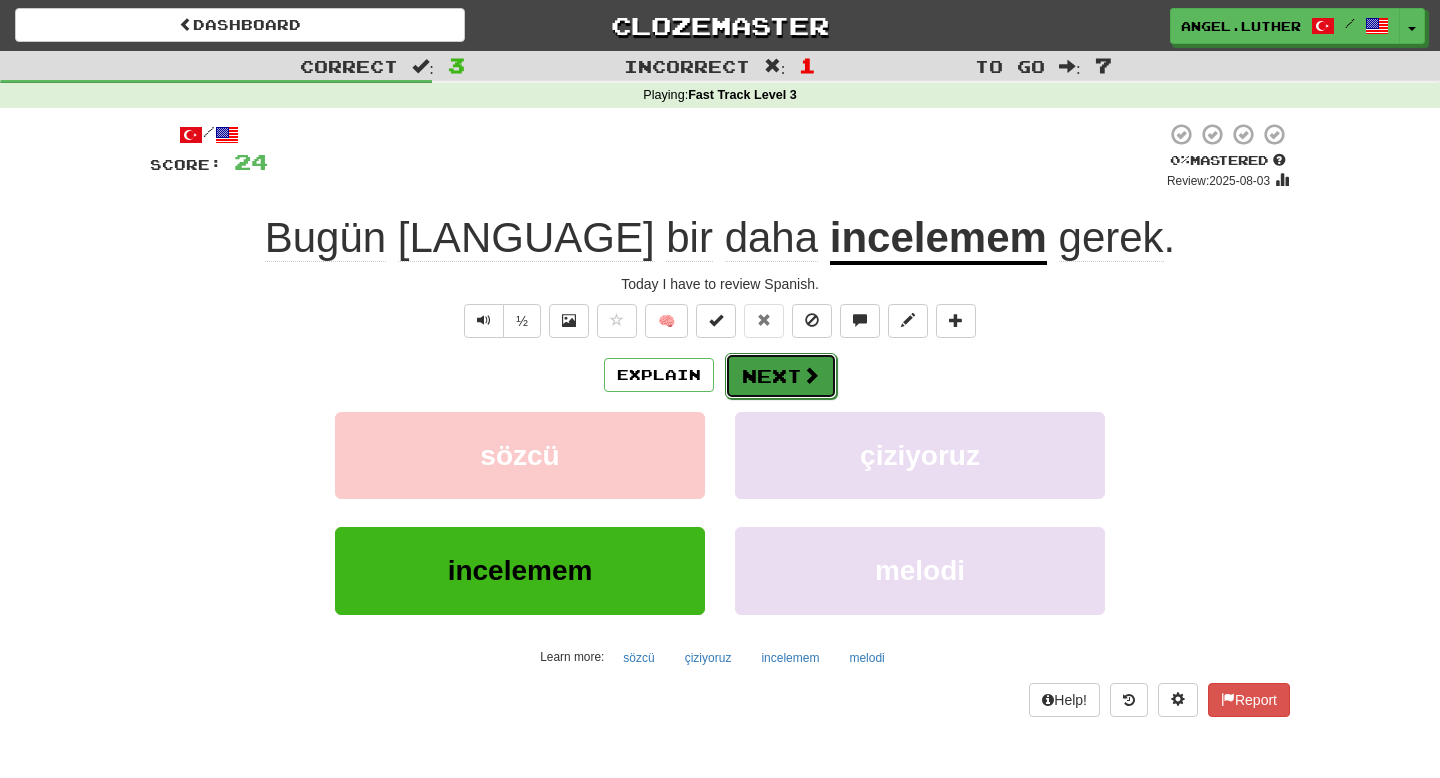 click on "Next" at bounding box center (781, 376) 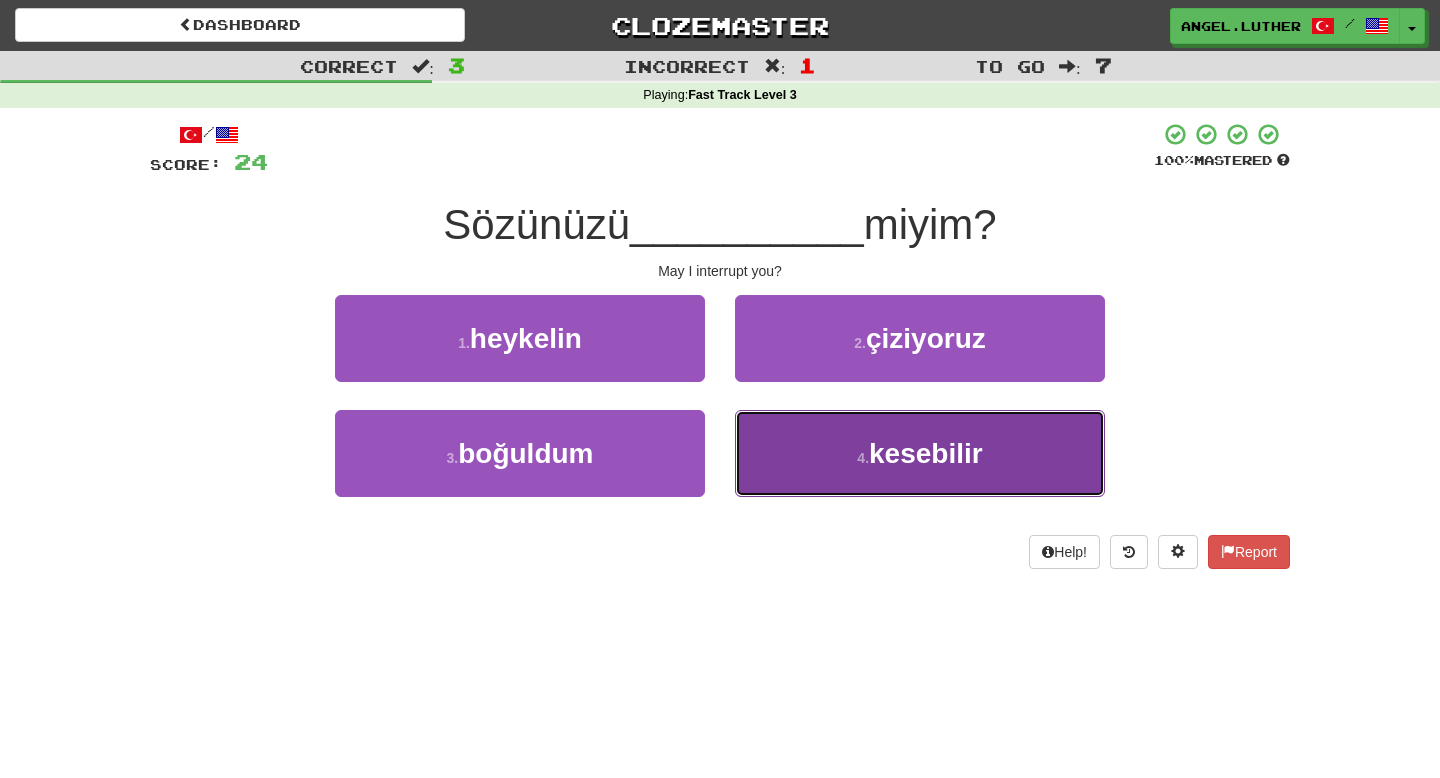 click on "4 .  kesebilir" at bounding box center [920, 453] 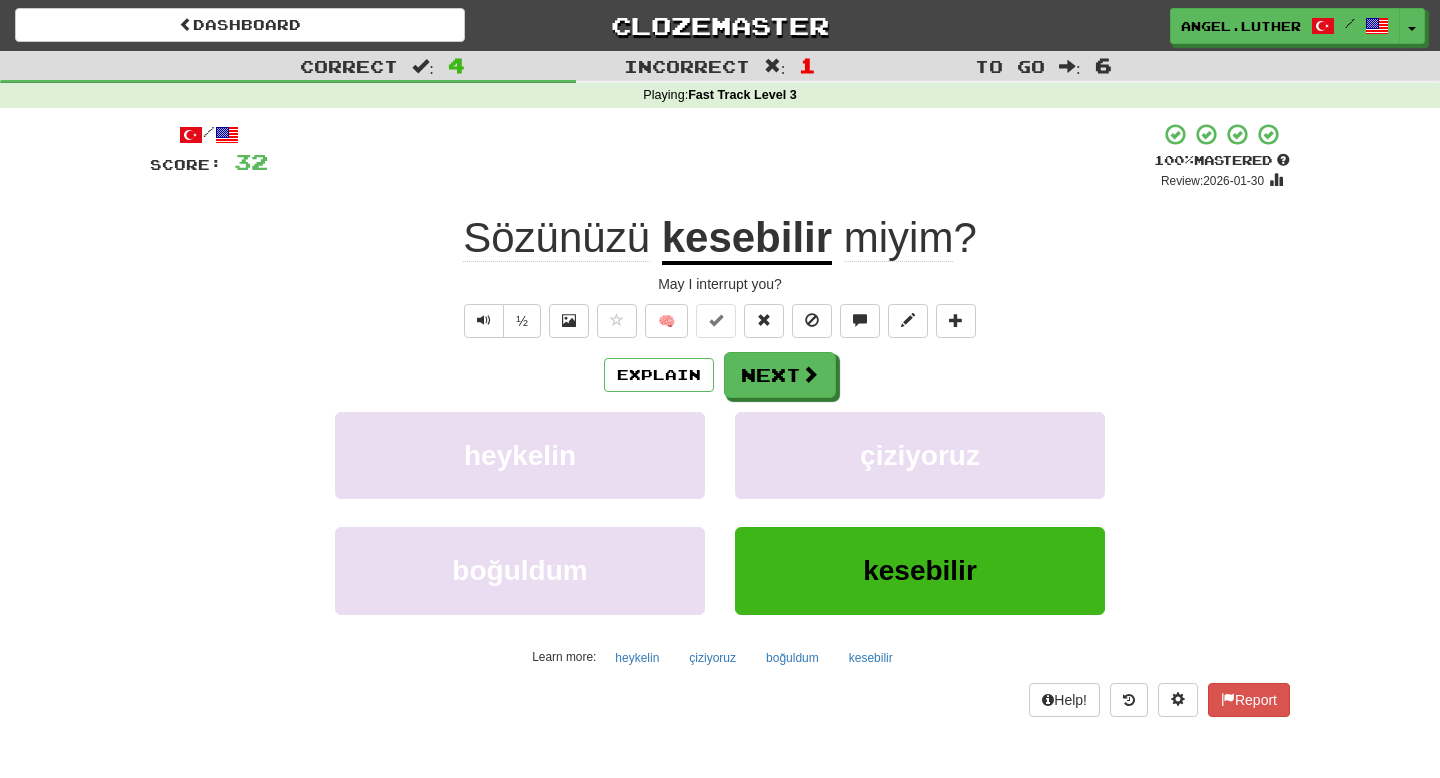 click on "Sözünüzü" 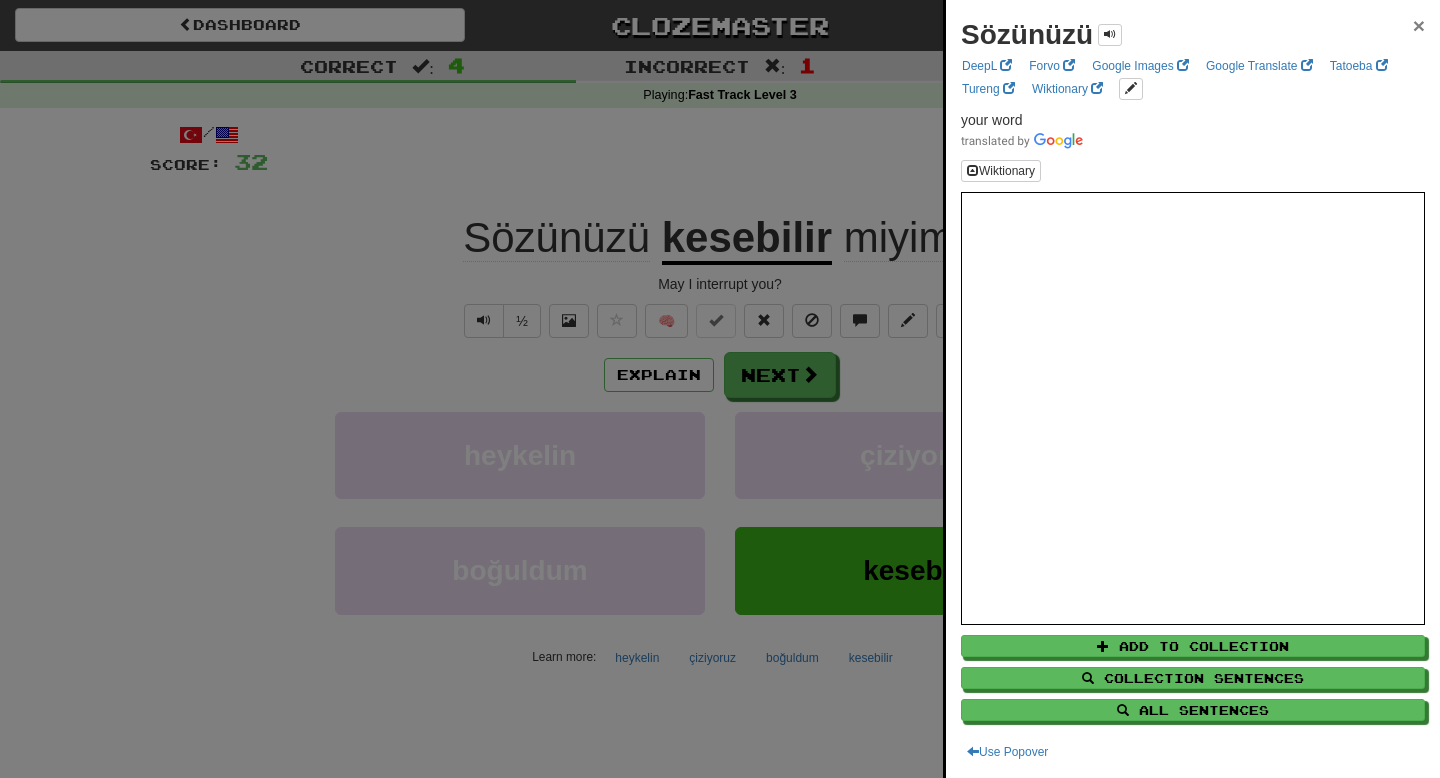 click on "×" at bounding box center [1419, 25] 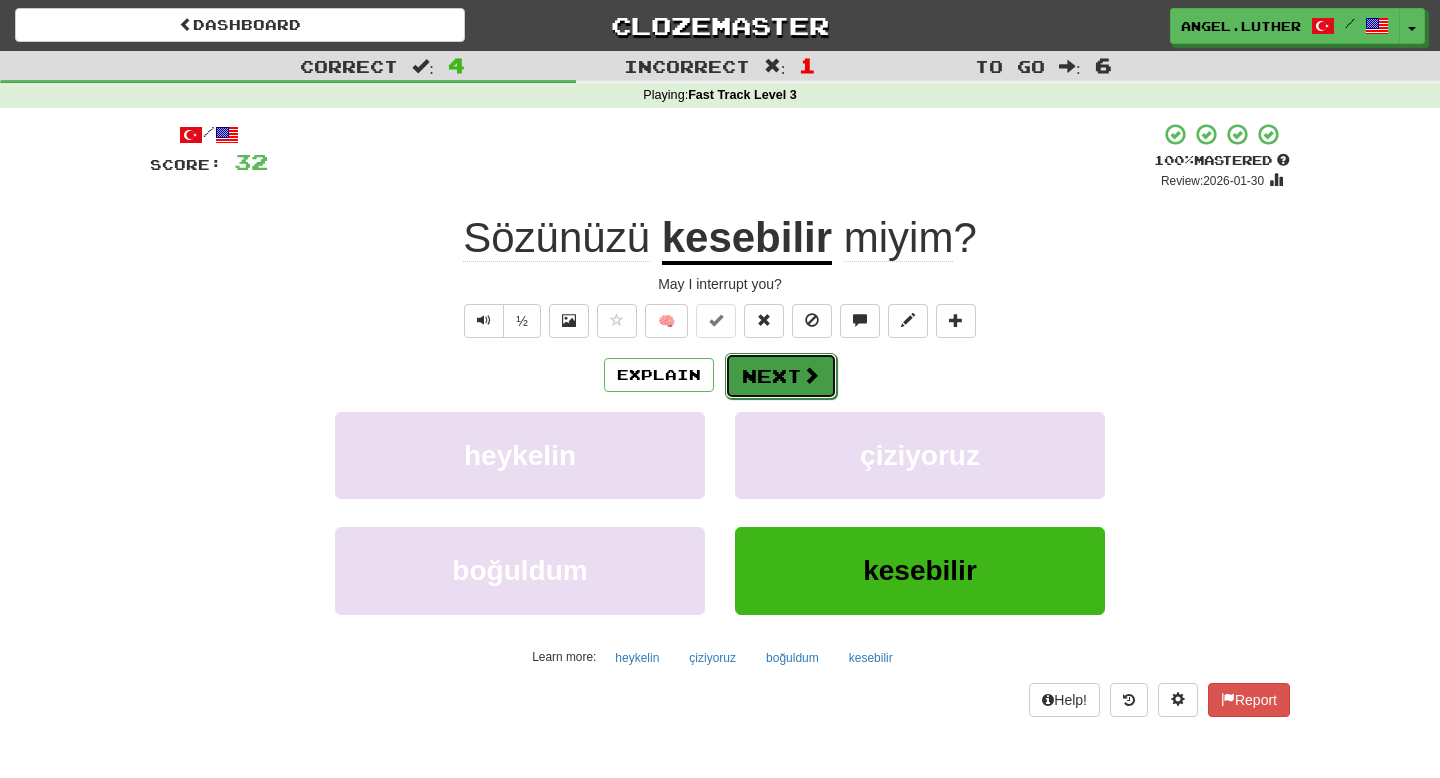 click on "Next" at bounding box center (781, 376) 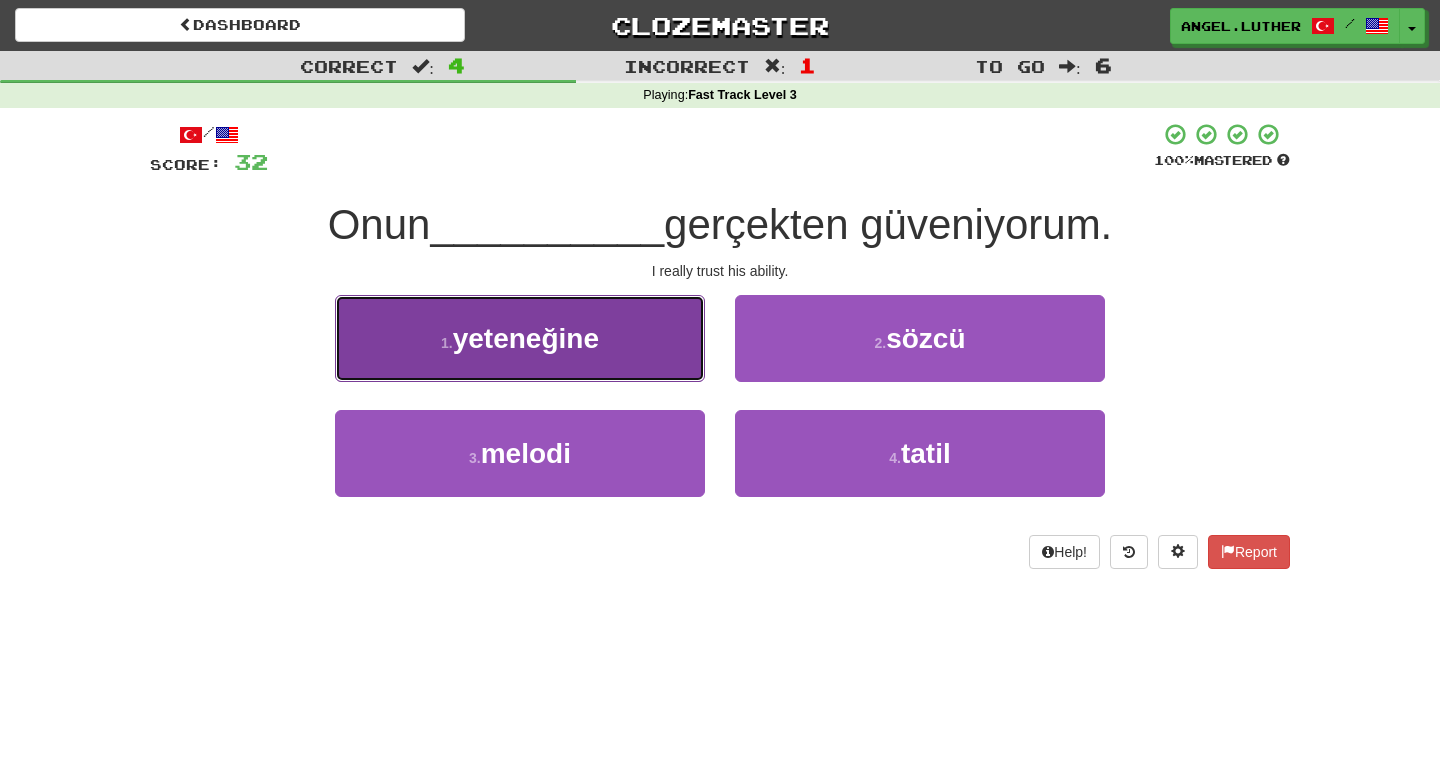 click on "1 .  yeteneğine" at bounding box center [520, 338] 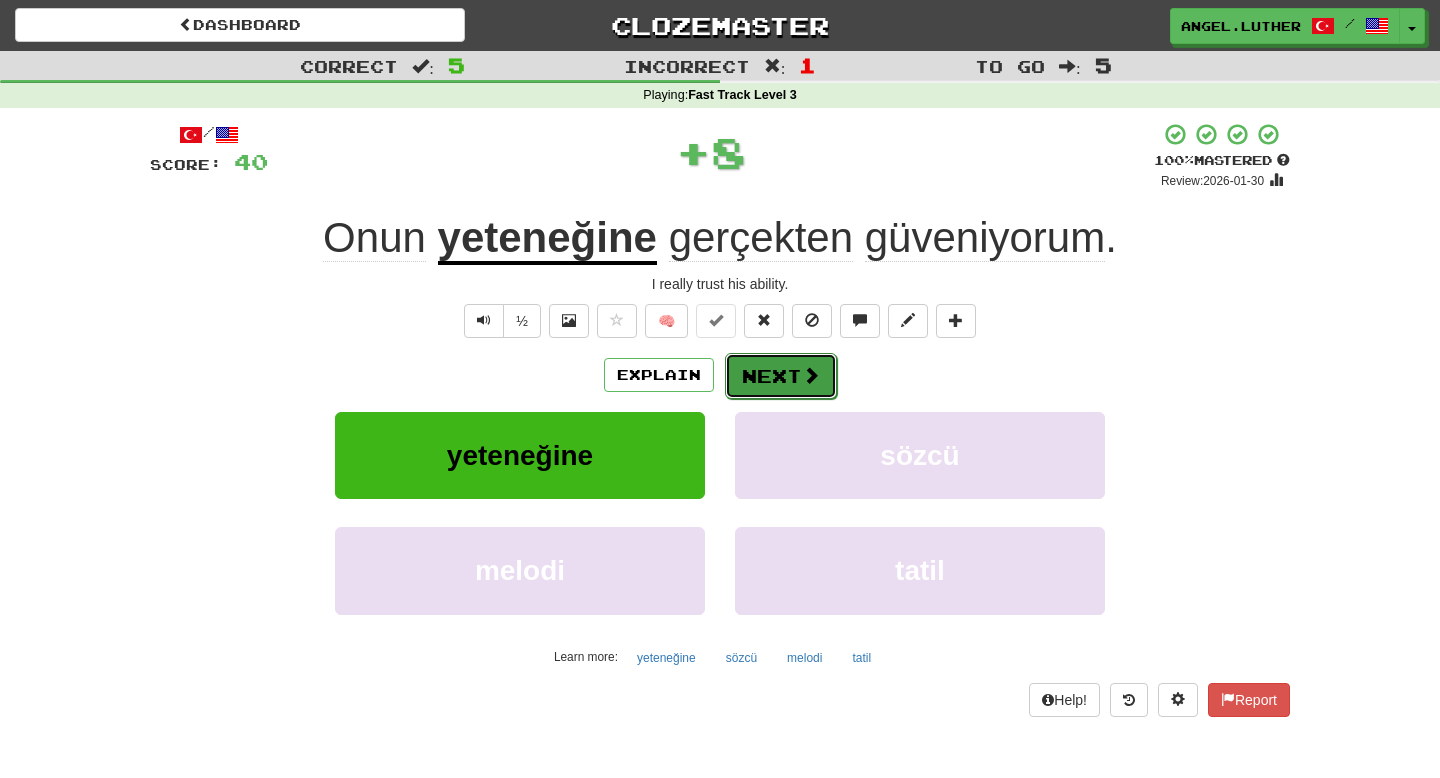 click at bounding box center [811, 375] 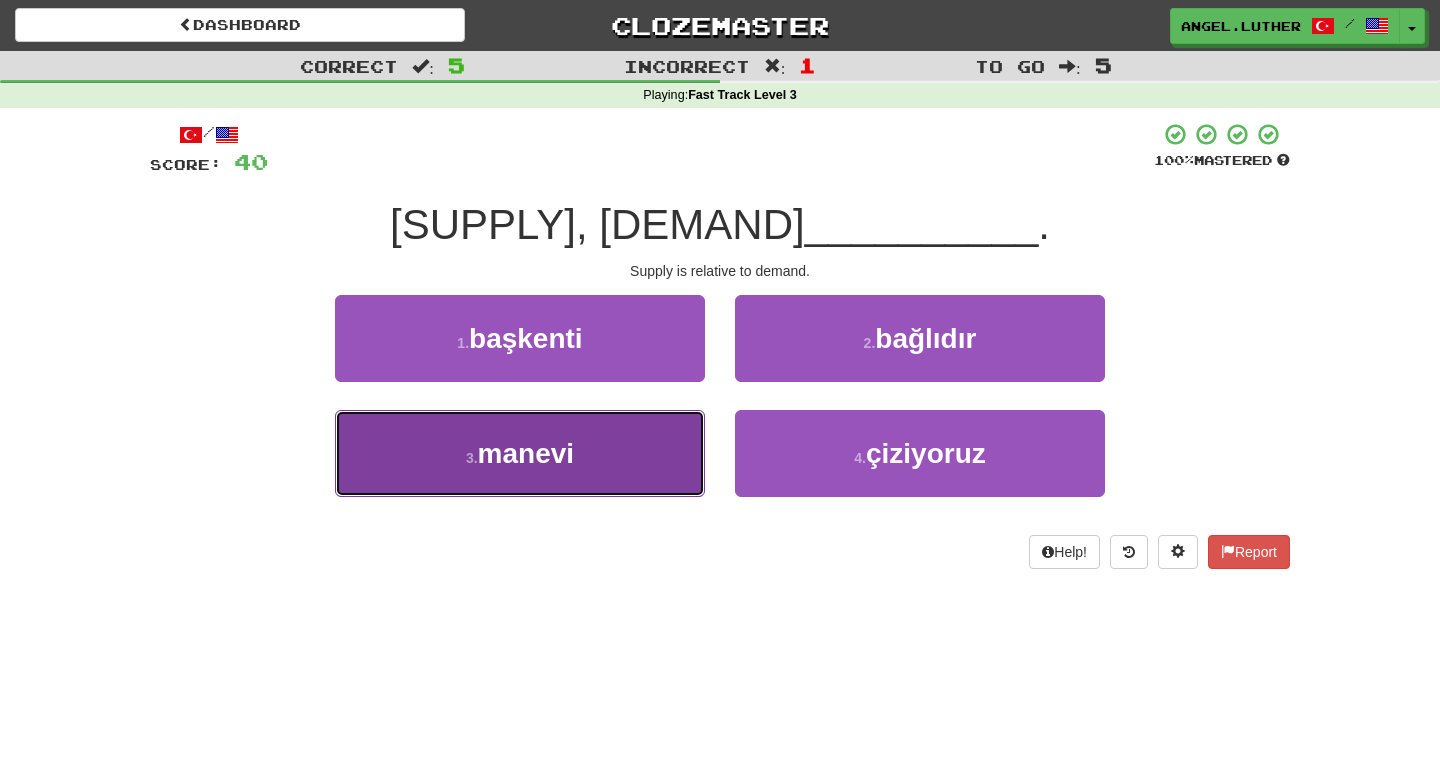 click on "3 .  manevi" at bounding box center (520, 453) 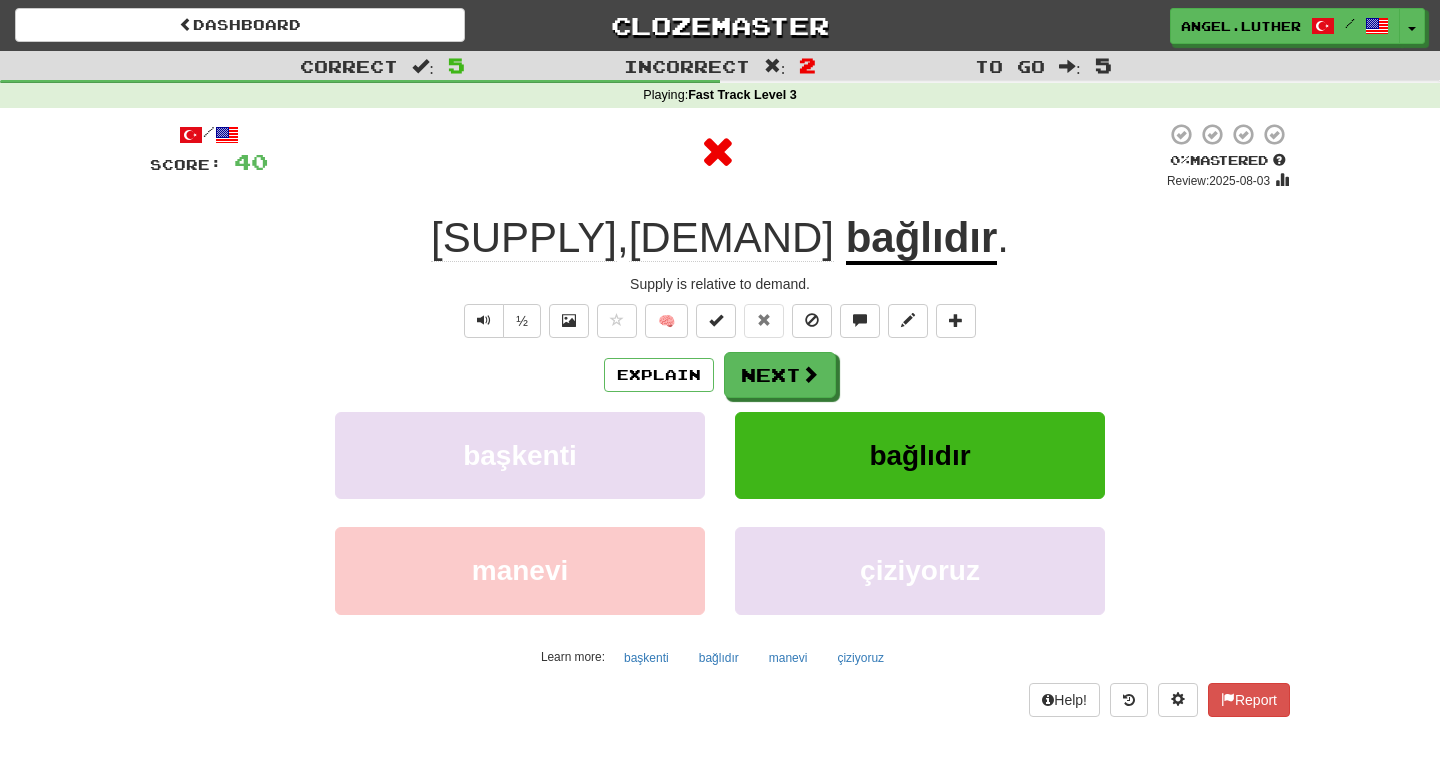 click on "bağlıdır" at bounding box center (922, 239) 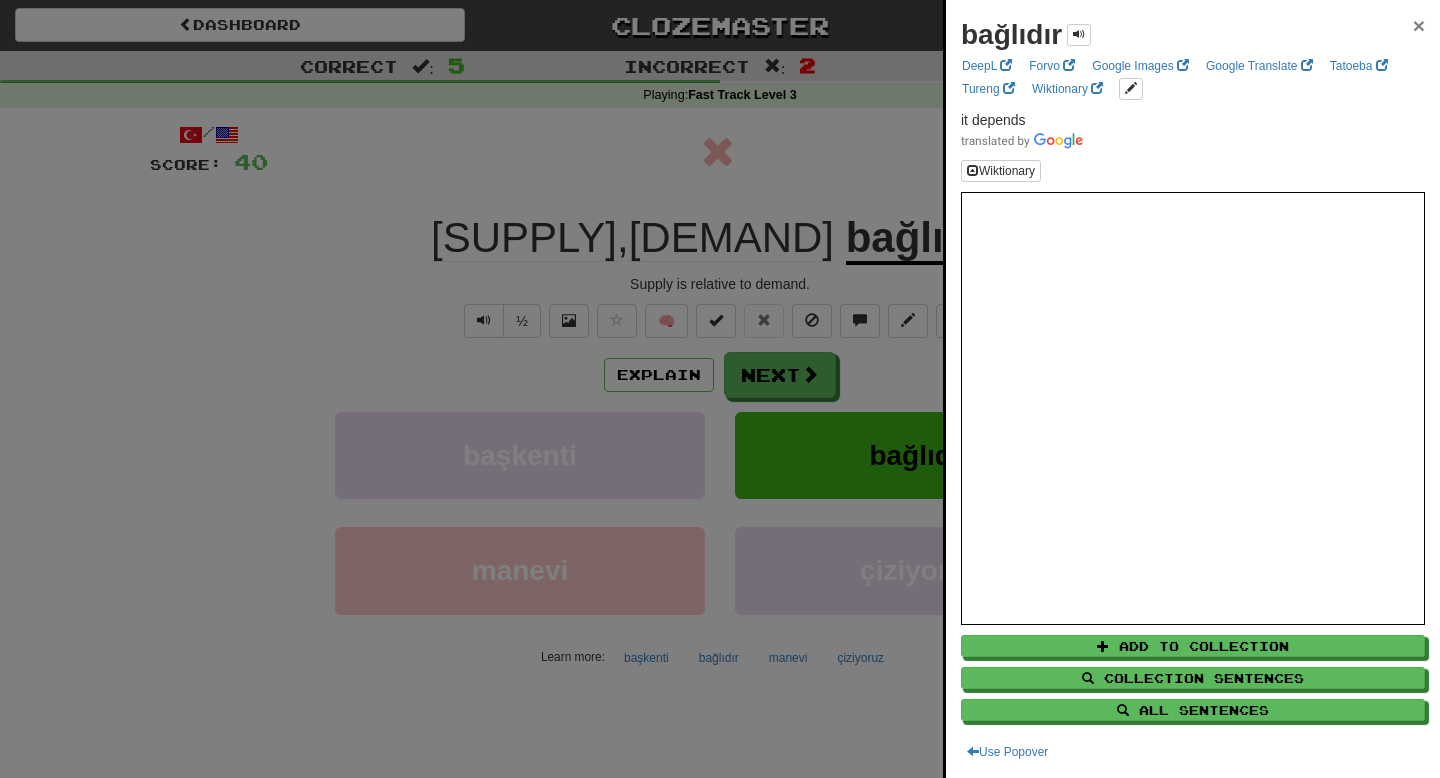 click on "×" at bounding box center (1419, 25) 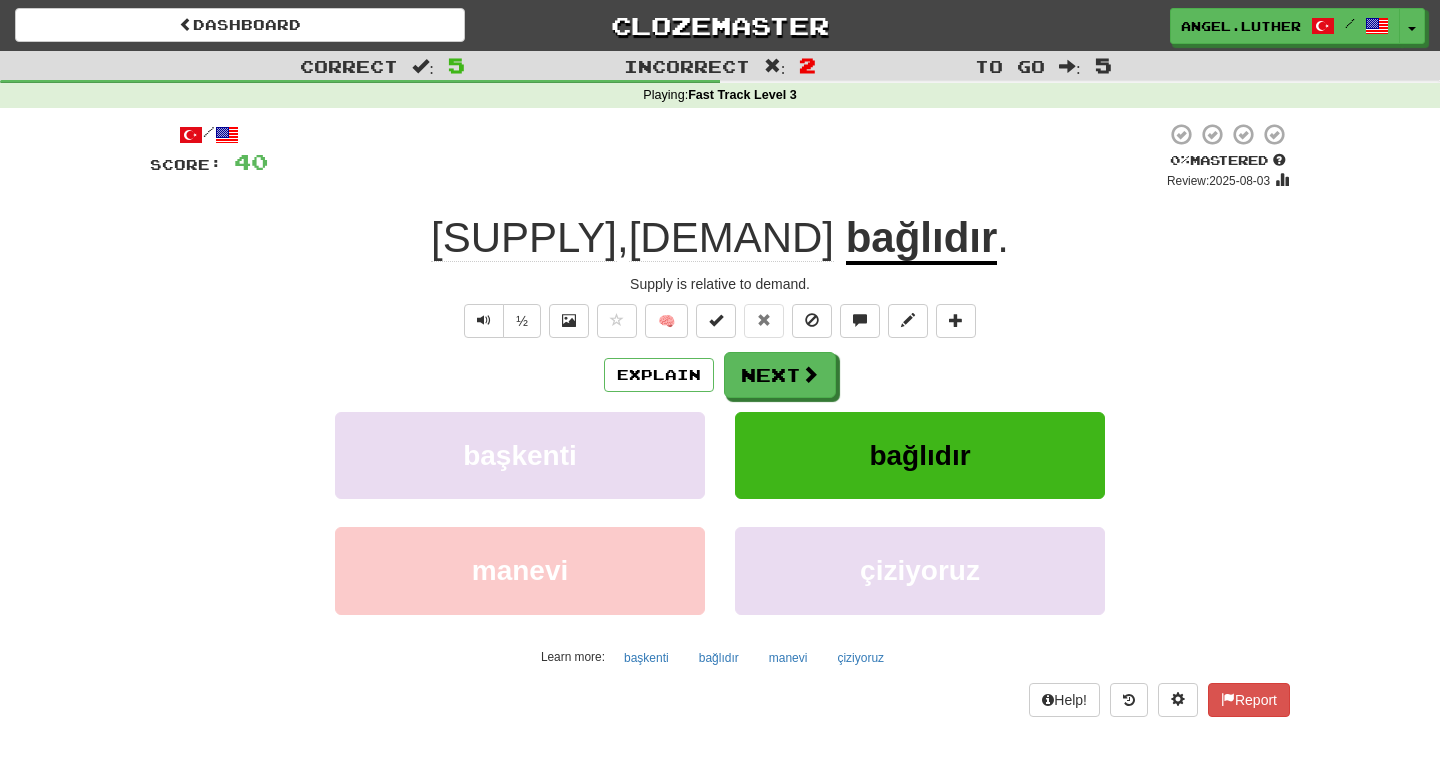 click on "Arz" 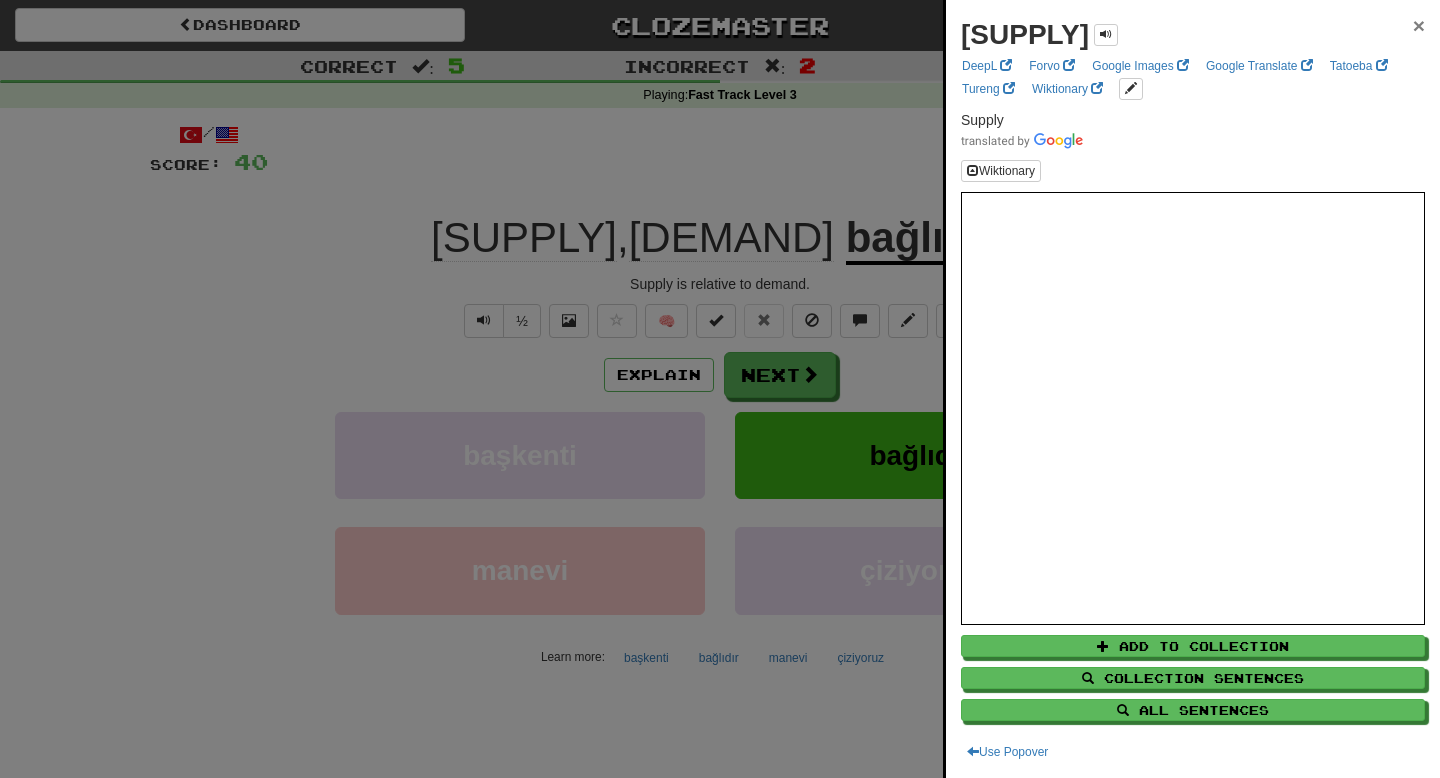 click on "×" at bounding box center [1419, 25] 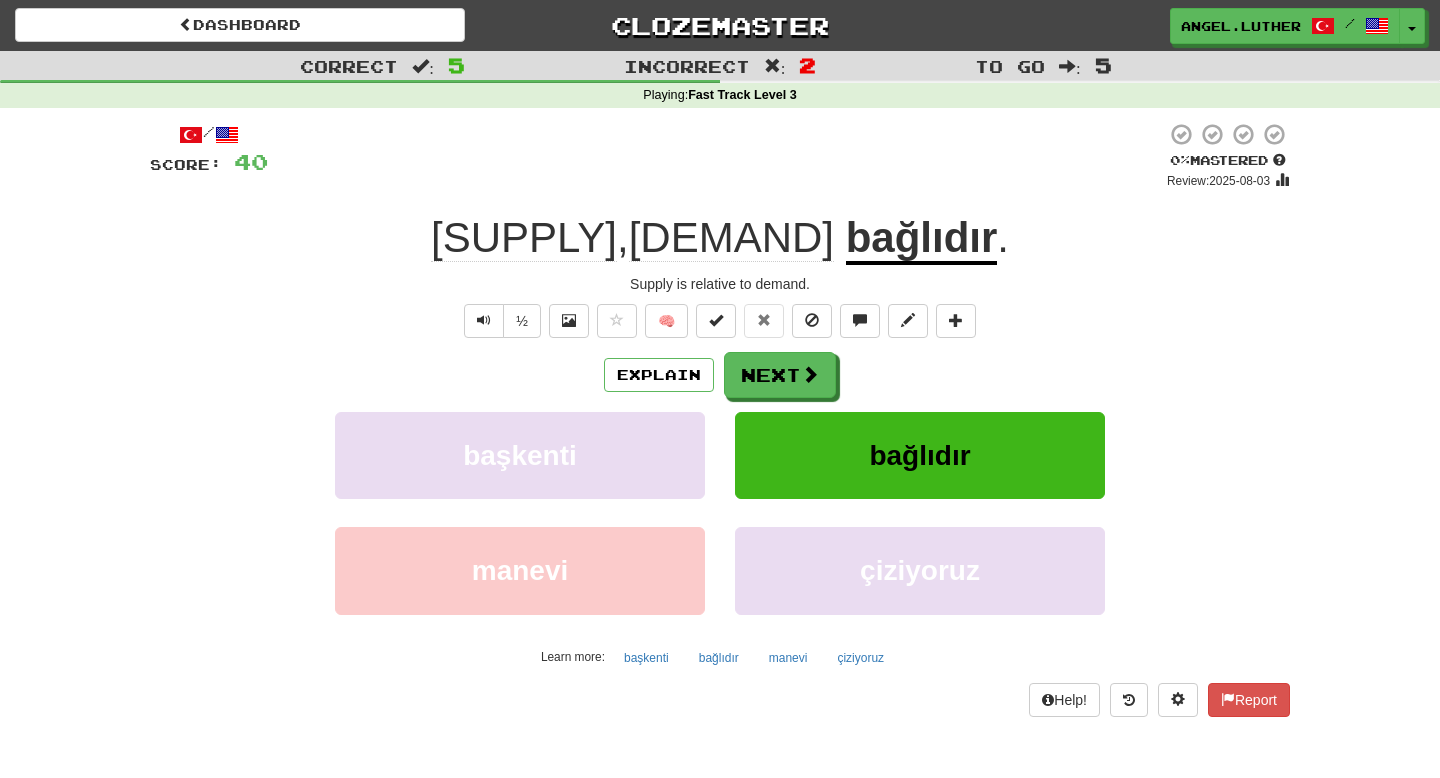 click on "talebe" 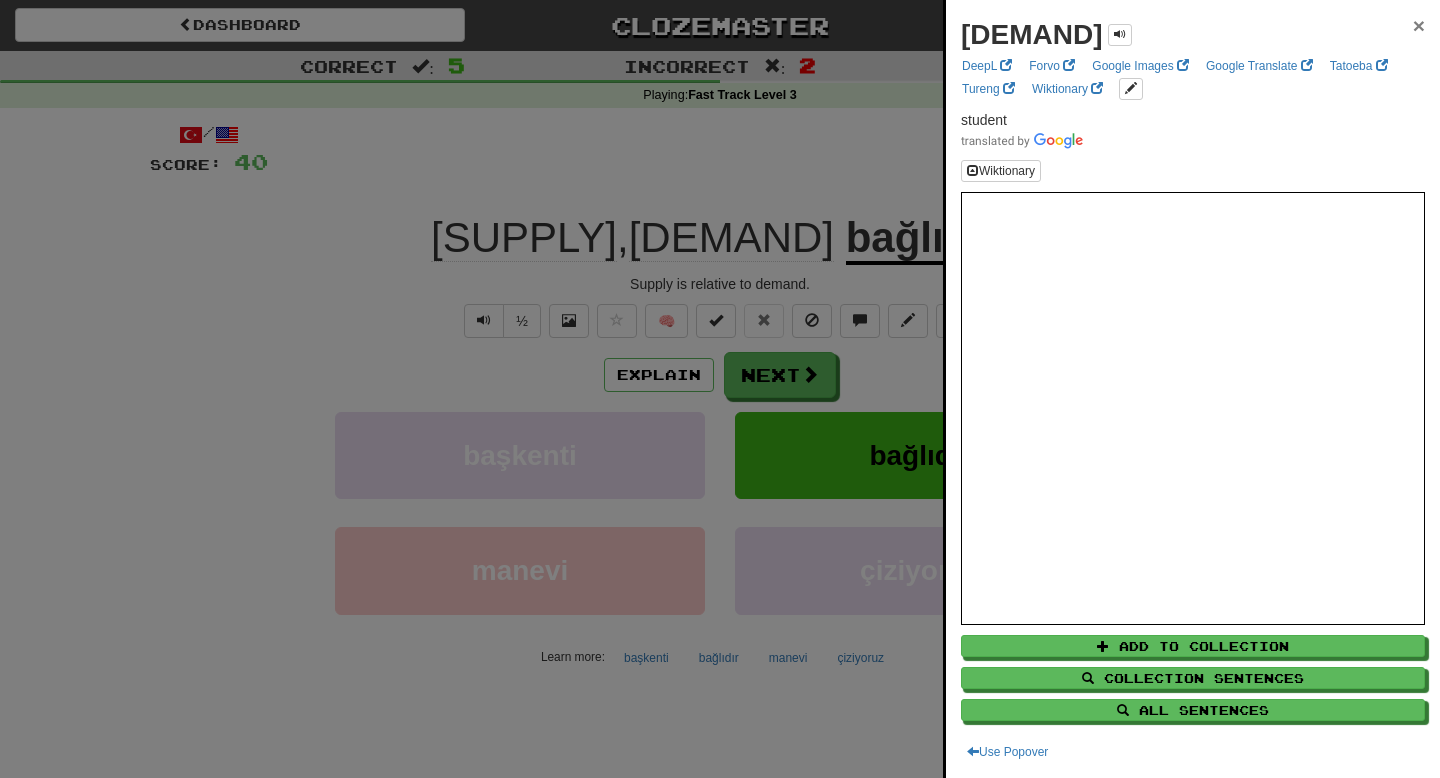 click on "×" at bounding box center [1419, 25] 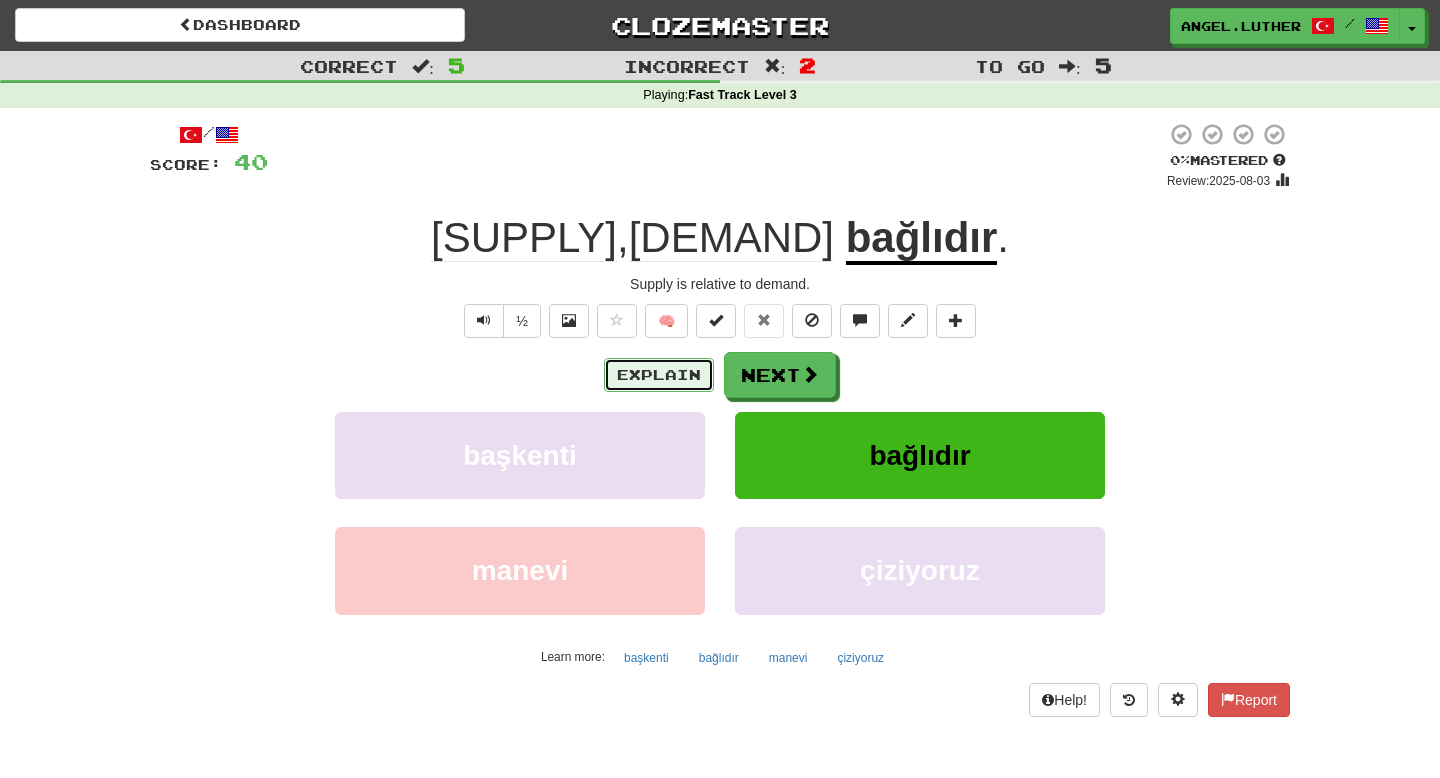 click on "Explain" at bounding box center [659, 375] 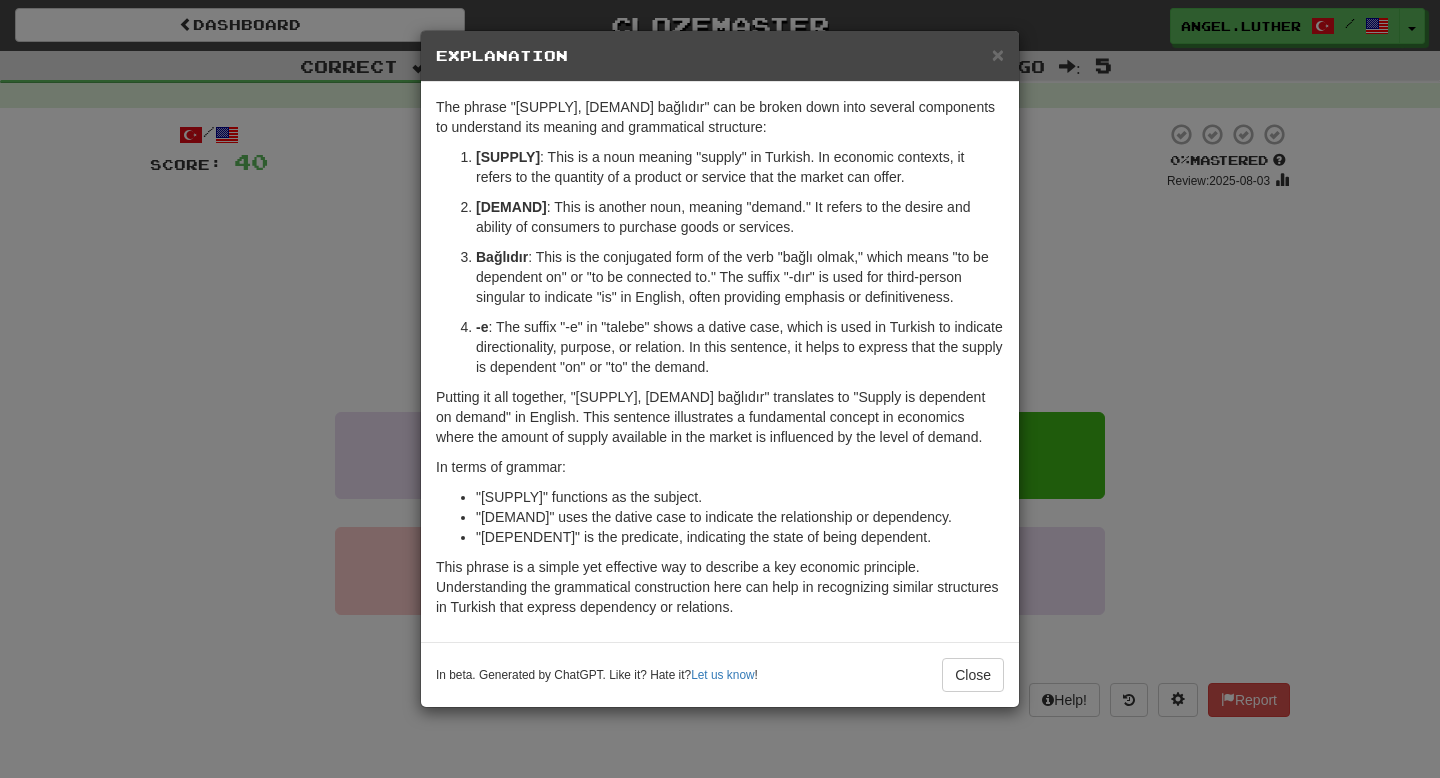 click on "× Explanation" at bounding box center [720, 56] 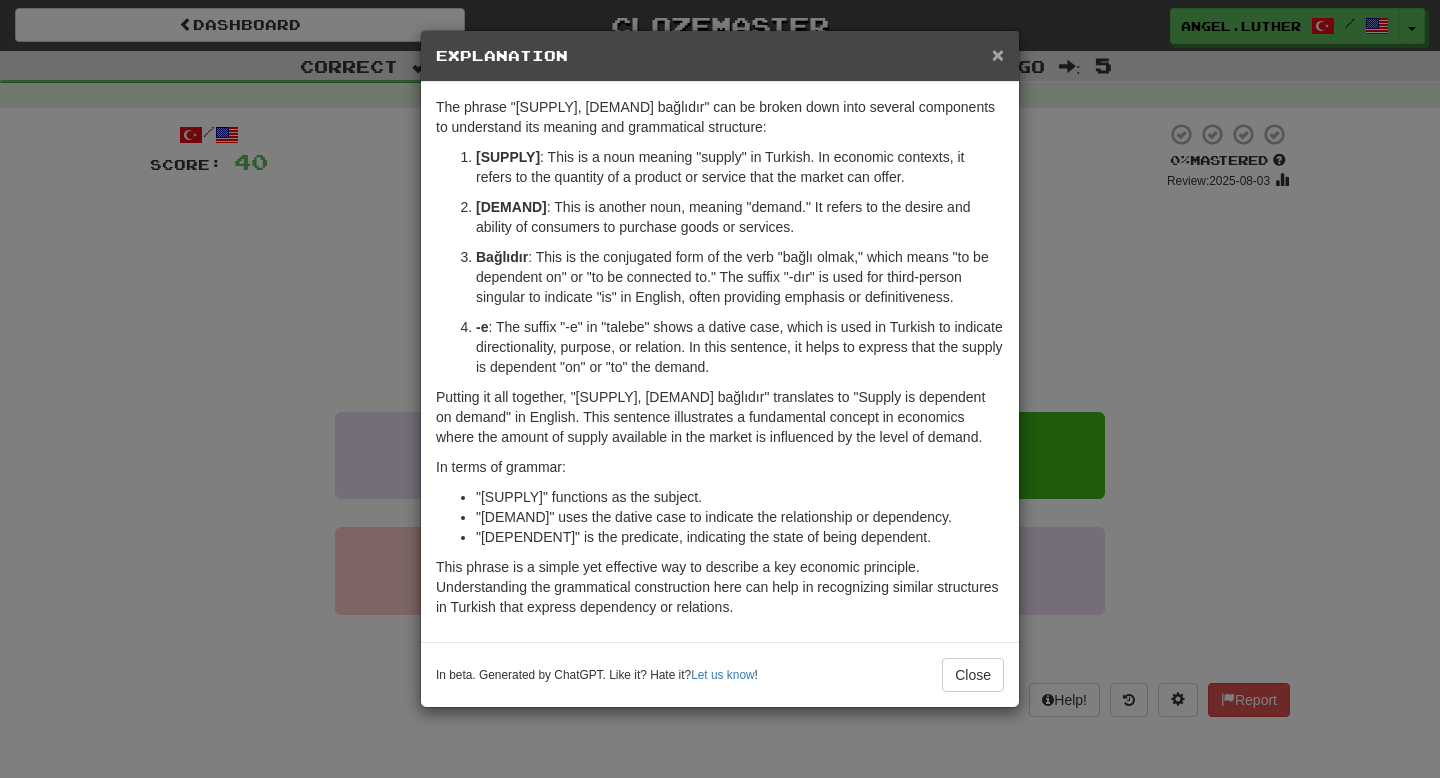 click on "×" at bounding box center (998, 54) 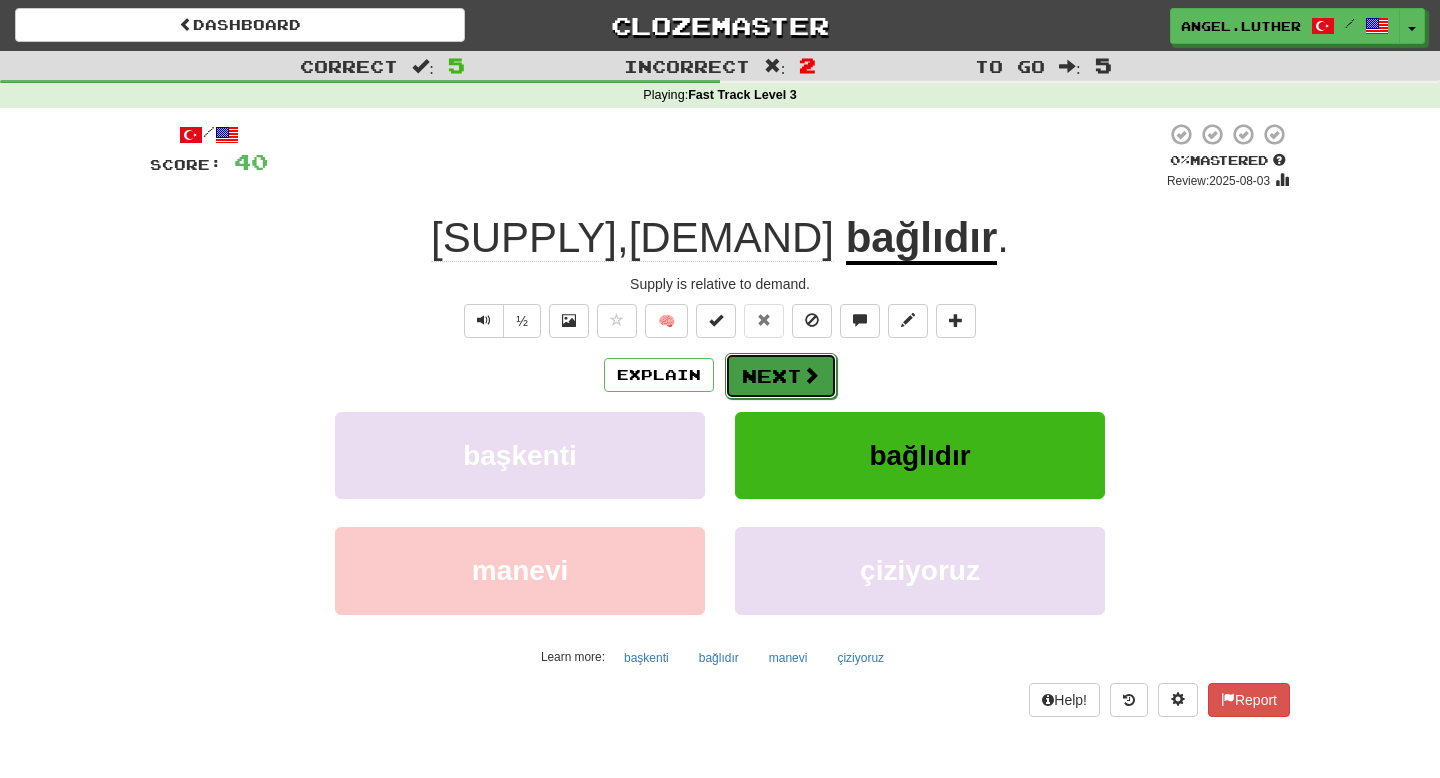click on "Next" at bounding box center (781, 376) 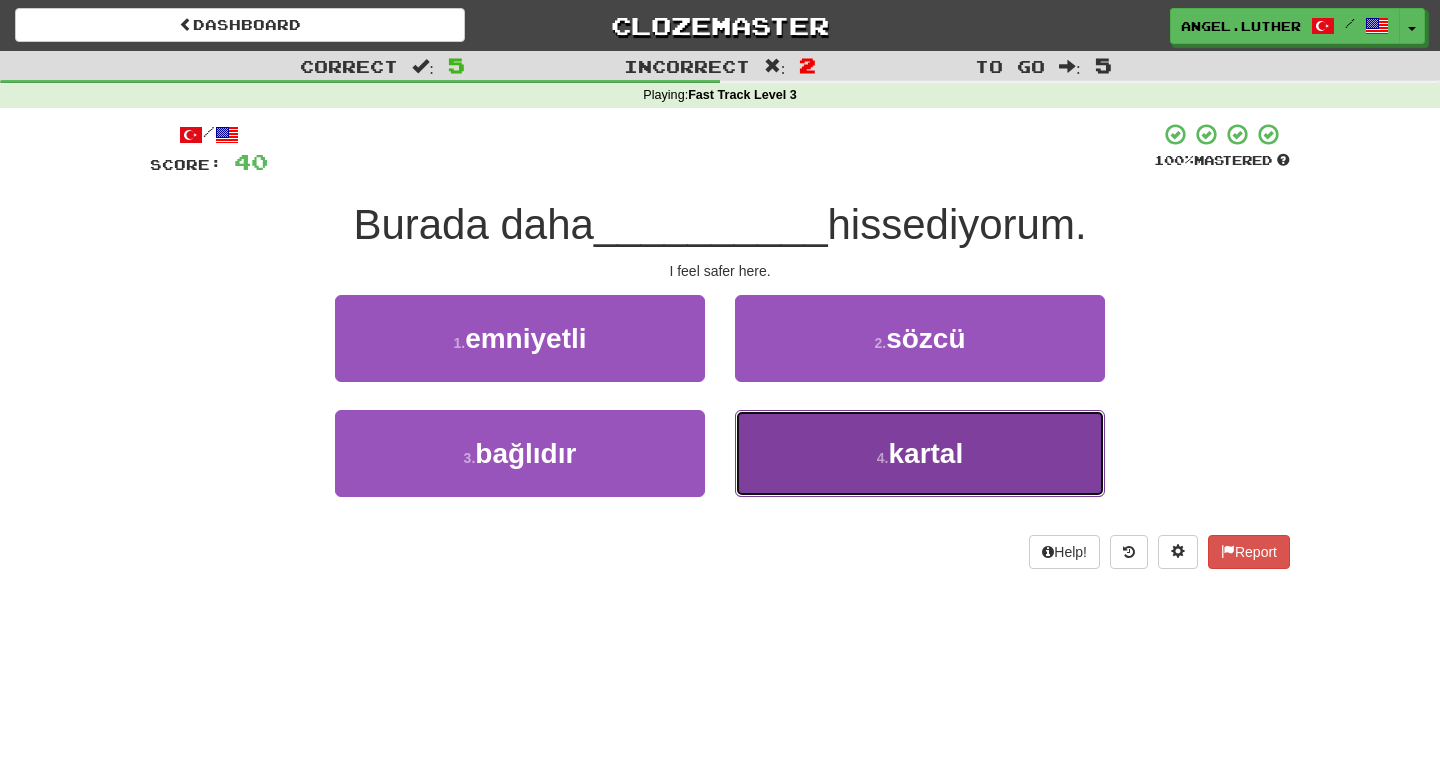 click on "4 .  kartal" at bounding box center [920, 453] 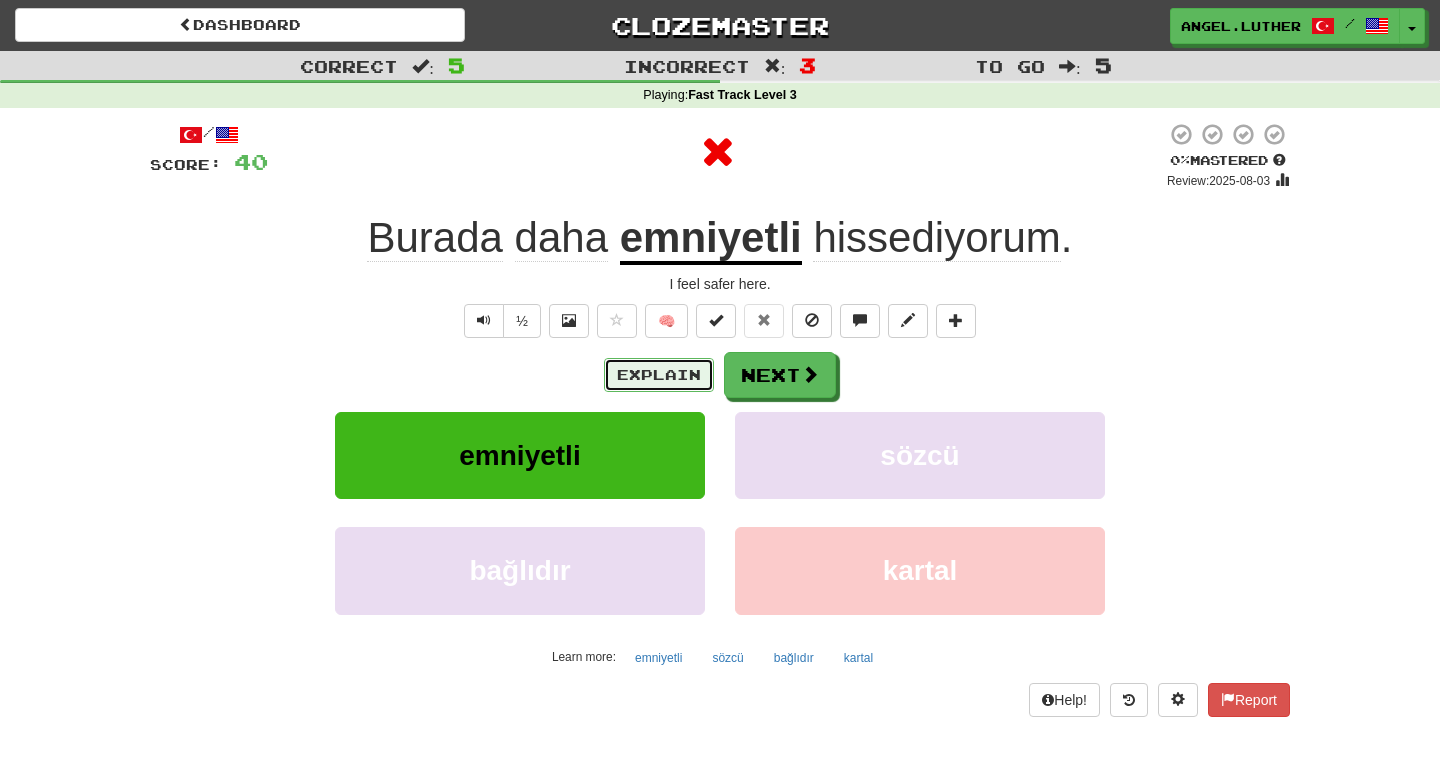 click on "Explain" at bounding box center (659, 375) 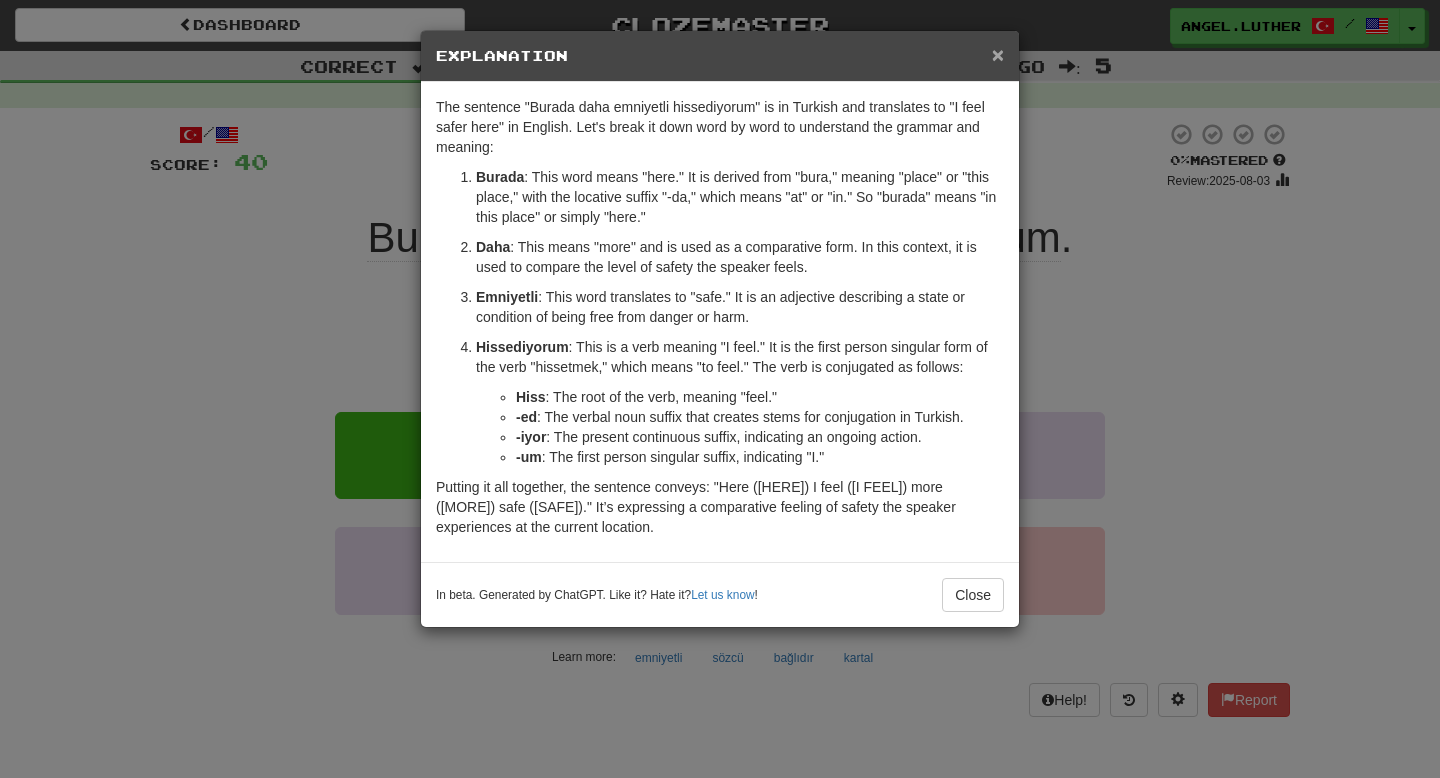 click on "×" at bounding box center [998, 54] 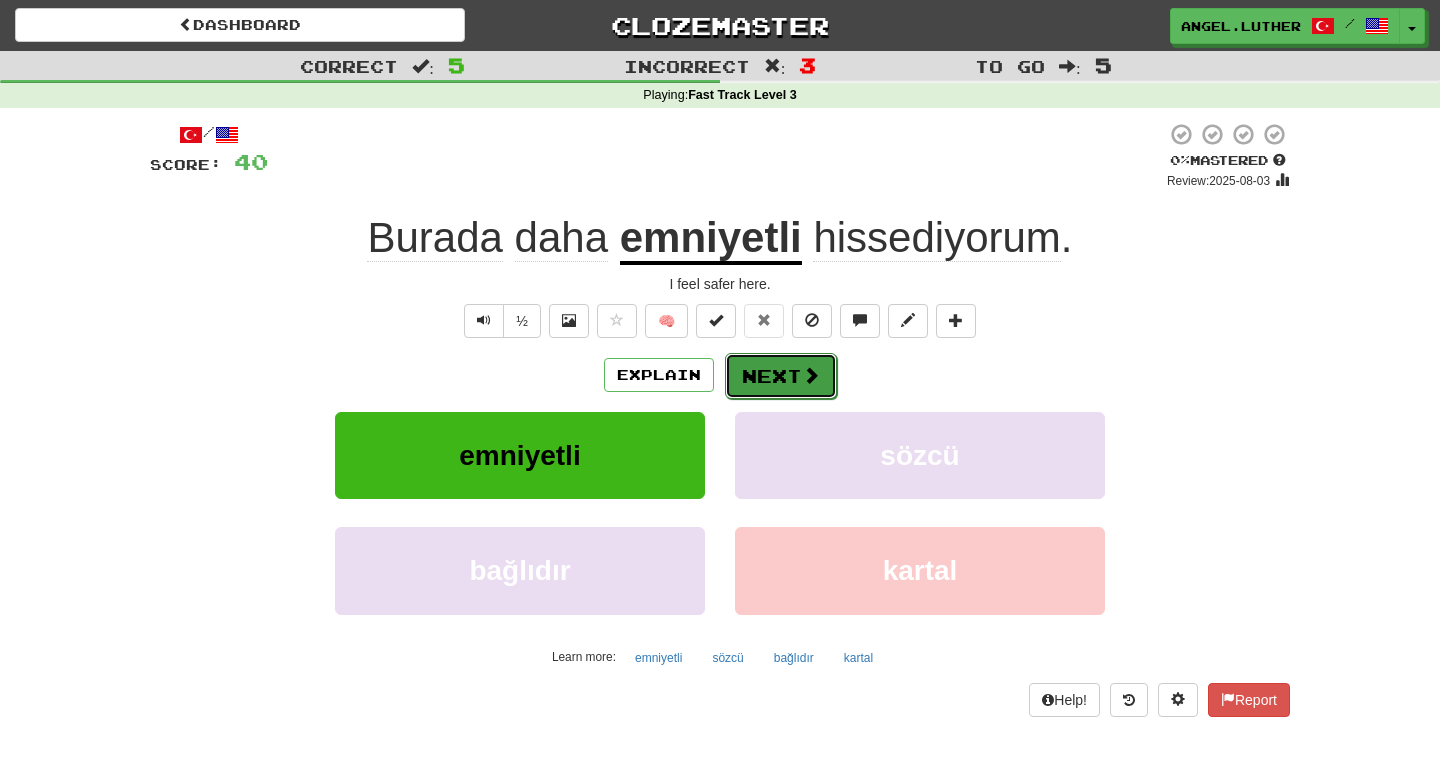 click at bounding box center [811, 375] 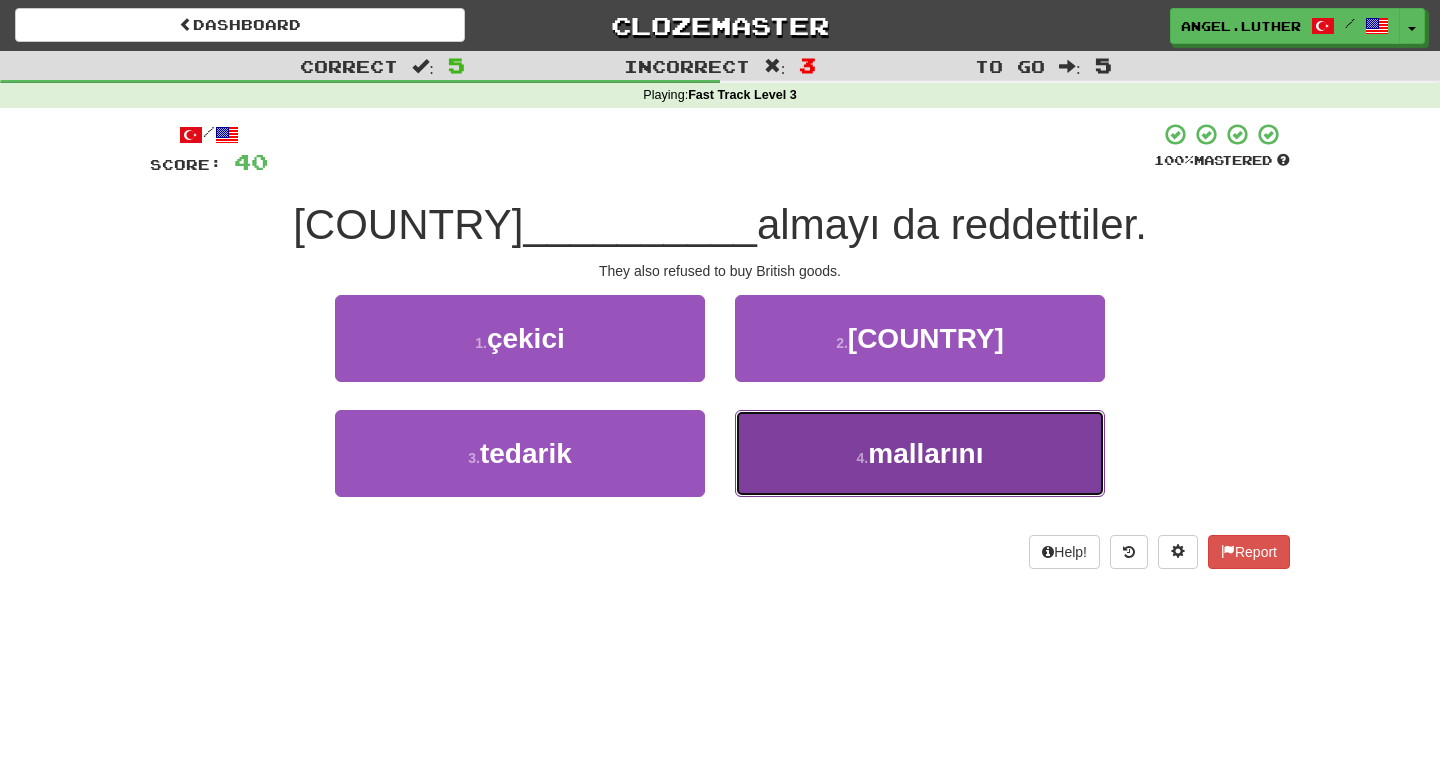 click on "4 .  mallarını" at bounding box center [920, 453] 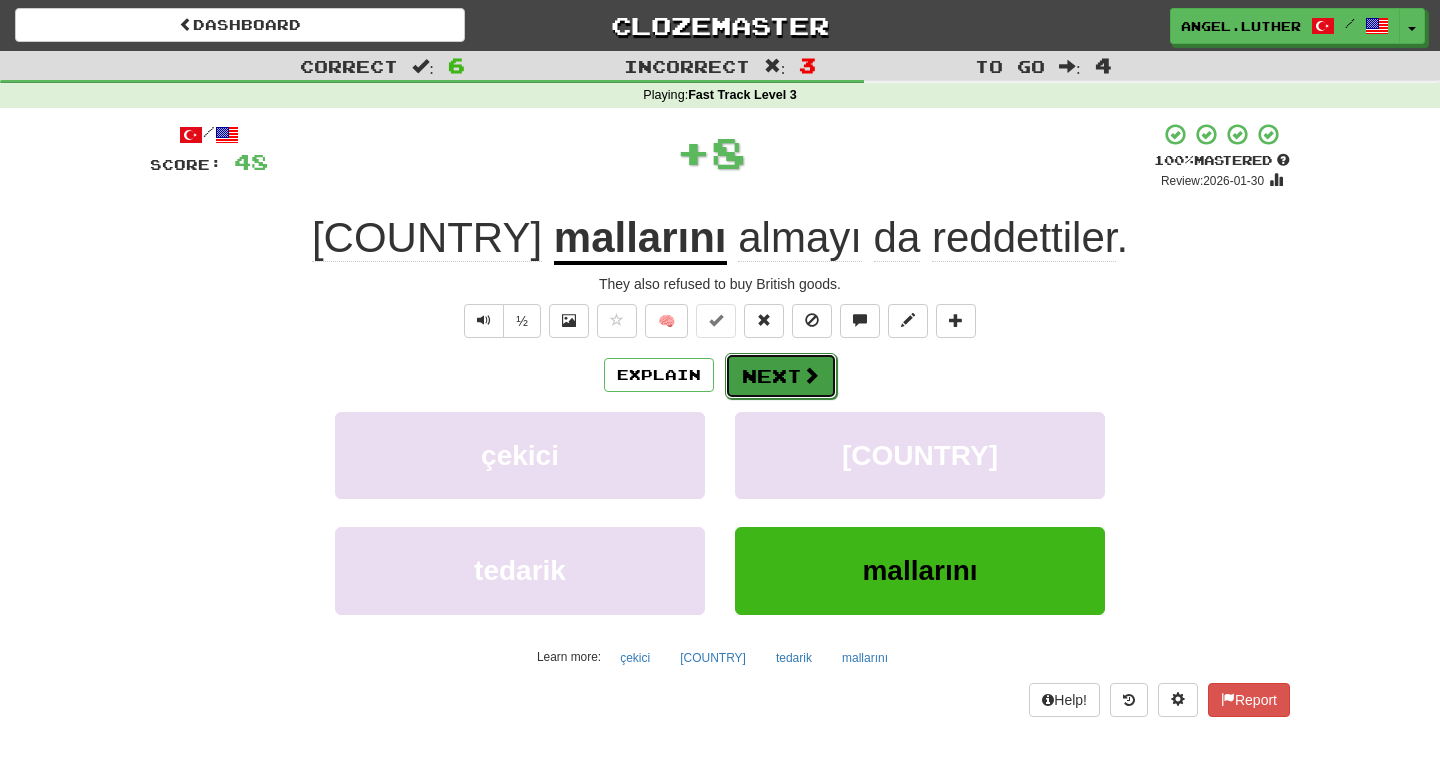 click on "Next" at bounding box center [781, 376] 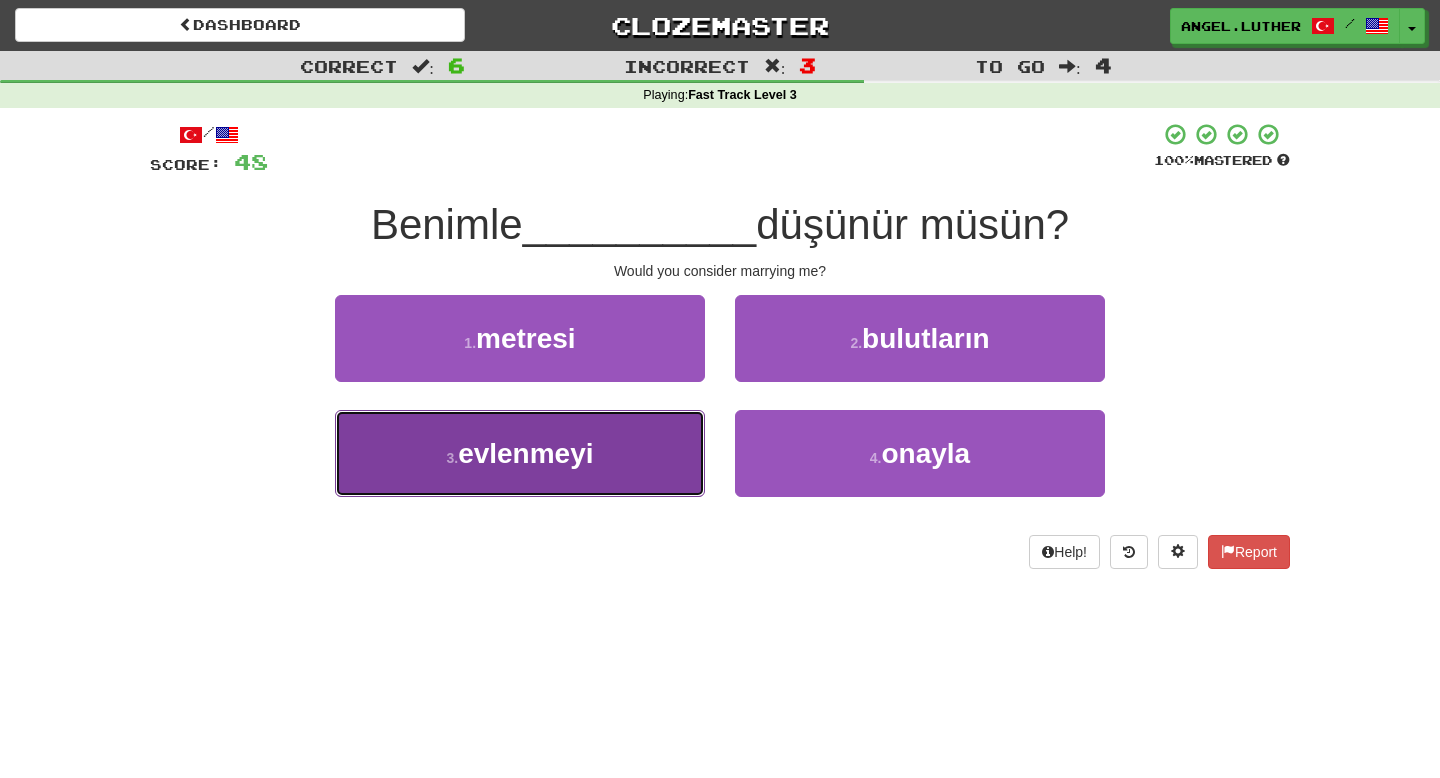 click on "3 .  evlenmeyi" at bounding box center [520, 453] 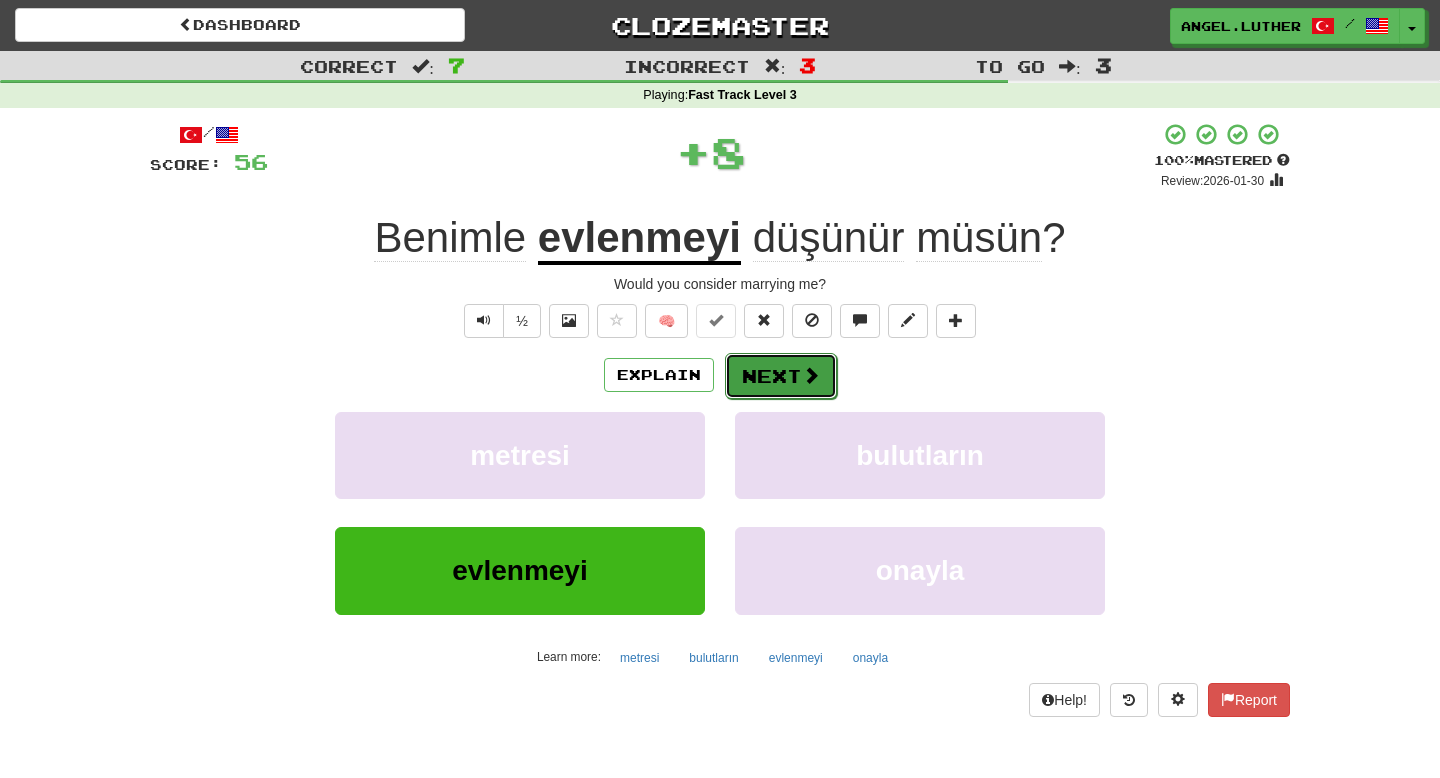 click on "Next" at bounding box center (781, 376) 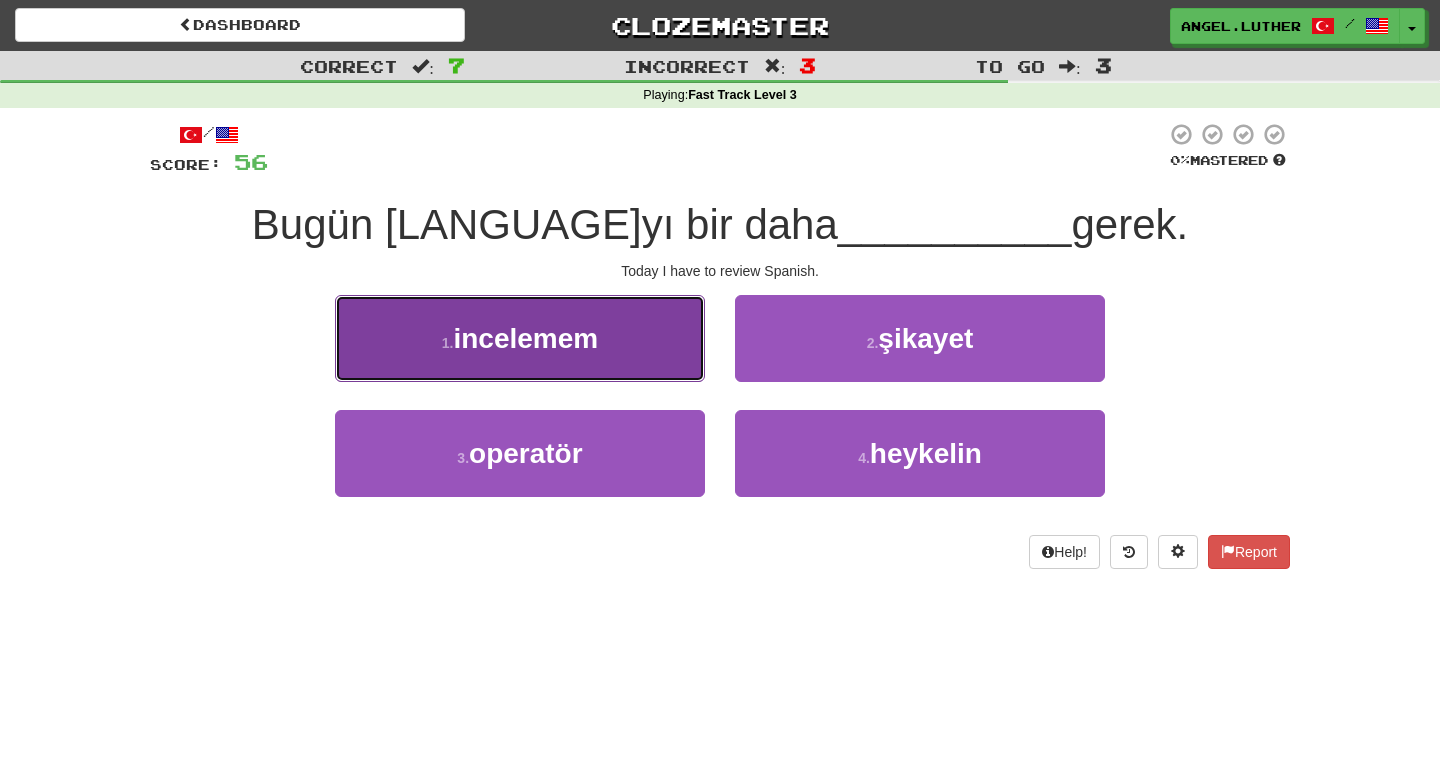 click on "1 .  incelemem" at bounding box center (520, 338) 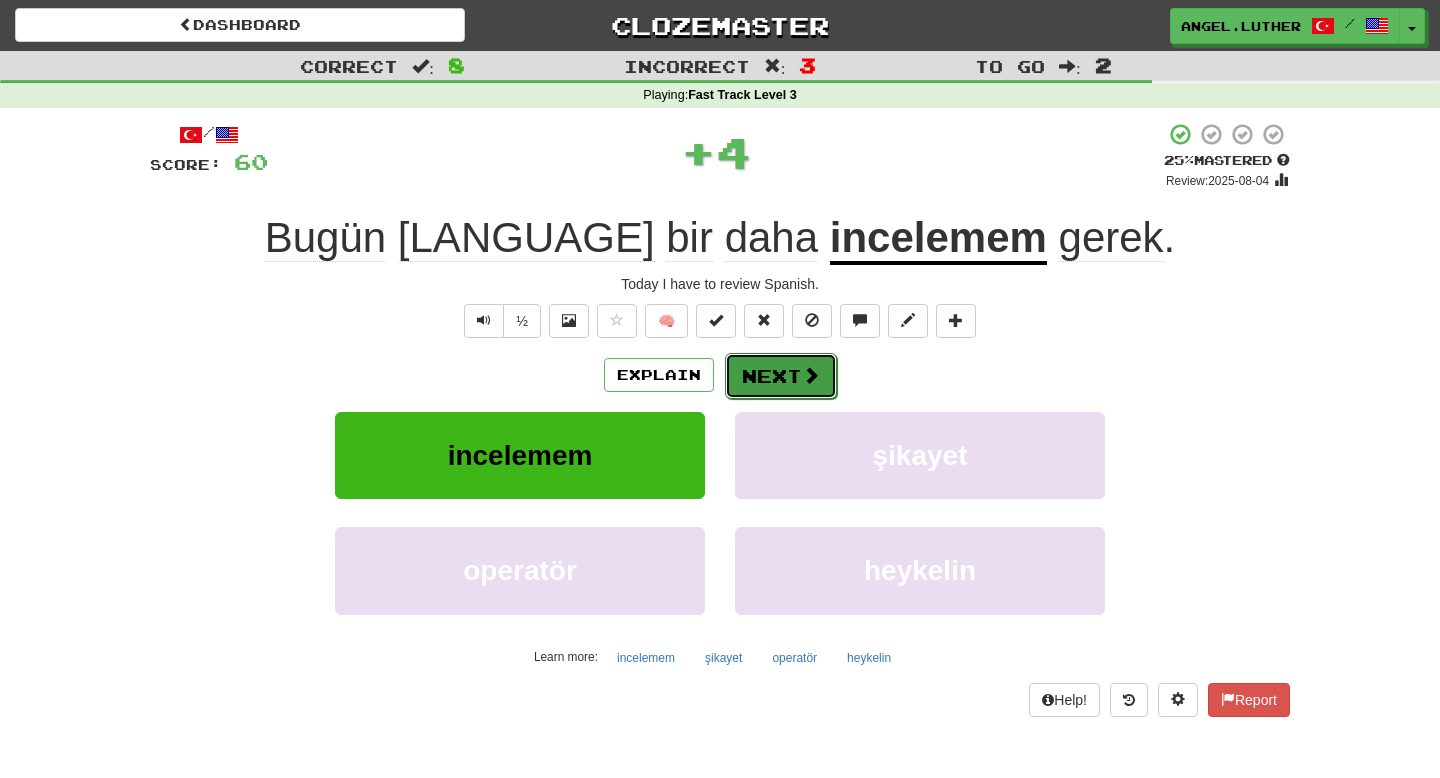 click at bounding box center (811, 375) 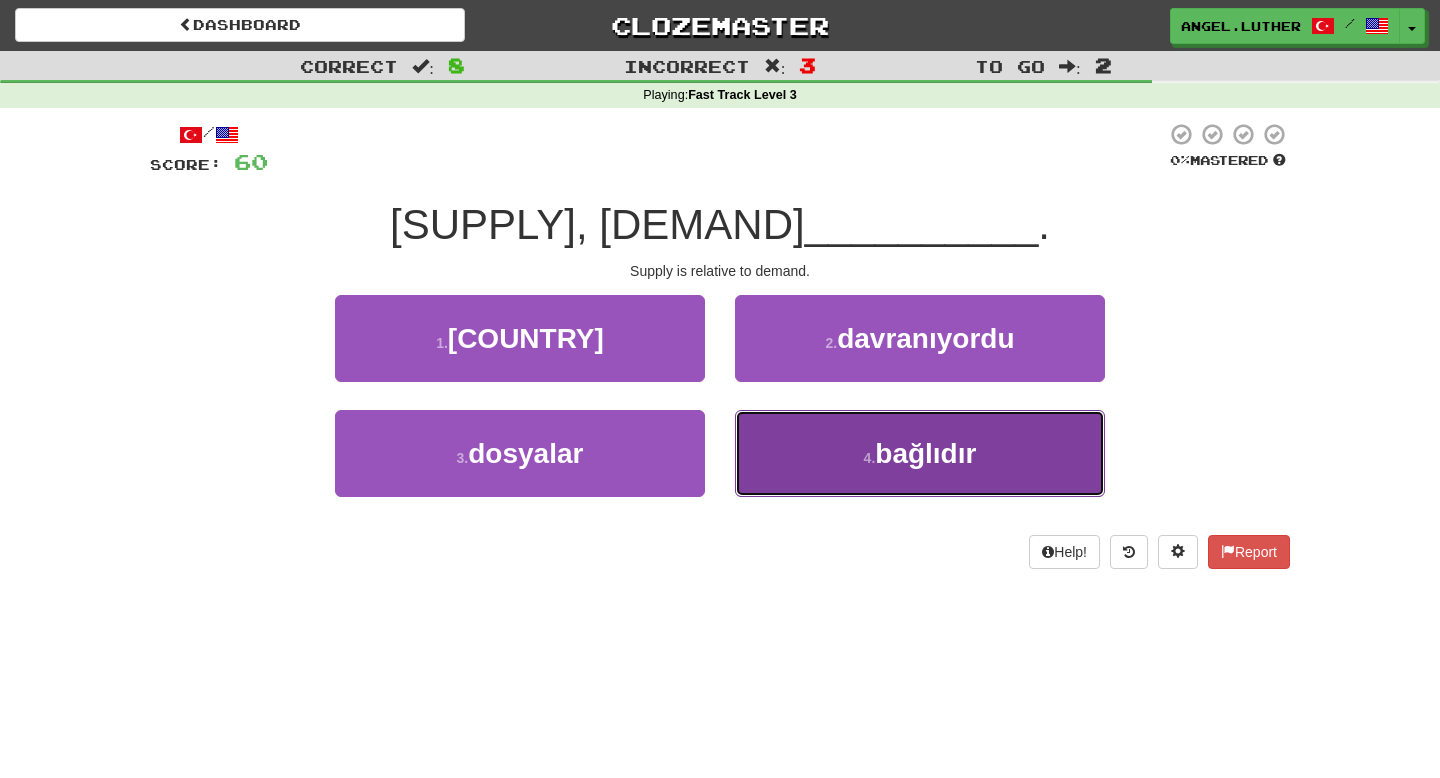 click on "4 .  bağlıdır" at bounding box center (920, 453) 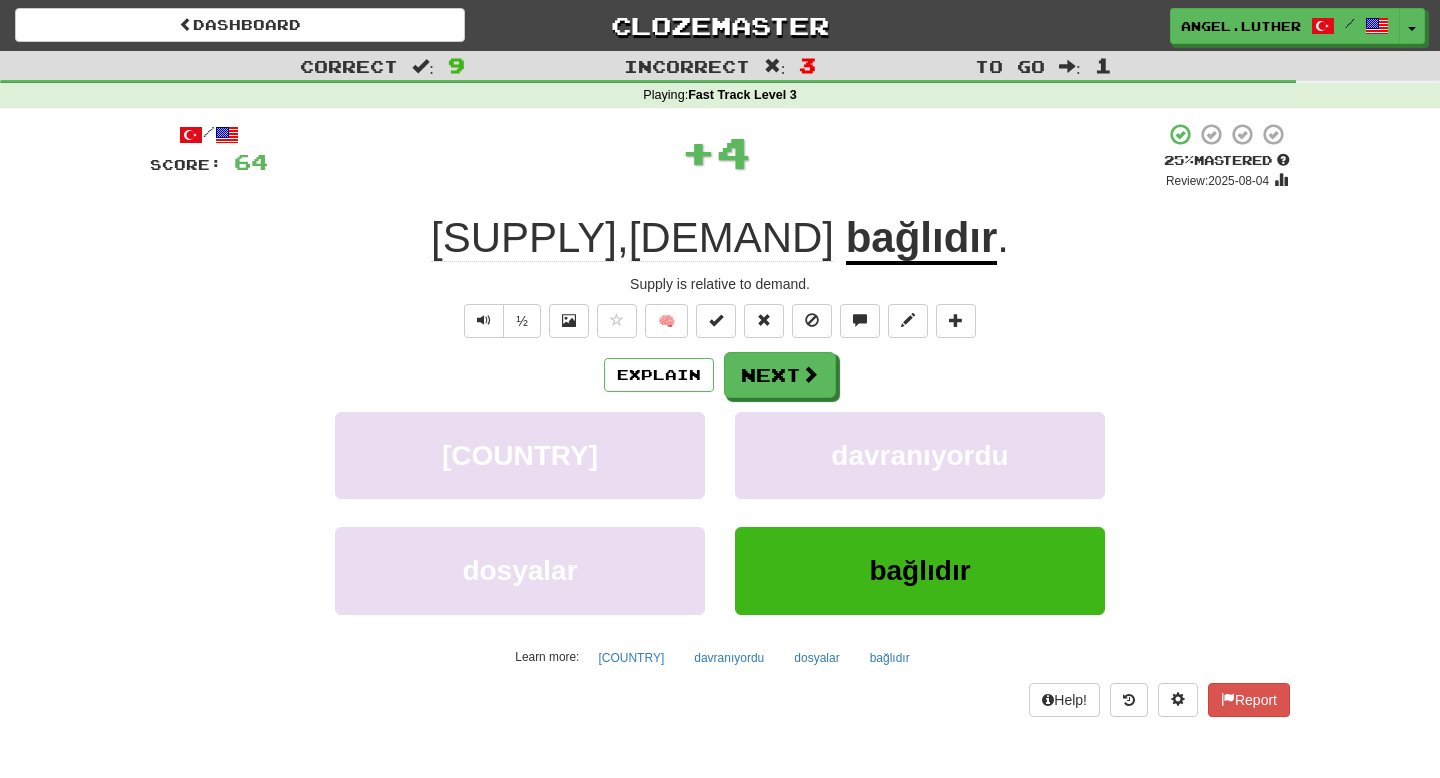 click on "/  Score:   64 + 4 25 %  Mastered Review:  2025-08-04 Arz ,  talebe   bağlıdır . Supply is relative to demand. ½ 🧠 Explain Next britanya davranıyordu dosyalar bağlıdır Learn more: britanya davranıyordu dosyalar bağlıdır  Help!  Report" at bounding box center (720, 419) 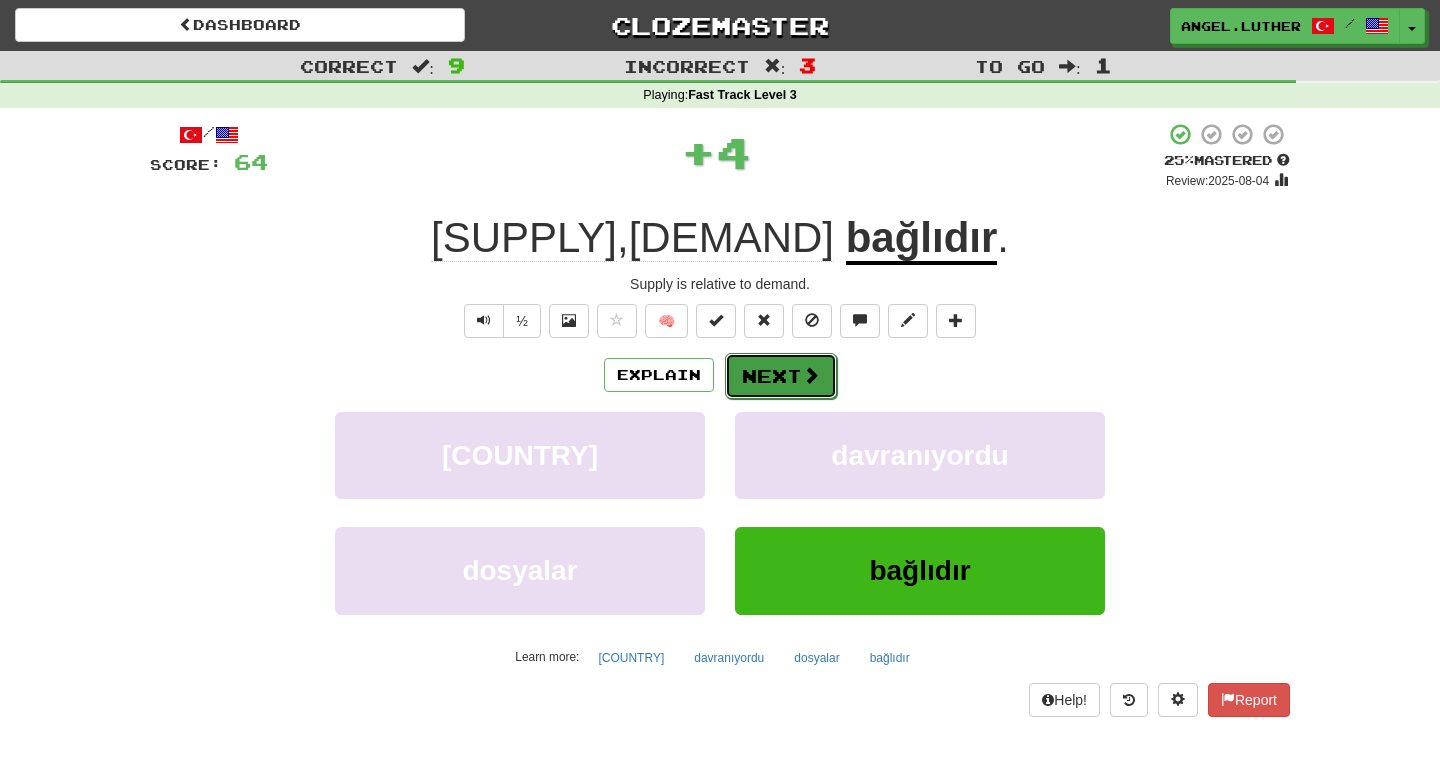 click on "Next" at bounding box center [781, 376] 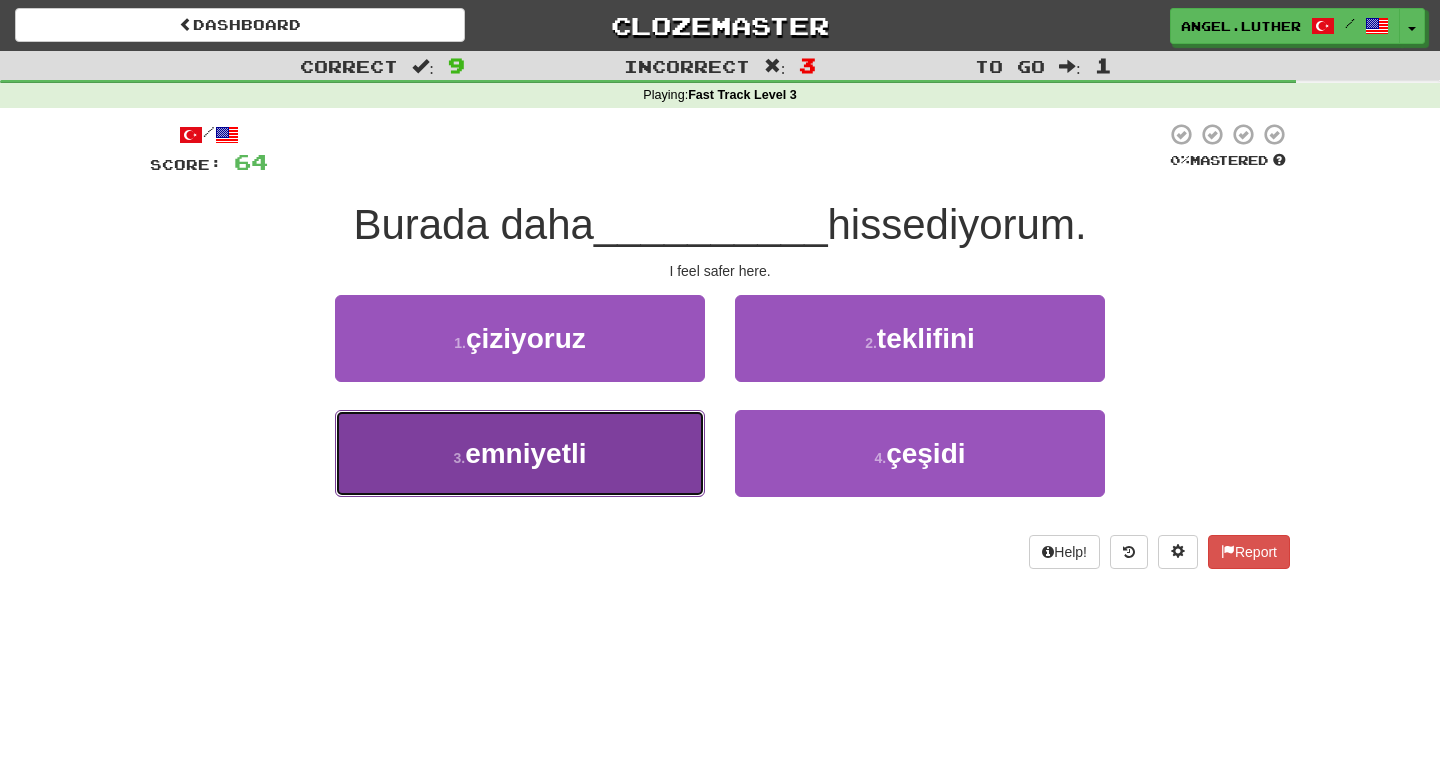 click on "3 .  emniyetli" at bounding box center [520, 453] 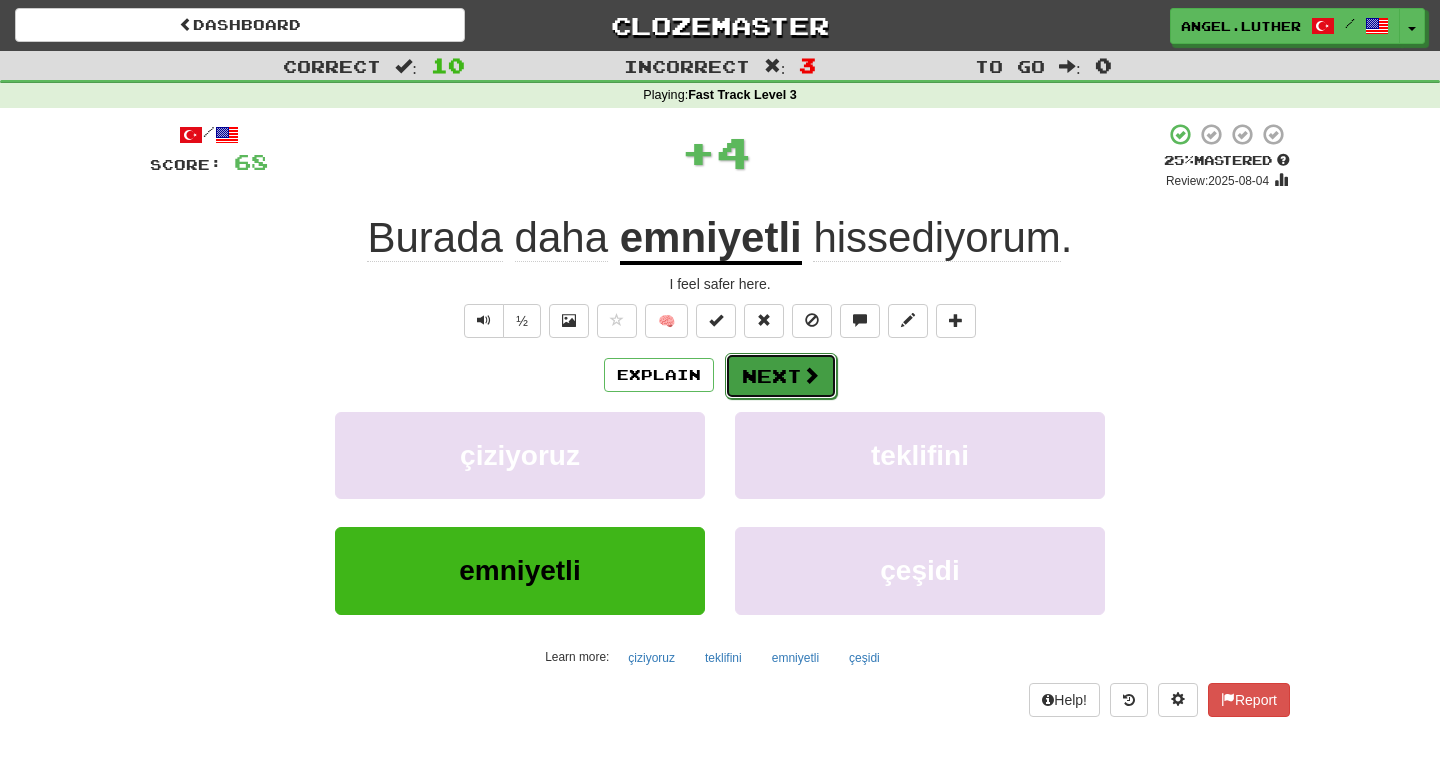 click on "Next" at bounding box center (781, 376) 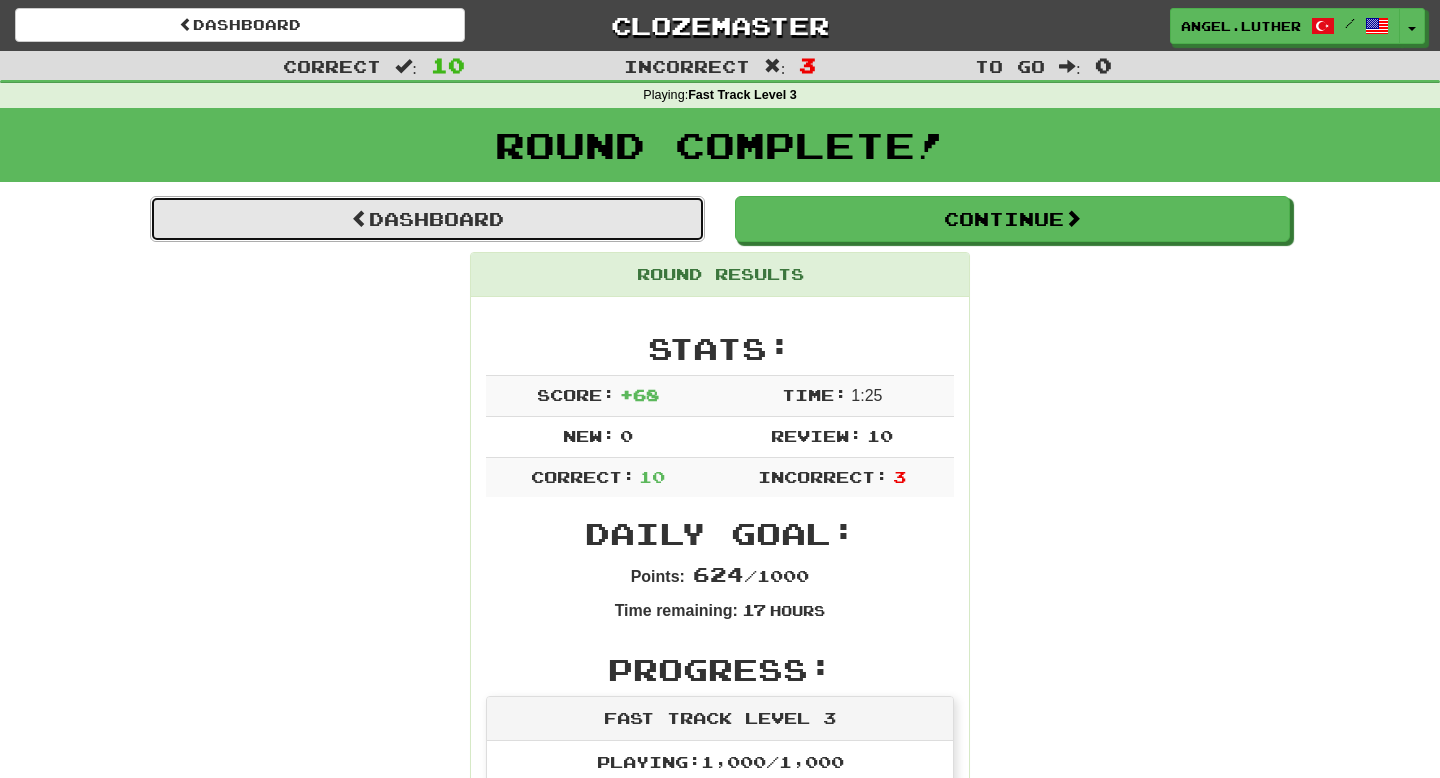click on "Dashboard" at bounding box center (427, 219) 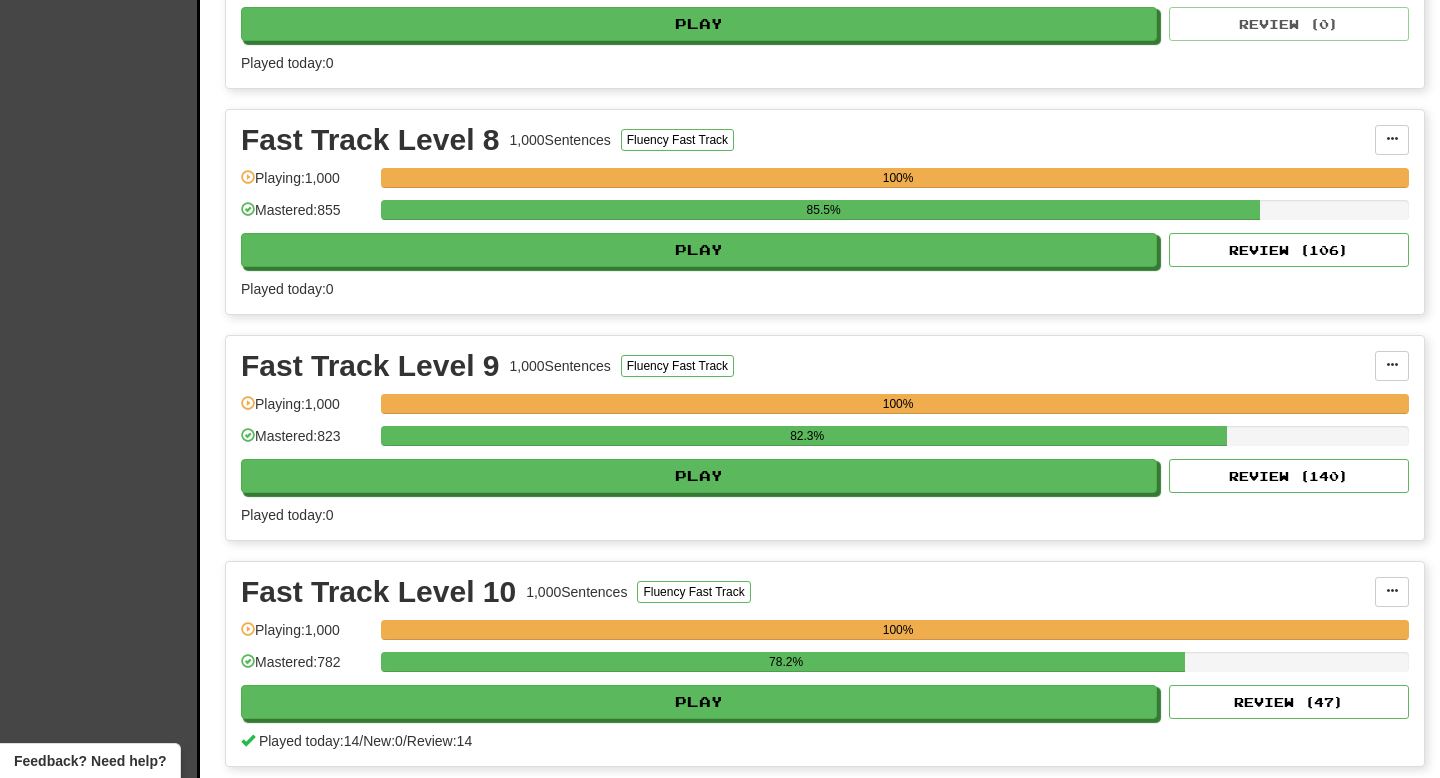 scroll, scrollTop: 2368, scrollLeft: 0, axis: vertical 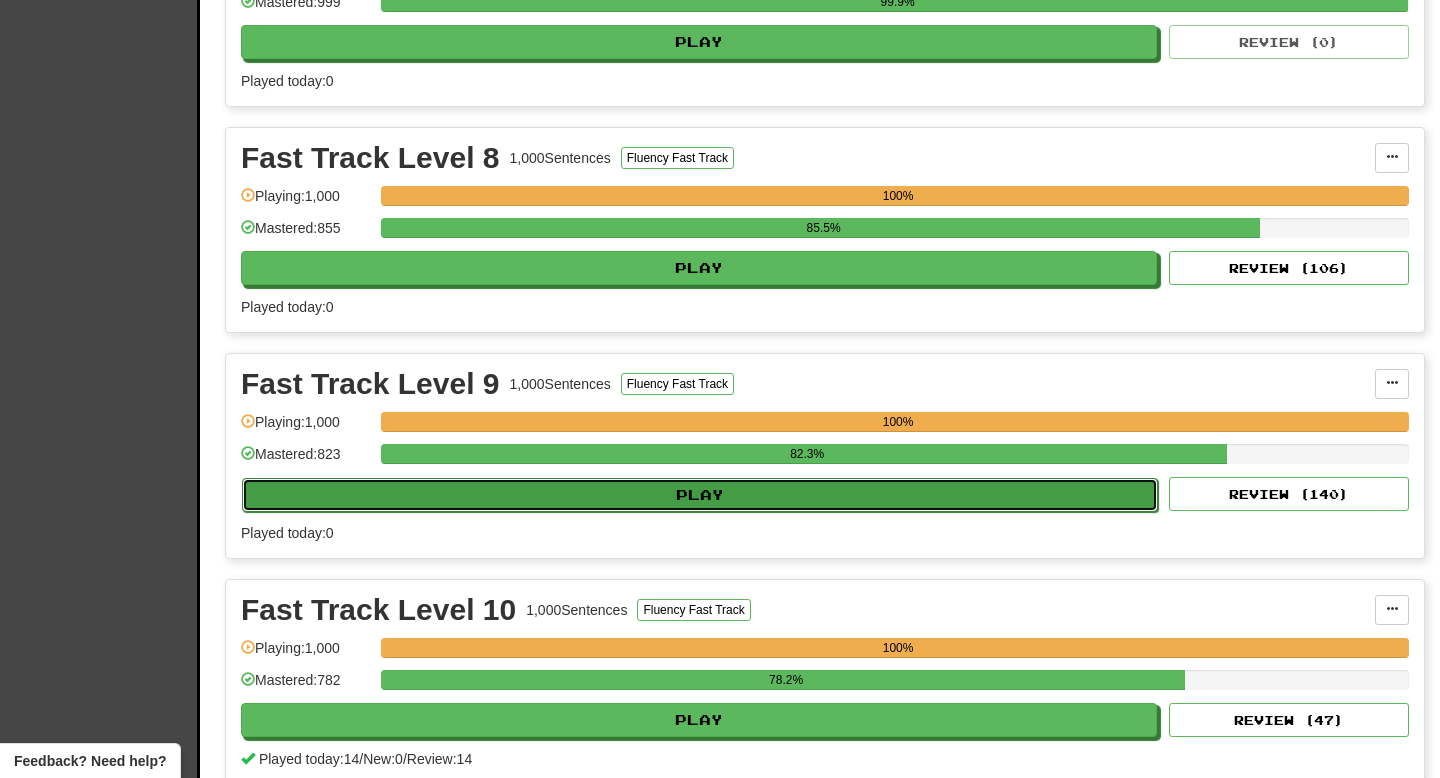 click on "Play" at bounding box center (700, 495) 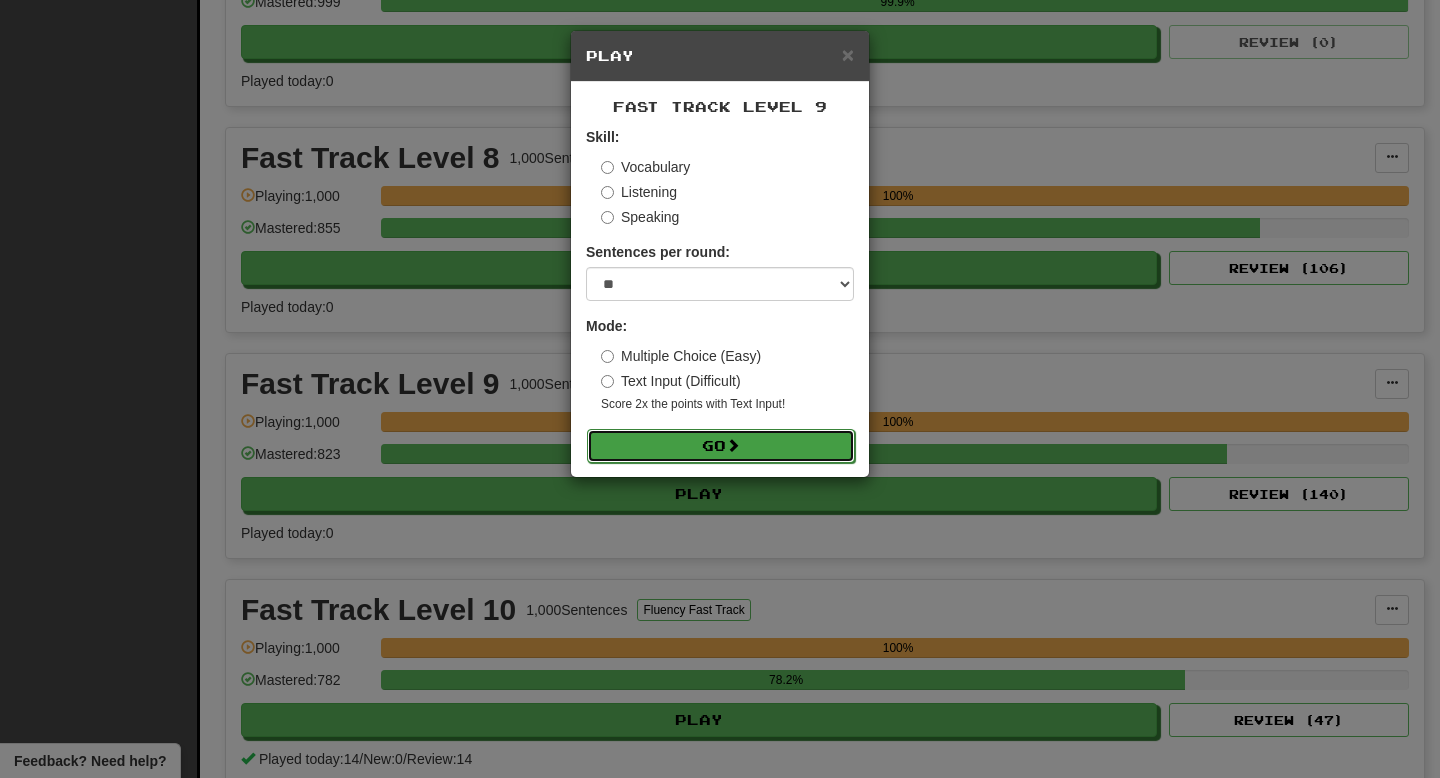 click on "Go" at bounding box center (721, 446) 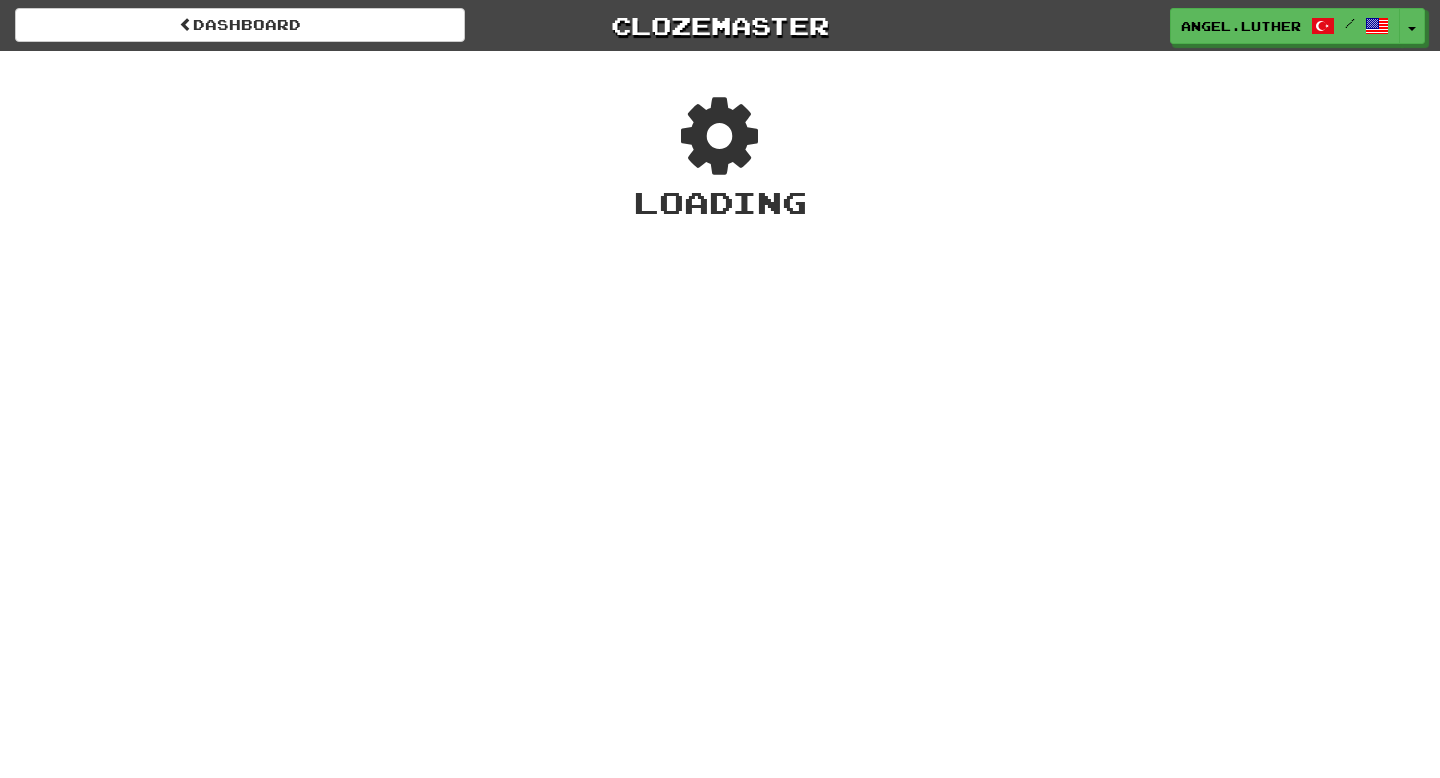 scroll, scrollTop: 0, scrollLeft: 0, axis: both 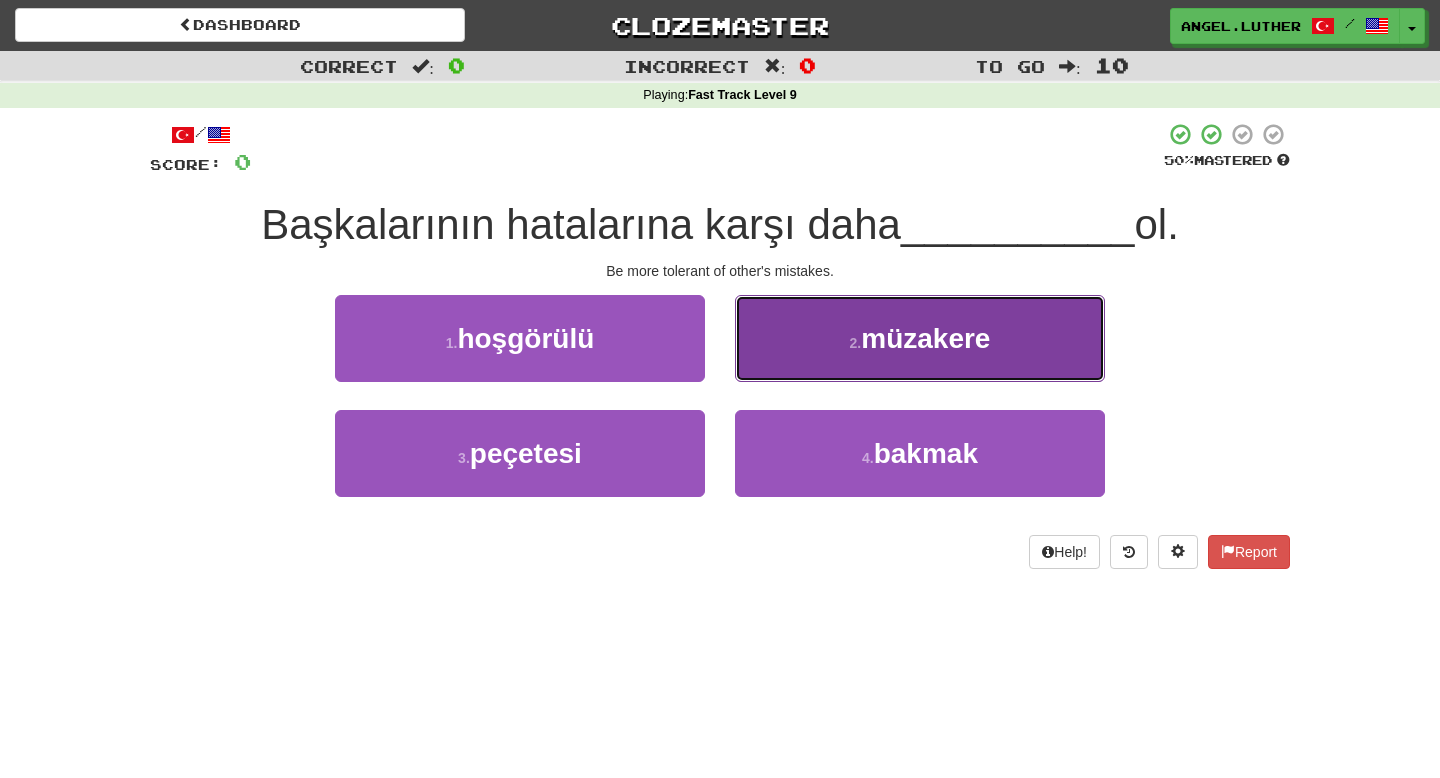 click on "[NUMBER] . müzakere" at bounding box center [920, 338] 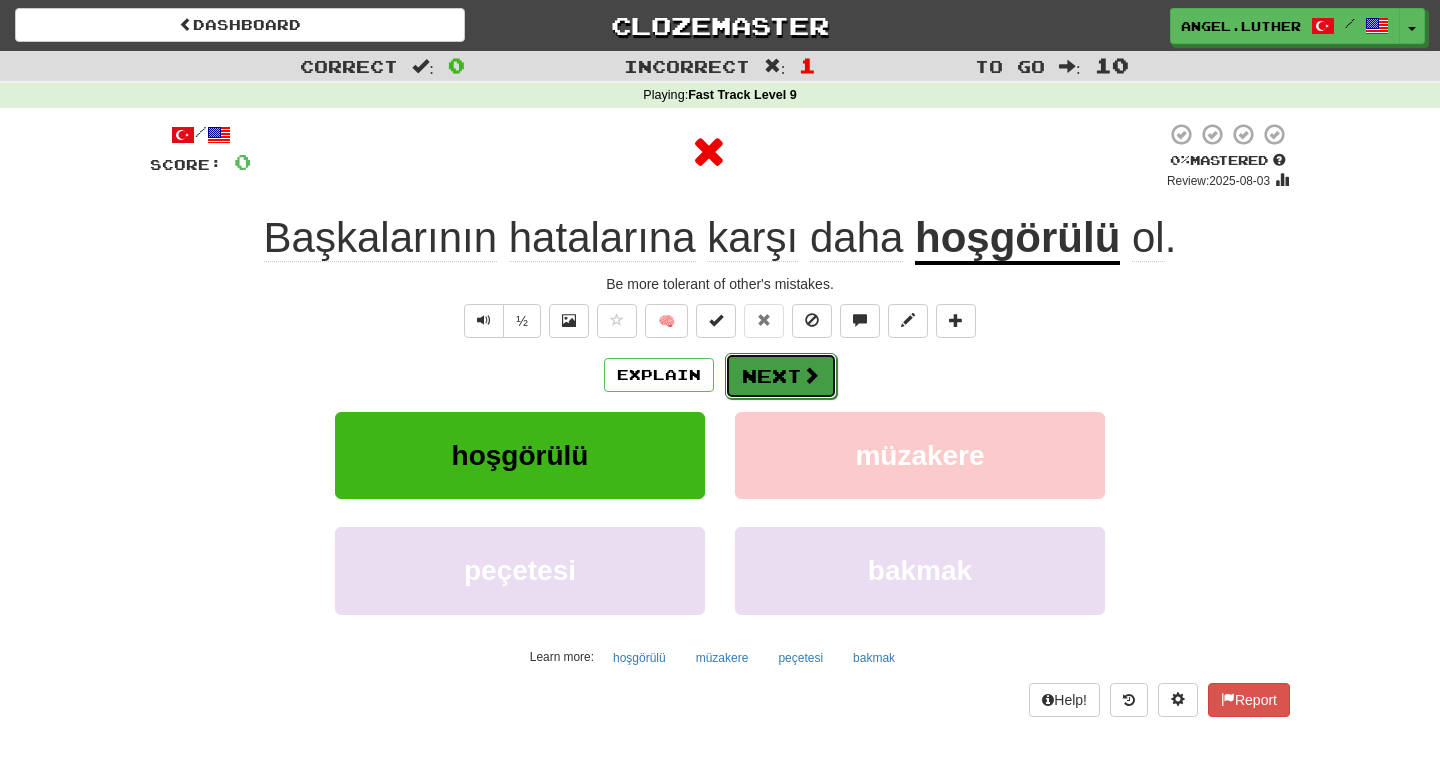 click on "Next" at bounding box center (781, 376) 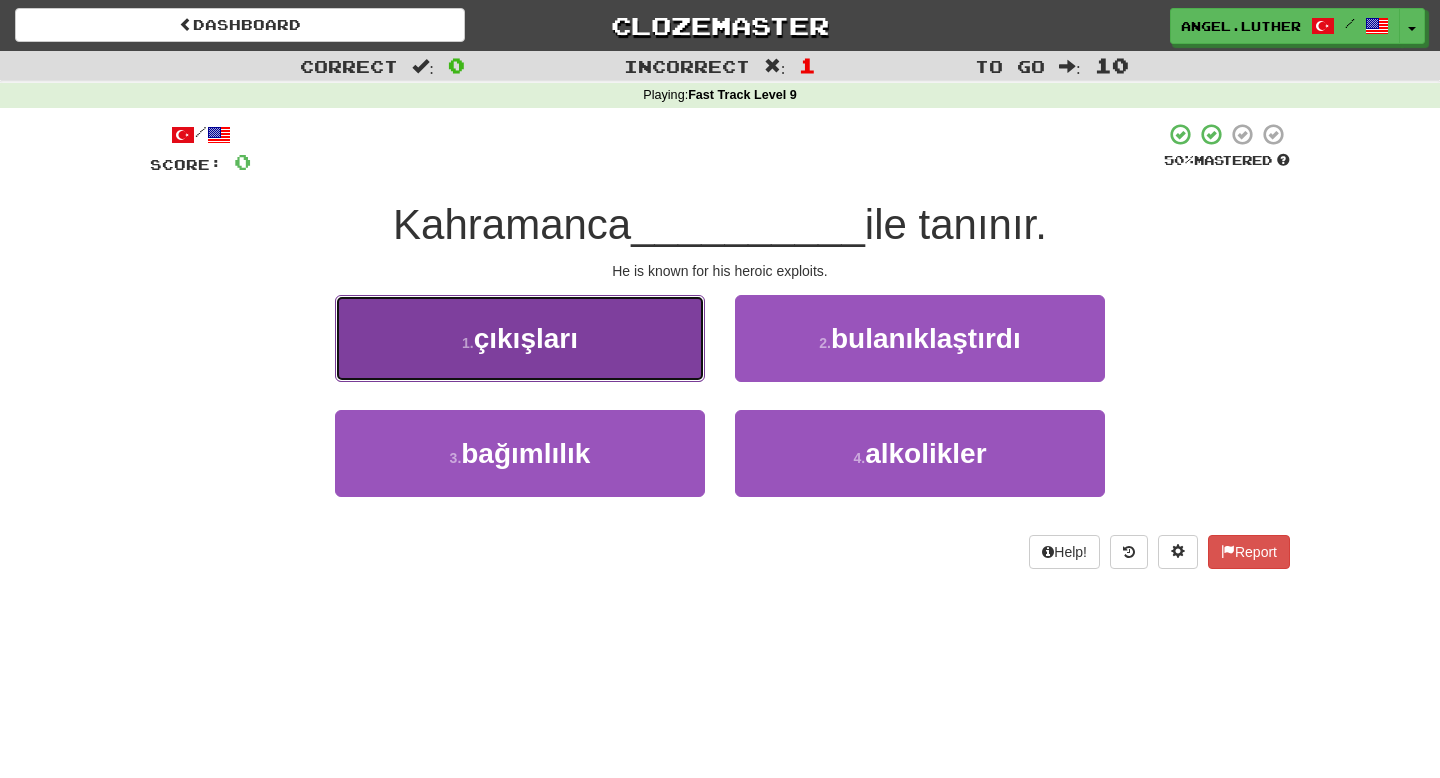 click on "1 .  çıkışları" at bounding box center (520, 338) 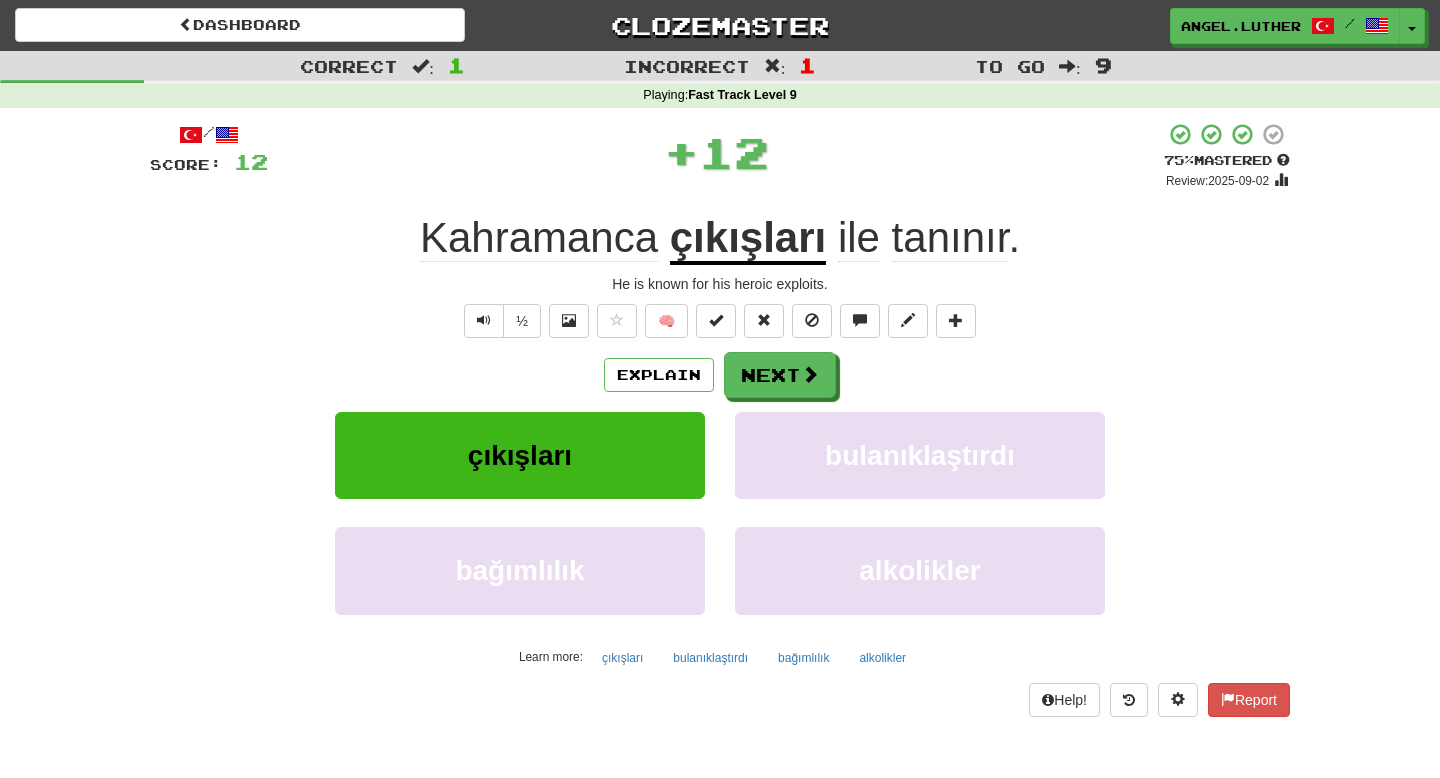 click on "çıkışları" at bounding box center [748, 239] 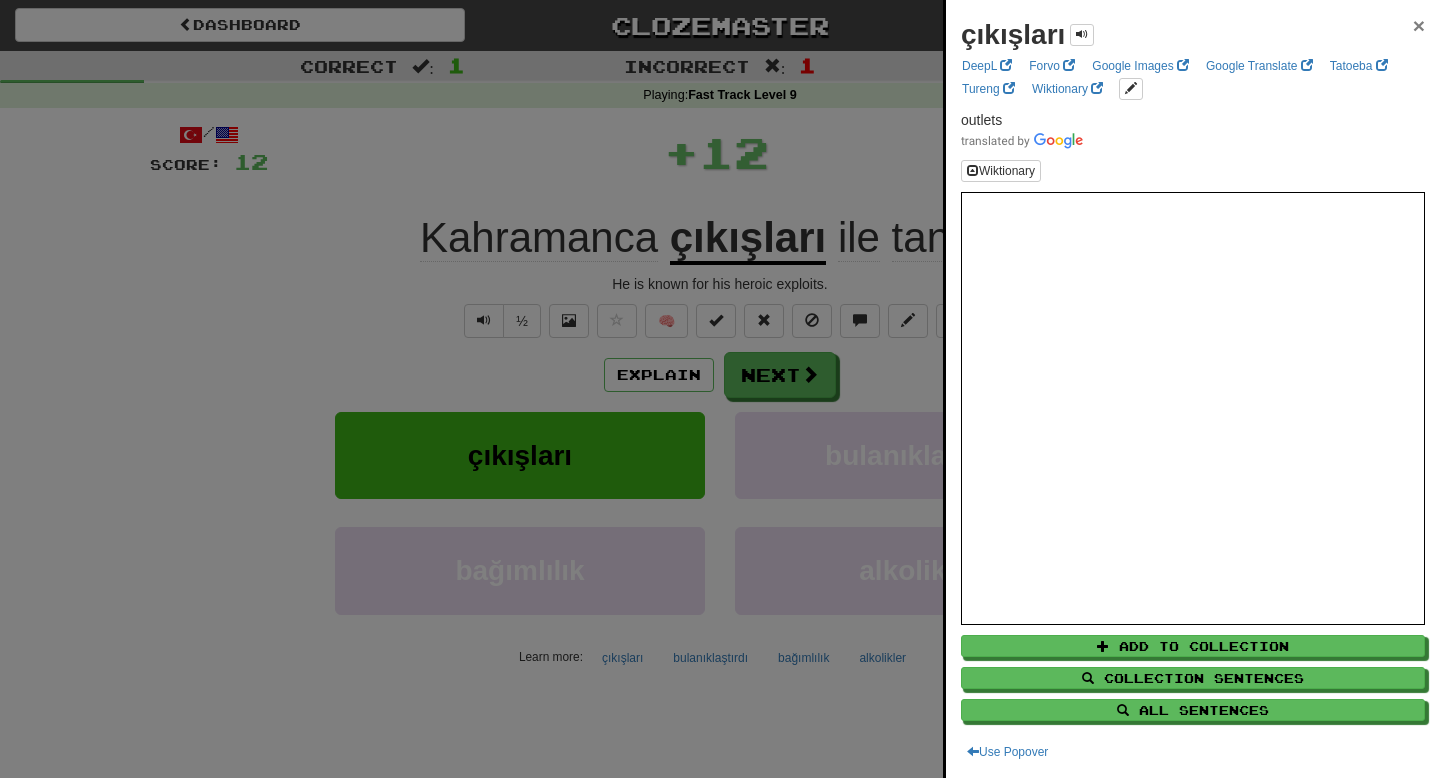 click on "×" at bounding box center (1419, 25) 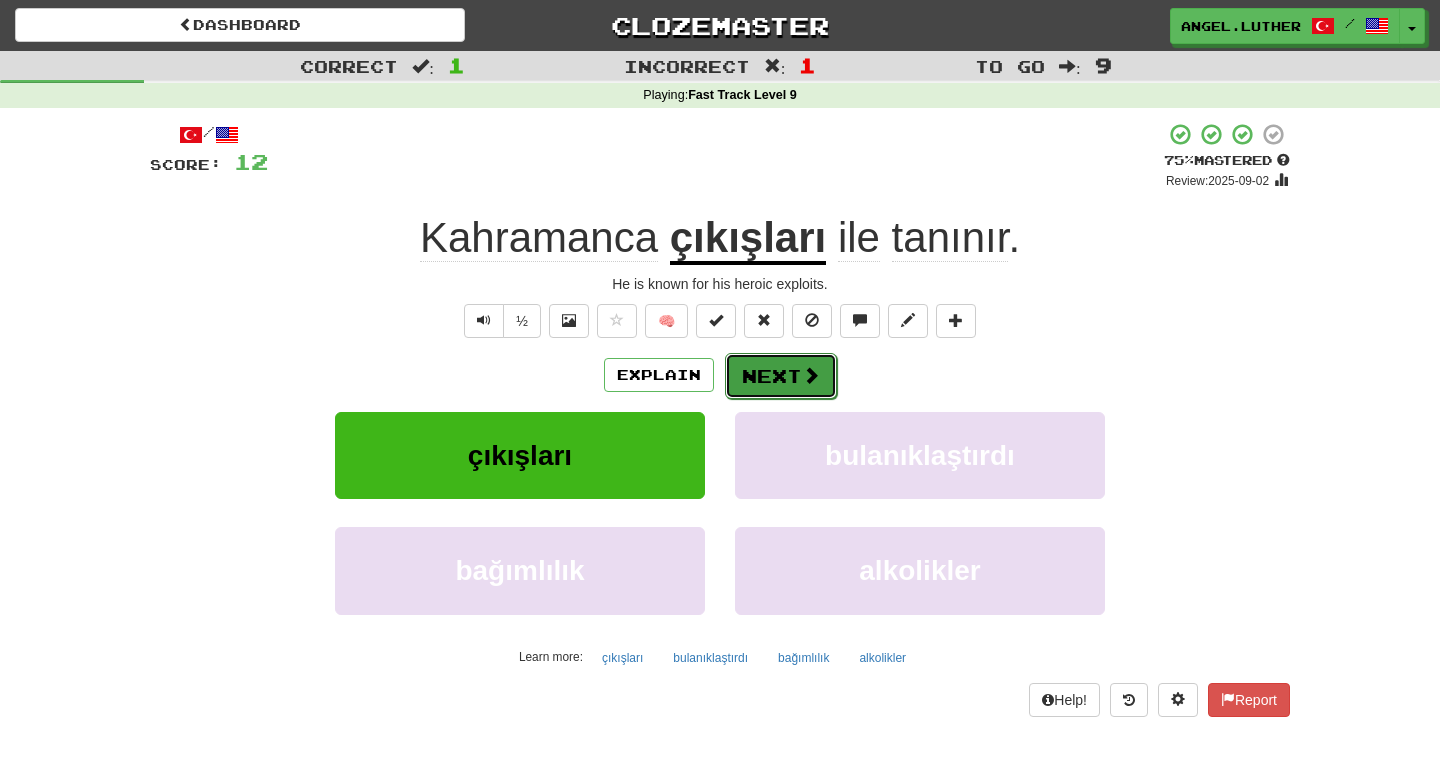 click on "Next" at bounding box center [781, 376] 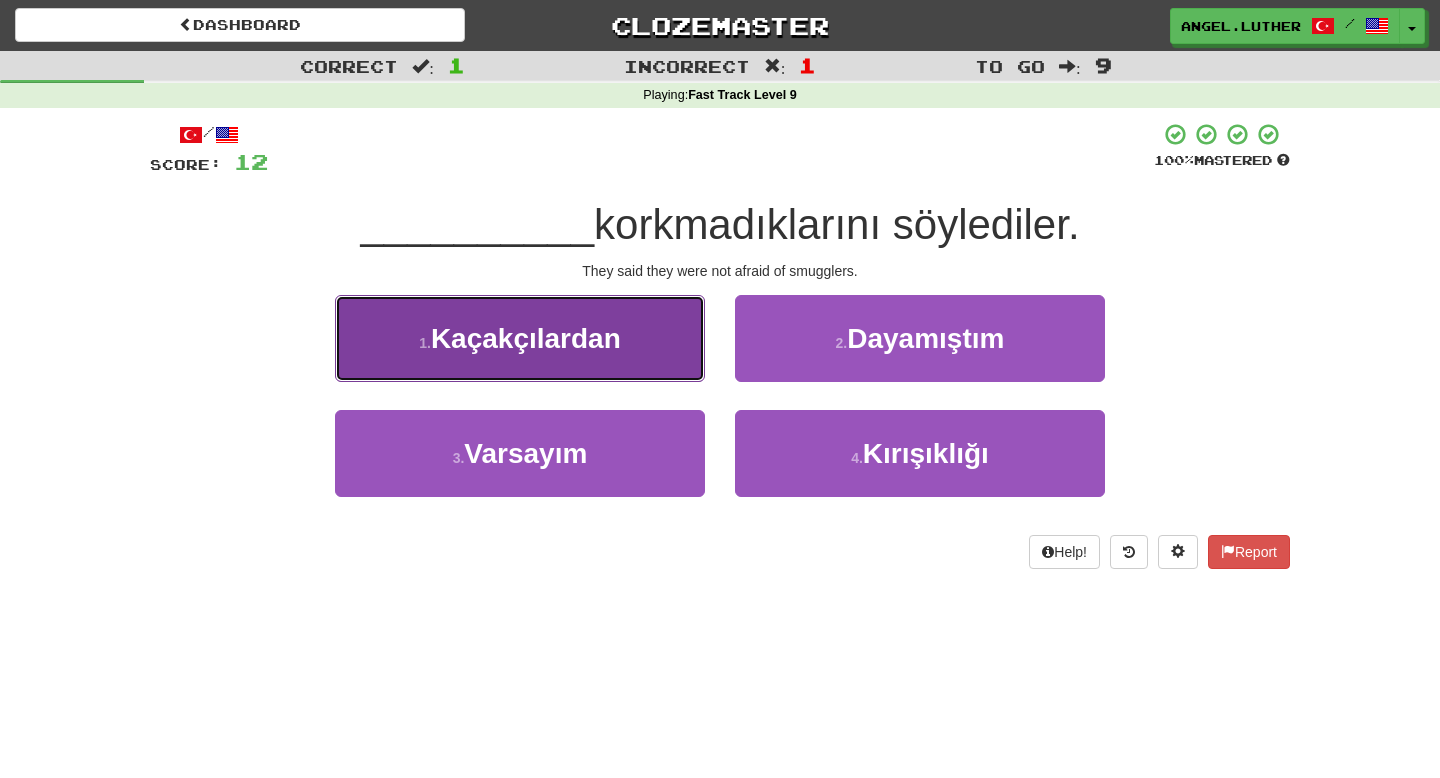 click on "Kaçakçılardan" at bounding box center (526, 338) 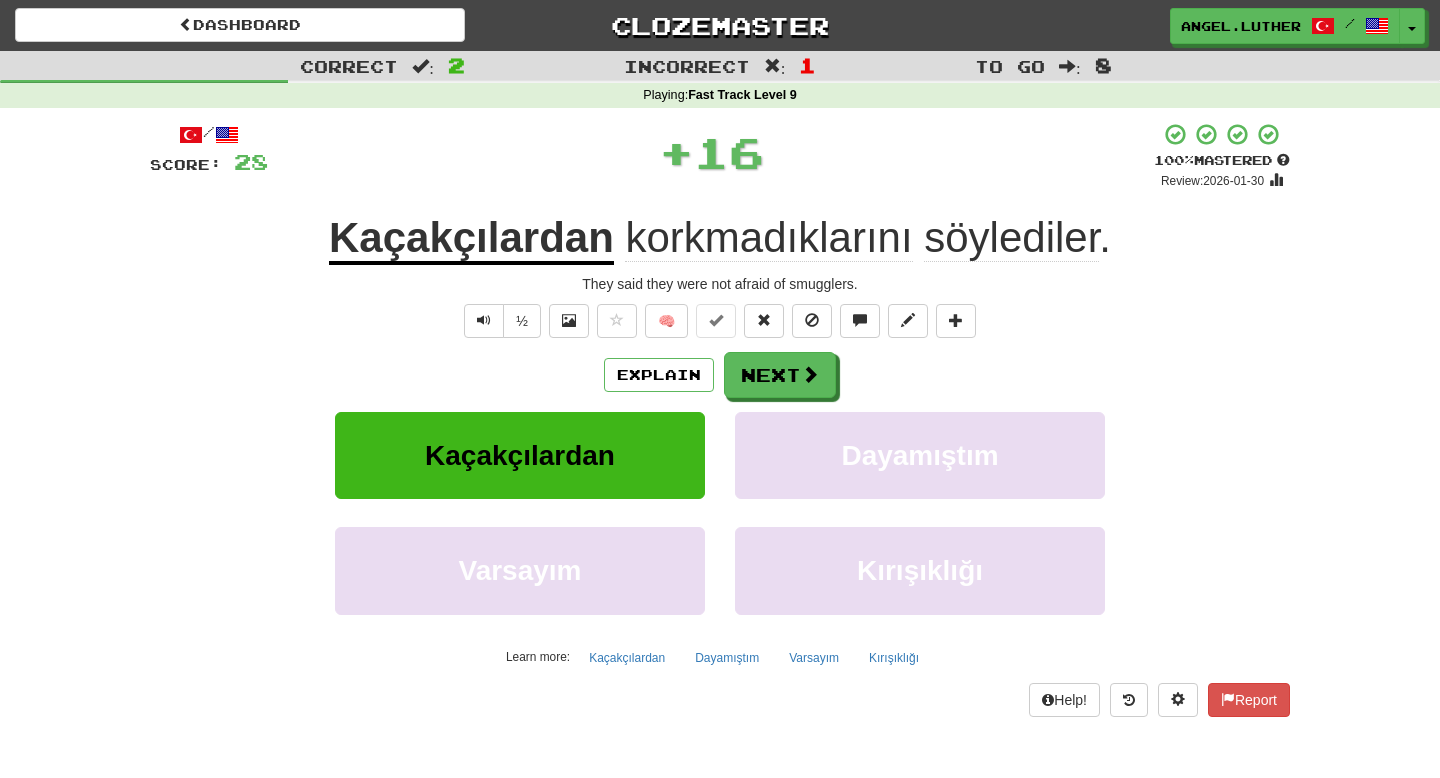 click on "Kaçakçılardan" at bounding box center (471, 239) 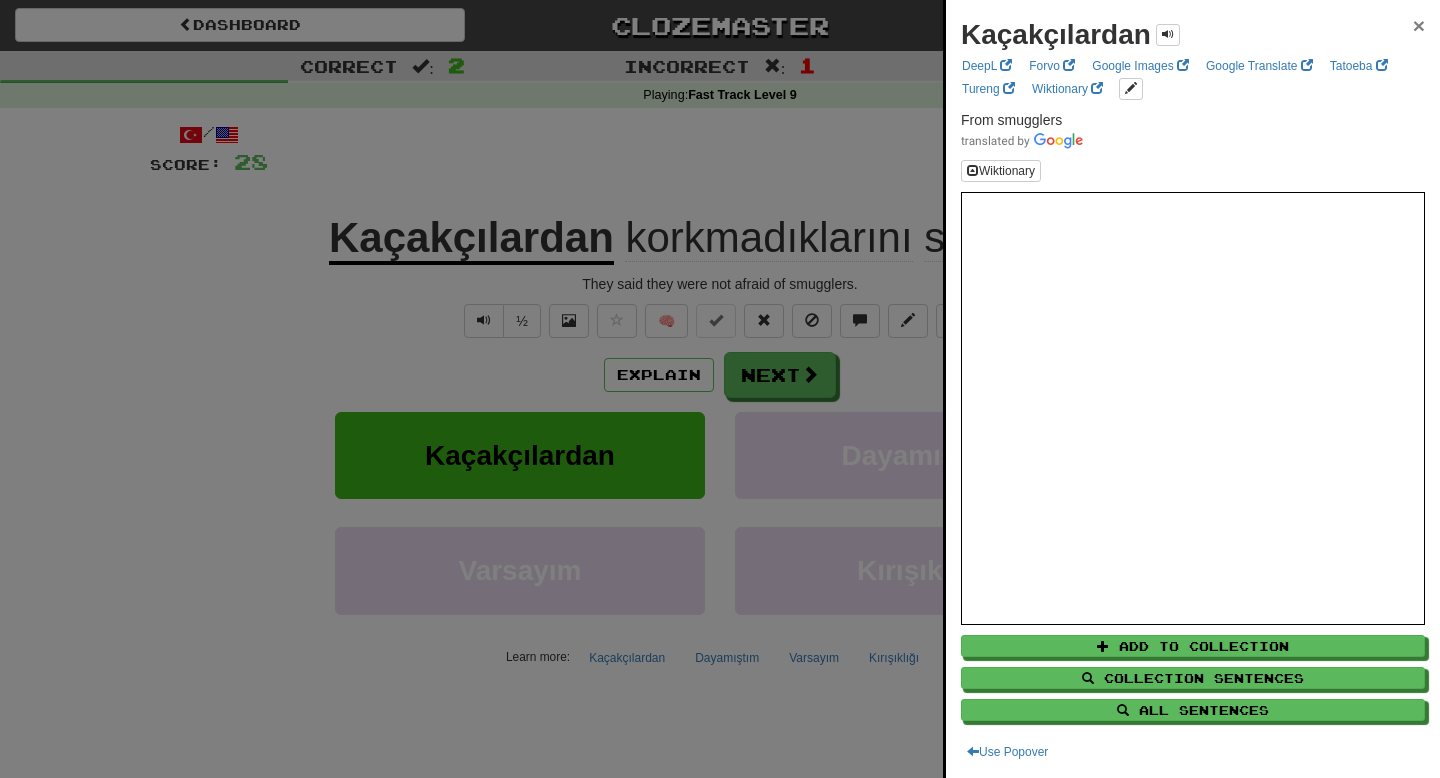 click on "×" at bounding box center (1419, 25) 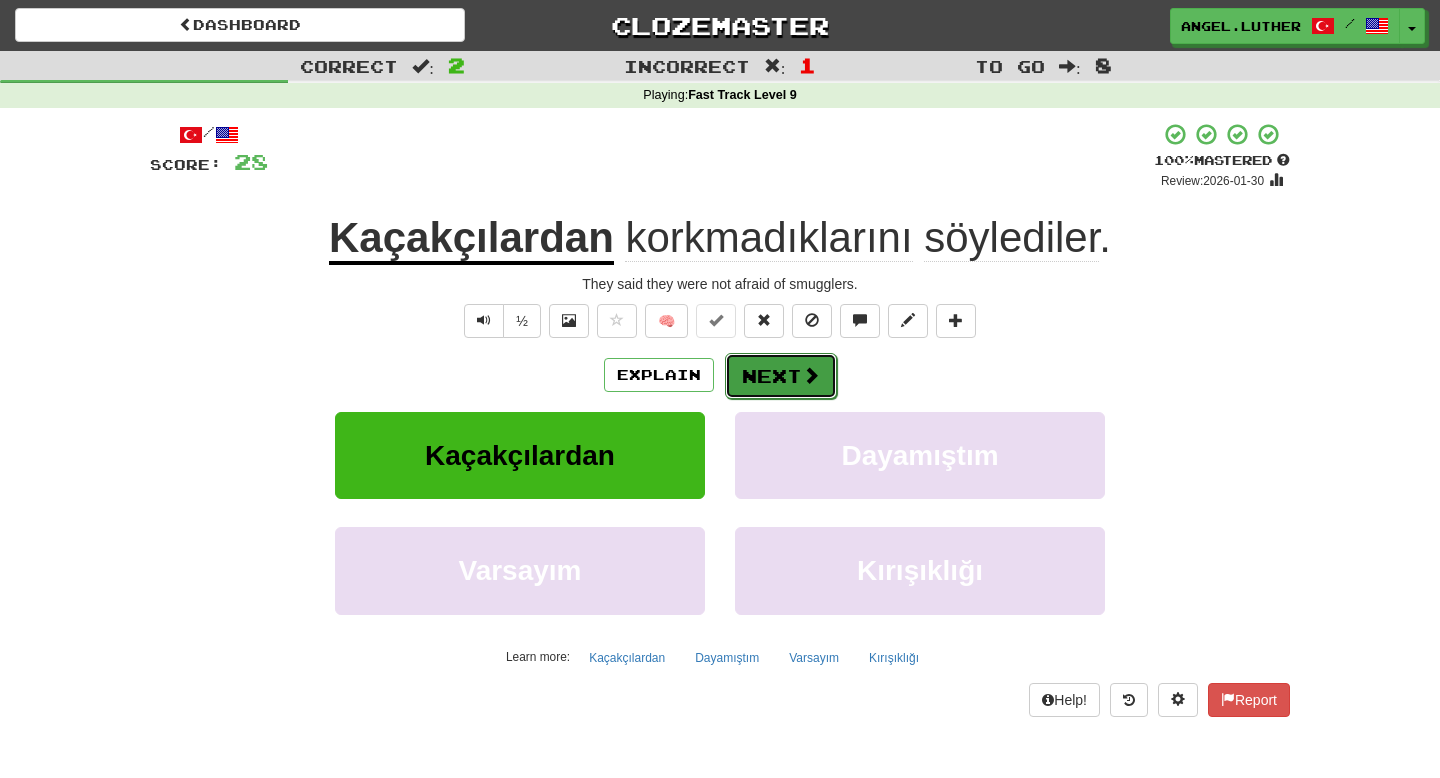 click on "Next" at bounding box center [781, 376] 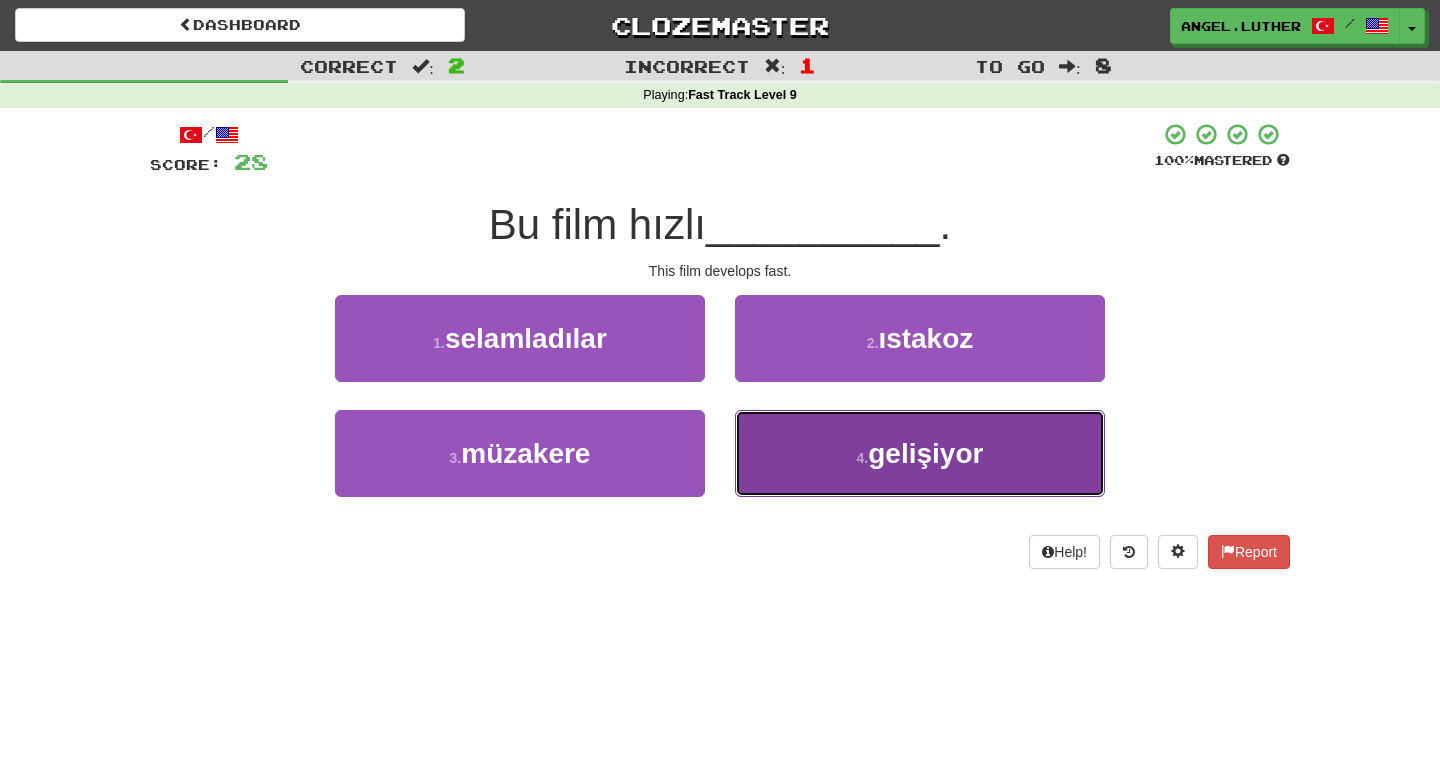 click on "4 .  gelişiyor" at bounding box center (920, 453) 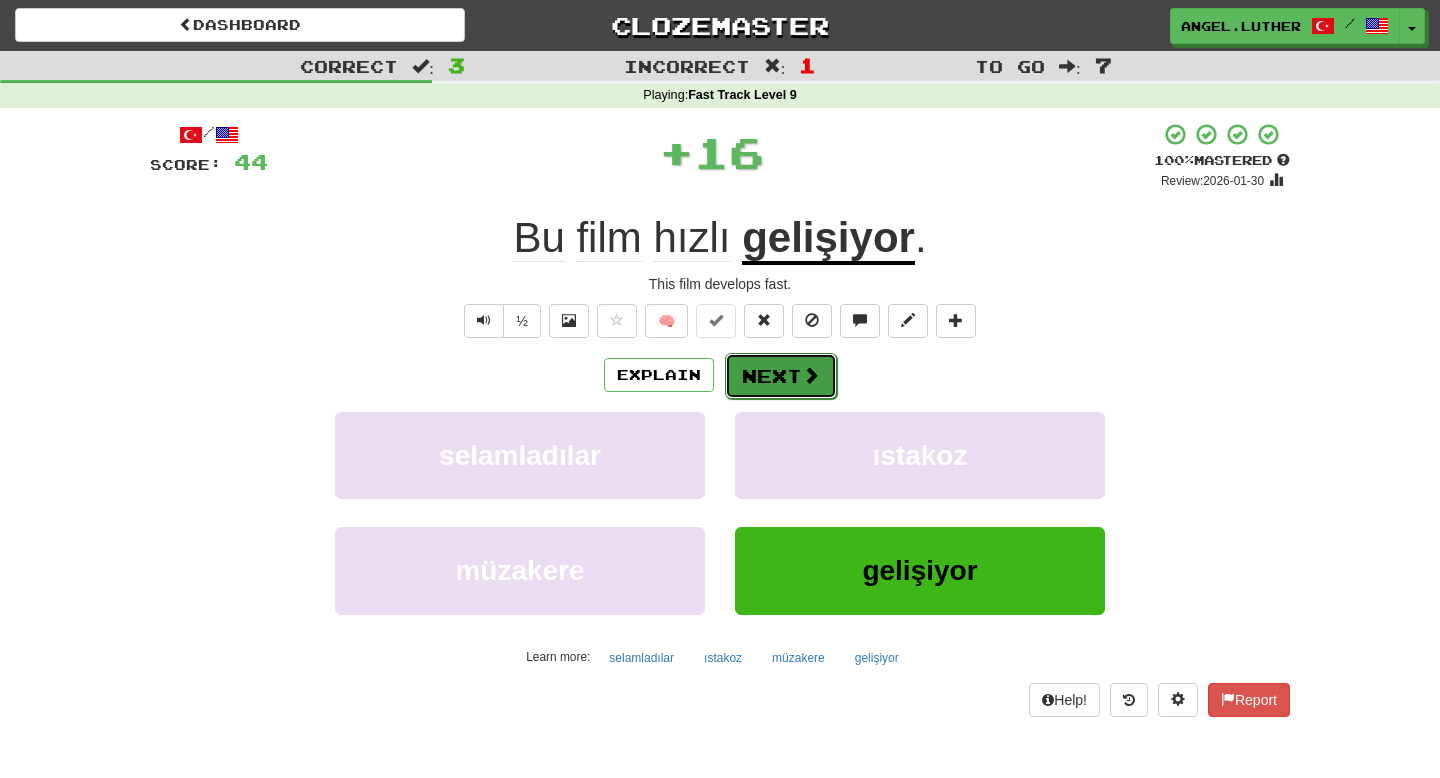 click on "Next" at bounding box center [781, 376] 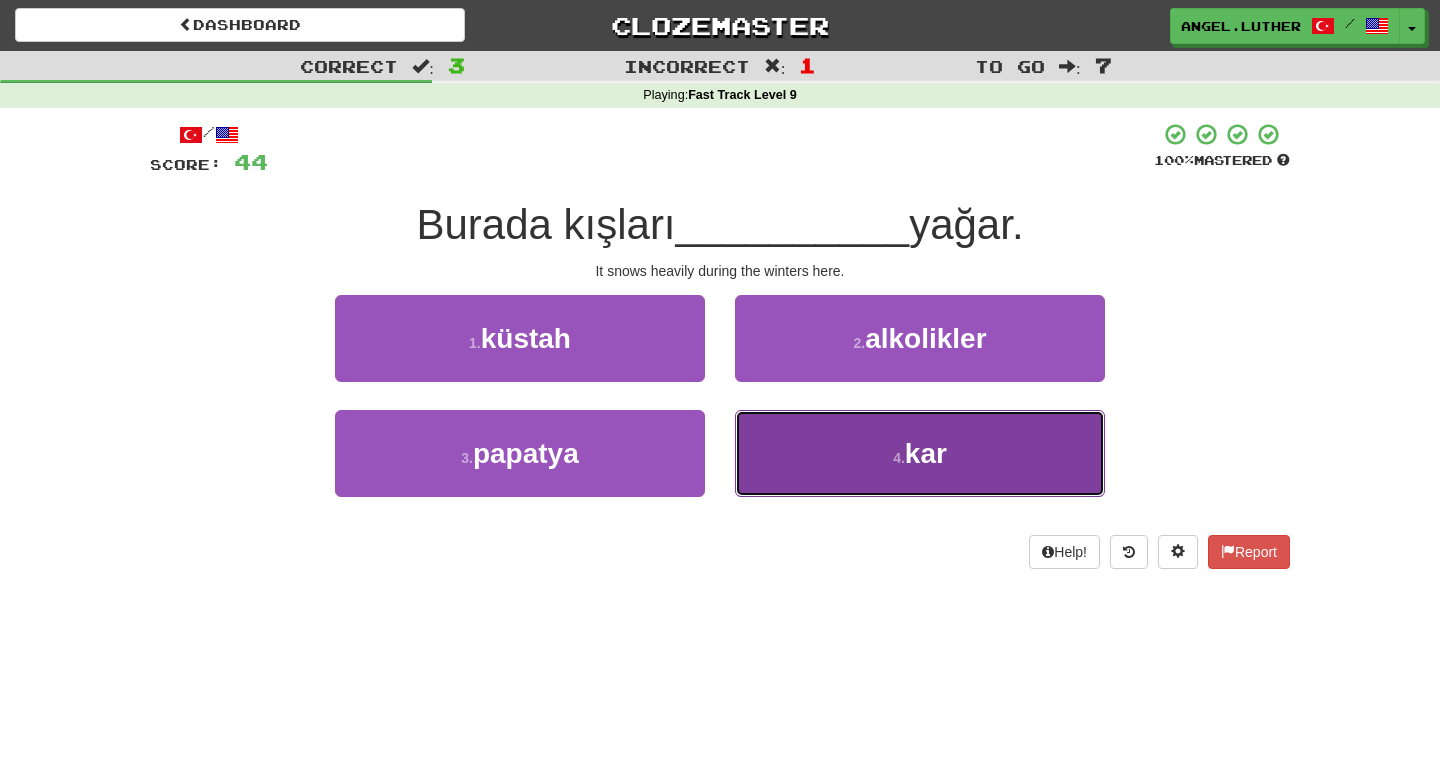click on "[NUMBER] . kar" at bounding box center (920, 453) 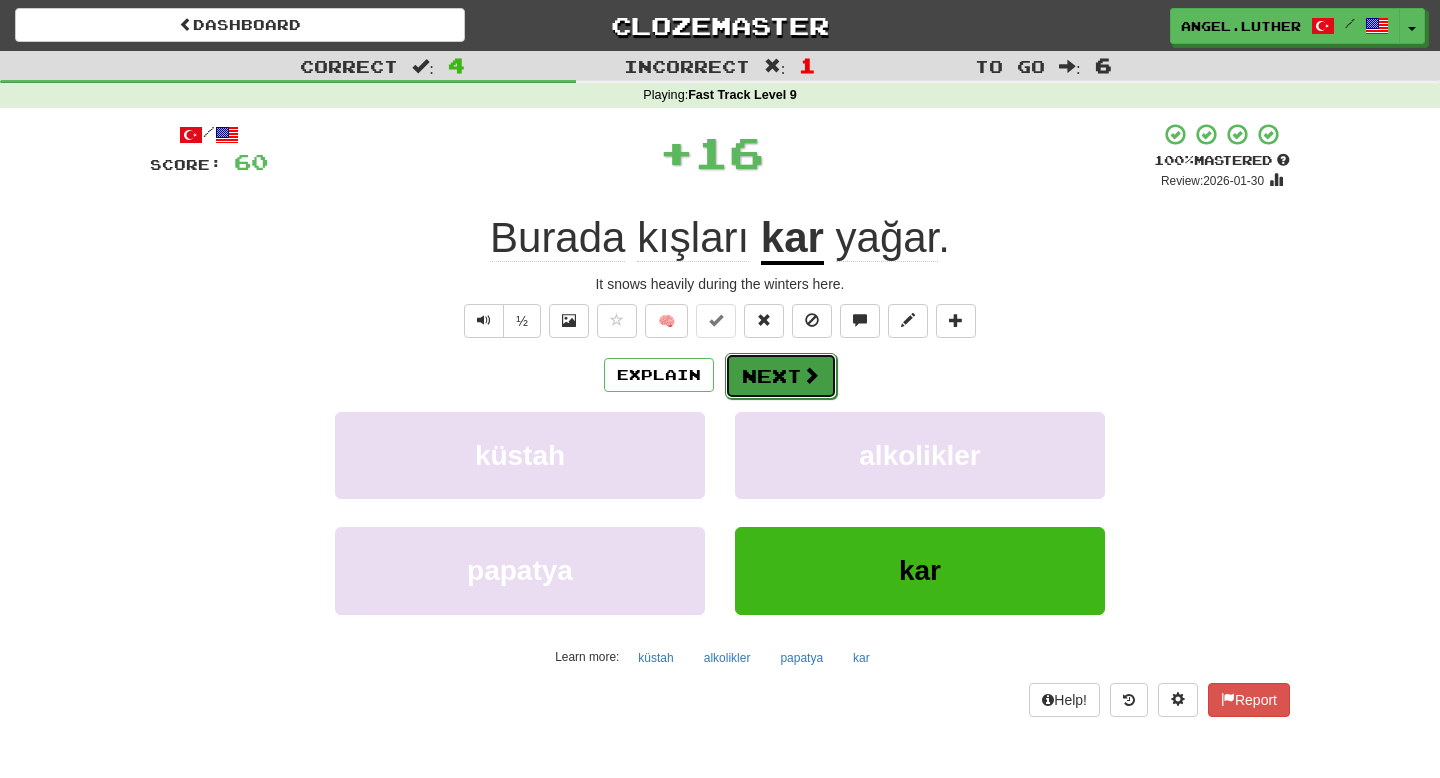 click on "Next" at bounding box center [781, 376] 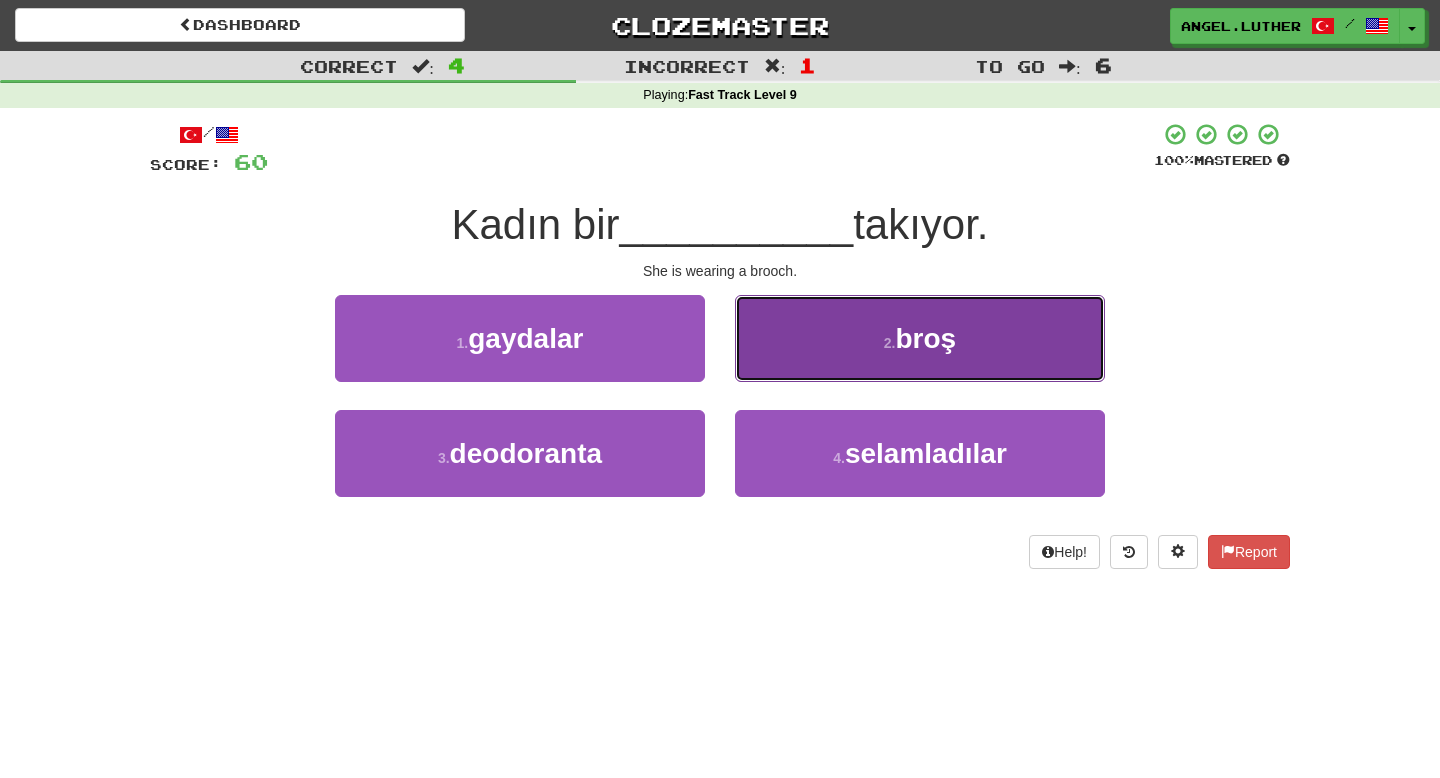 click on "broş" at bounding box center (926, 338) 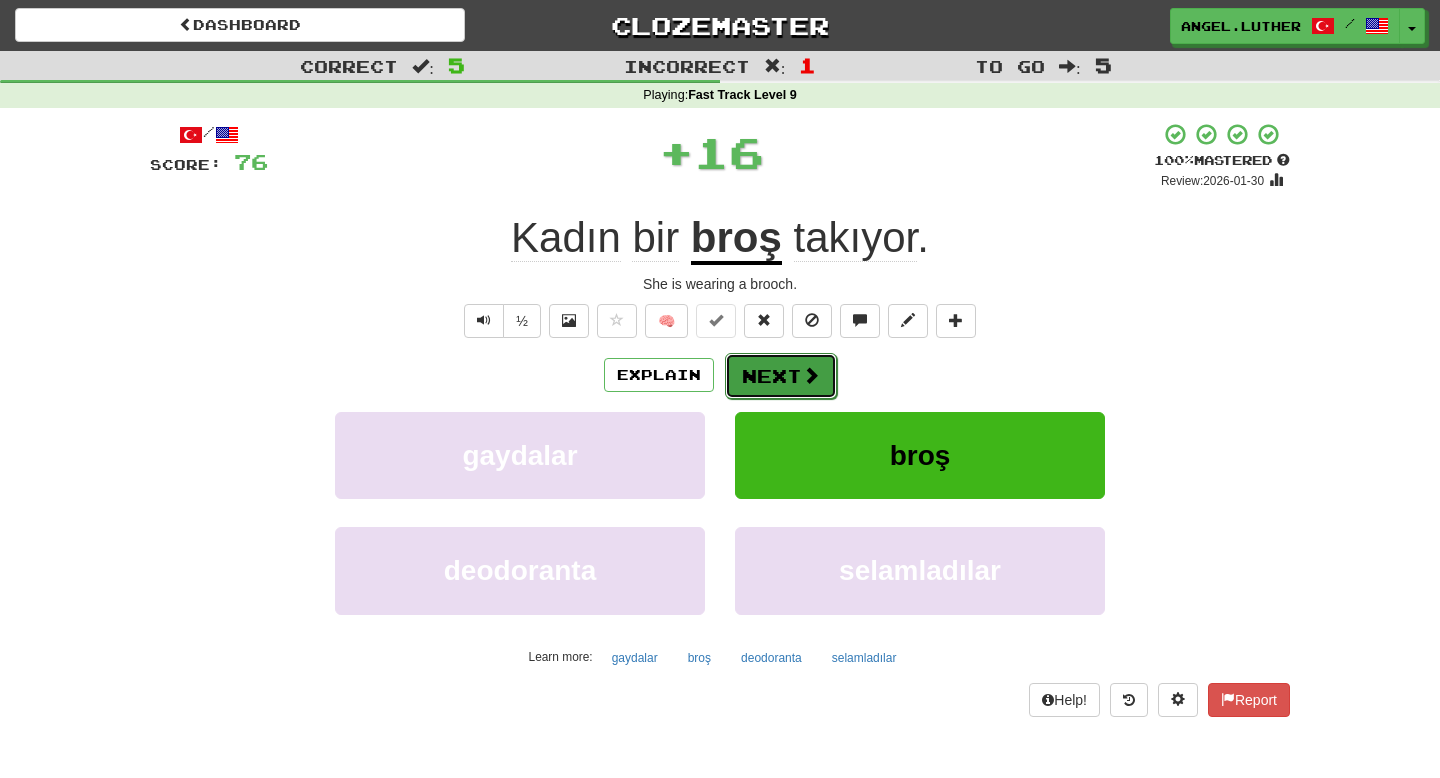 click on "Next" at bounding box center (781, 376) 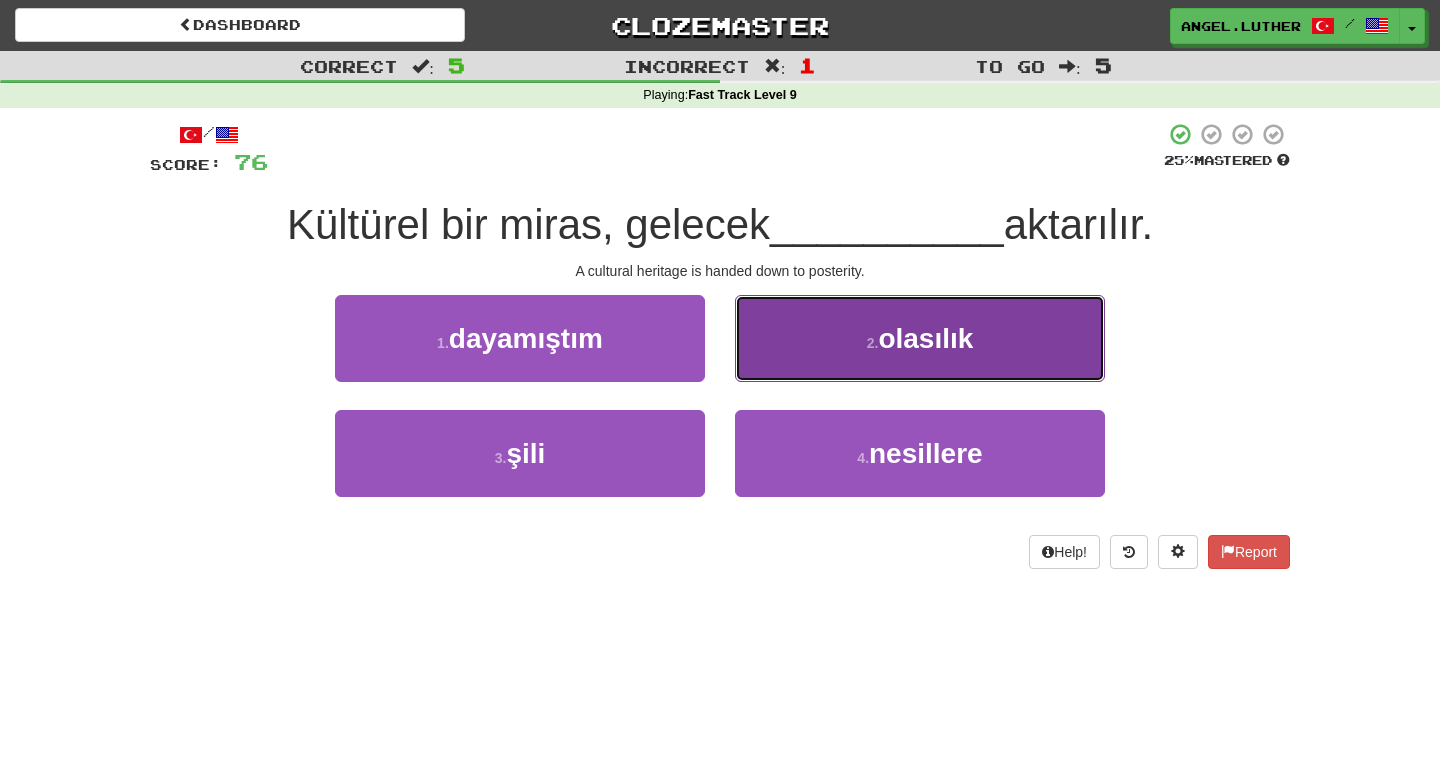 click on "olasılık" at bounding box center [925, 338] 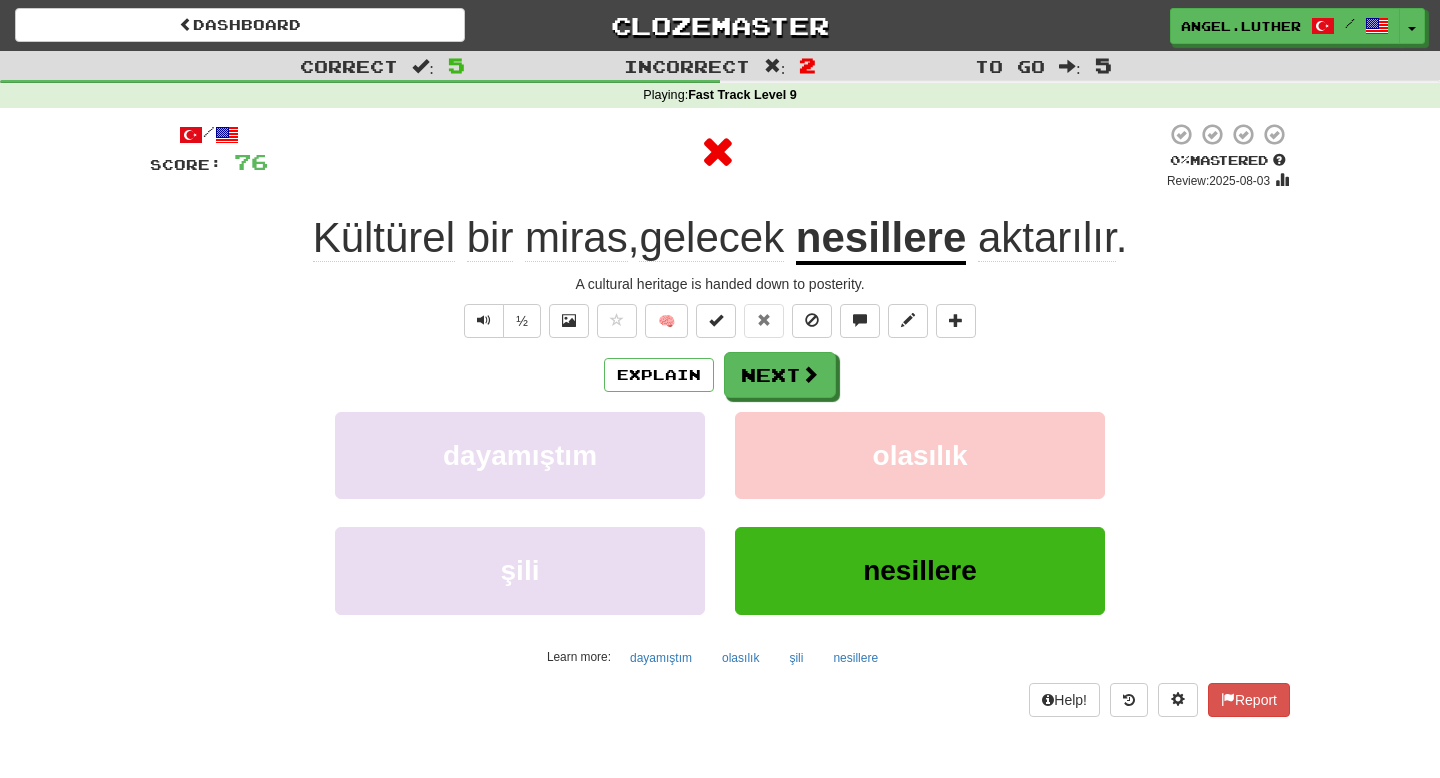 click on "nesillere" at bounding box center [881, 239] 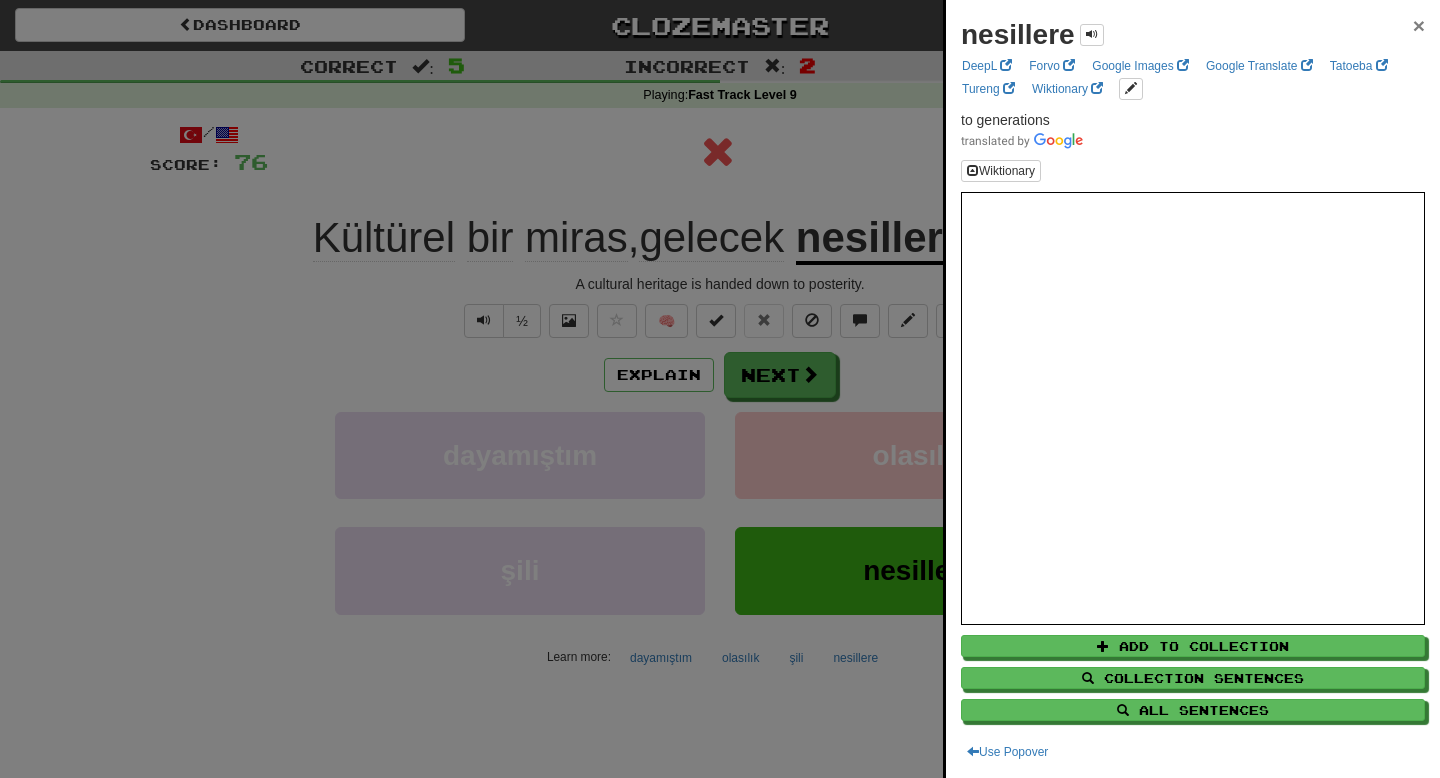 click on "×" at bounding box center (1419, 25) 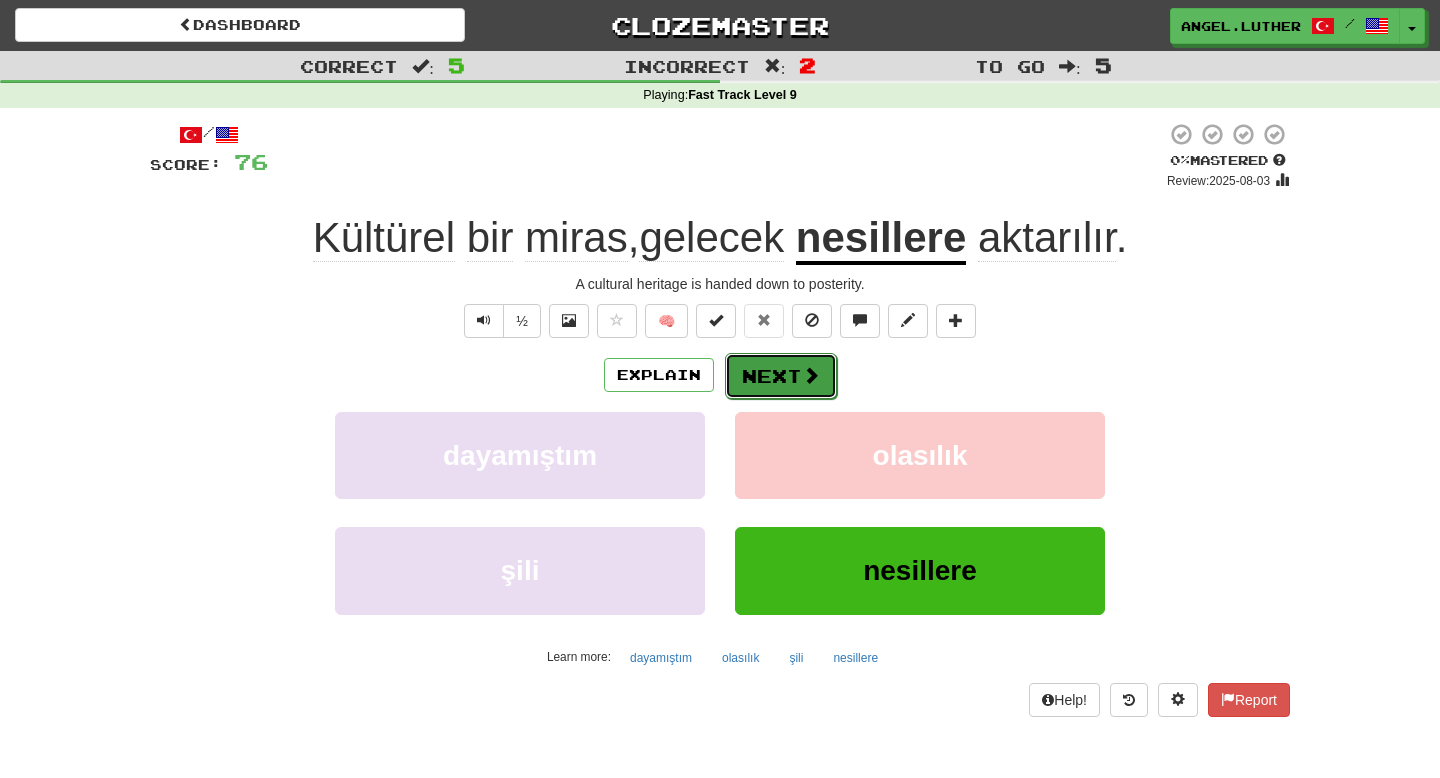 click on "Next" at bounding box center (781, 376) 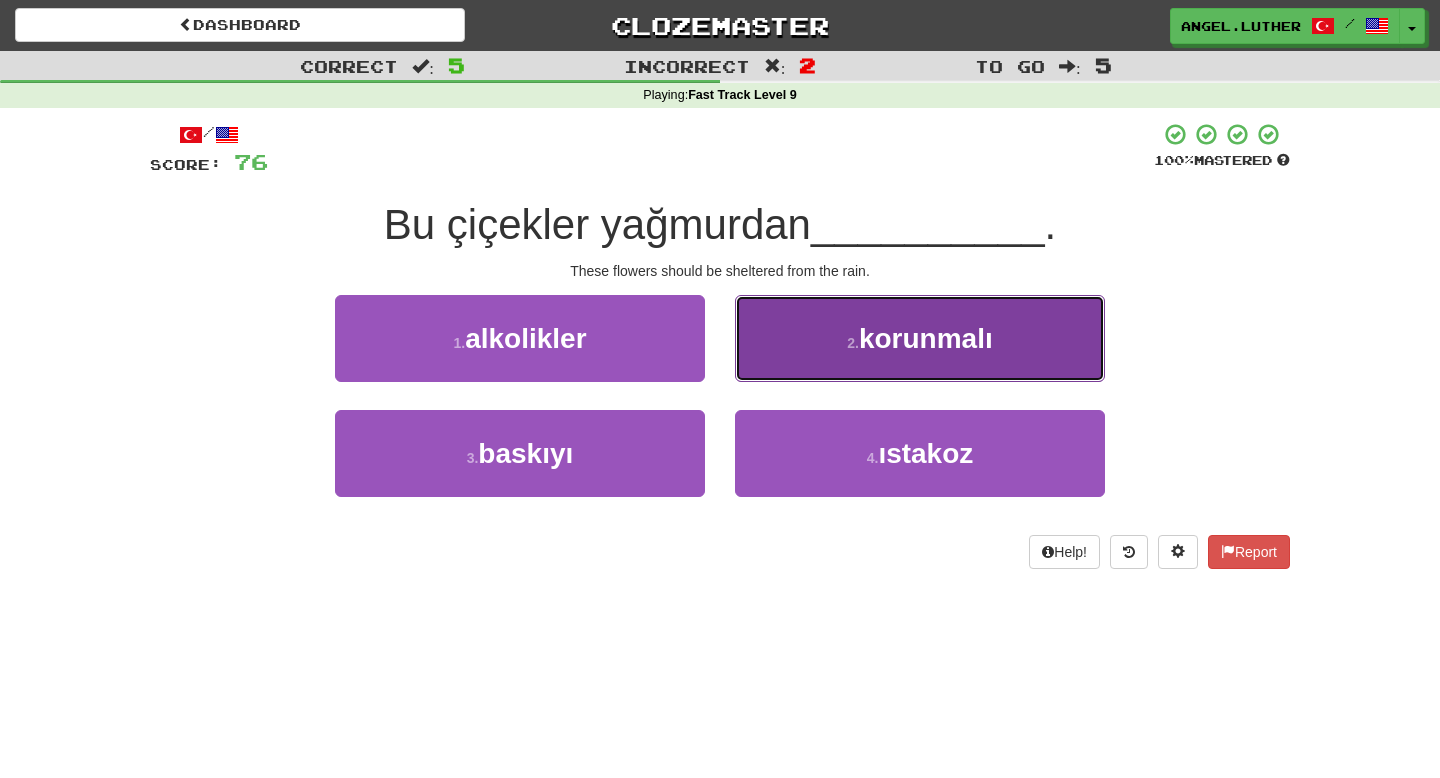 click on "korunmalı" at bounding box center [926, 338] 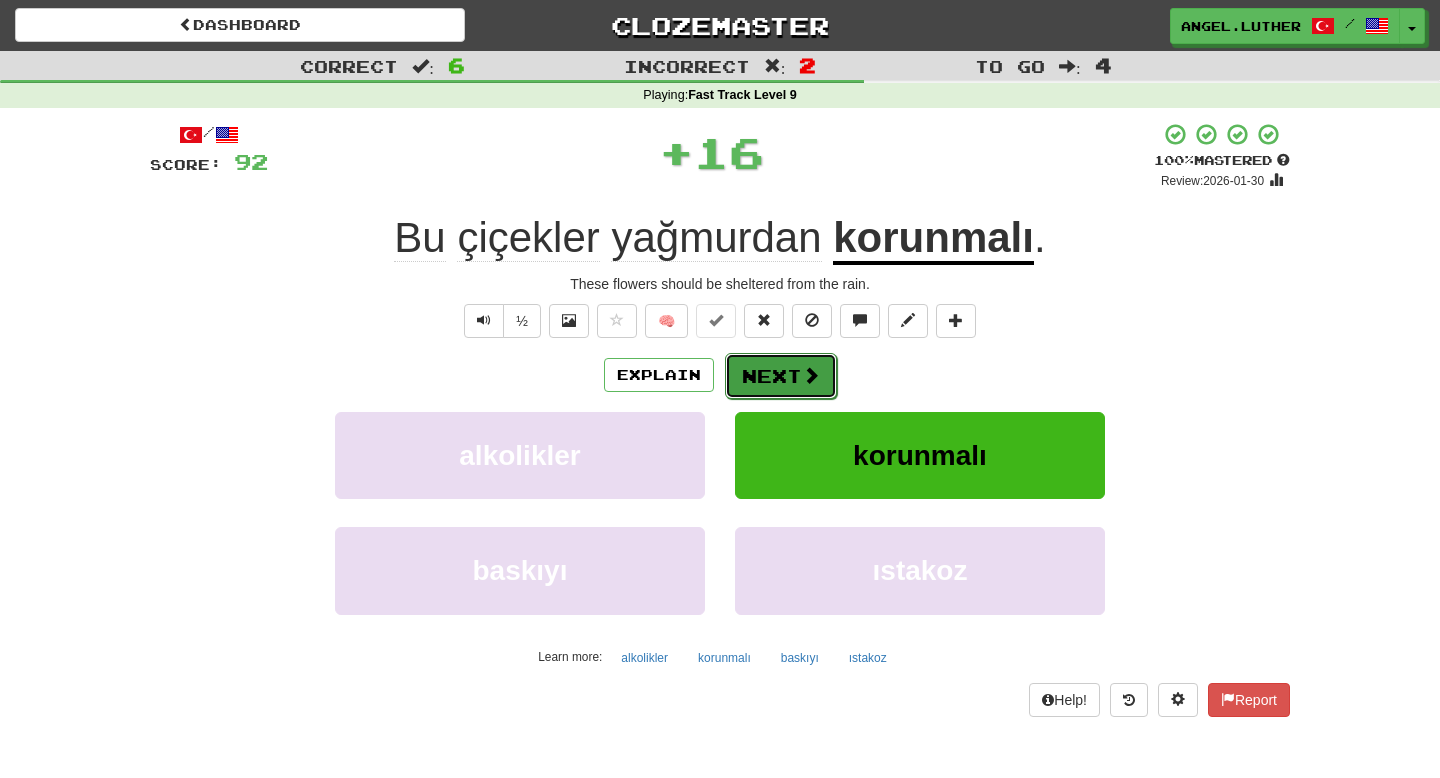 click on "Next" at bounding box center [781, 376] 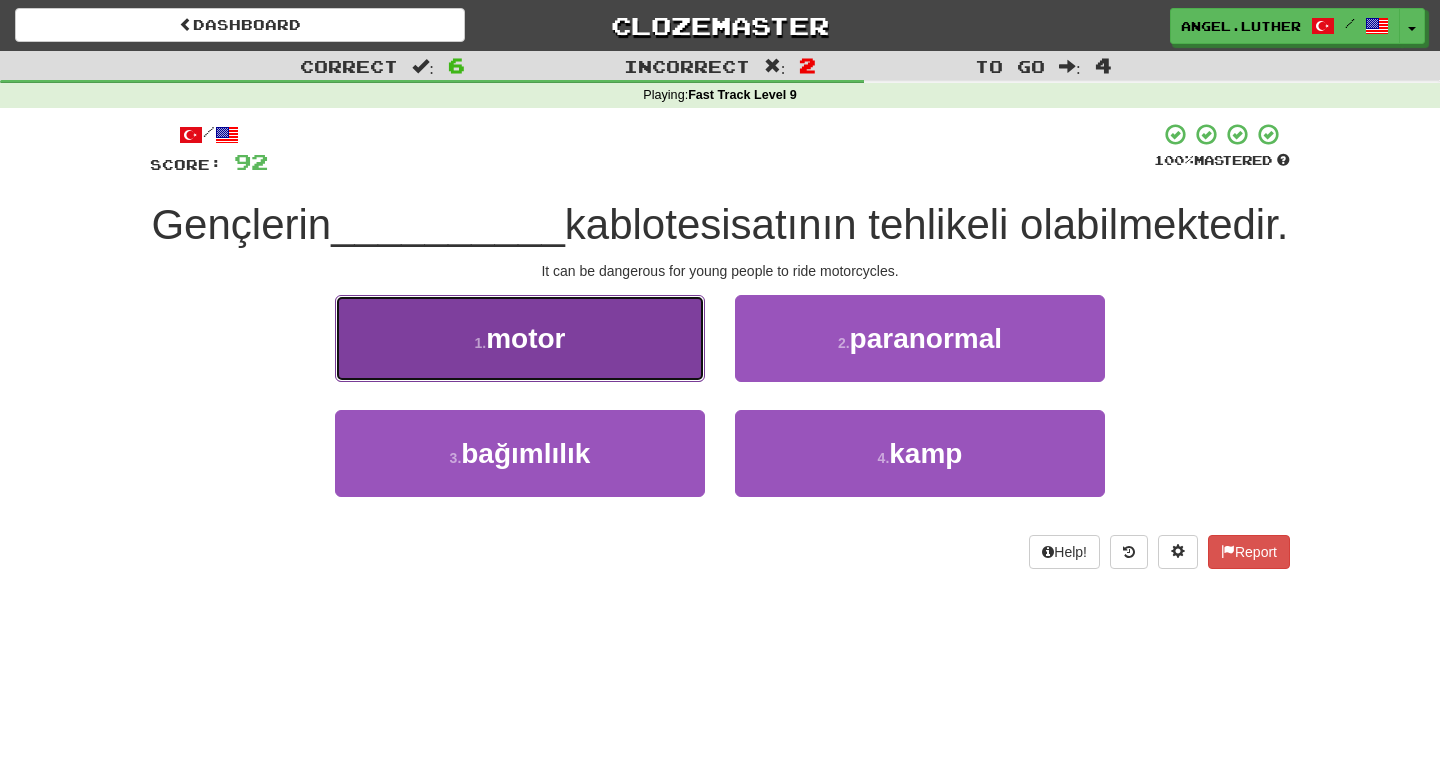click on "1 .  motor" at bounding box center (520, 338) 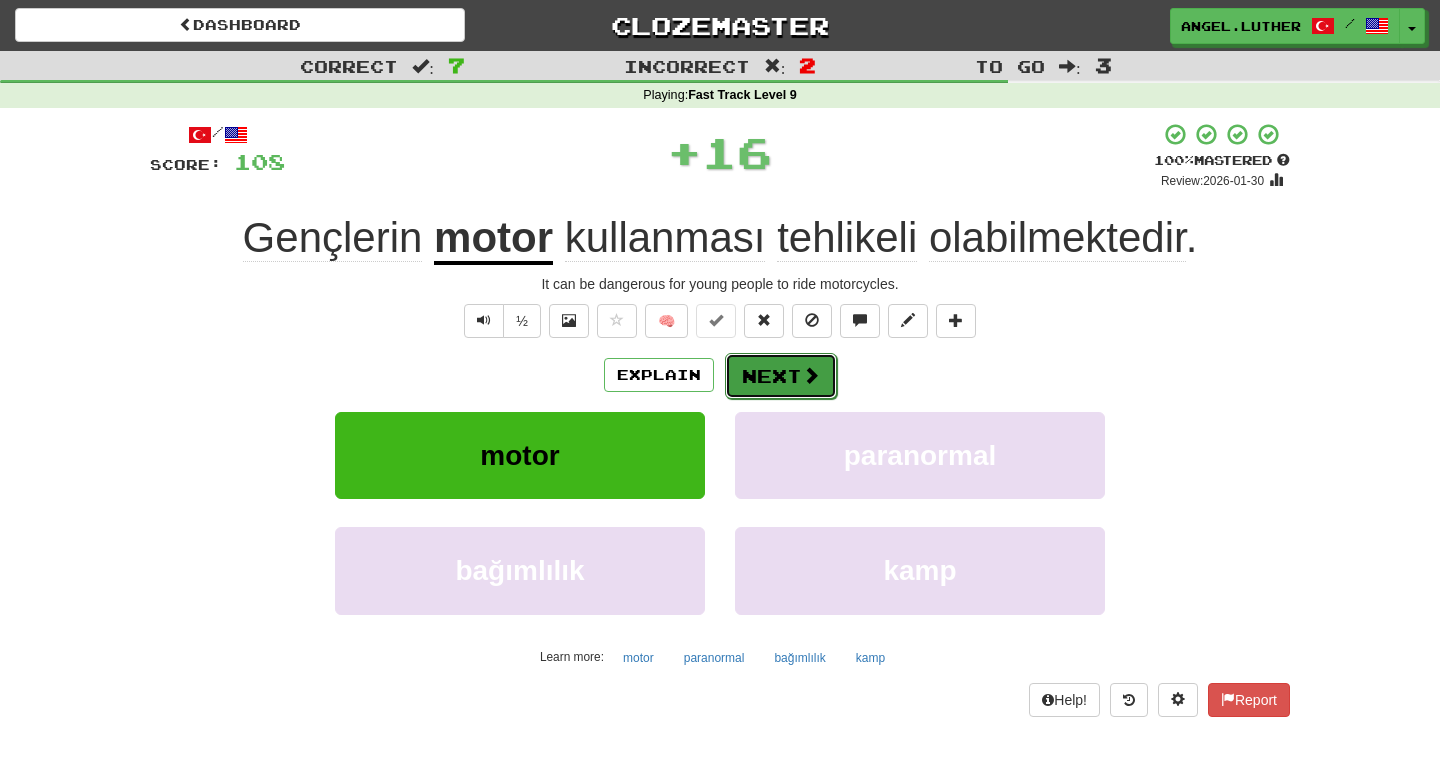 click on "Next" at bounding box center [781, 376] 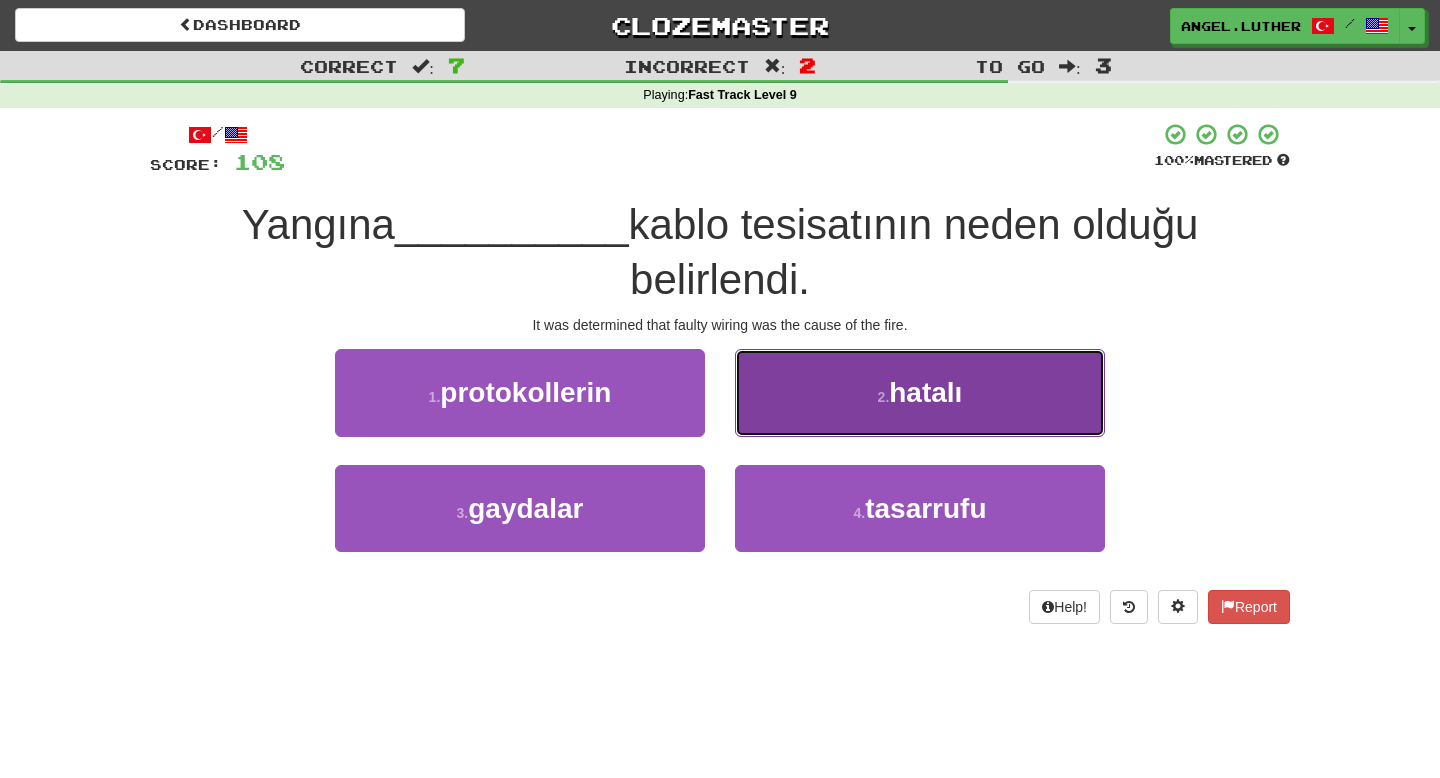 click on "2 .  hatalı" at bounding box center [920, 392] 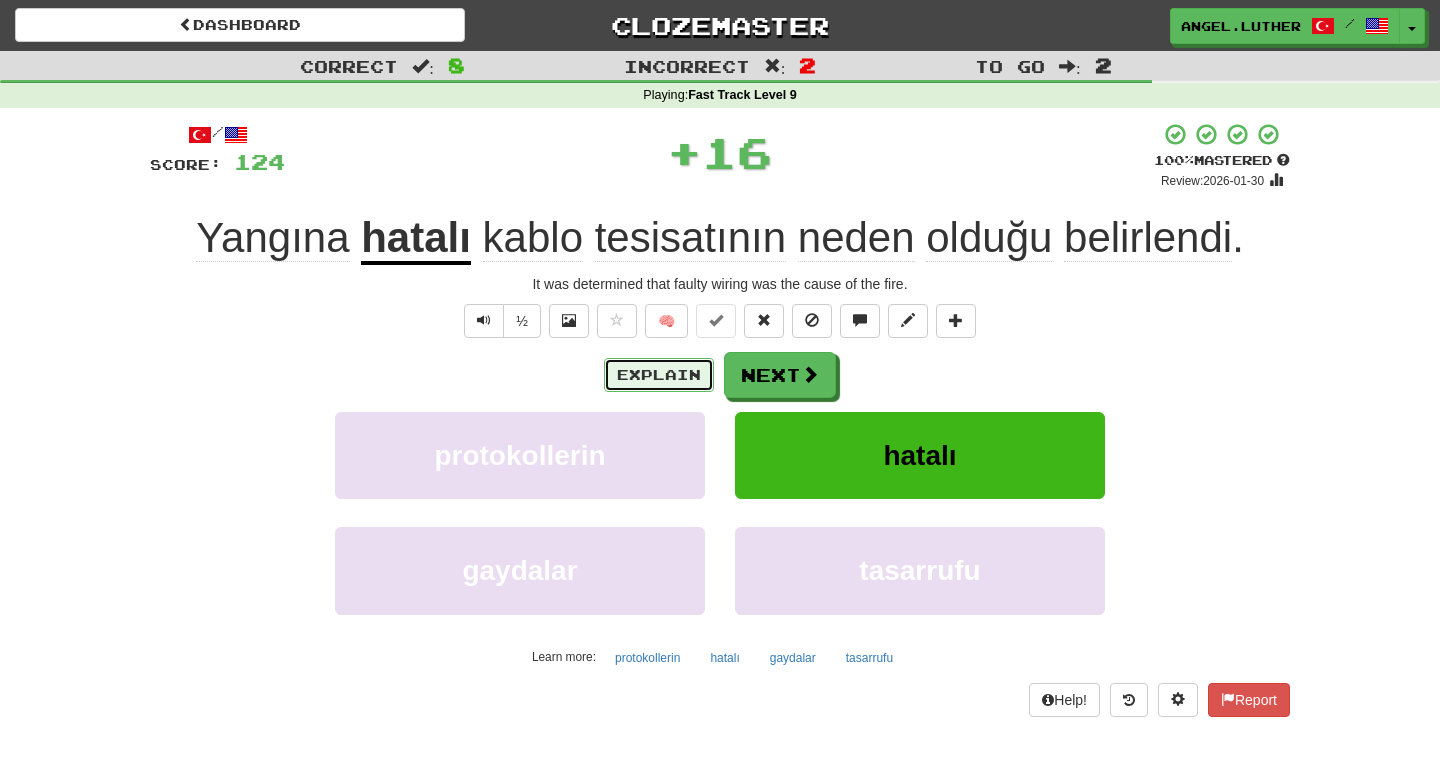 click on "Explain" at bounding box center (659, 375) 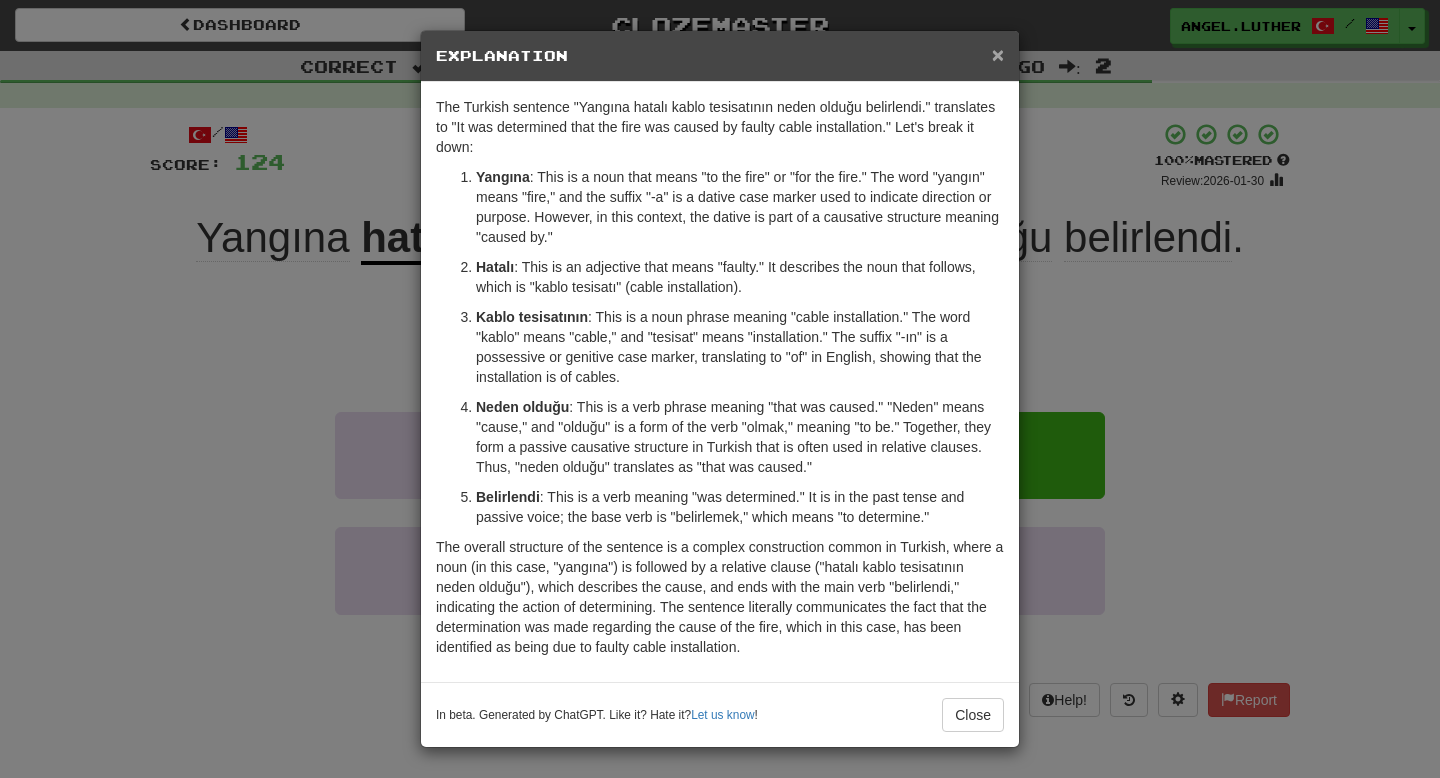 click on "×" at bounding box center (998, 54) 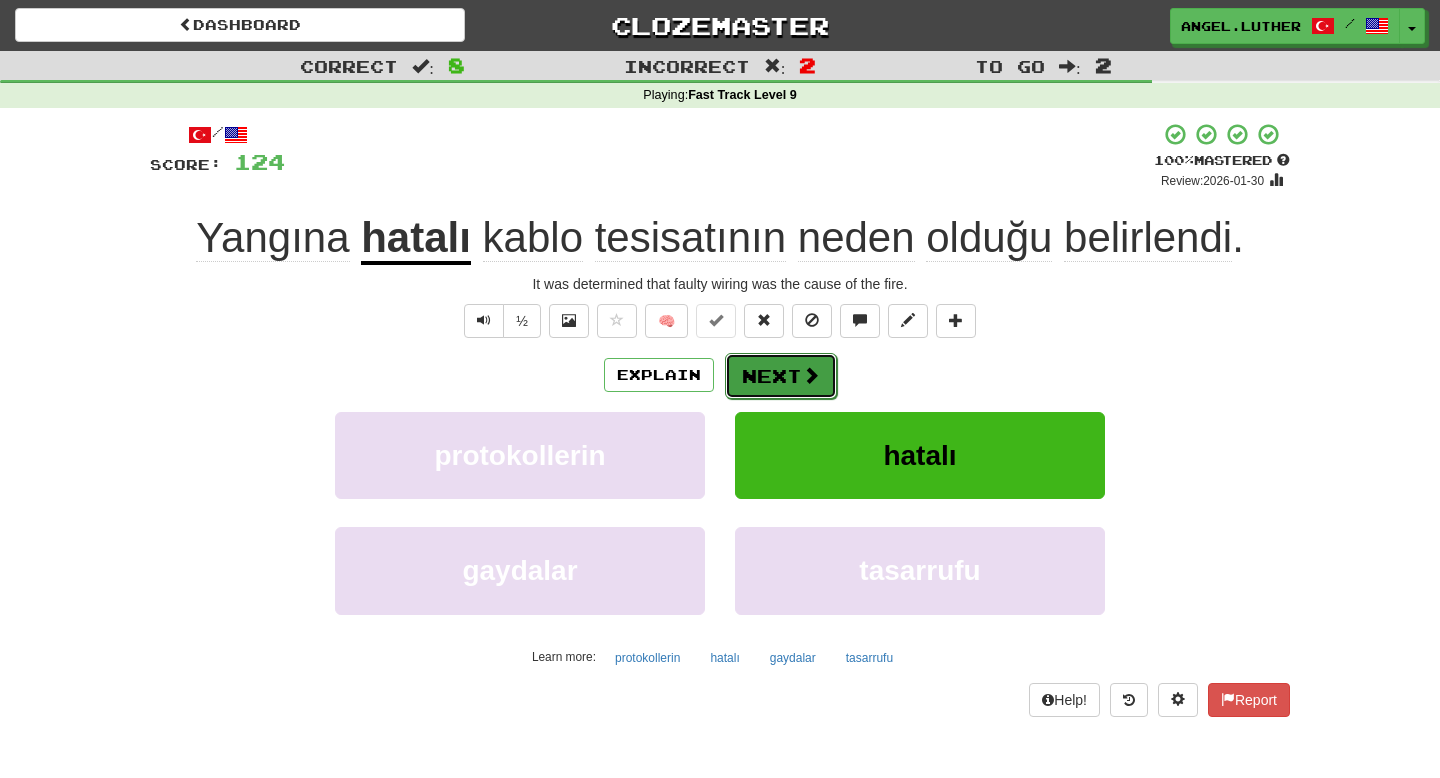 click on "Next" at bounding box center [781, 376] 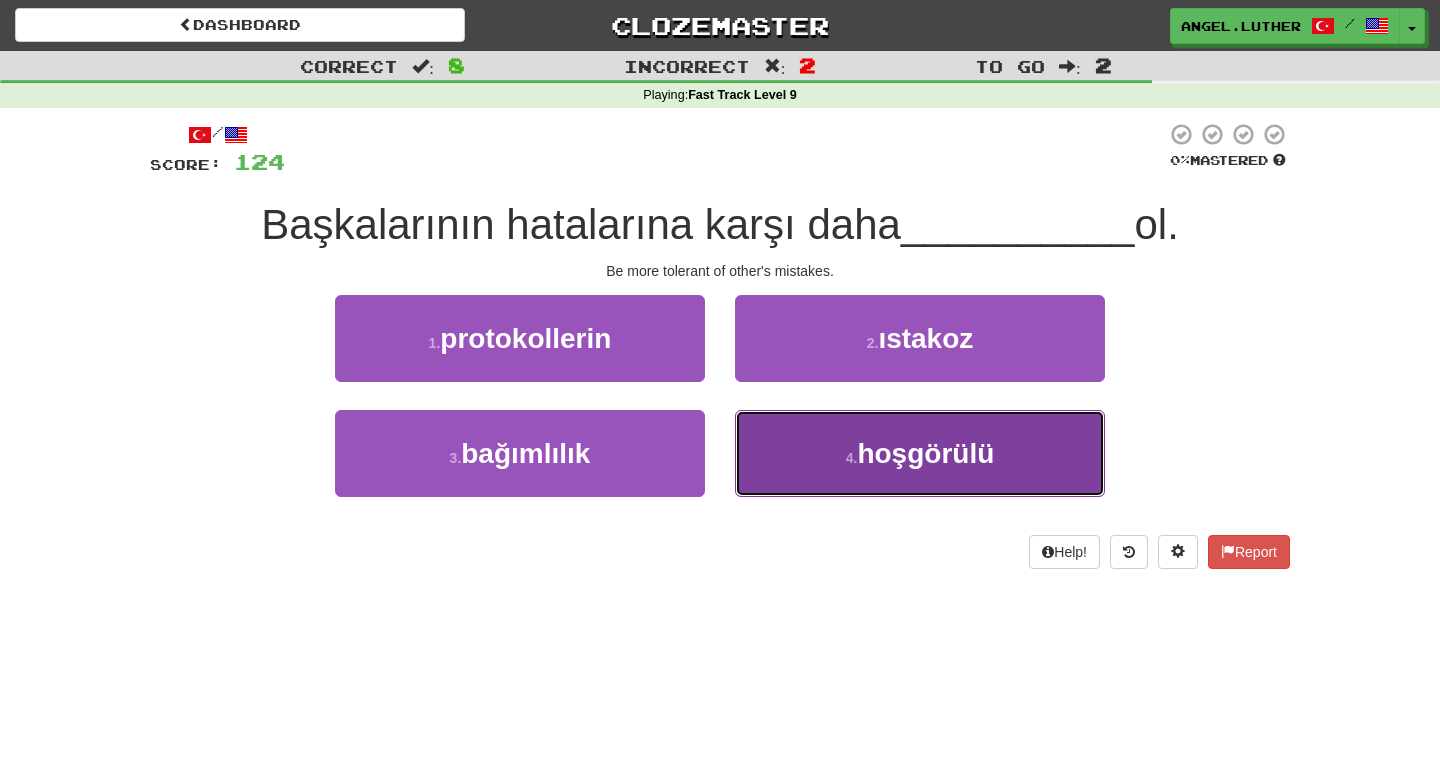click on "hoşgörülü" at bounding box center [925, 453] 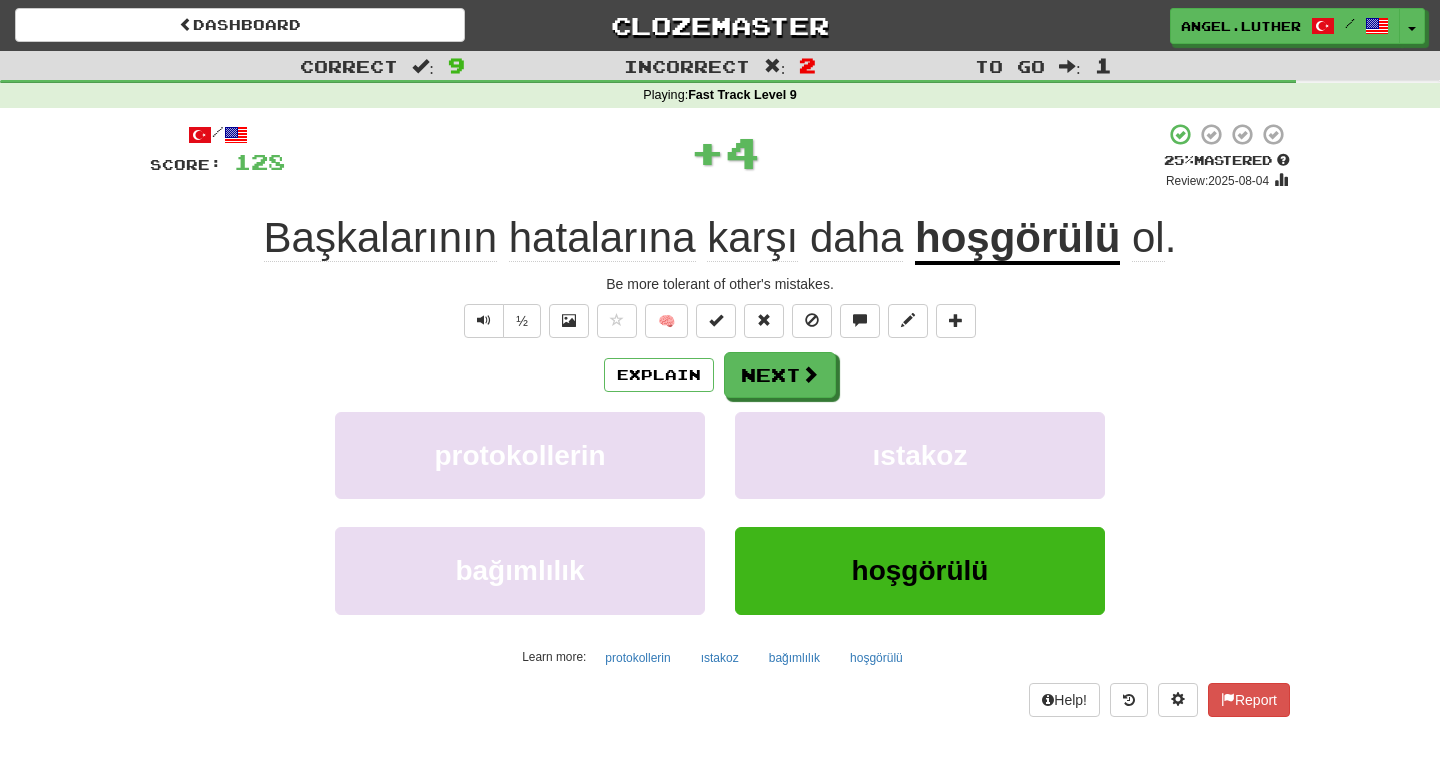 click on "hoşgörülü" at bounding box center [1017, 239] 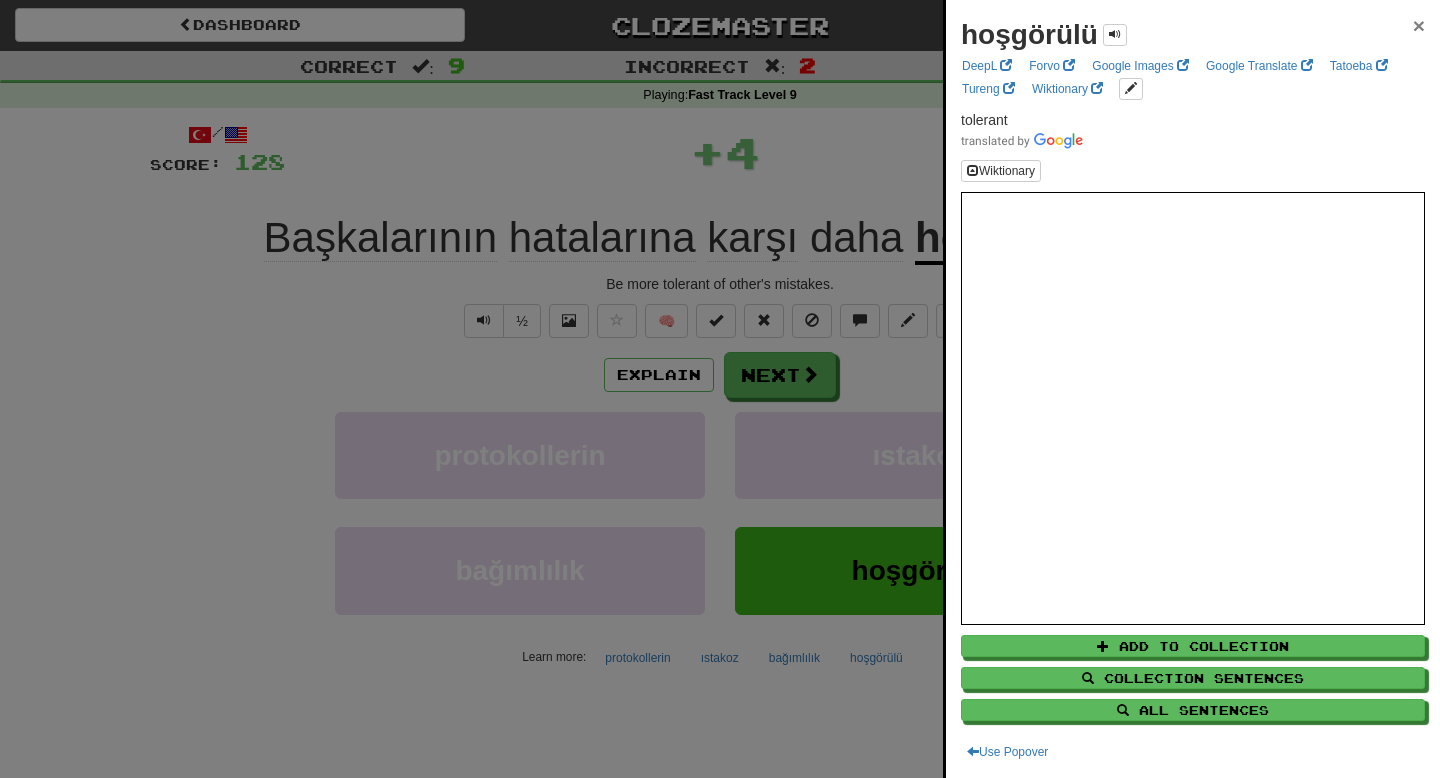 click on "×" at bounding box center (1419, 25) 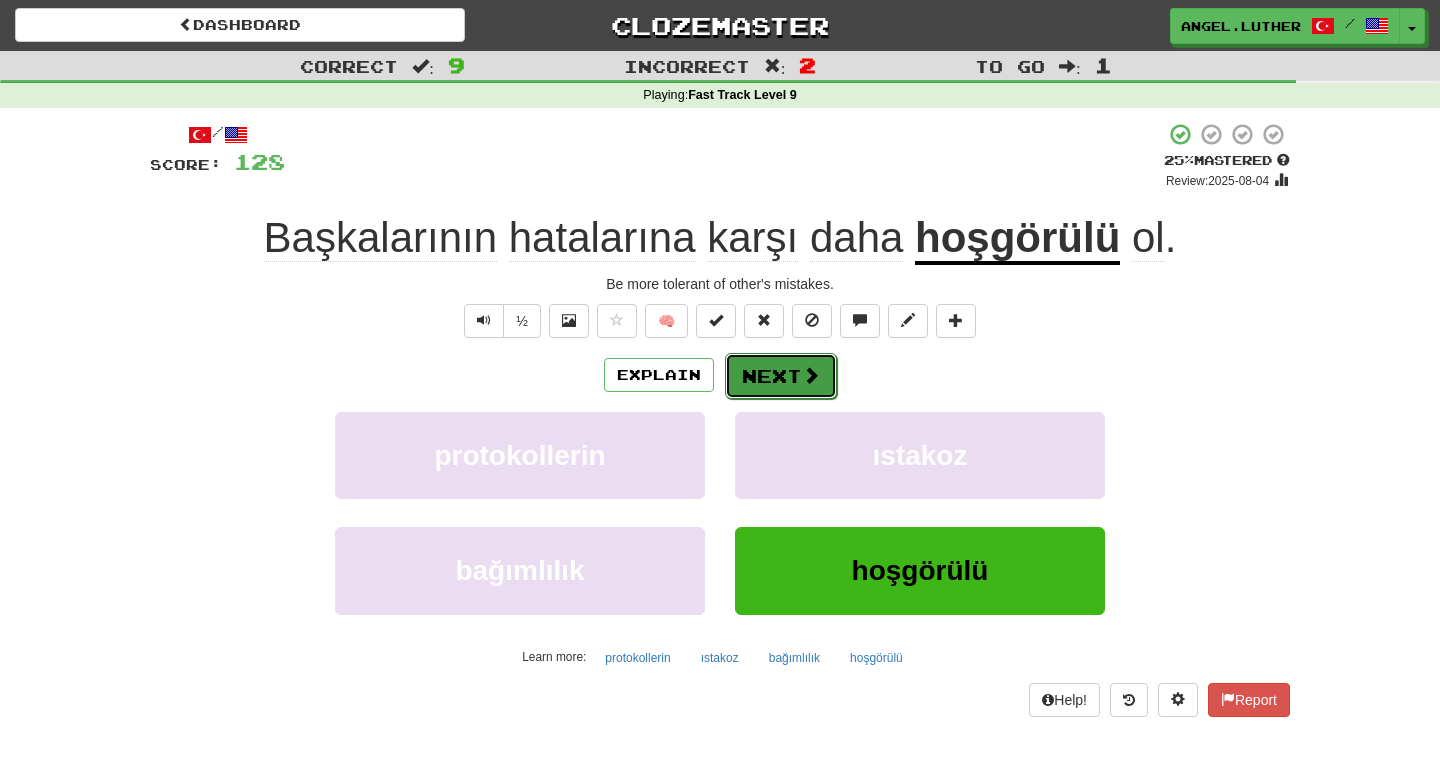 click on "Next" at bounding box center (781, 376) 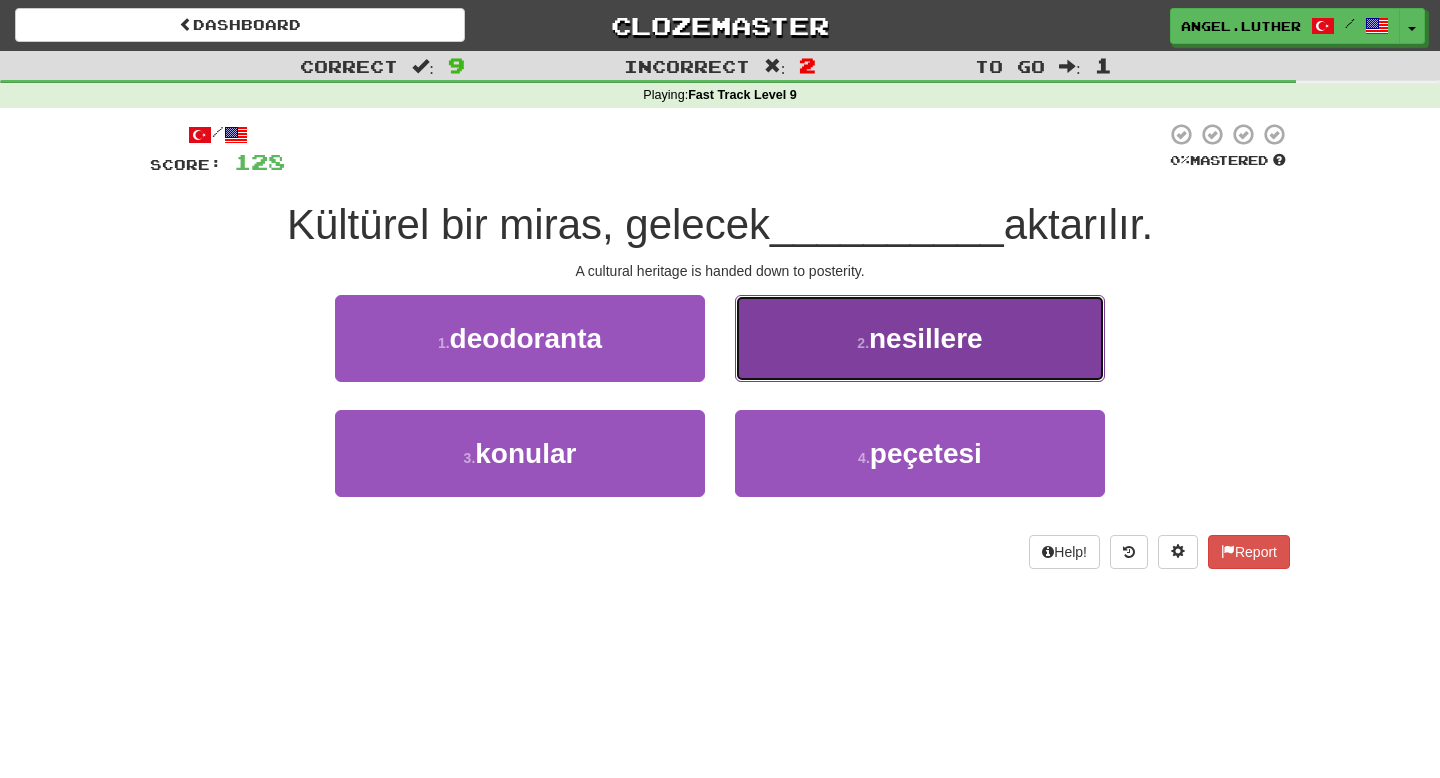 click on "nesillere" at bounding box center [926, 338] 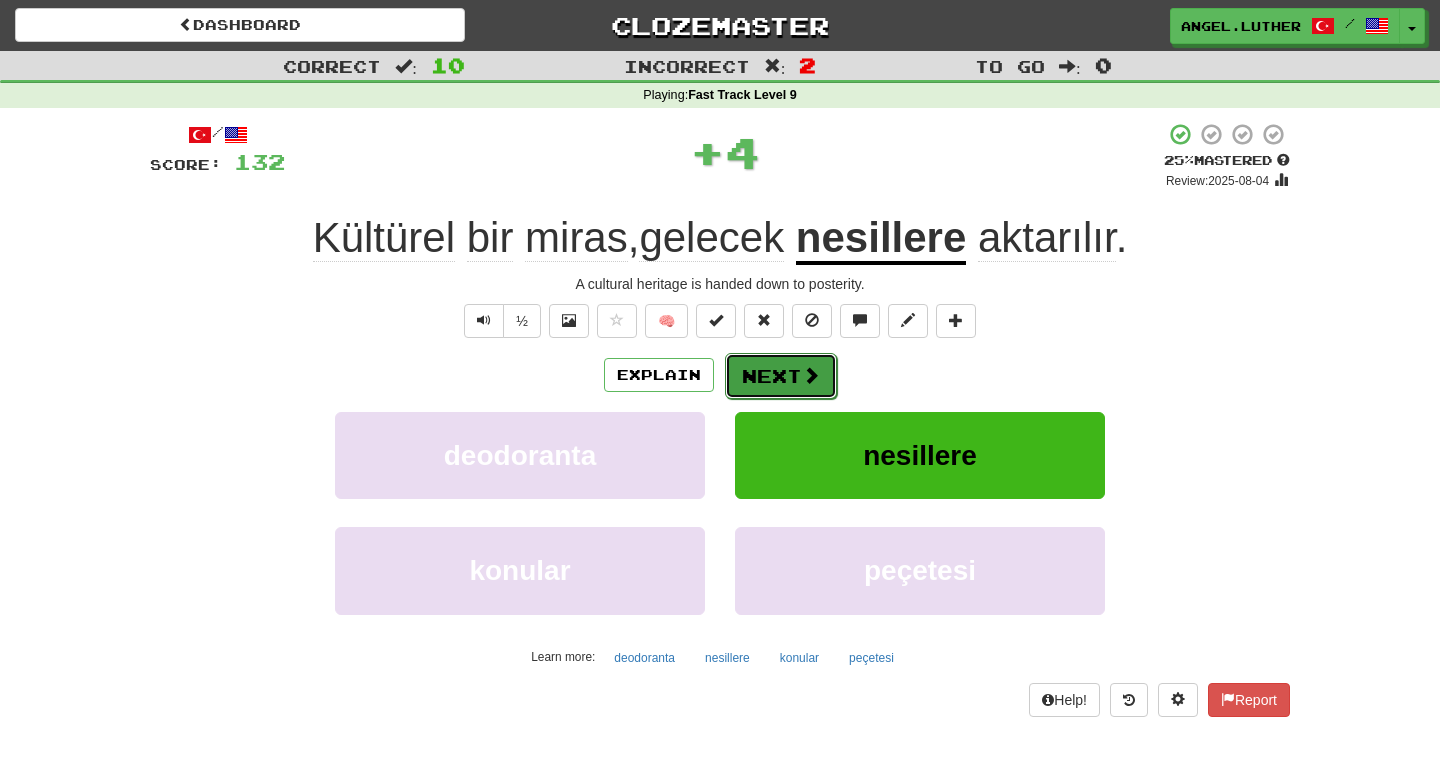 click at bounding box center [811, 375] 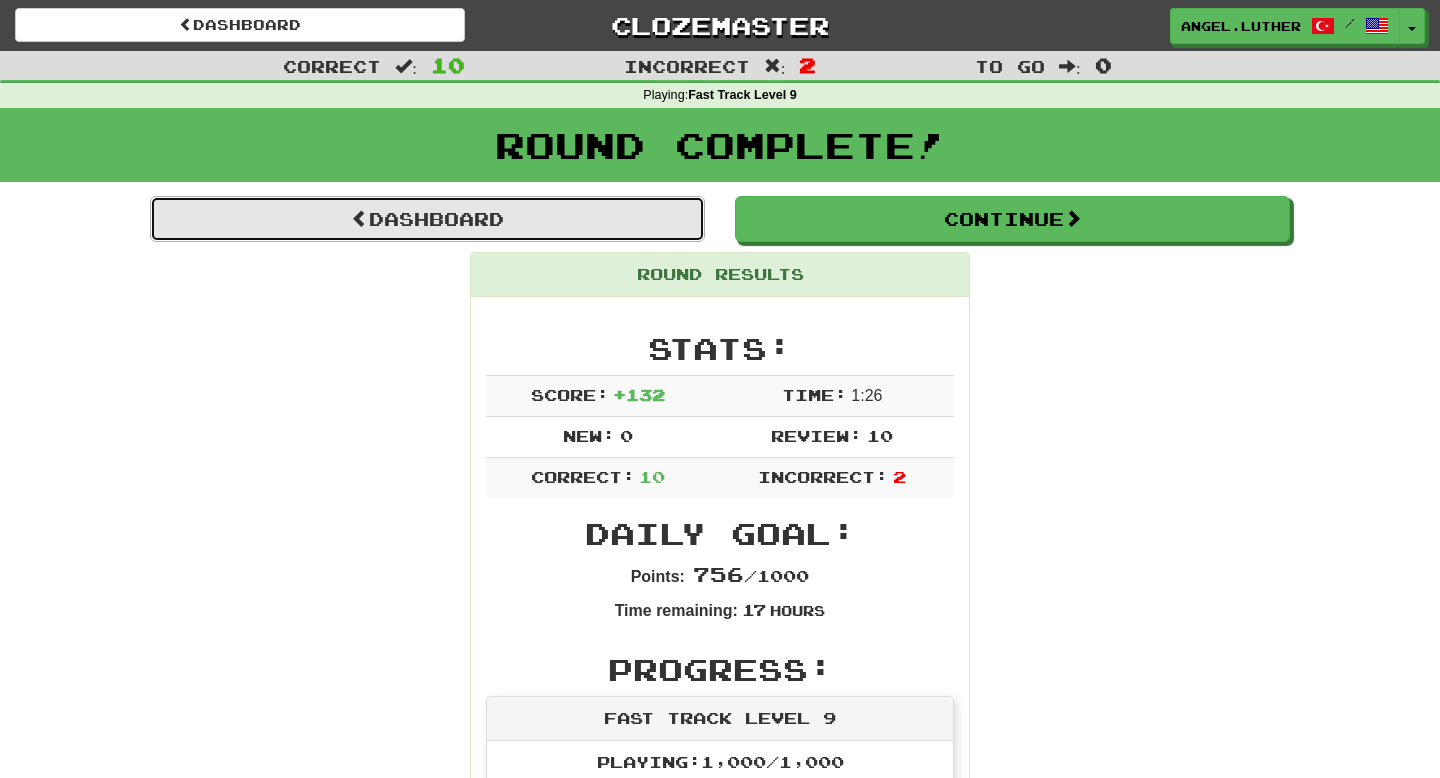 click on "Dashboard" at bounding box center (427, 219) 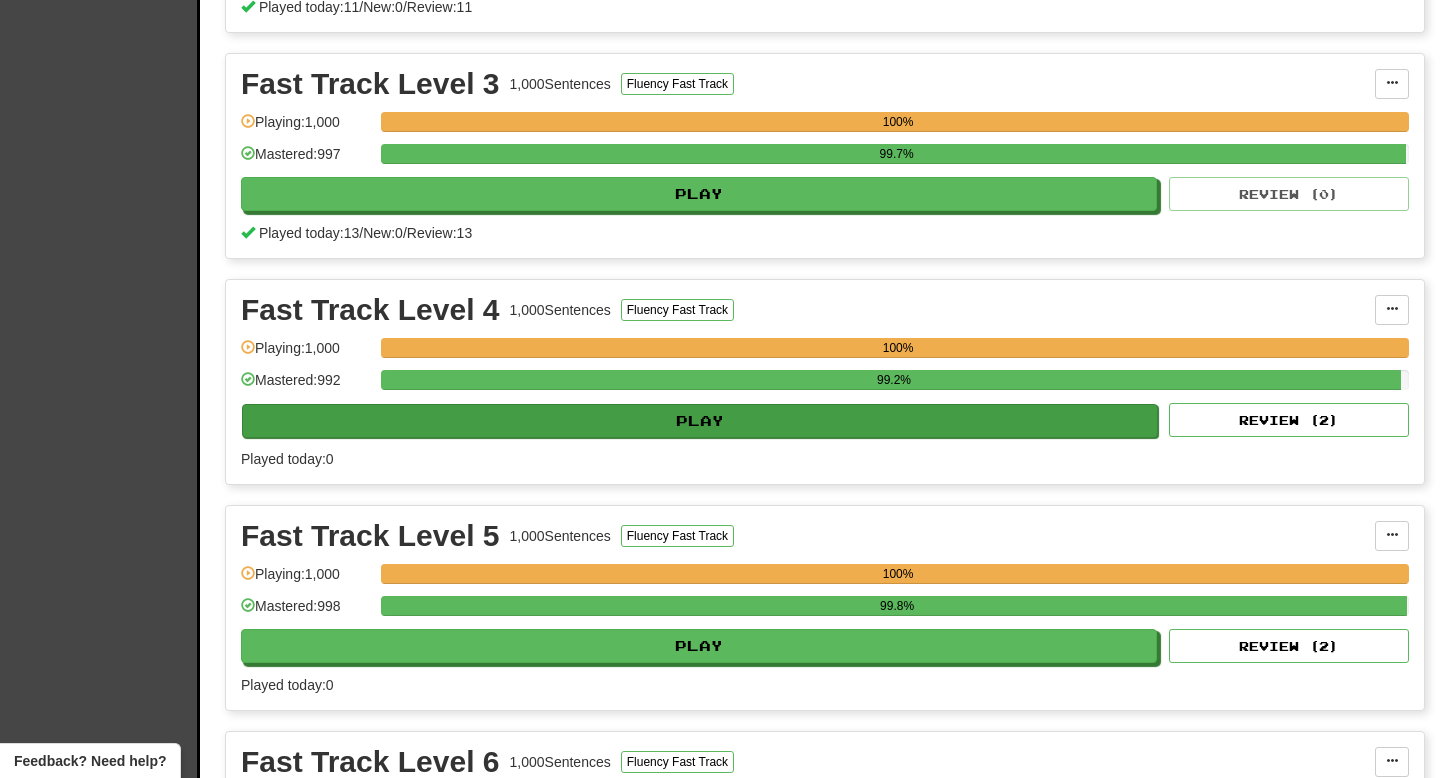 scroll, scrollTop: 1347, scrollLeft: 0, axis: vertical 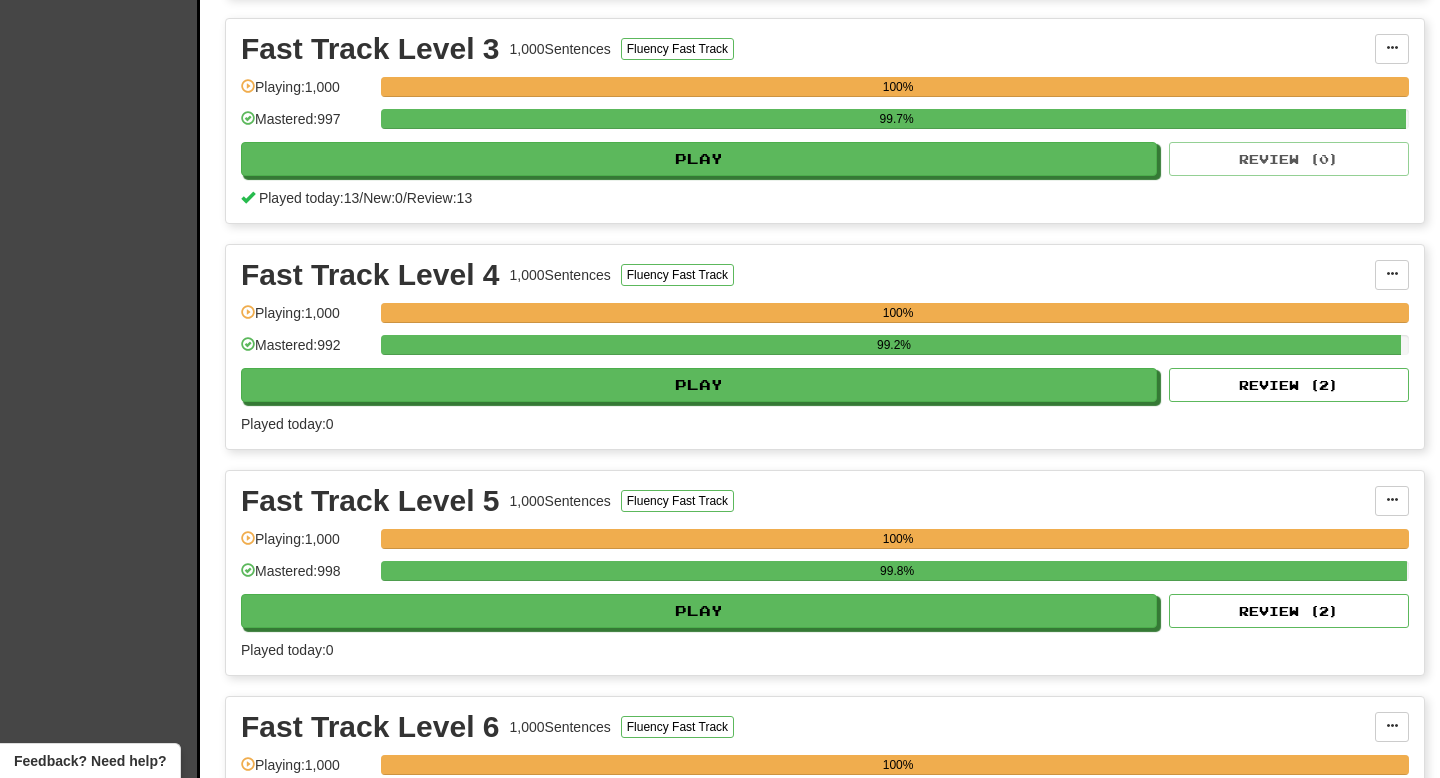 click on "Fast Track Level 4 1,000  Sentences Fluency Fast Track Manage Sentences Unpin from Dashboard  Playing:  1,000 100%  Mastered:  992 99.2% Play Review ( 2 ) Played today:  0" at bounding box center (825, 347) 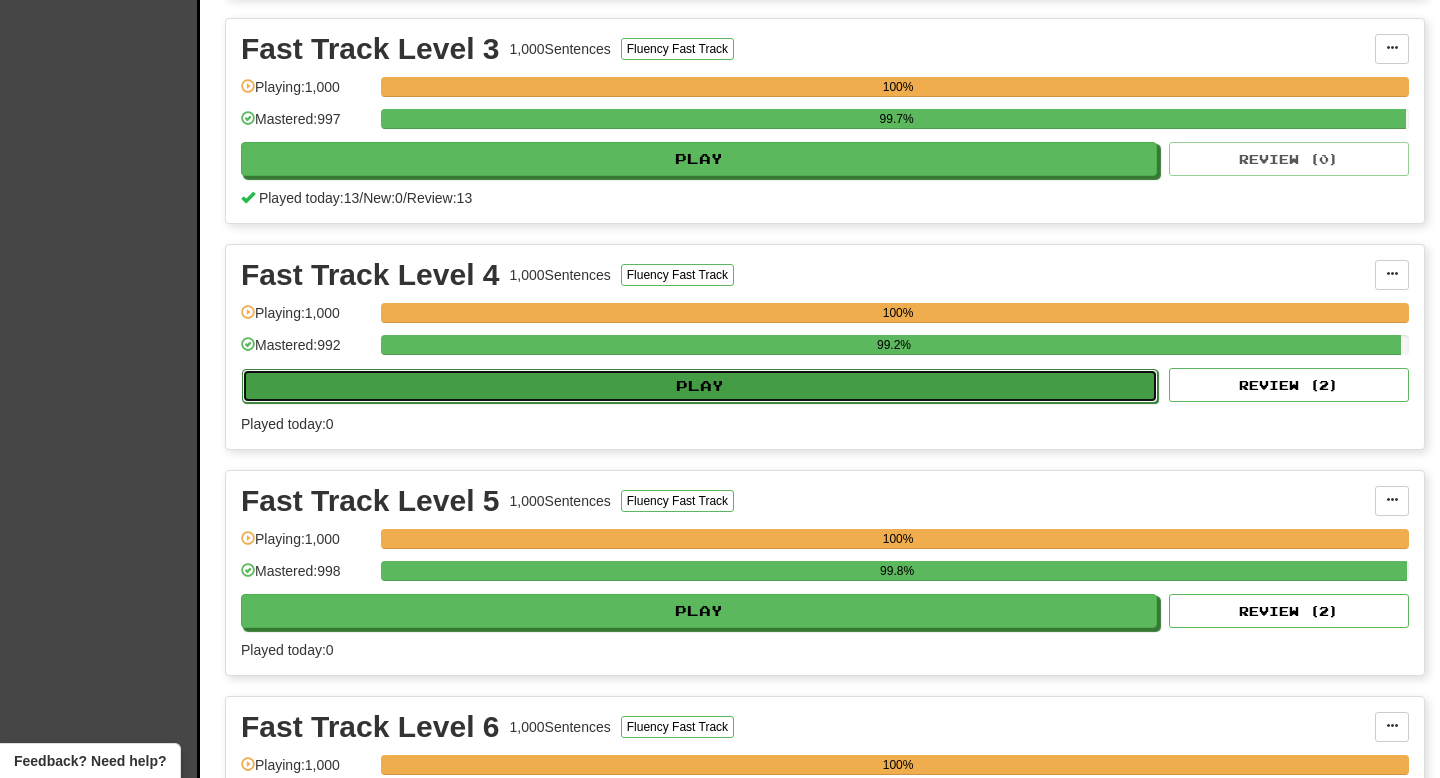 click on "Play" at bounding box center [700, 386] 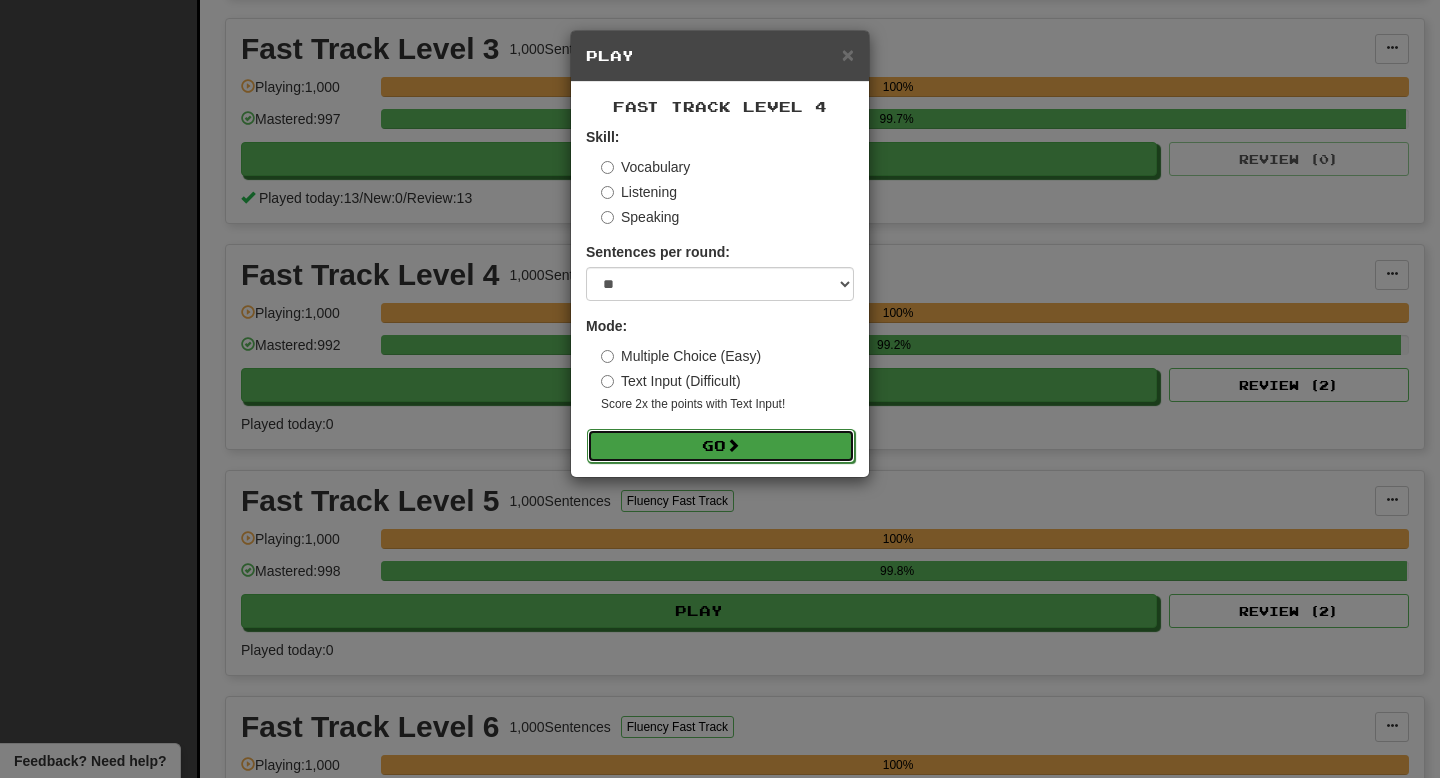 click on "Go" at bounding box center [721, 446] 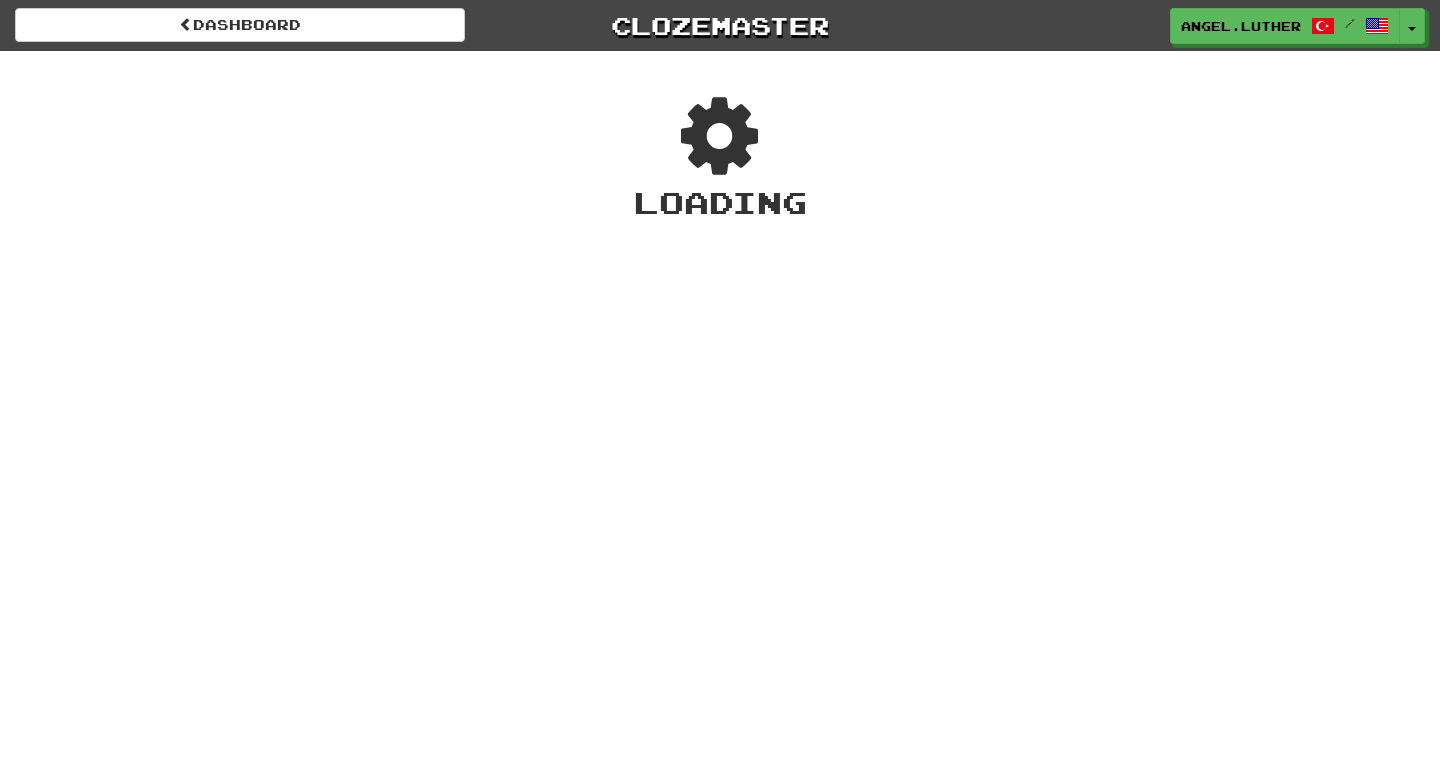 scroll, scrollTop: 0, scrollLeft: 0, axis: both 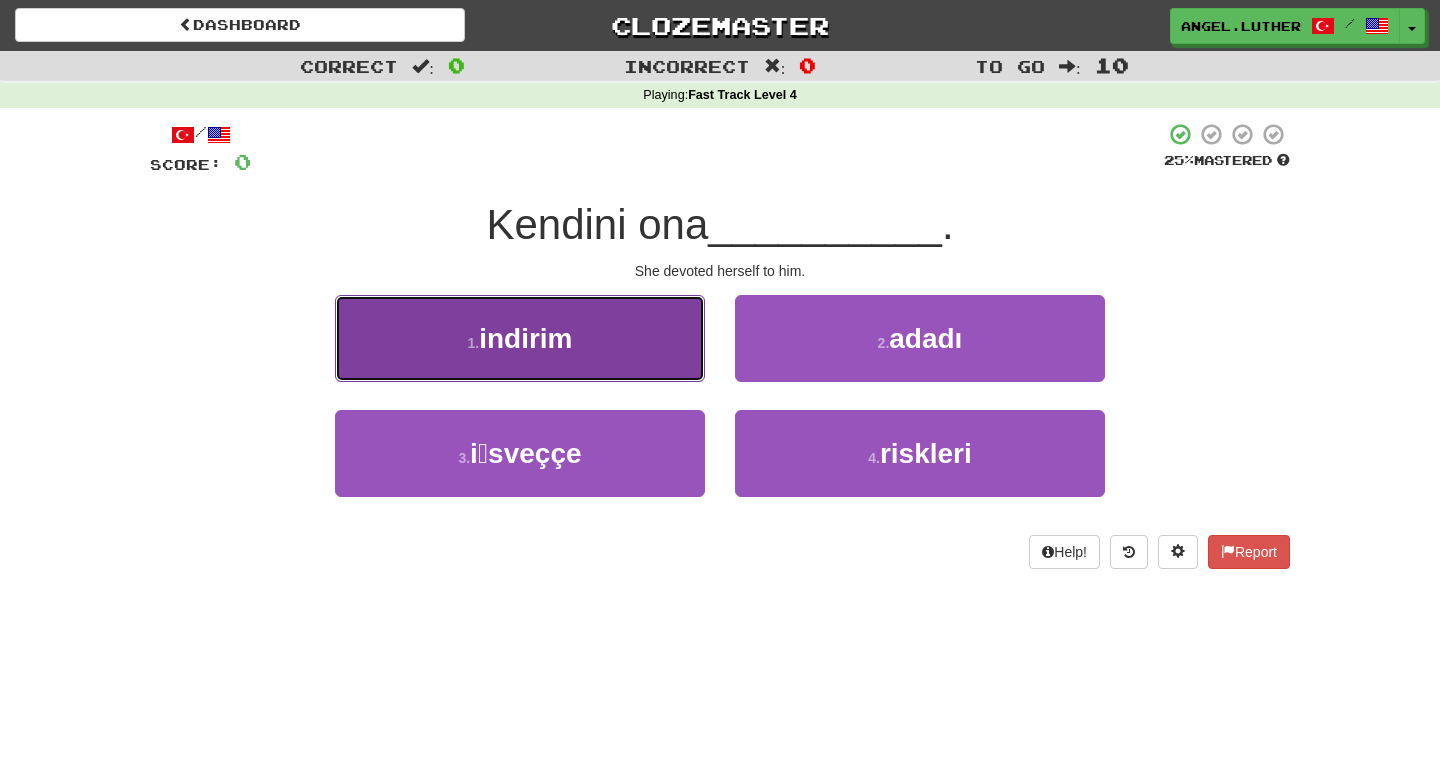 click on "1 .  indirim" at bounding box center [520, 338] 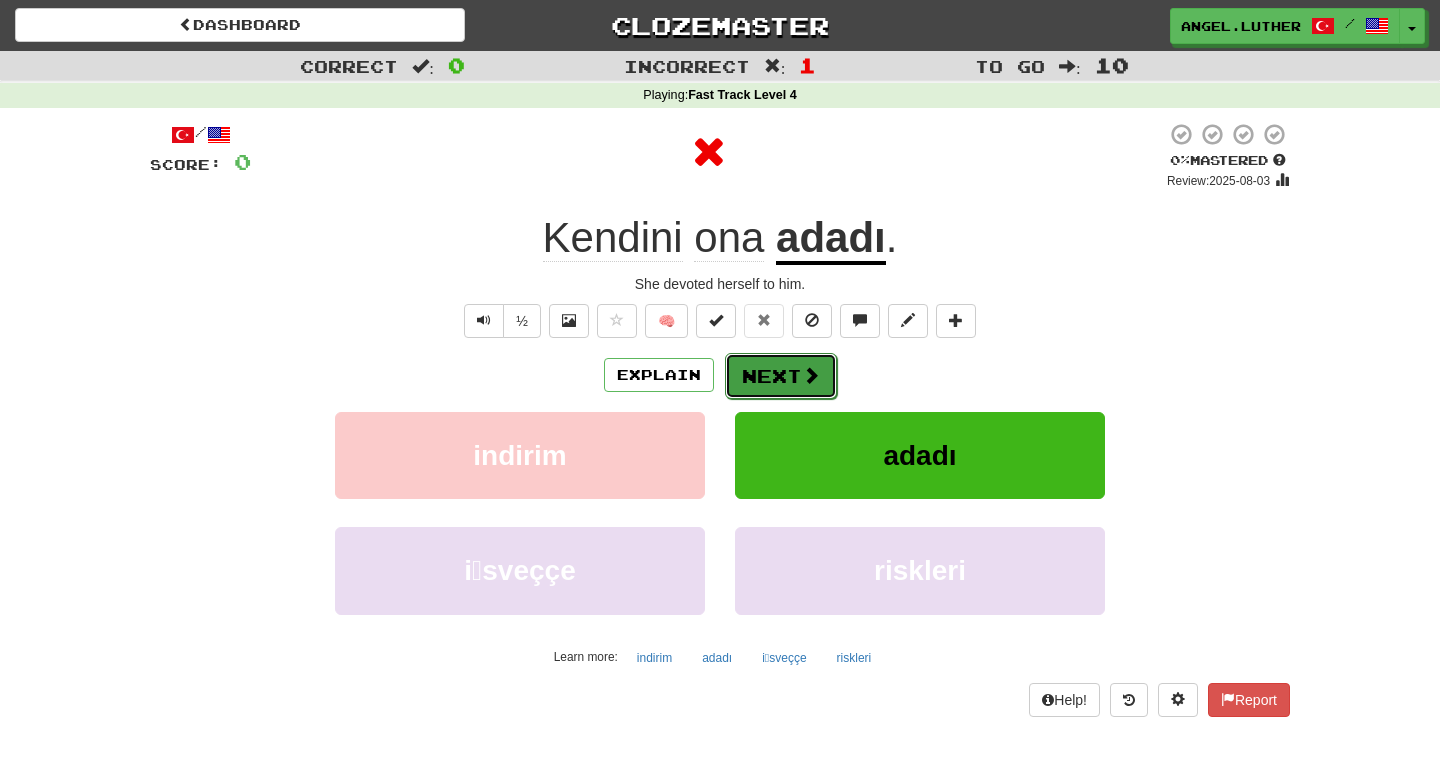 click on "Next" at bounding box center [781, 376] 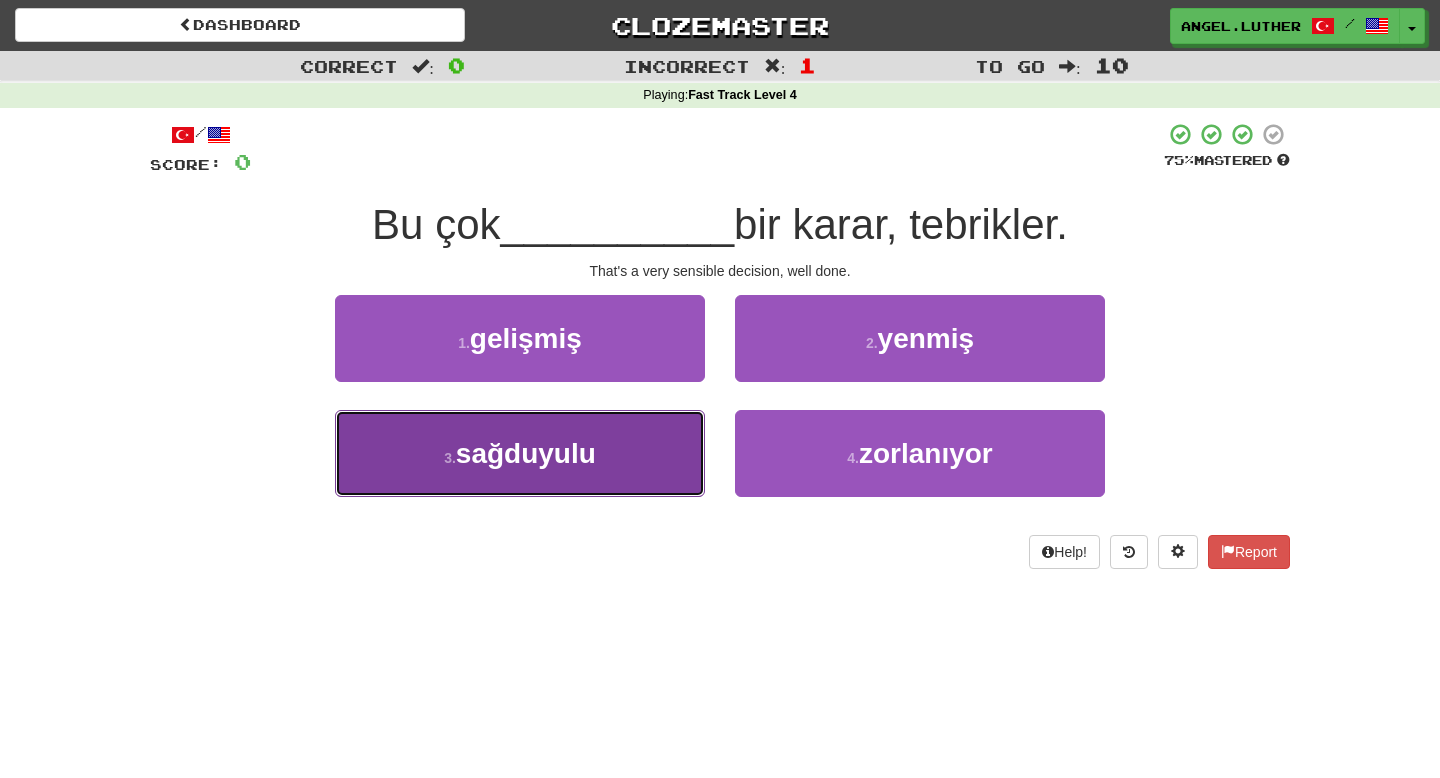 click on "3 .  sağduyulu" at bounding box center (520, 453) 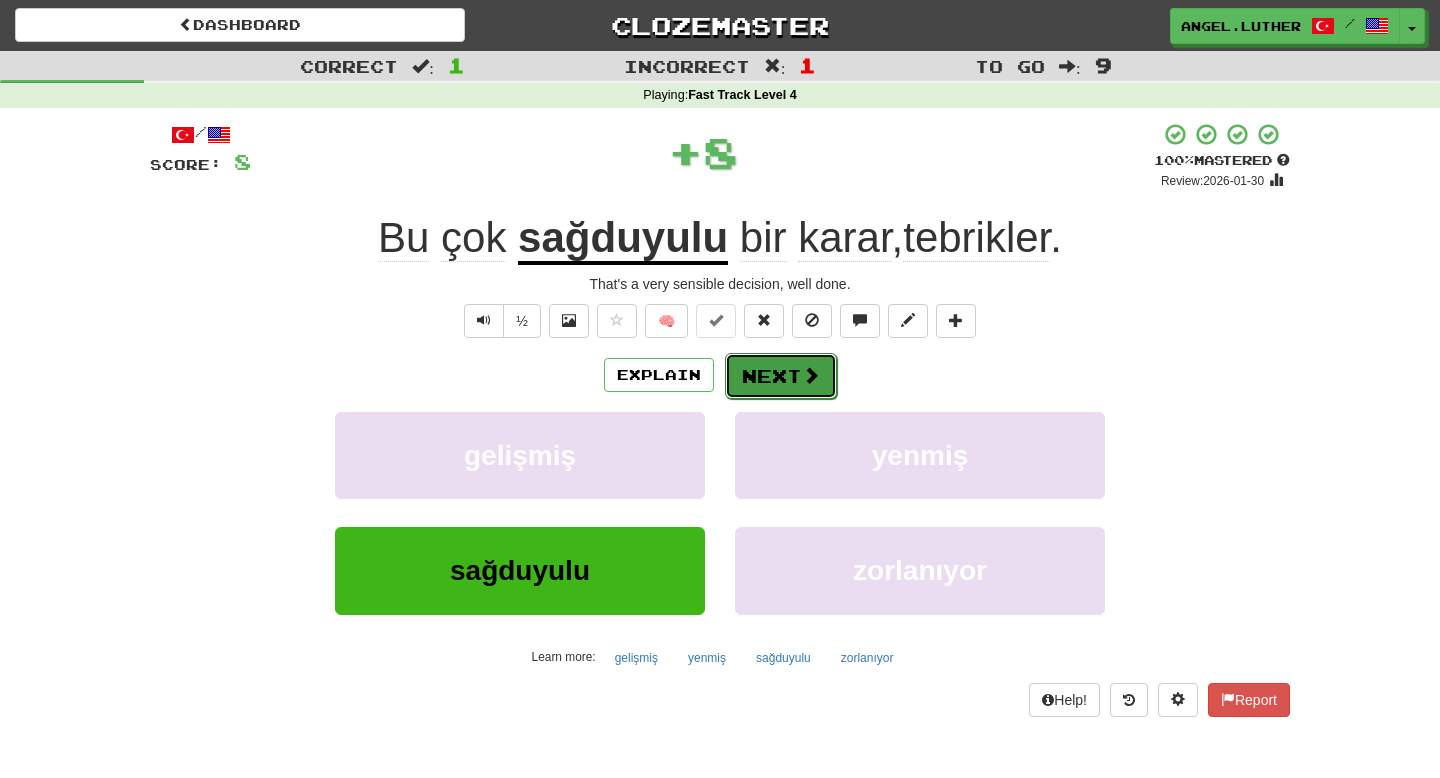 click on "Next" at bounding box center (781, 376) 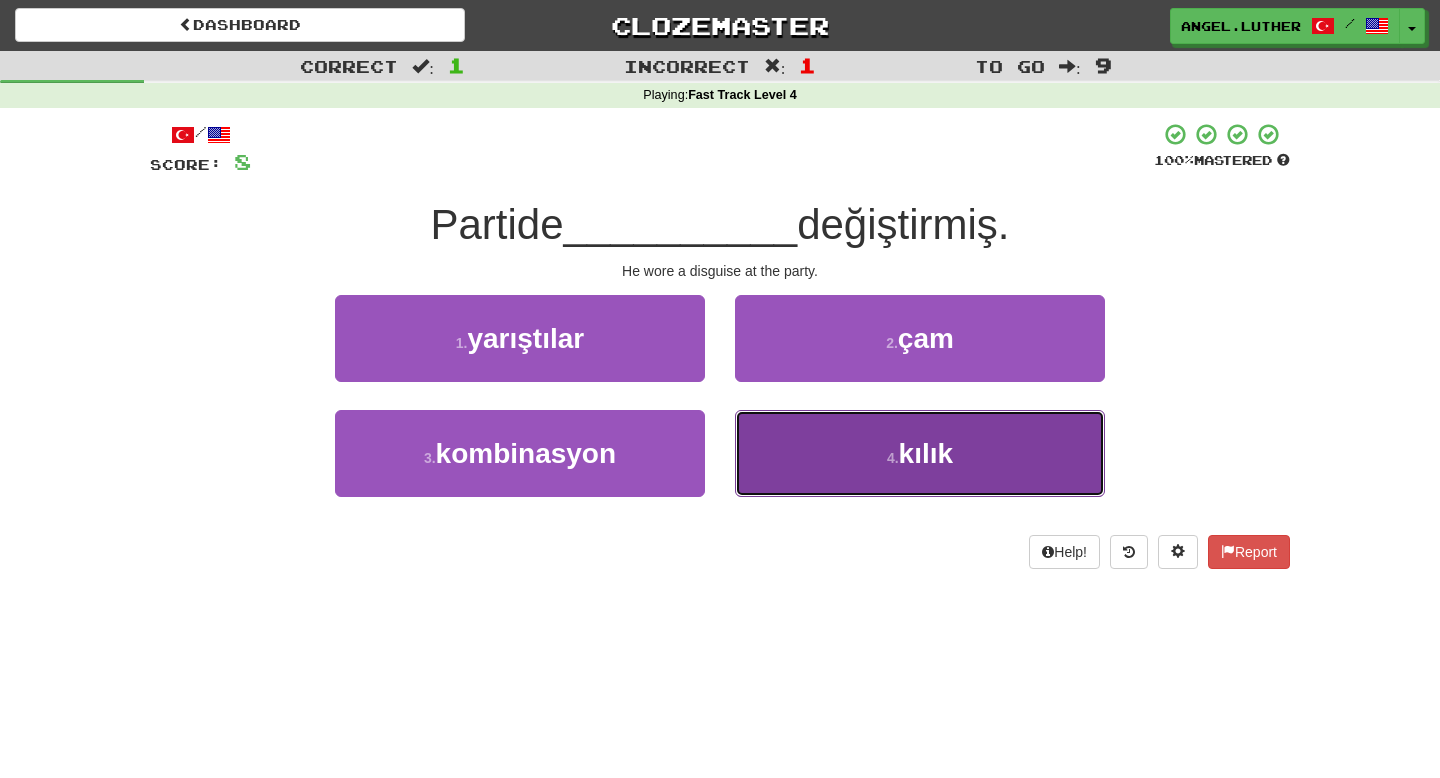 click on "4 .  kılık" at bounding box center (920, 453) 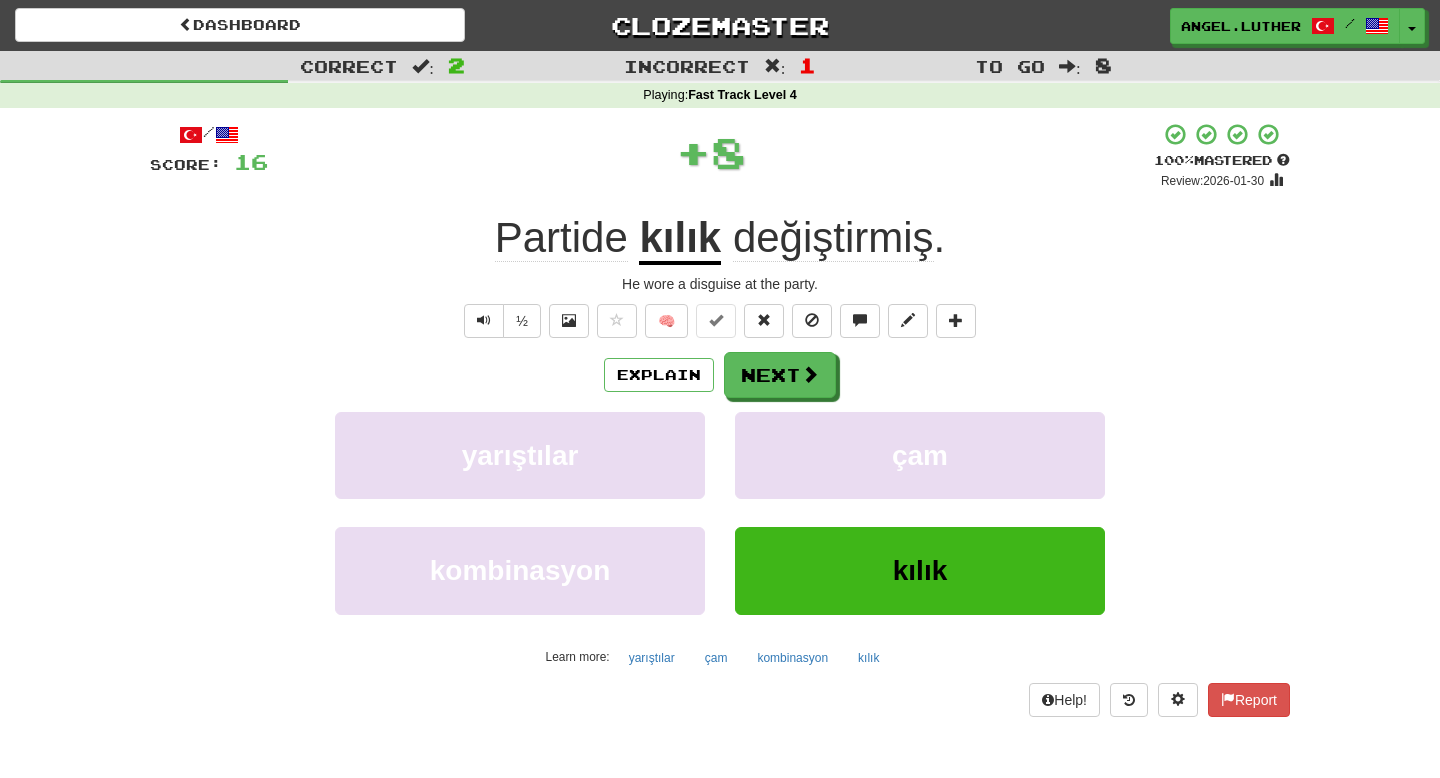 click on "kılık" at bounding box center [680, 239] 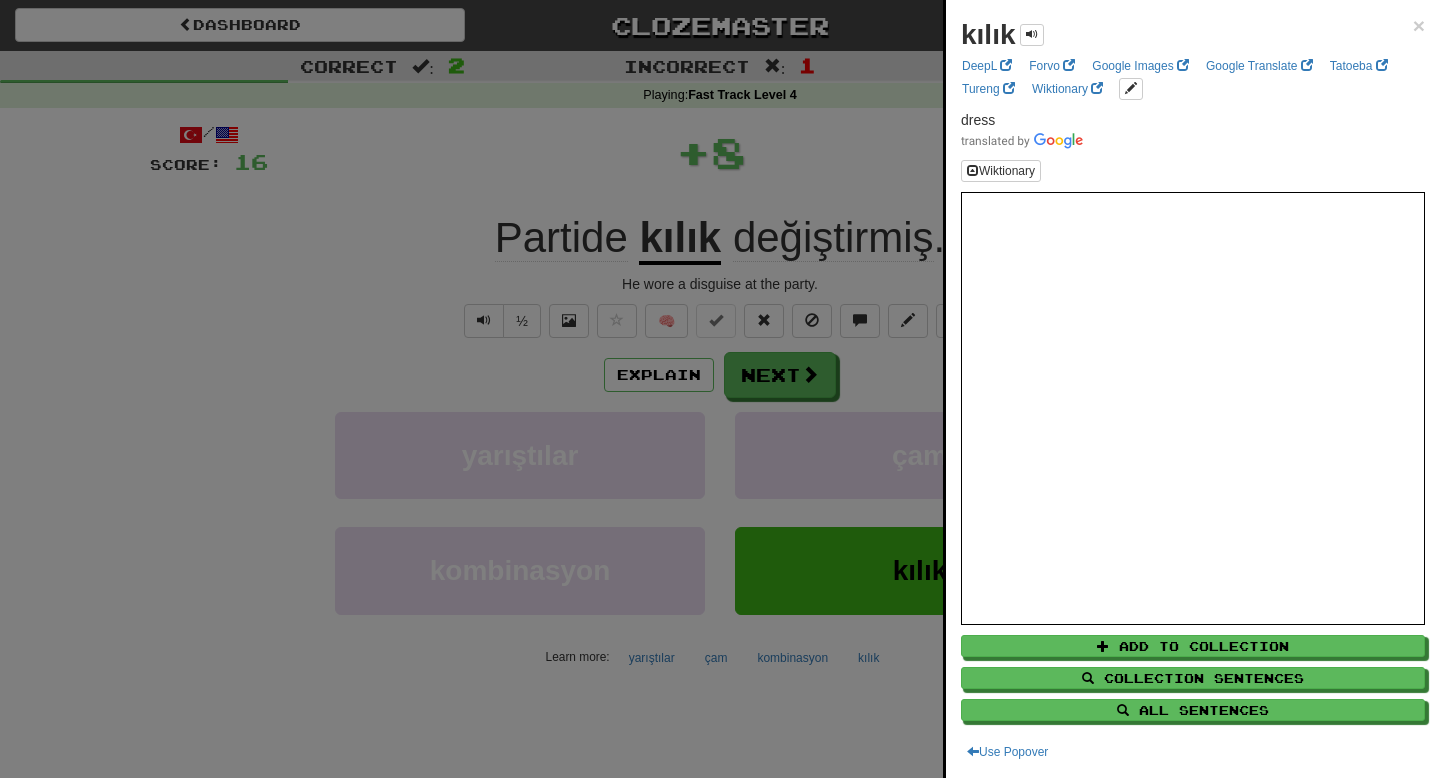 click on "kılık × DeepL   Forvo   Google Images   Google Translate   Tatoeba   Tureng   Wiktionary   dress  Wiktionary   Add to Collection   Collection Sentences   All Sentences  Use Popover" at bounding box center (1193, 389) 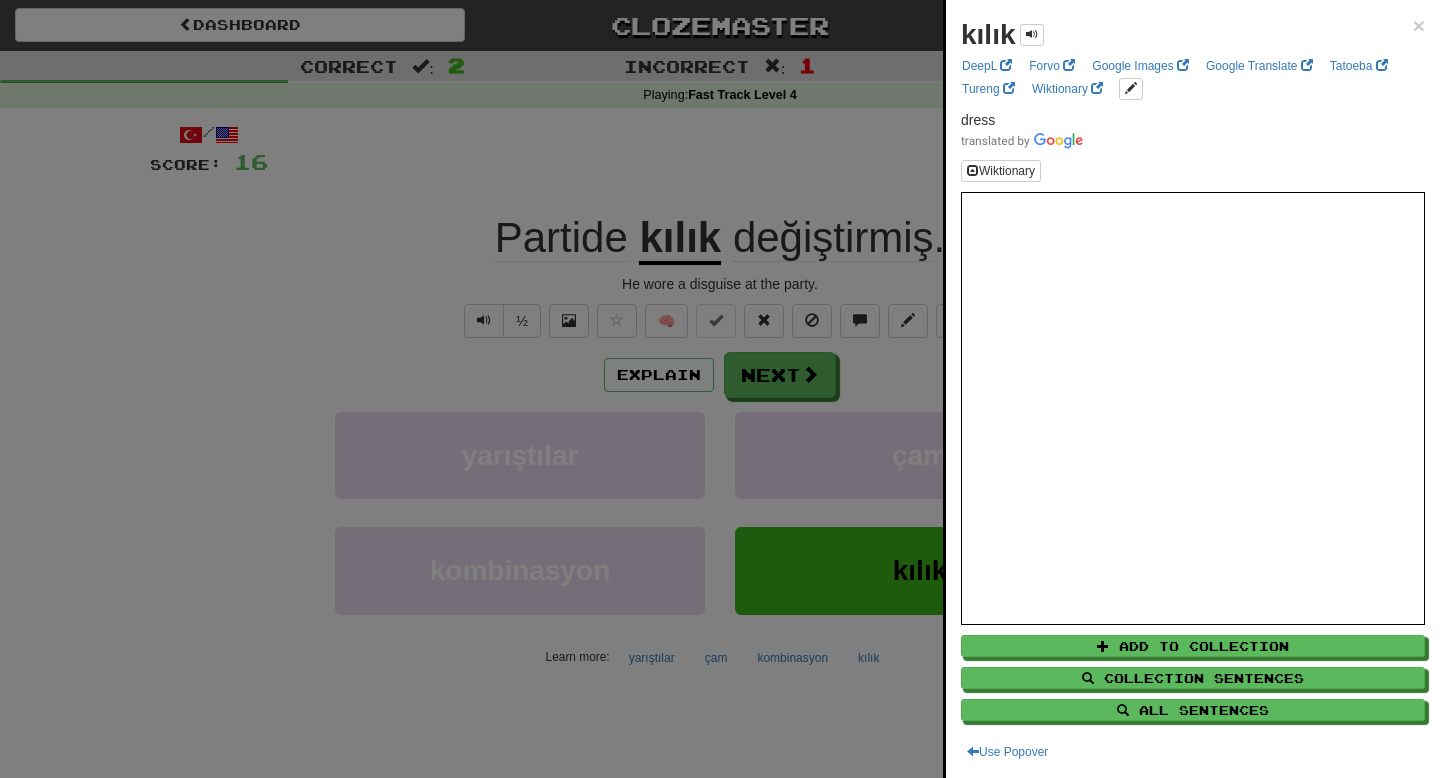 click at bounding box center [720, 389] 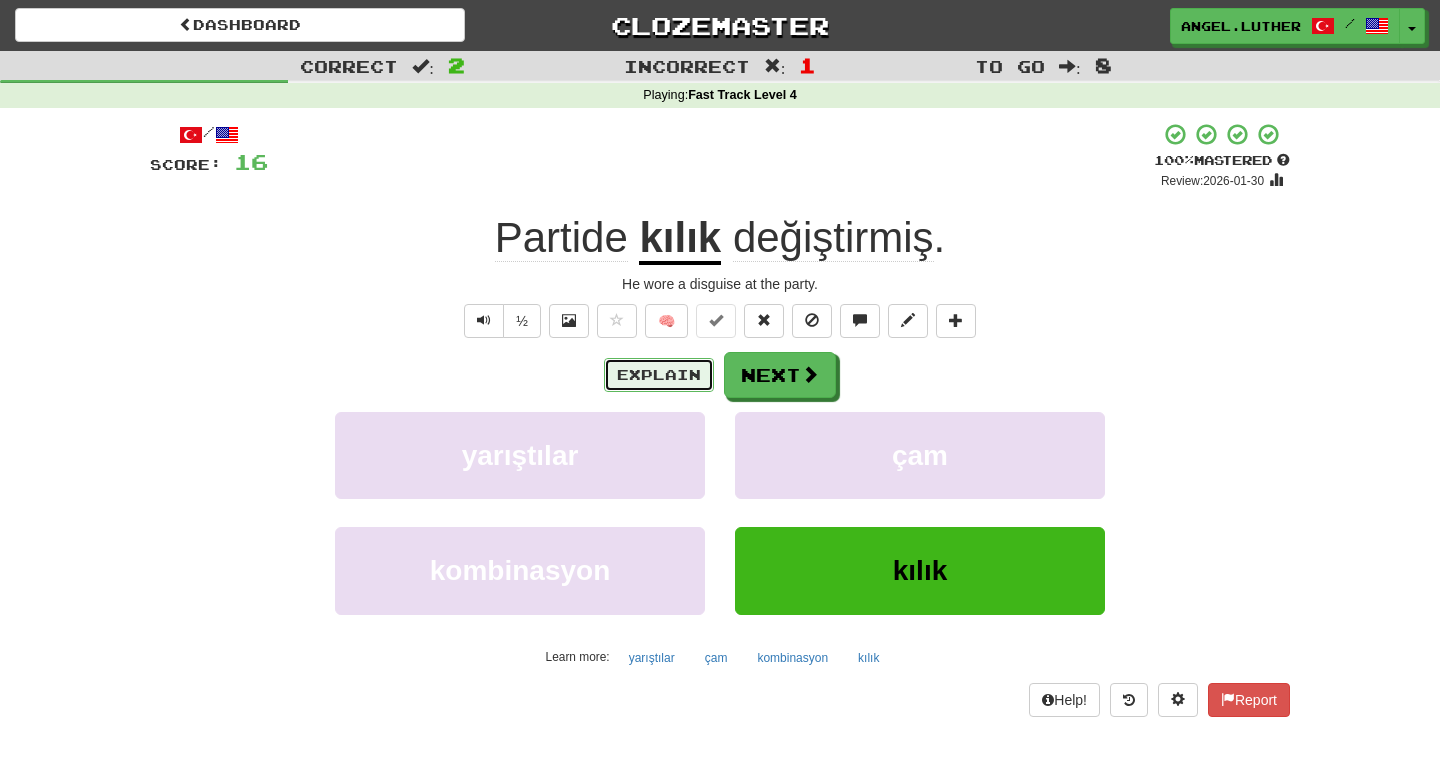 click on "Explain" at bounding box center (659, 375) 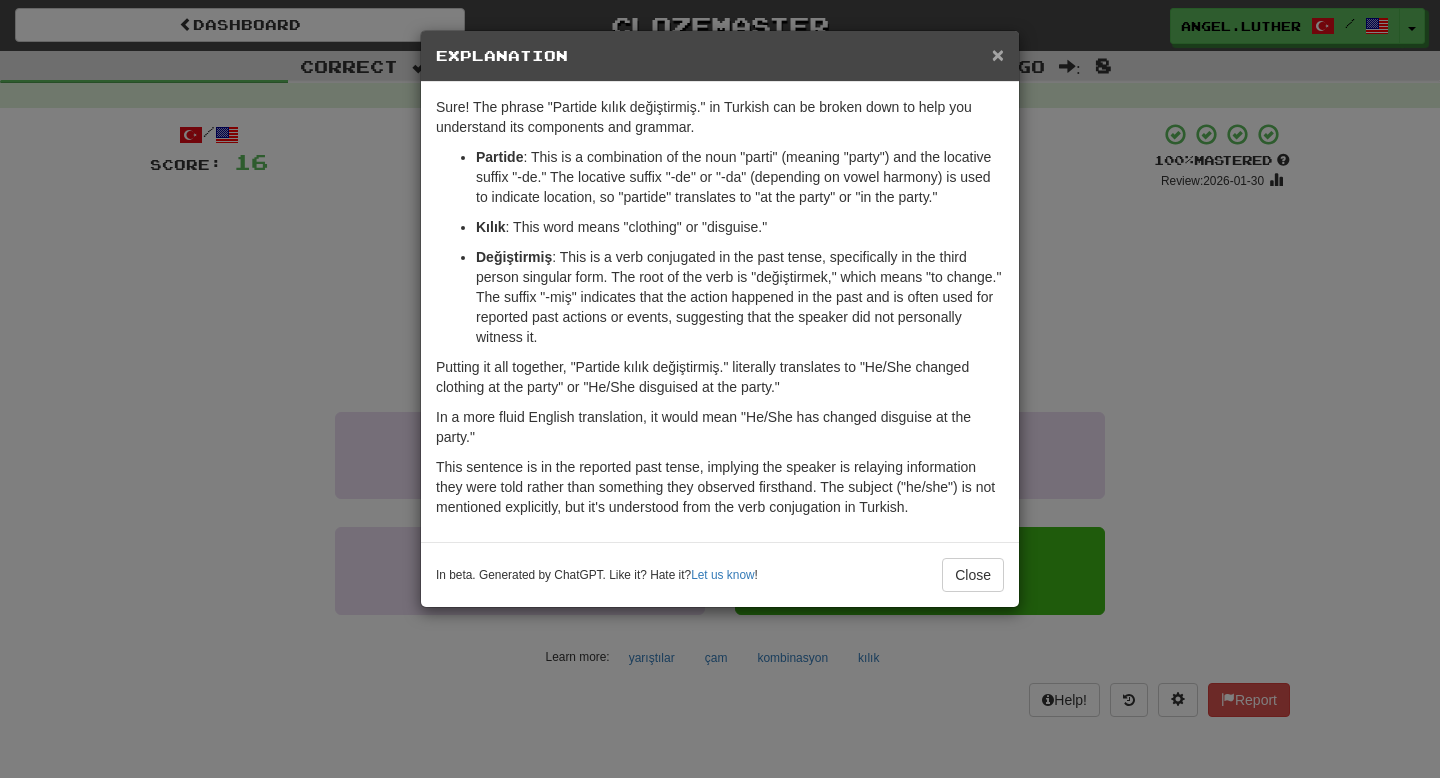 click on "×" at bounding box center (998, 54) 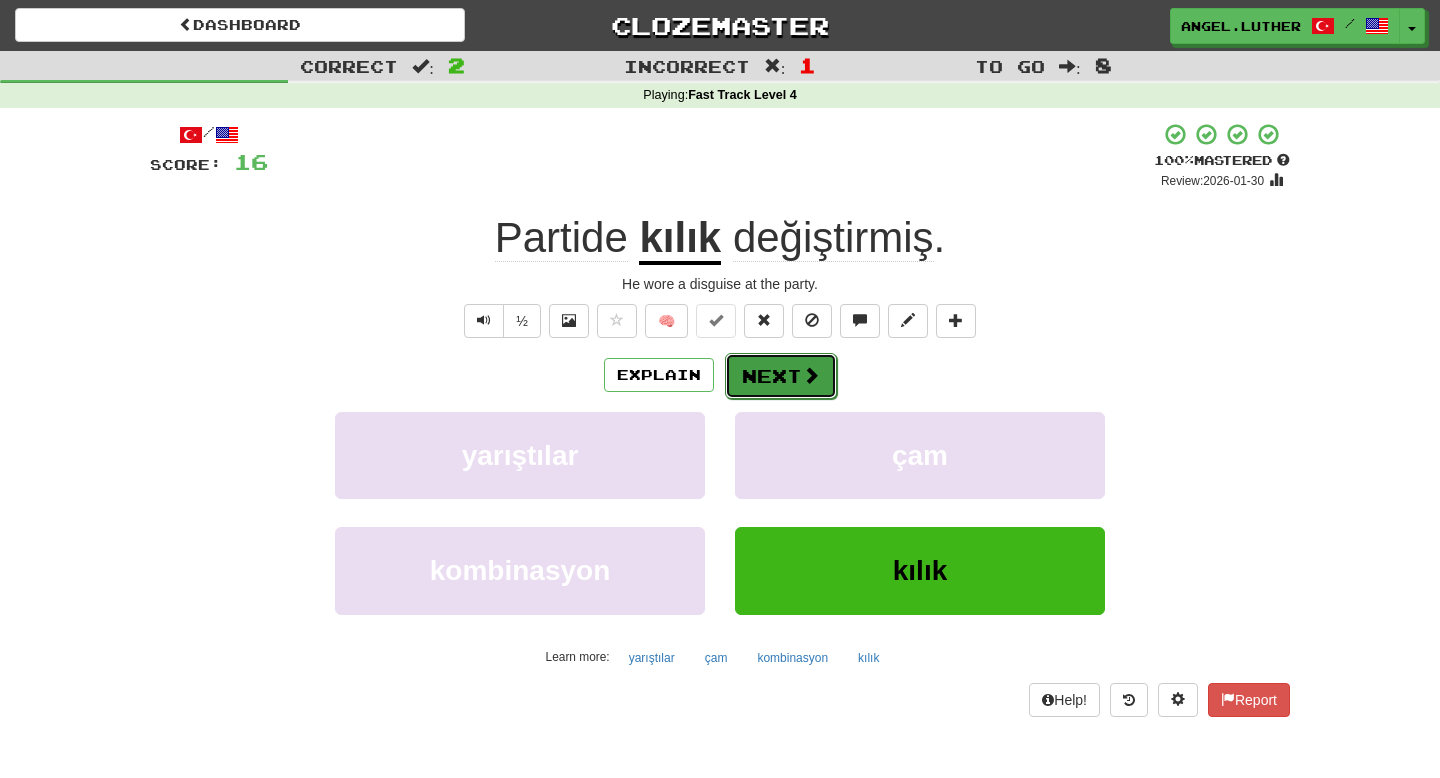 click on "Next" at bounding box center (781, 376) 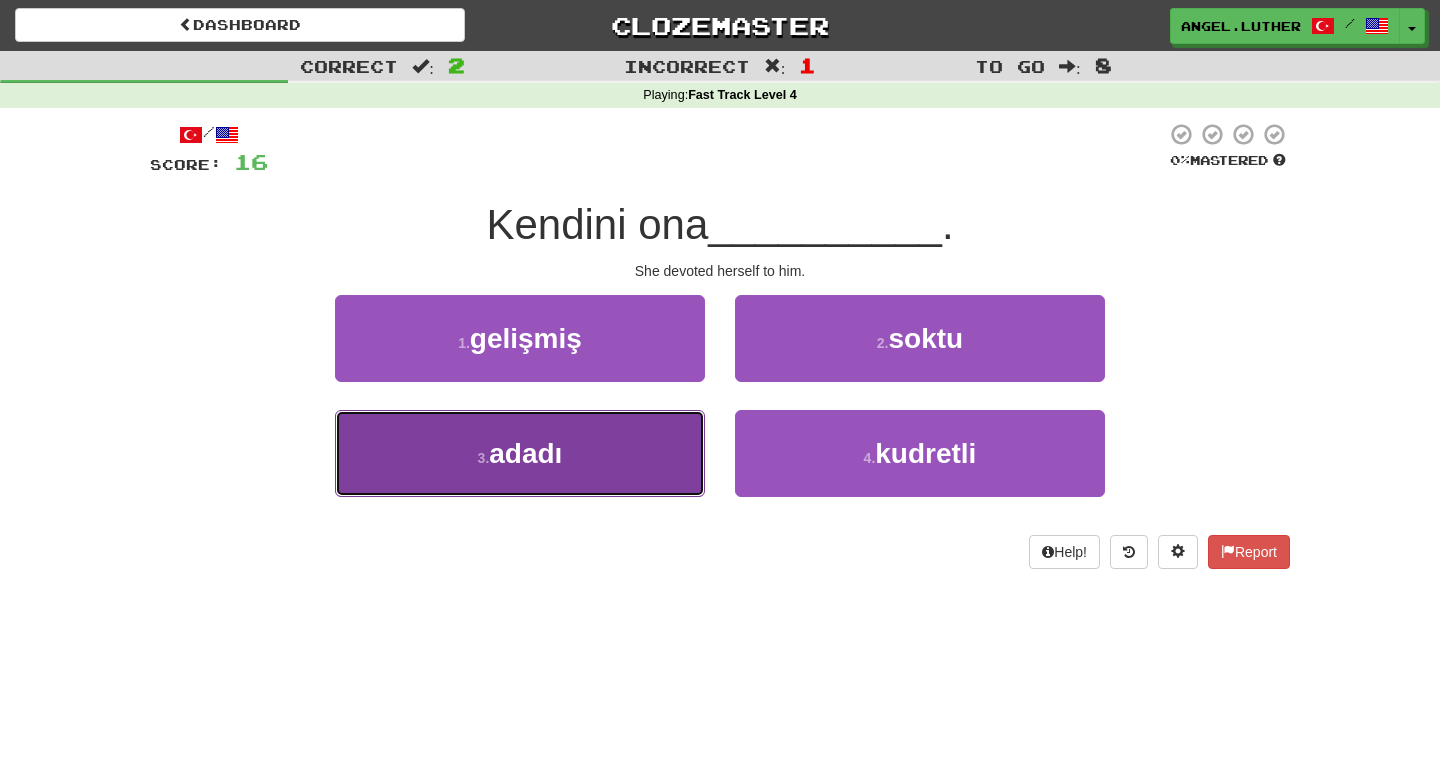click on "3 .  adadı" at bounding box center [520, 453] 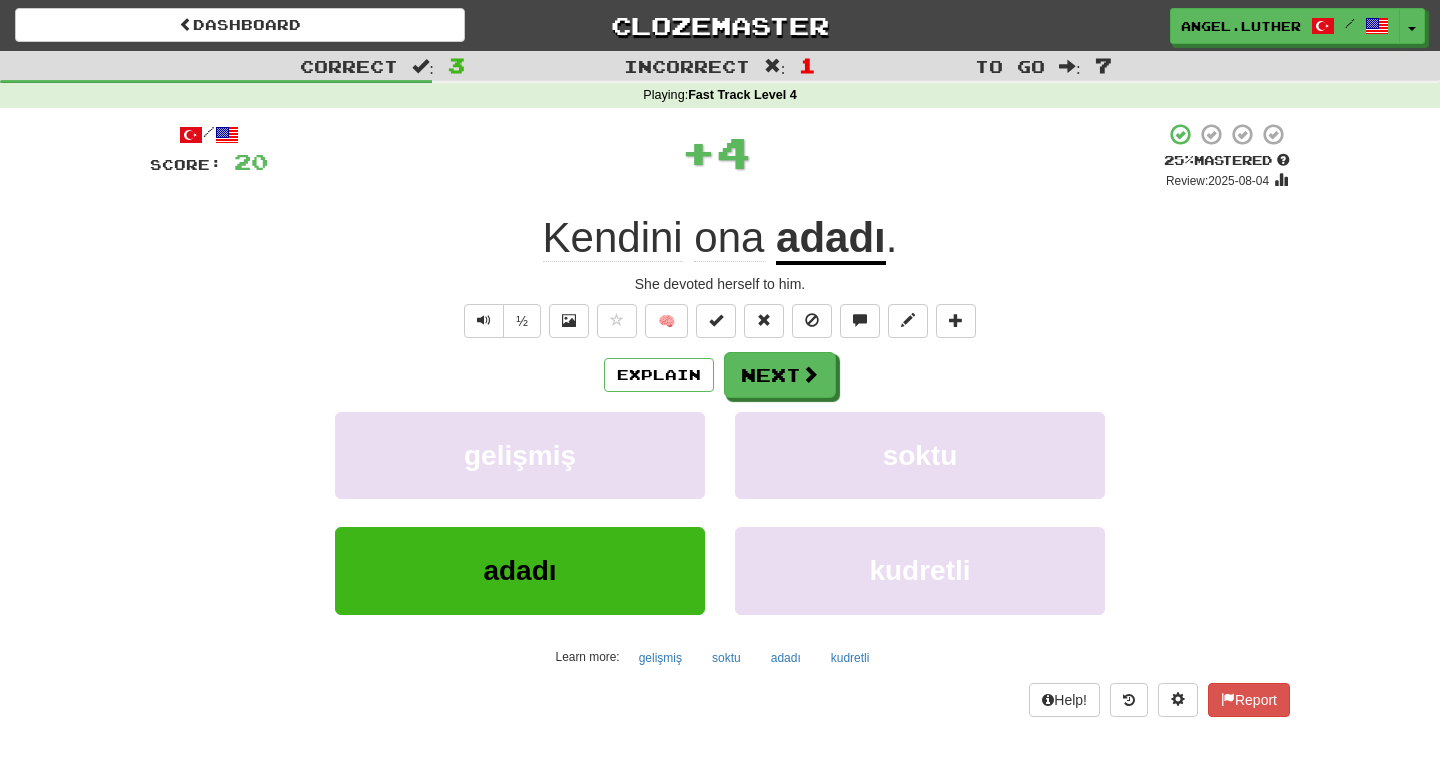 click on "adadı" at bounding box center [831, 239] 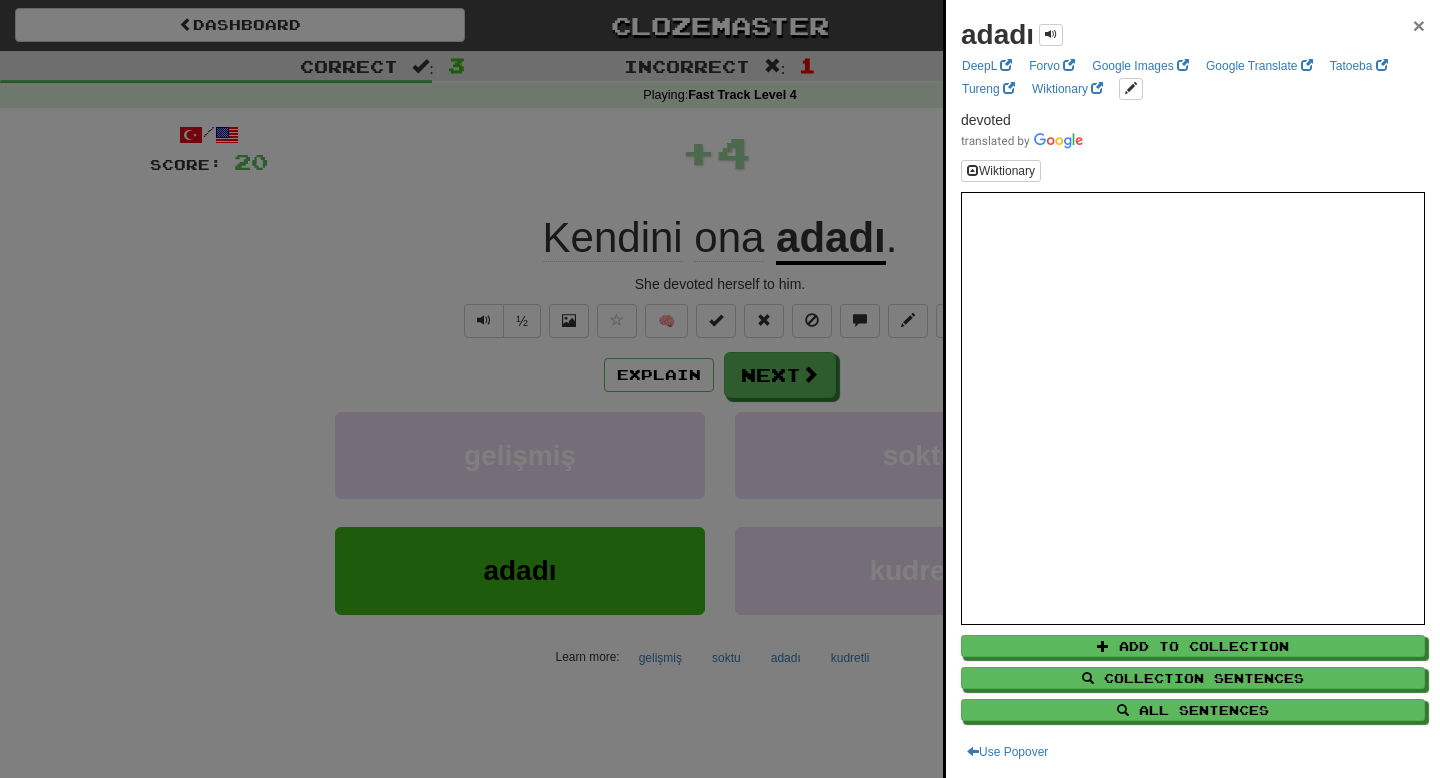 click on "×" at bounding box center (1419, 25) 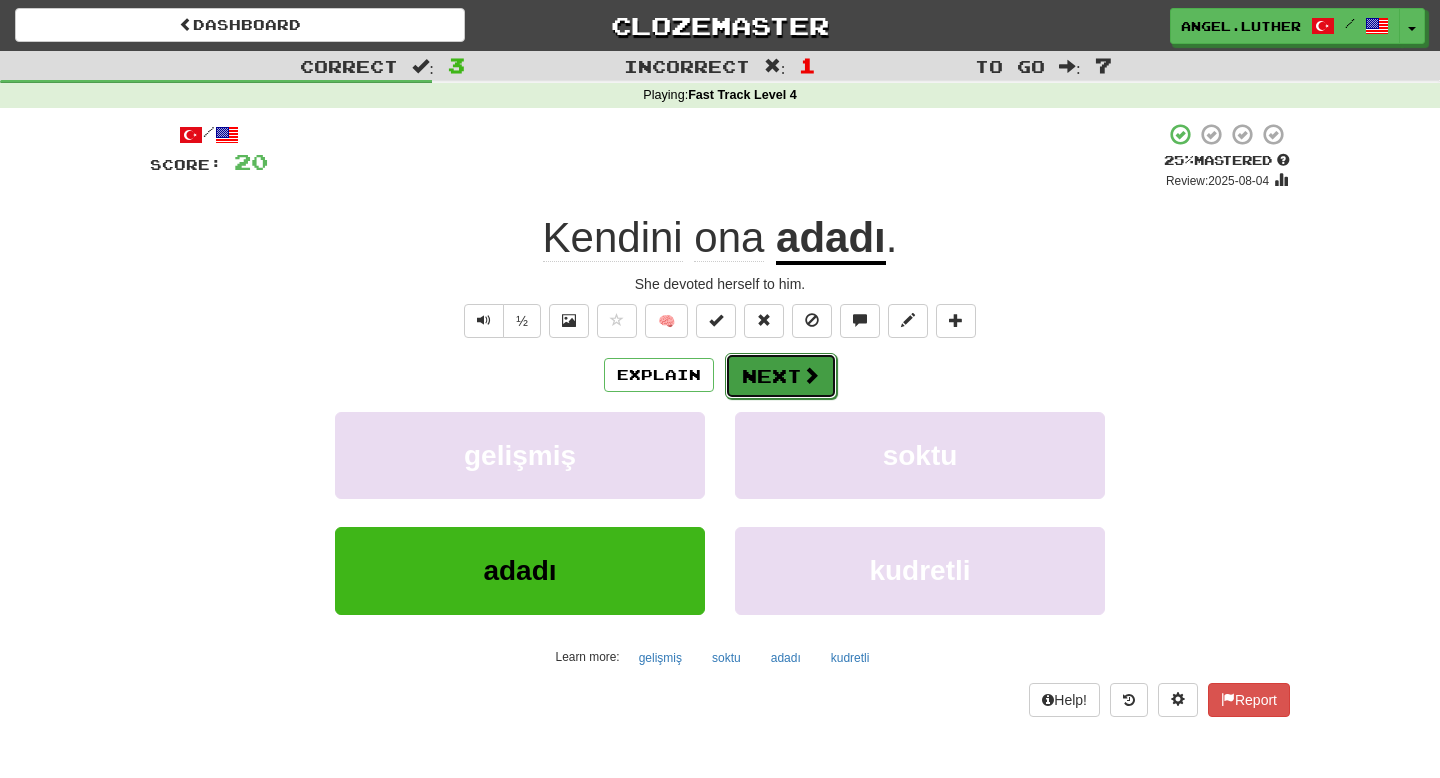 click on "Next" at bounding box center [781, 376] 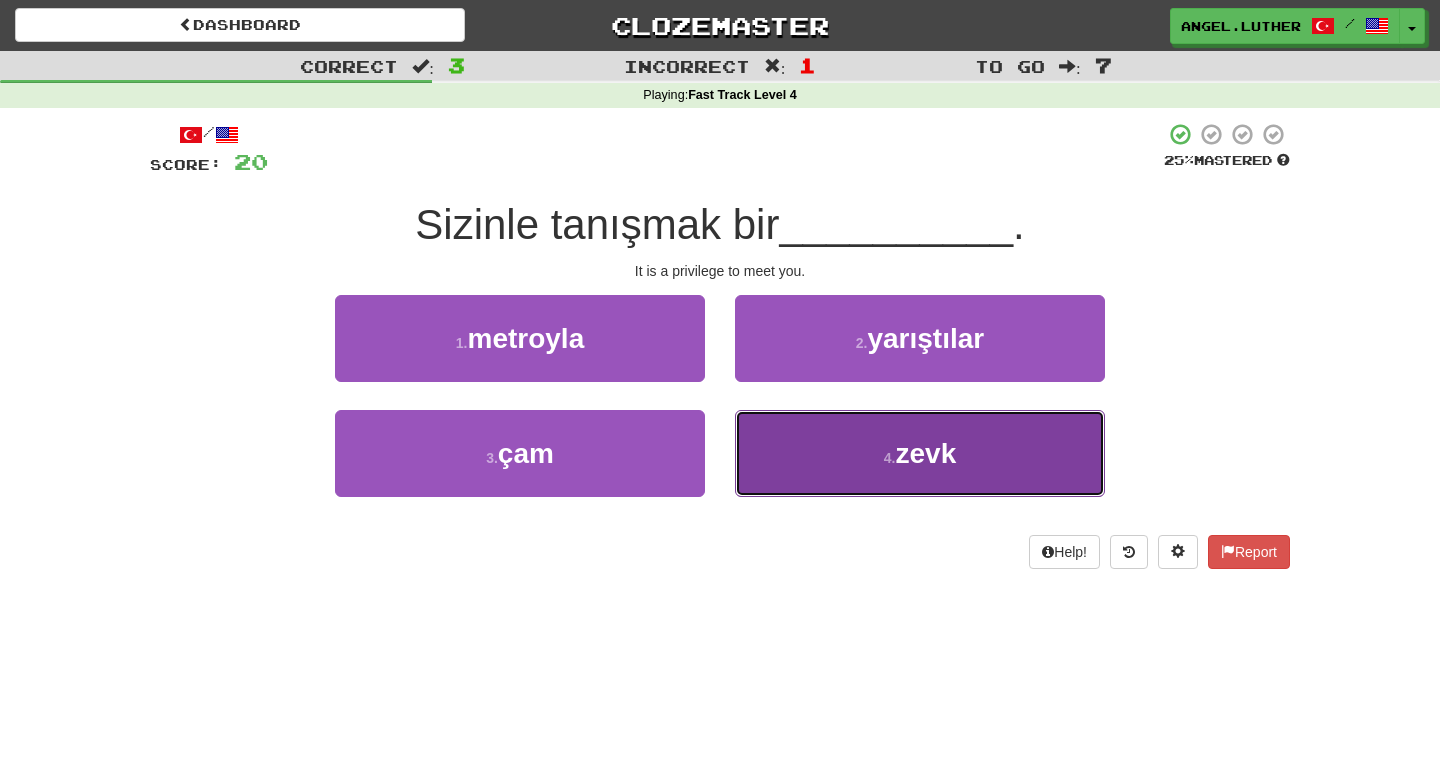 click on "4 .  zevk" at bounding box center (920, 453) 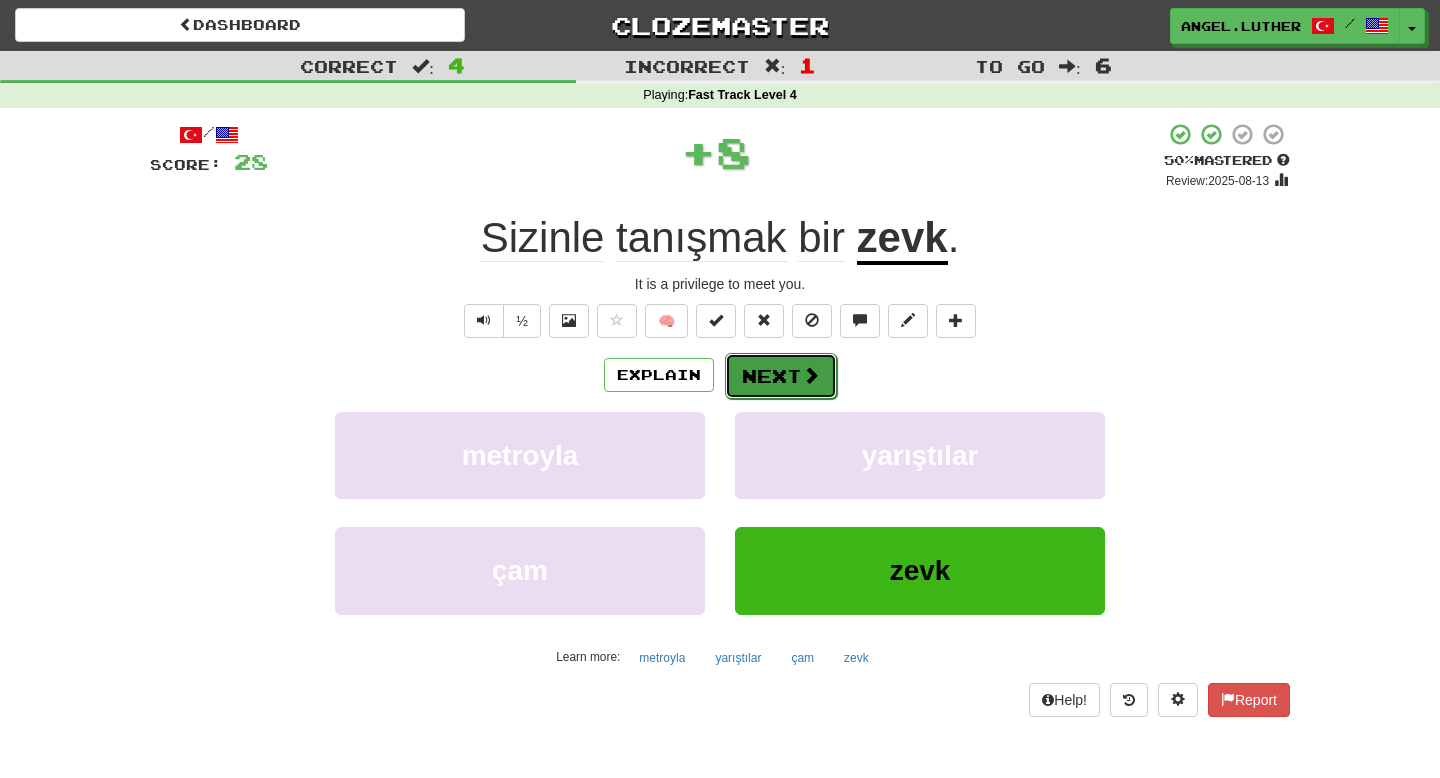 click on "Next" at bounding box center (781, 376) 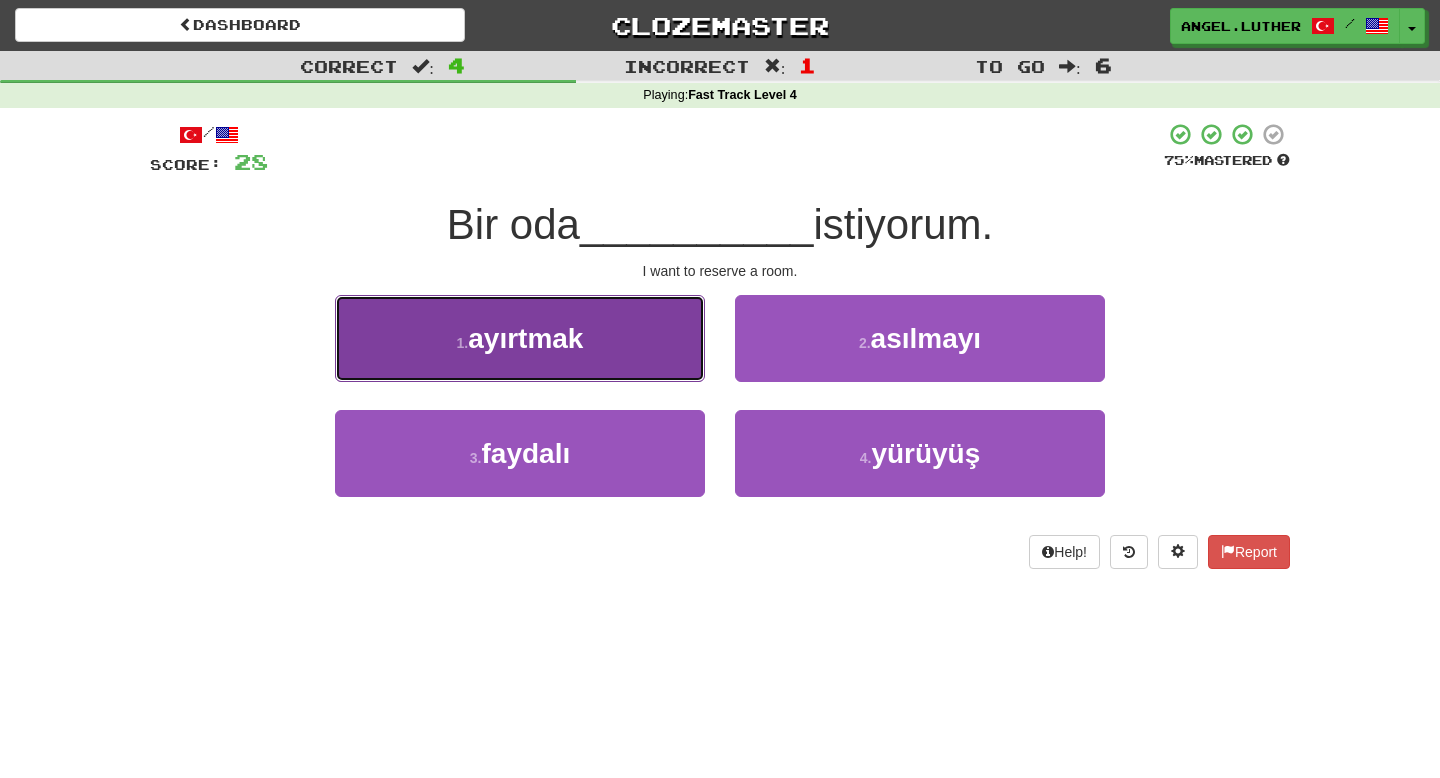 click on "1 .  ayırtmak" at bounding box center [520, 338] 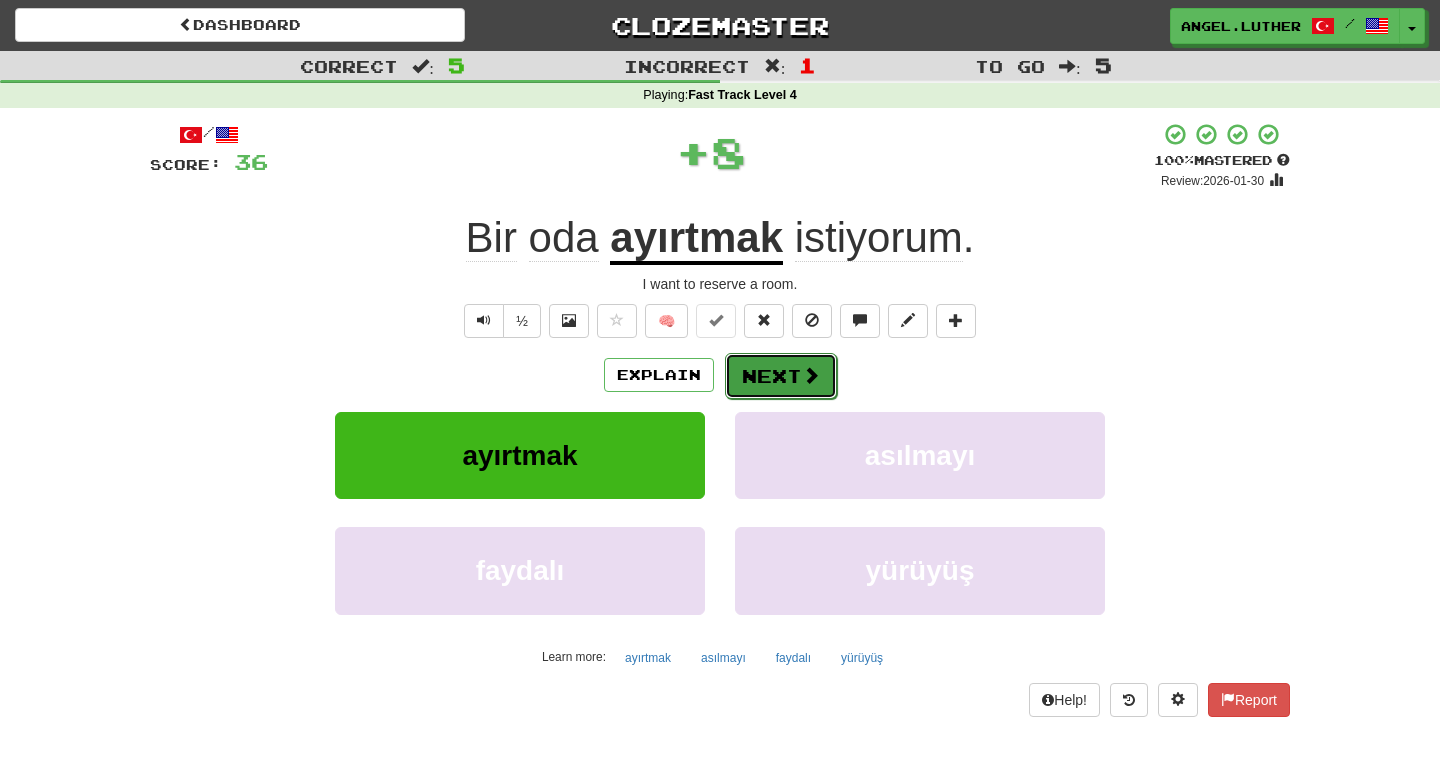 click on "Next" at bounding box center [781, 376] 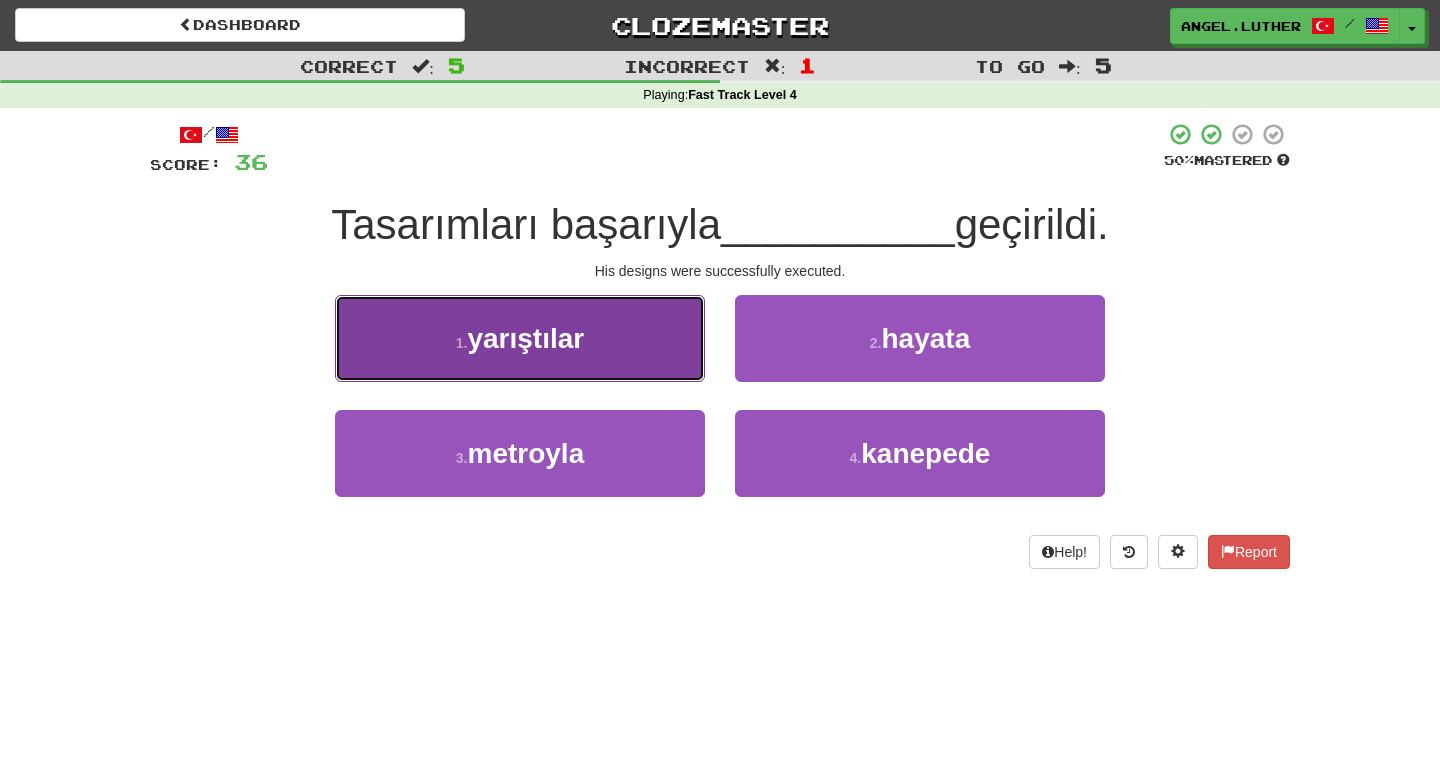 click on "1 .  yarıştılar" at bounding box center [520, 338] 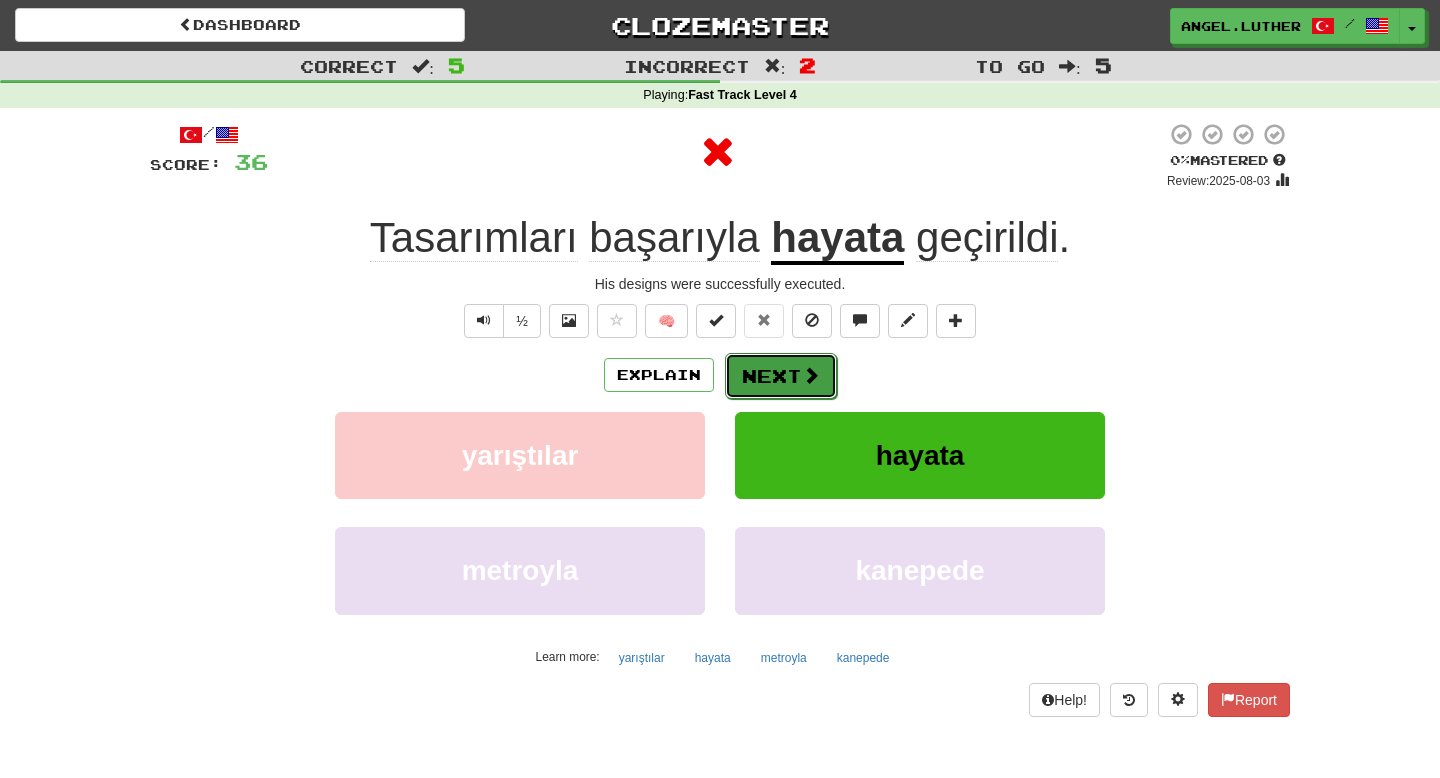 click at bounding box center [811, 375] 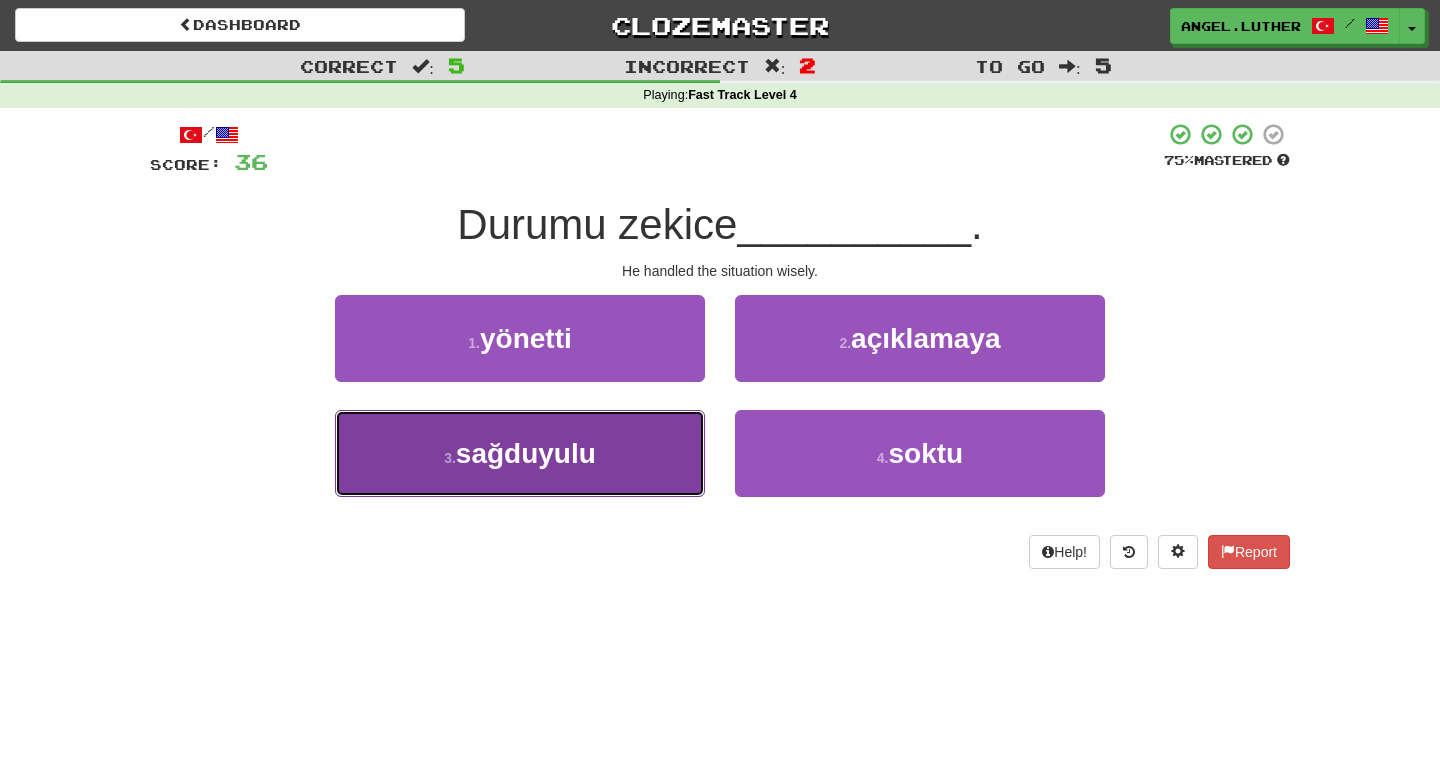 click on "3 .  sağduyulu" at bounding box center (520, 453) 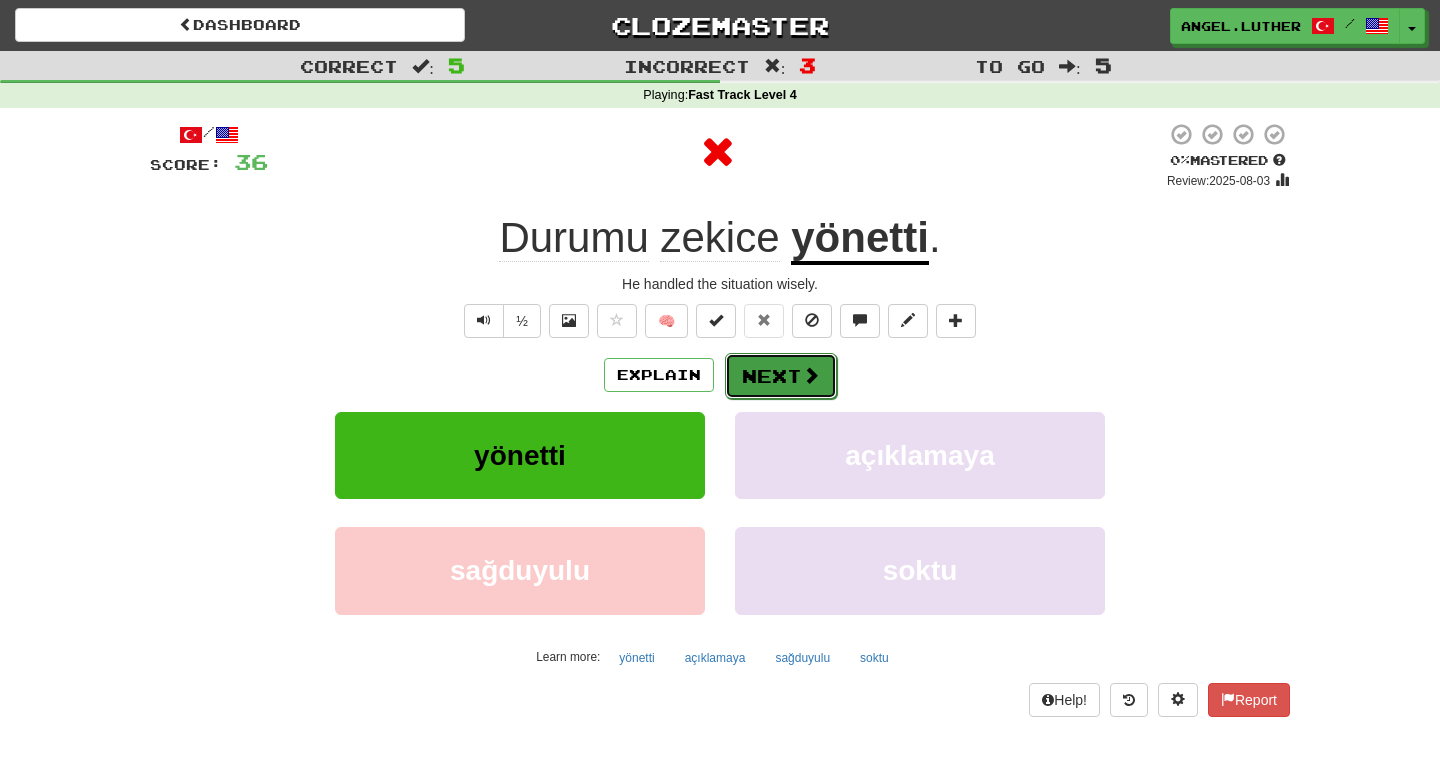 click on "Next" at bounding box center [781, 376] 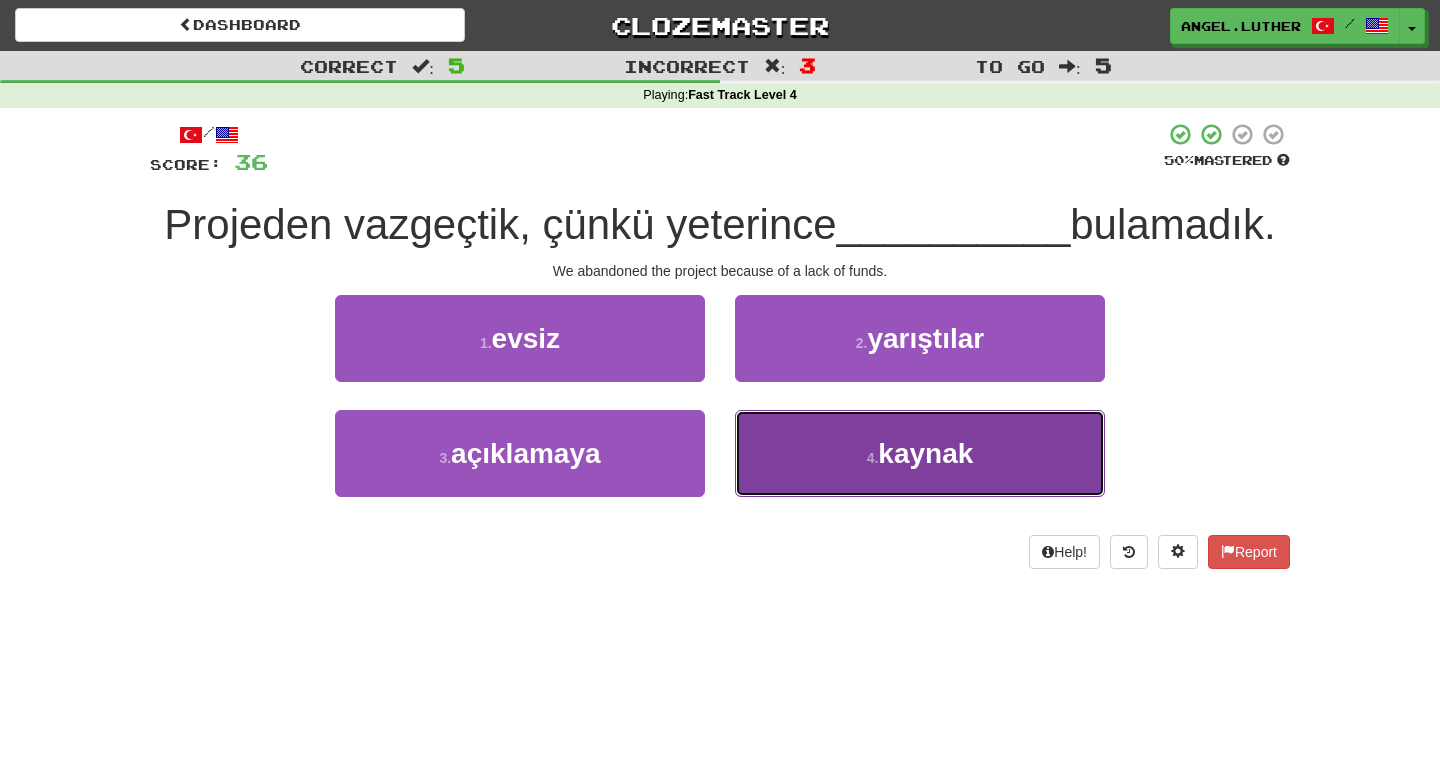 click on "4 .  kaynak" at bounding box center [920, 453] 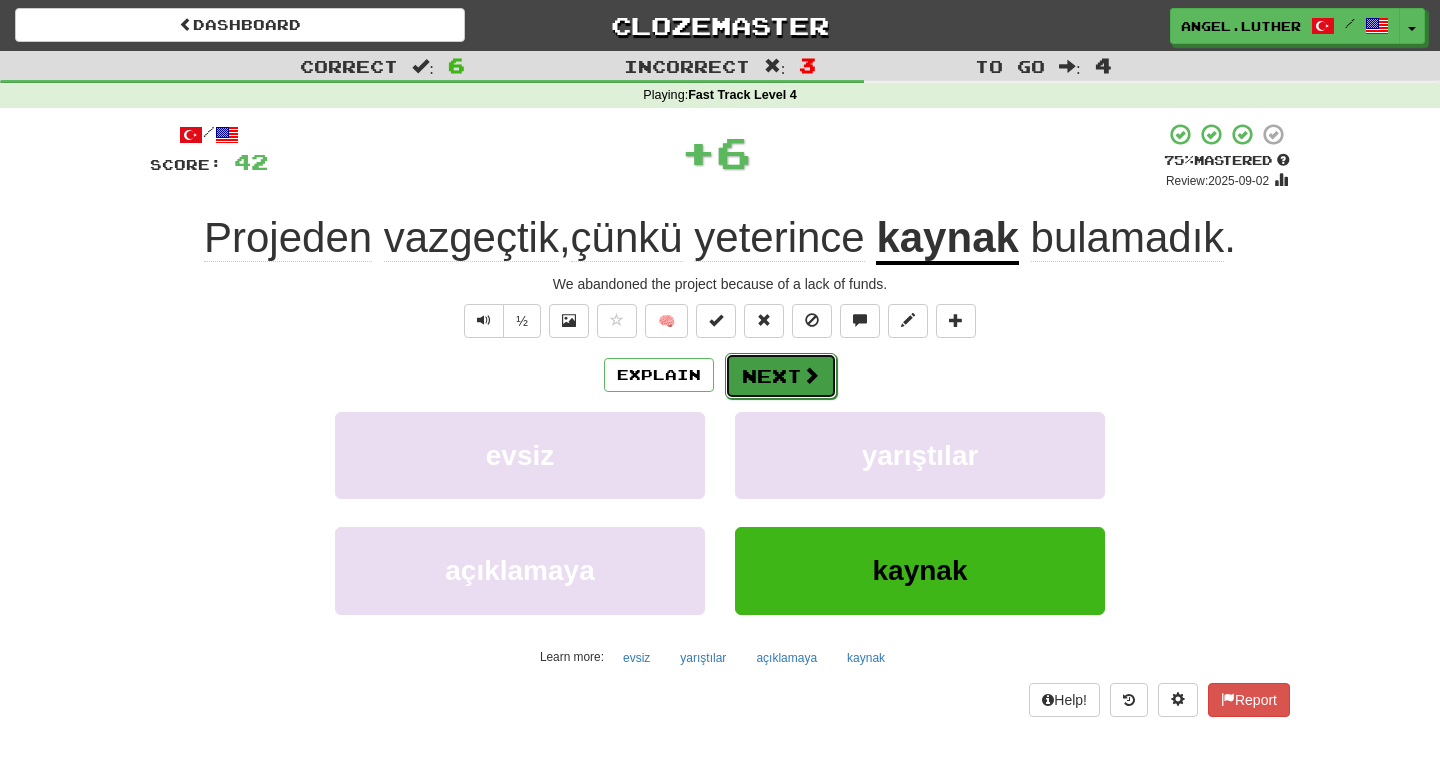 click on "Next" at bounding box center (781, 376) 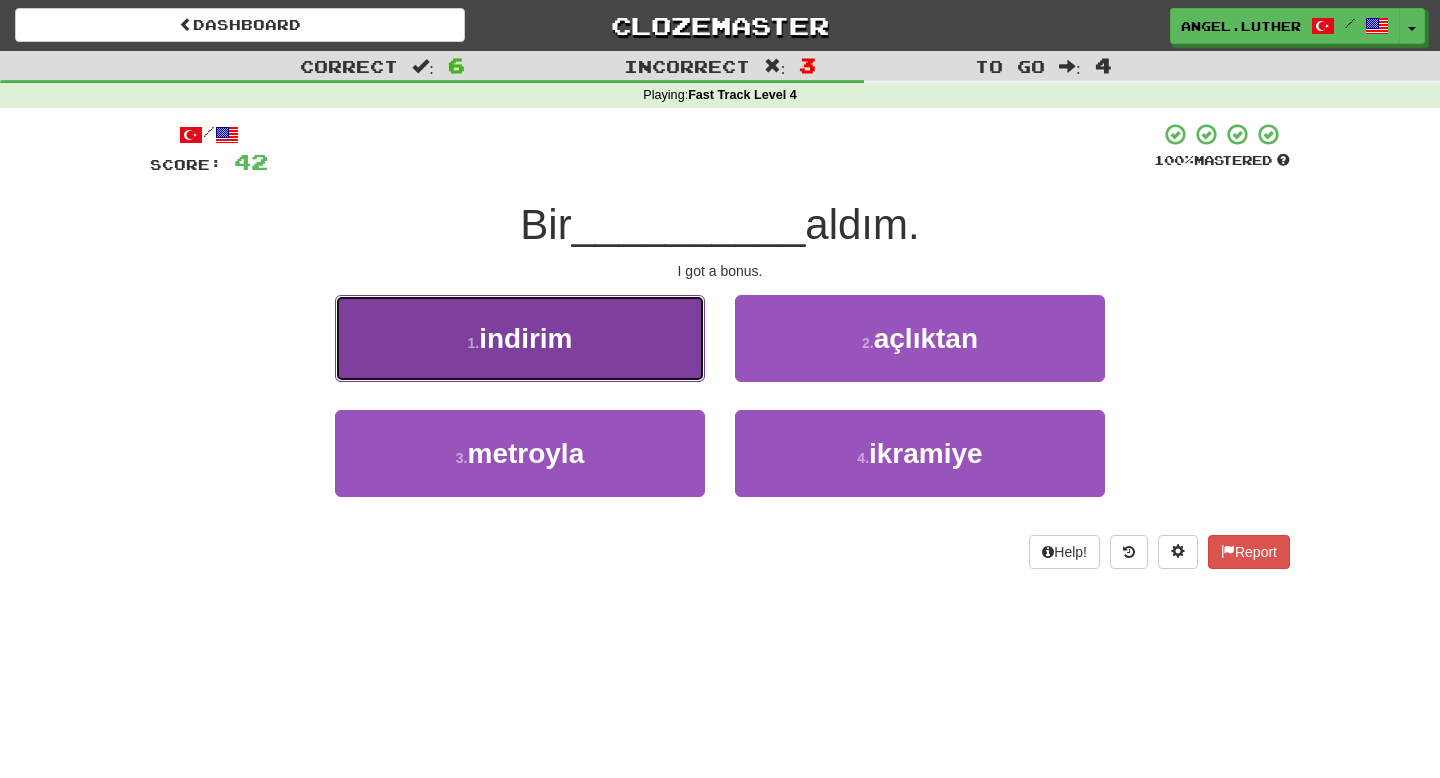 click on "1 .  indirim" at bounding box center [520, 338] 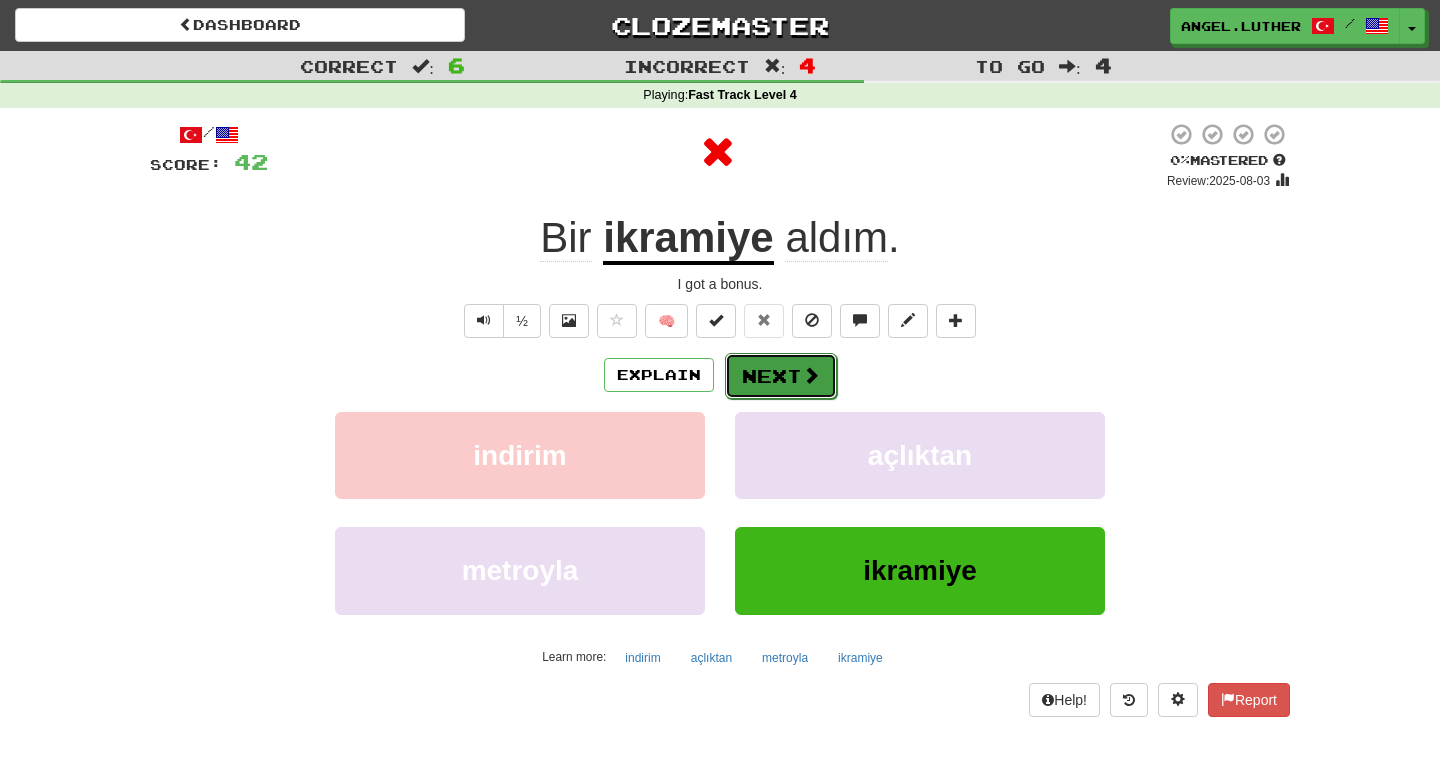 click on "Next" at bounding box center (781, 376) 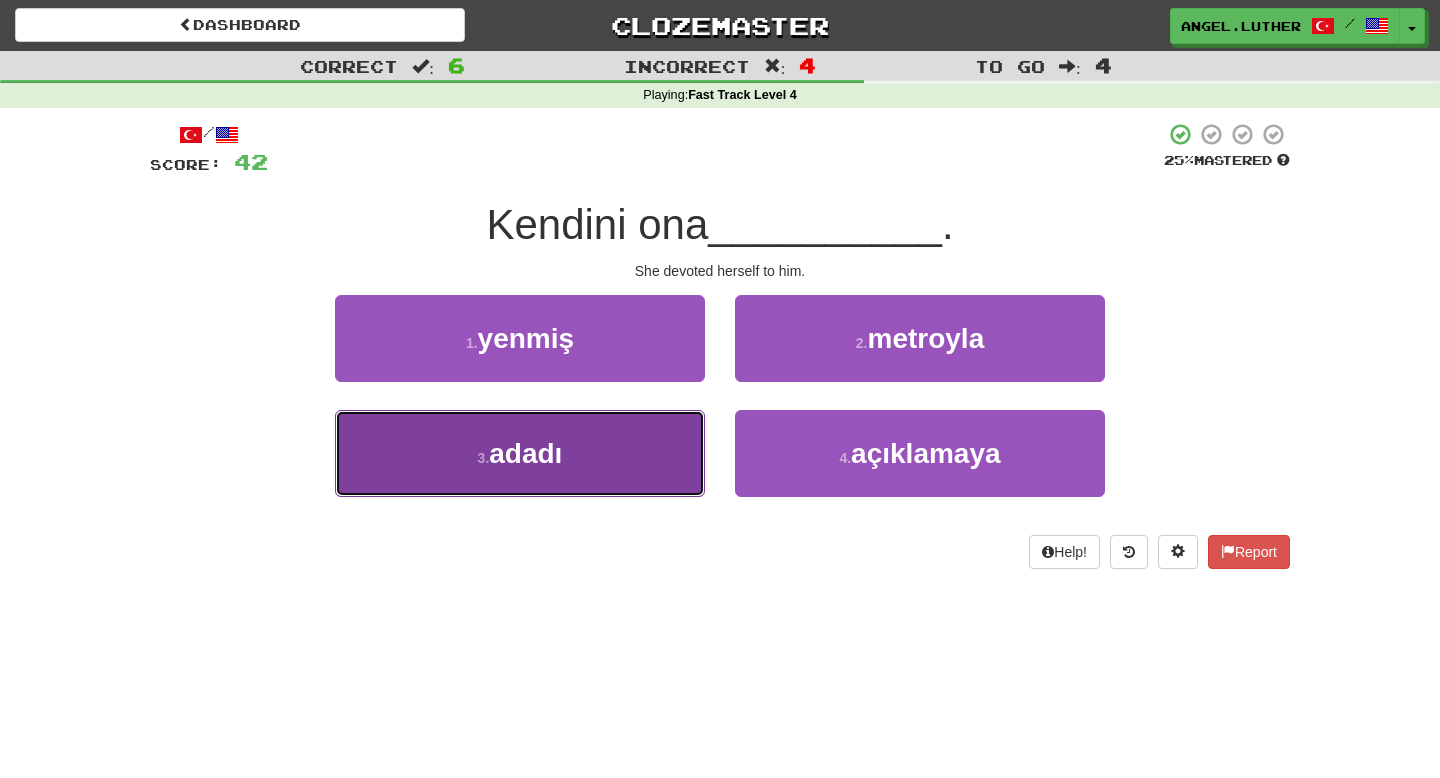 click on "3 .  adadı" at bounding box center [520, 453] 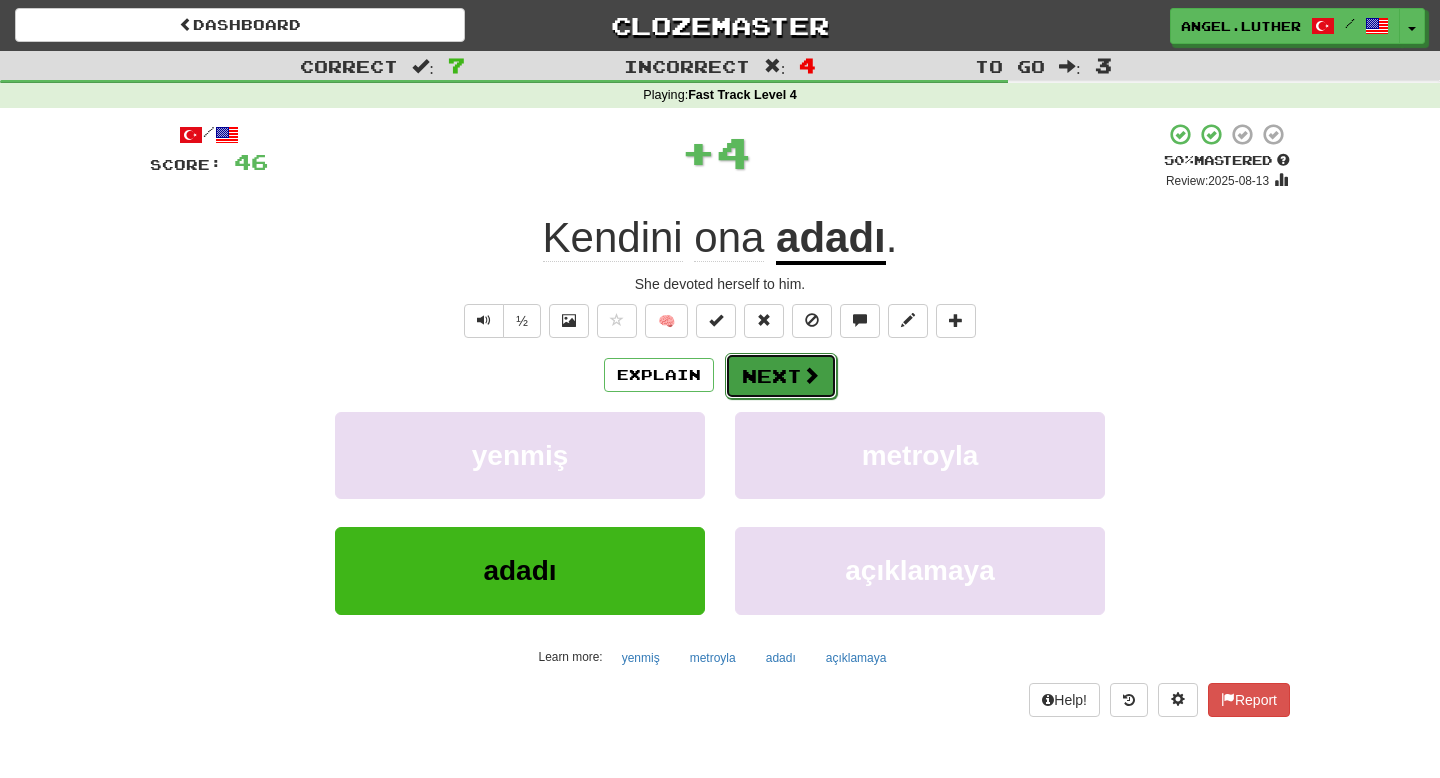 click on "Next" at bounding box center [781, 376] 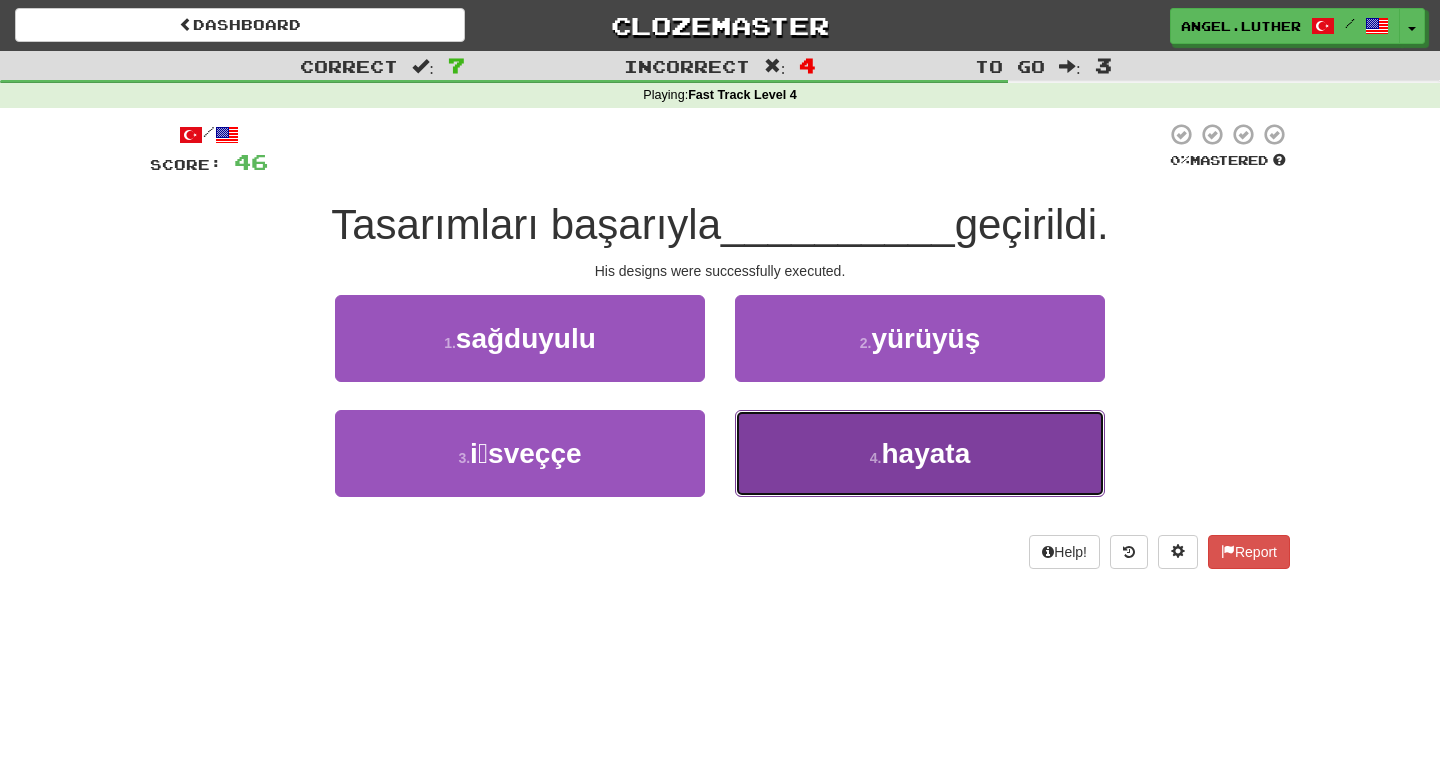 click on "4 .  hayata" at bounding box center (920, 453) 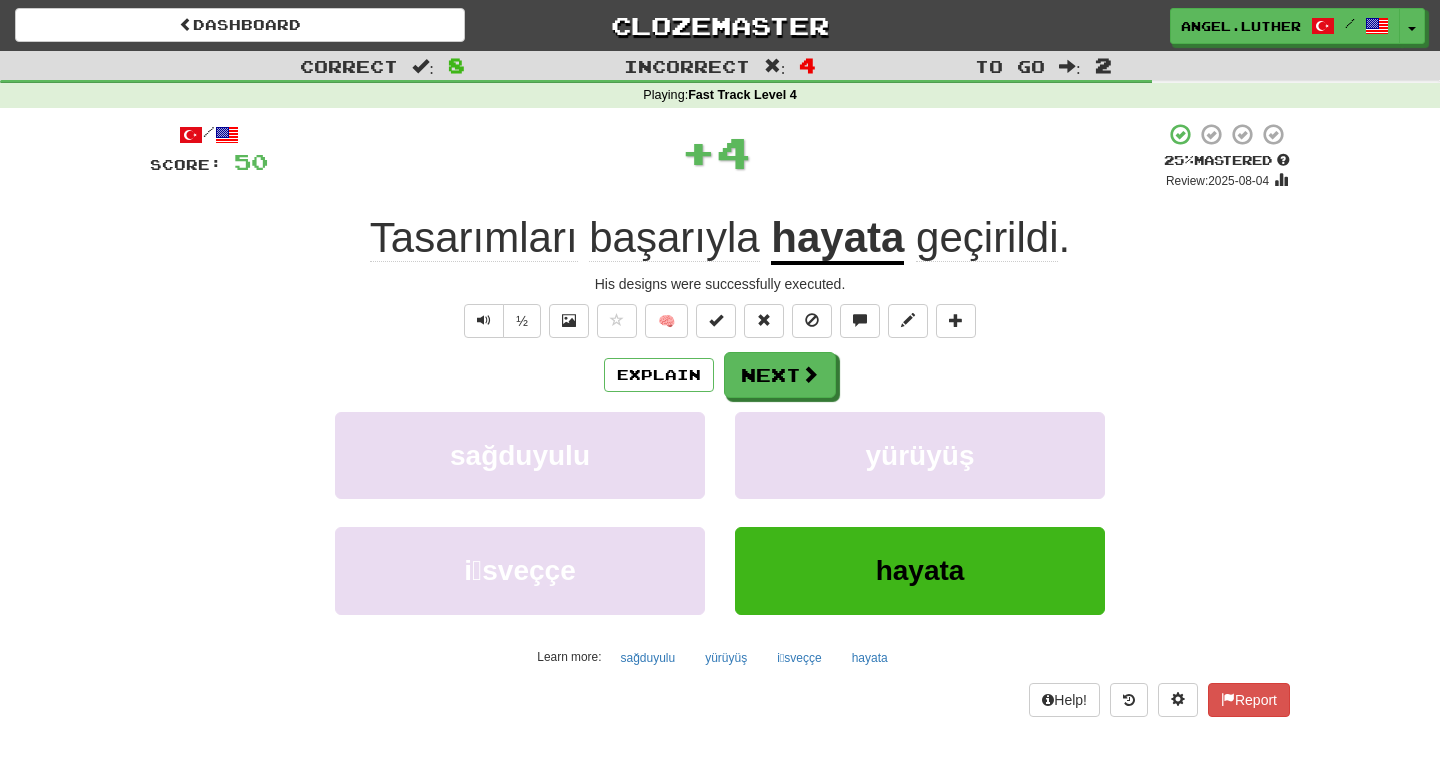 click on "hayata" at bounding box center [837, 239] 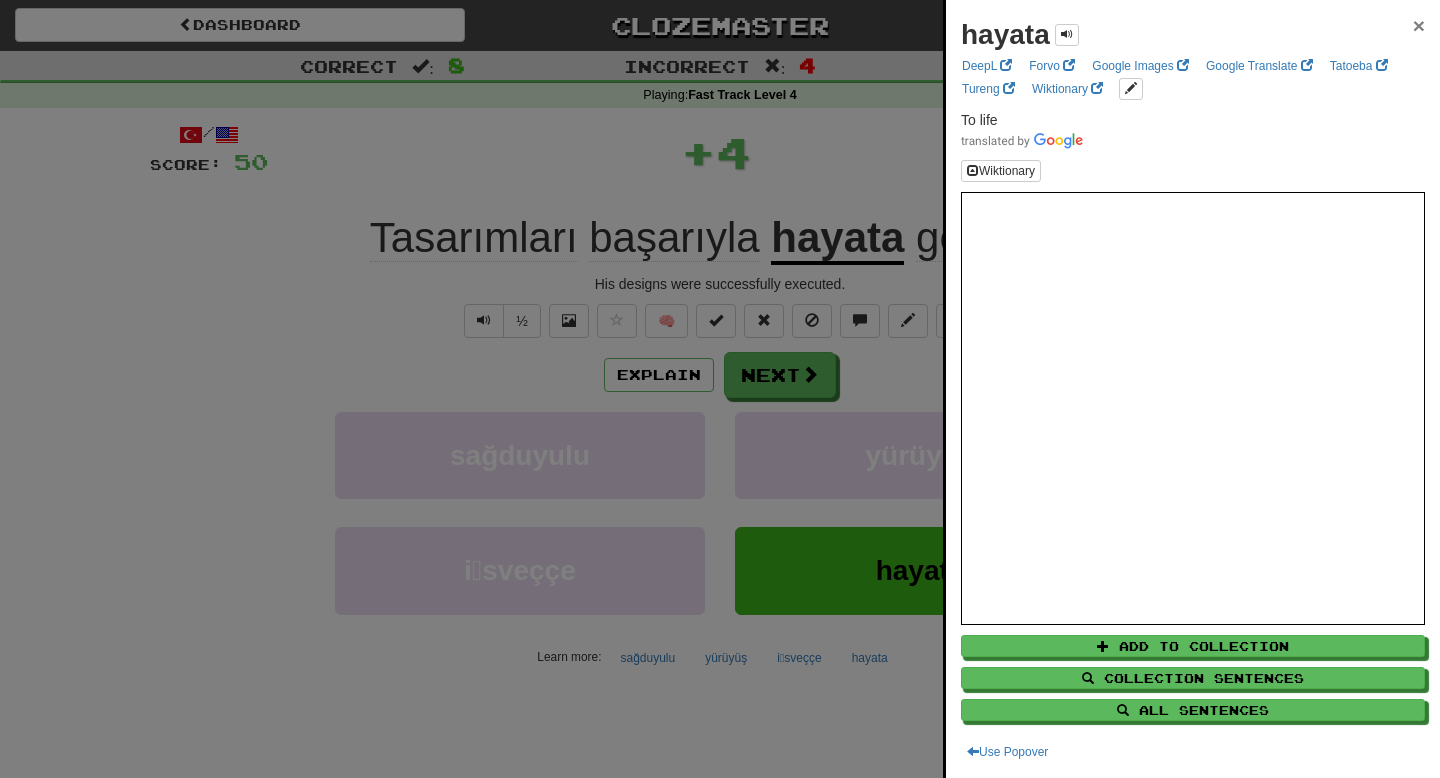 click on "×" at bounding box center (1419, 25) 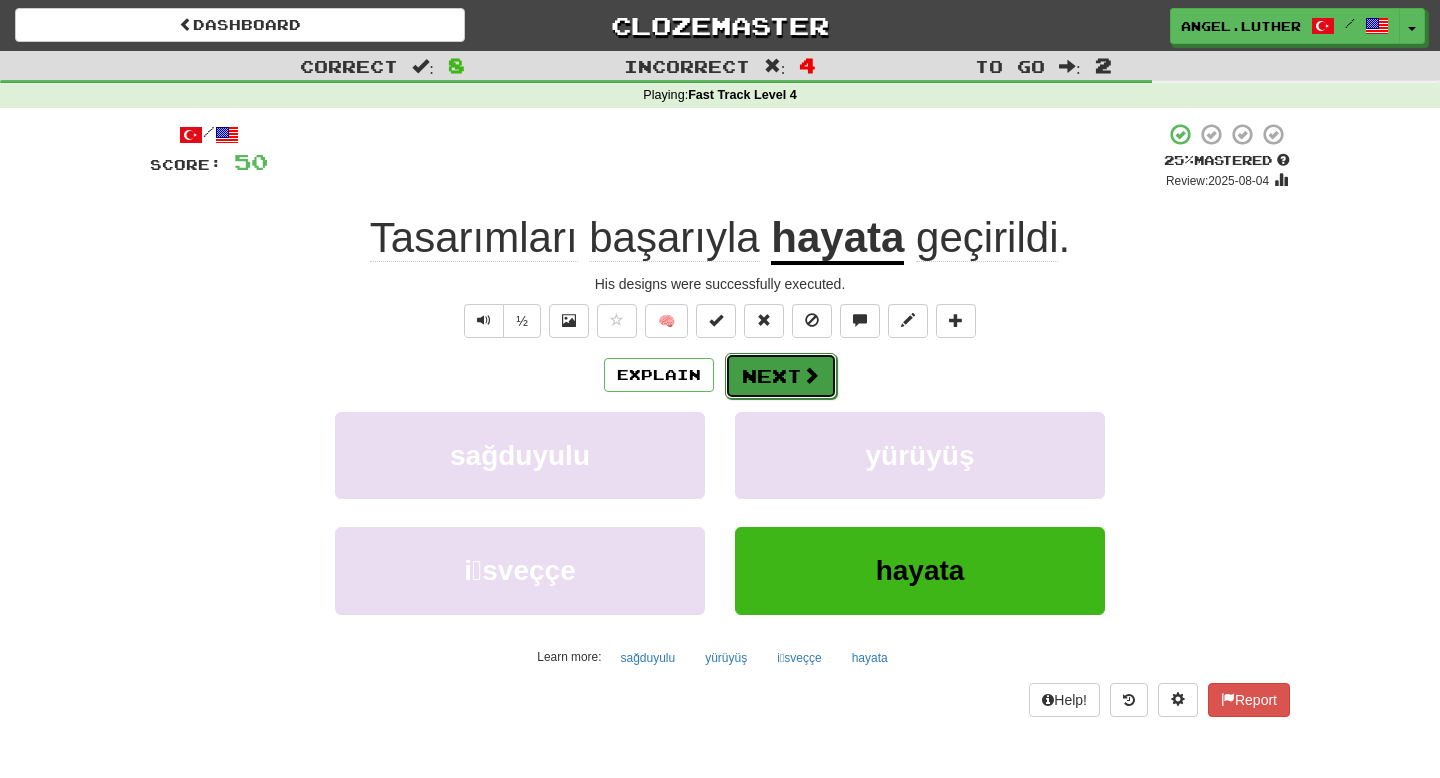 click at bounding box center [811, 375] 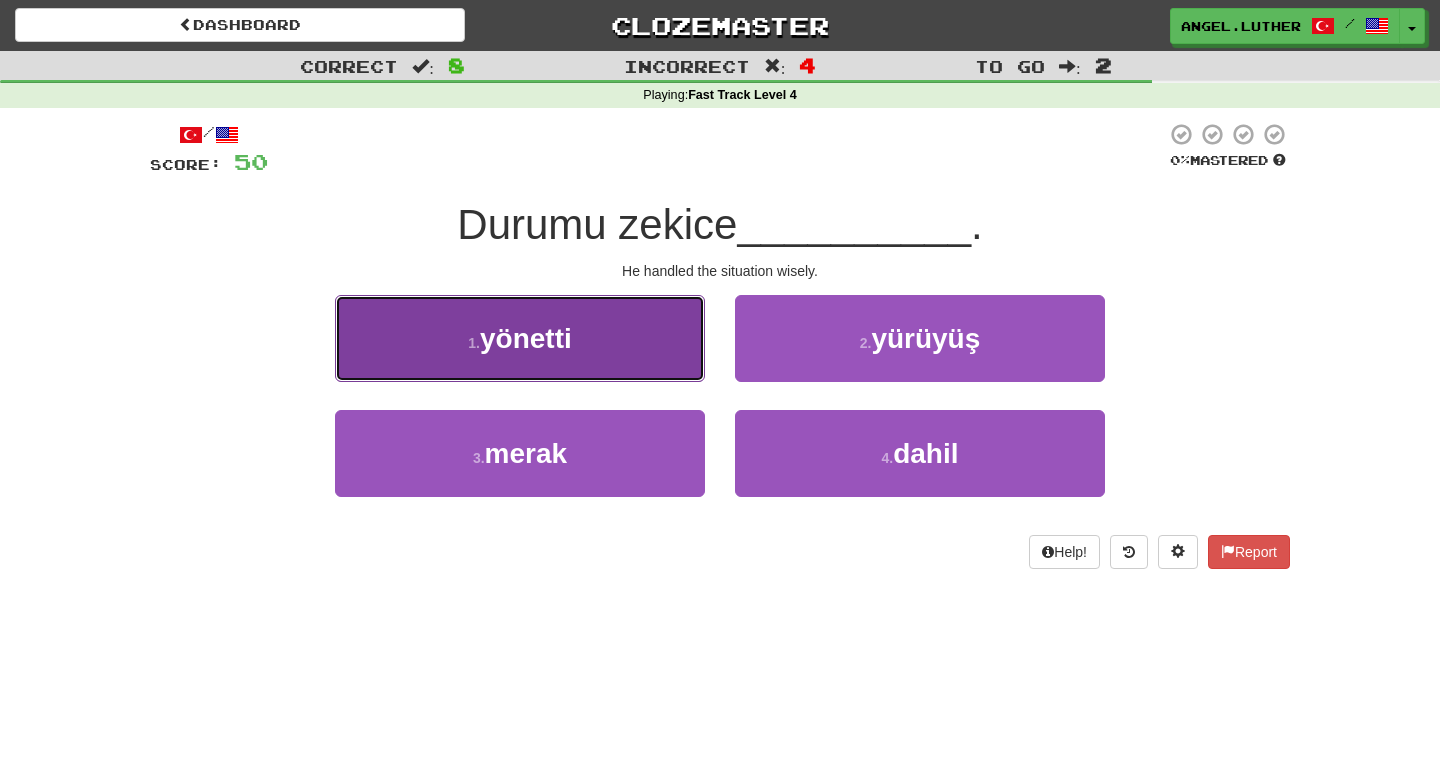 click on "1 .  yönetti" at bounding box center (520, 338) 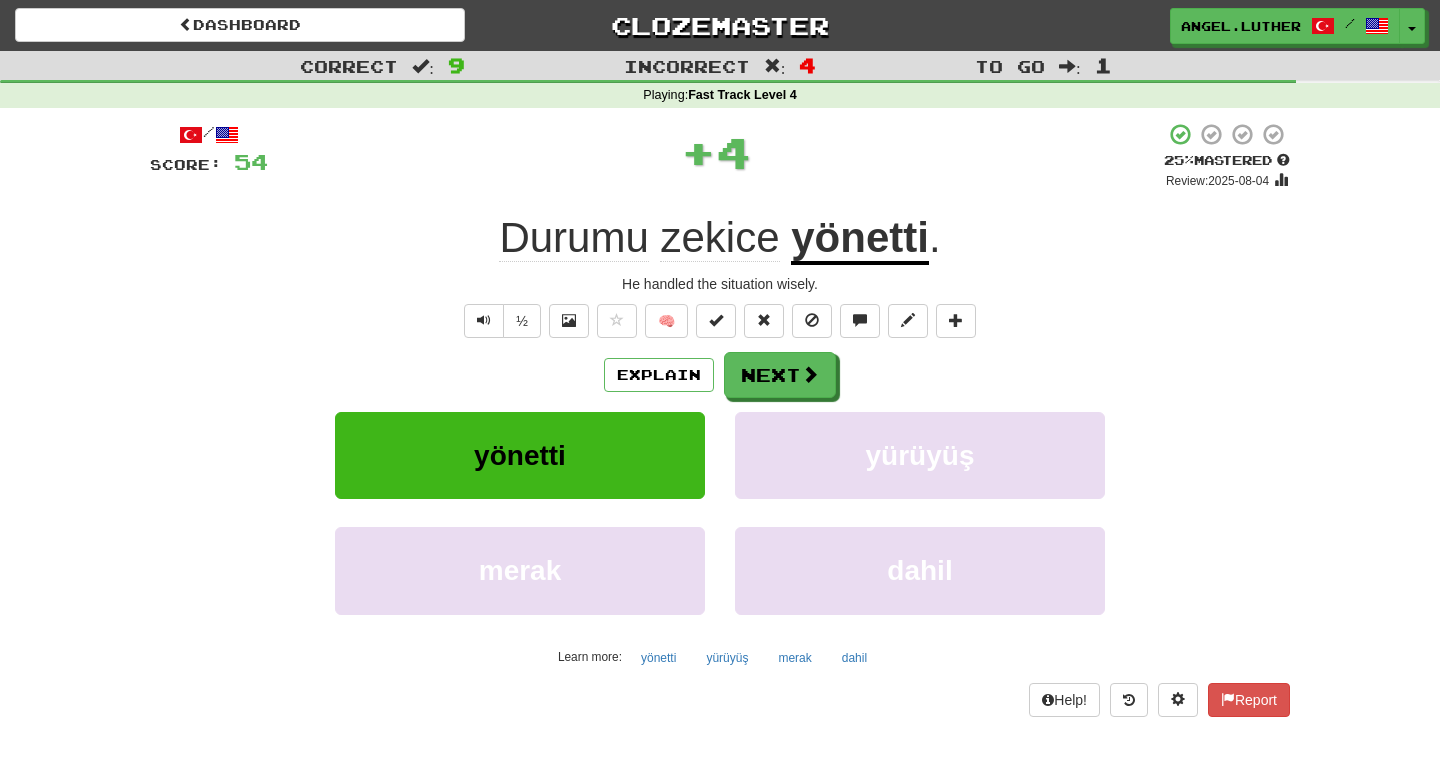 click on "yönetti" at bounding box center (860, 239) 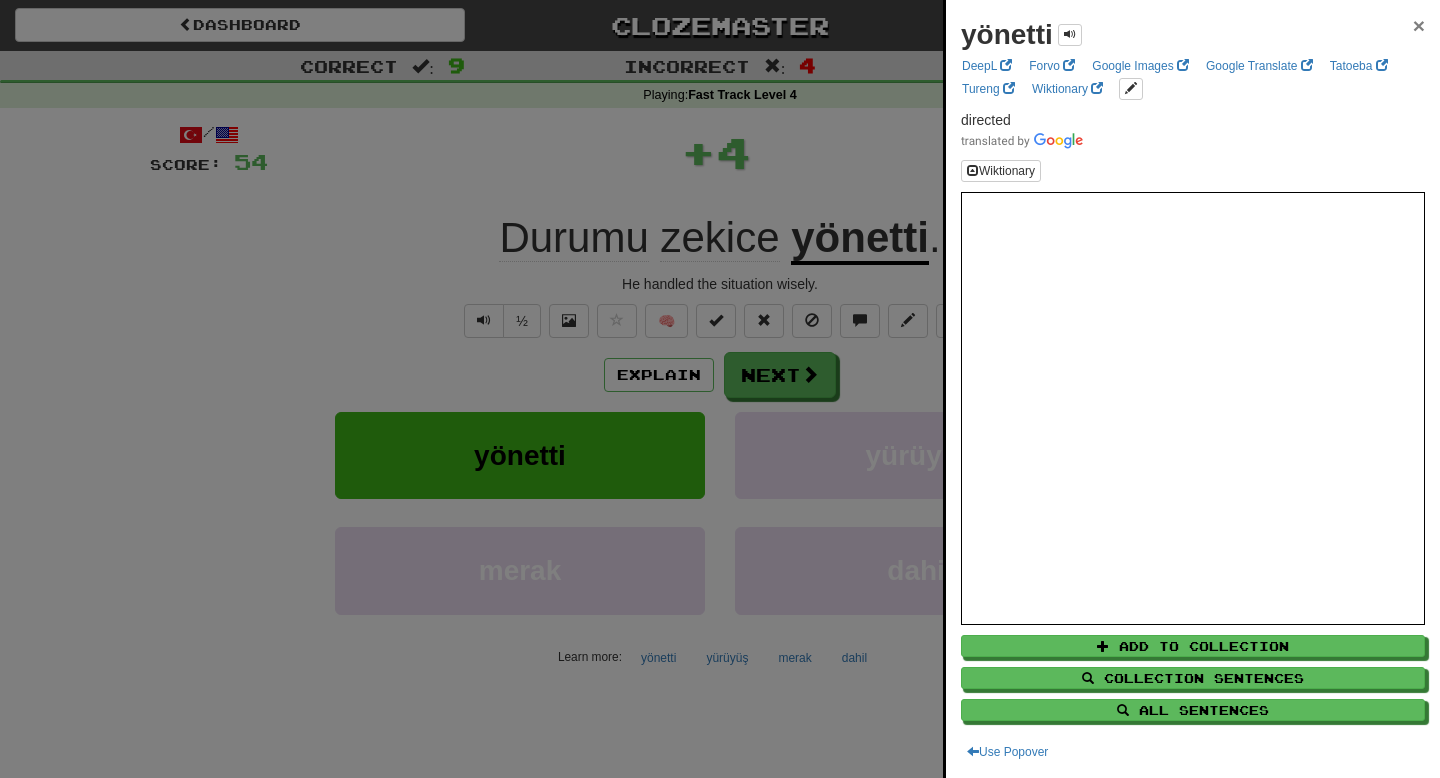 click on "×" at bounding box center (1419, 25) 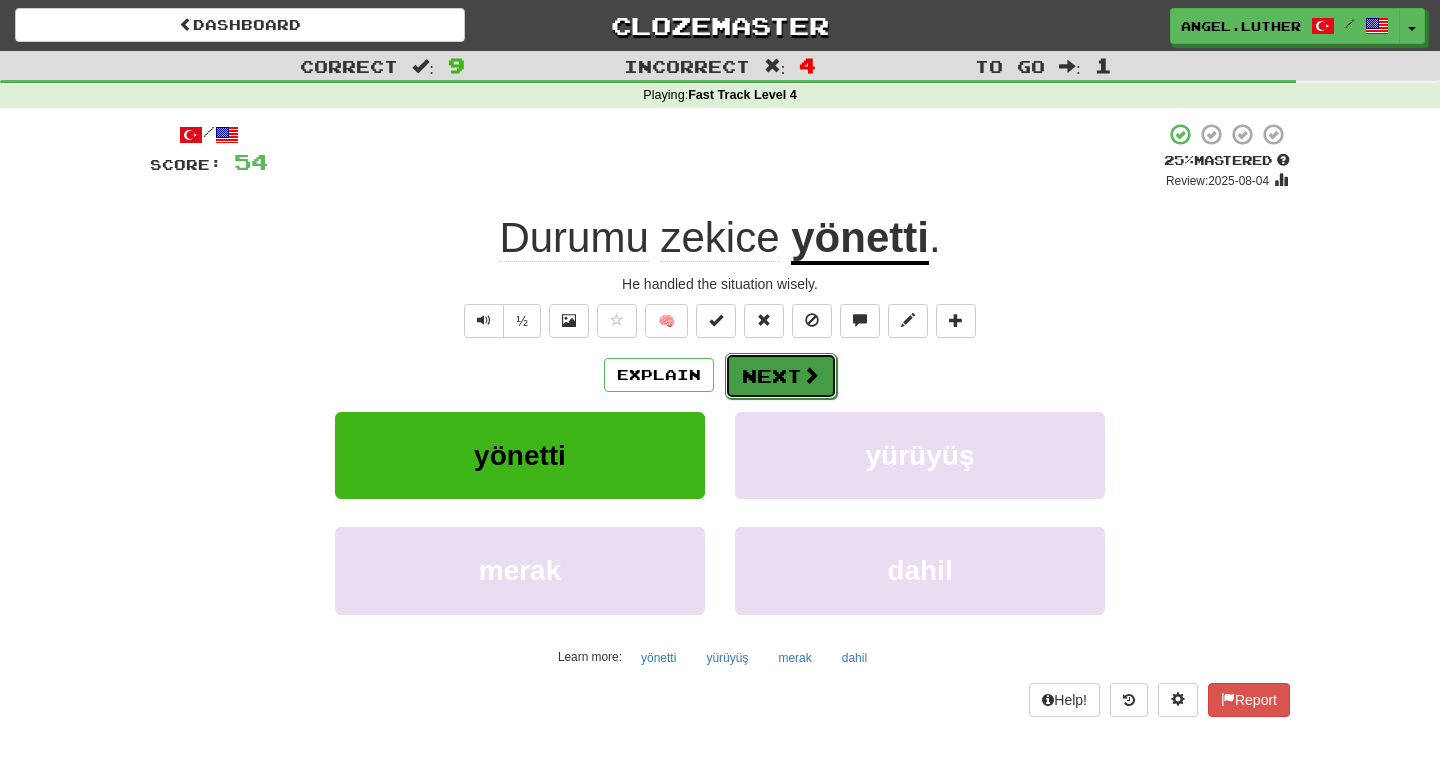 click on "Next" at bounding box center [781, 376] 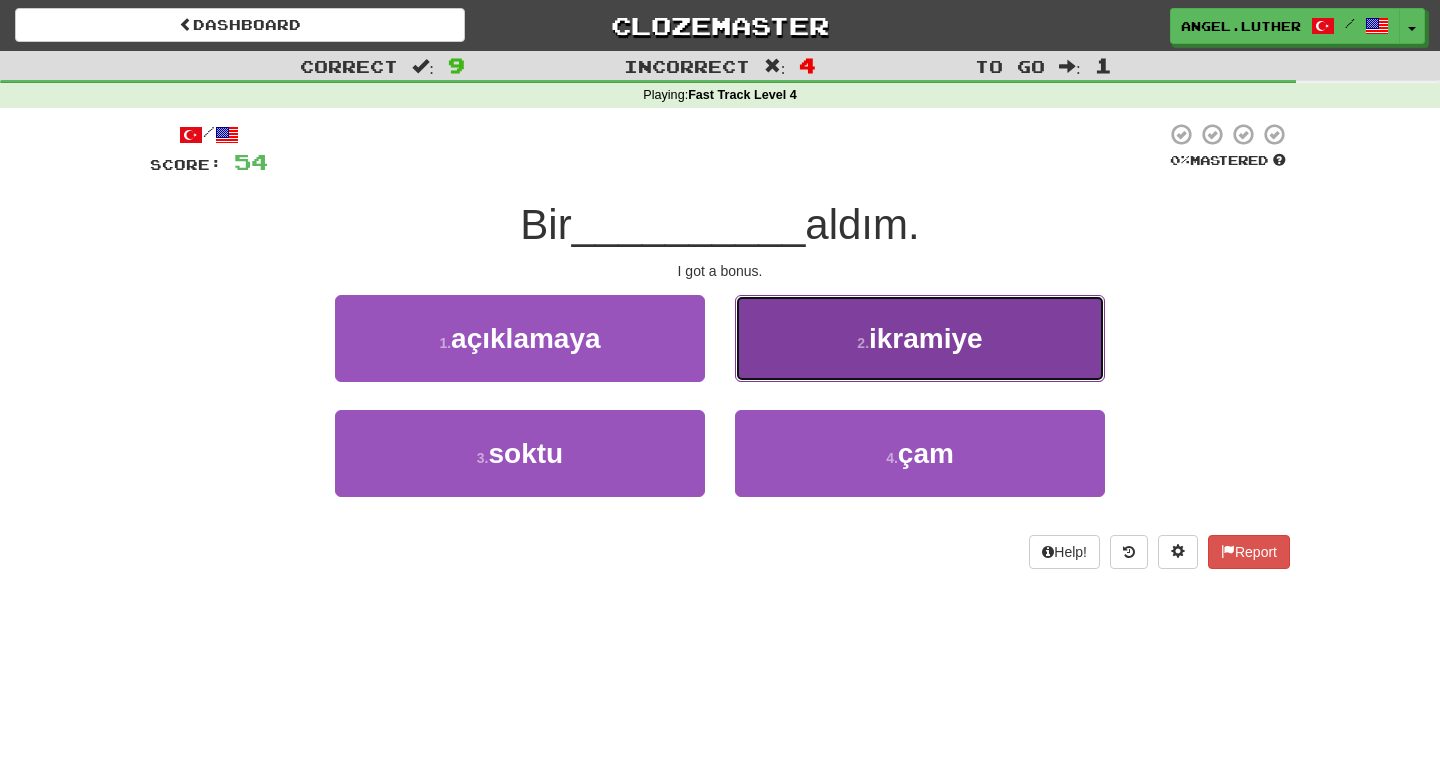 click on "2 .  ikramiye" at bounding box center (920, 338) 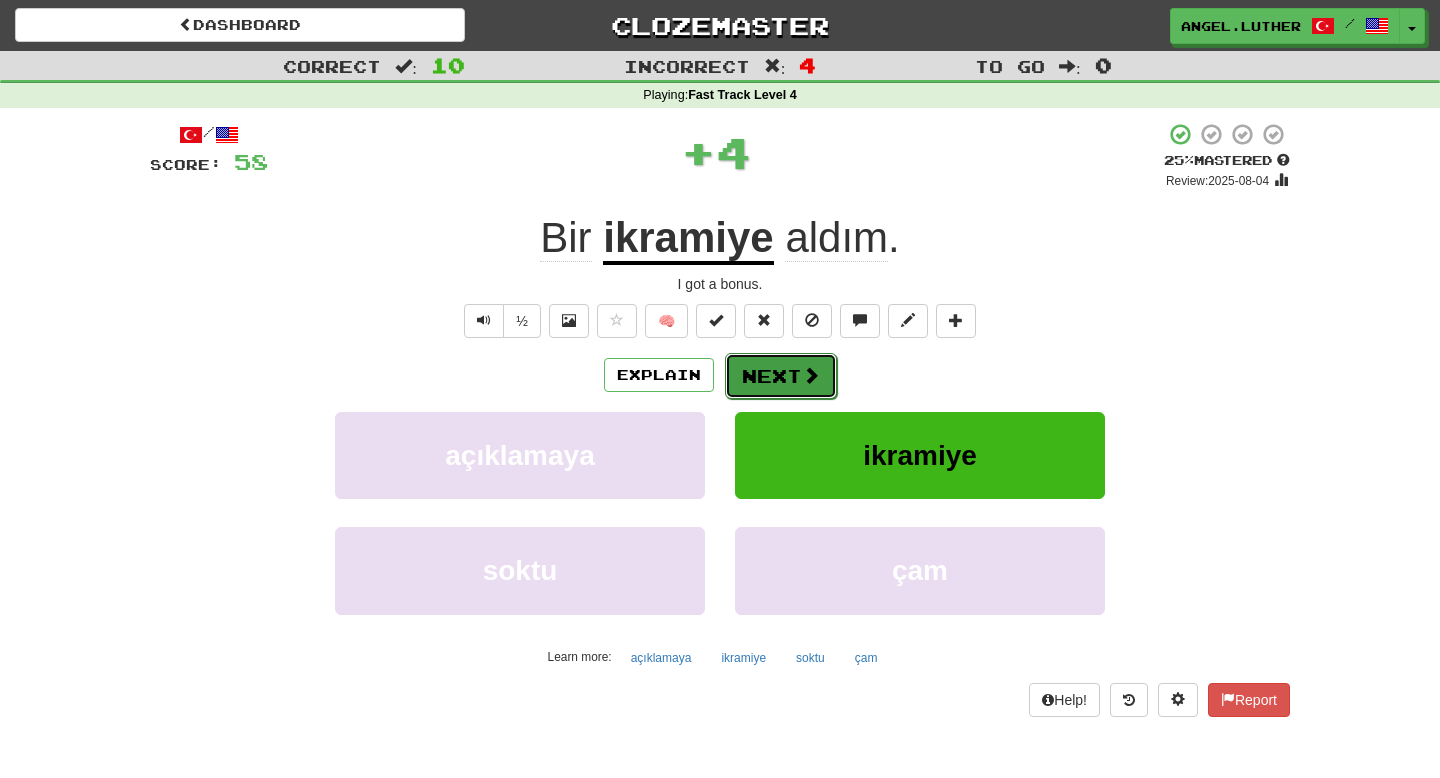 click on "Next" at bounding box center (781, 376) 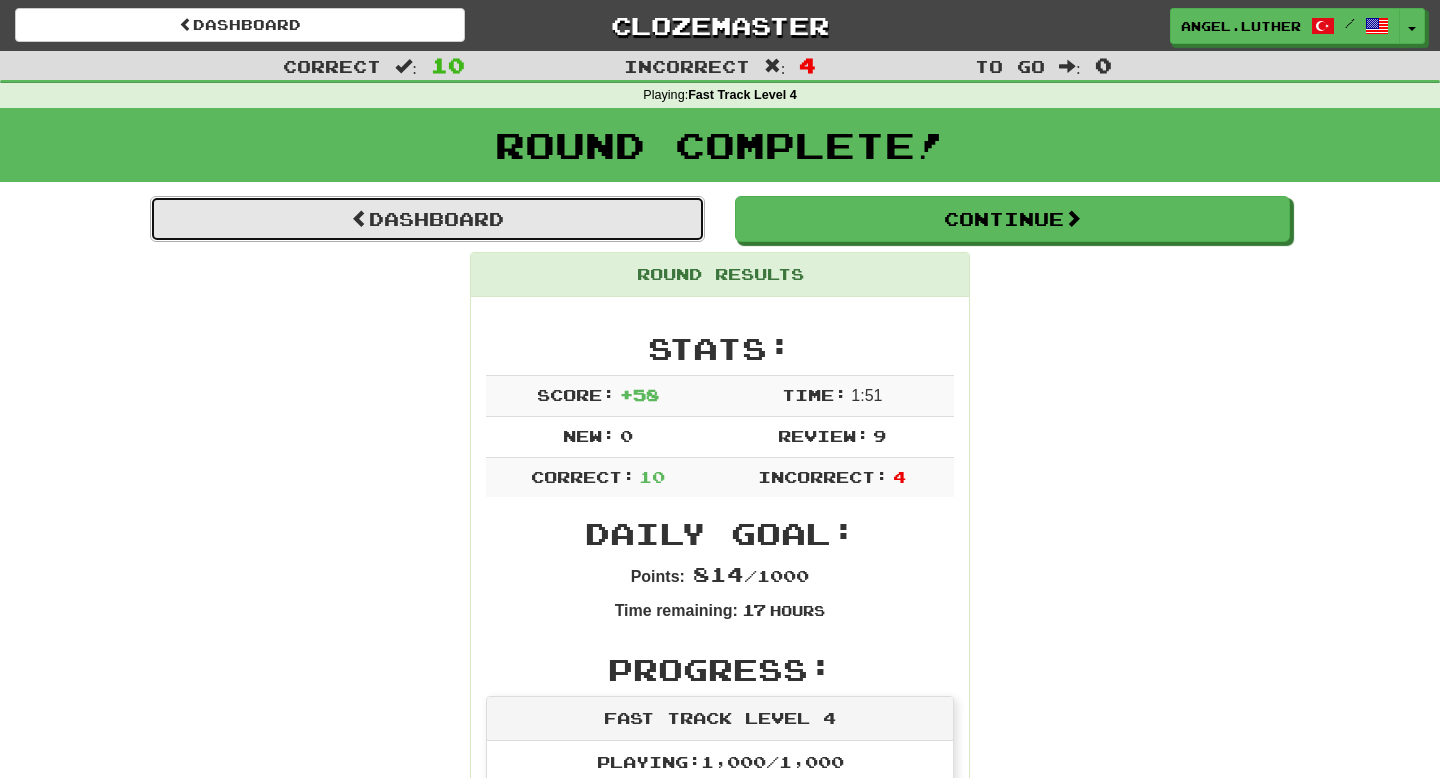 click on "Dashboard" at bounding box center [427, 219] 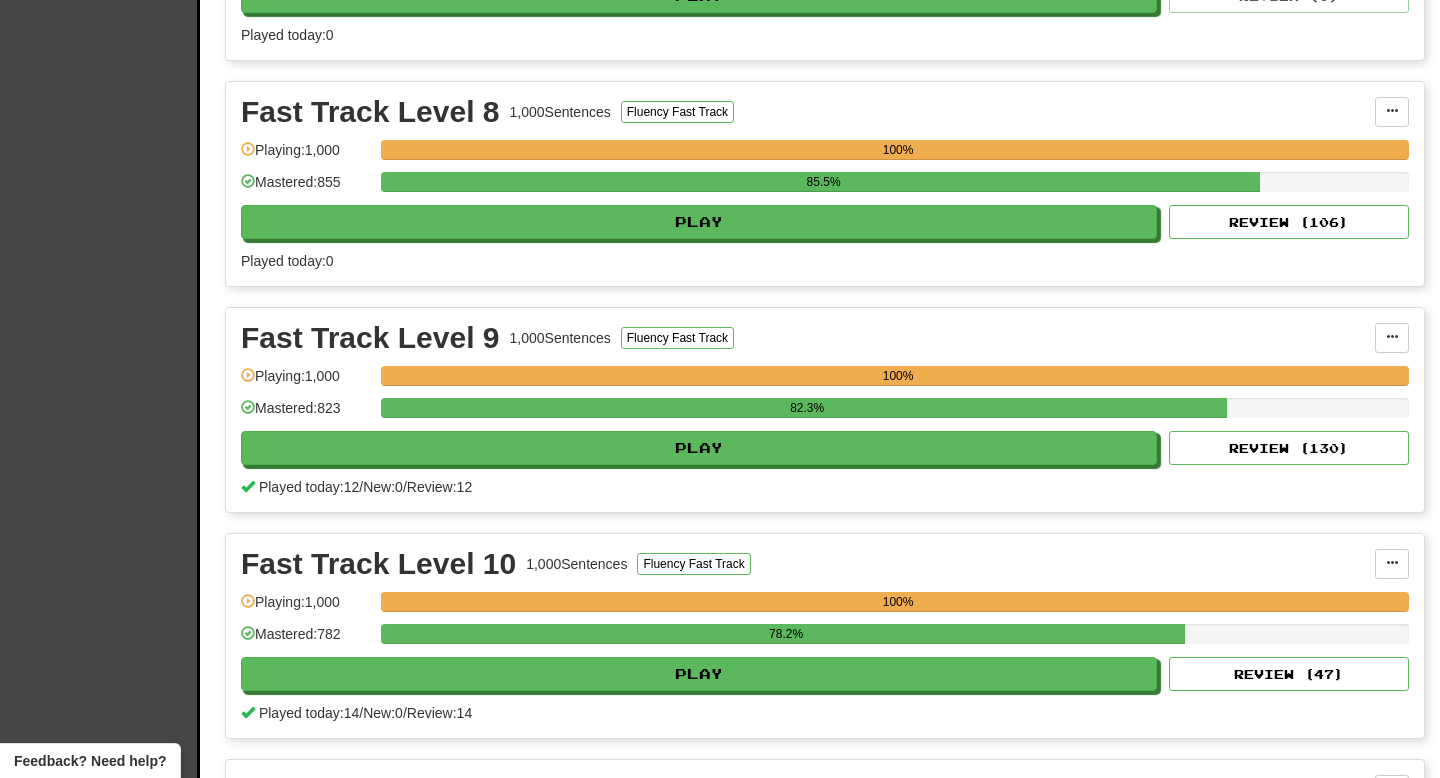 scroll, scrollTop: 2411, scrollLeft: 0, axis: vertical 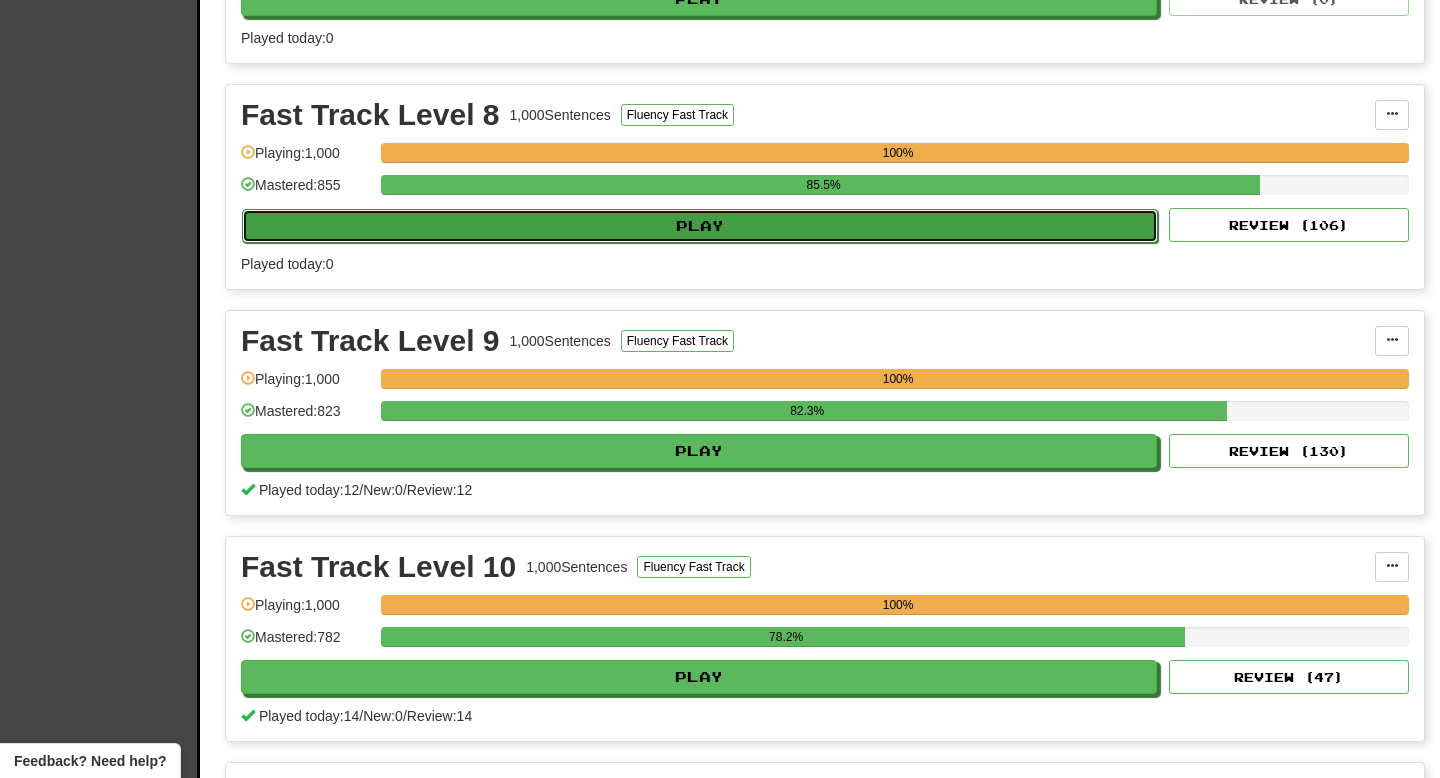 click on "Play" at bounding box center (700, 226) 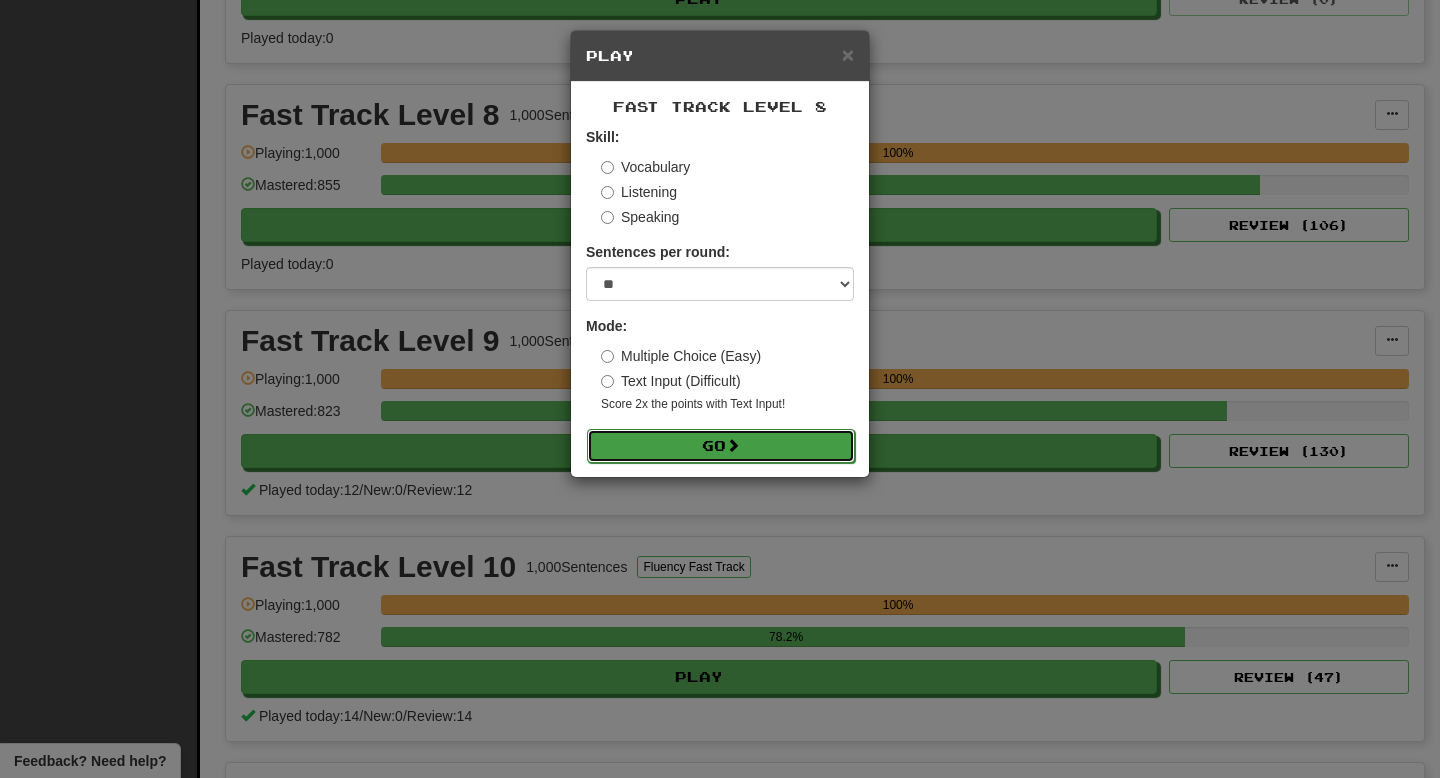 click on "Go" at bounding box center [721, 446] 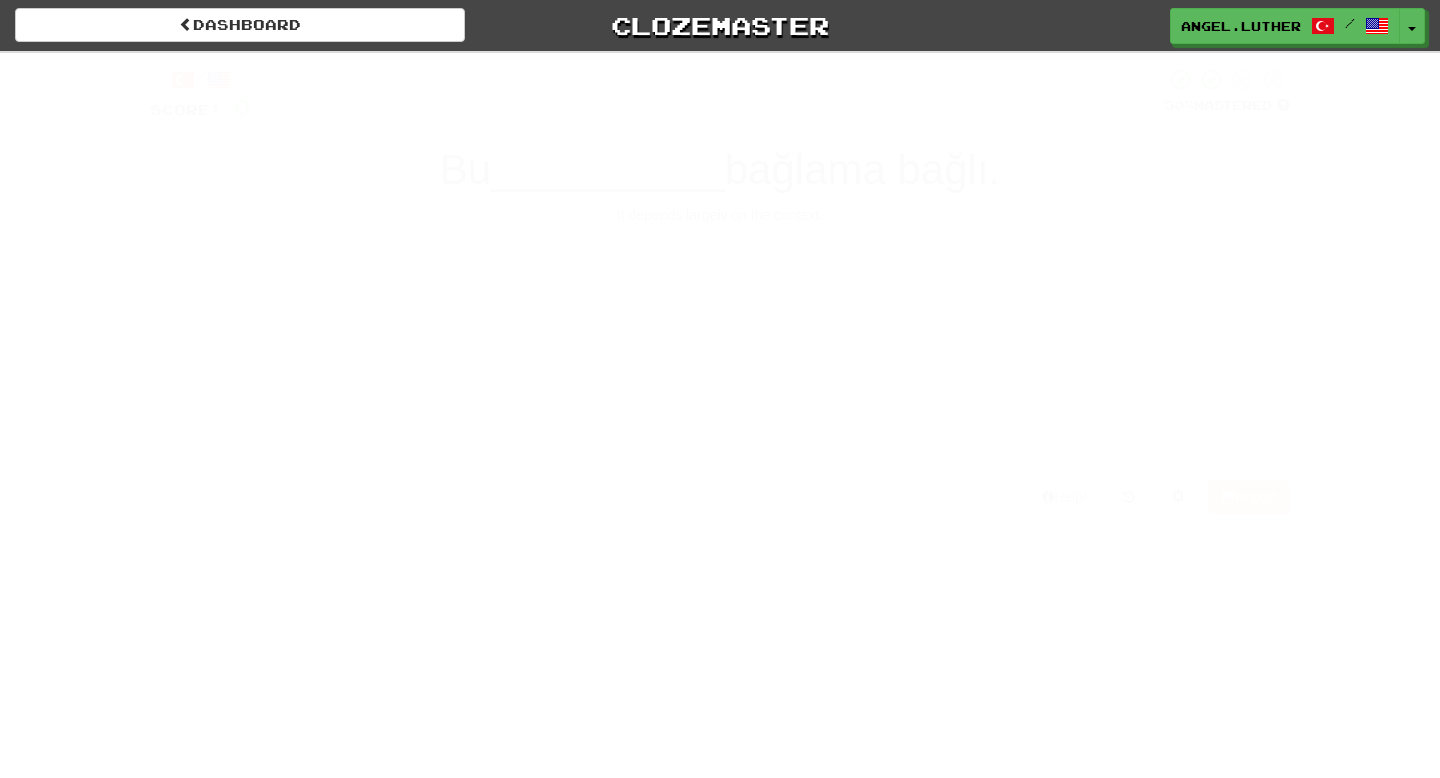 scroll, scrollTop: 0, scrollLeft: 0, axis: both 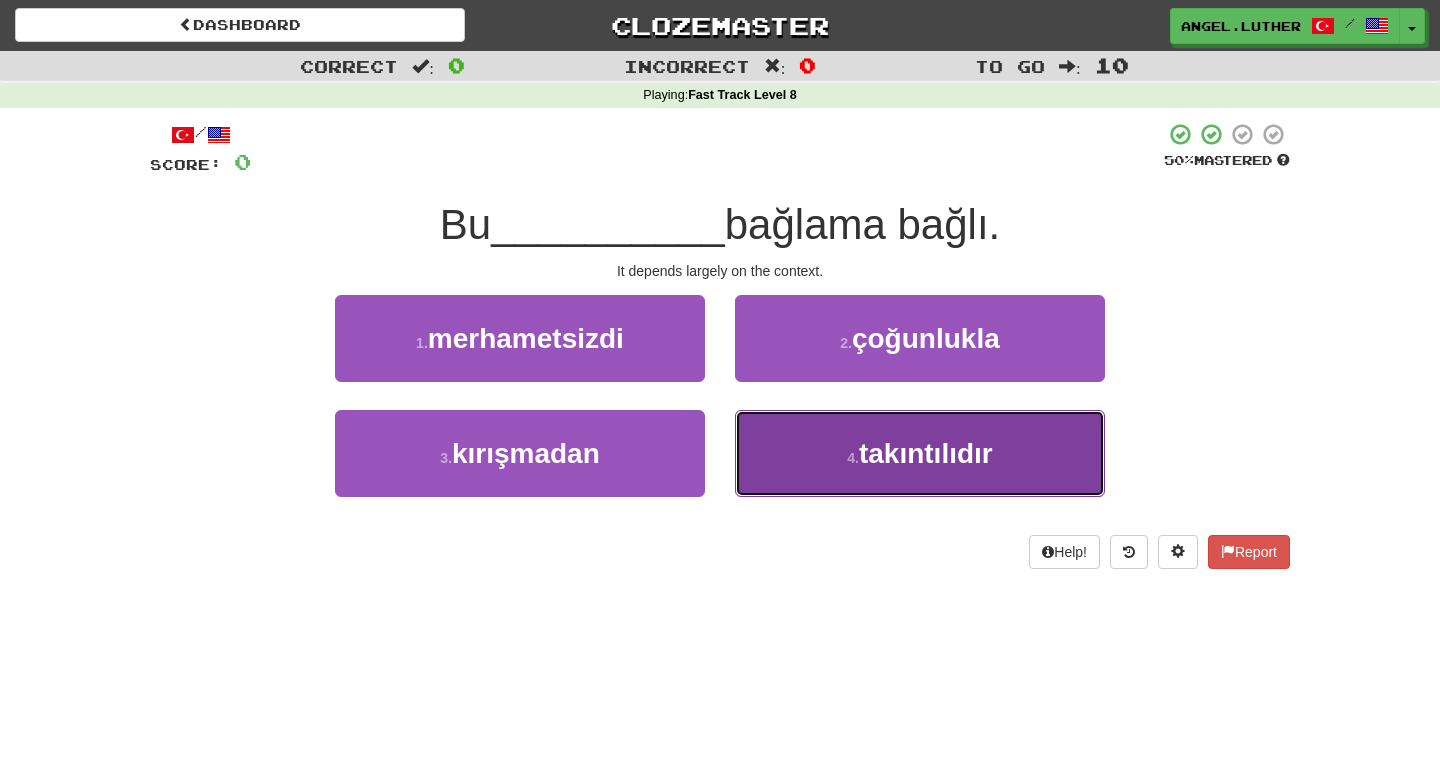 click on "[NUMBER] . takıntılıdır" at bounding box center [920, 453] 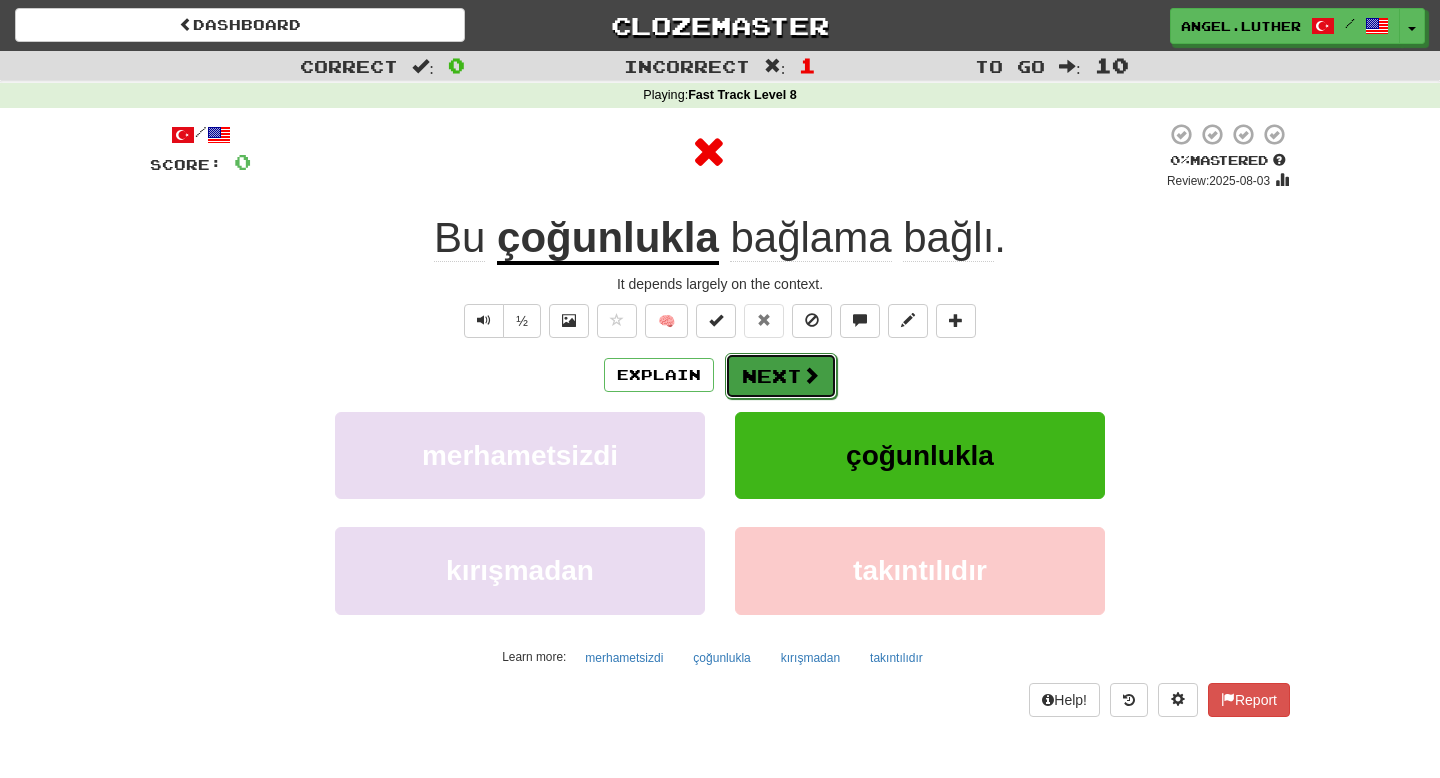click on "Next" at bounding box center (781, 376) 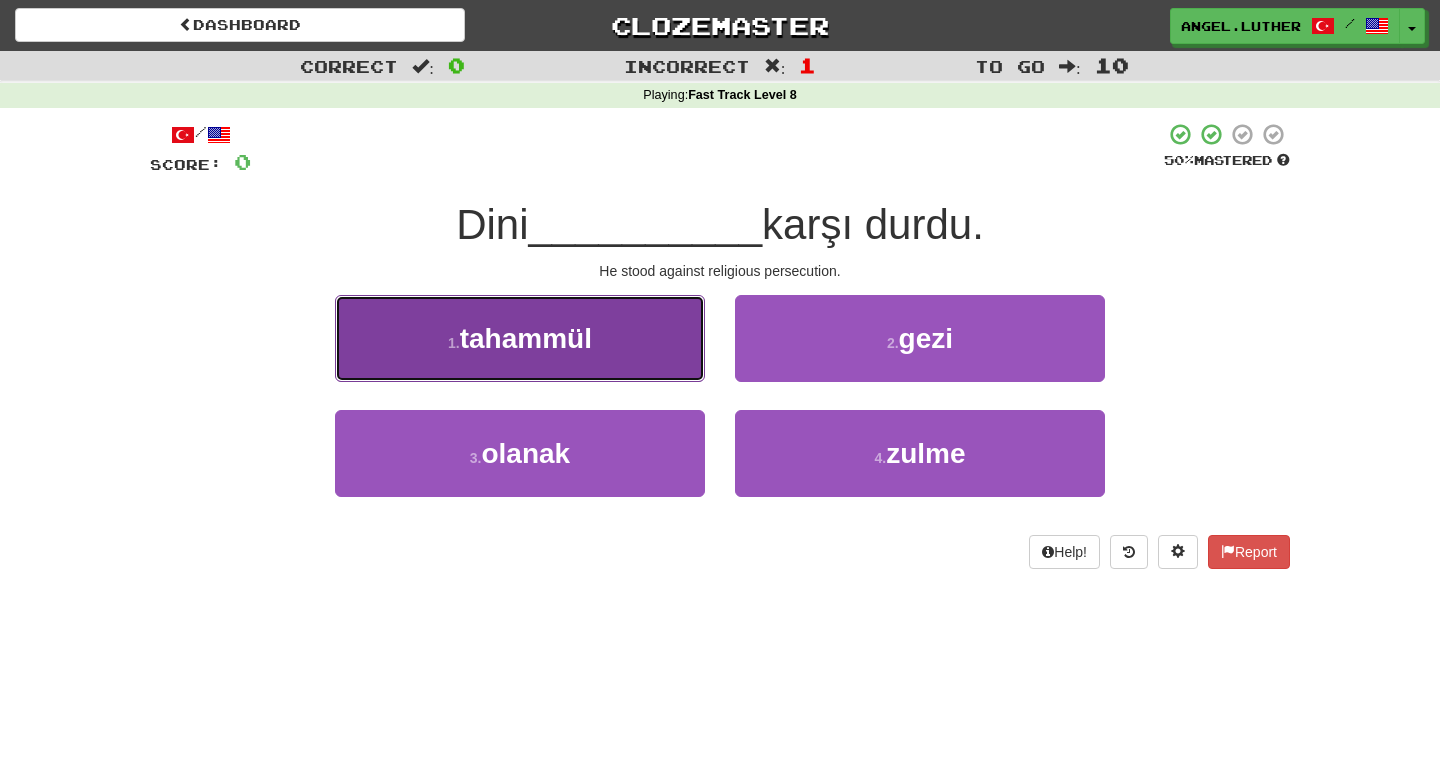 click on "tahammül" at bounding box center [526, 338] 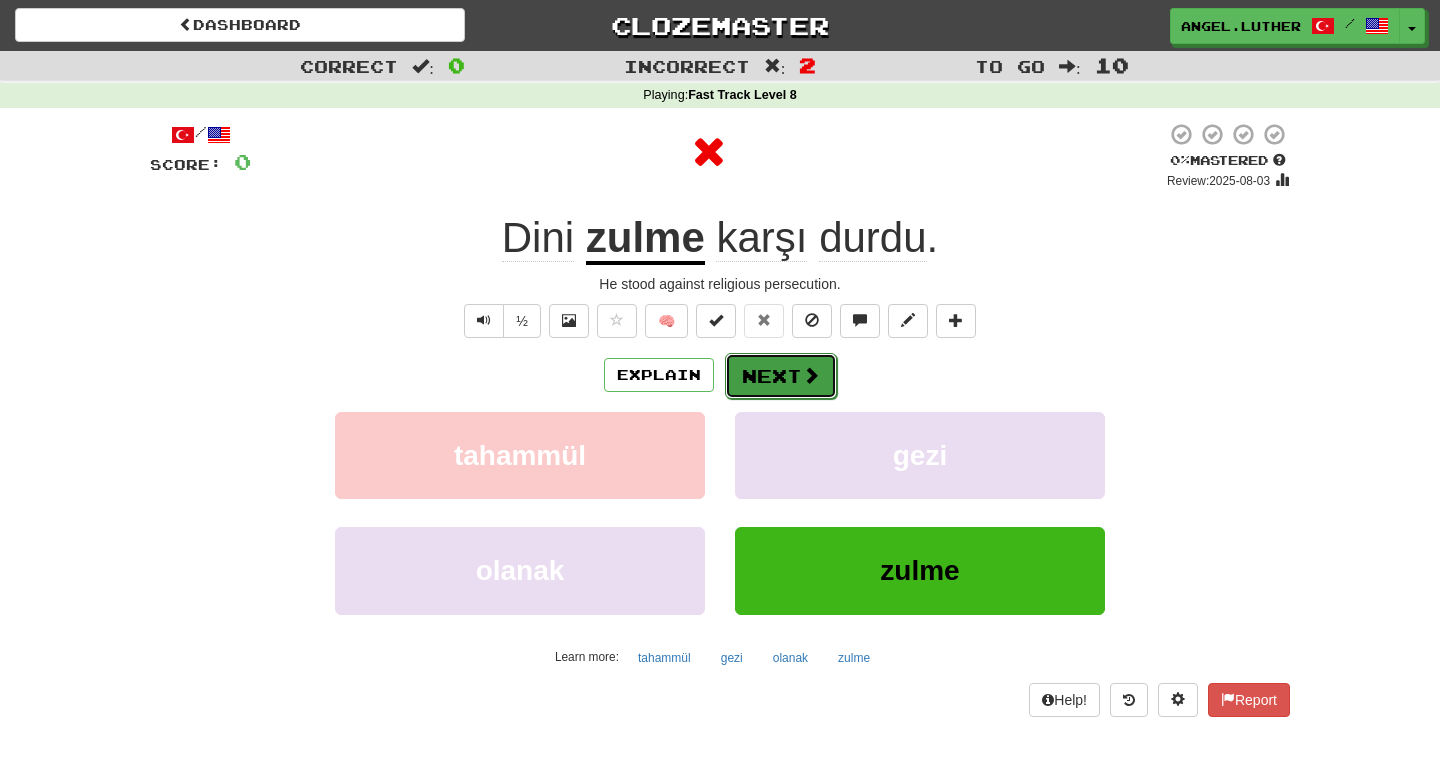 click on "Next" at bounding box center (781, 376) 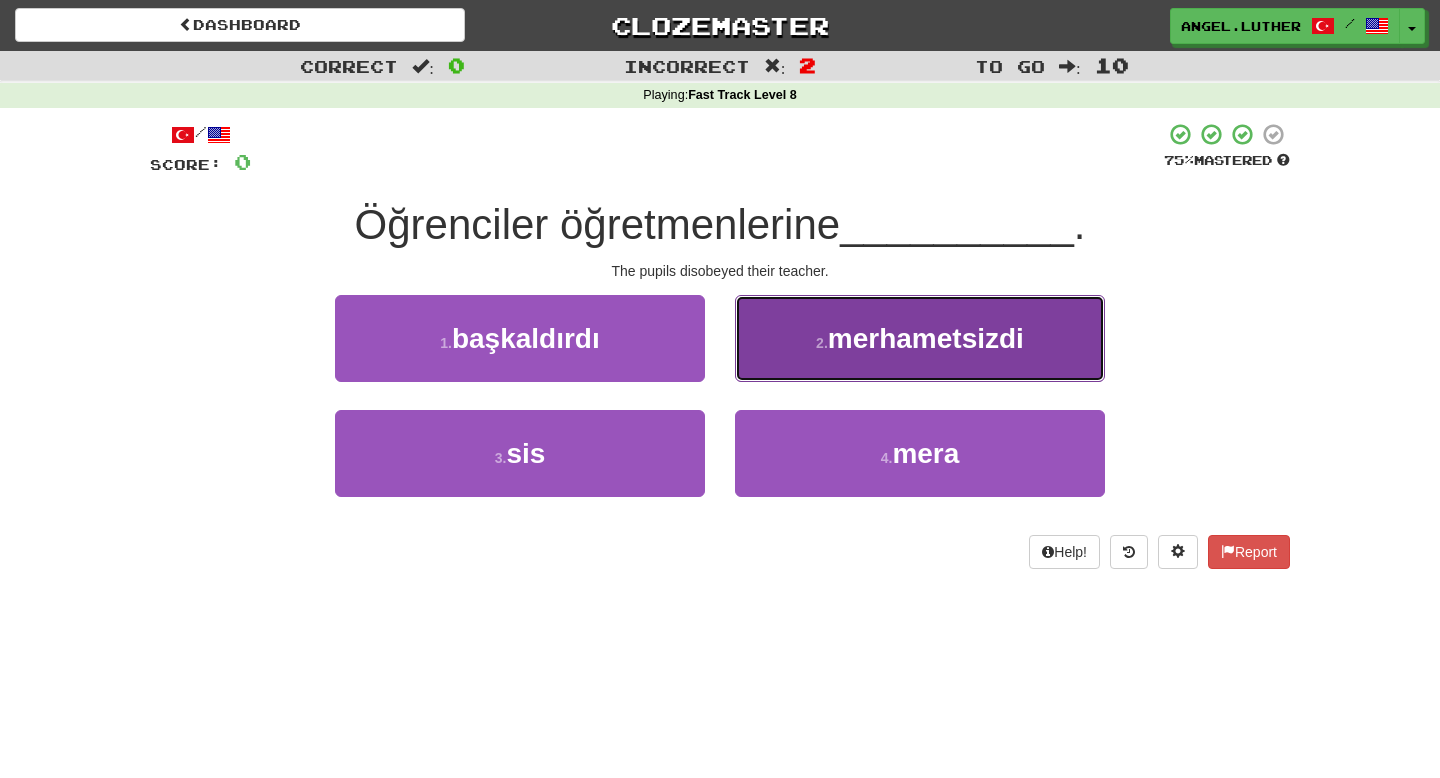 click on "[NUMBER] . merhametsizdi" at bounding box center (920, 338) 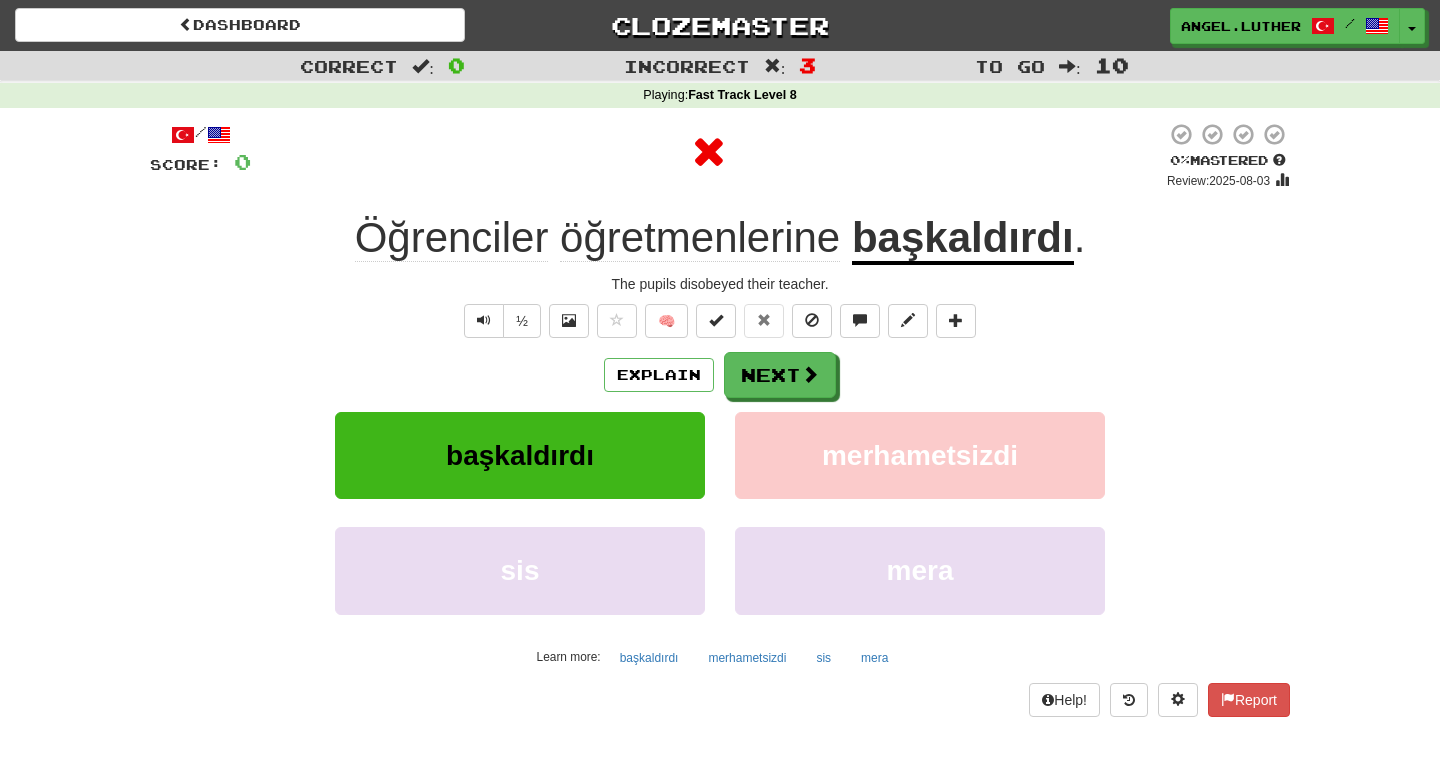 click on "/ Score: 0 0 % Mastered Review: 2025-08-03 Öğrenciler öğretmenlerine başkaldırdı . The pupils disobeyed their teacher. ½ 🧠 Explain Next başkaldırdı merhametsizdi sis mera Learn more: başkaldırdı merhametsizdi sis mera Help! Report" at bounding box center [720, 419] 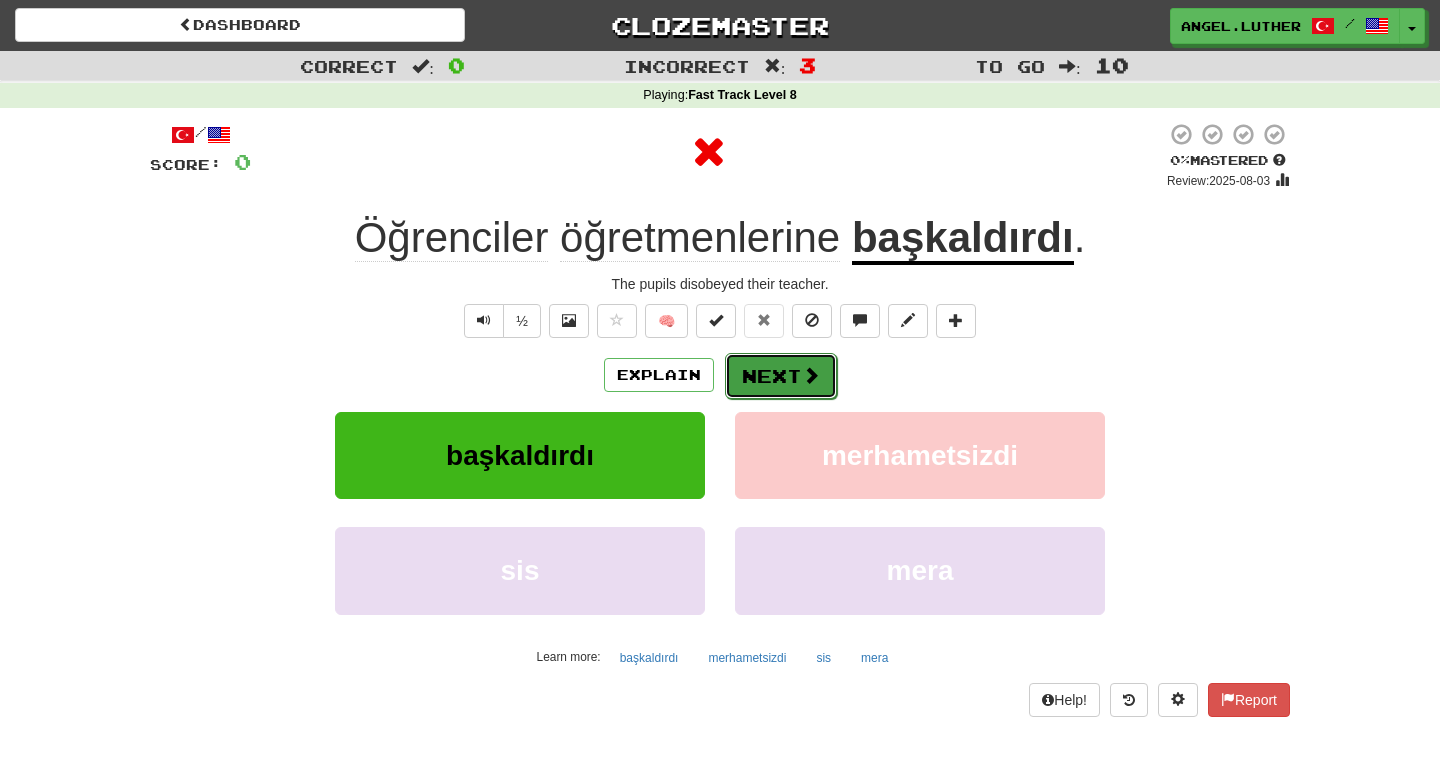 click at bounding box center (811, 375) 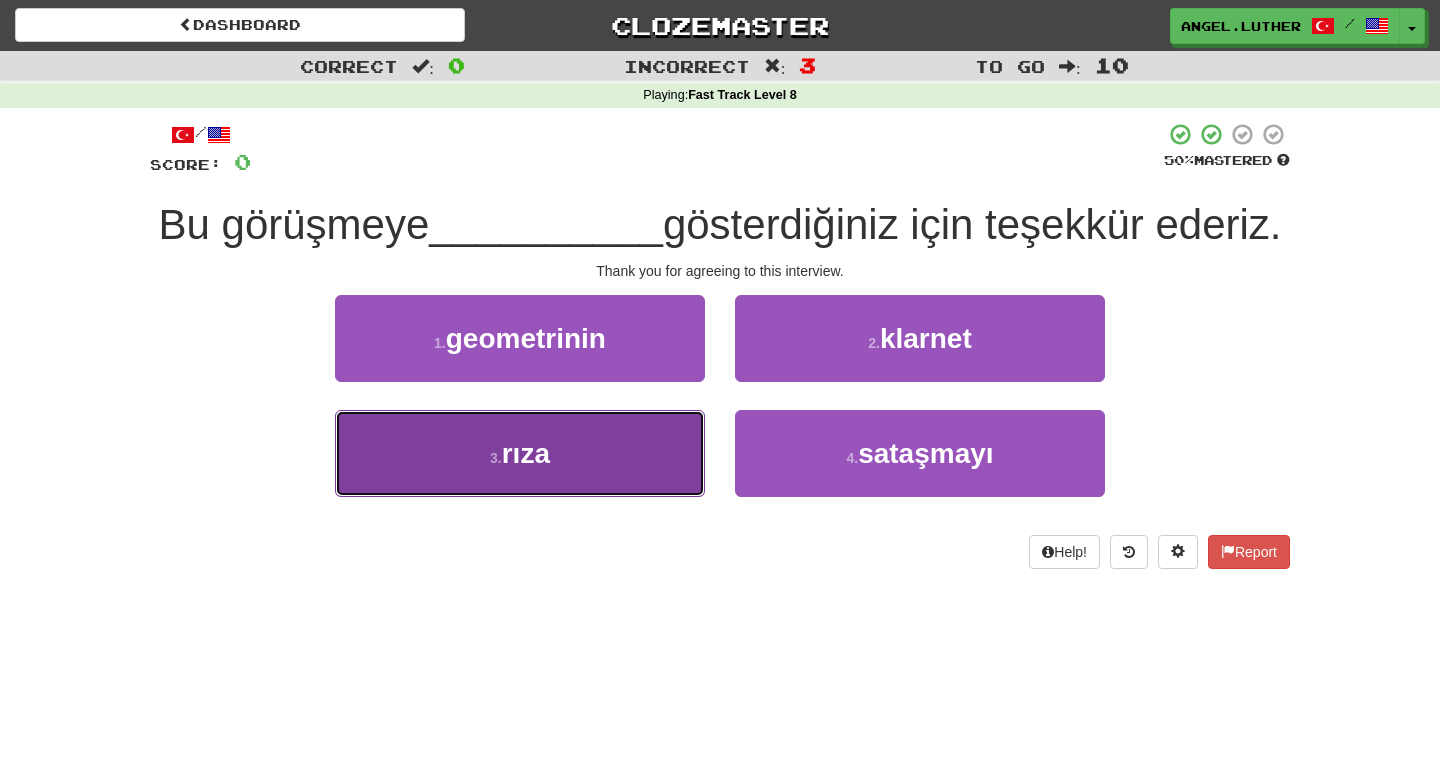 click on "3 .  rıza" at bounding box center (520, 453) 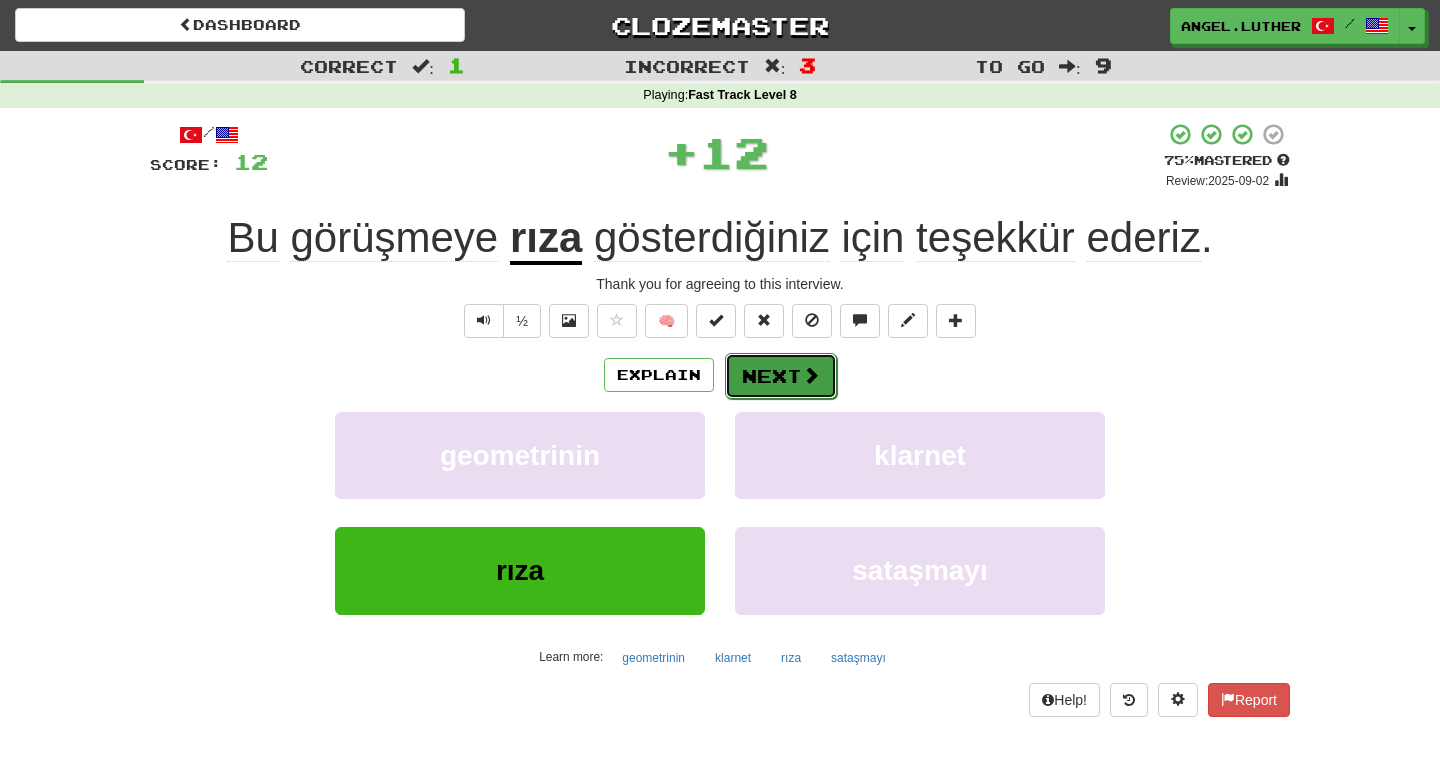 click on "Next" at bounding box center (781, 376) 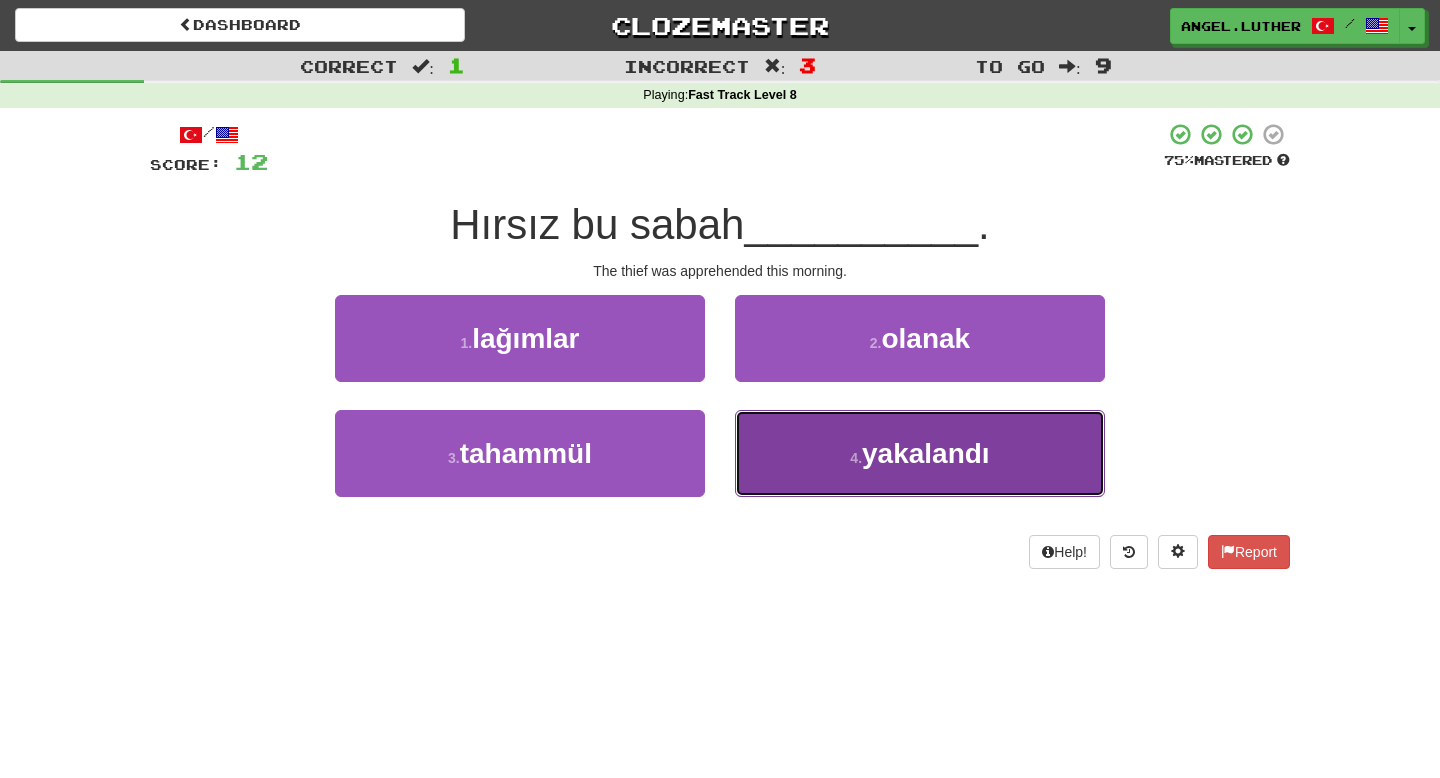 click on "yakalandı" at bounding box center (926, 453) 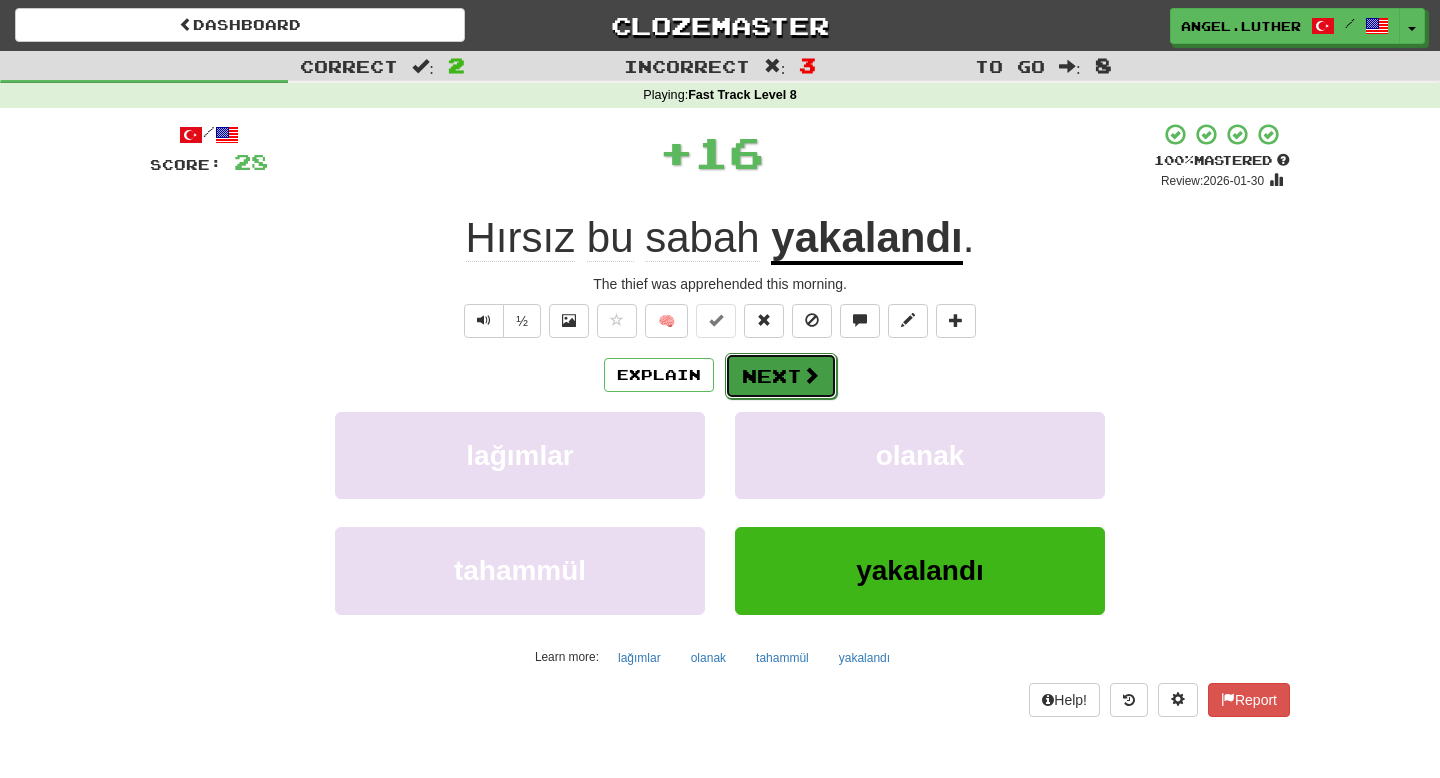 click on "Next" at bounding box center (781, 376) 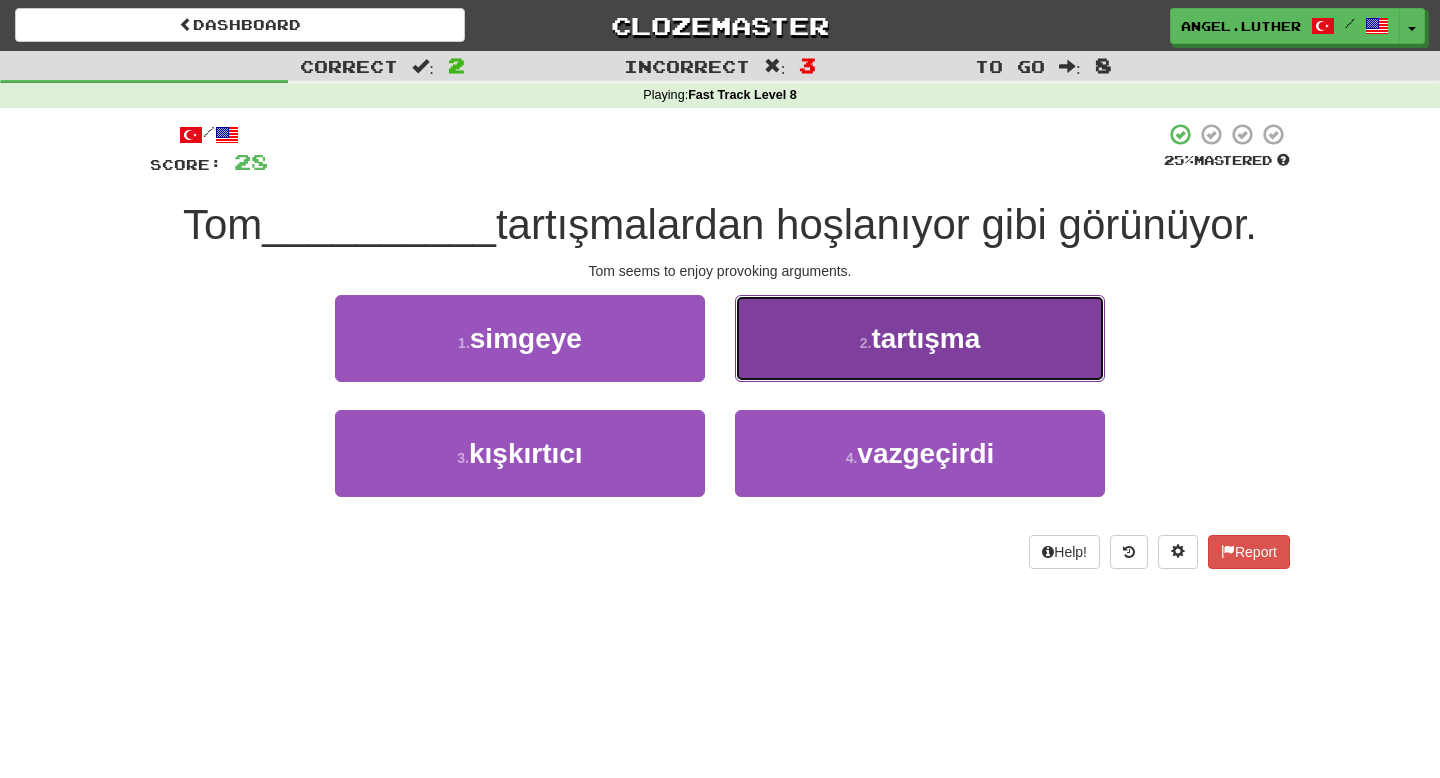 click on "2 .  tartışma" at bounding box center [920, 338] 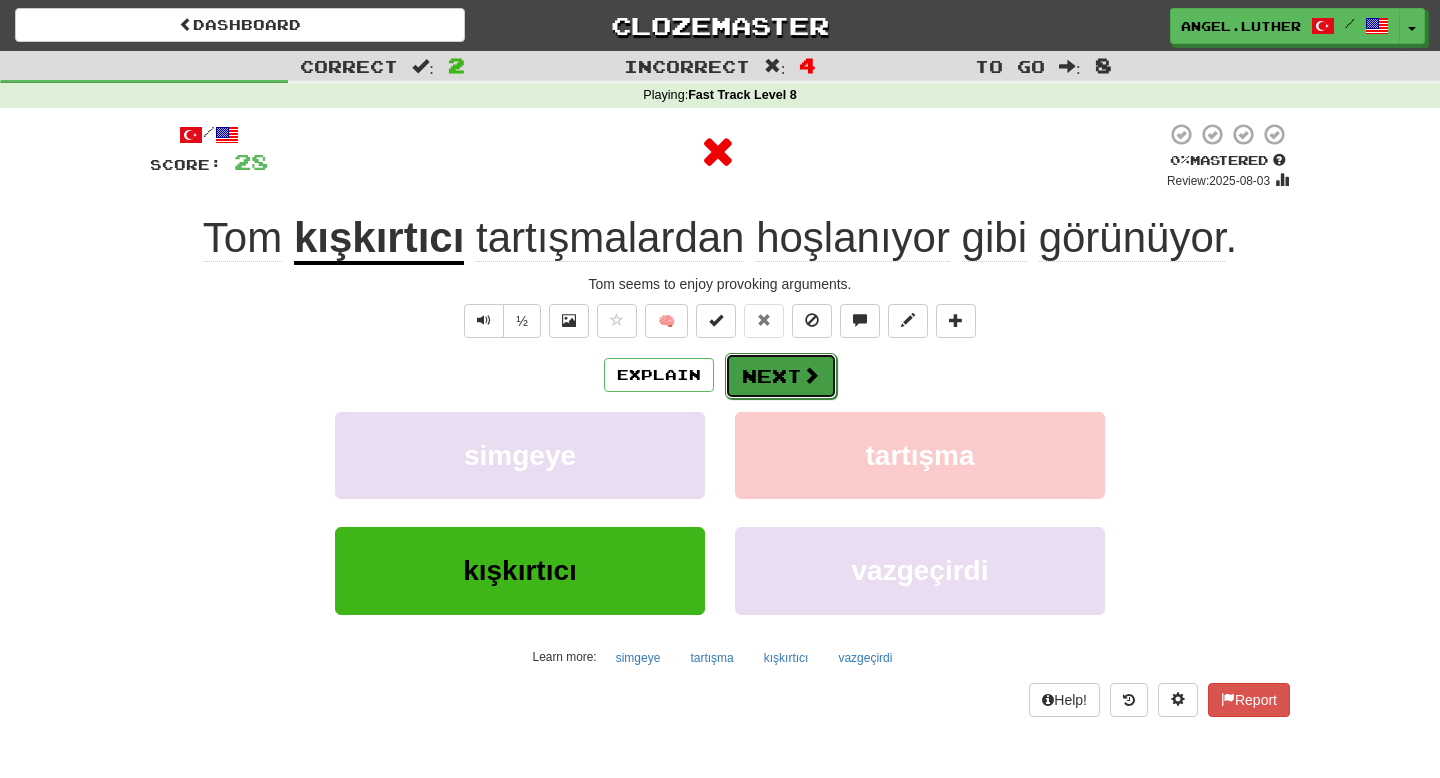 click on "Next" at bounding box center [781, 376] 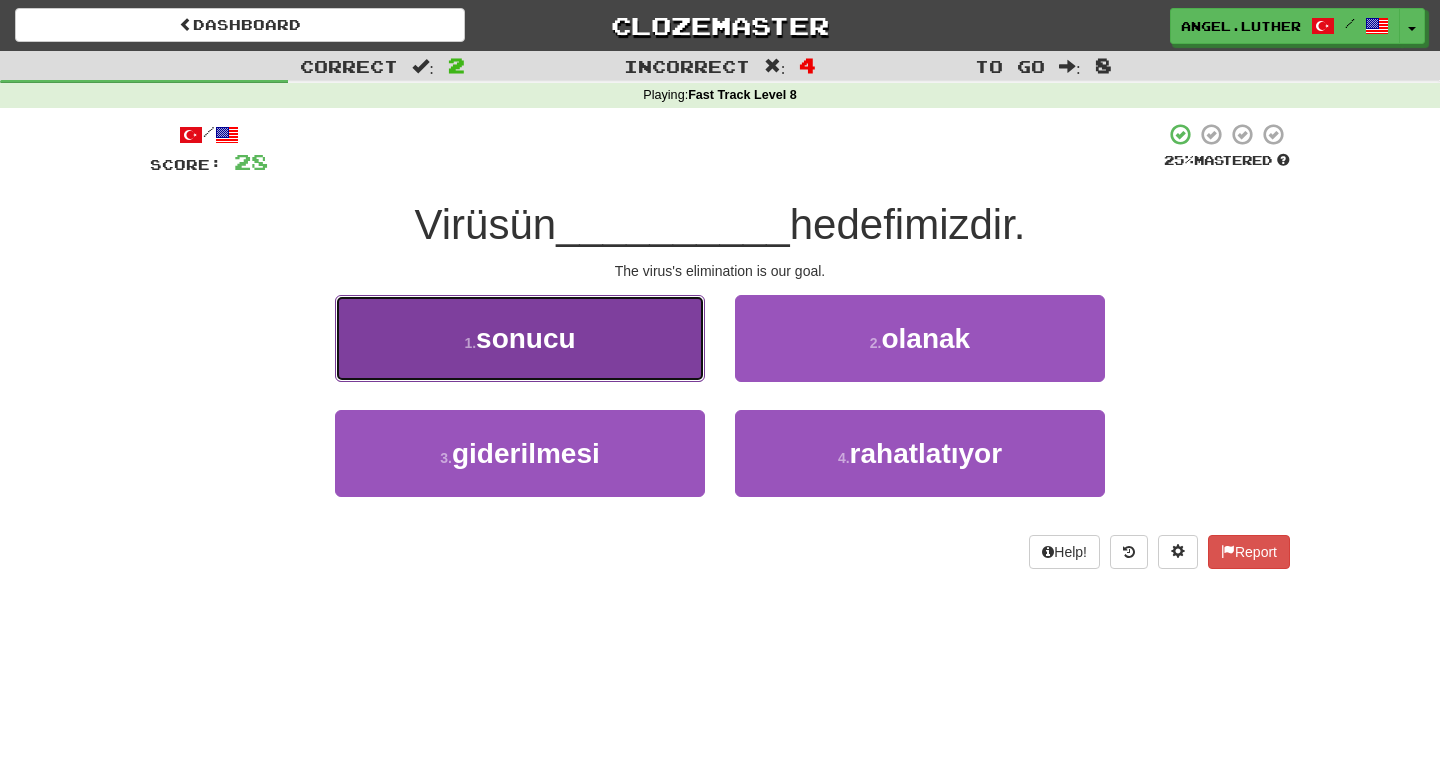 click on "1 .  sonucu" at bounding box center (520, 338) 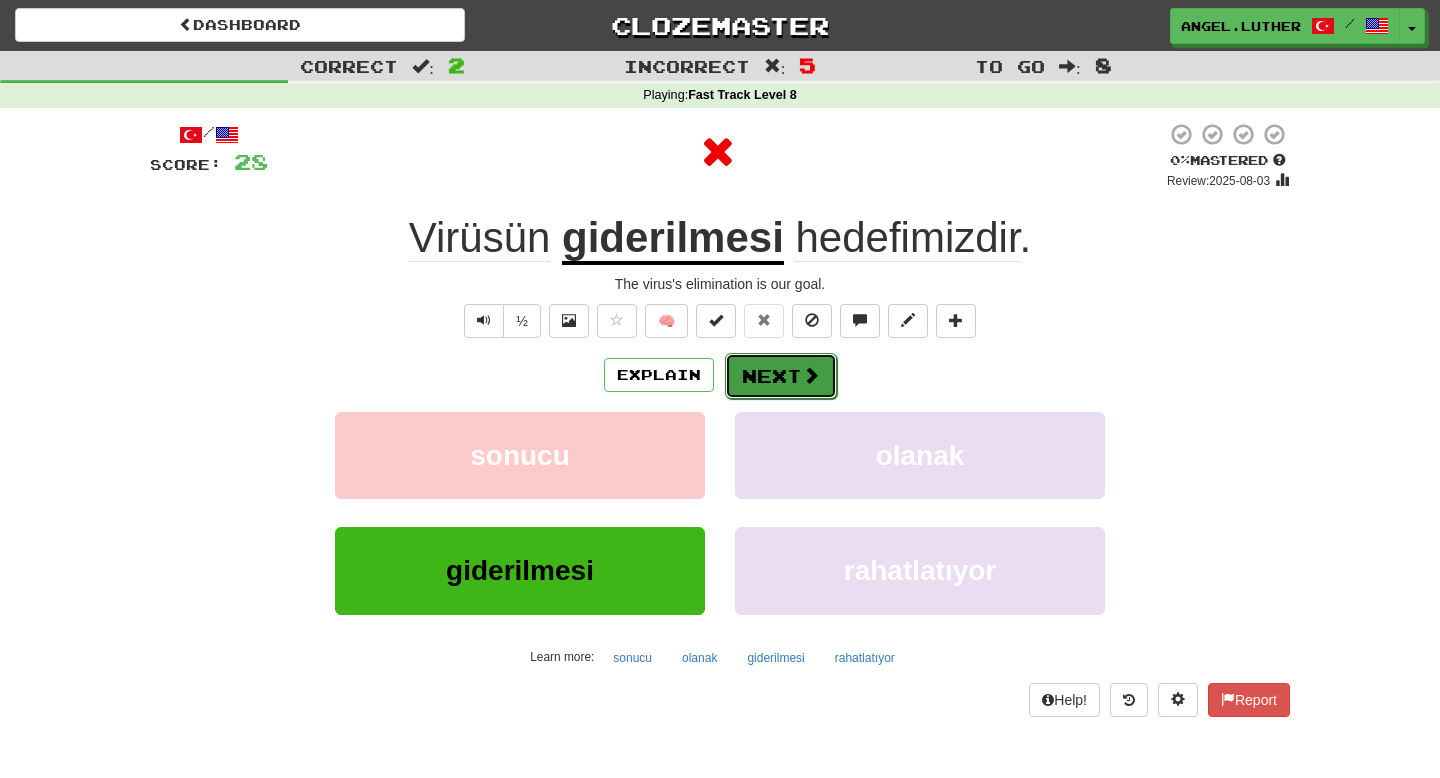 click on "Next" at bounding box center [781, 376] 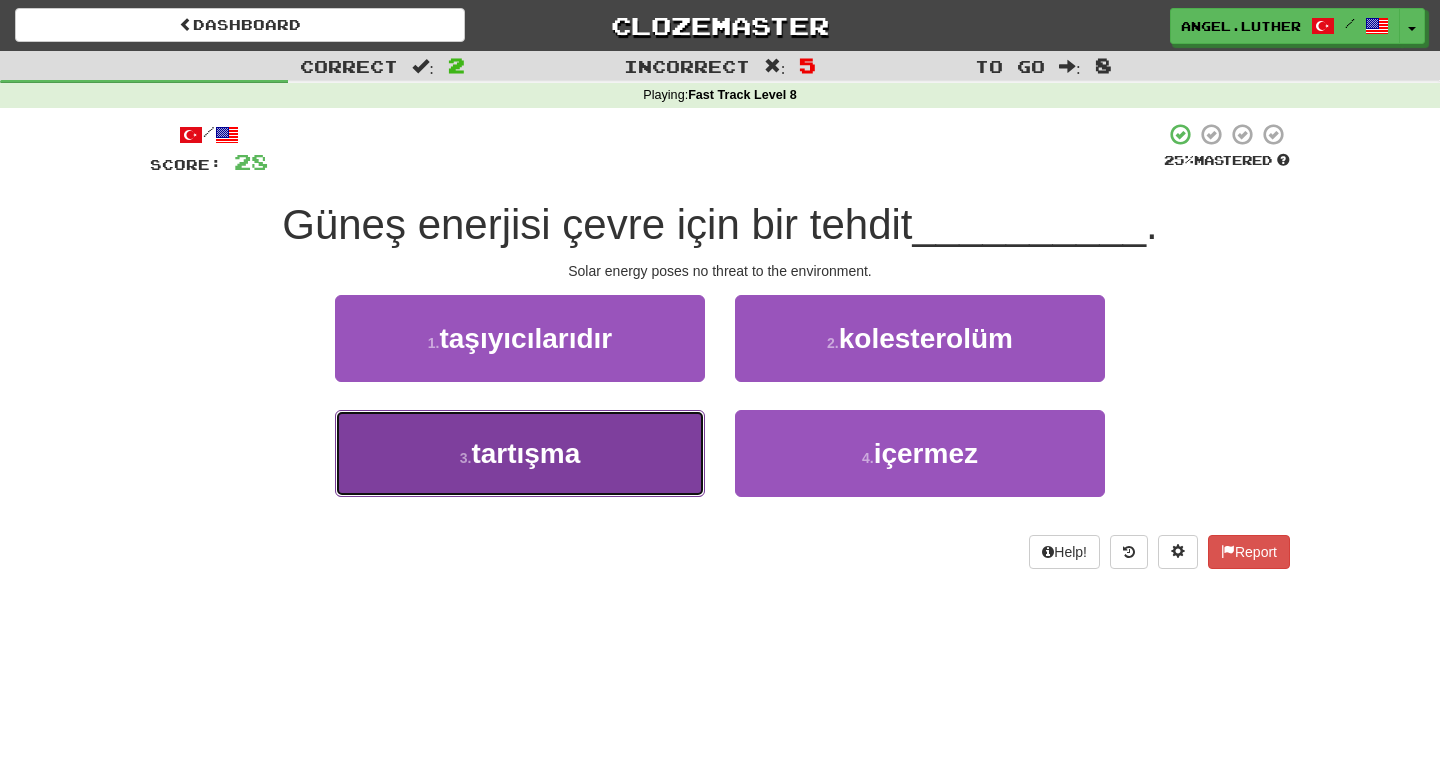 click on "3 .  tartışma" at bounding box center [520, 453] 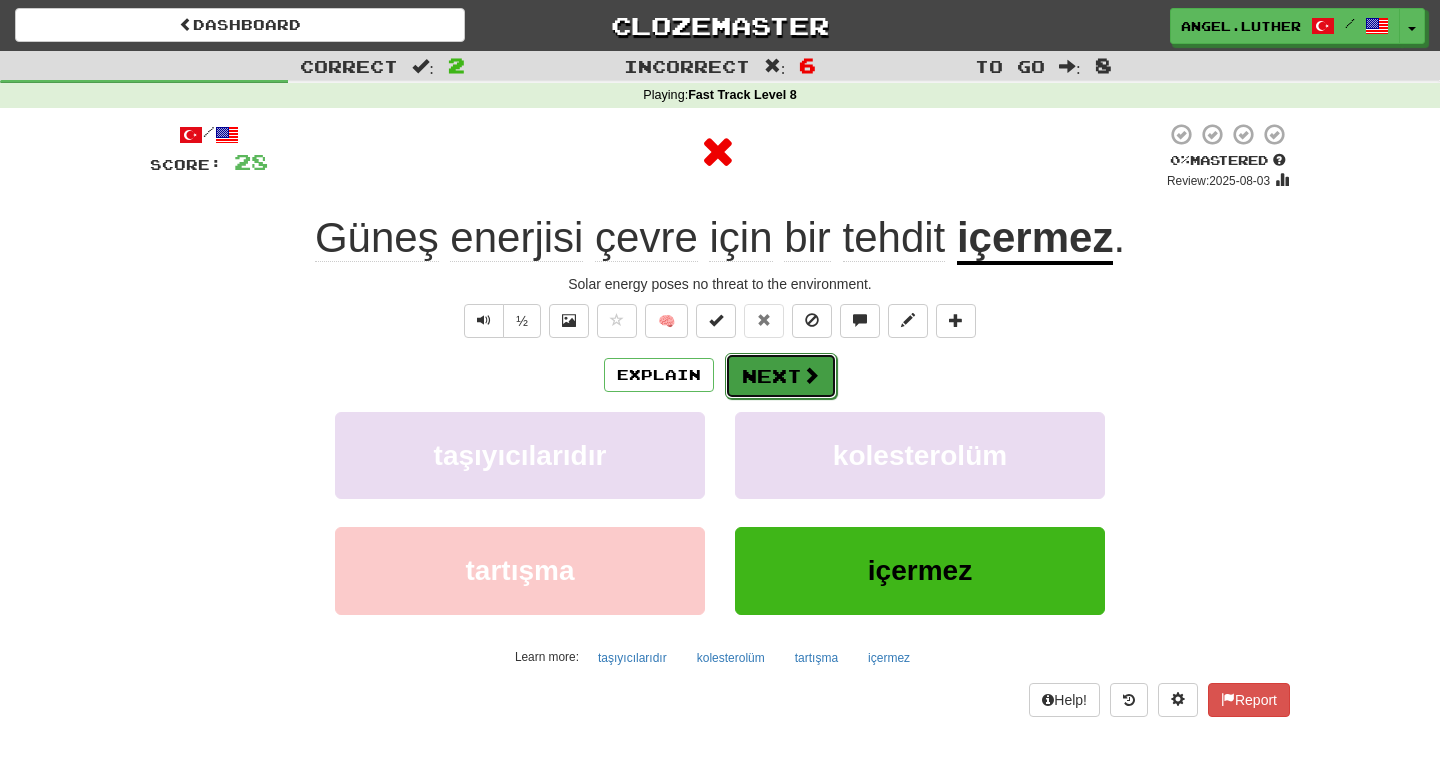 click at bounding box center [811, 375] 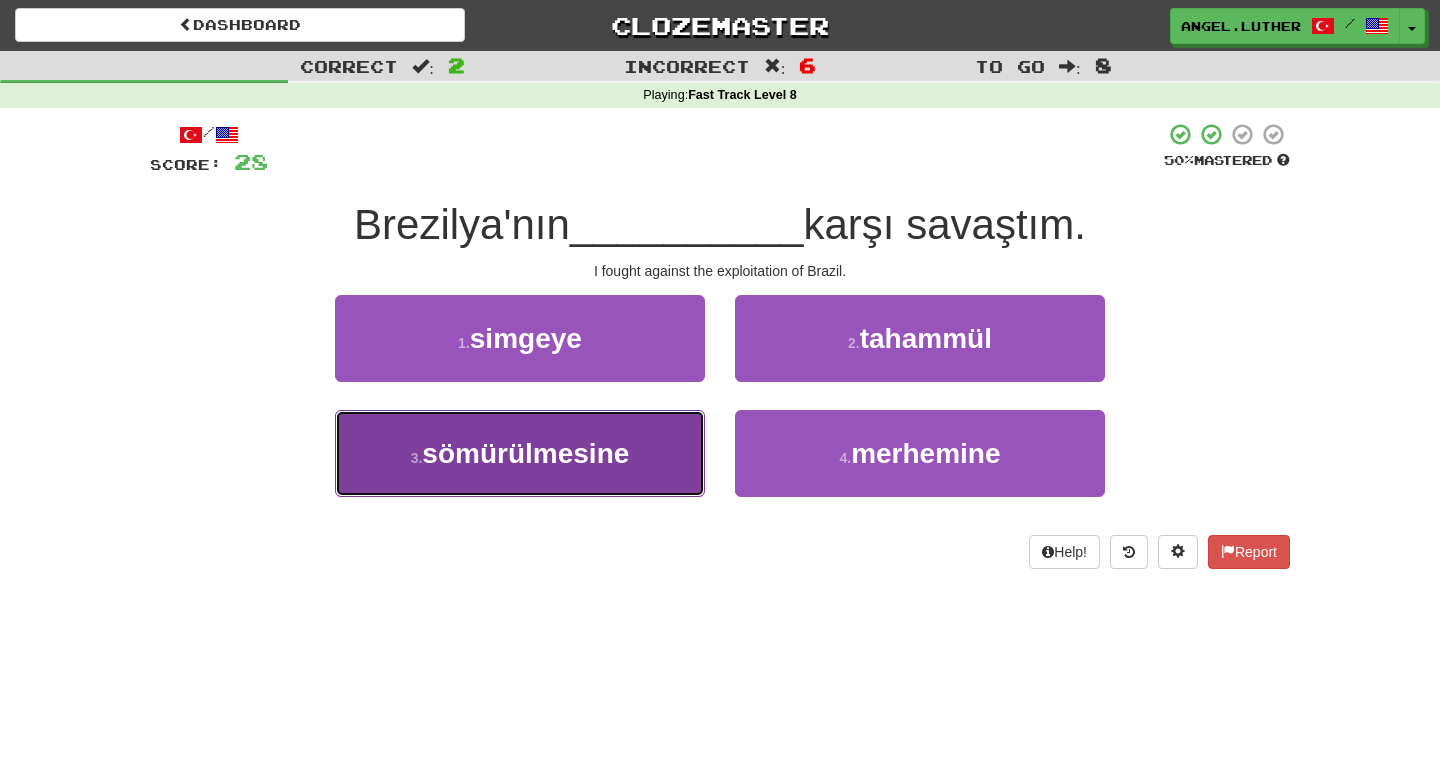 click on "sömürülmesine" at bounding box center (525, 453) 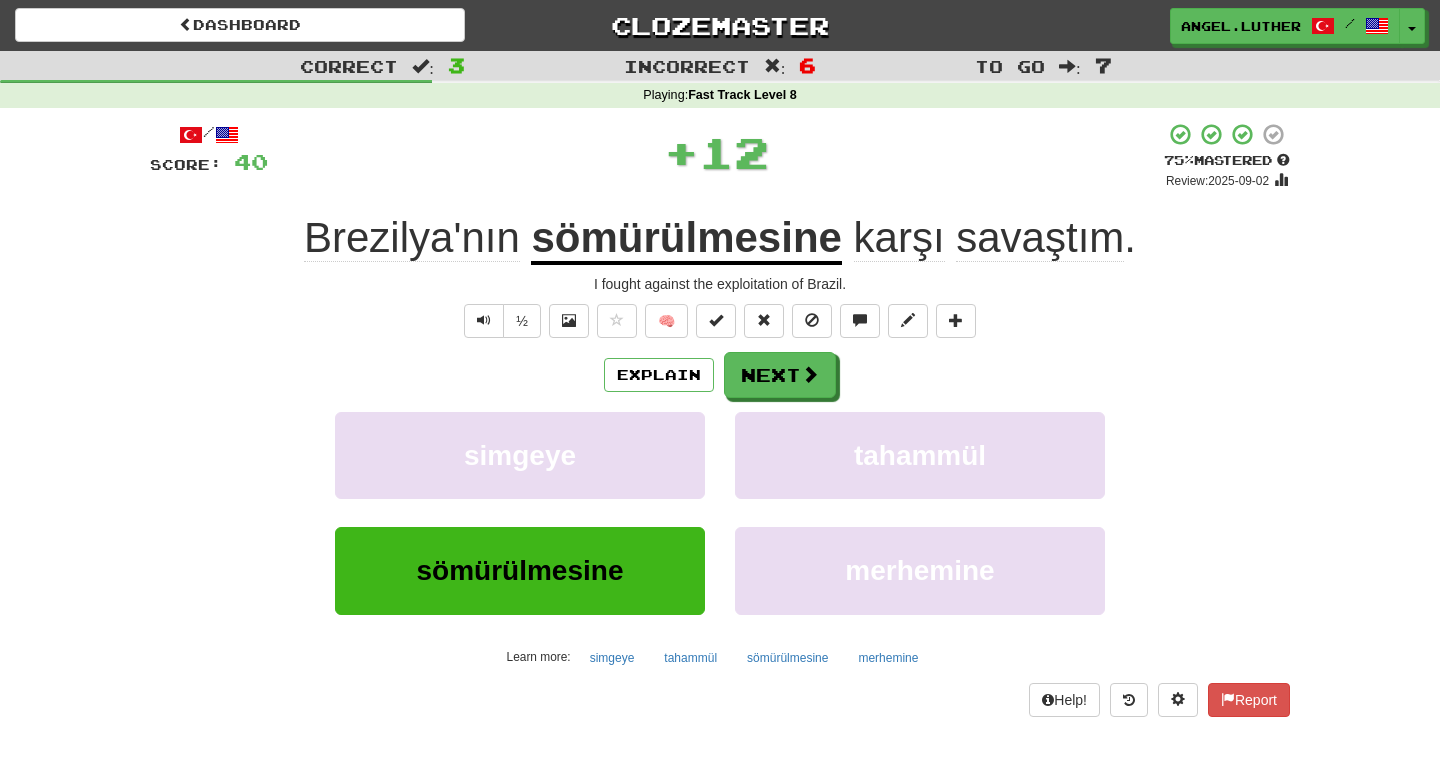 click on "sömürülmesine" at bounding box center (686, 239) 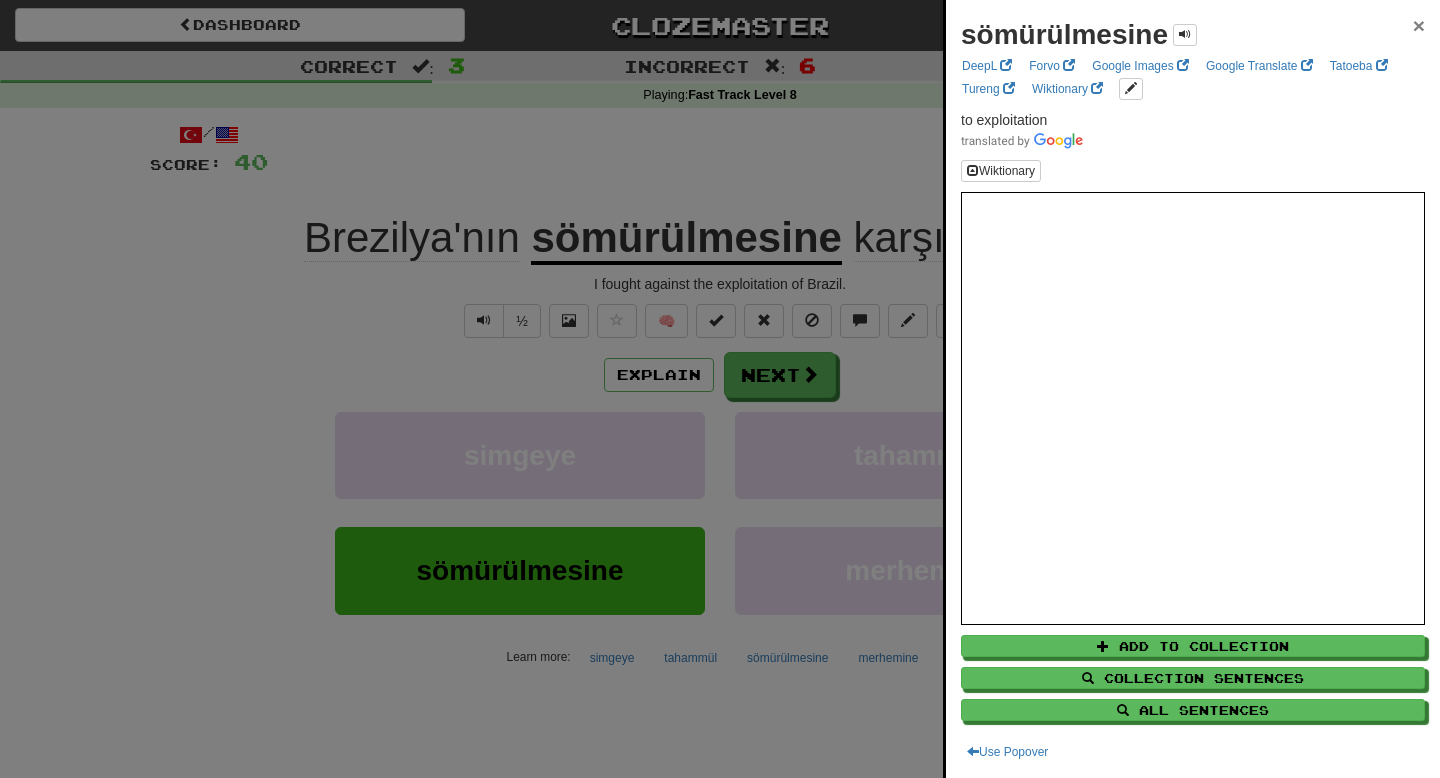 click on "×" at bounding box center [1419, 25] 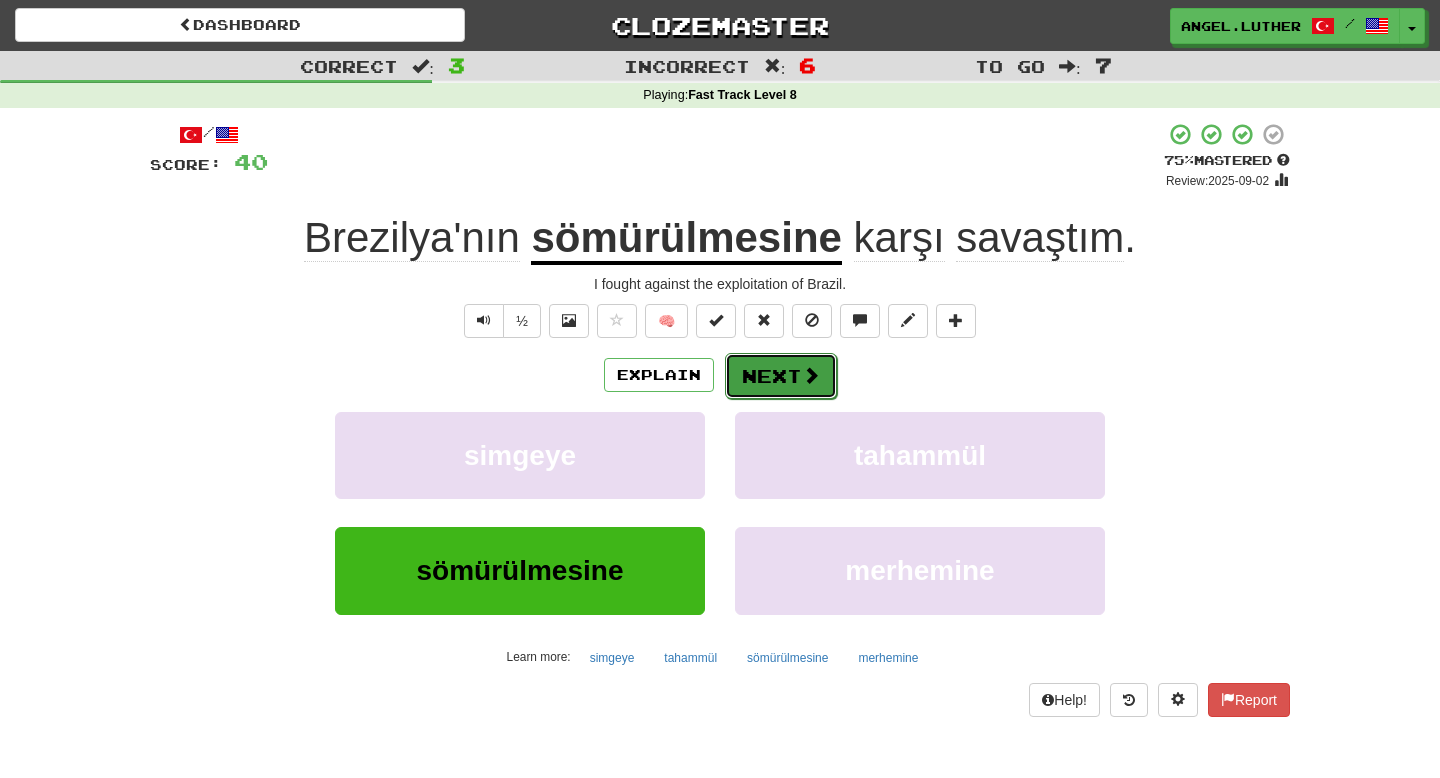 click on "Next" at bounding box center [781, 376] 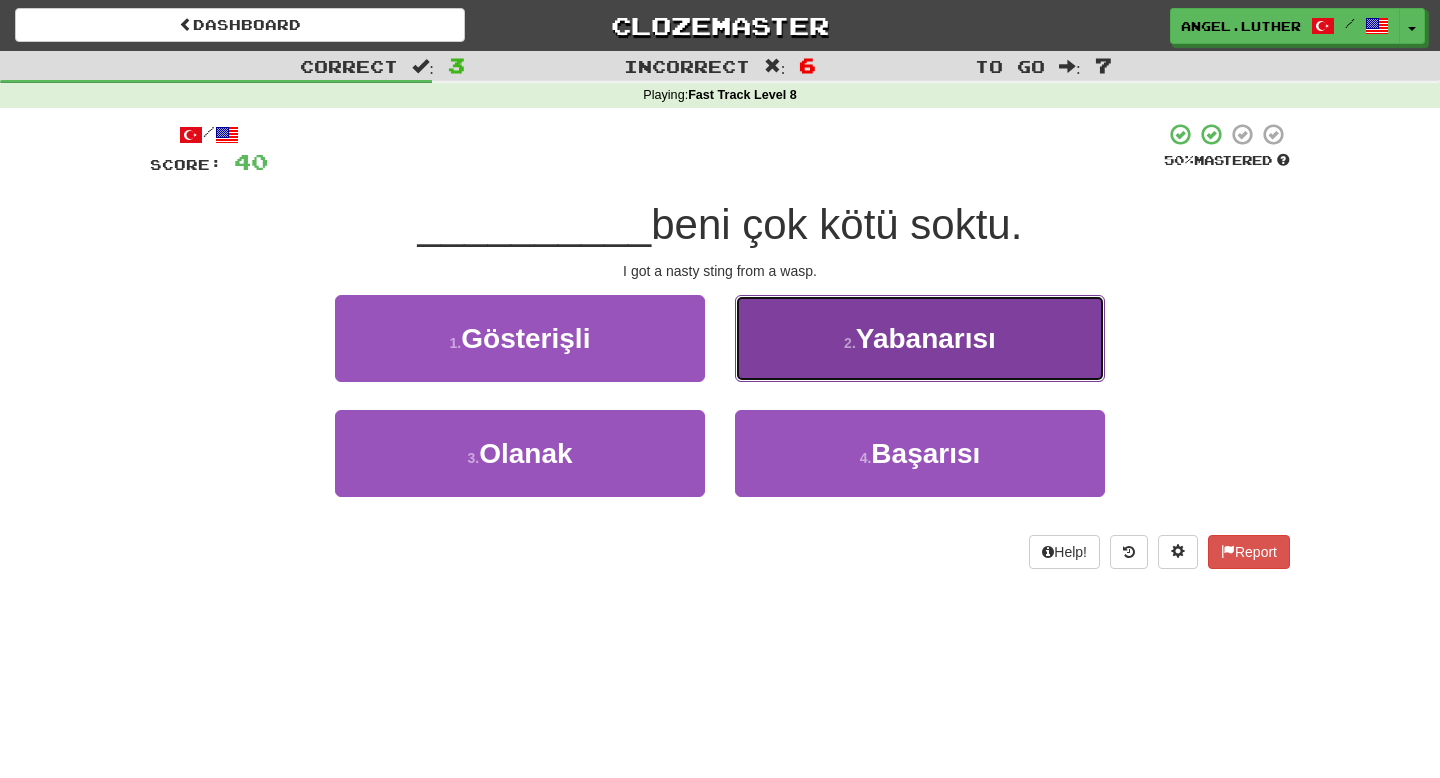 click on "2 .  Yabanarısı" at bounding box center (920, 338) 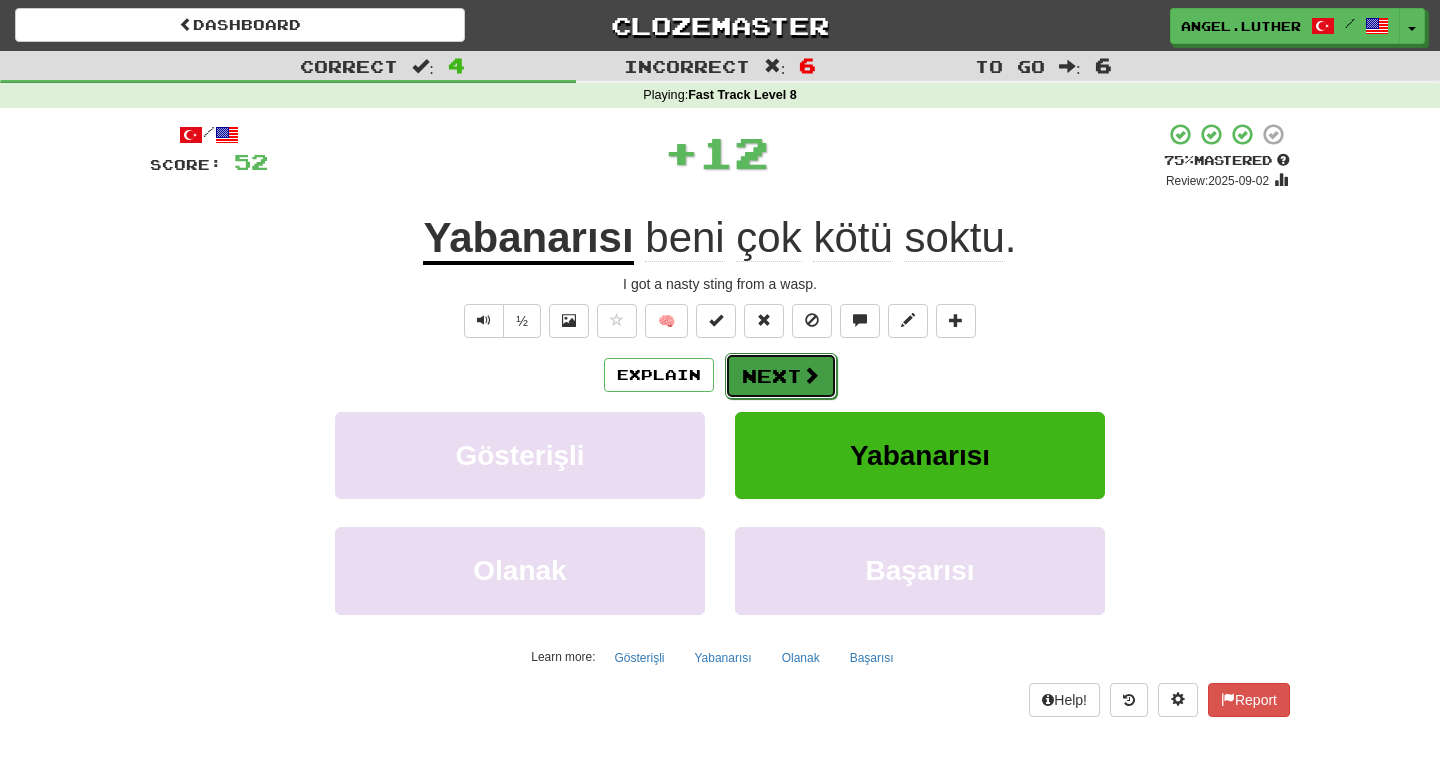 click on "Next" at bounding box center [781, 376] 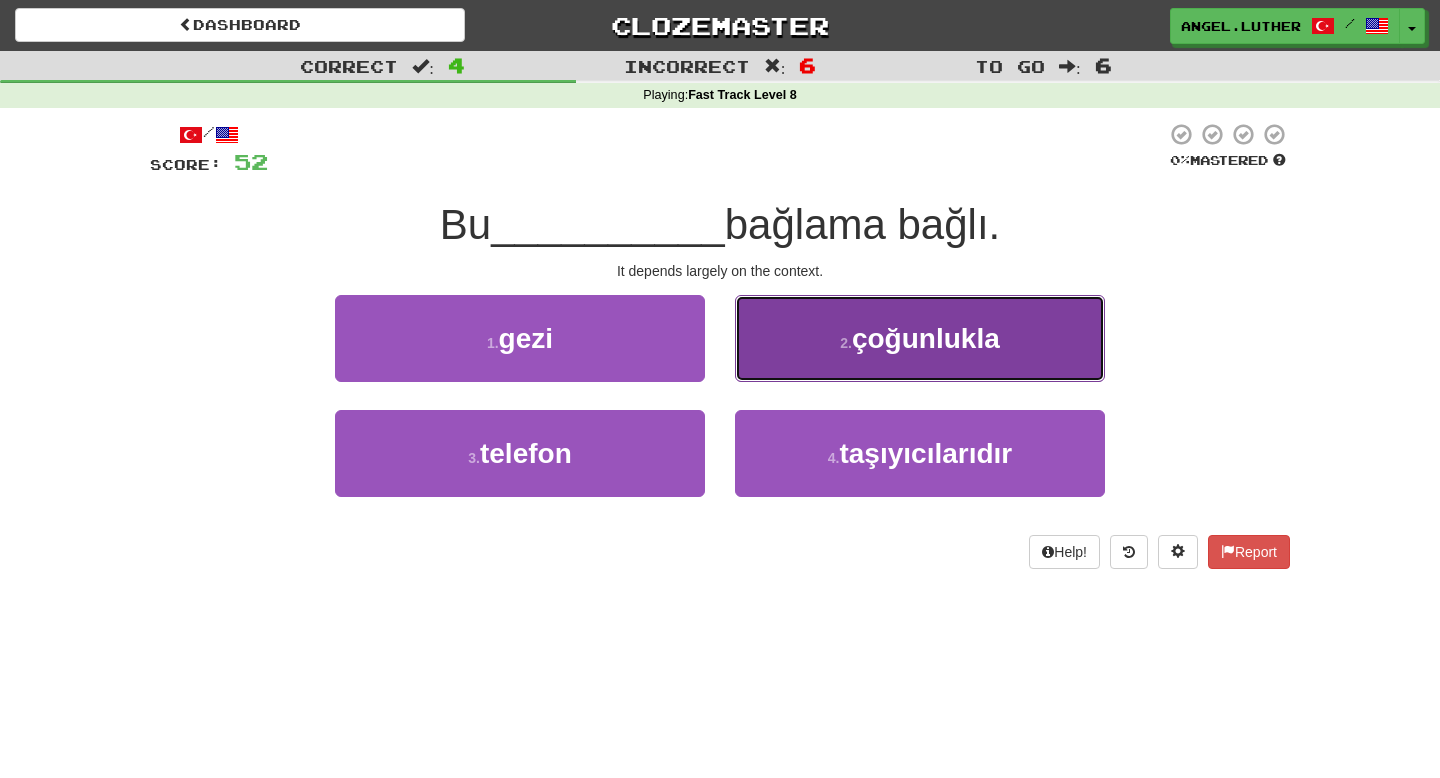click on "2 .  çoğunlukla" at bounding box center (920, 338) 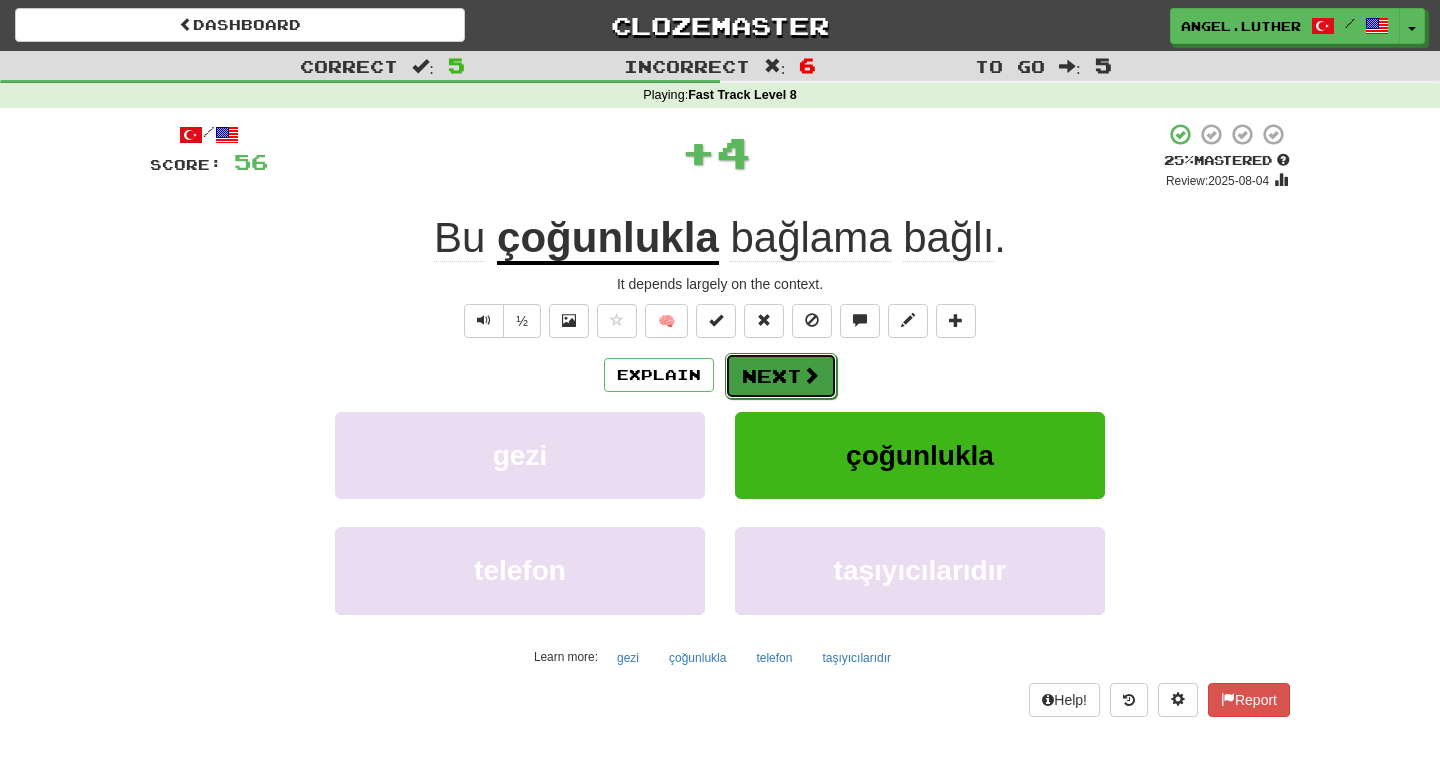 click on "Next" at bounding box center (781, 376) 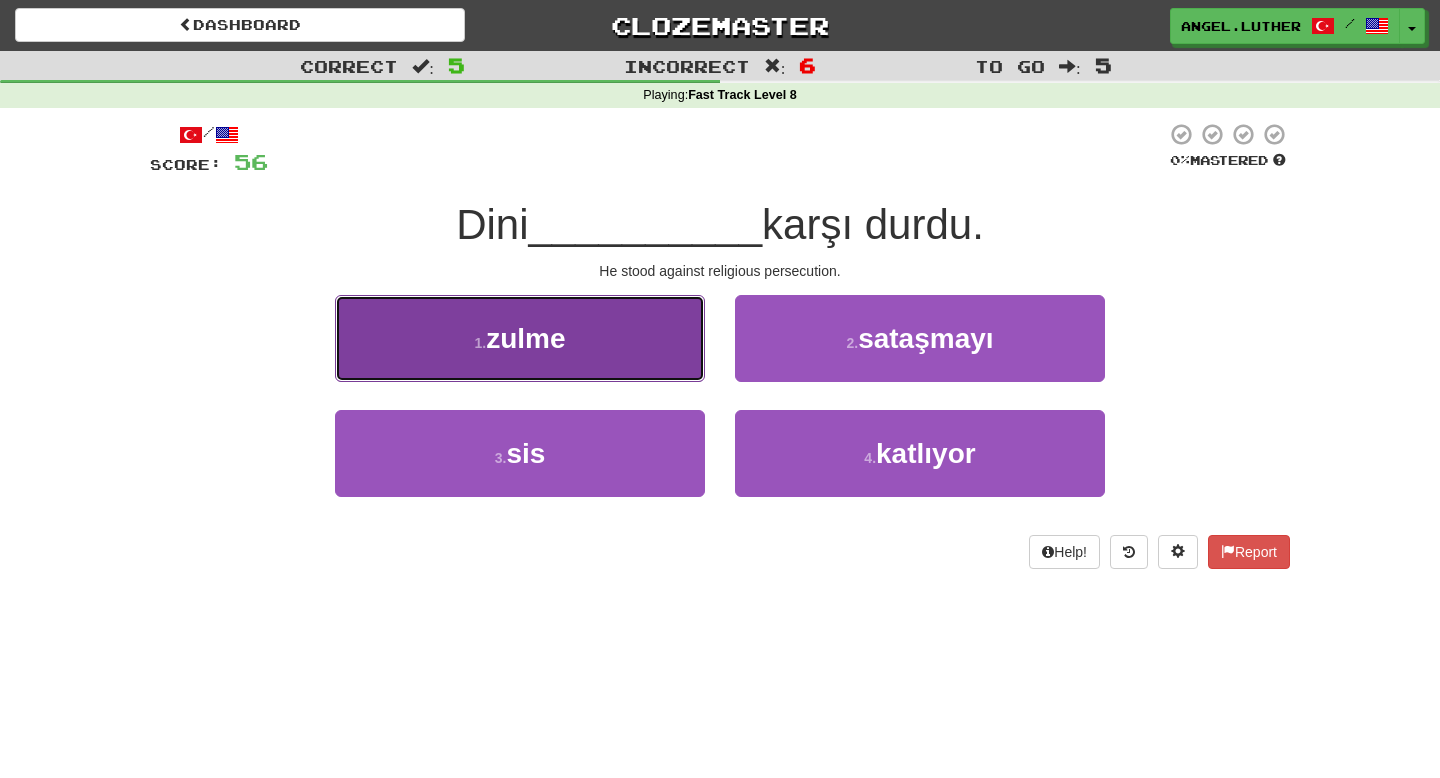 click on "1 .  zulme" at bounding box center (520, 338) 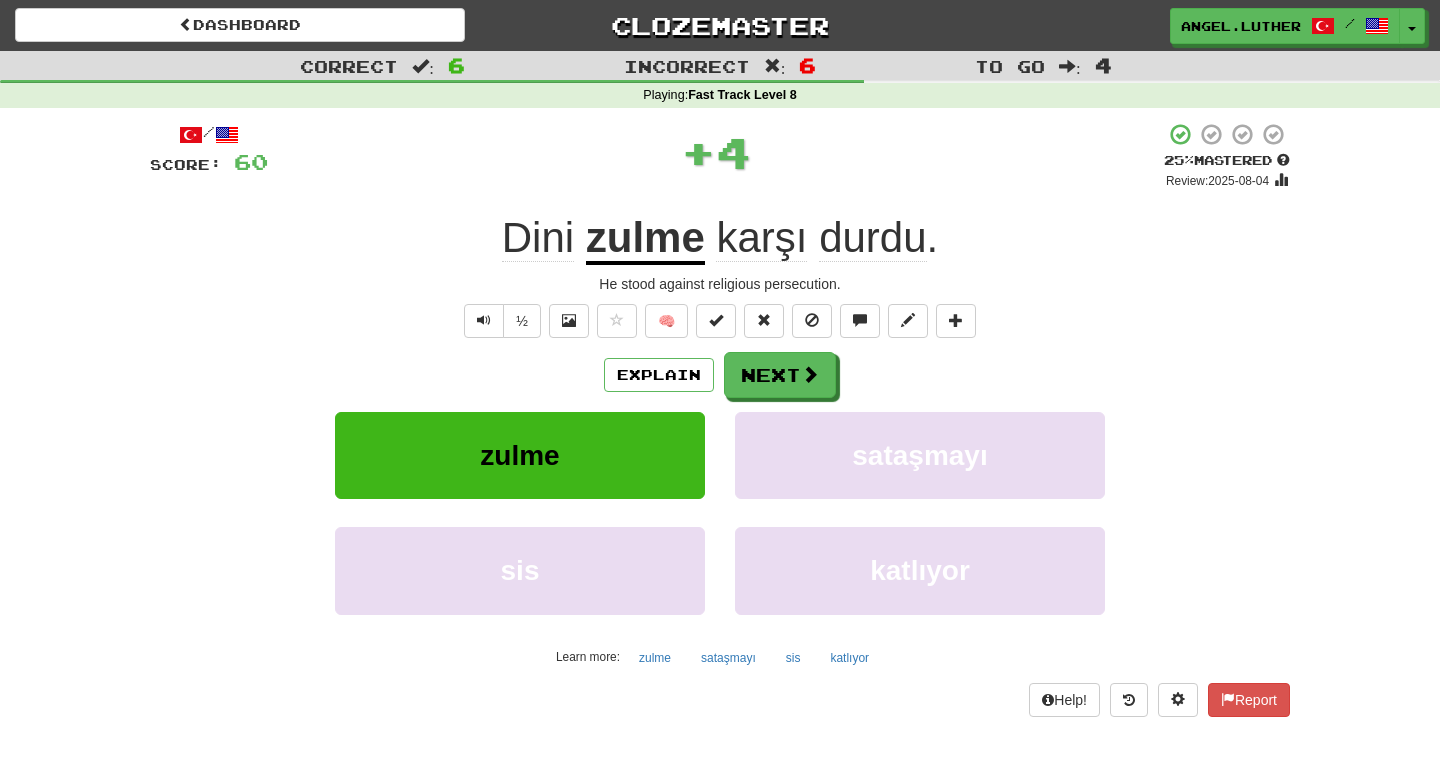 click on "zulme" at bounding box center (645, 239) 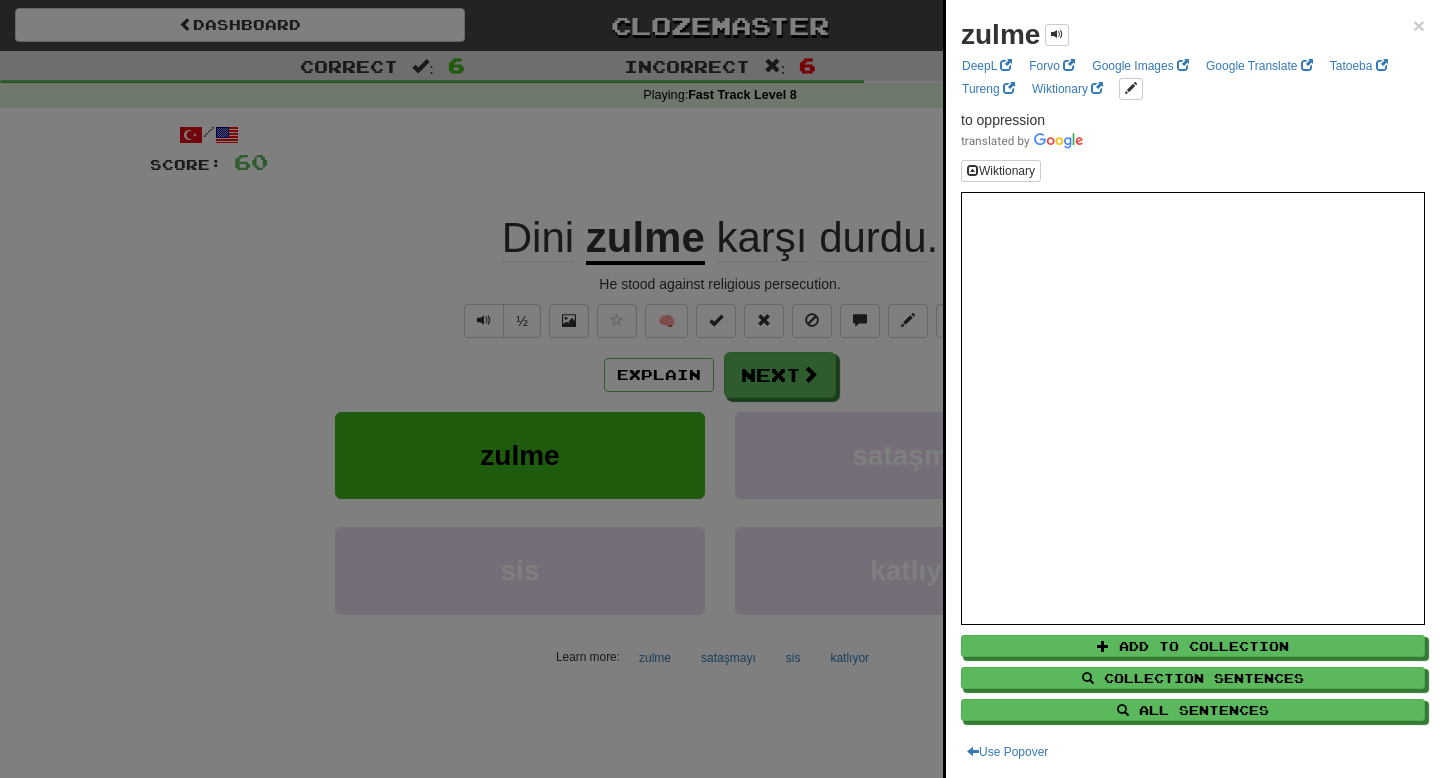 click on "zulme × DeepL   Forvo   Google Images   Google Translate   Tatoeba   Tureng   Wiktionary   to oppression  Wiktionary   Add to Collection   Collection Sentences   All Sentences  Use Popover" at bounding box center [1193, 389] 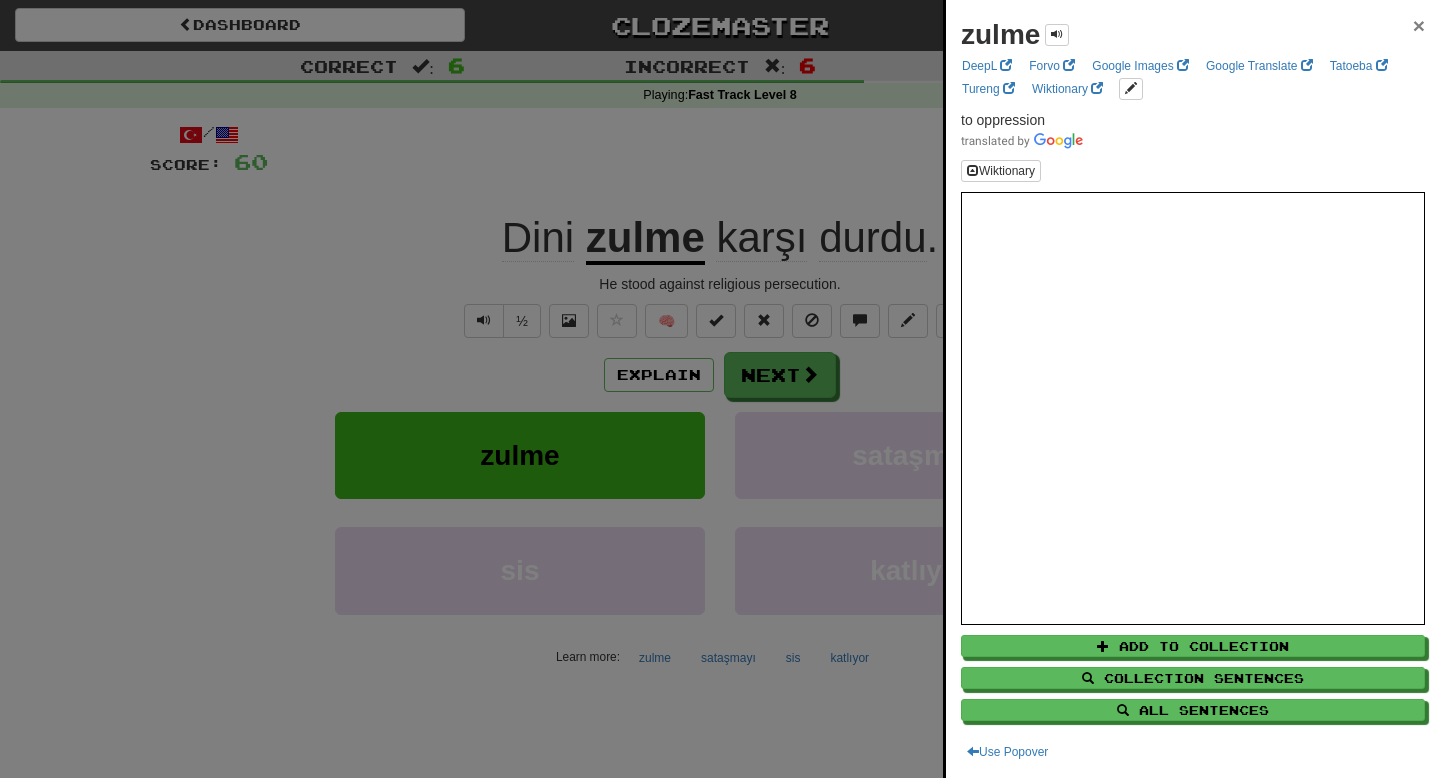 click on "×" at bounding box center [1419, 25] 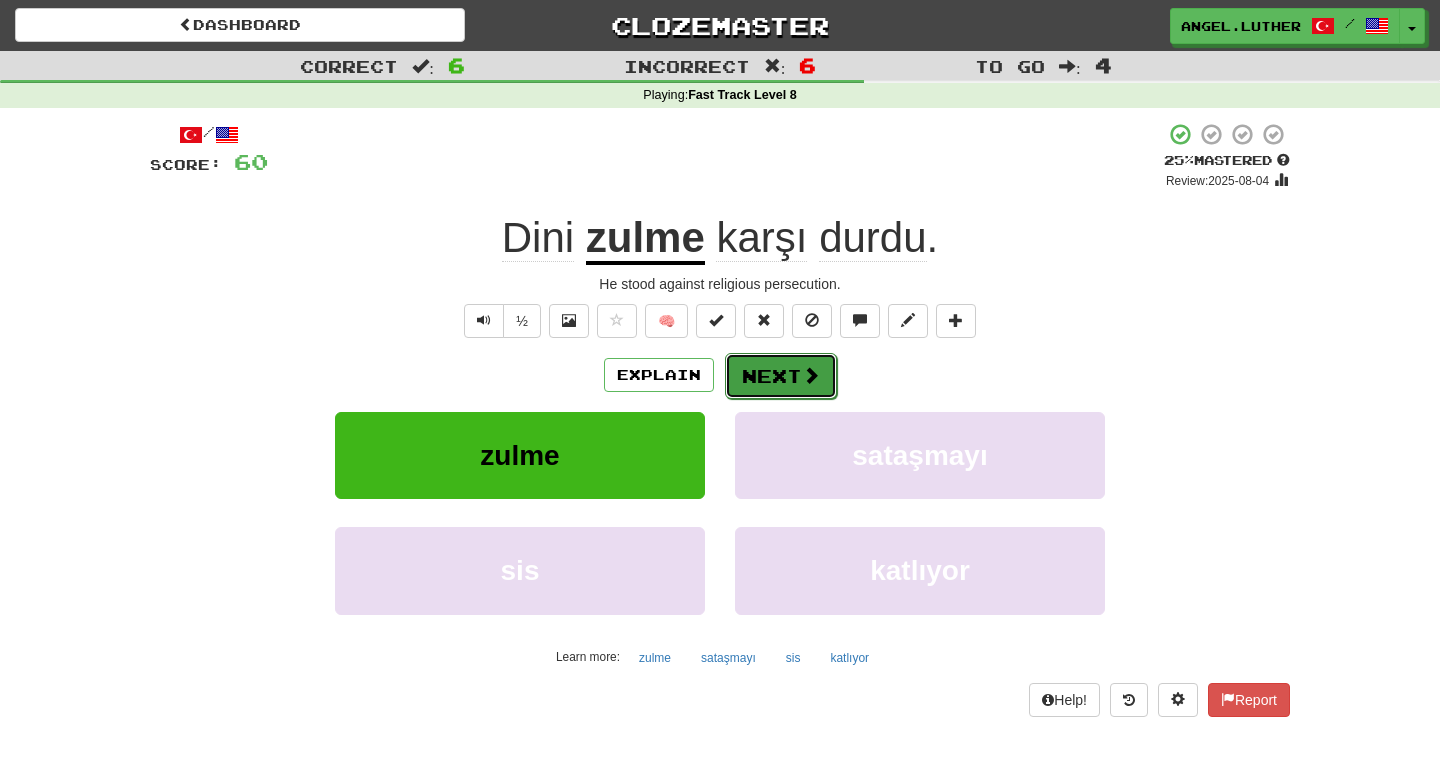 click on "Next" at bounding box center [781, 376] 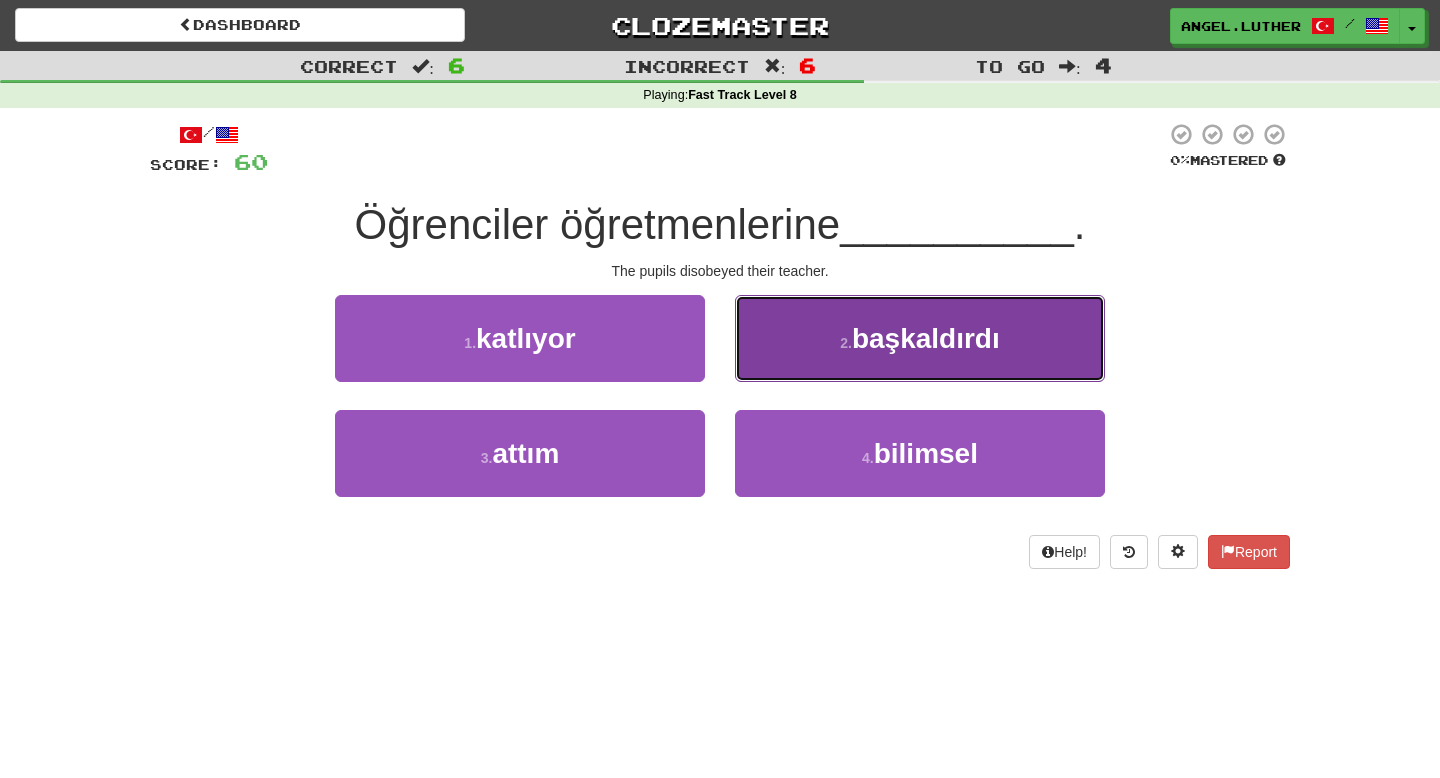 click on "2 .  başkaldırdı" at bounding box center (920, 338) 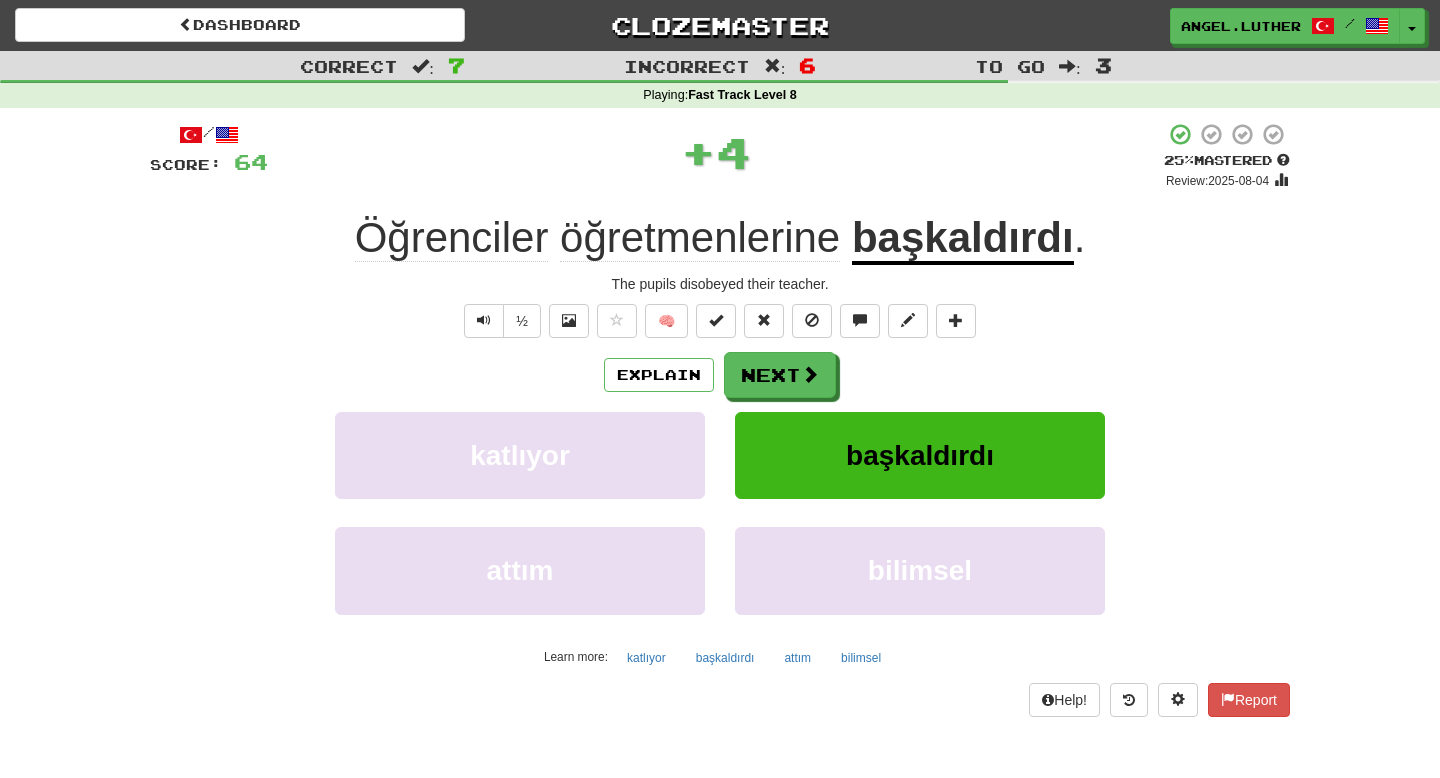 click on "başkaldırdı" at bounding box center [963, 239] 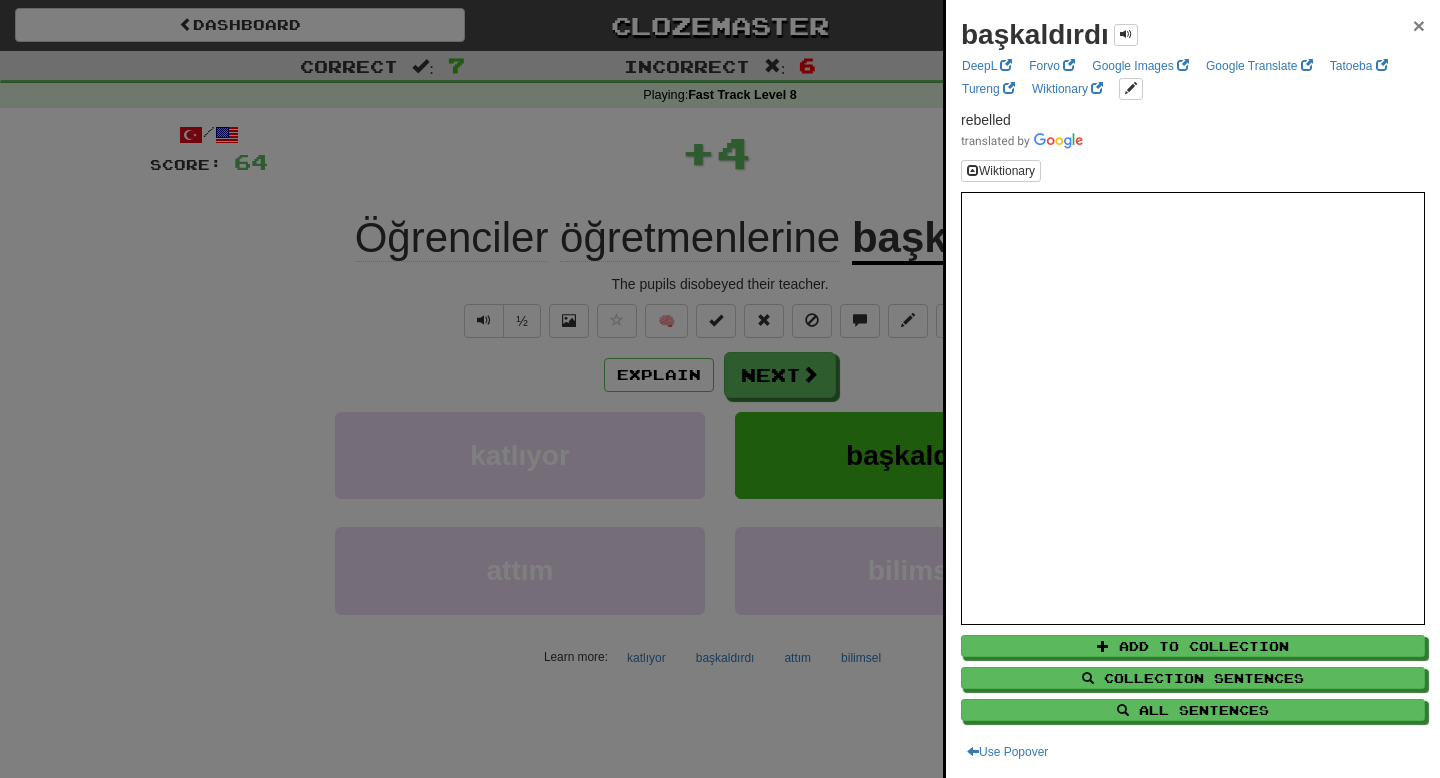 click on "×" at bounding box center (1419, 25) 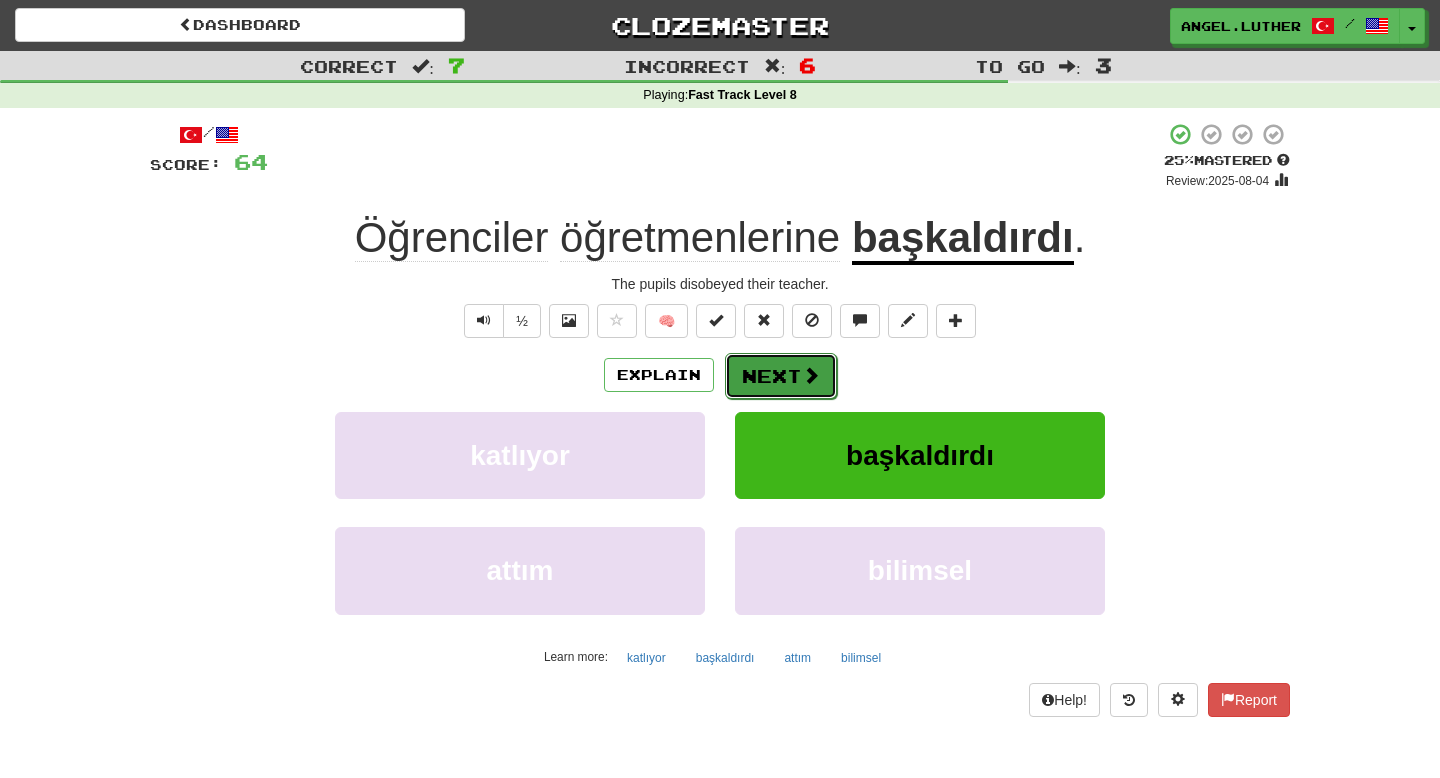 click on "Next" at bounding box center [781, 376] 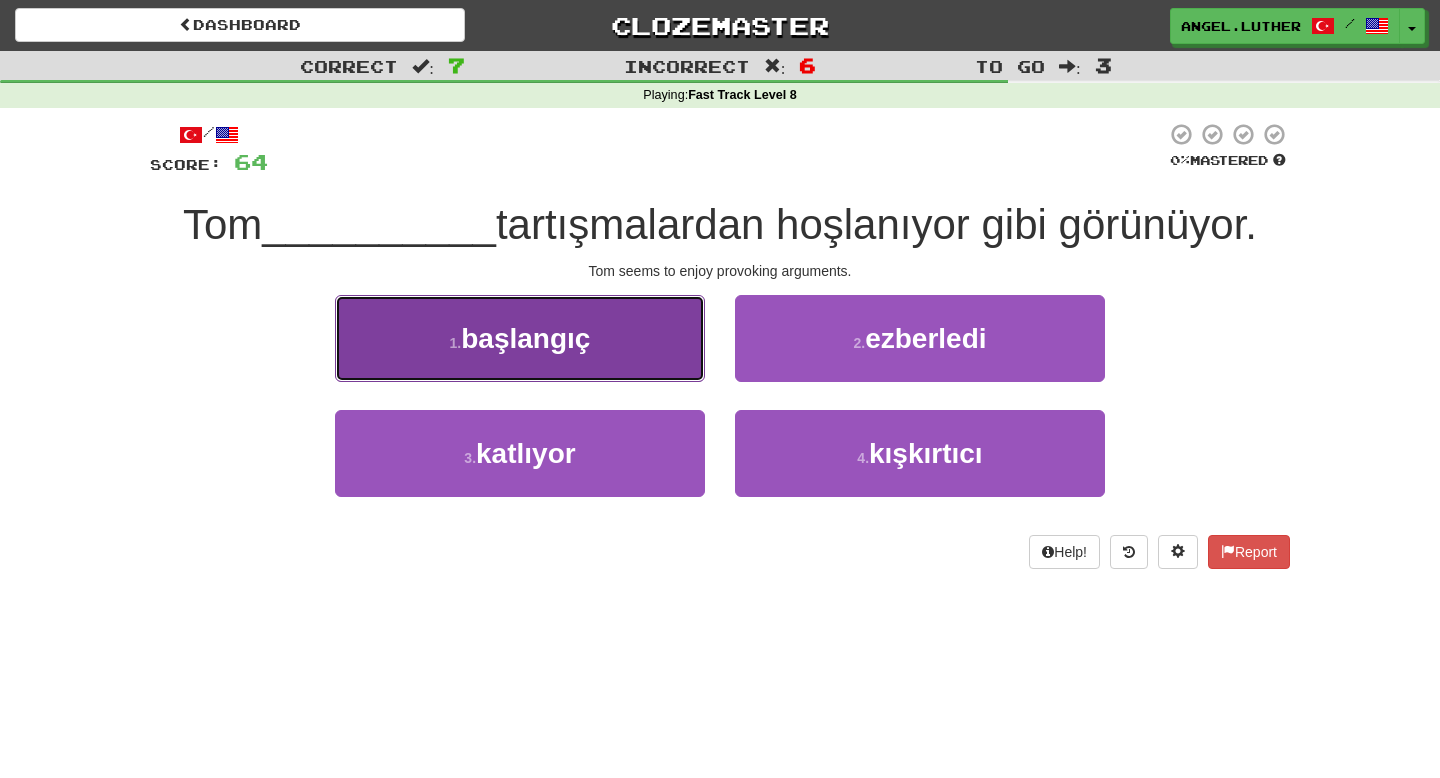 click on "1 .  başlangıç" at bounding box center [520, 338] 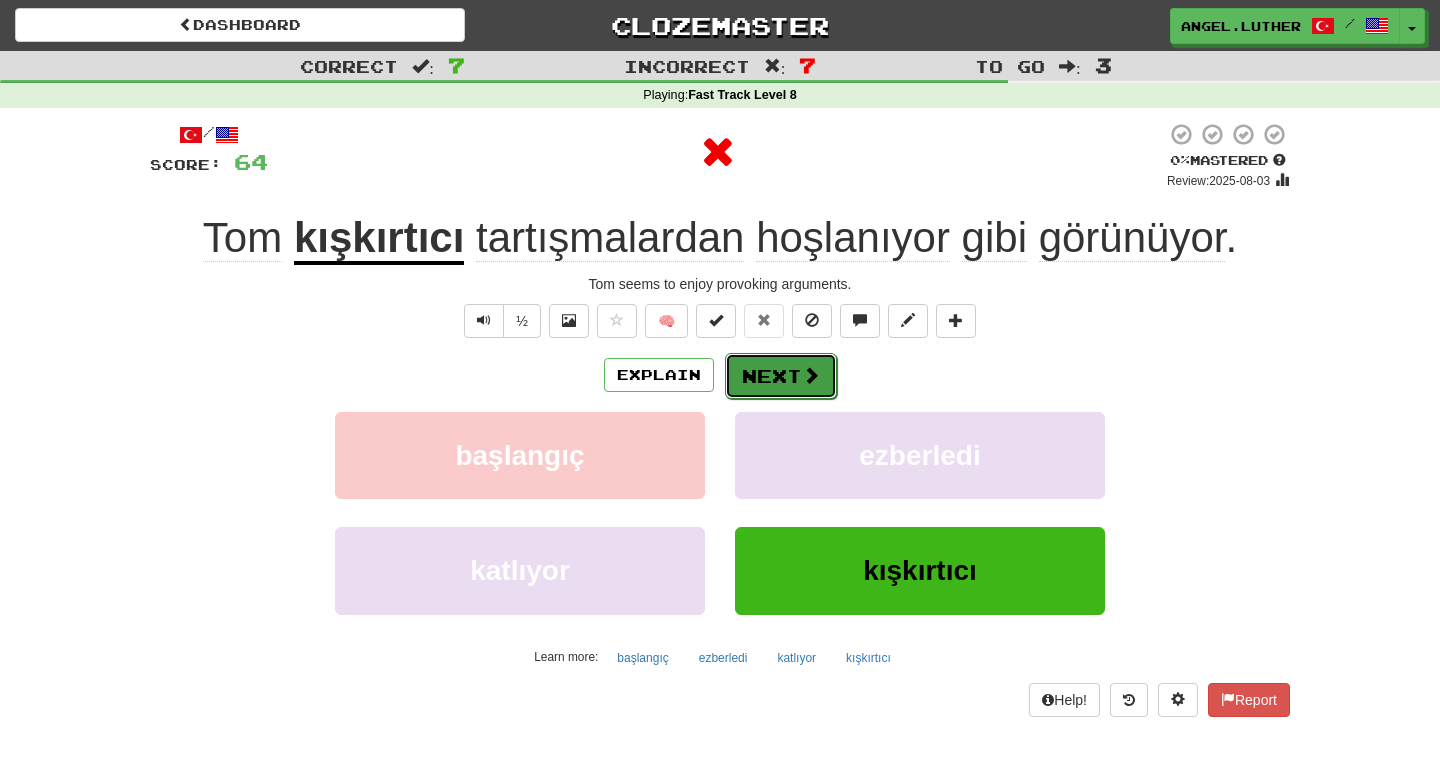 click on "Next" at bounding box center [781, 376] 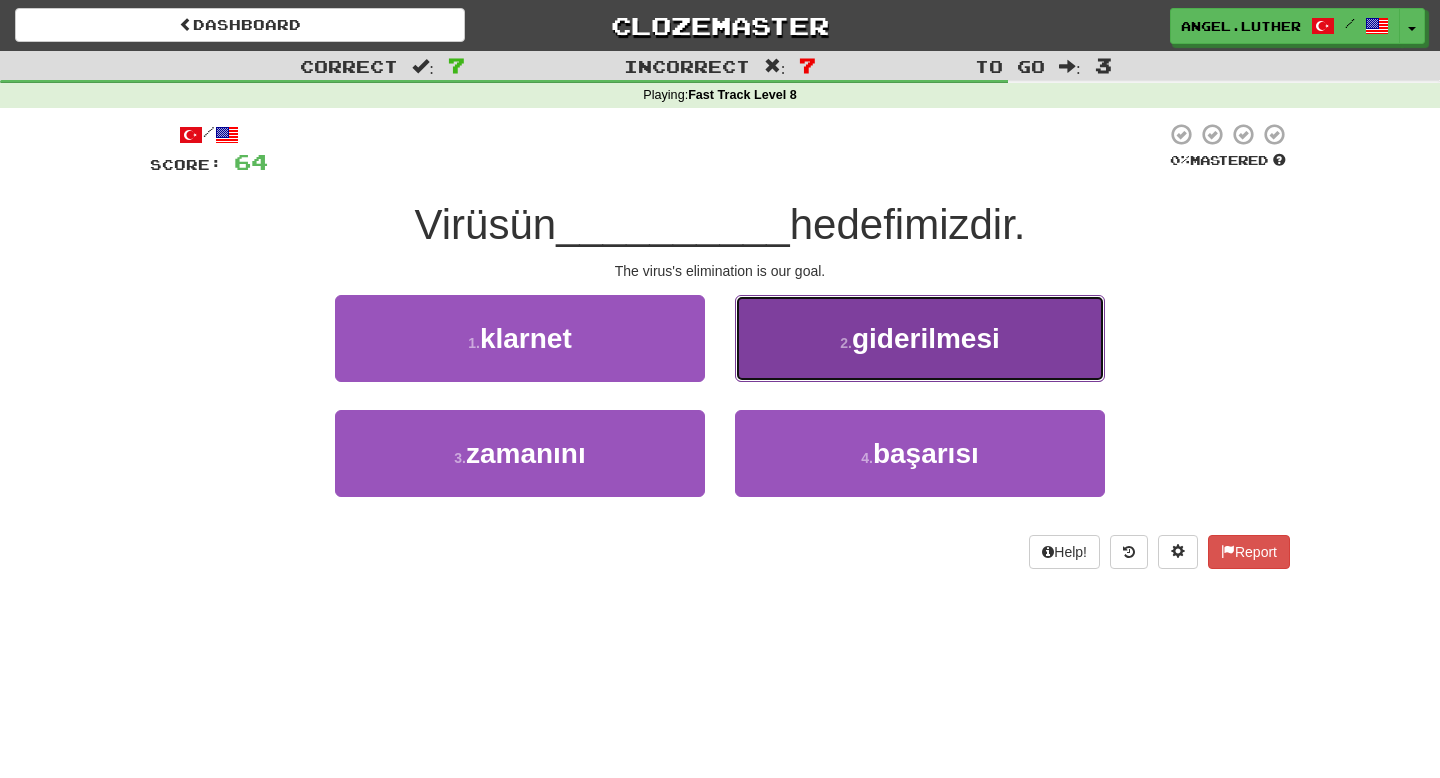 click on "giderilmesi" at bounding box center (926, 338) 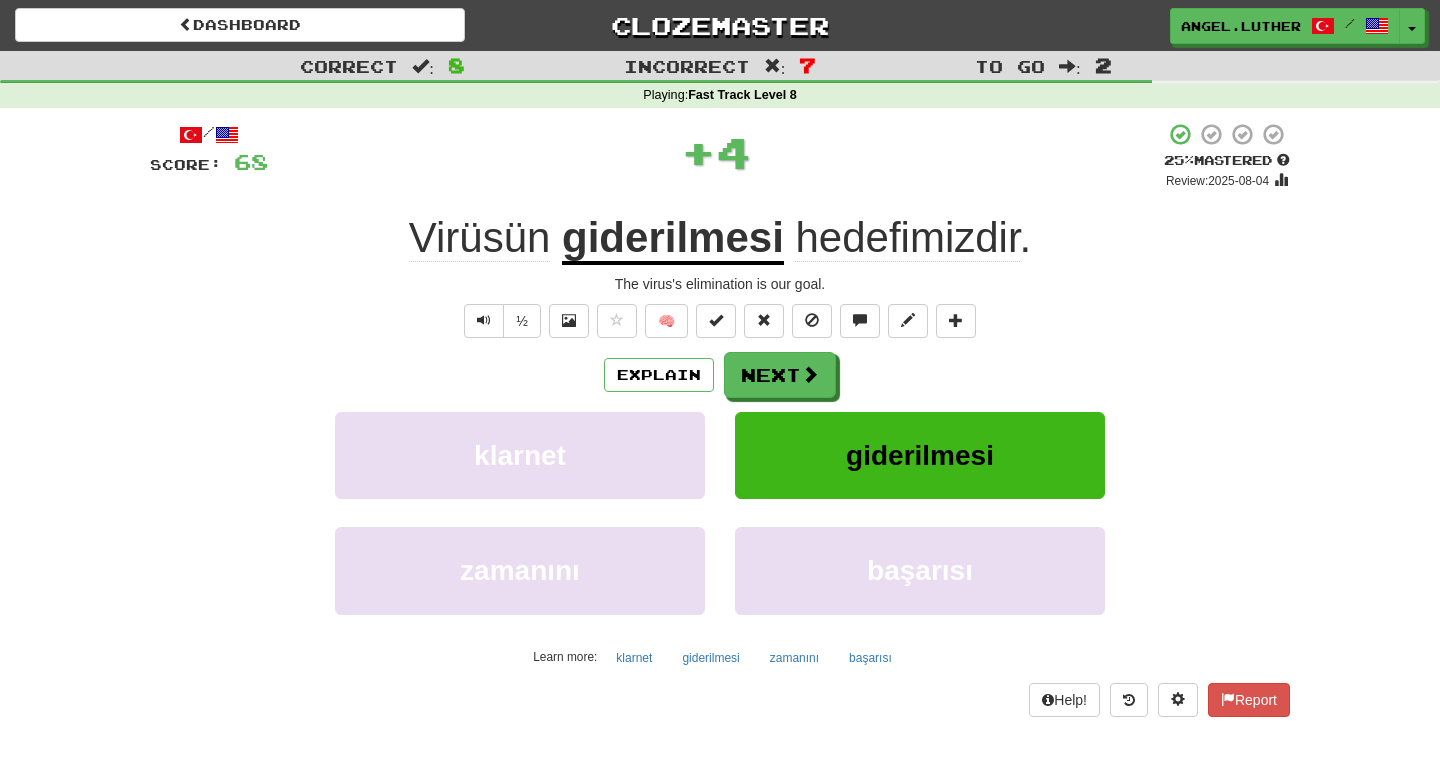 click on "giderilmesi" at bounding box center [673, 239] 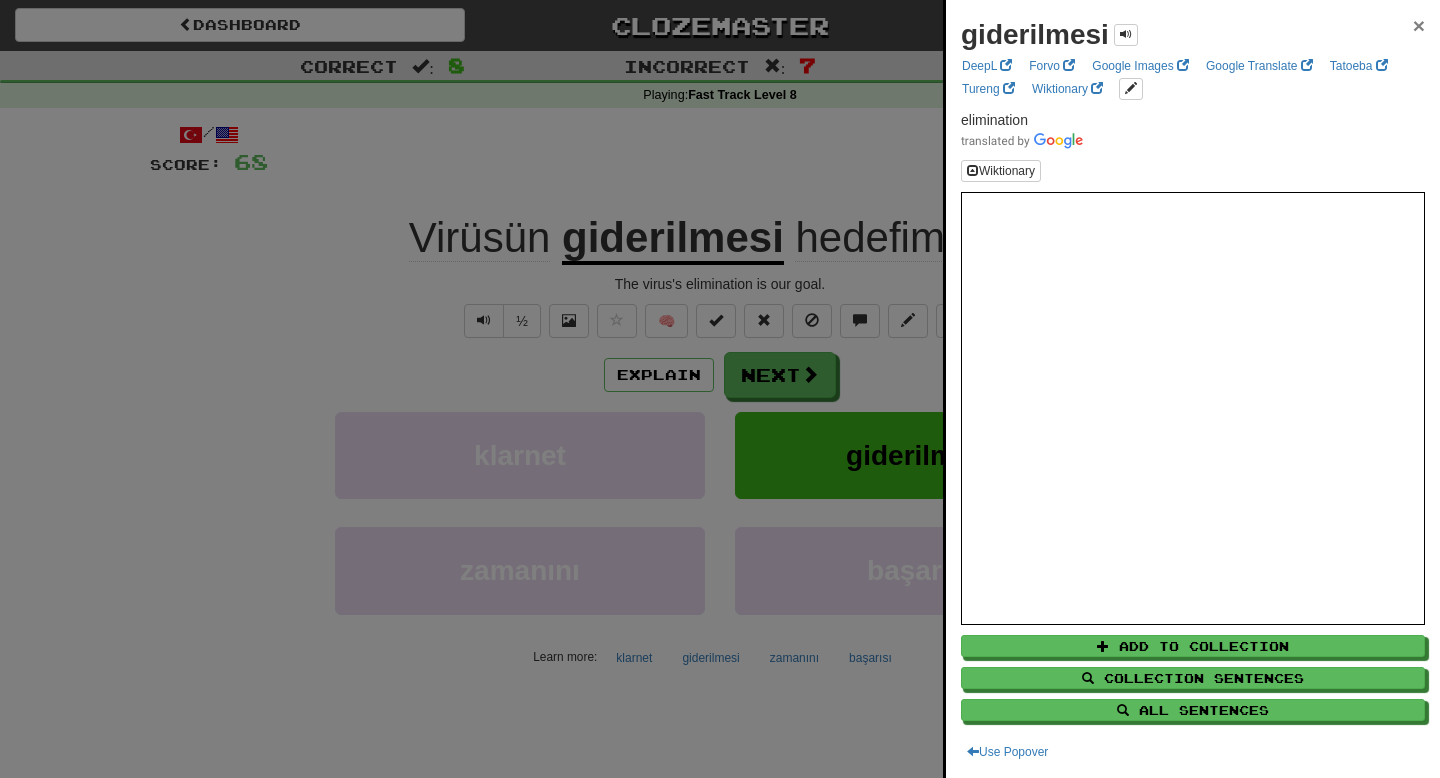 click on "×" at bounding box center (1419, 25) 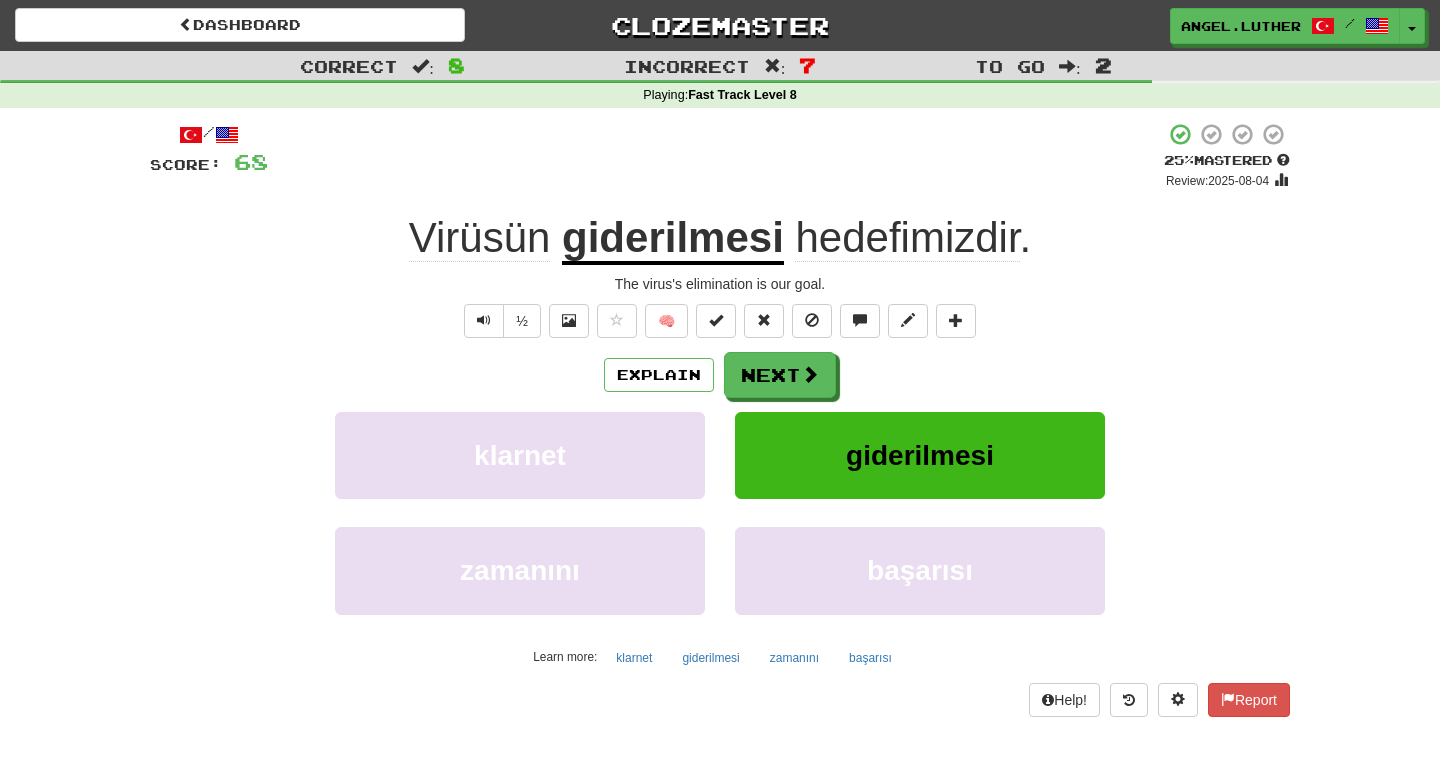 click on "hedefimizdir" at bounding box center [907, 238] 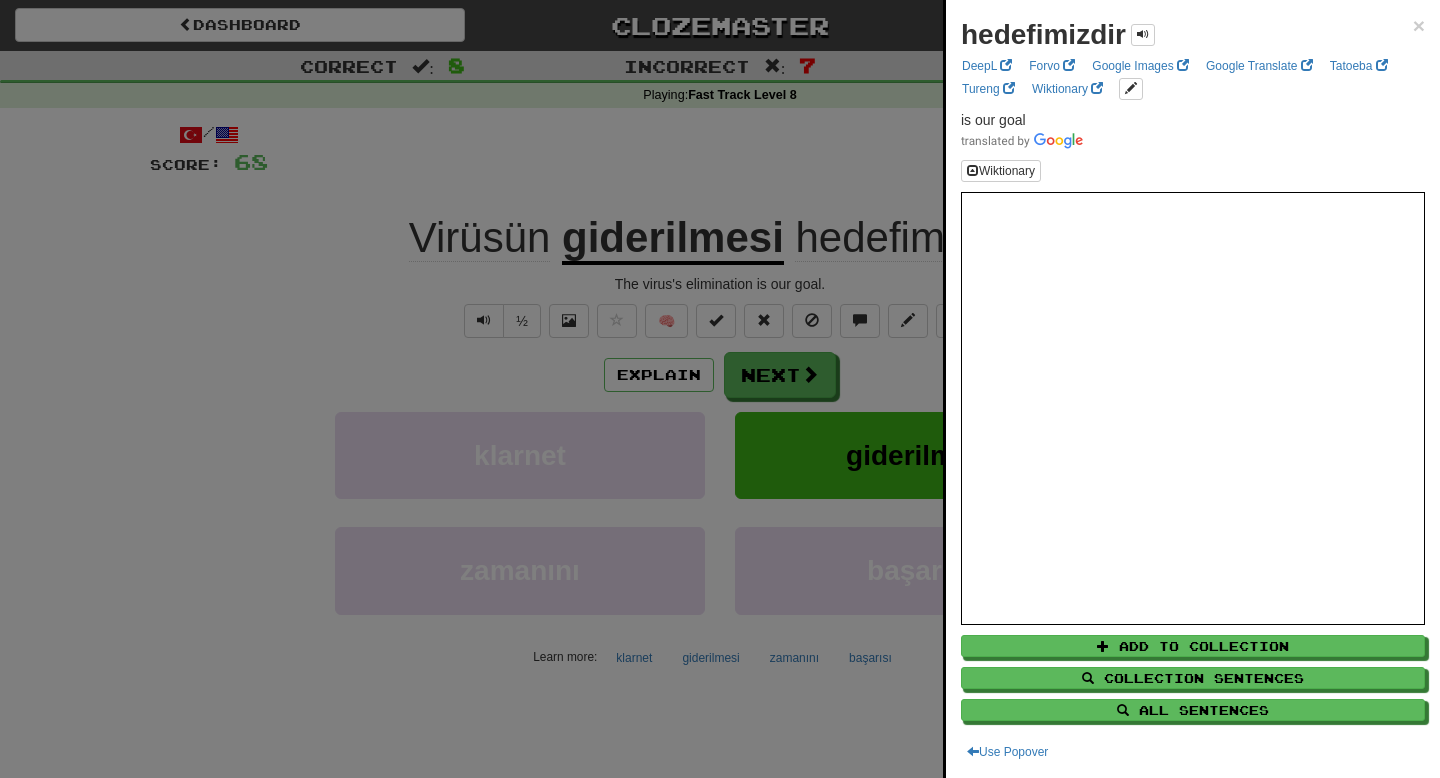 click on "hedefimizdir × DeepL   Forvo   Google Images   Google Translate   Tatoeba   Tureng   Wiktionary   is our goal  Wiktionary   Add to Collection   Collection Sentences   All Sentences  Use Popover" at bounding box center (1193, 389) 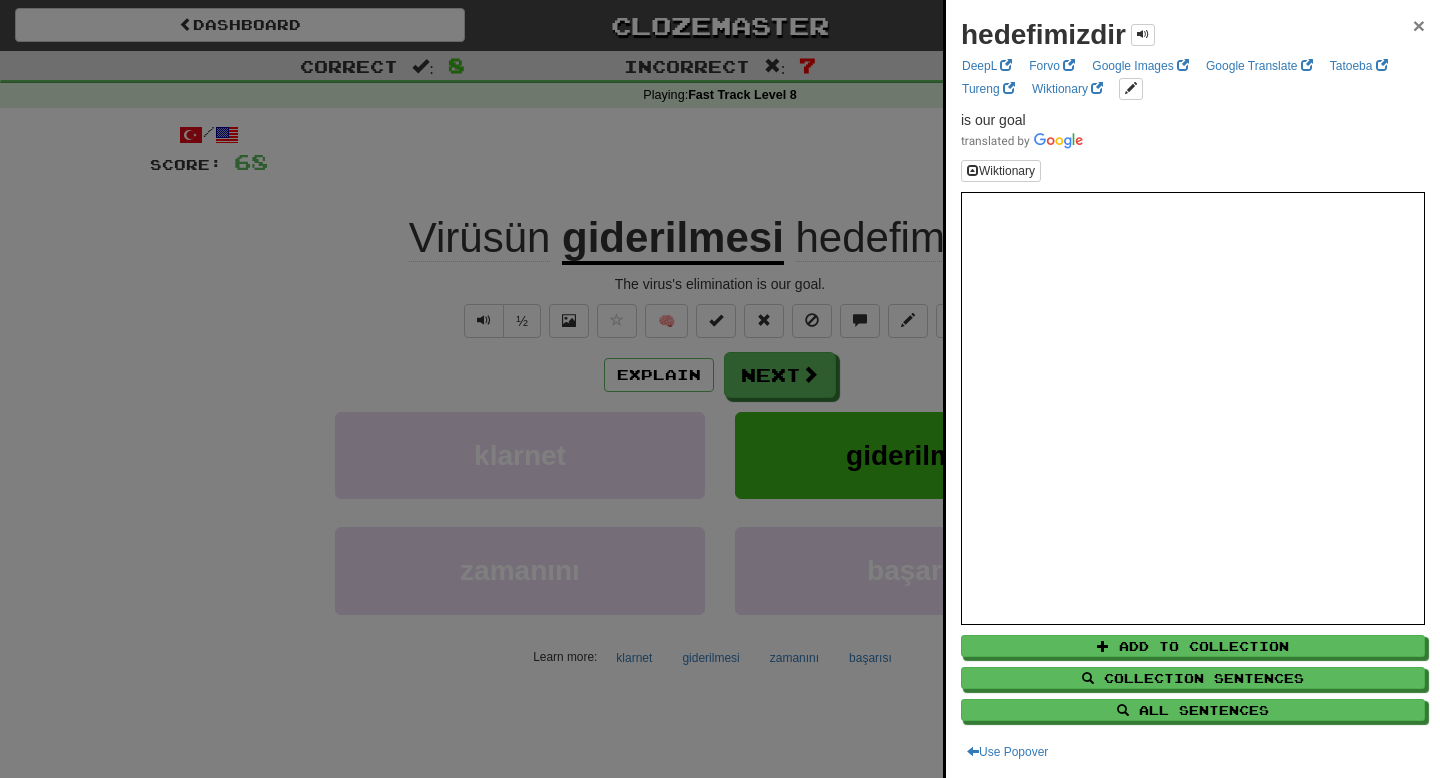 click on "×" at bounding box center [1419, 25] 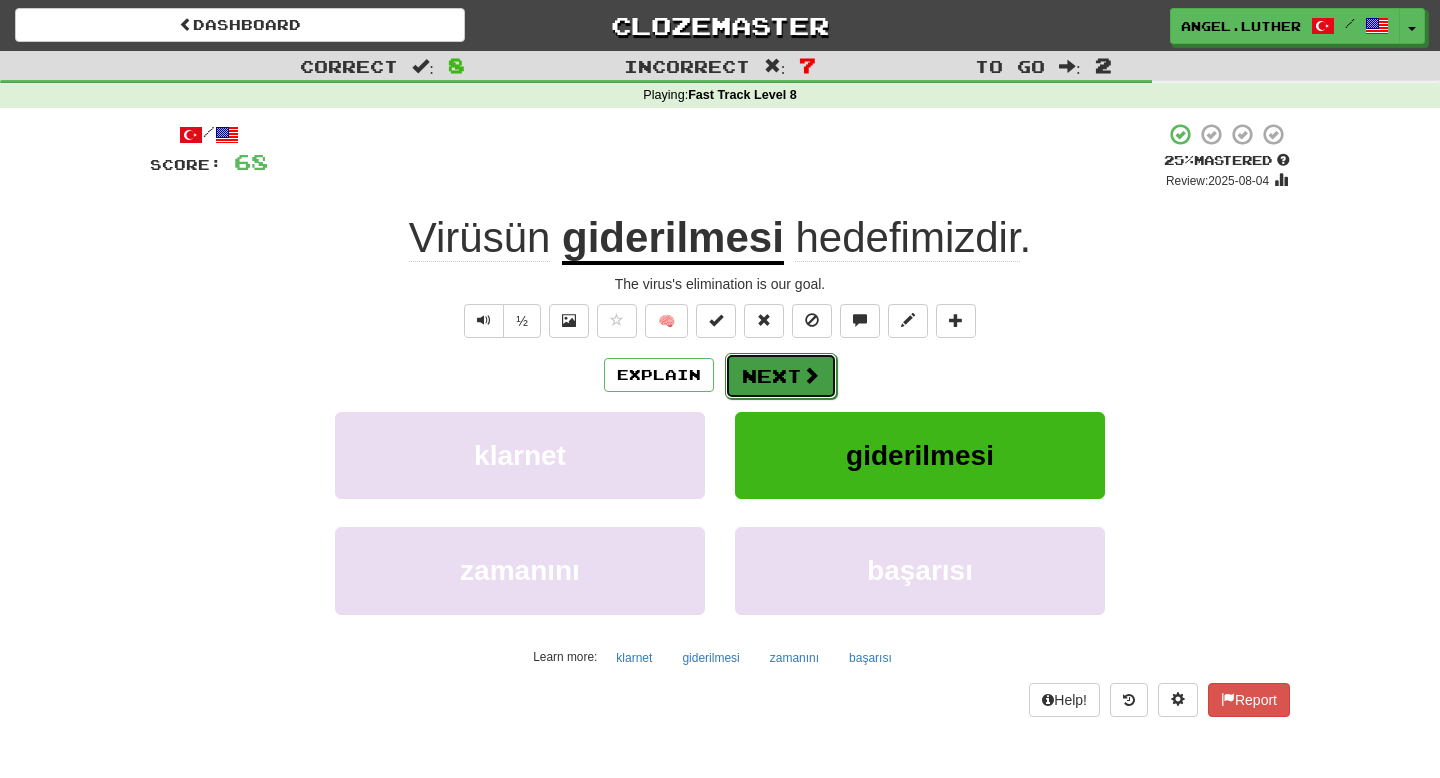 click on "Next" at bounding box center (781, 376) 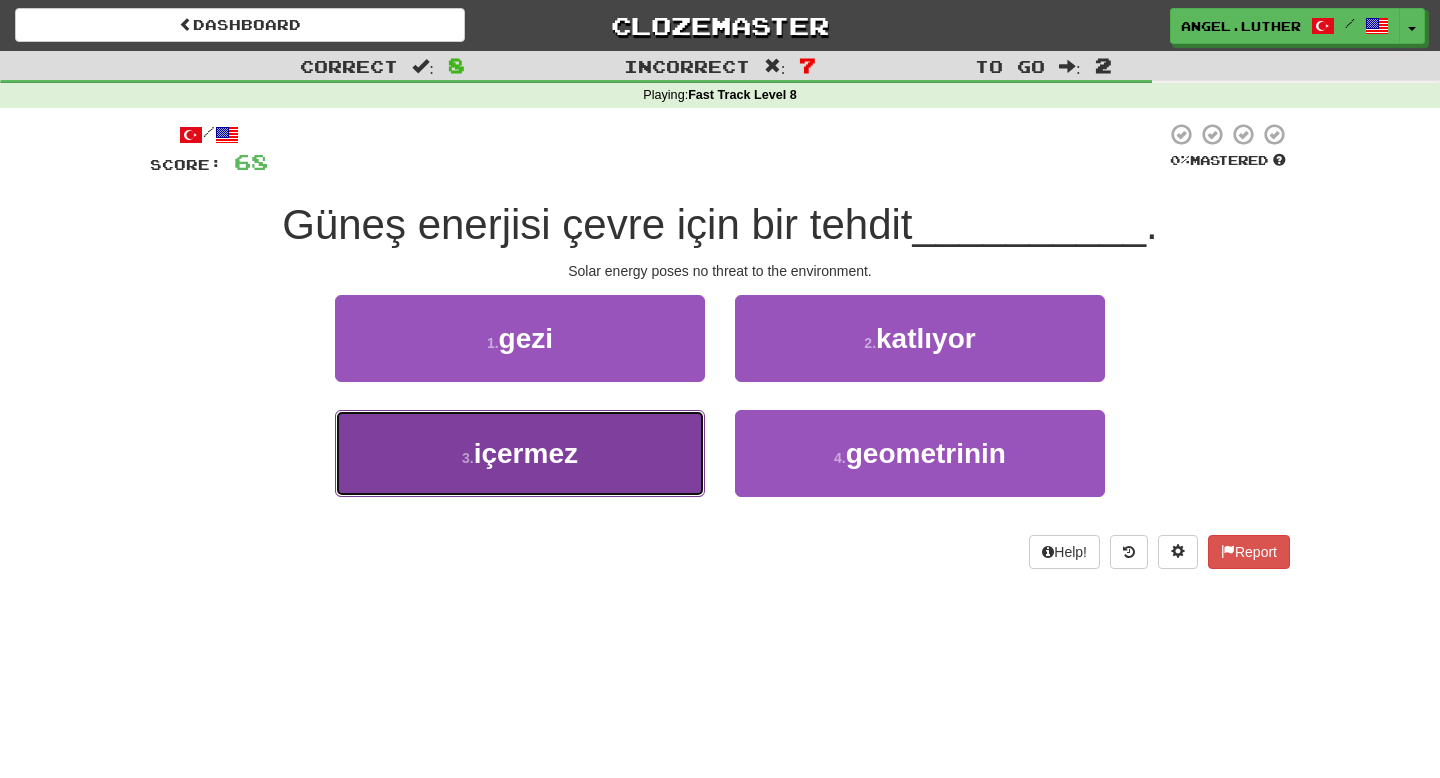 click on "içermez" at bounding box center (526, 453) 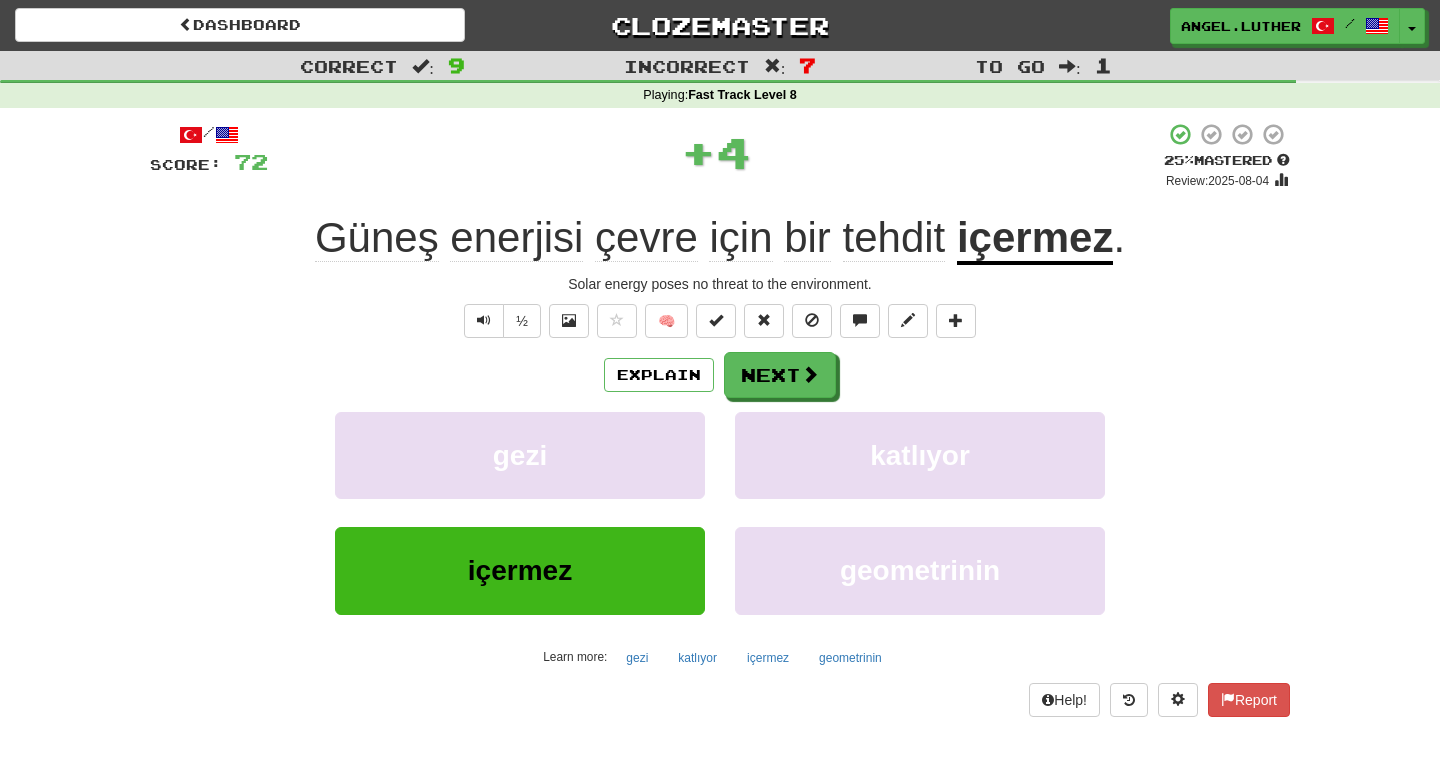 click on "içermez" at bounding box center [1035, 239] 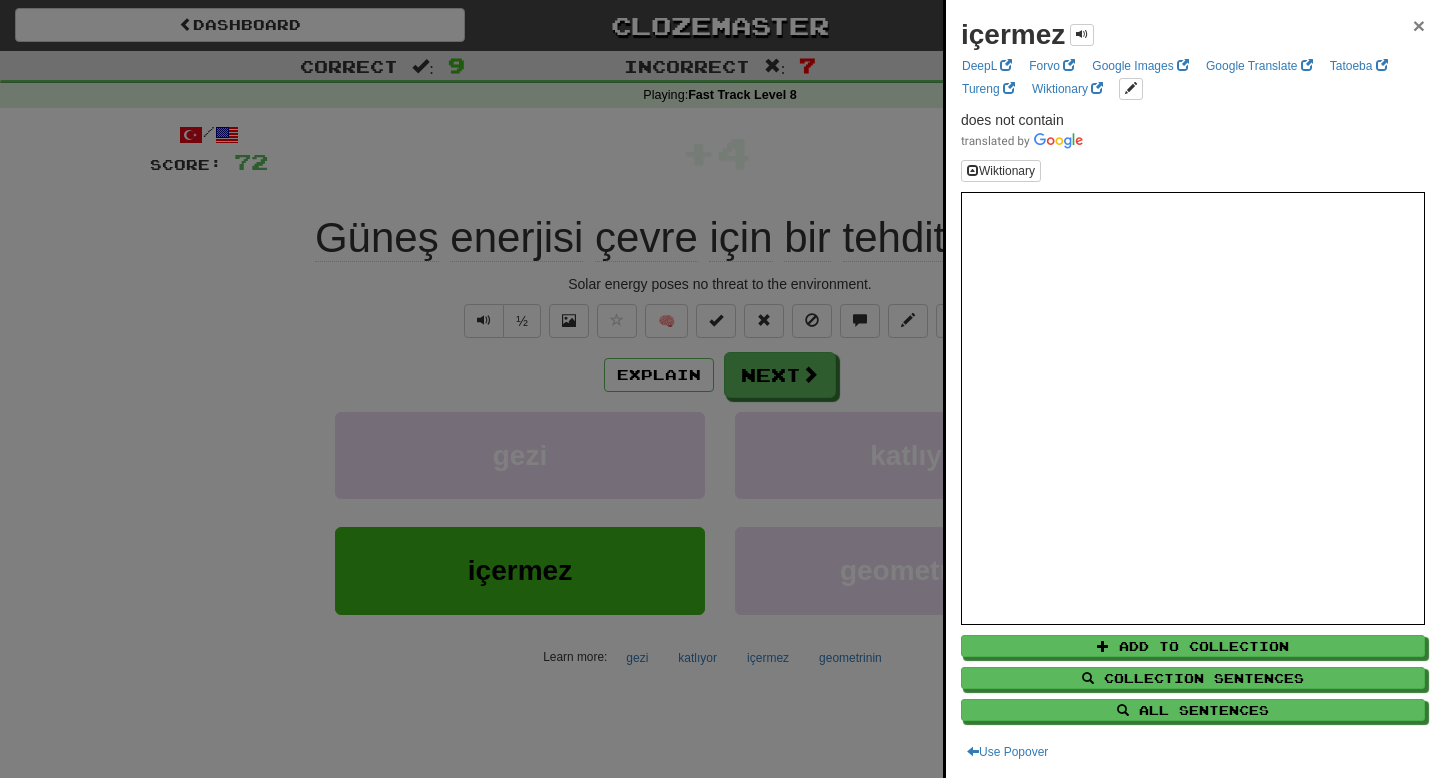 click on "×" at bounding box center [1419, 25] 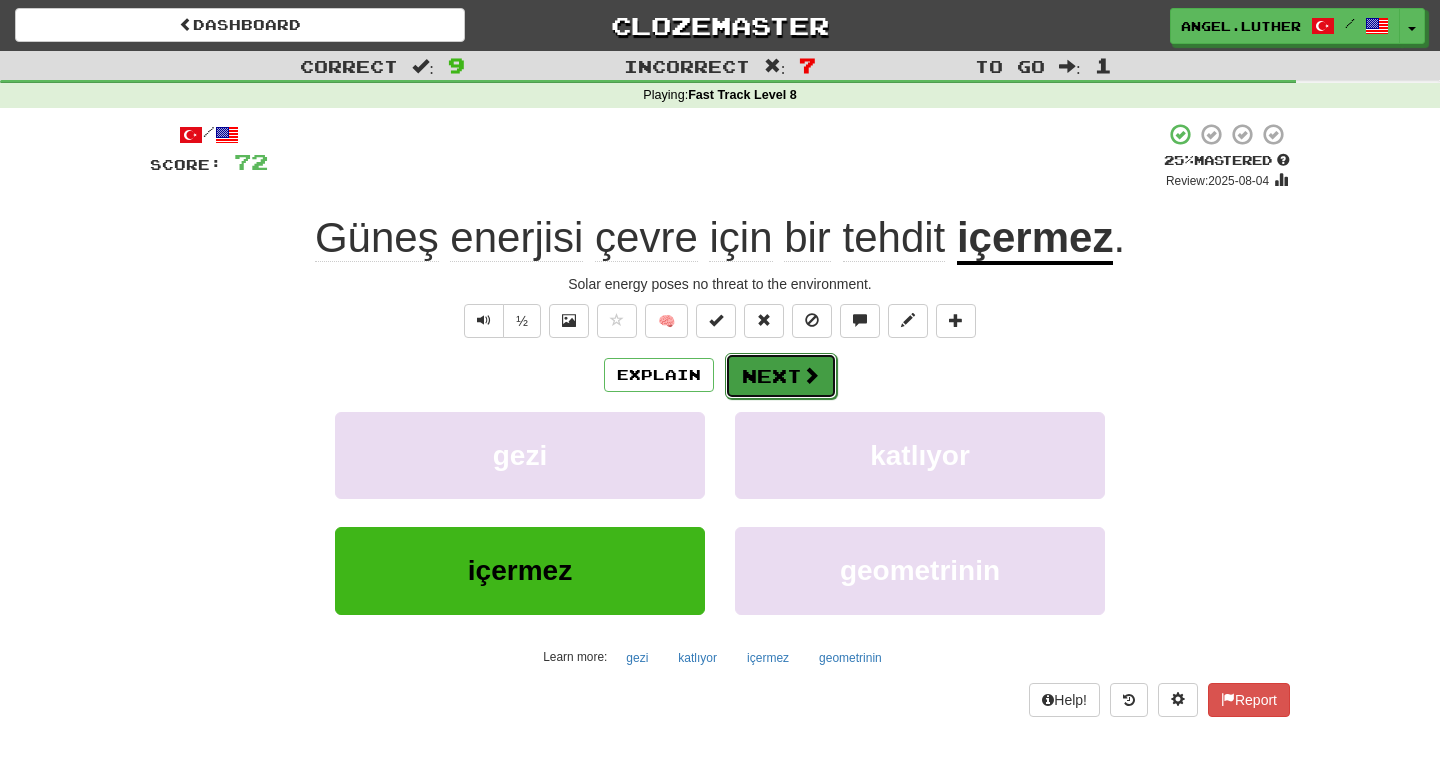 click on "Next" at bounding box center (781, 376) 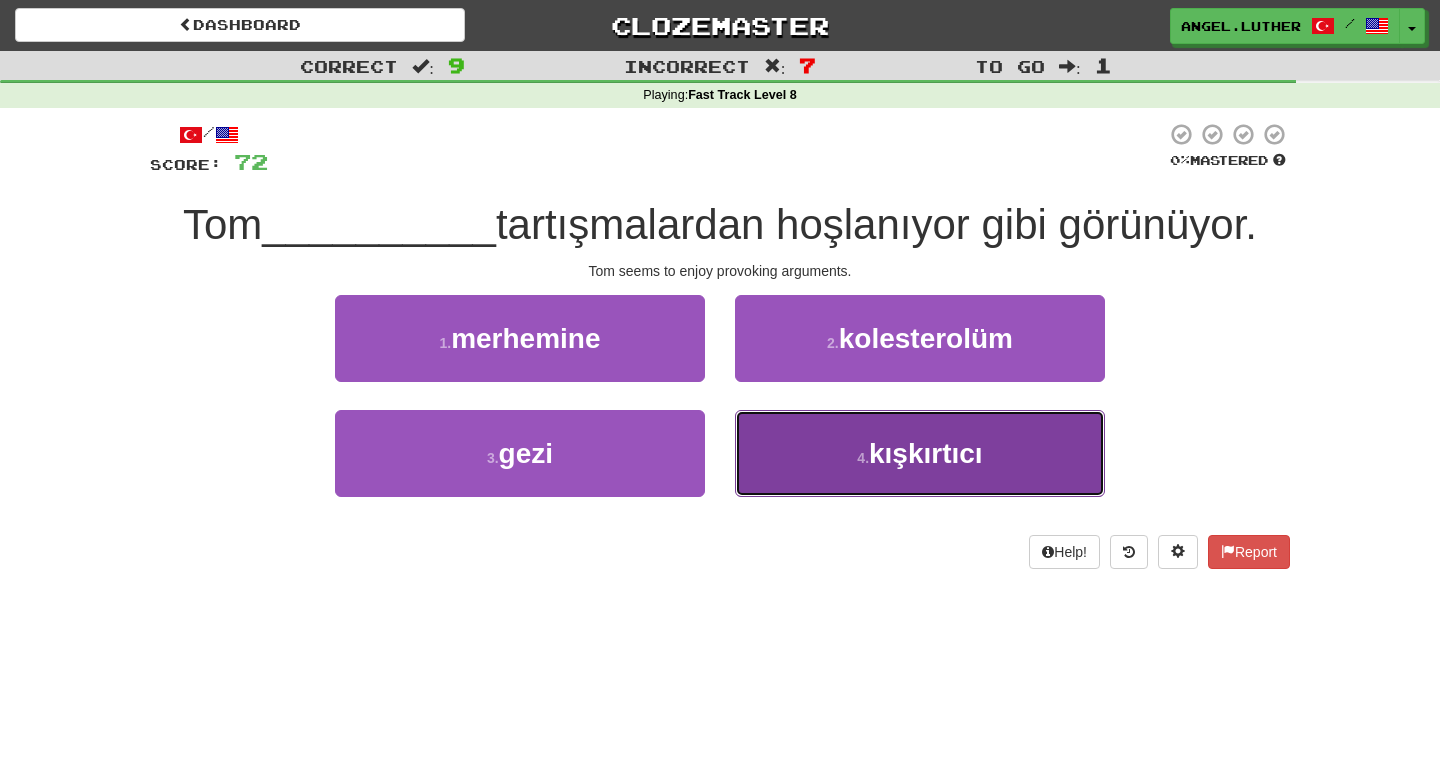 click on "4 ." at bounding box center [863, 458] 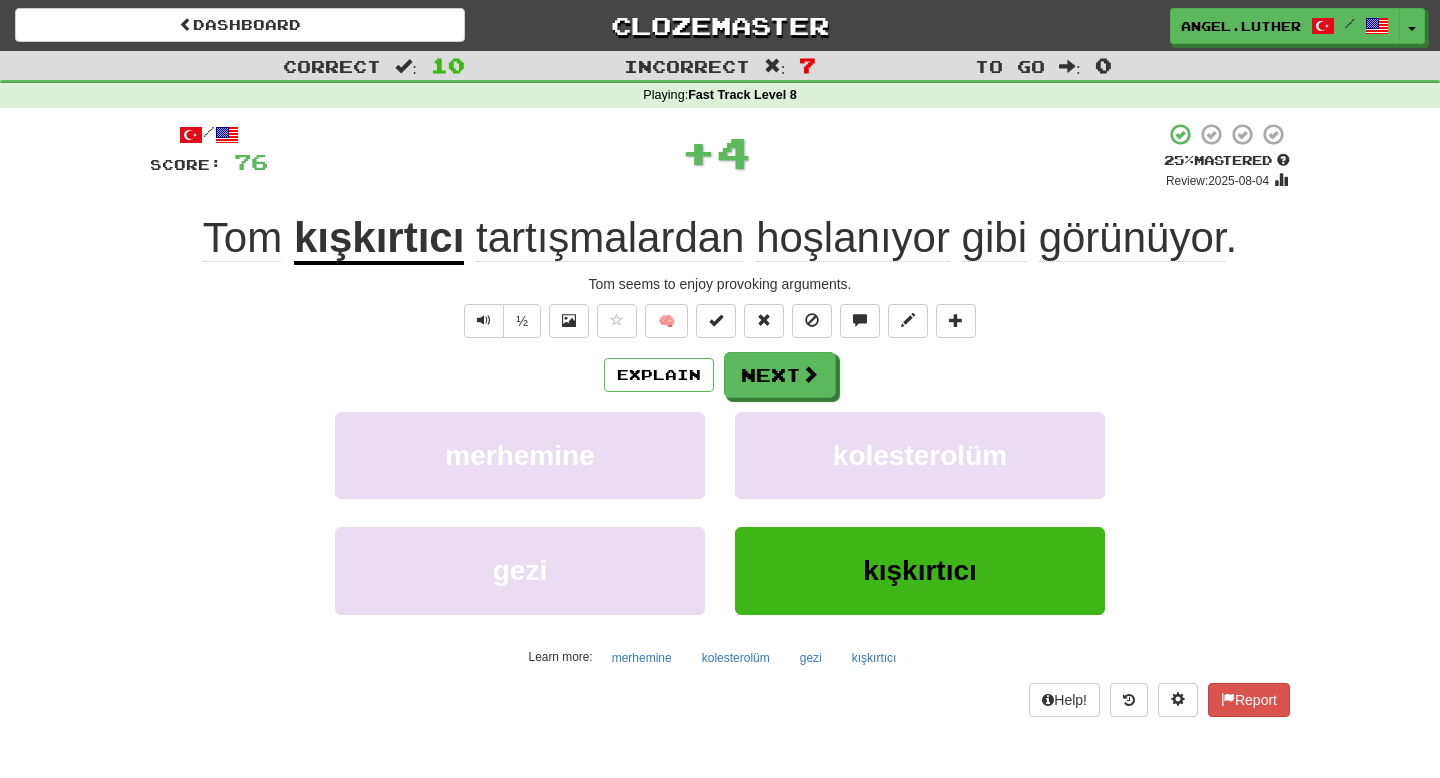 click on "kışkırtıcı" at bounding box center (379, 239) 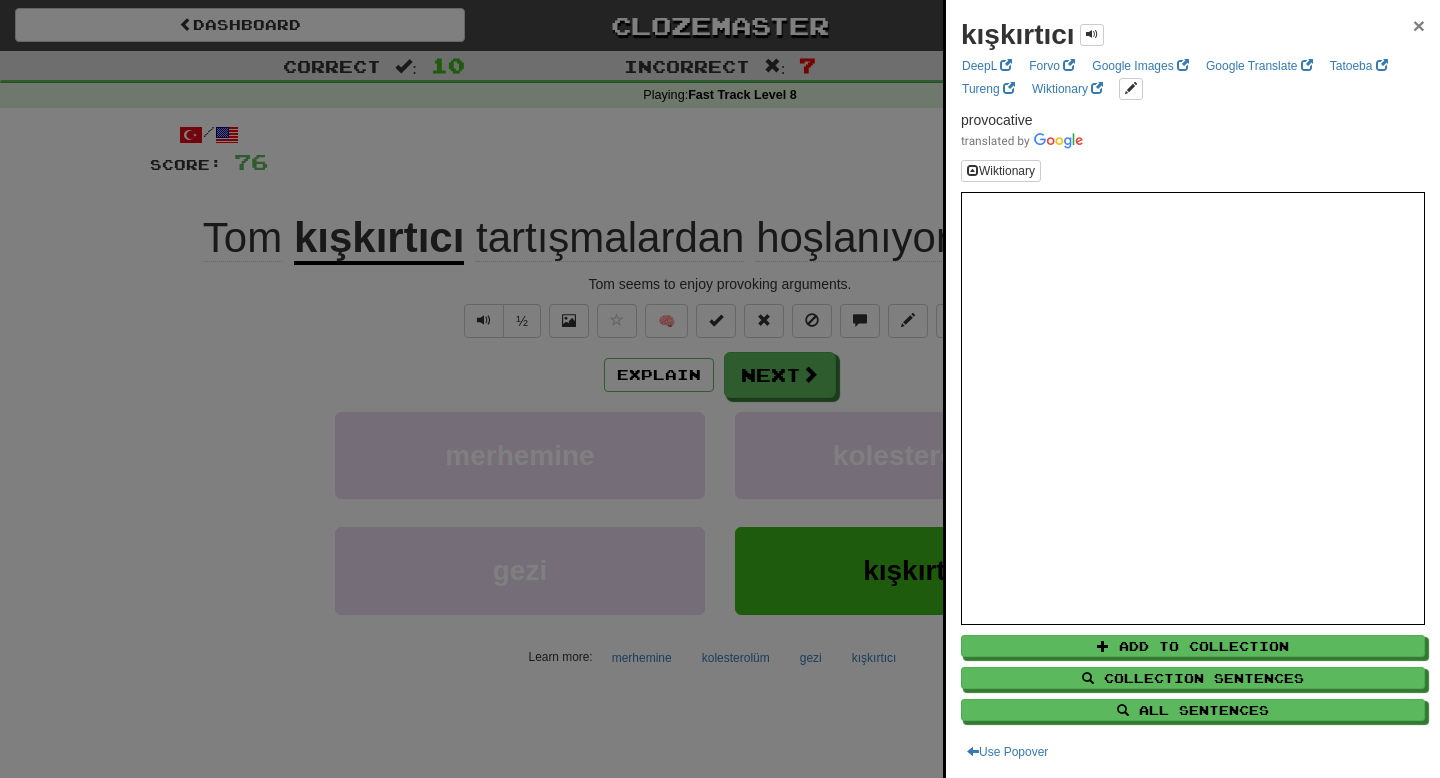click on "×" at bounding box center (1419, 25) 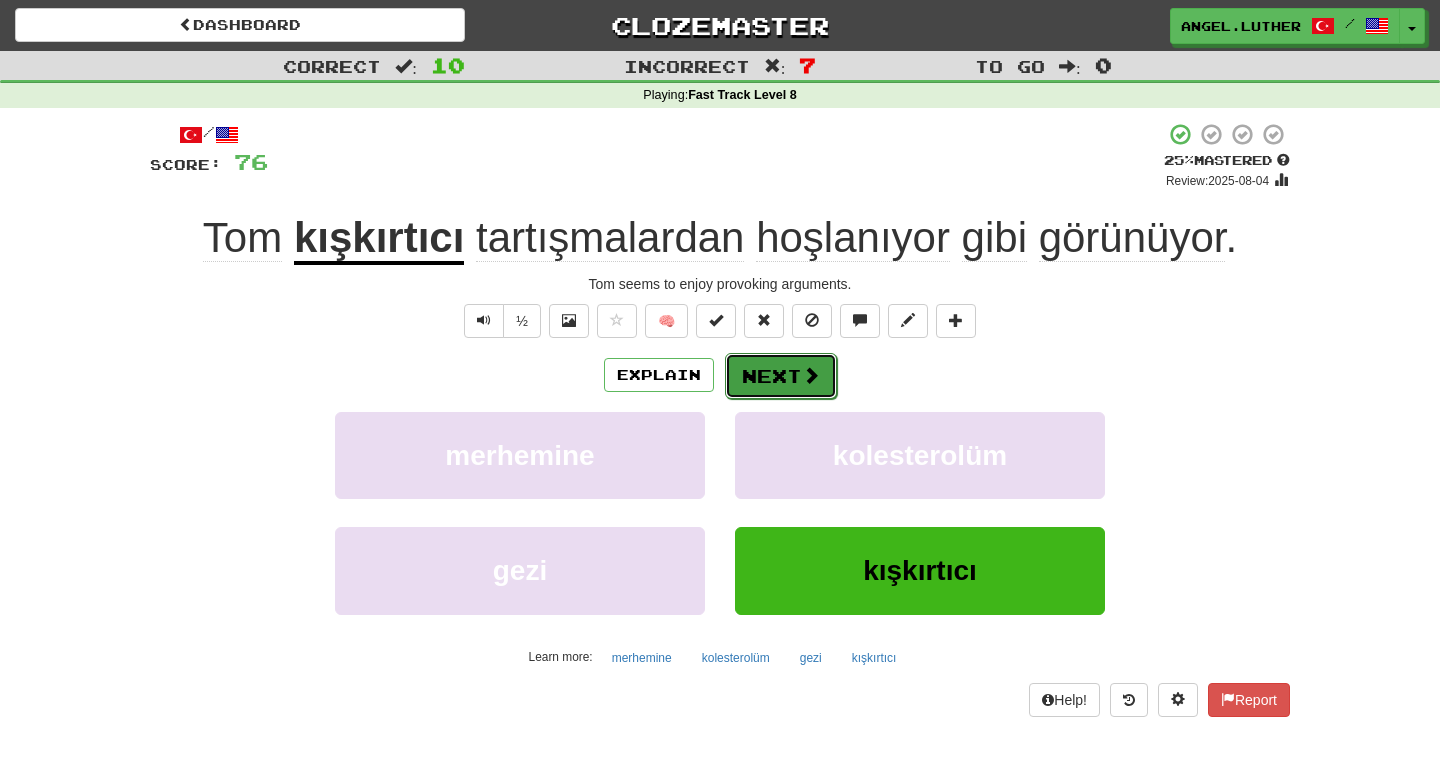 click on "Next" at bounding box center [781, 376] 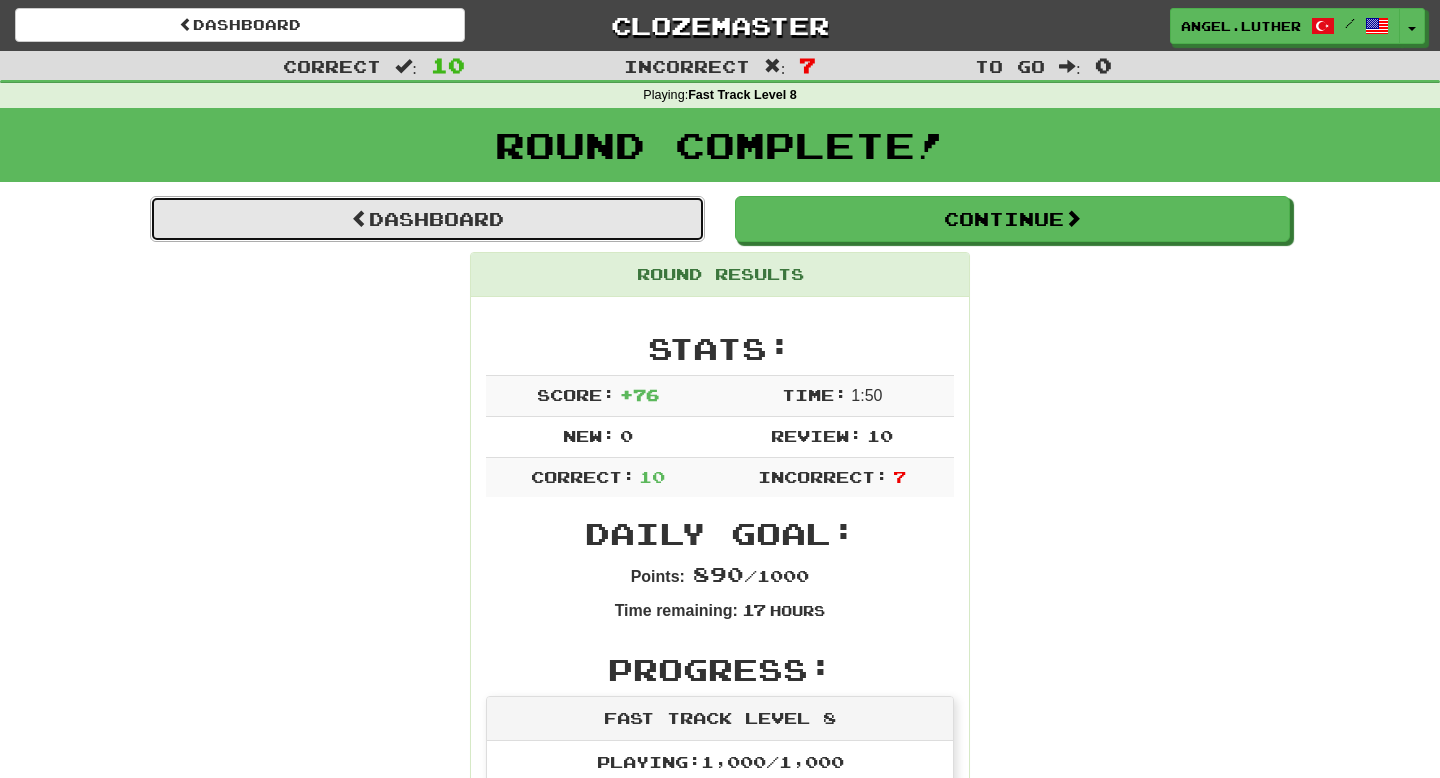 click on "Dashboard" at bounding box center (427, 219) 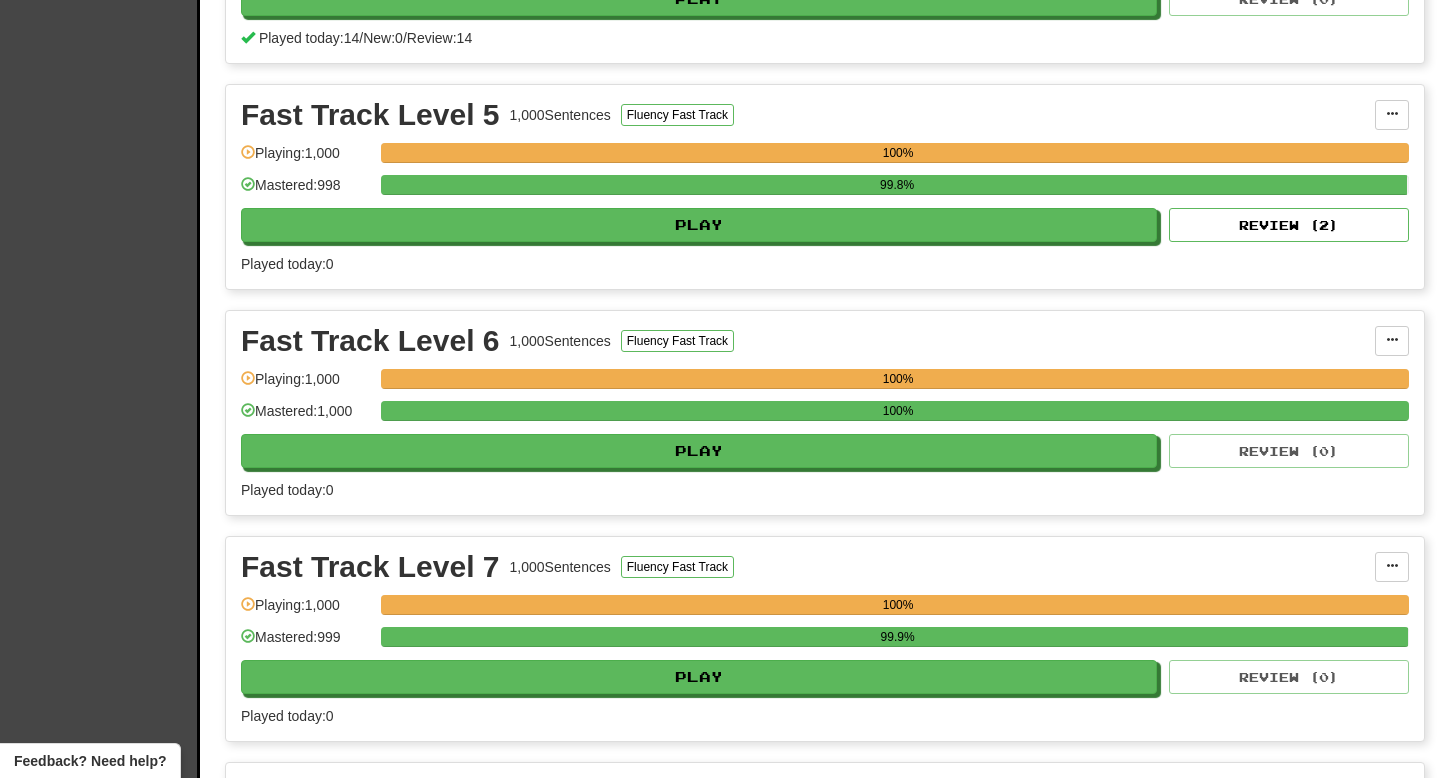 scroll, scrollTop: 1729, scrollLeft: 0, axis: vertical 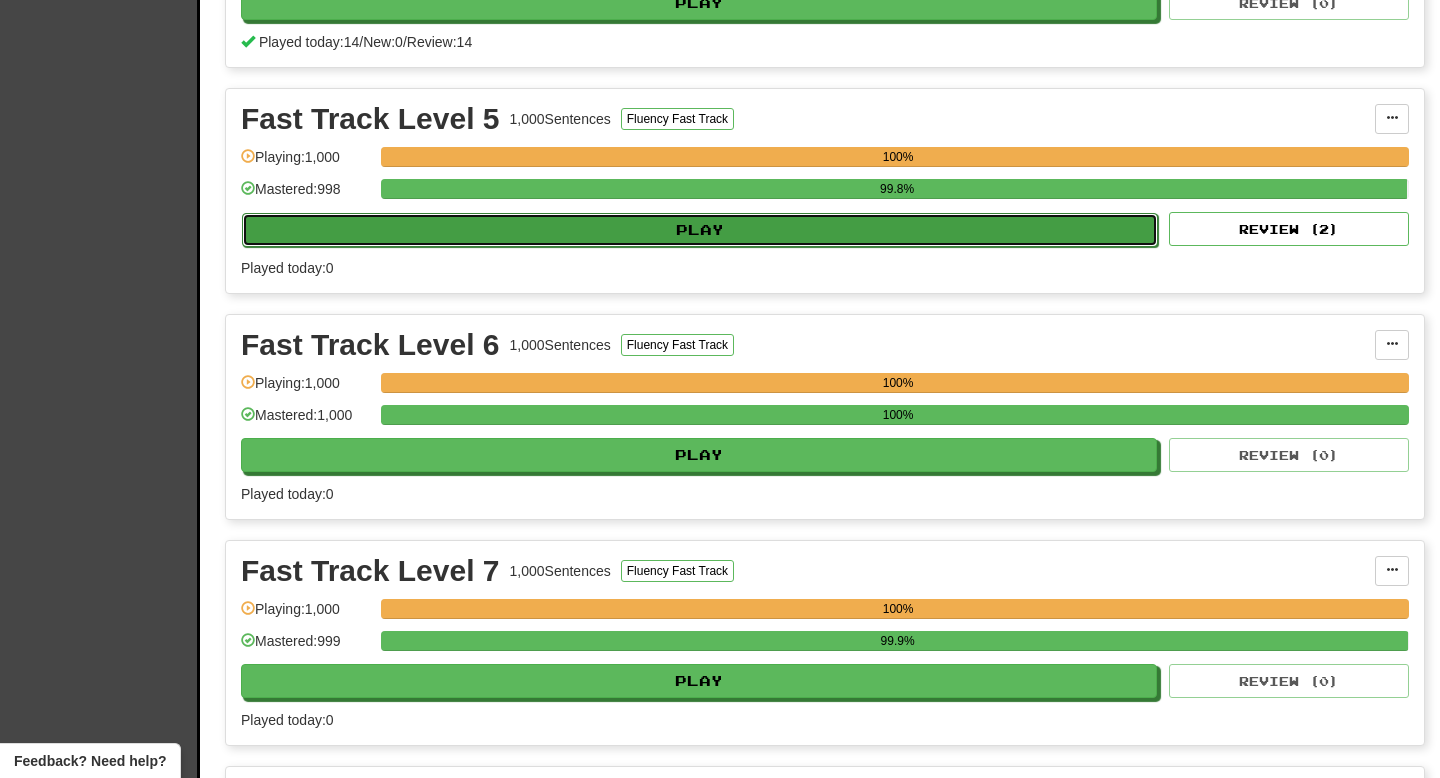 click on "Play" at bounding box center (700, 230) 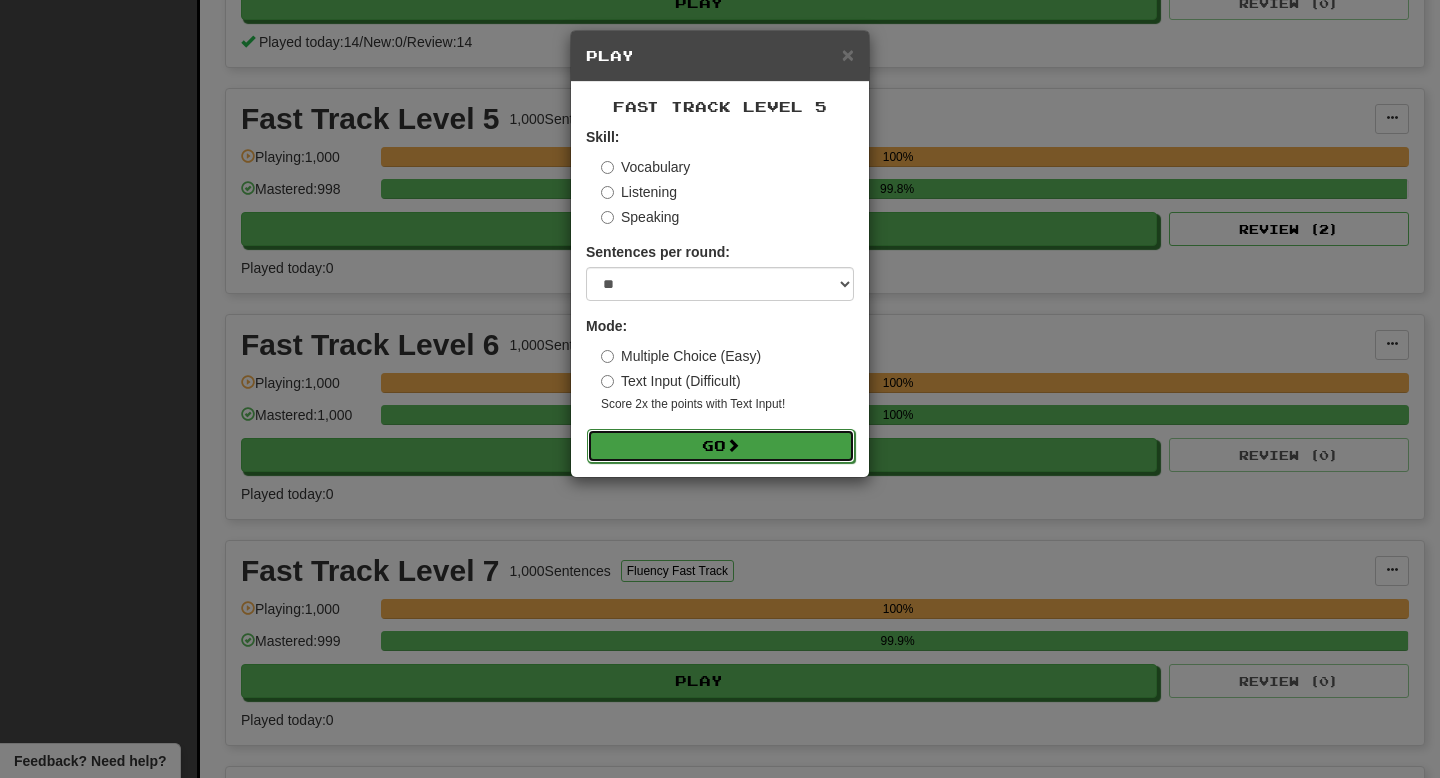 click on "Go" at bounding box center (721, 446) 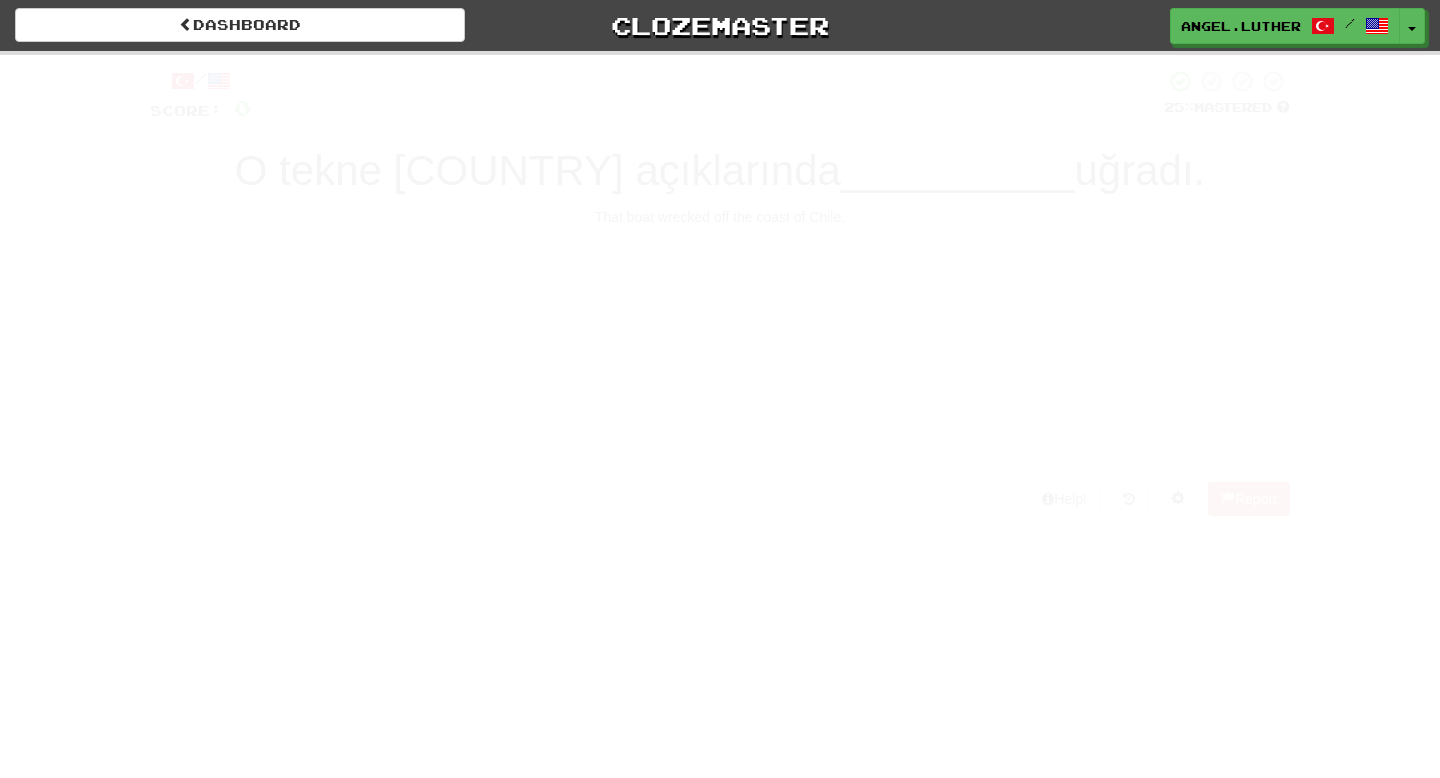 scroll, scrollTop: 0, scrollLeft: 0, axis: both 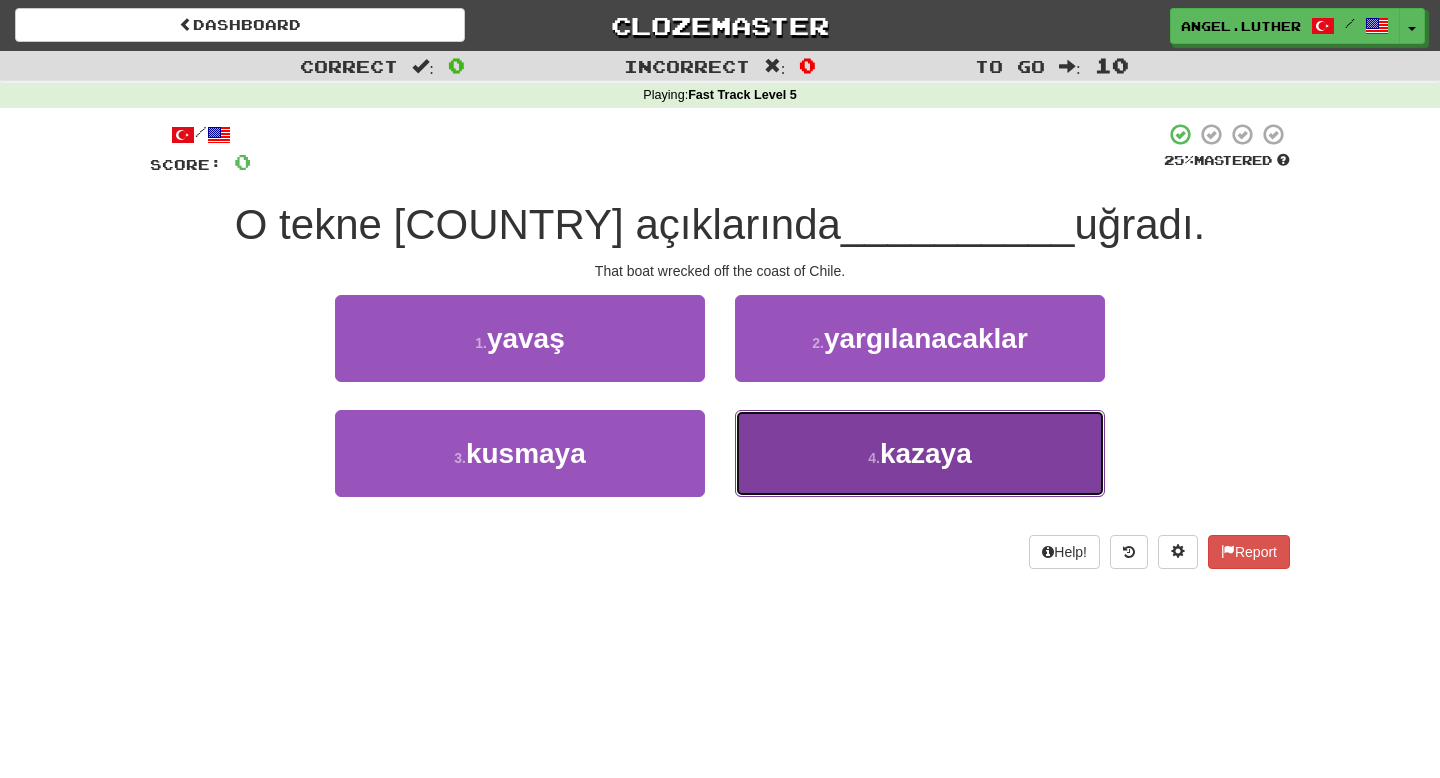 click on "4 .  kazaya" at bounding box center (920, 453) 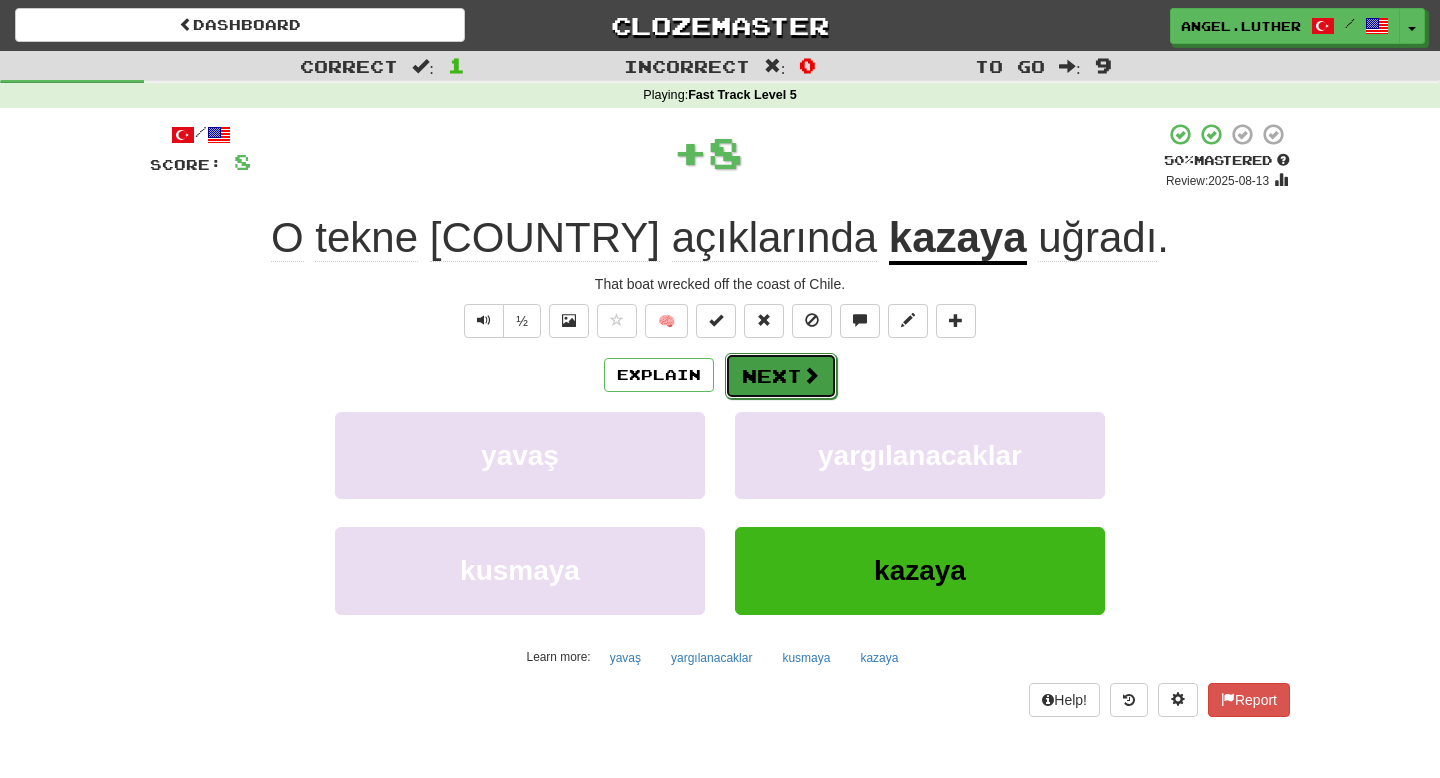 click on "Next" at bounding box center (781, 376) 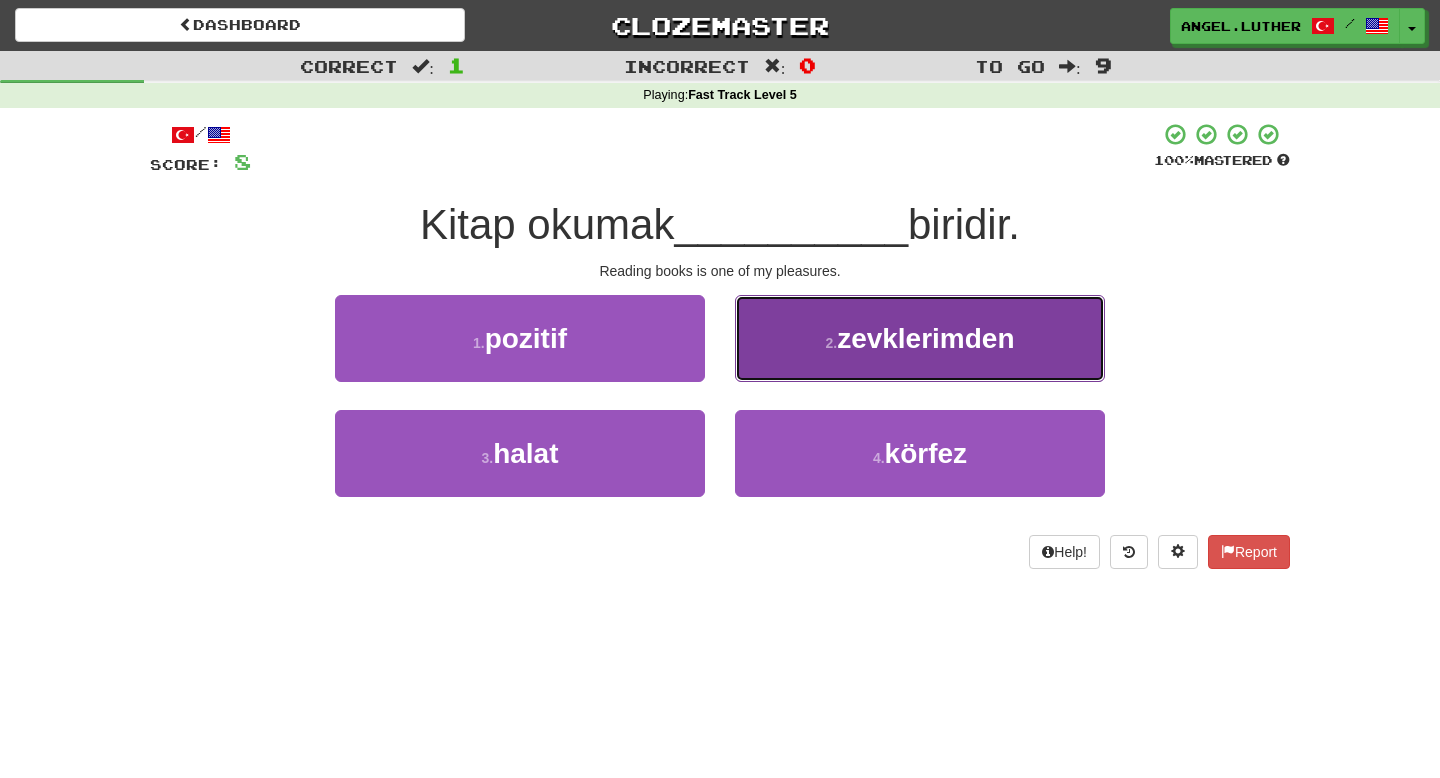 click on "zevklerimden" at bounding box center [925, 338] 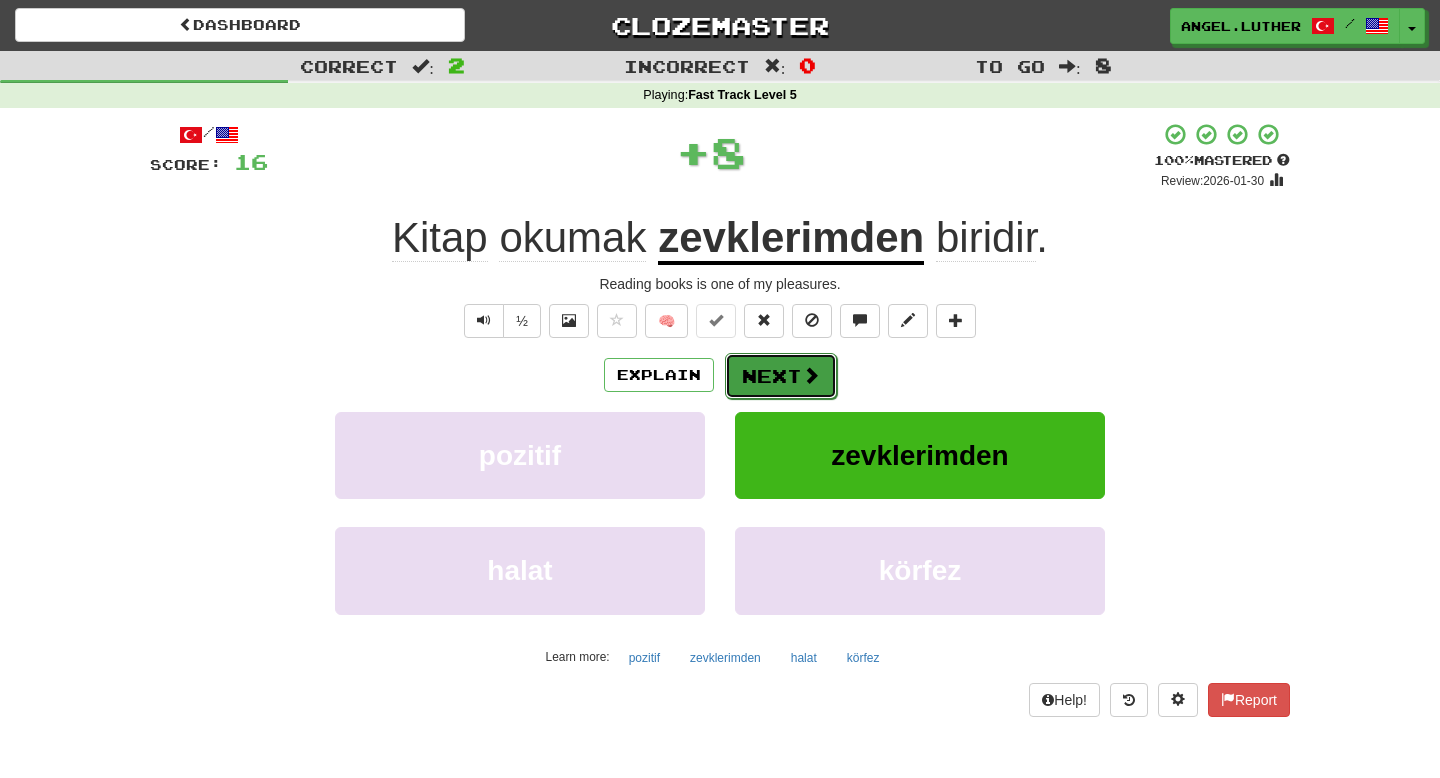 click on "Next" at bounding box center [781, 376] 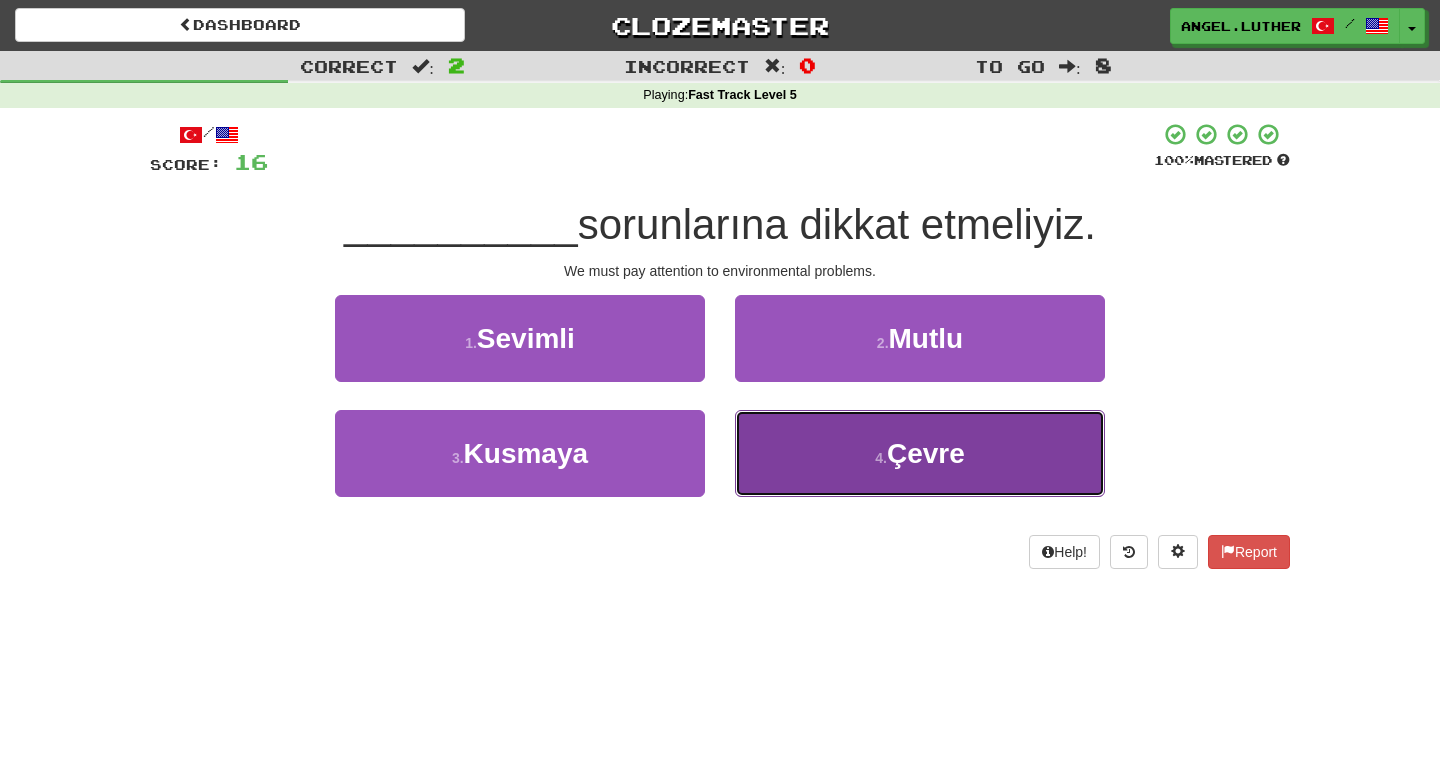 click on "4 .  Çevre" at bounding box center [920, 453] 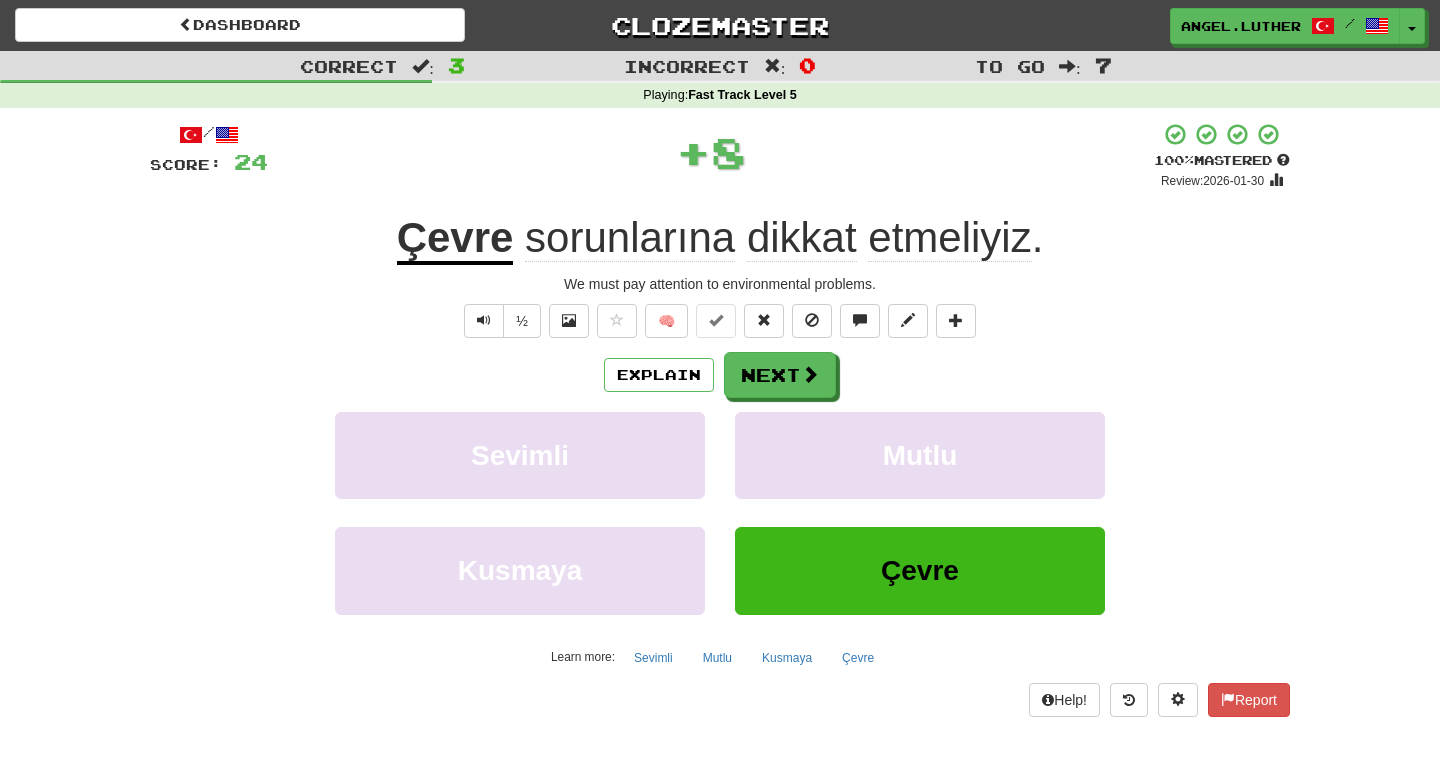 click on "Çevre" at bounding box center [455, 239] 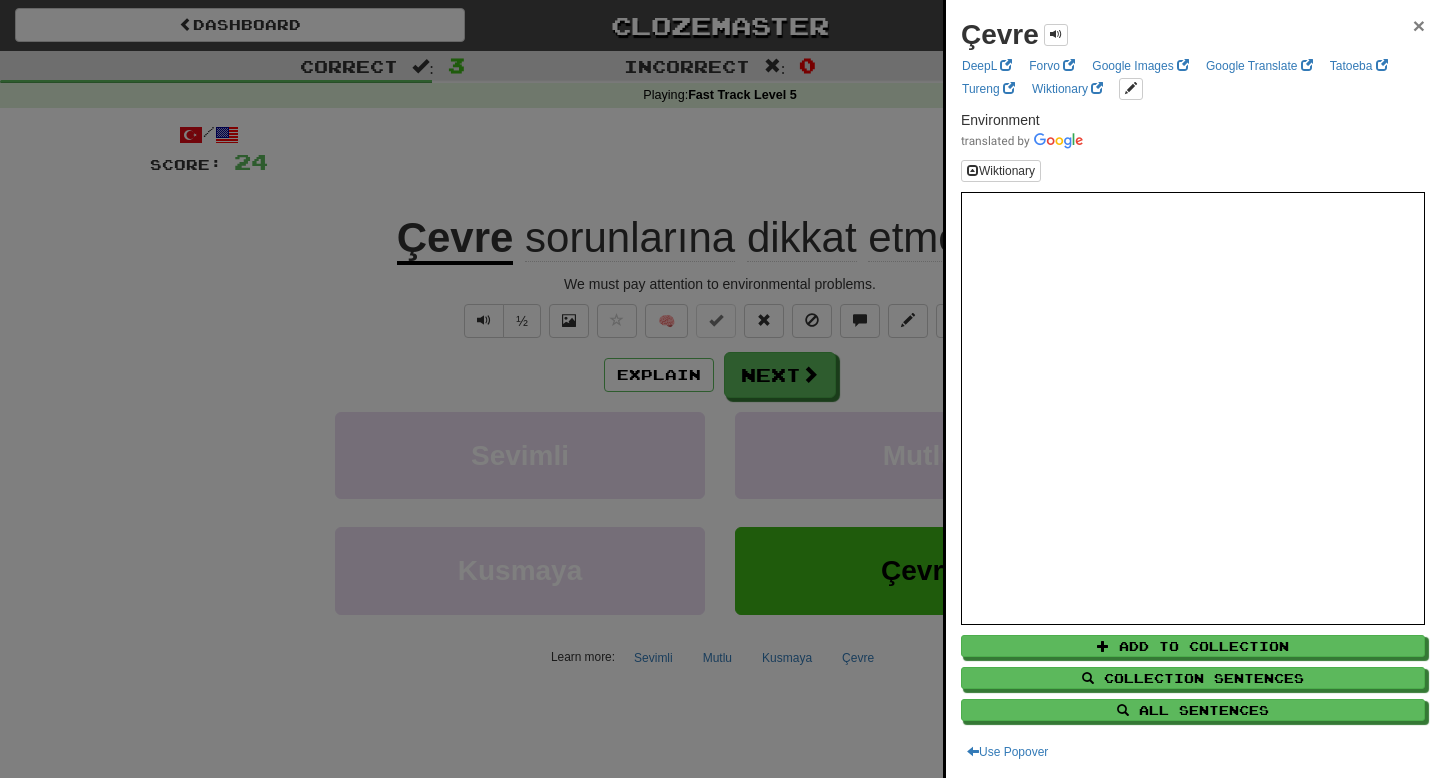 click on "×" at bounding box center (1419, 25) 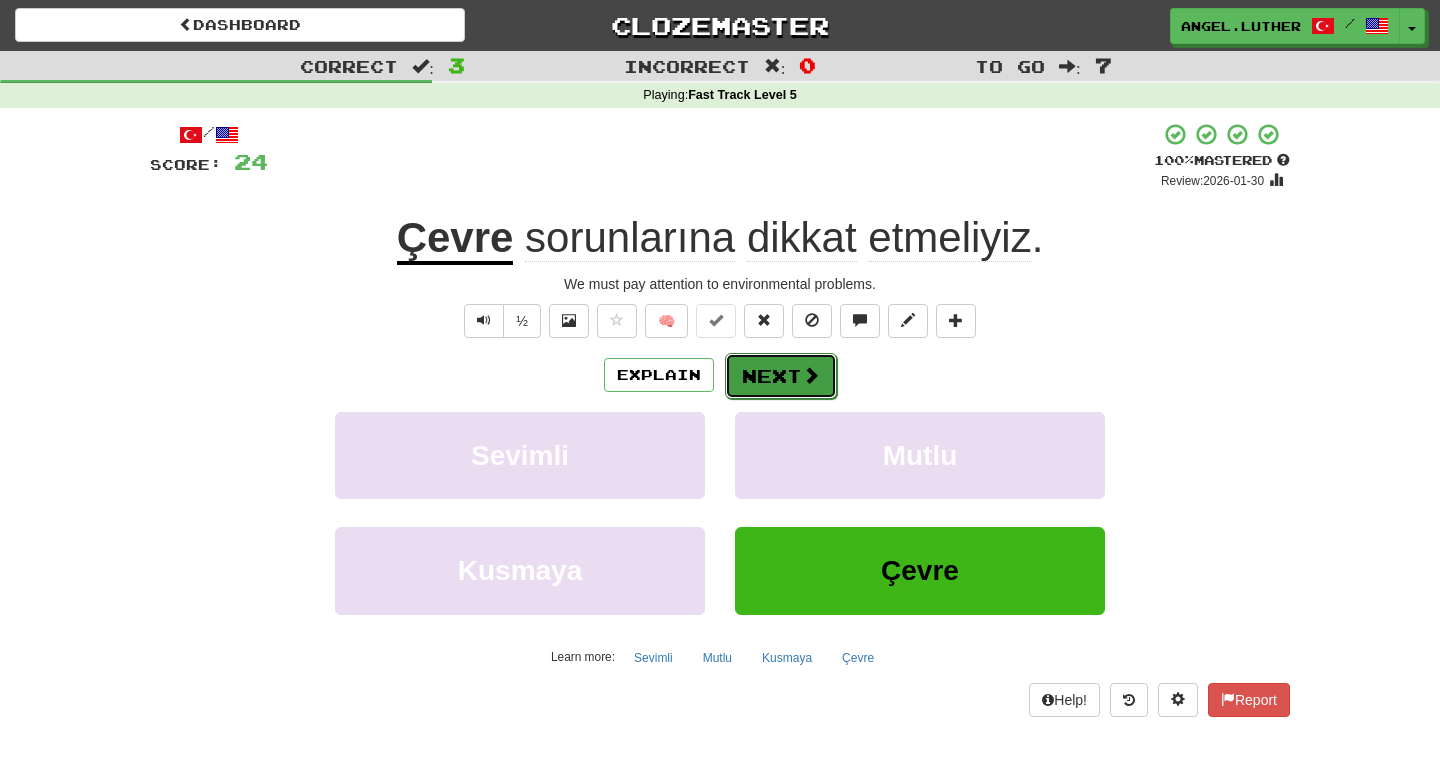 click at bounding box center [811, 375] 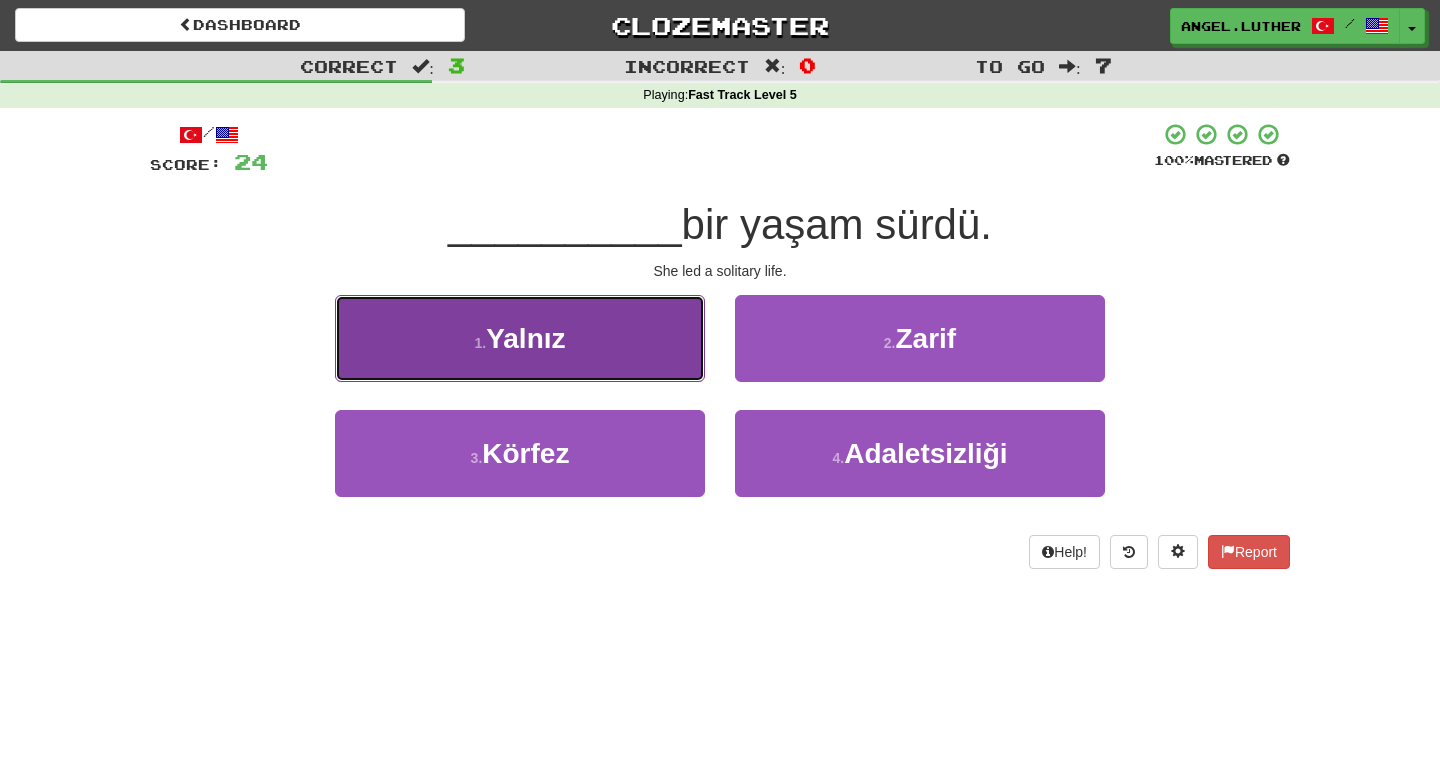 click on "Yalnız" at bounding box center (525, 338) 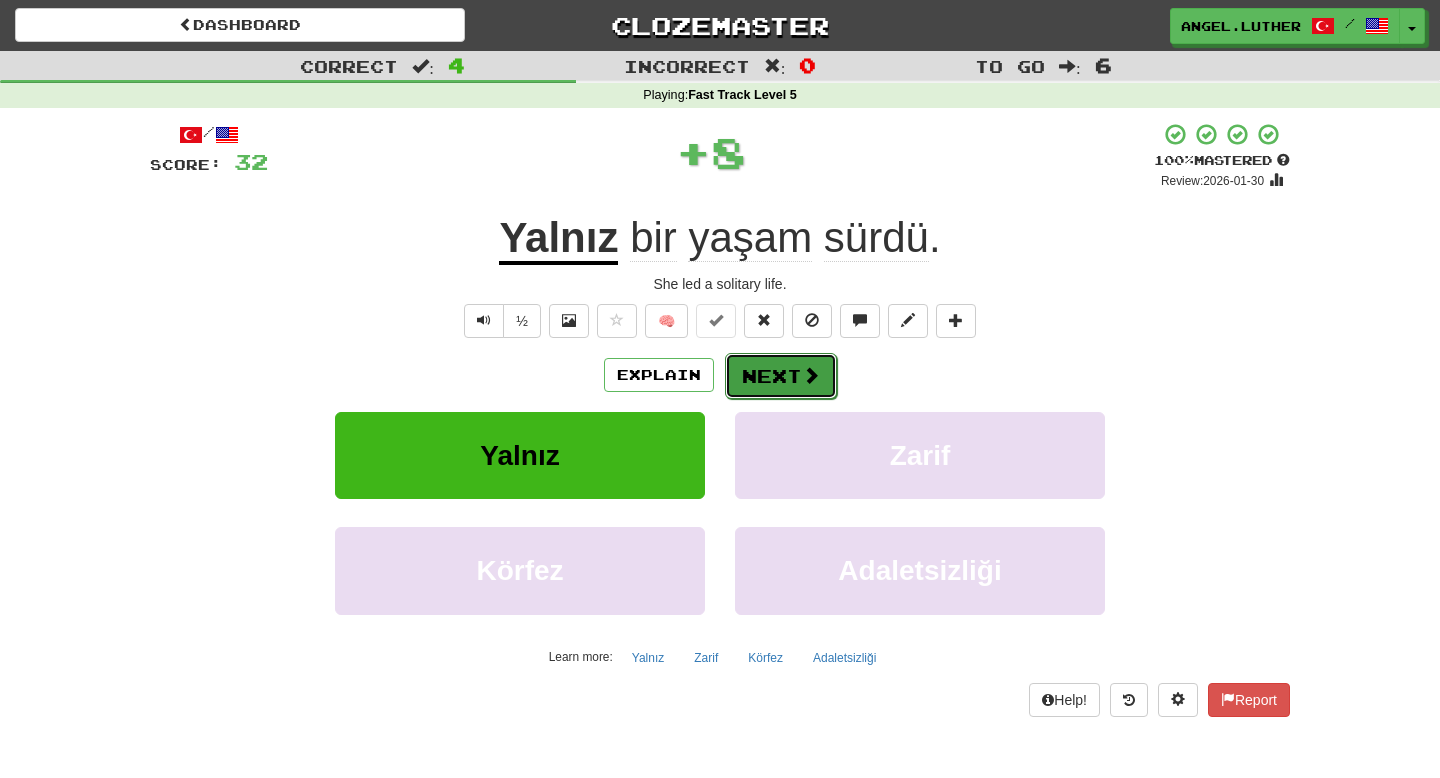 click on "Next" at bounding box center [781, 376] 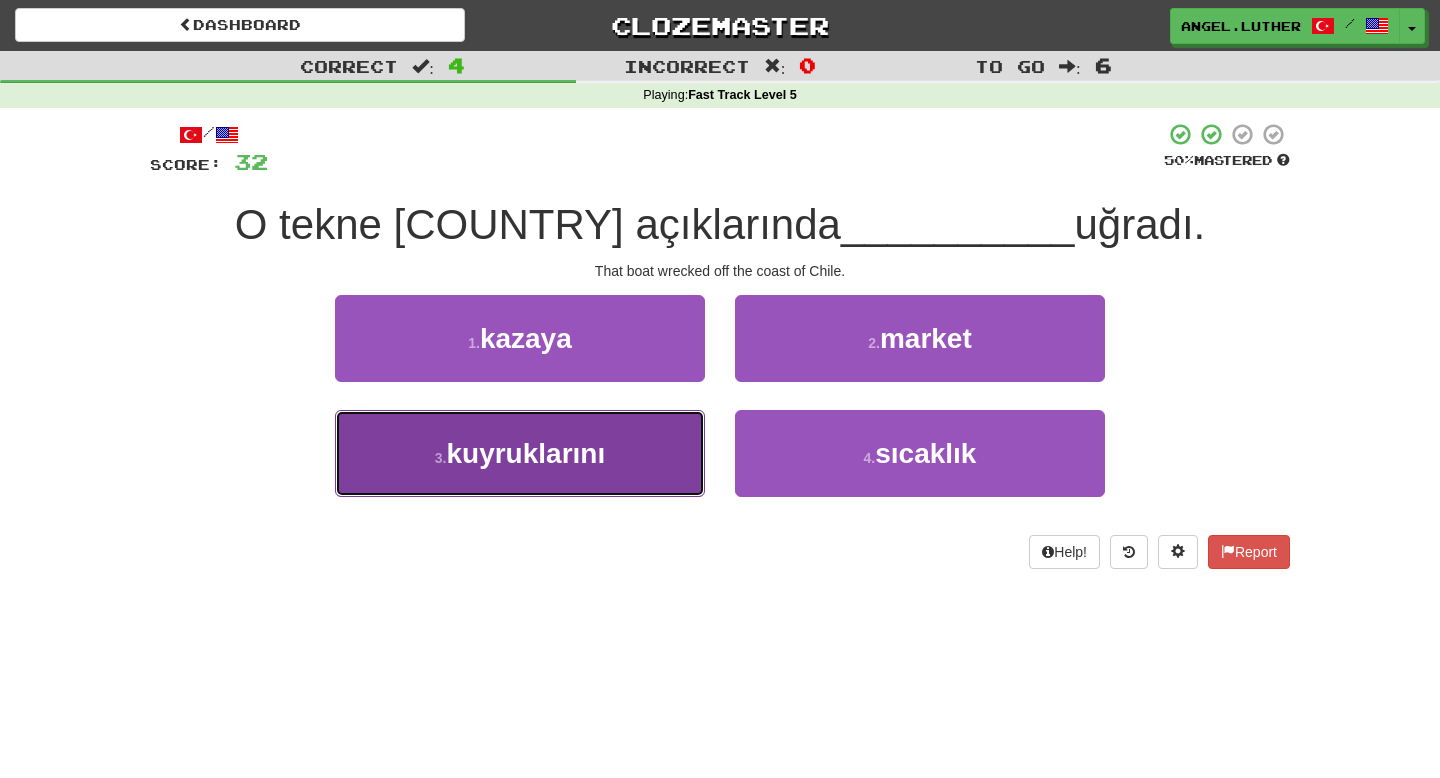 click on "kuyruklarını" at bounding box center (525, 453) 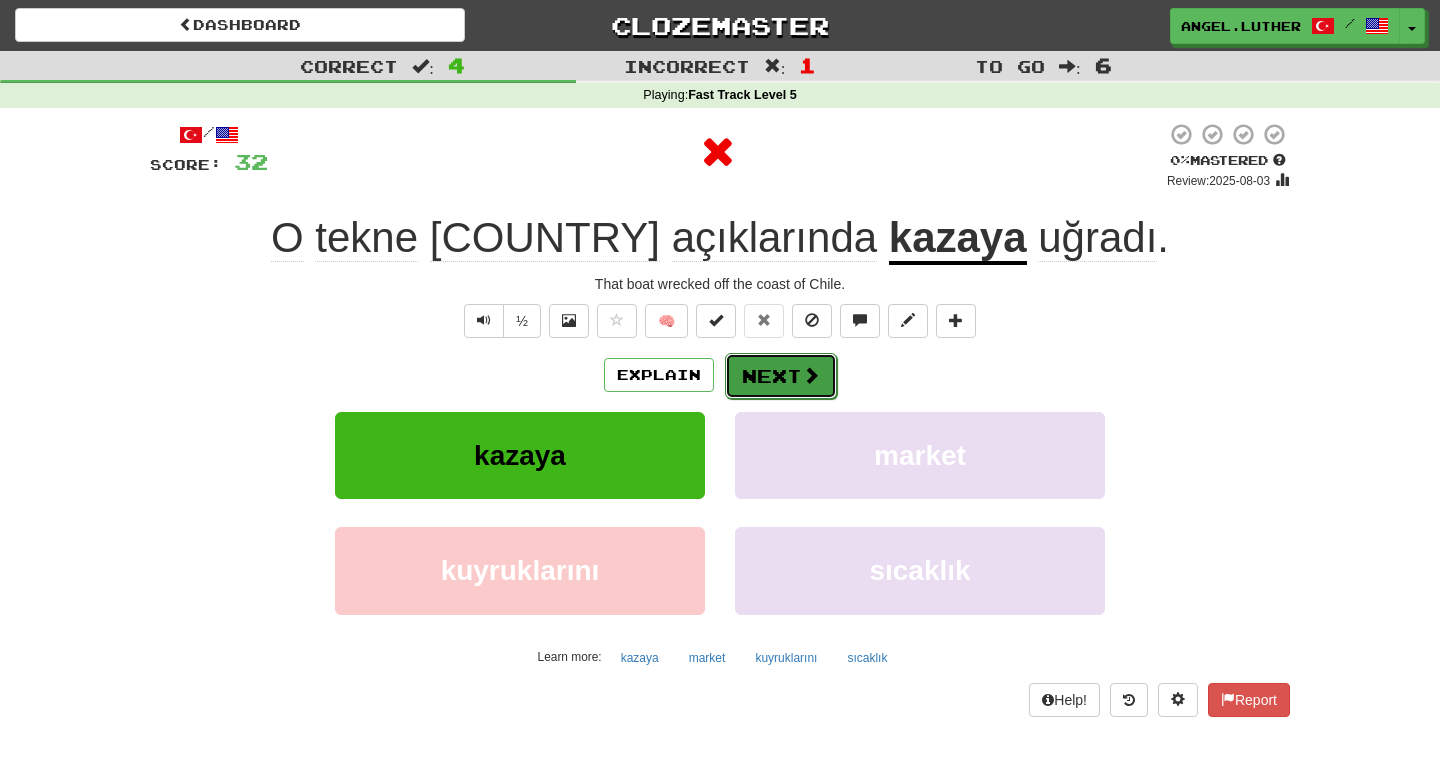 click on "Next" at bounding box center [781, 376] 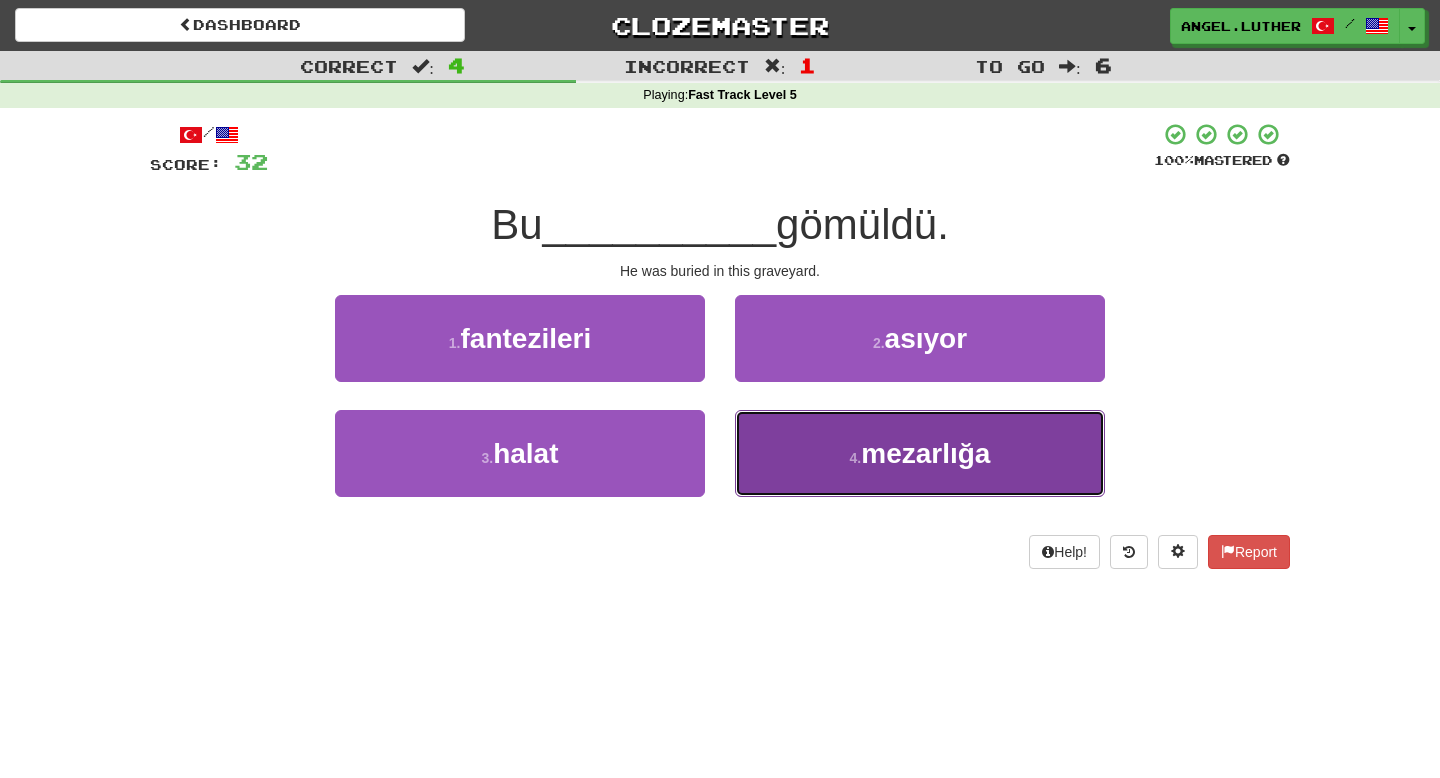 click on "mezarlığa" at bounding box center [925, 453] 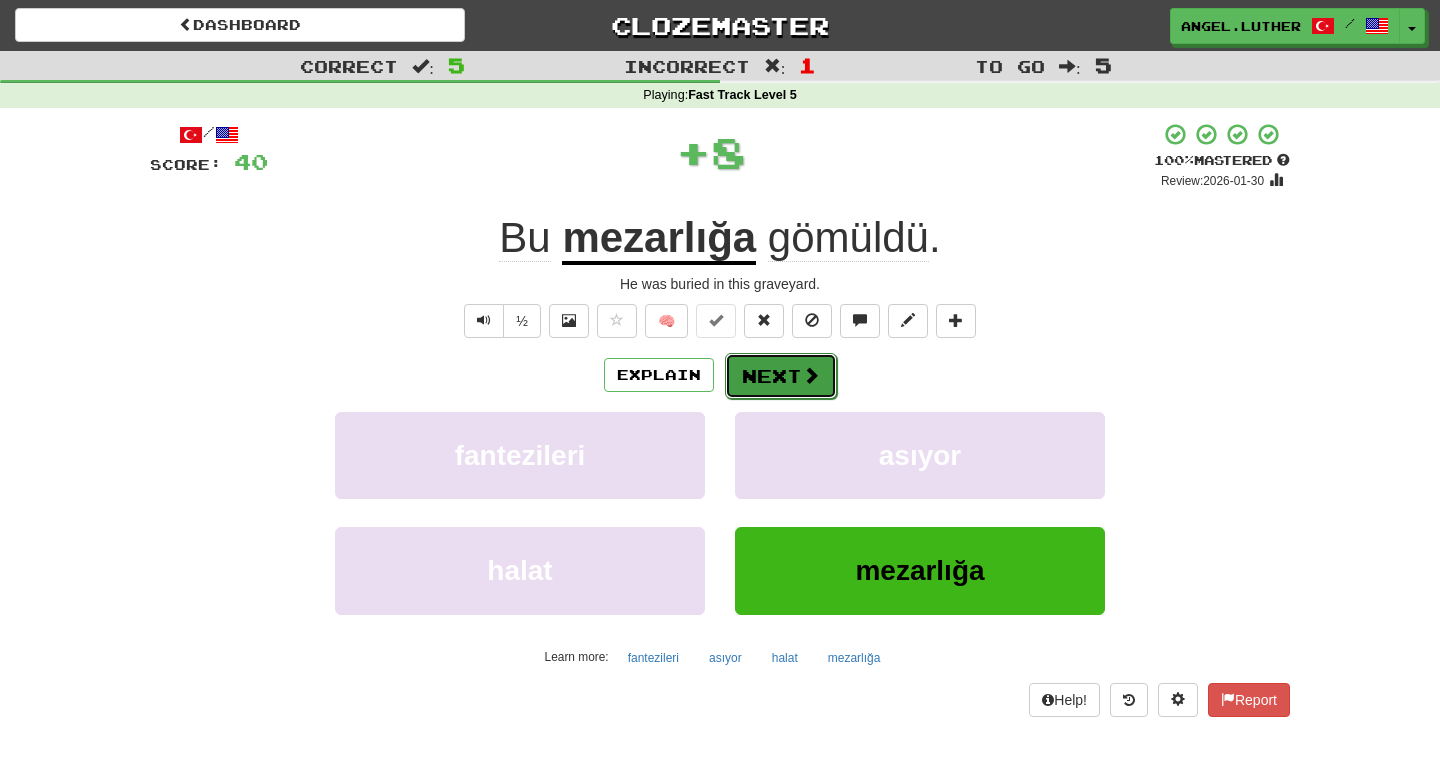 click on "Next" at bounding box center (781, 376) 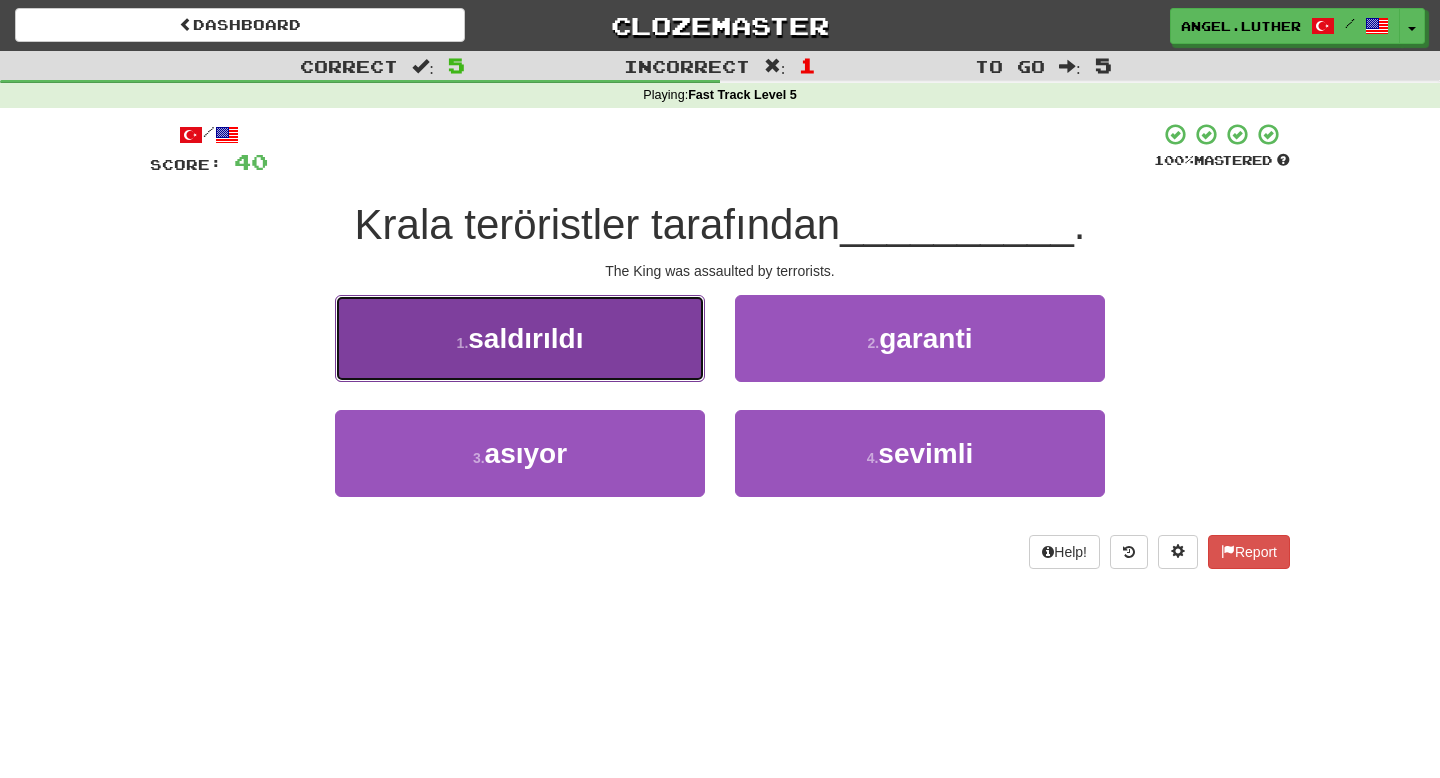 click on "1 .  saldırıldı" at bounding box center (520, 338) 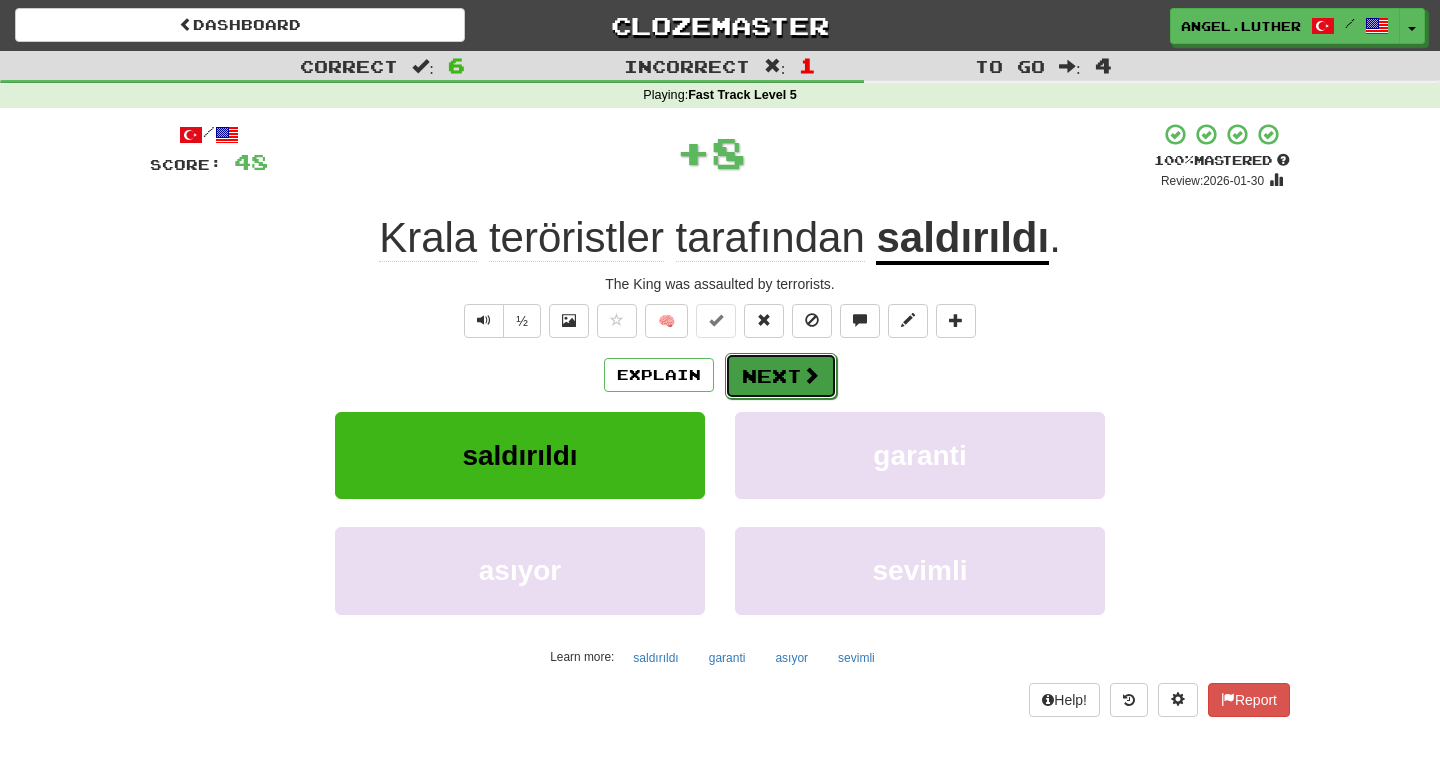 click on "Next" at bounding box center (781, 376) 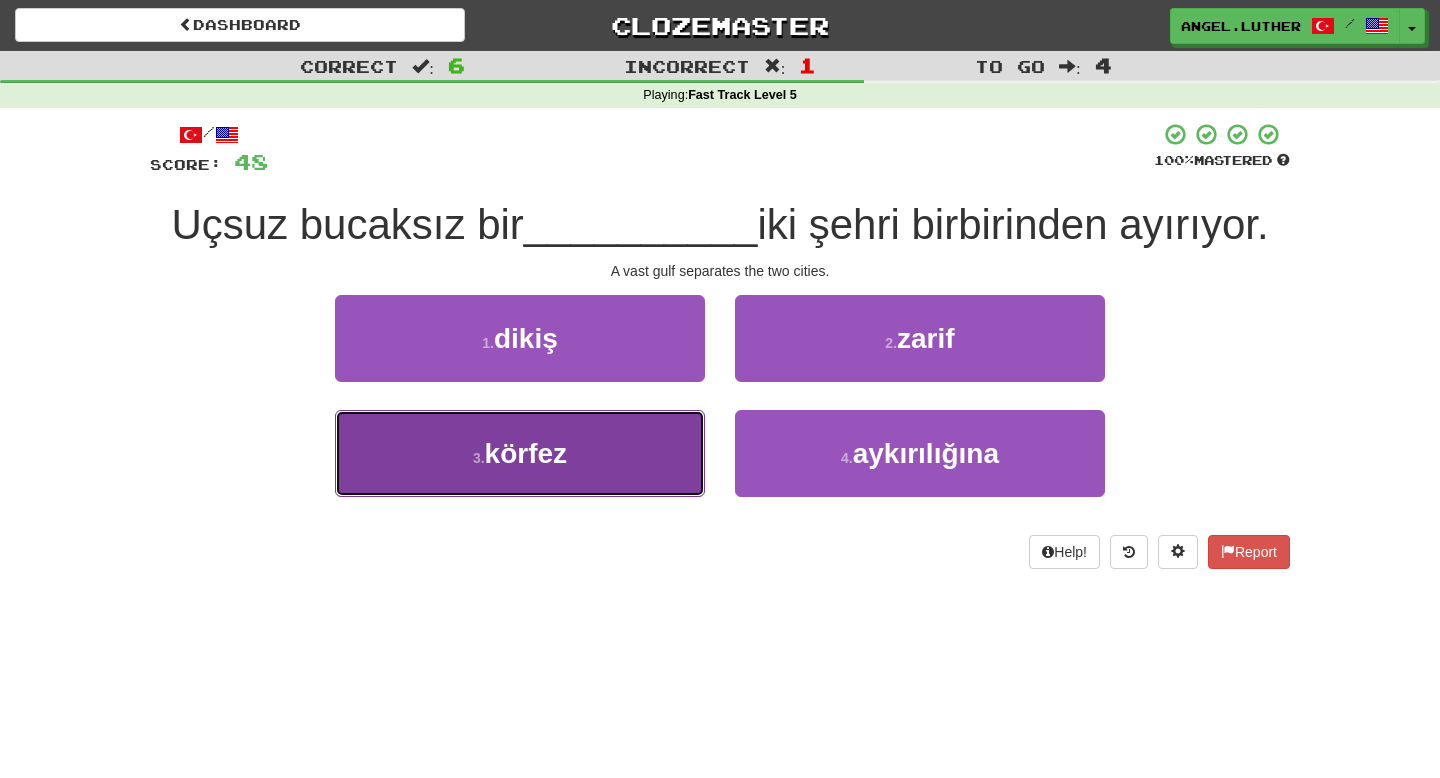 click on "3 .  körfez" at bounding box center (520, 453) 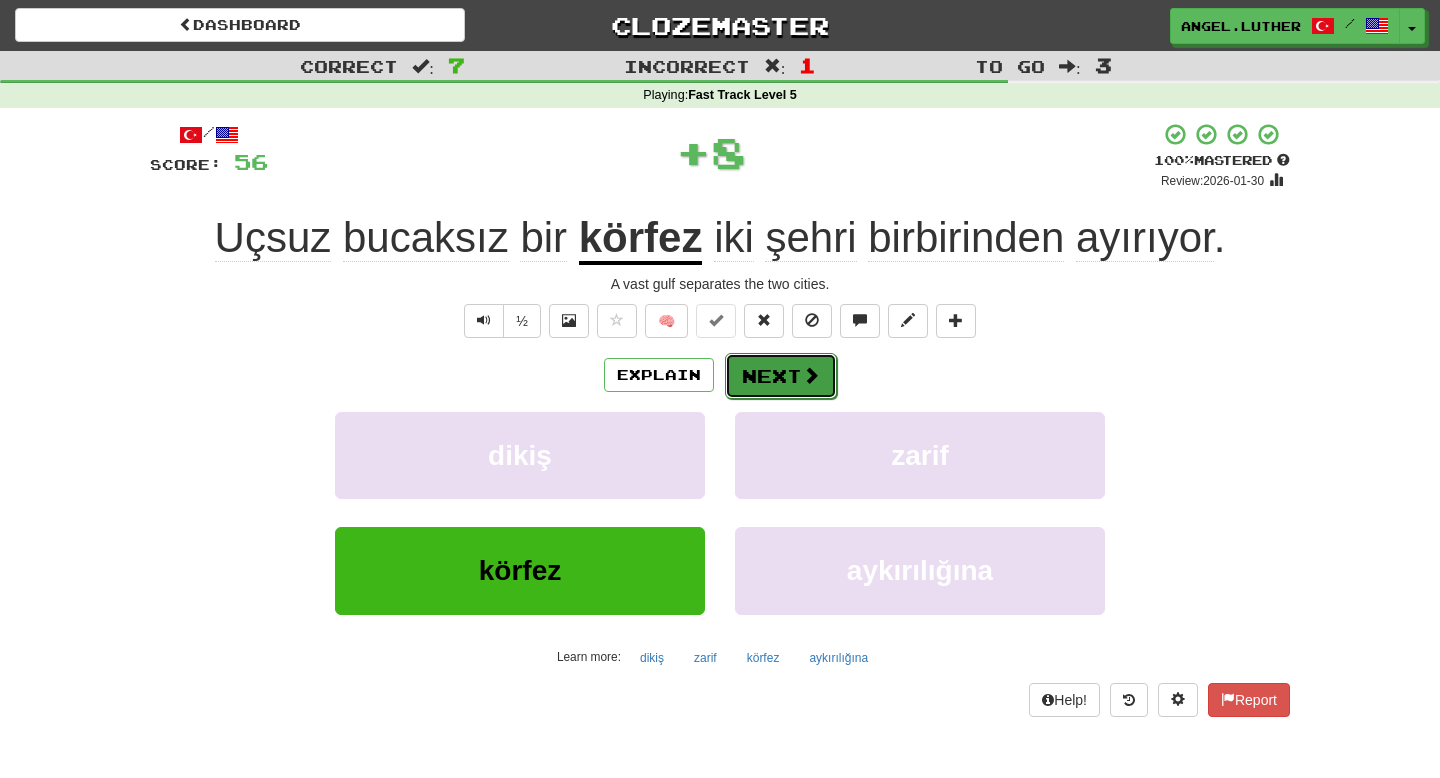 click at bounding box center [811, 375] 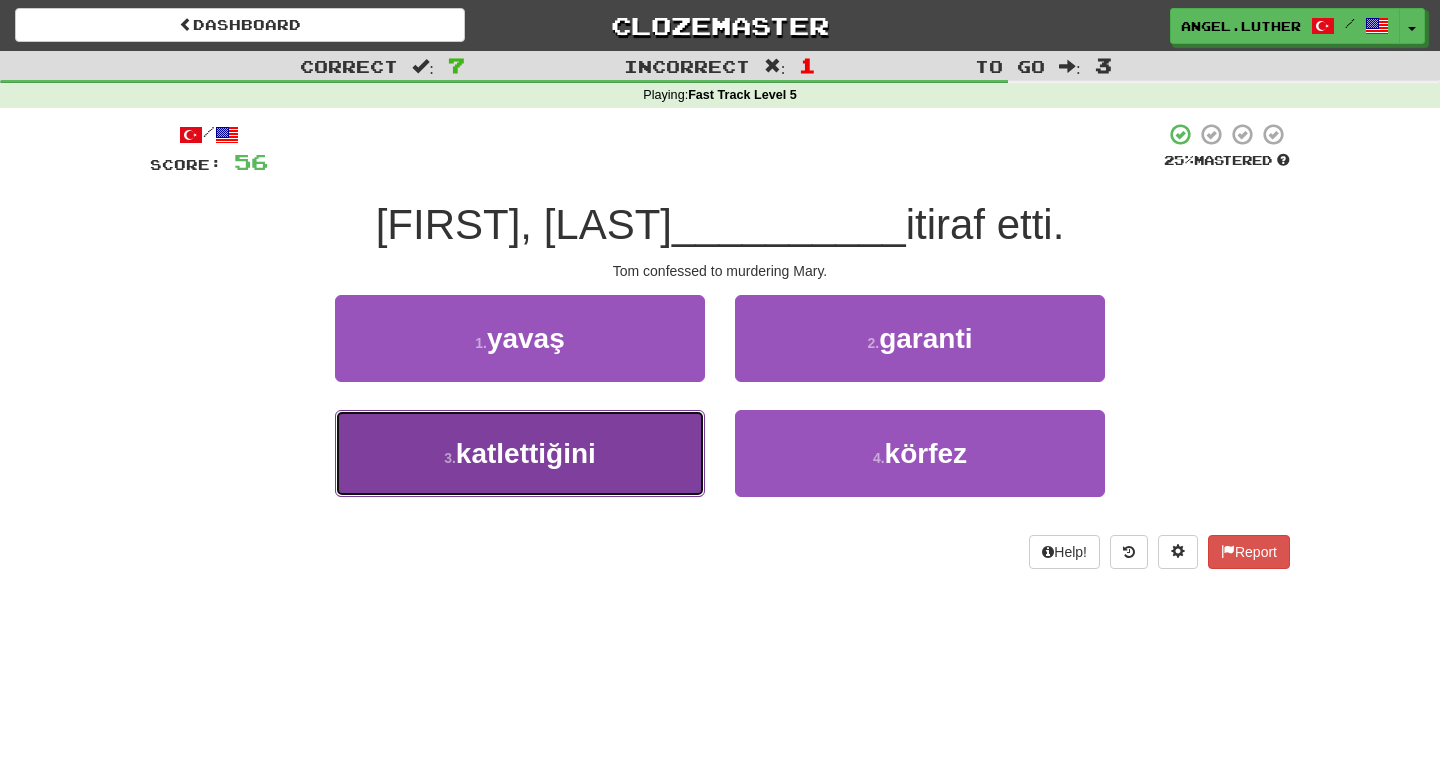 click on "katlettiğini" at bounding box center [526, 453] 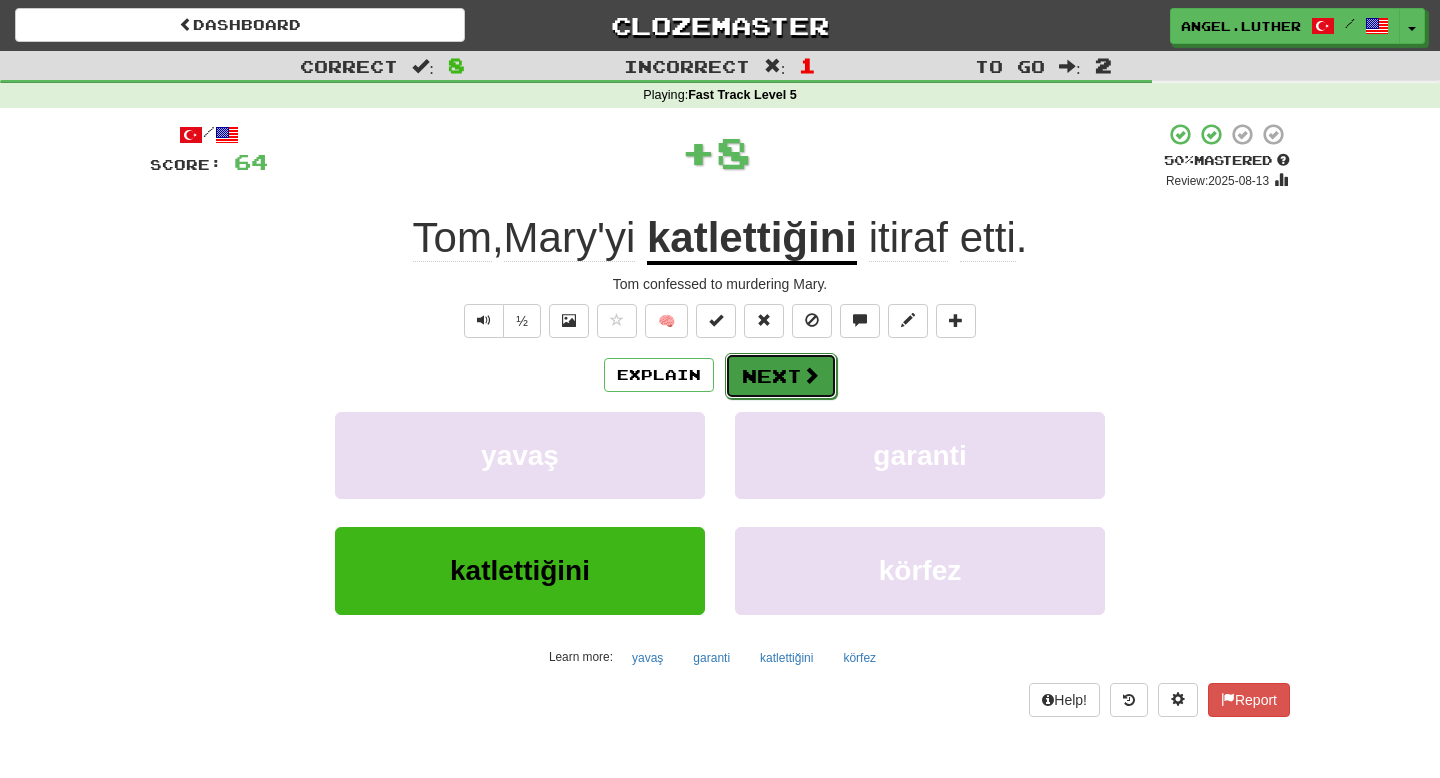 click on "Next" at bounding box center [781, 376] 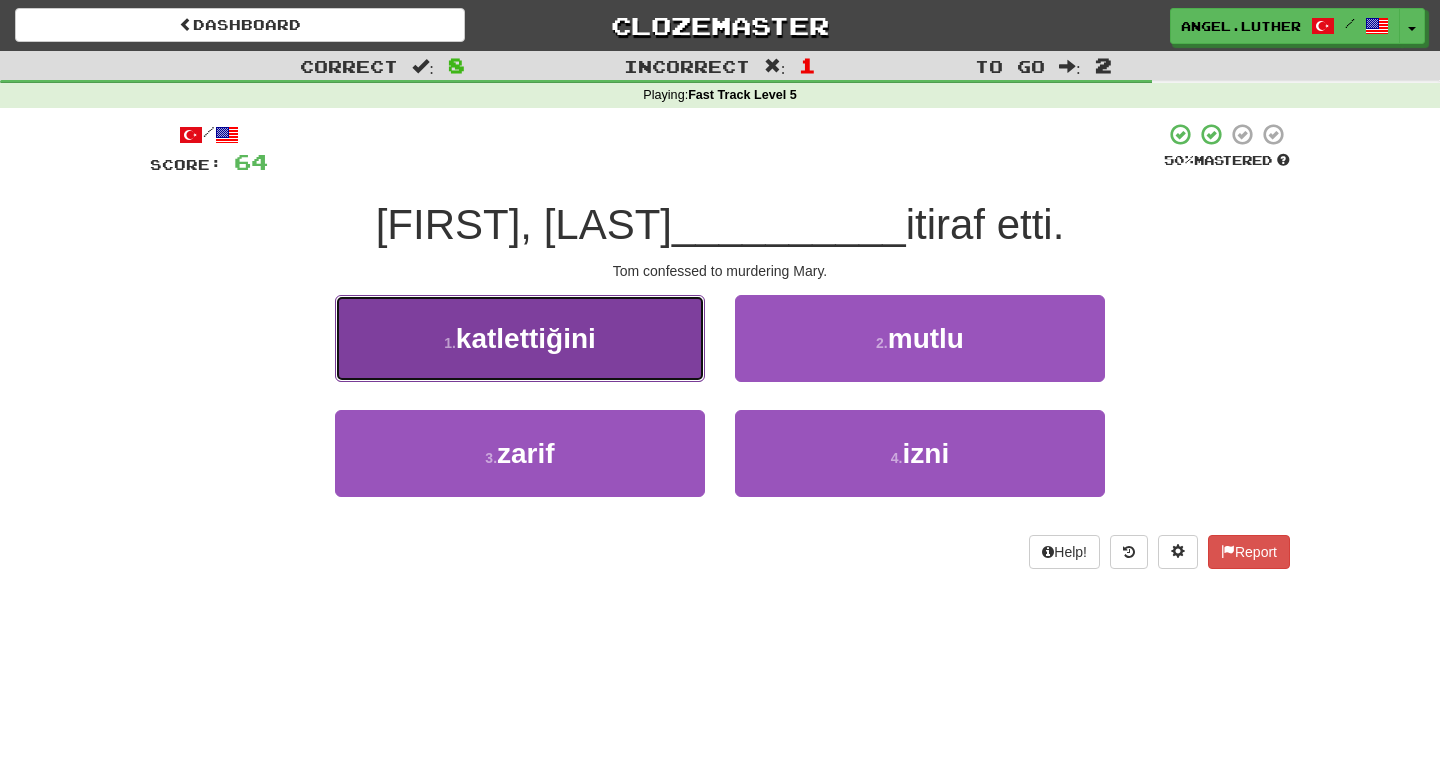 click on "katlettiğini" at bounding box center [526, 338] 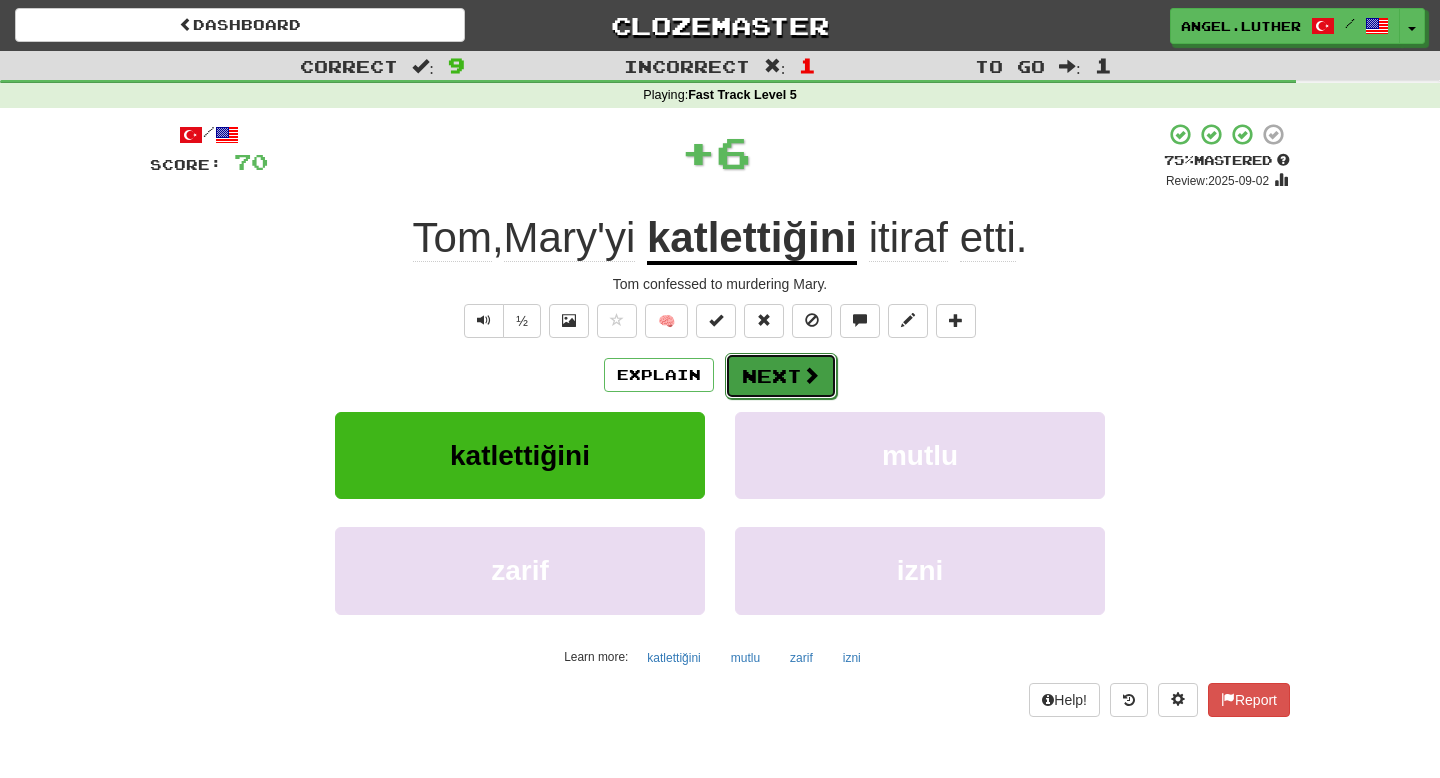 click at bounding box center (811, 375) 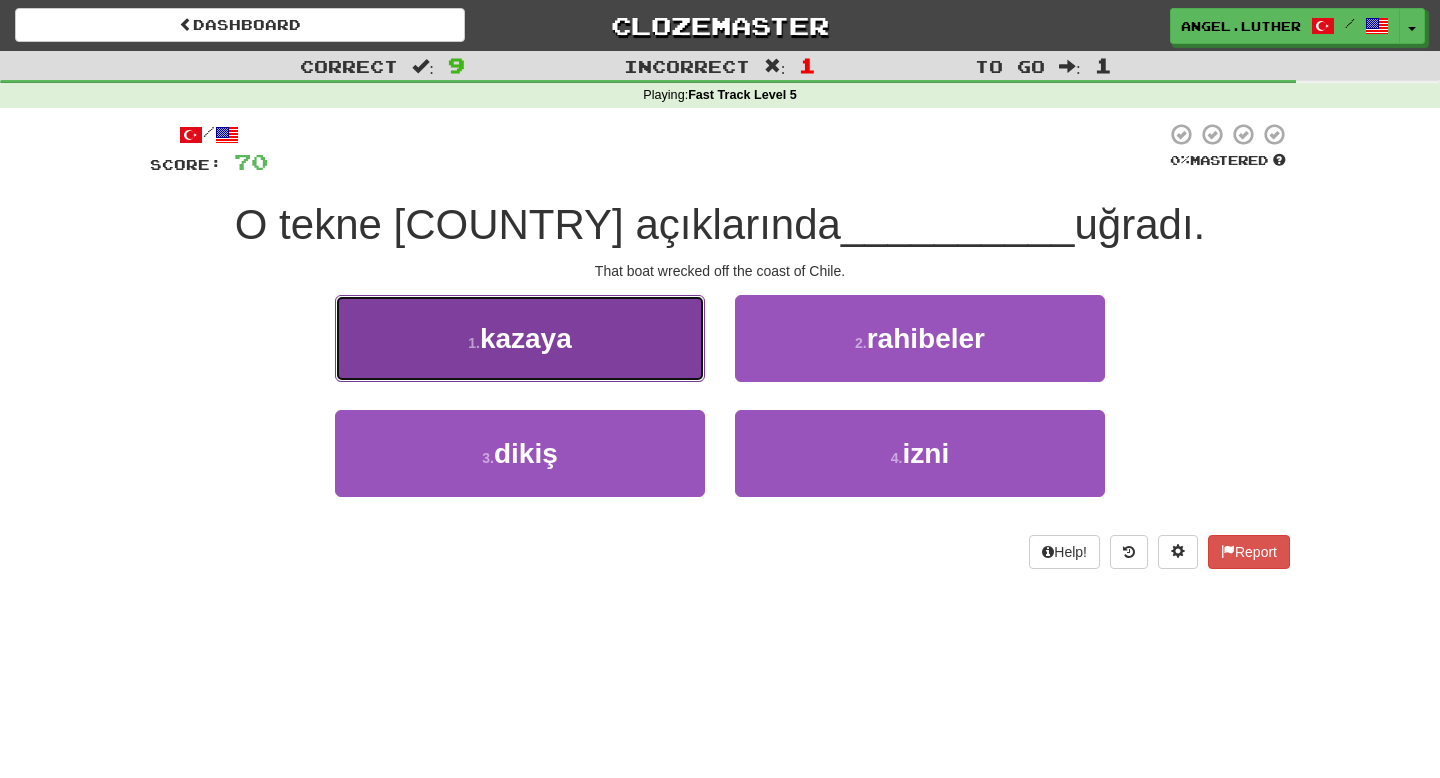 click on "1 .  kazaya" at bounding box center (520, 338) 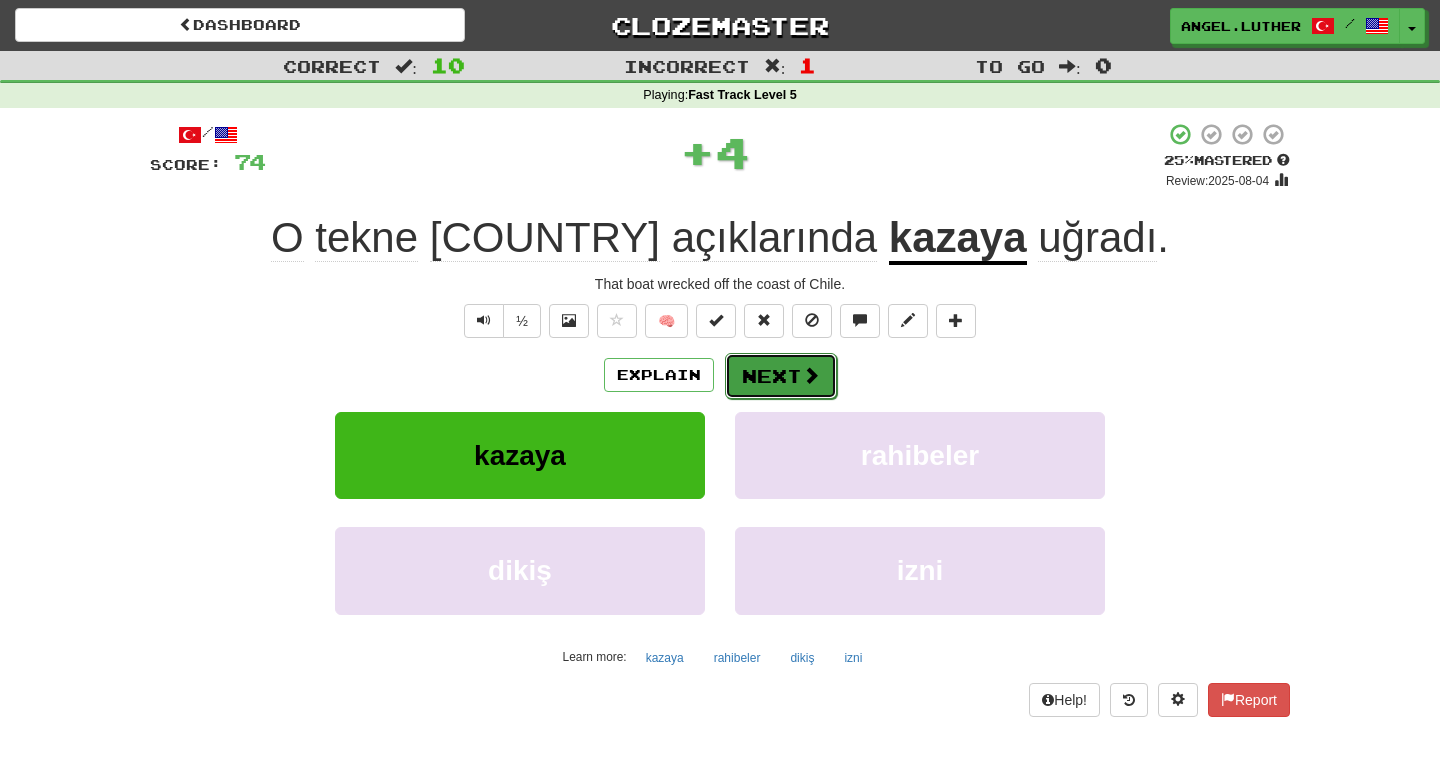 click on "Next" at bounding box center (781, 376) 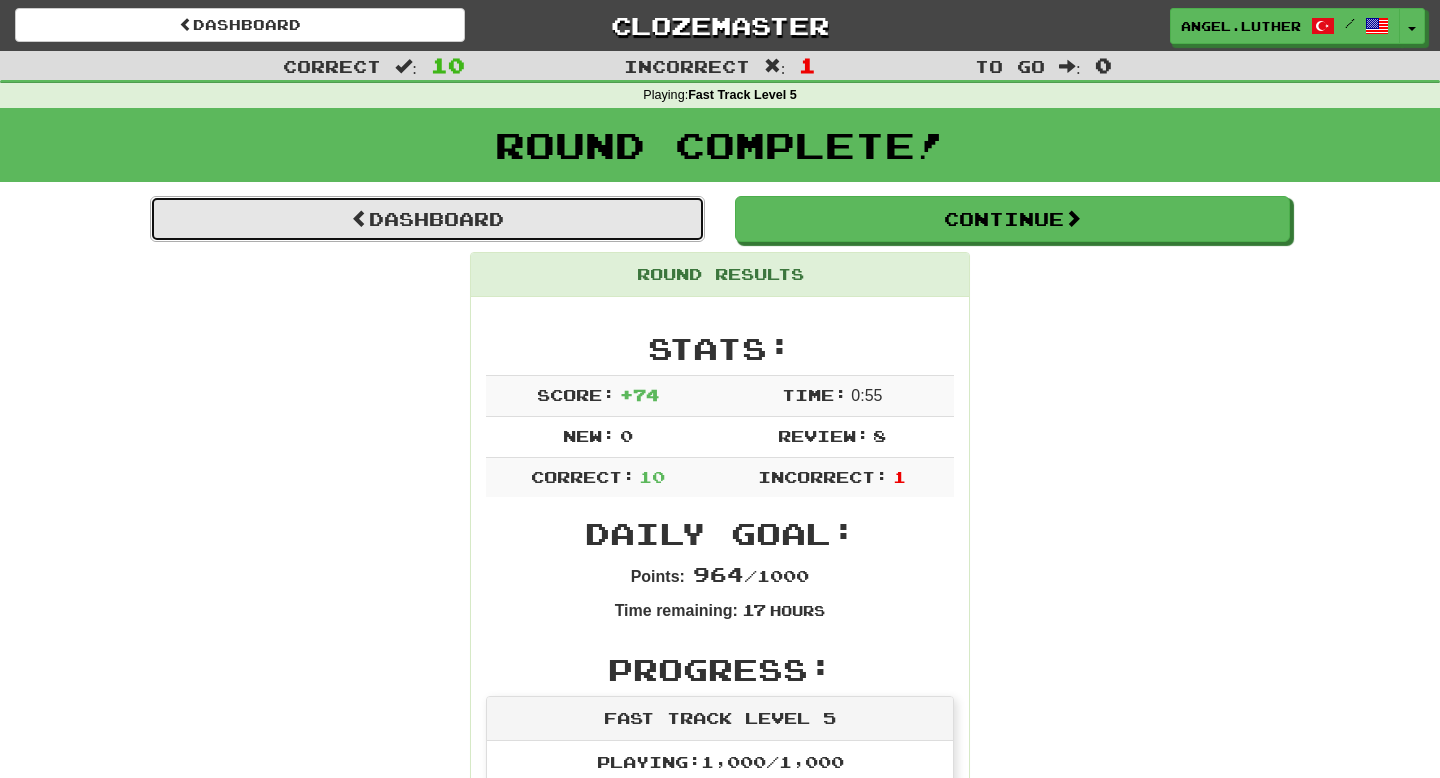click on "Dashboard" at bounding box center (427, 219) 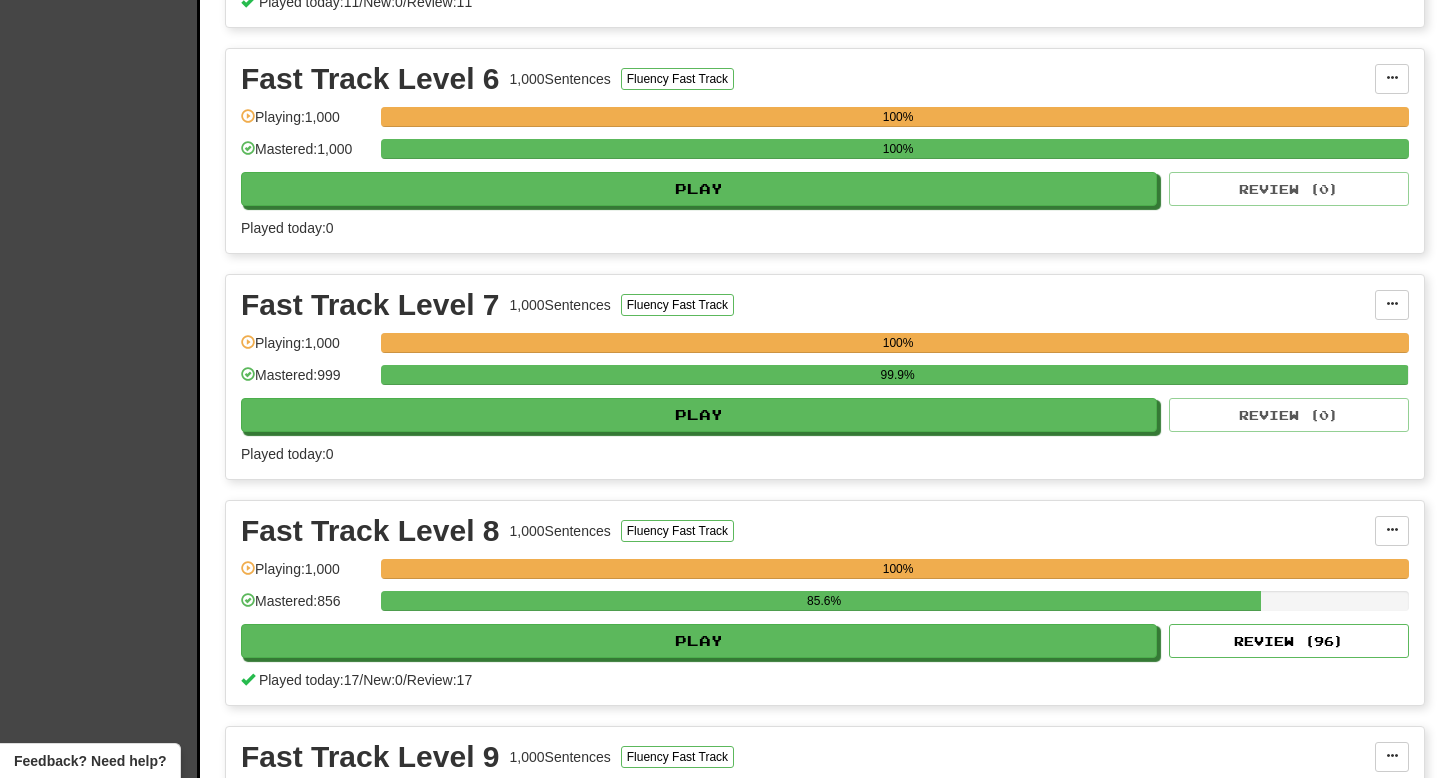 scroll, scrollTop: 2084, scrollLeft: 0, axis: vertical 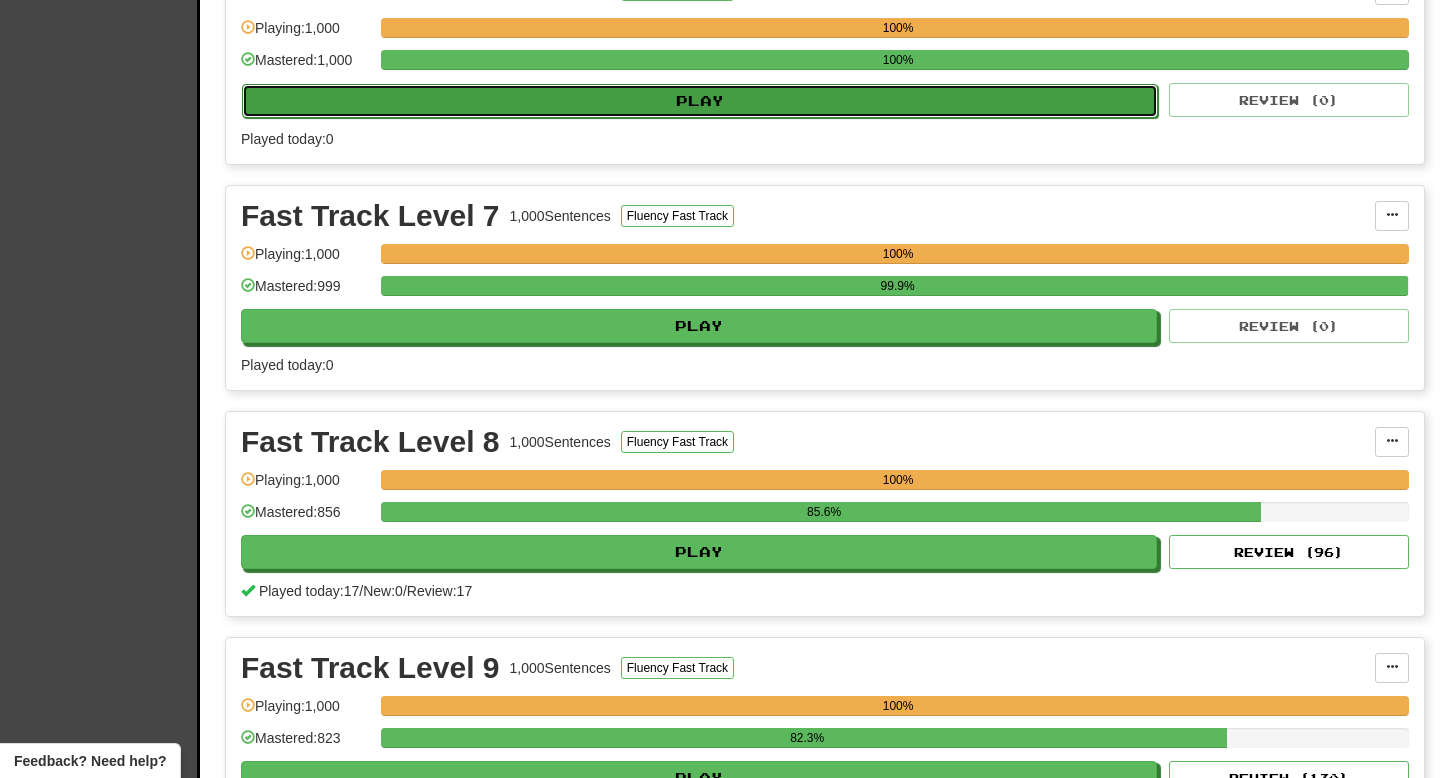 click on "Play" at bounding box center [700, 101] 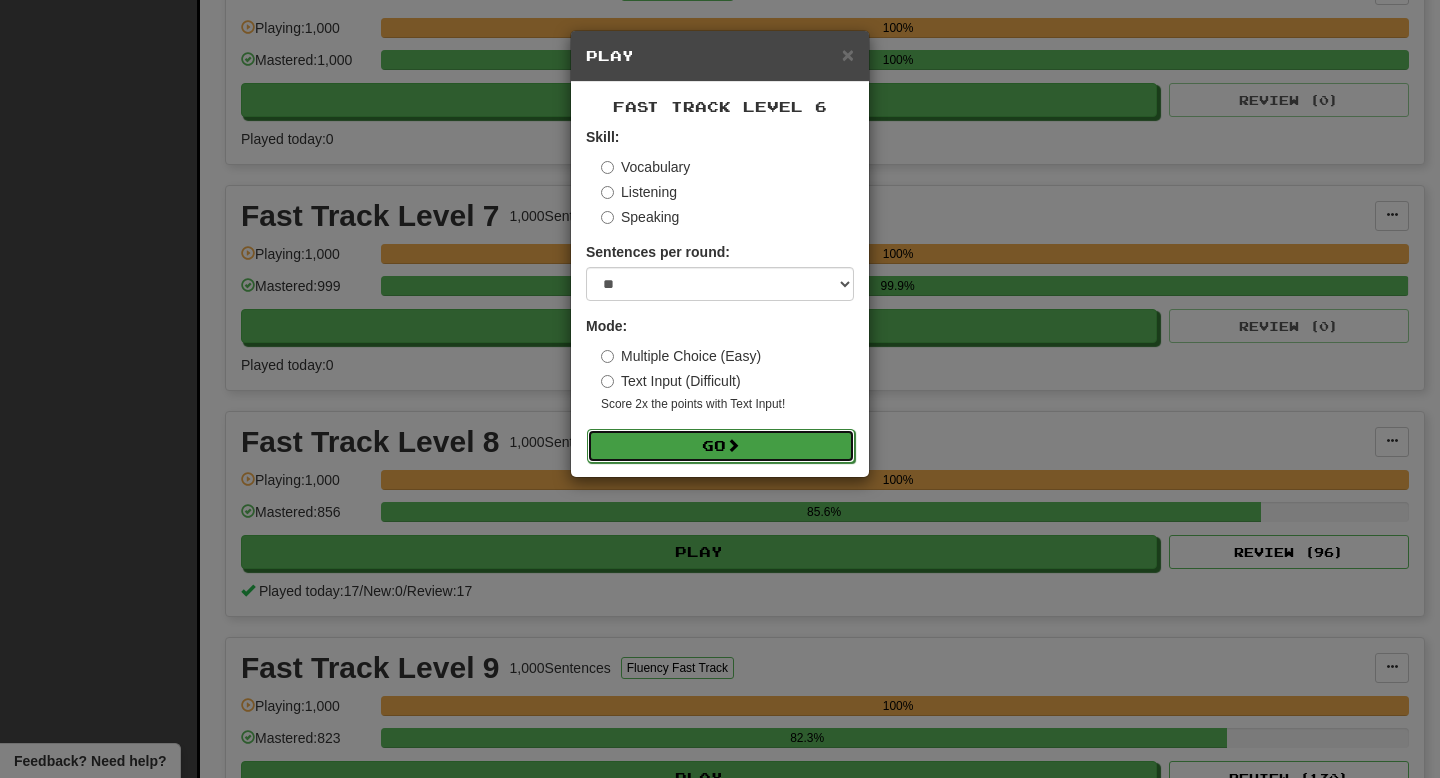 click on "Go" at bounding box center [721, 446] 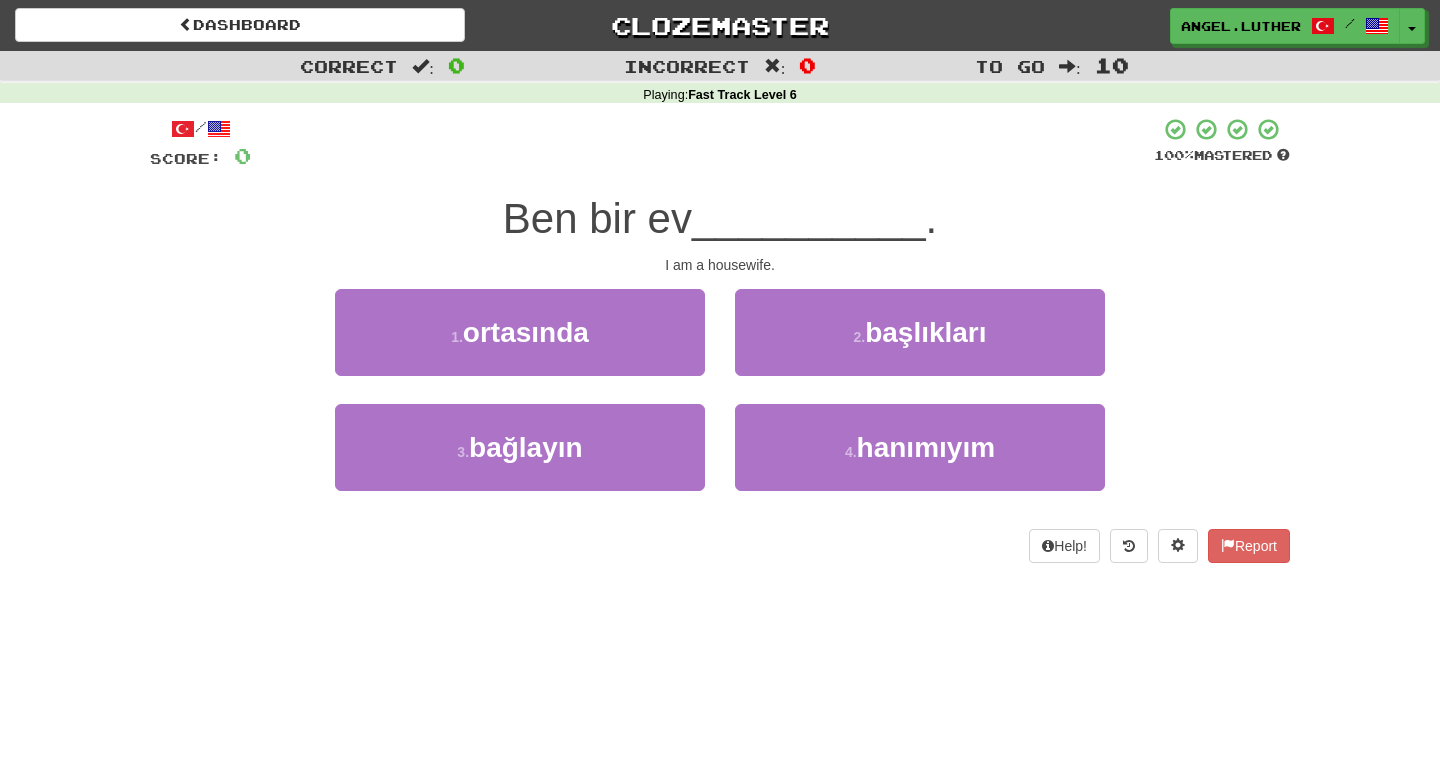 scroll, scrollTop: 0, scrollLeft: 0, axis: both 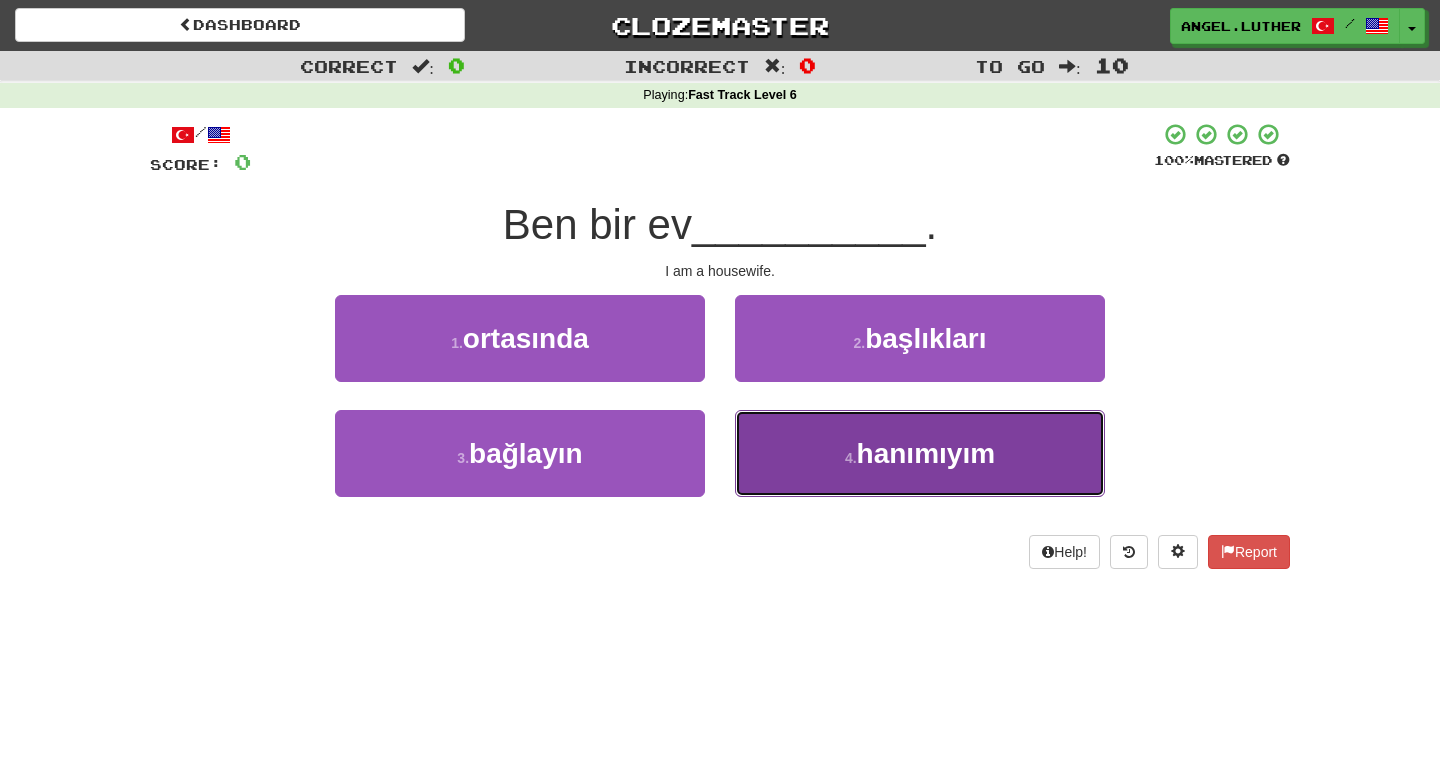 click on "hanımıyım" at bounding box center [926, 453] 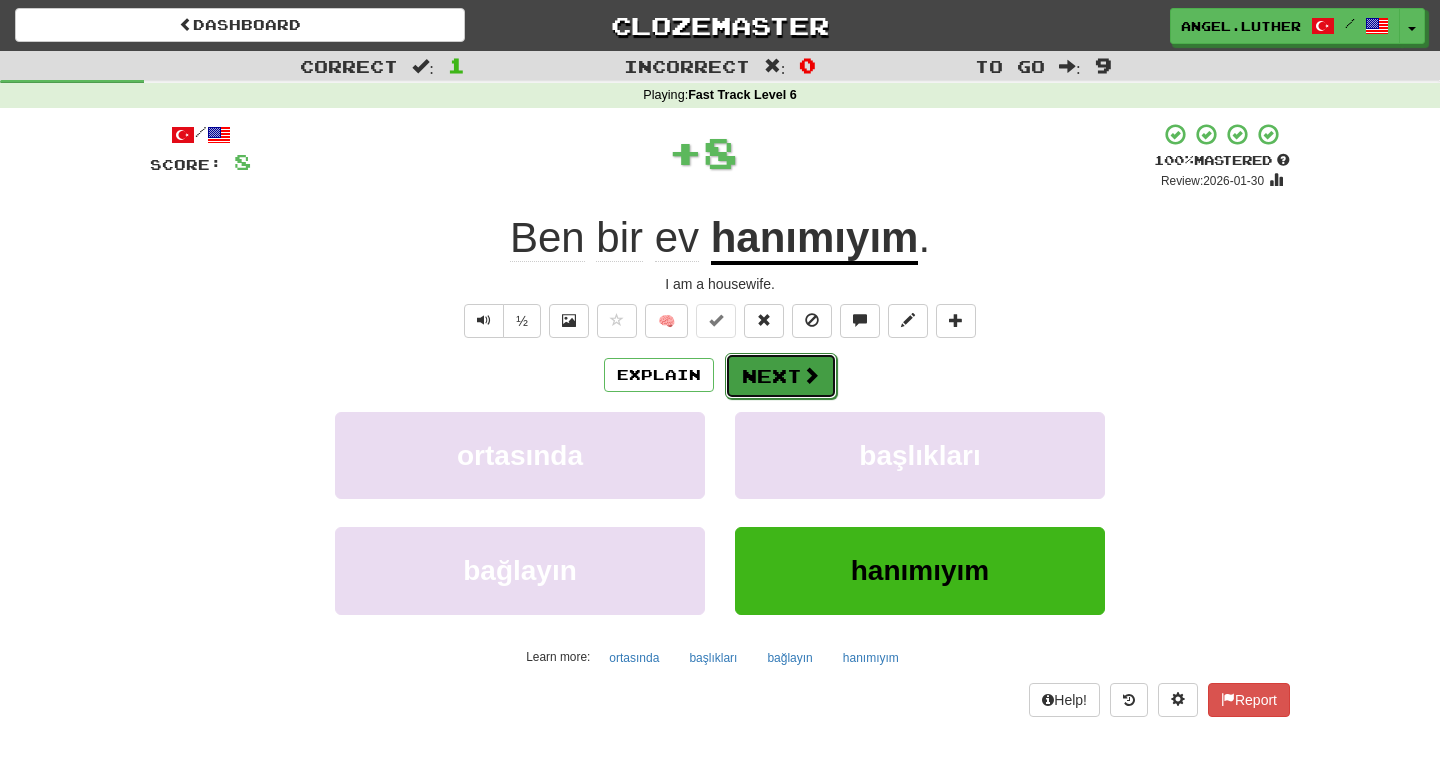 click on "Next" at bounding box center [781, 376] 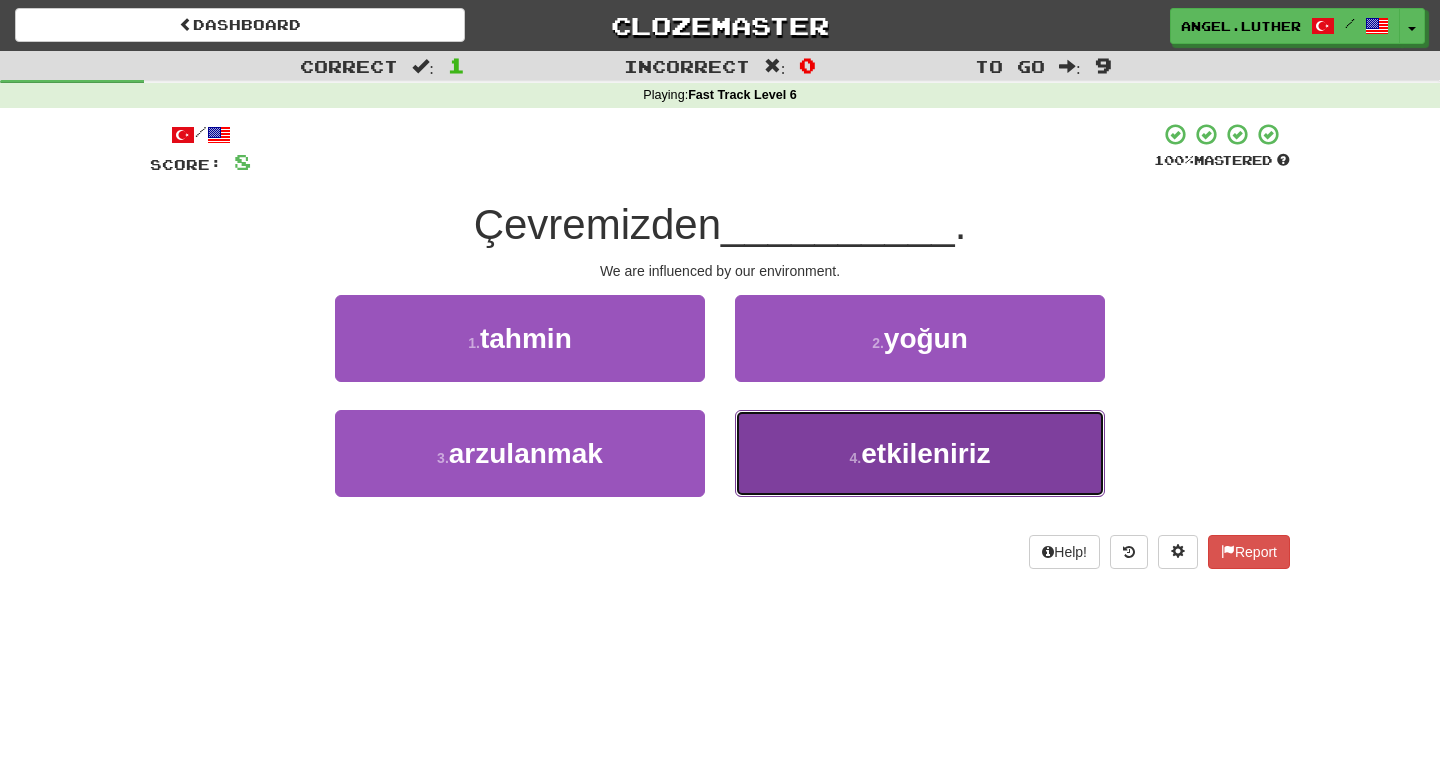 click on "etkileniriz" at bounding box center (925, 453) 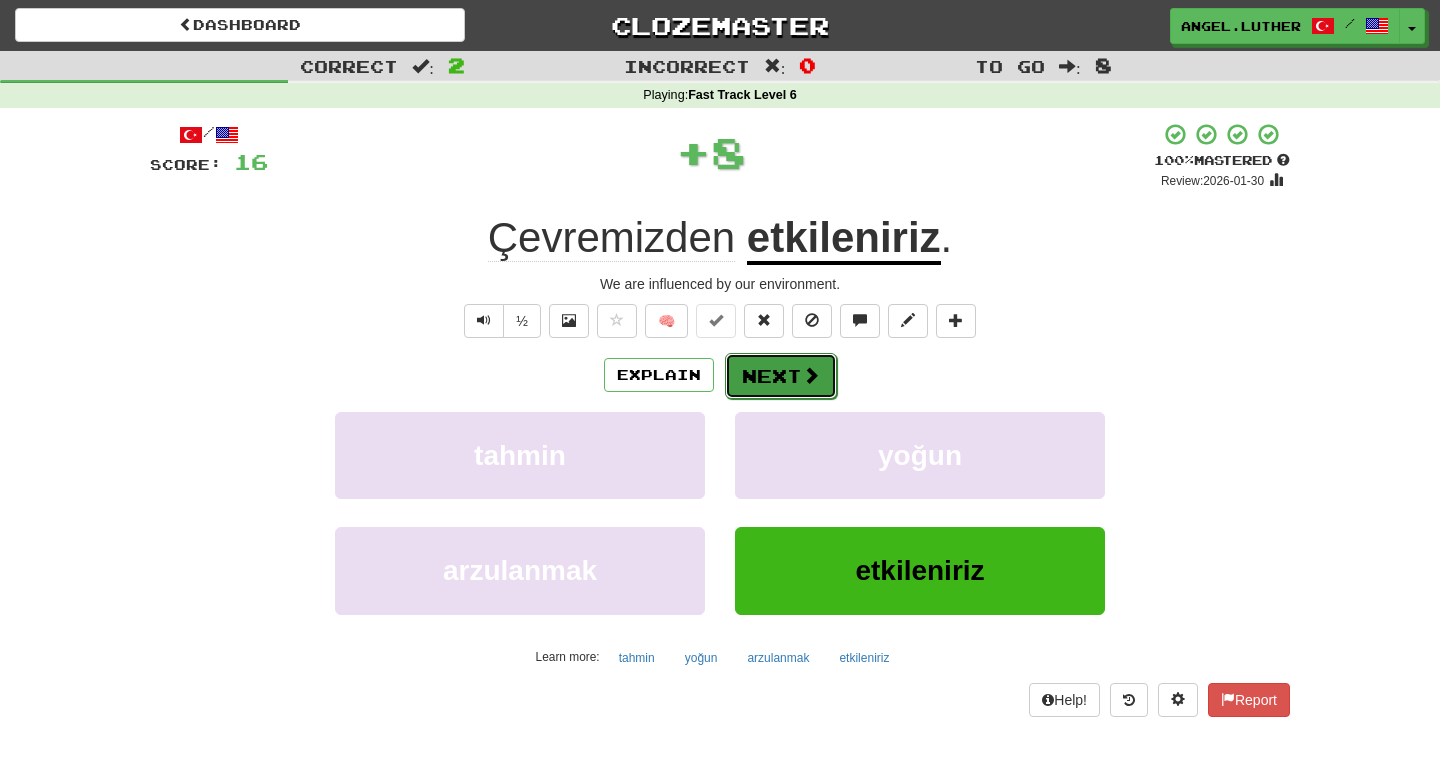 click on "Next" at bounding box center [781, 376] 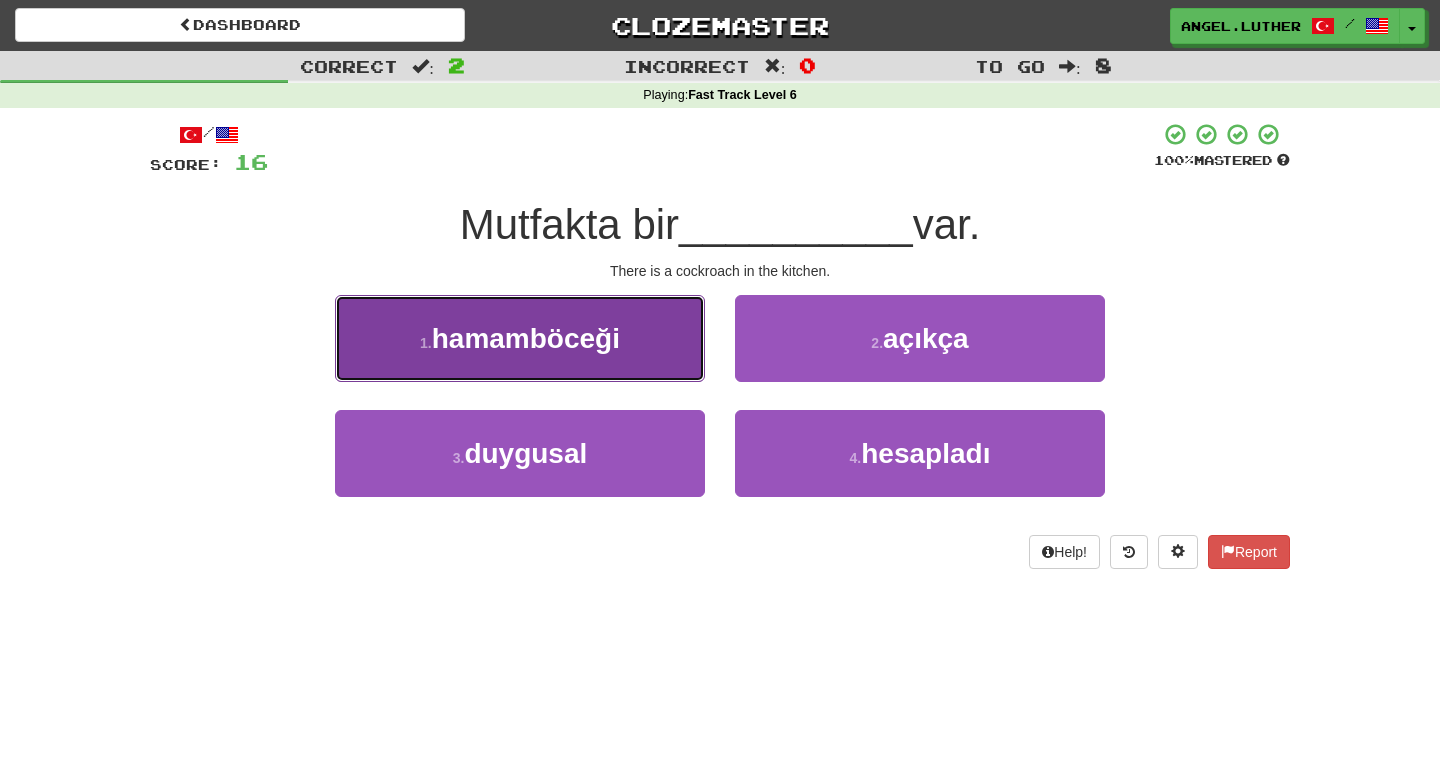 click on "1 .  hamamböceği" at bounding box center [520, 338] 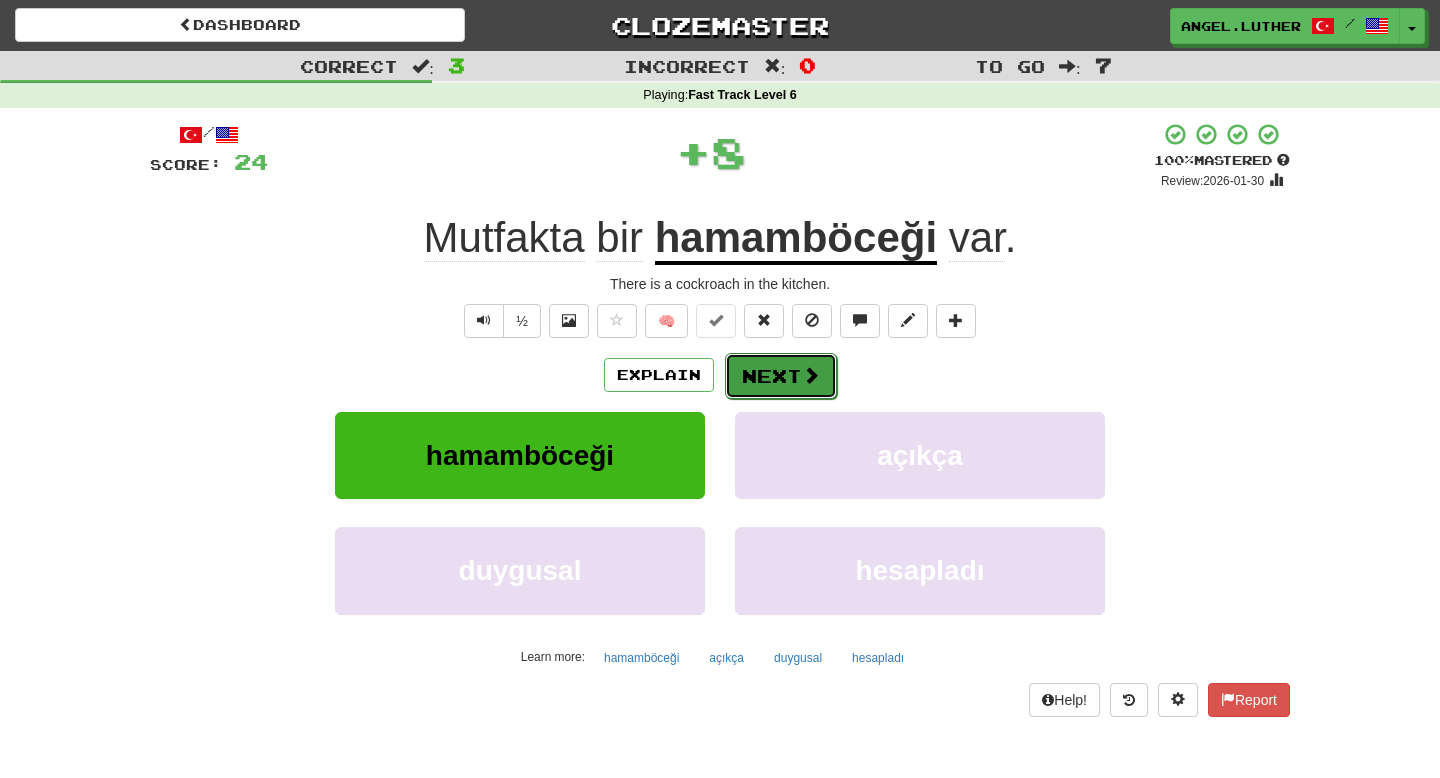 click on "Next" at bounding box center [781, 376] 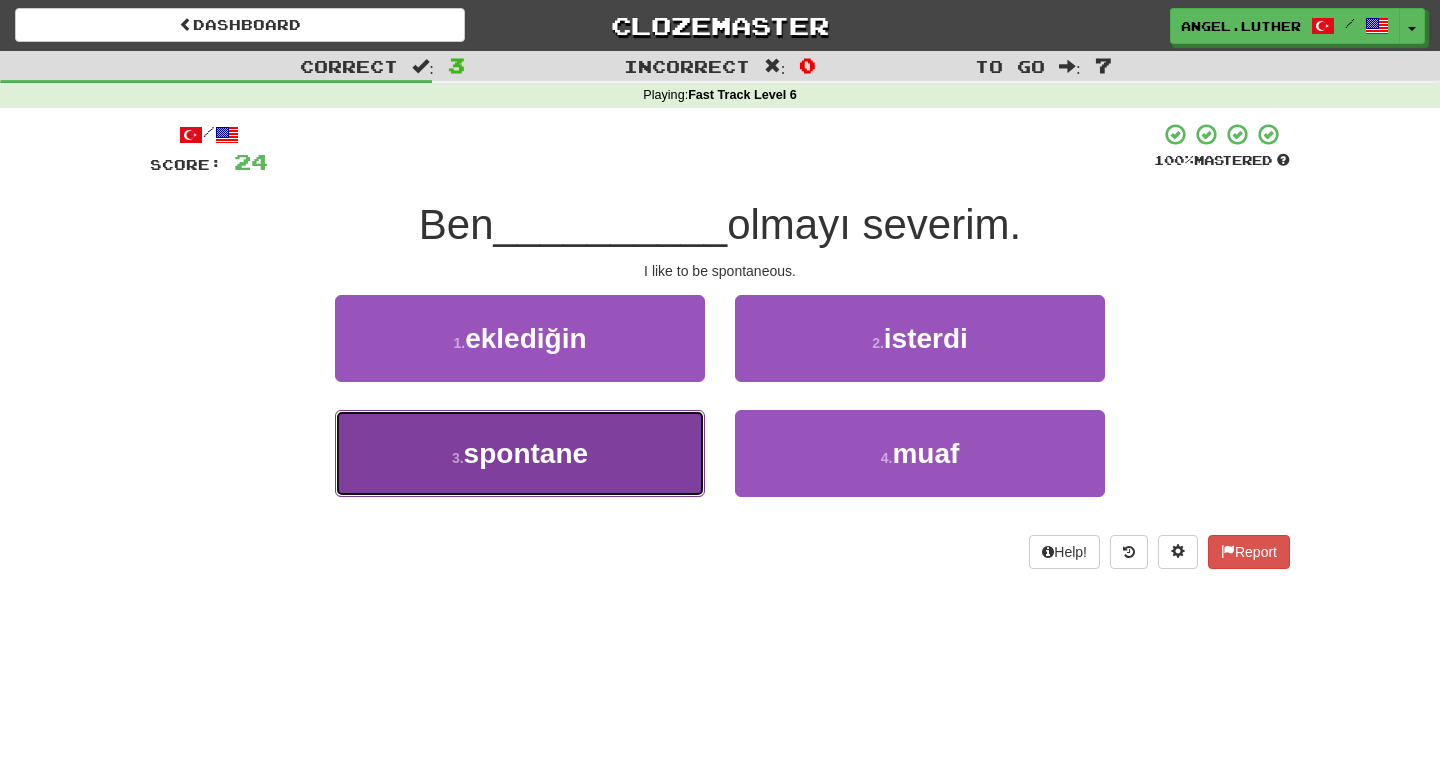 click on "3 .  spontane" at bounding box center (520, 453) 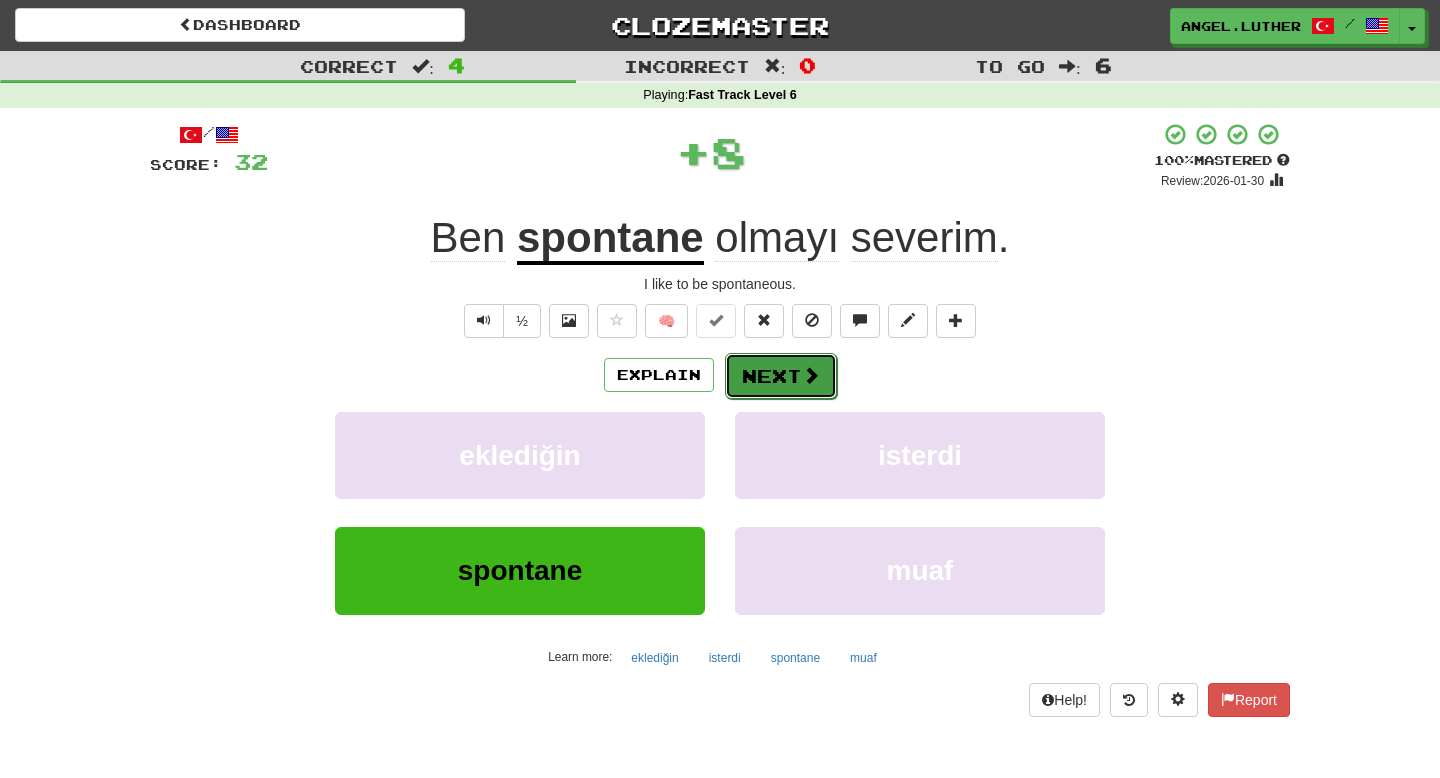 click on "Next" at bounding box center [781, 376] 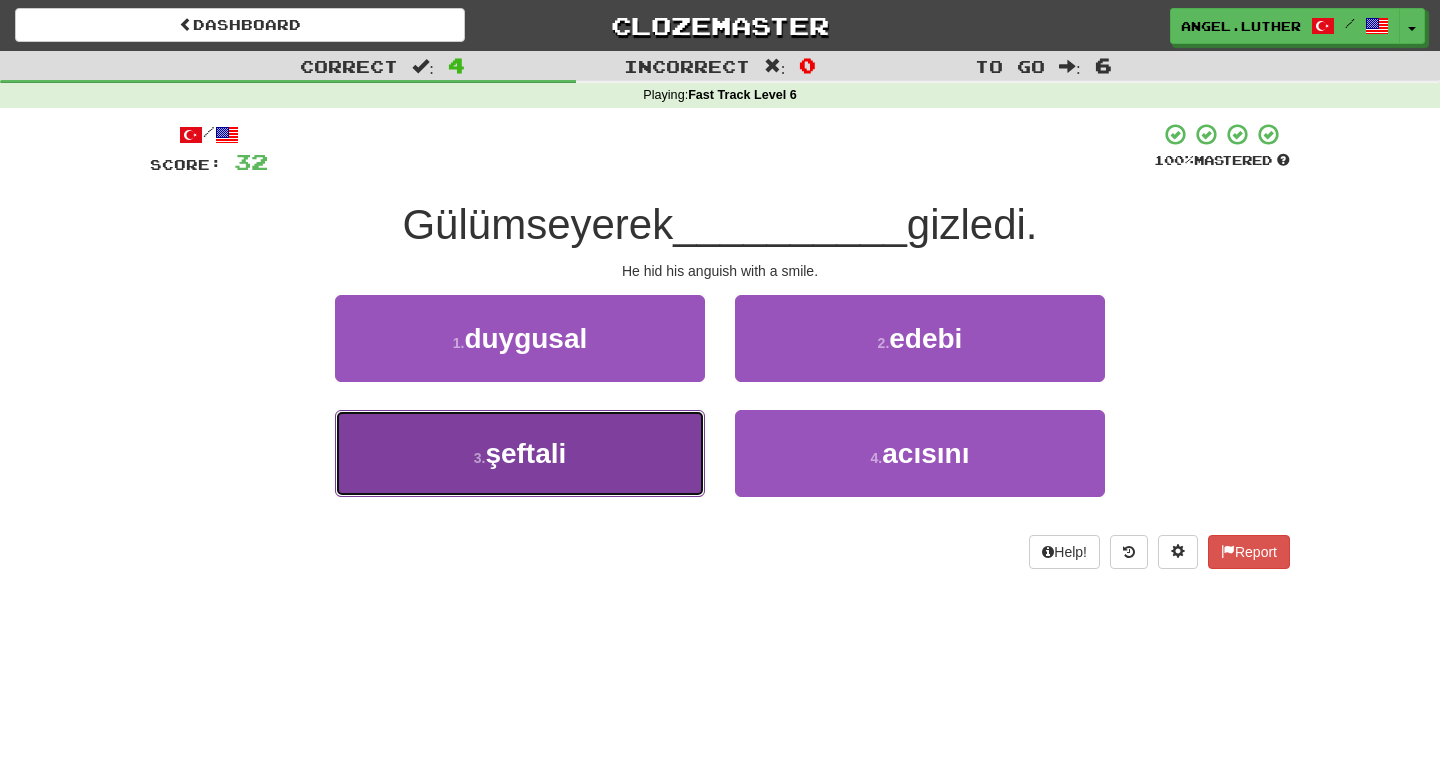 click on "3 .  şeftali" at bounding box center [520, 453] 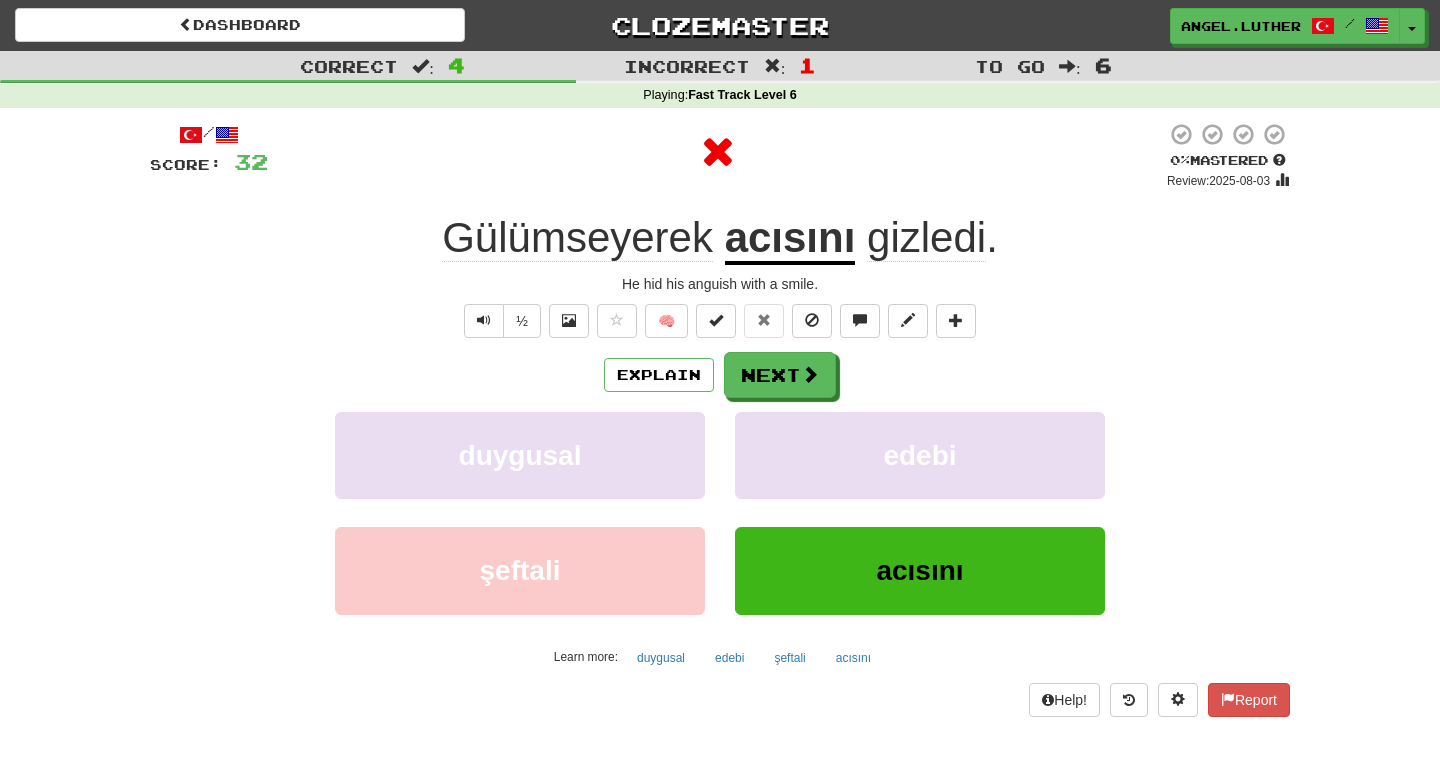 click on "acısını" at bounding box center [790, 239] 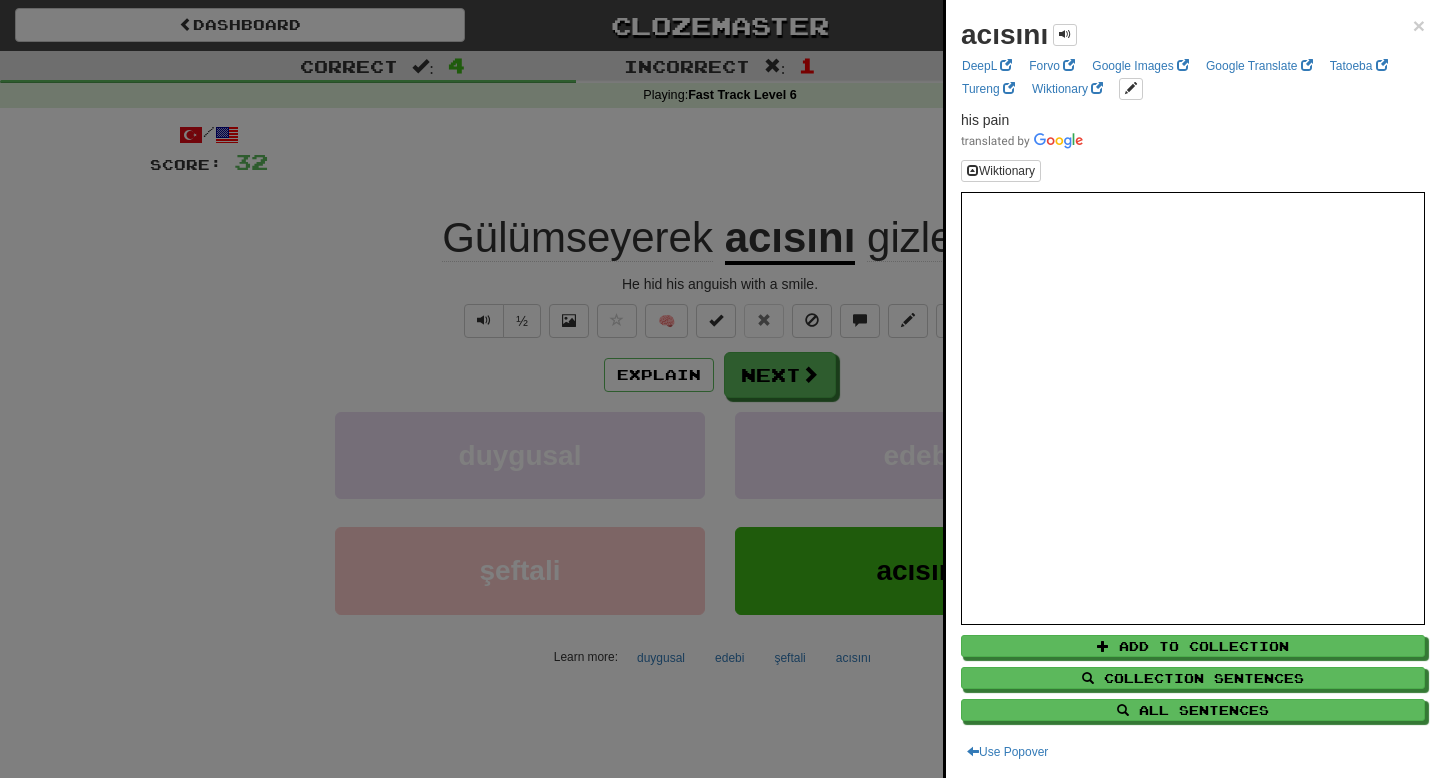 click on "acısını ×" at bounding box center [1193, 35] 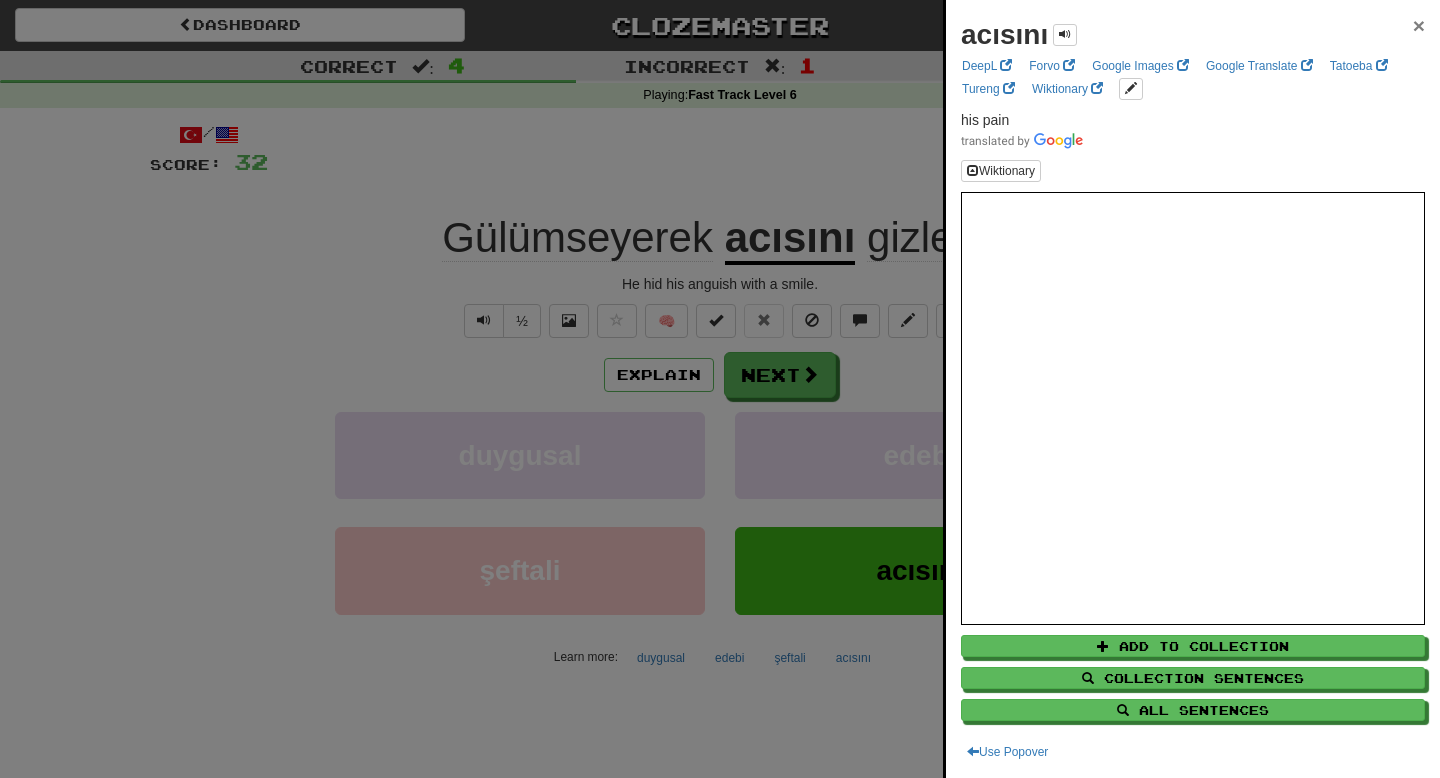 click on "×" at bounding box center (1419, 25) 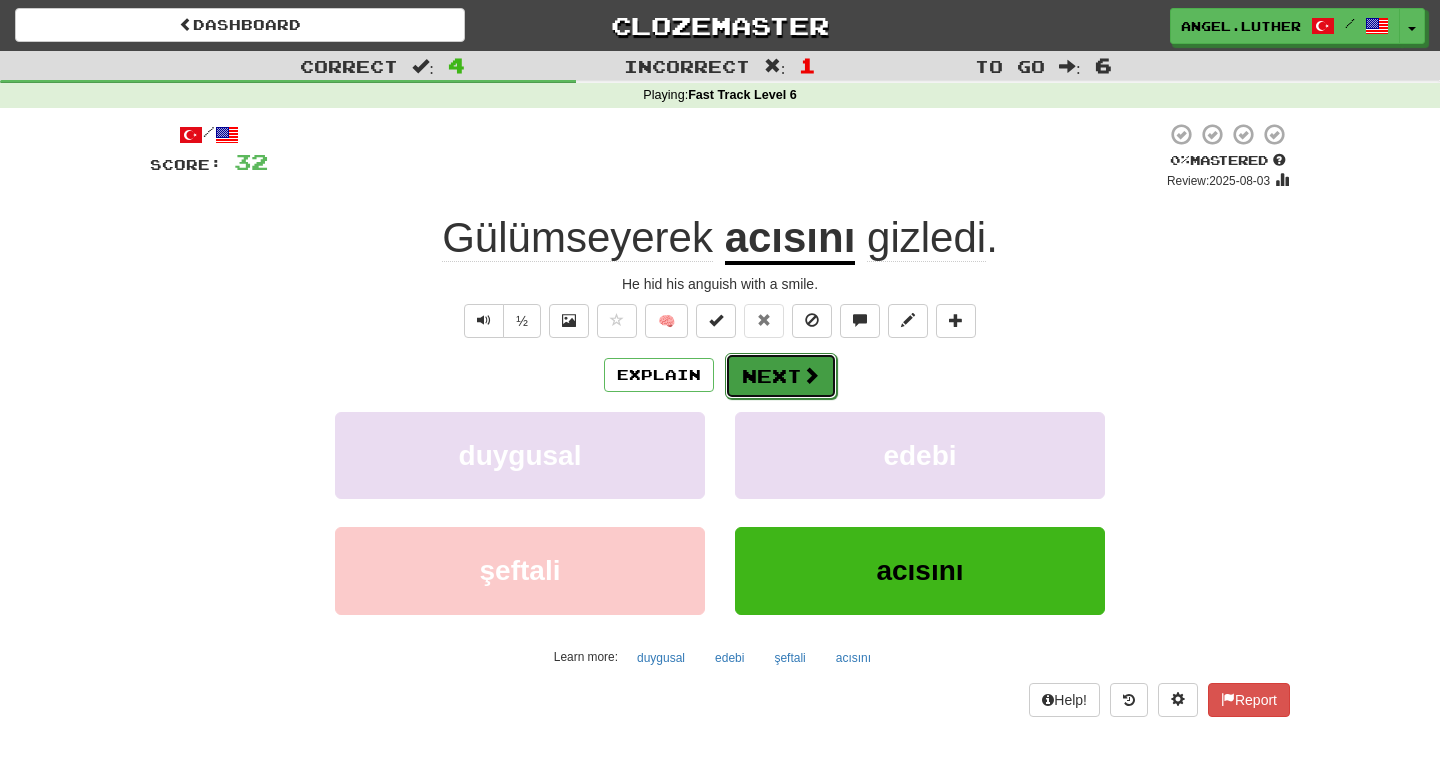 click on "Next" at bounding box center [781, 376] 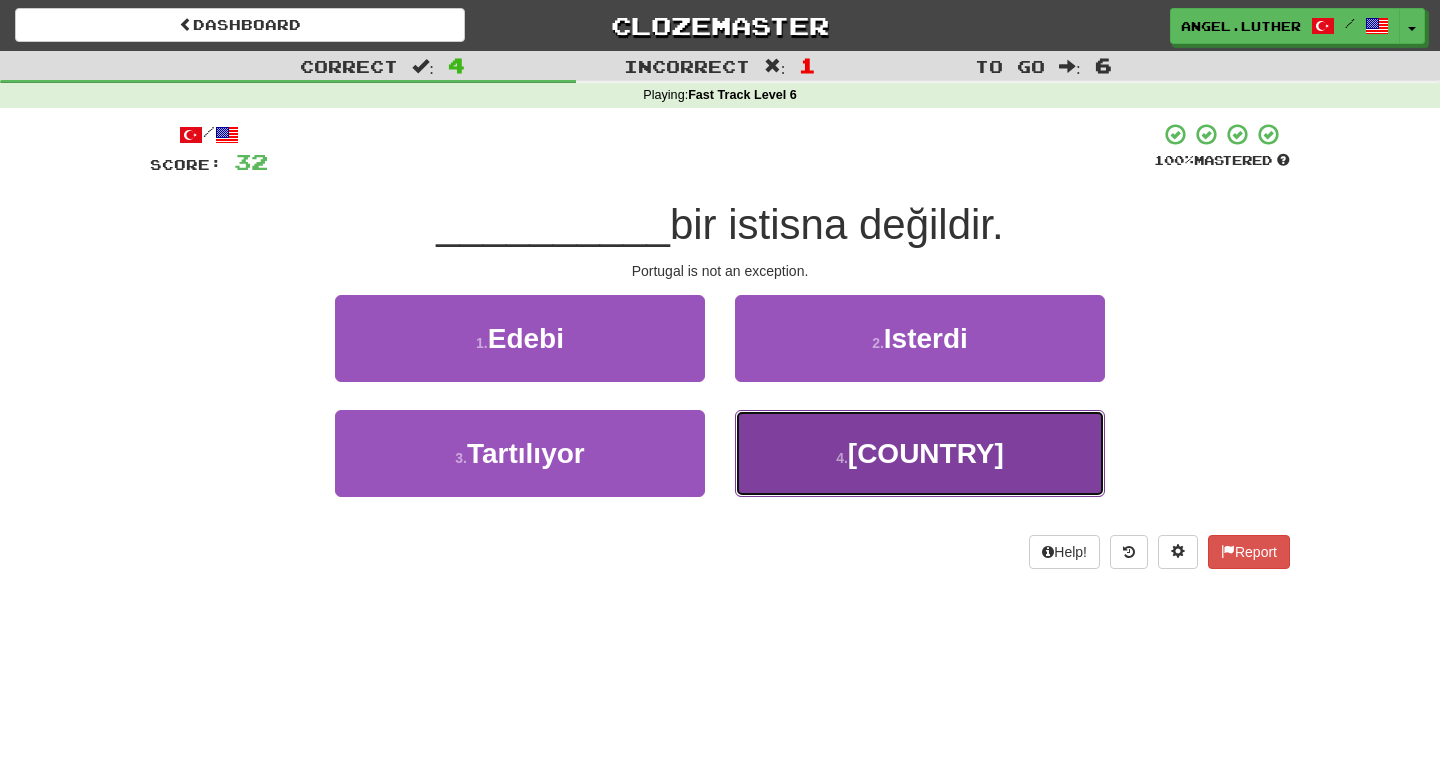 click on "4 ." at bounding box center [842, 458] 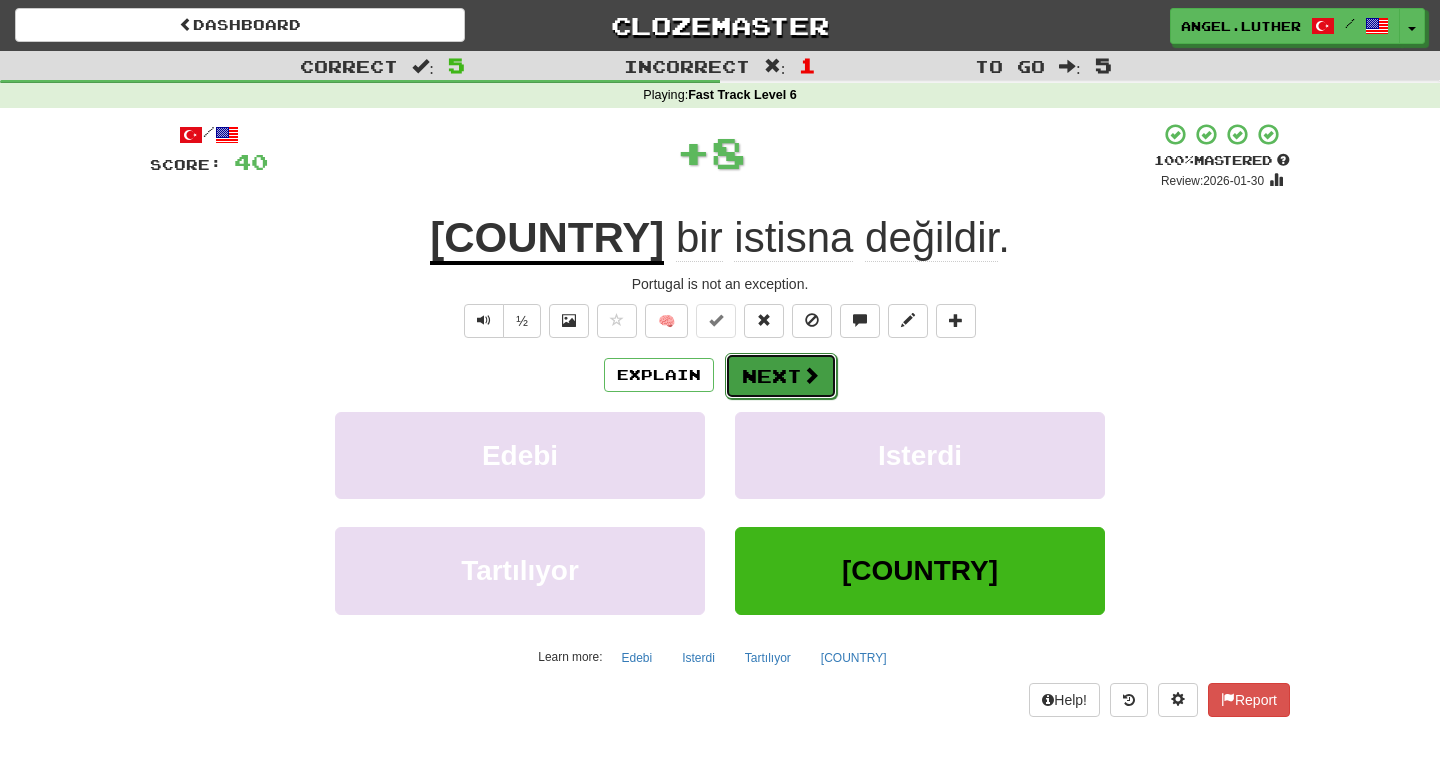 click on "Next" at bounding box center (781, 376) 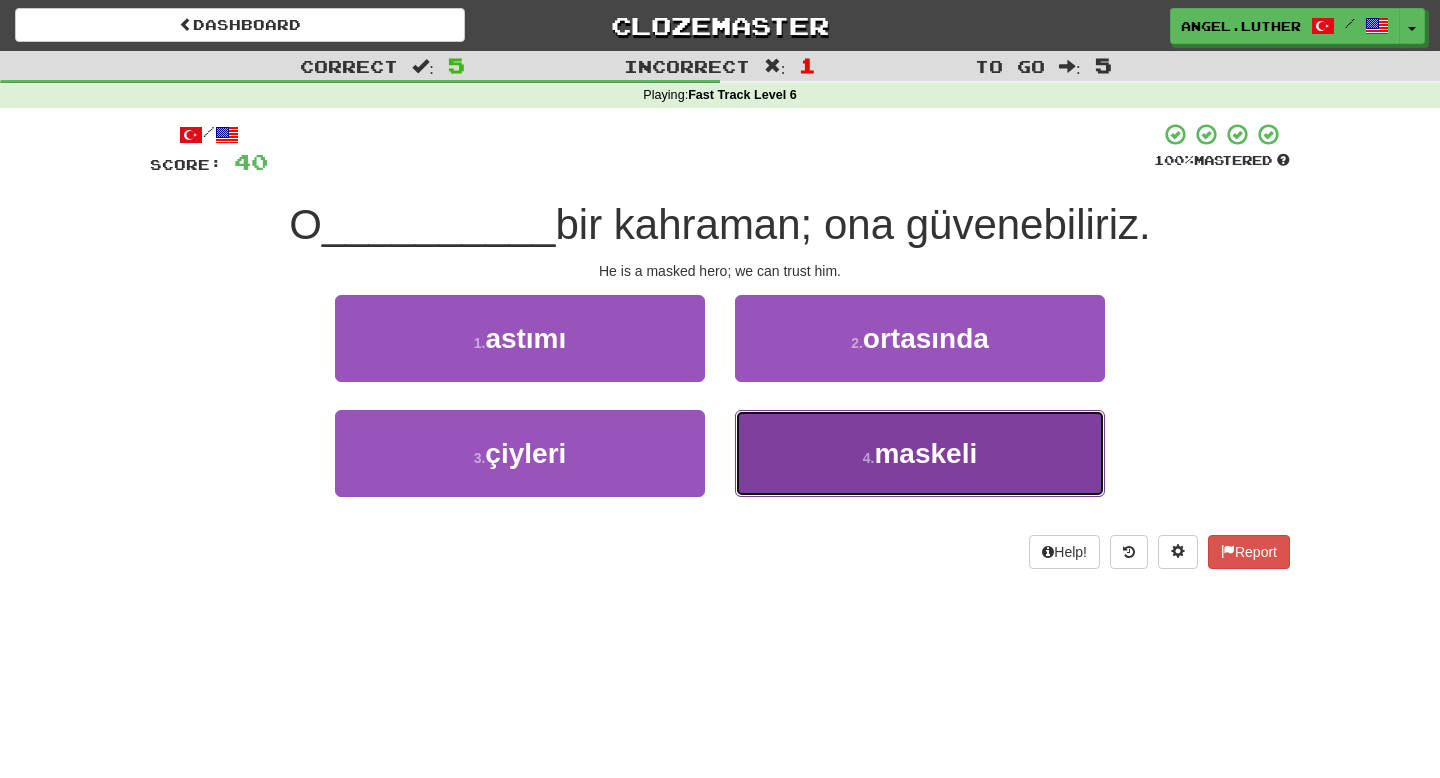 click on "4 ." at bounding box center [869, 458] 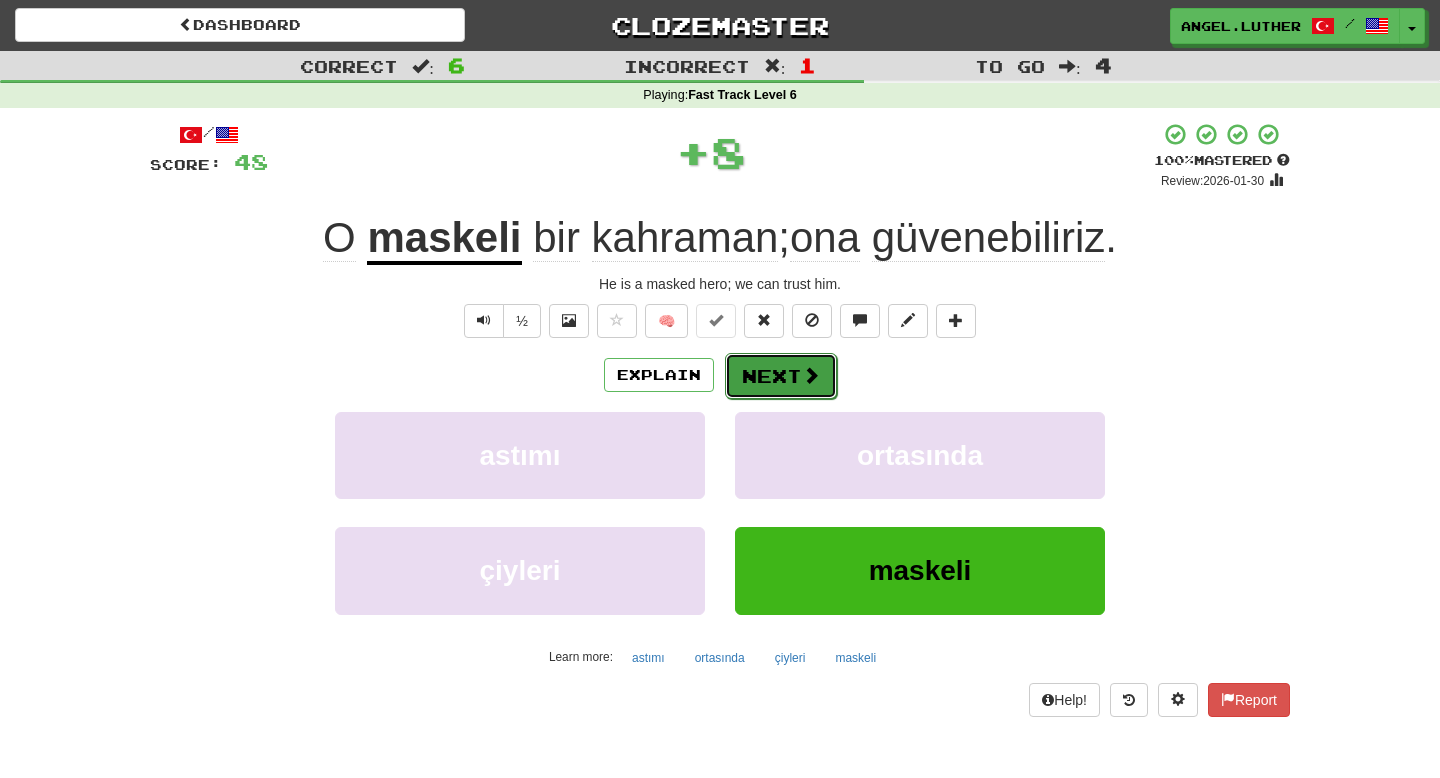 click on "Next" at bounding box center [781, 376] 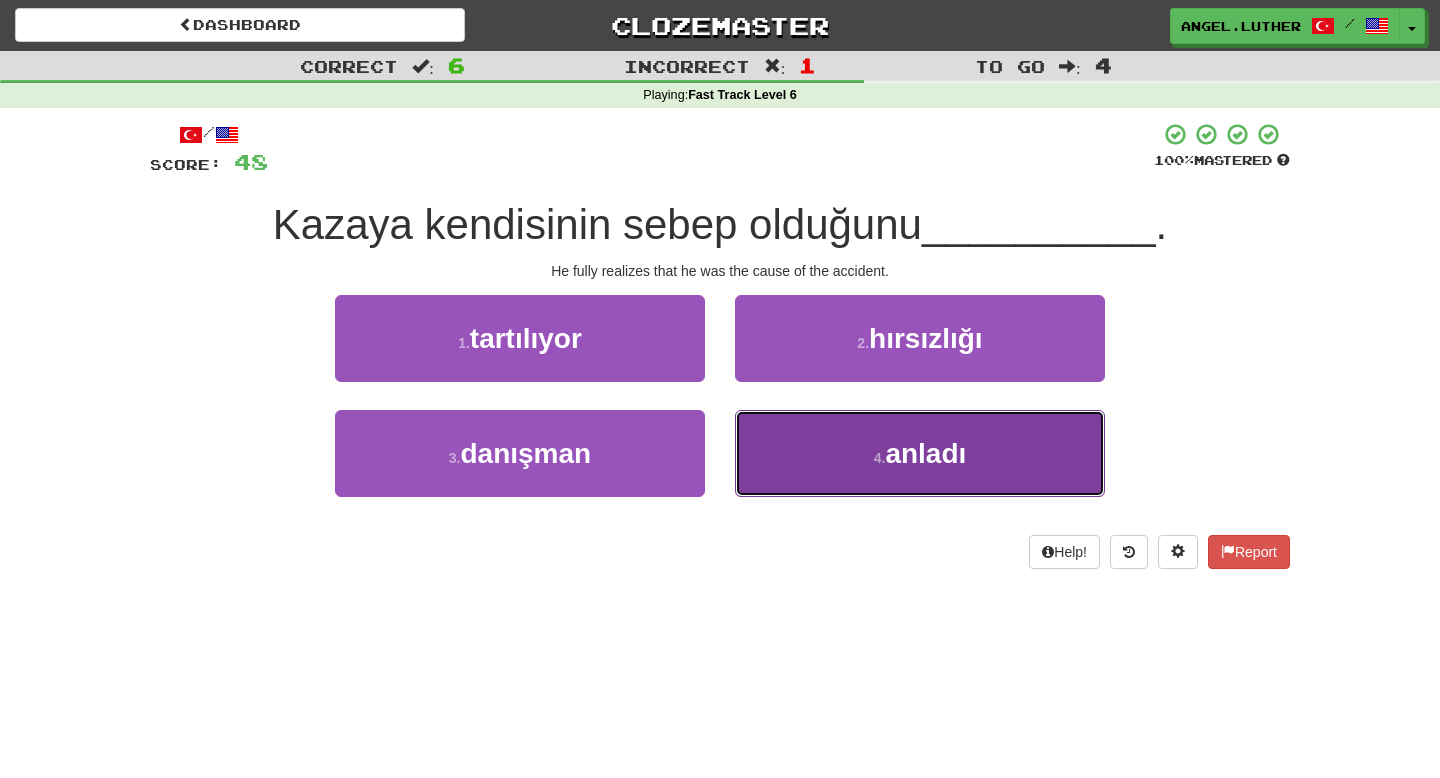 click on "4 ." at bounding box center (880, 458) 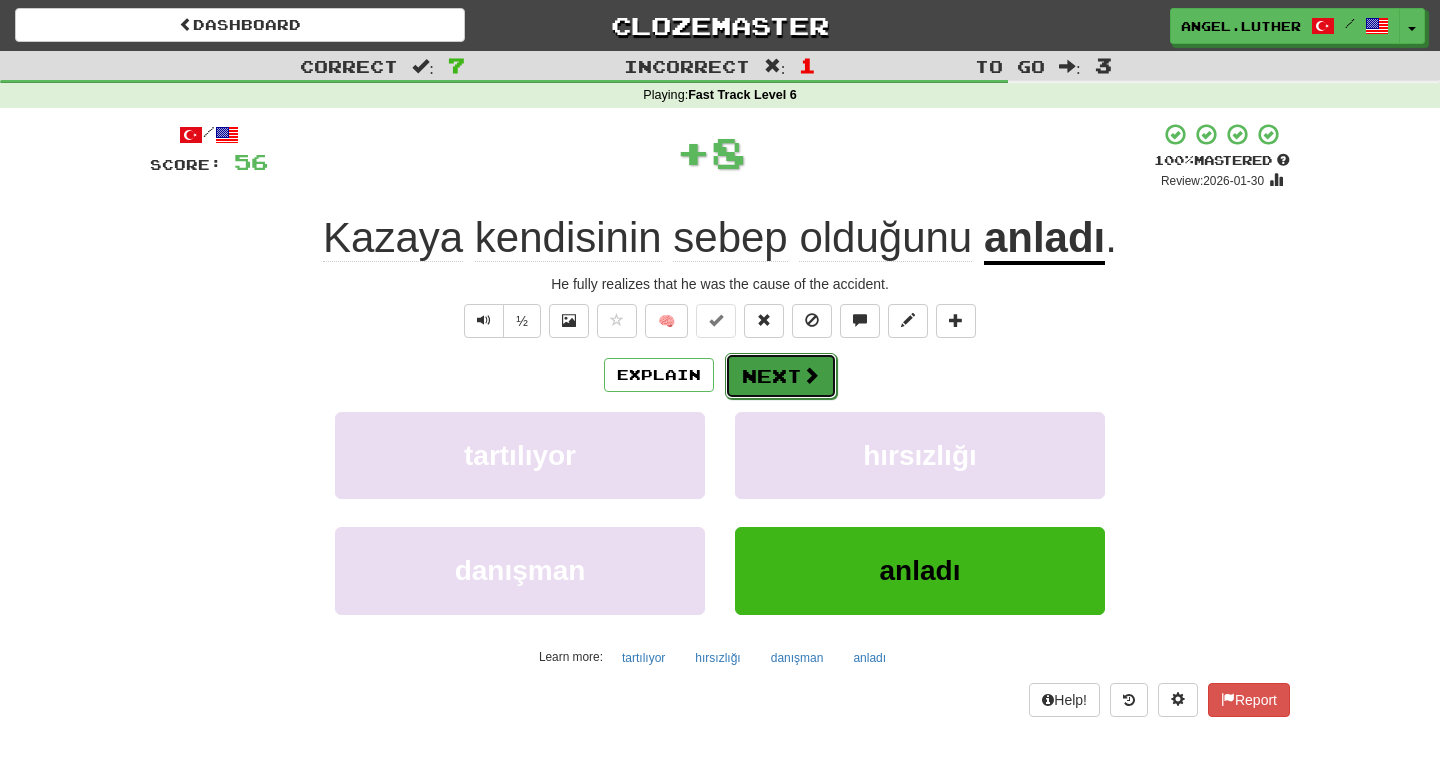 click on "Next" at bounding box center [781, 376] 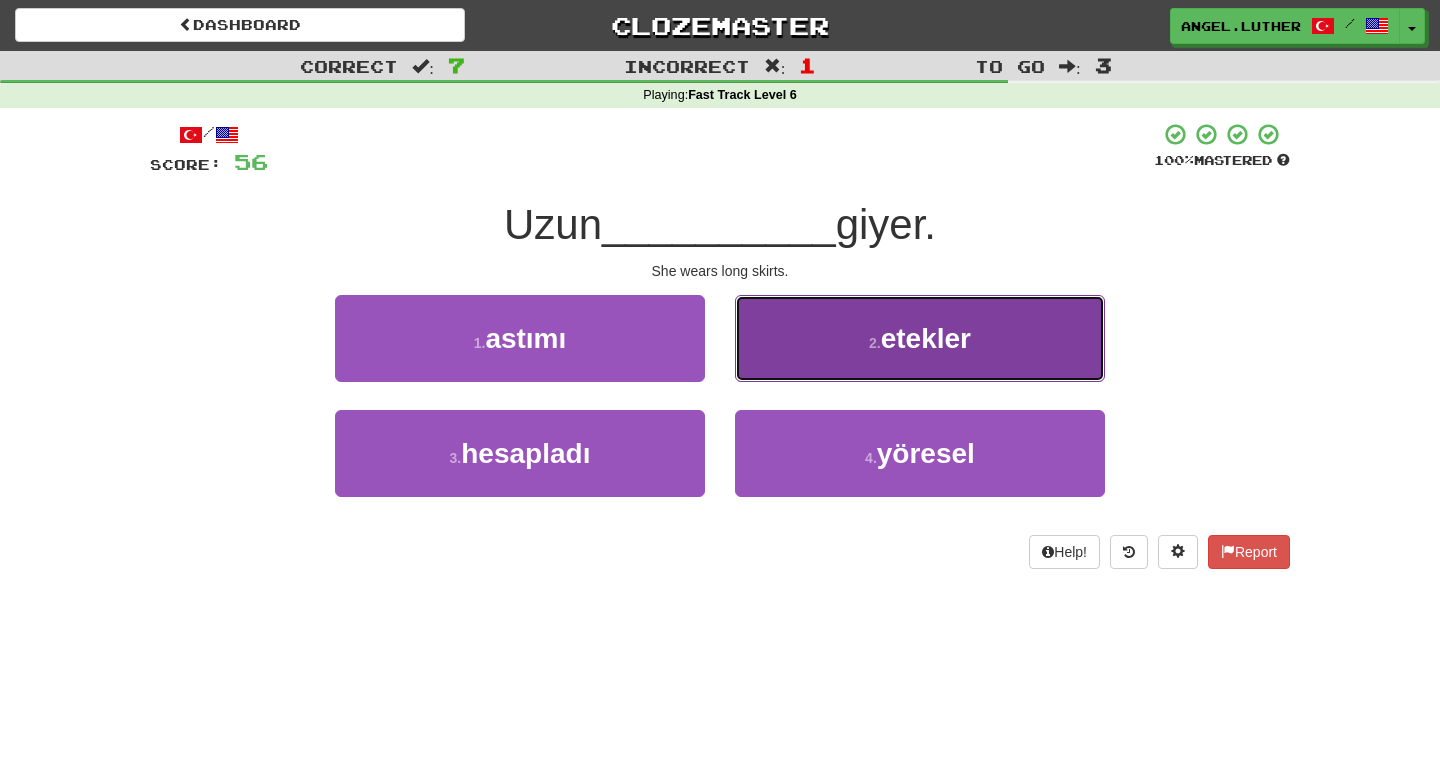 click on "etekler" at bounding box center (926, 338) 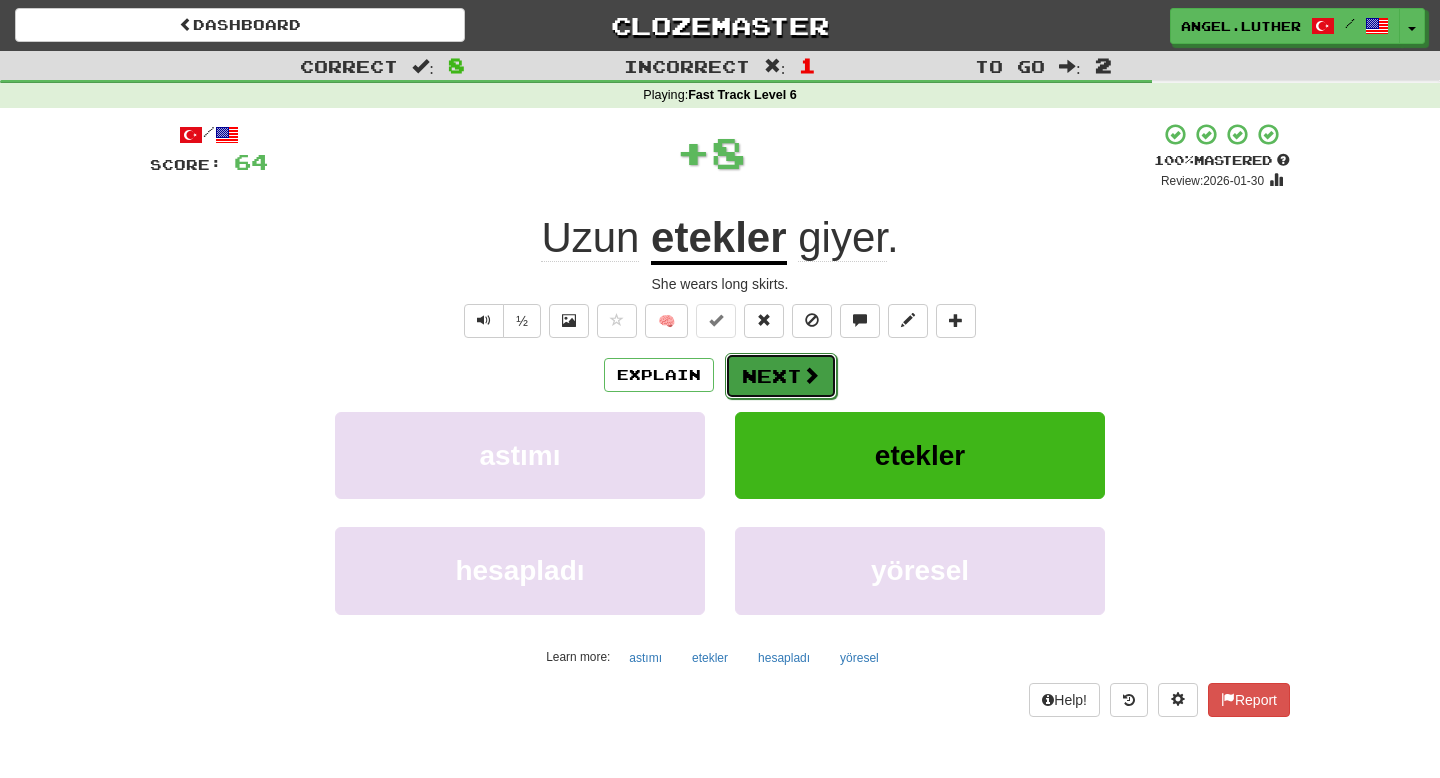click on "Next" at bounding box center (781, 376) 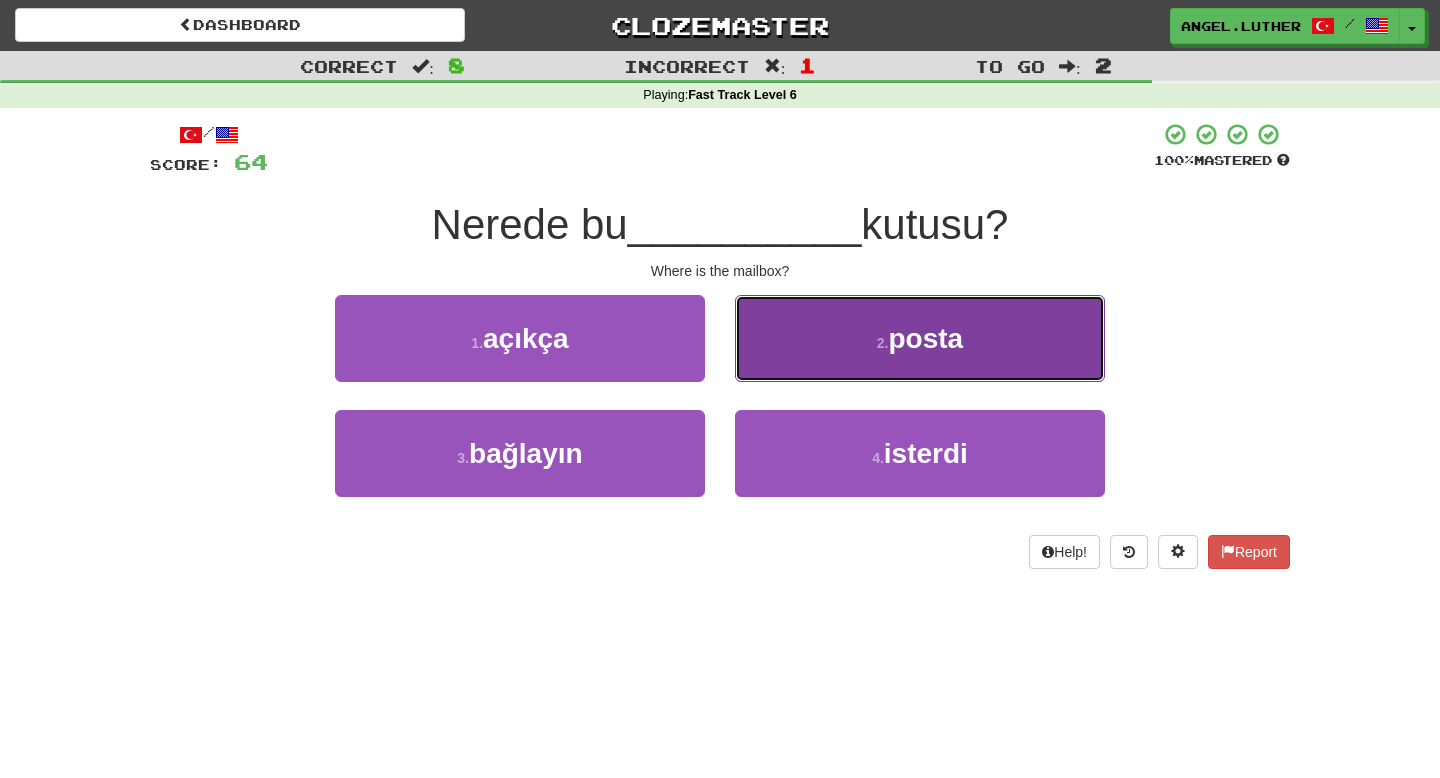 click on "2 .  posta" at bounding box center [920, 338] 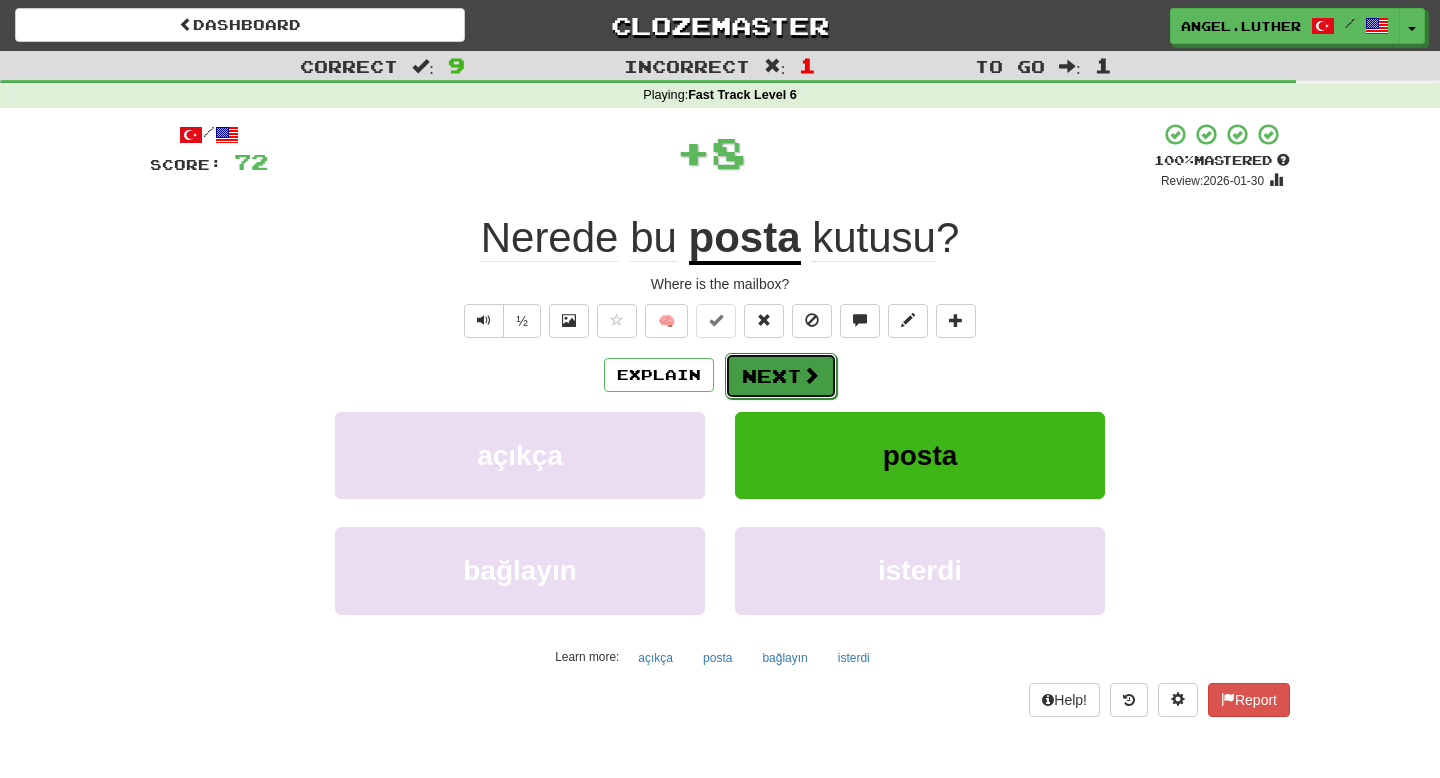 click on "Next" at bounding box center [781, 376] 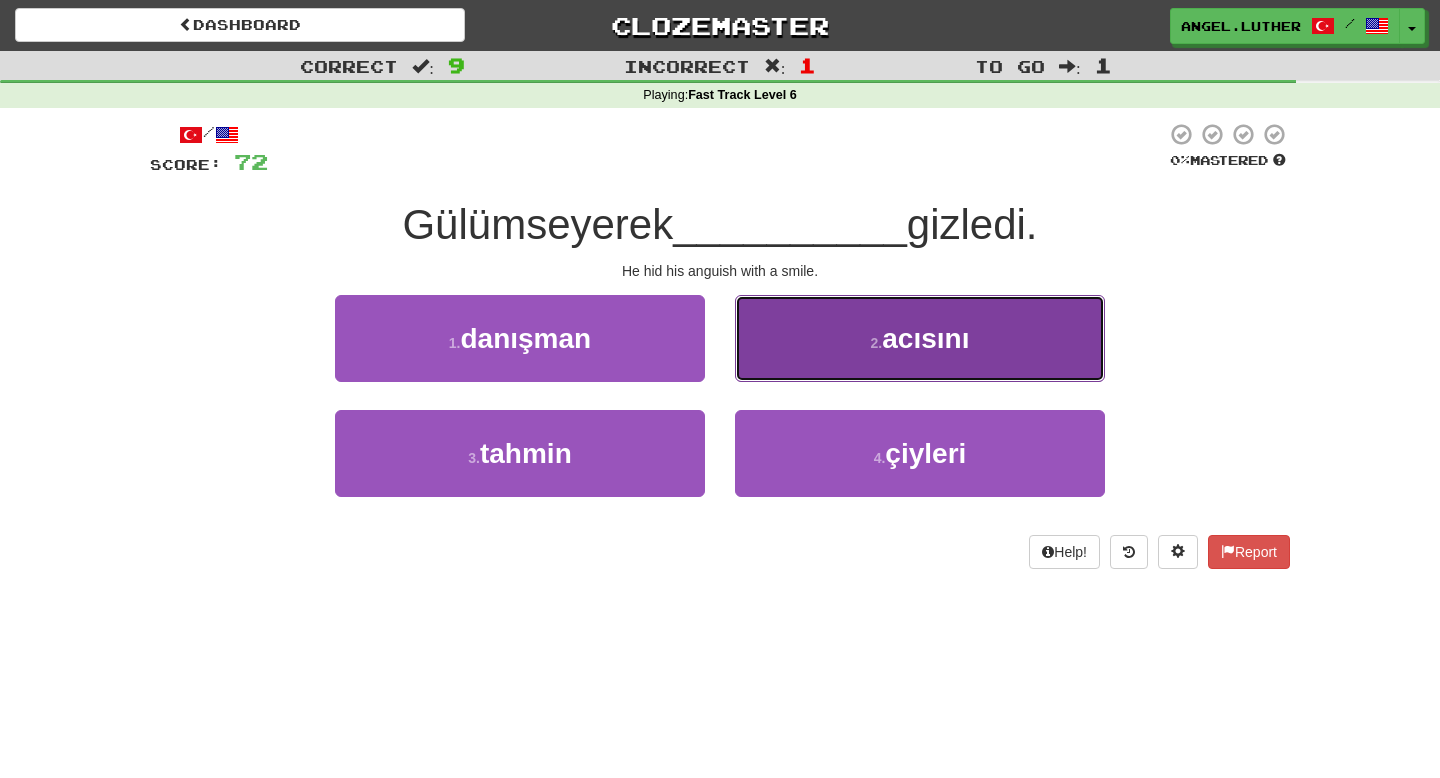 click on "2 .  acısını" at bounding box center [920, 338] 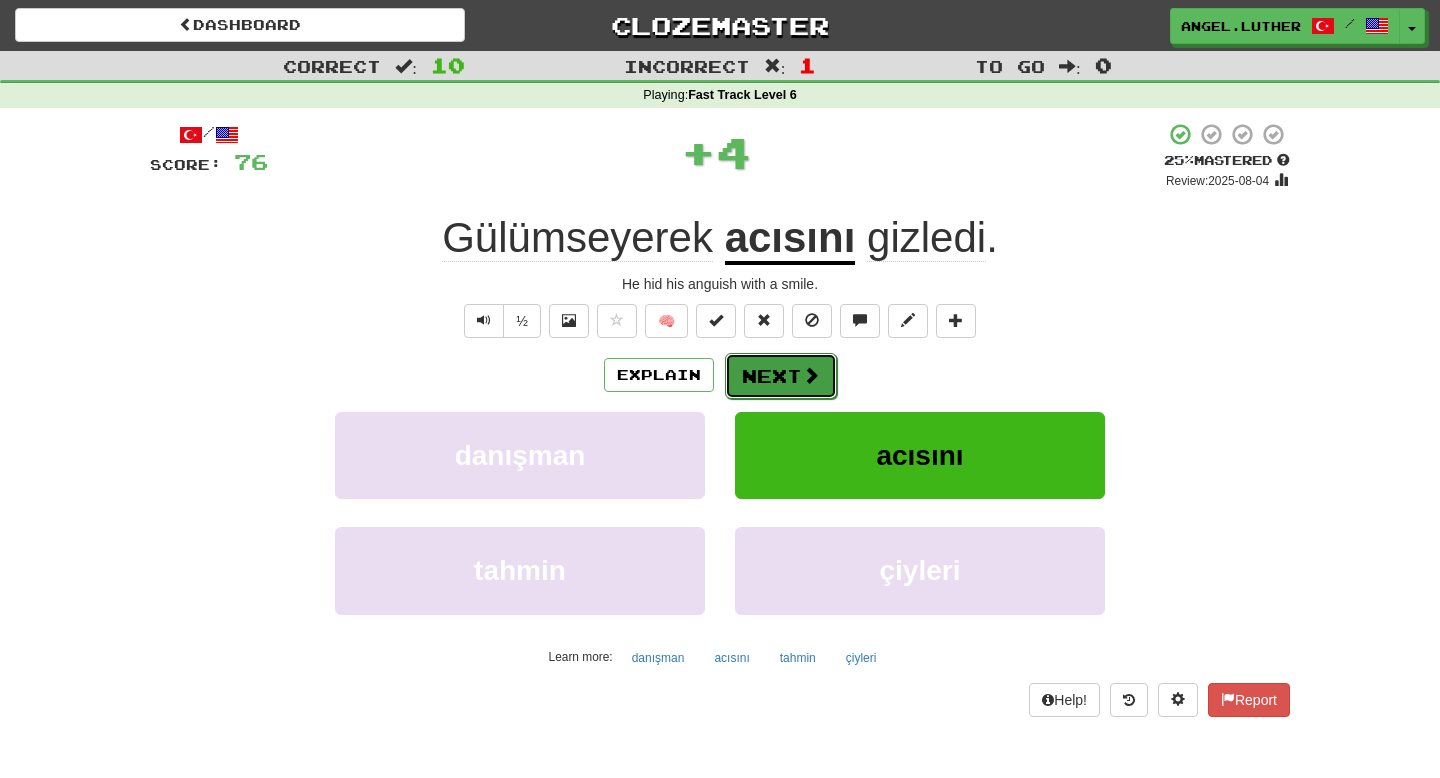 click at bounding box center [811, 375] 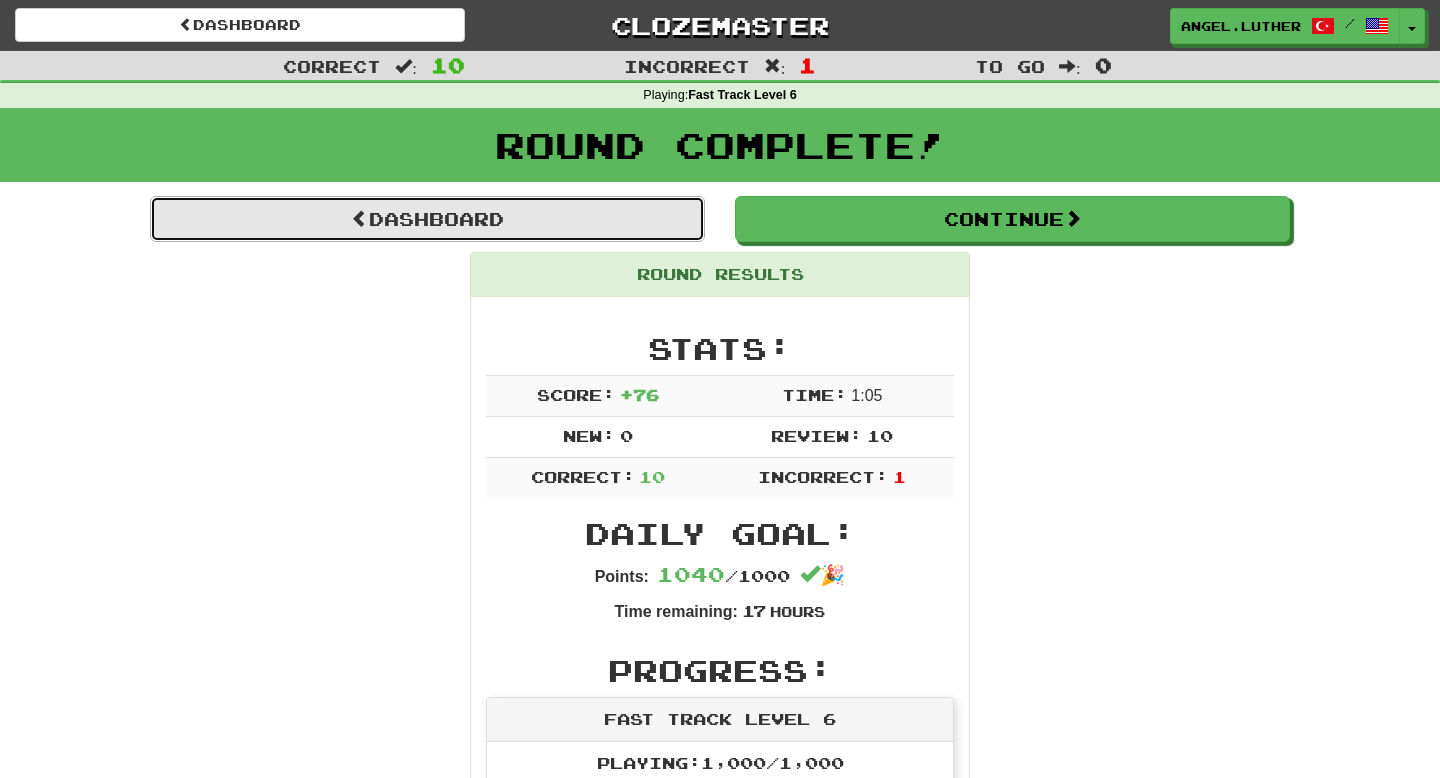 click on "Dashboard" at bounding box center (427, 219) 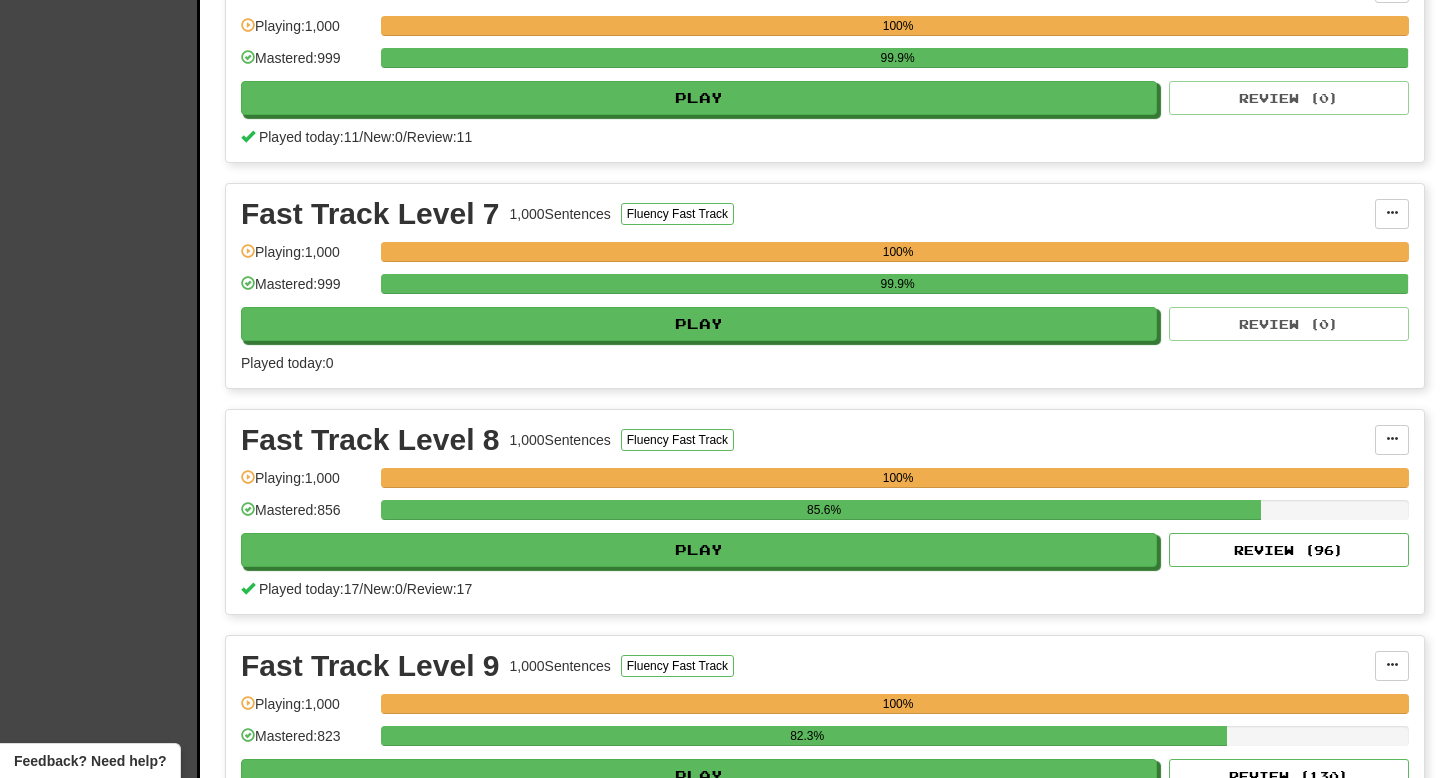 scroll, scrollTop: 2026, scrollLeft: 0, axis: vertical 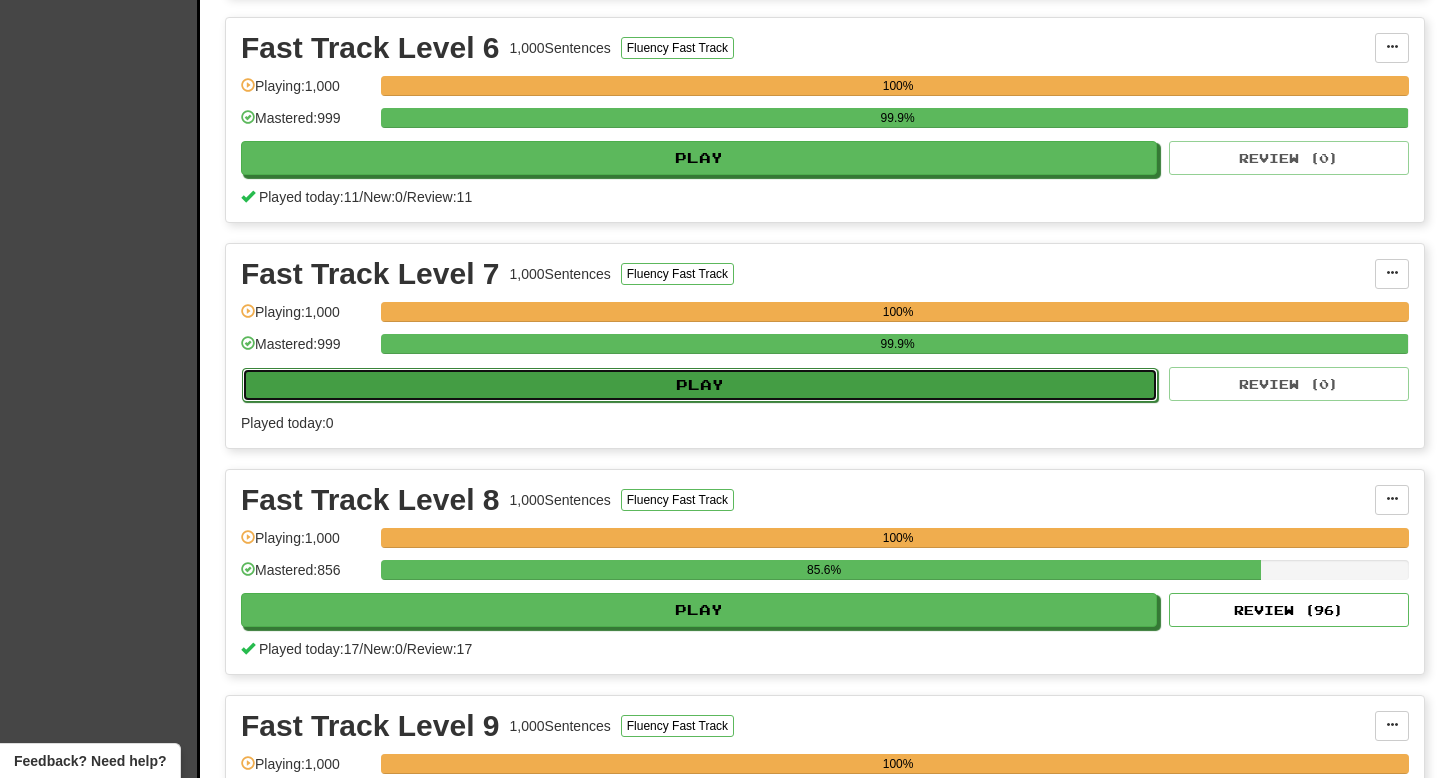 click on "Play" at bounding box center (700, 385) 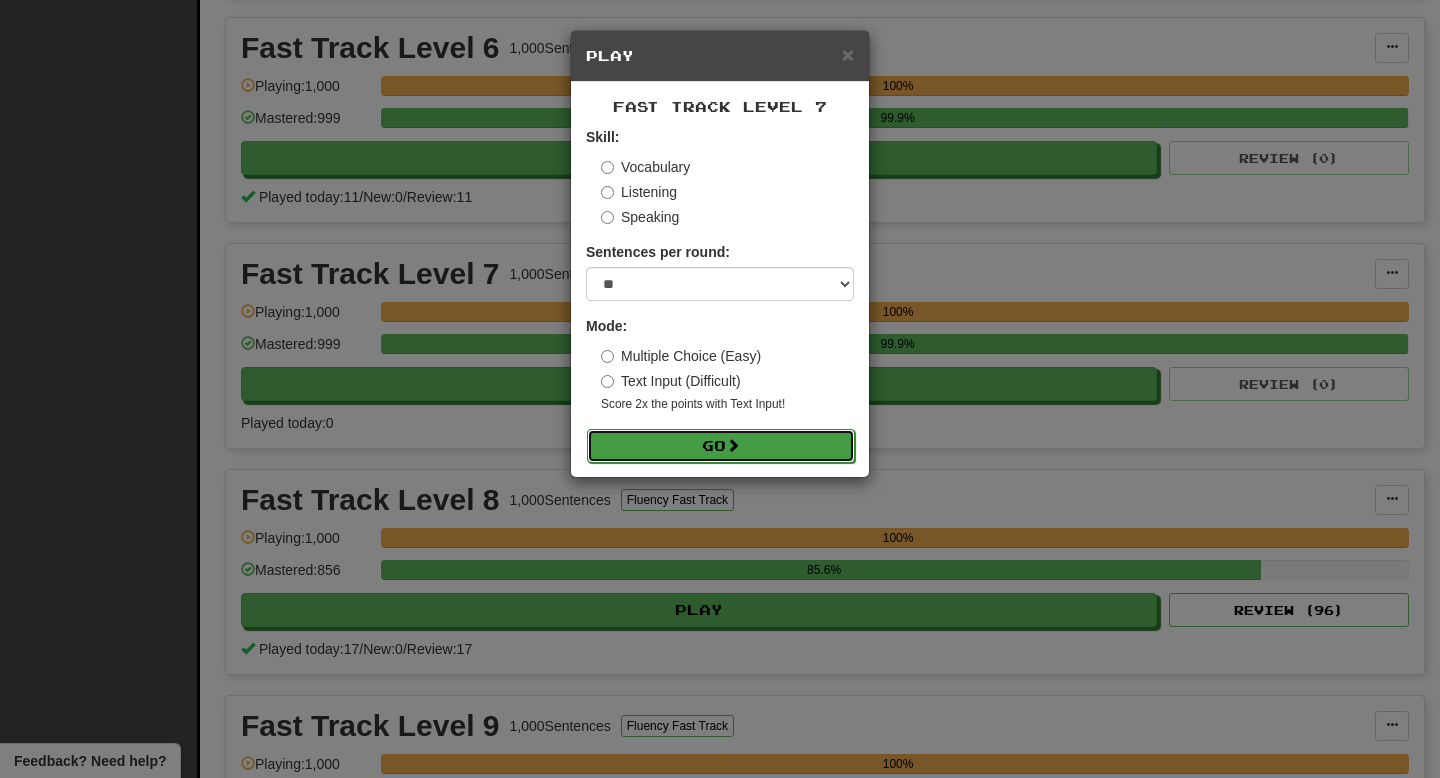 click on "Go" at bounding box center (721, 446) 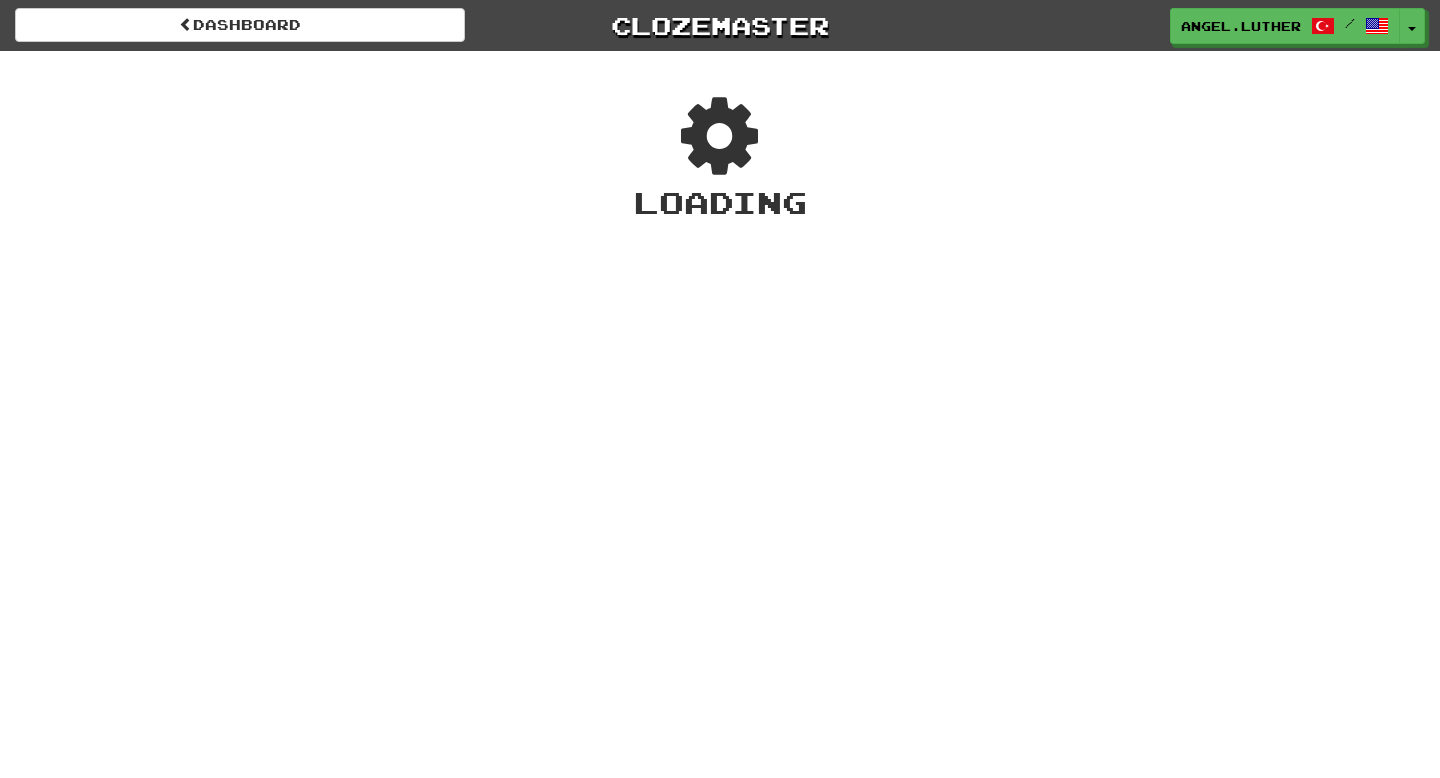 scroll, scrollTop: 0, scrollLeft: 0, axis: both 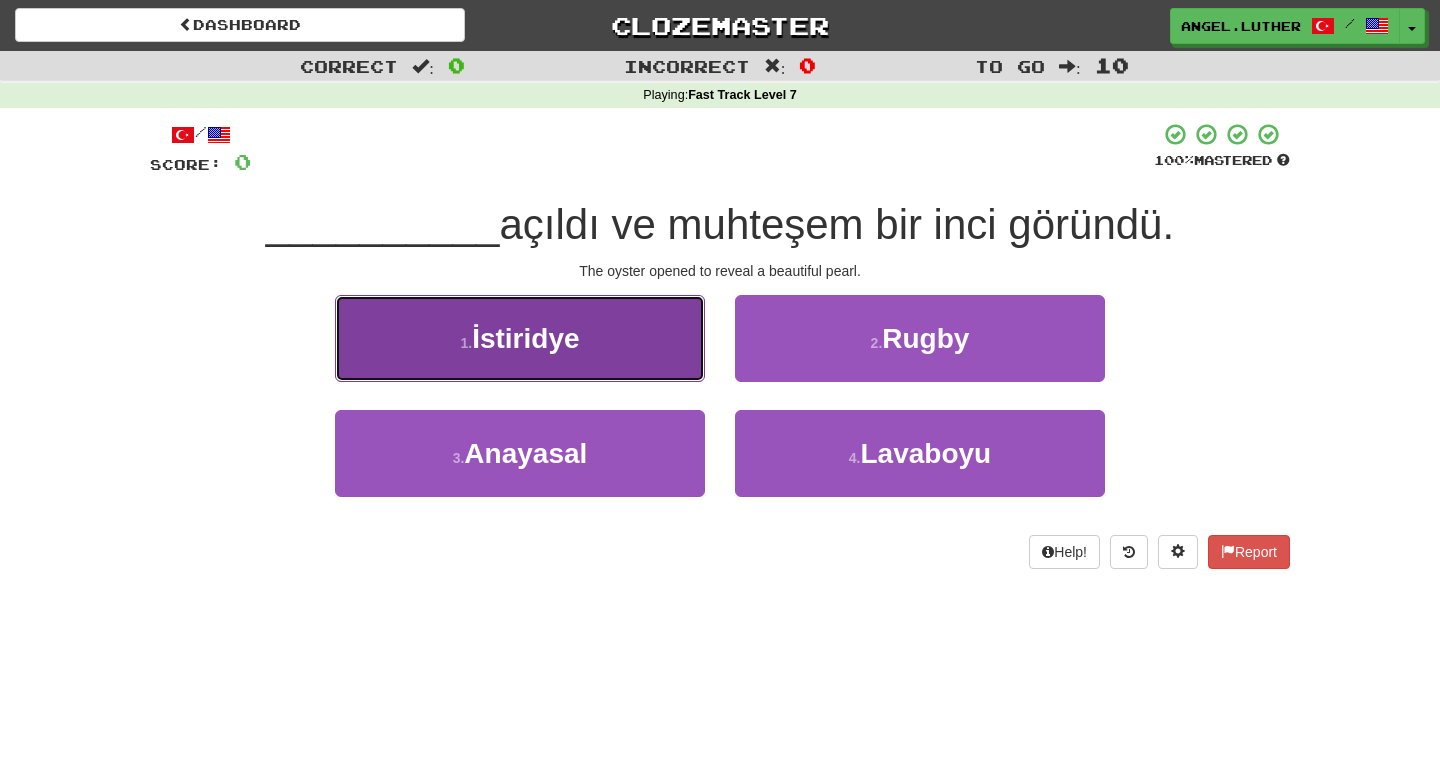 click on "İstiridye" at bounding box center (525, 338) 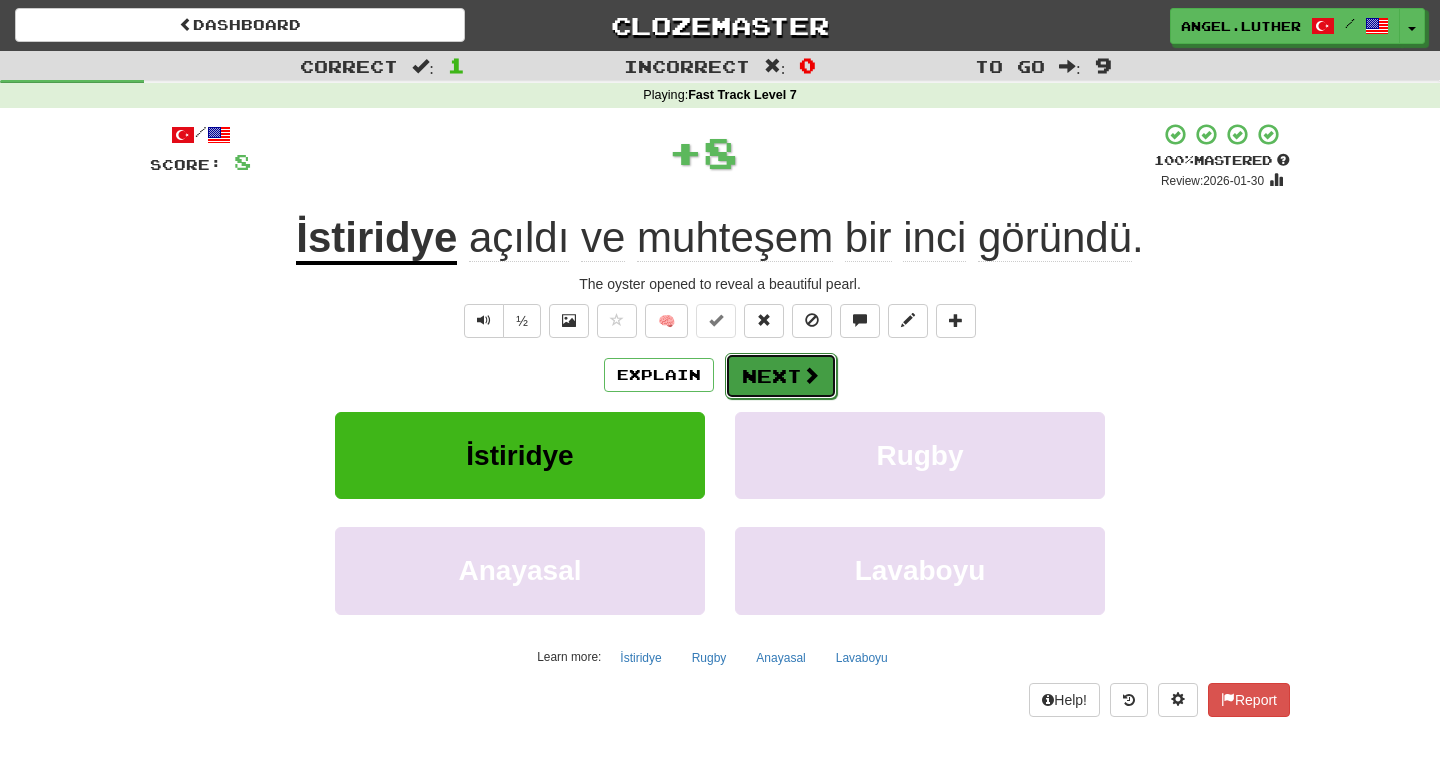 click on "Next" at bounding box center [781, 376] 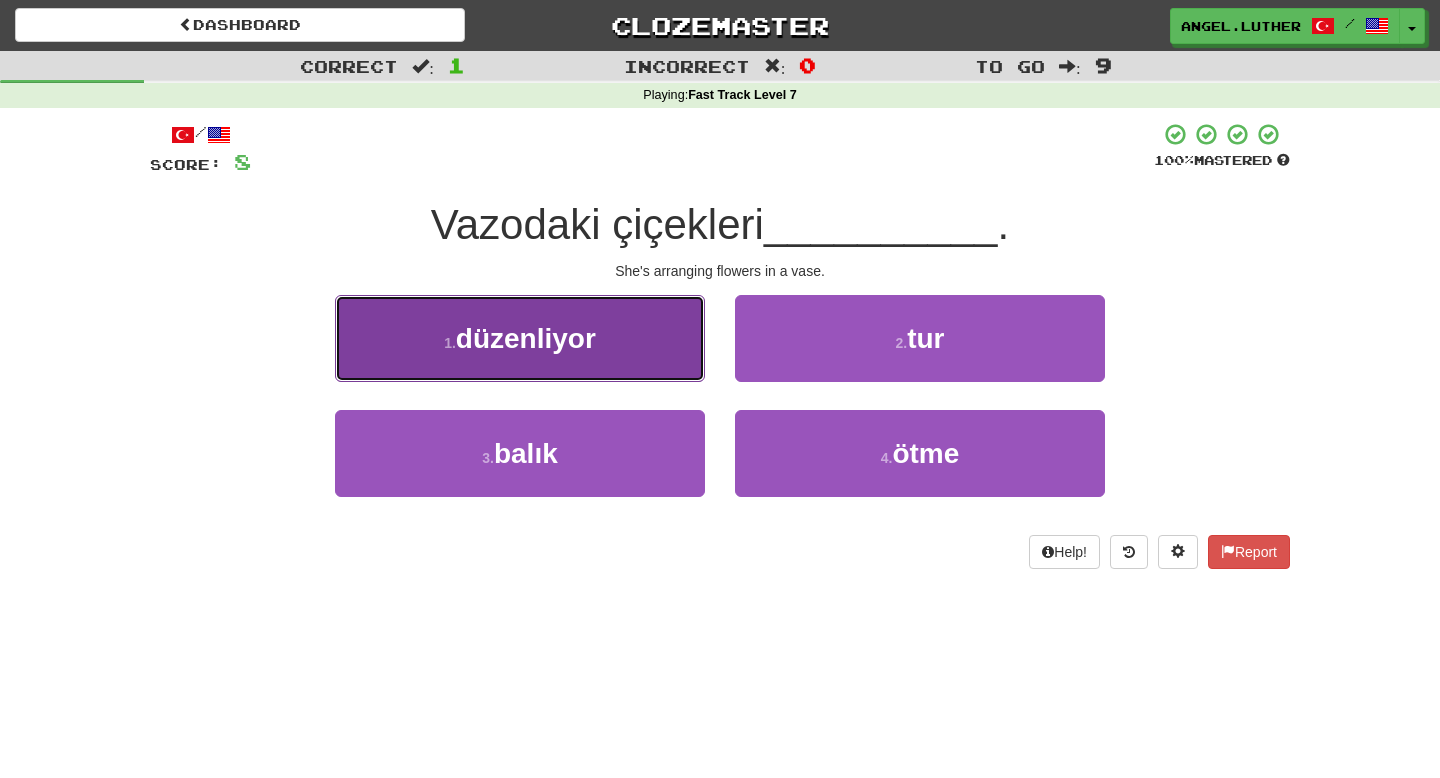 click on "[NUMBER] . düzenliyor" at bounding box center [520, 338] 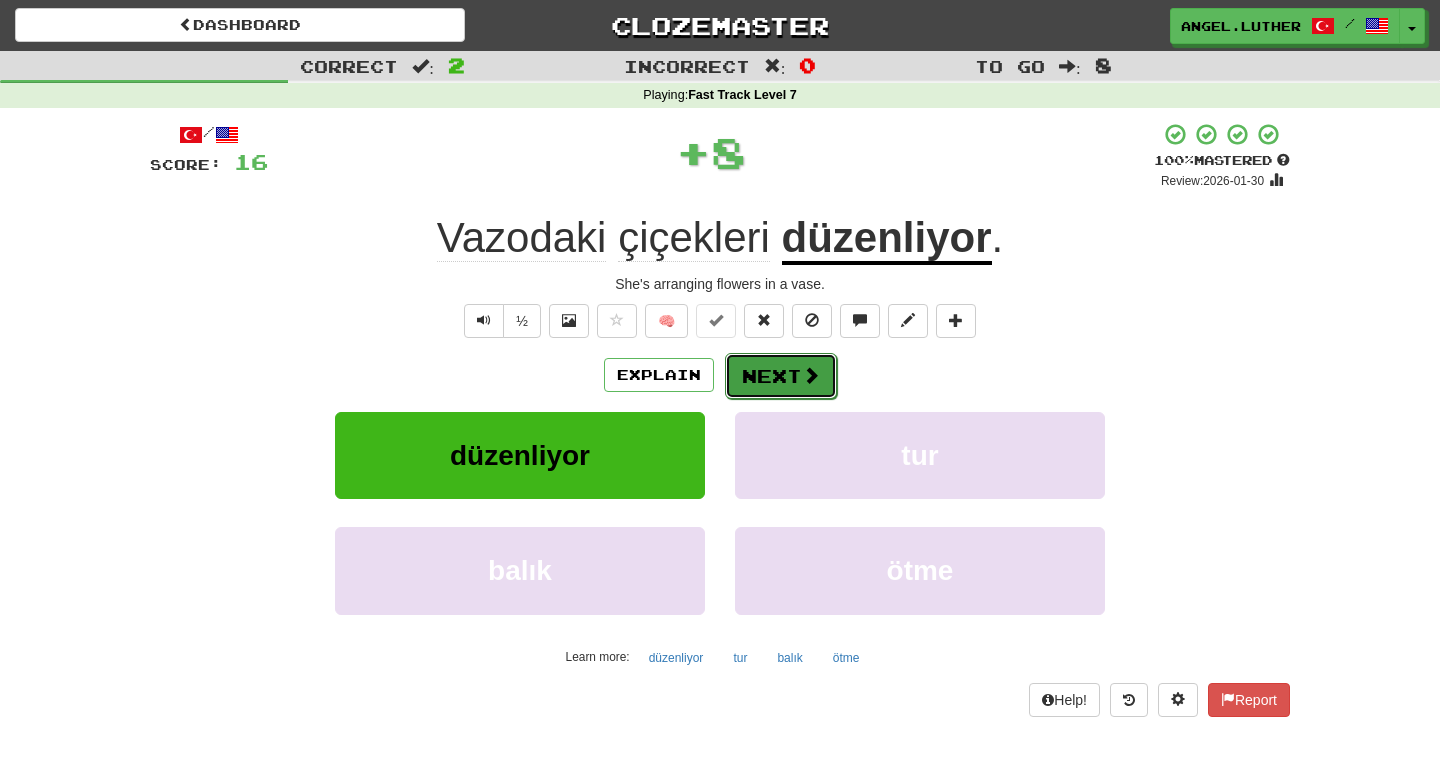 click on "Next" at bounding box center (781, 376) 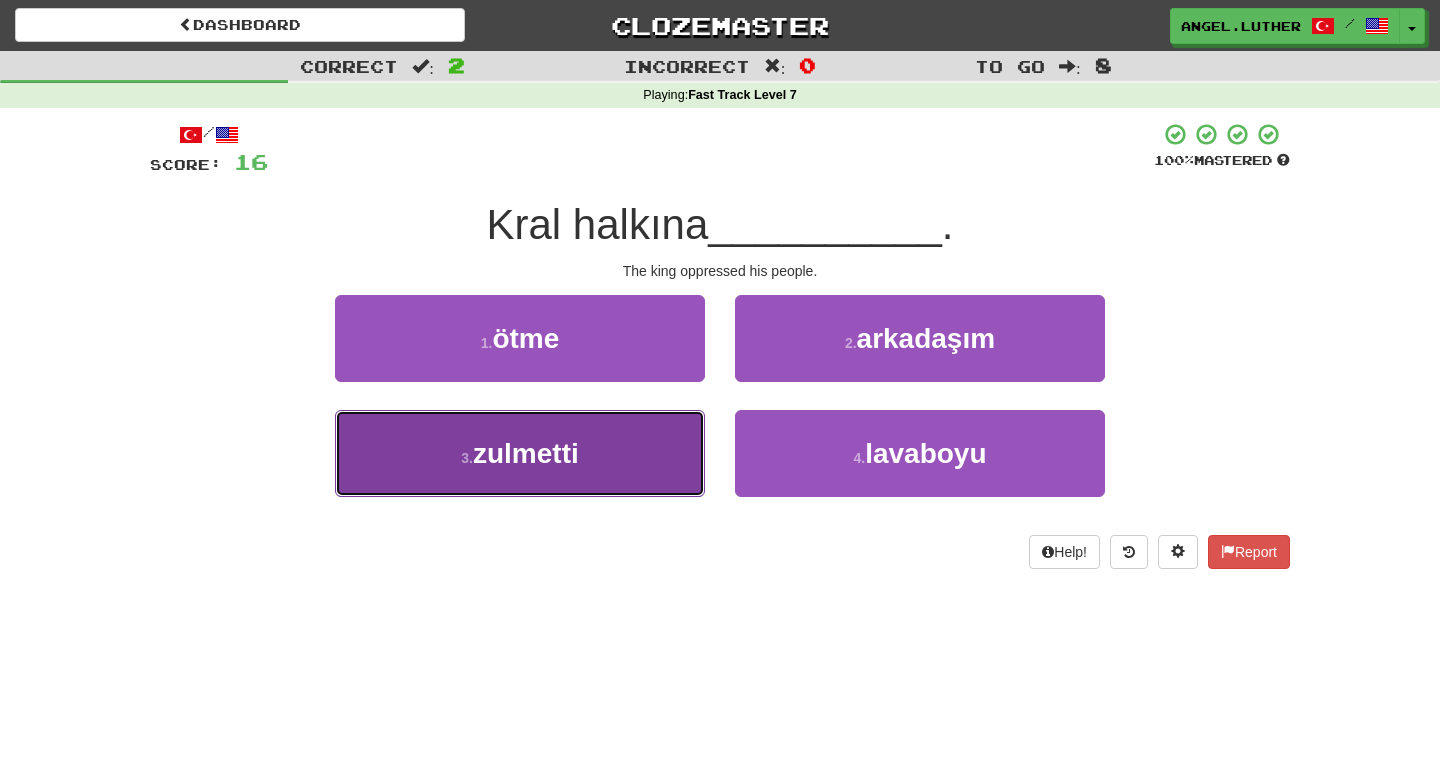 click on "3 .  zulmetti" at bounding box center (520, 453) 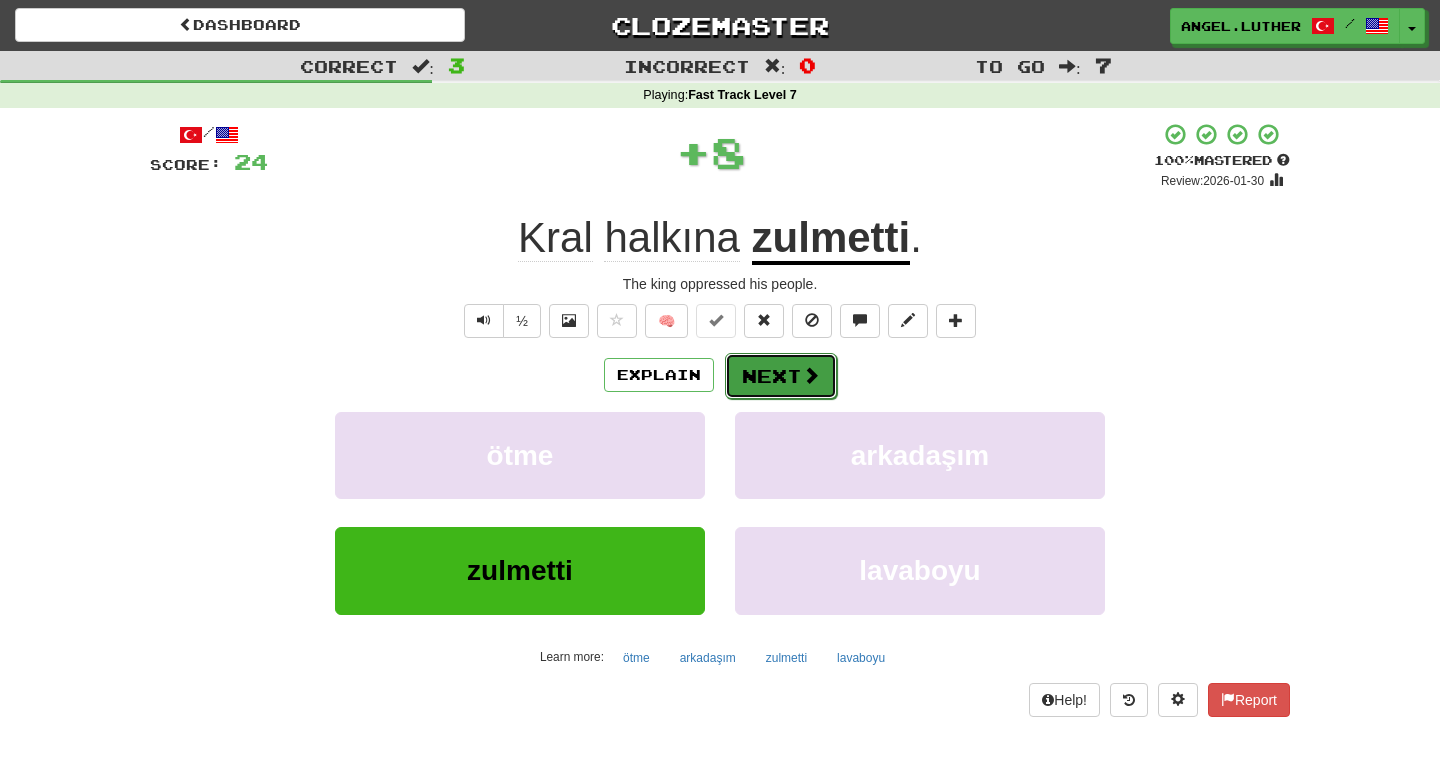 click on "Next" at bounding box center [781, 376] 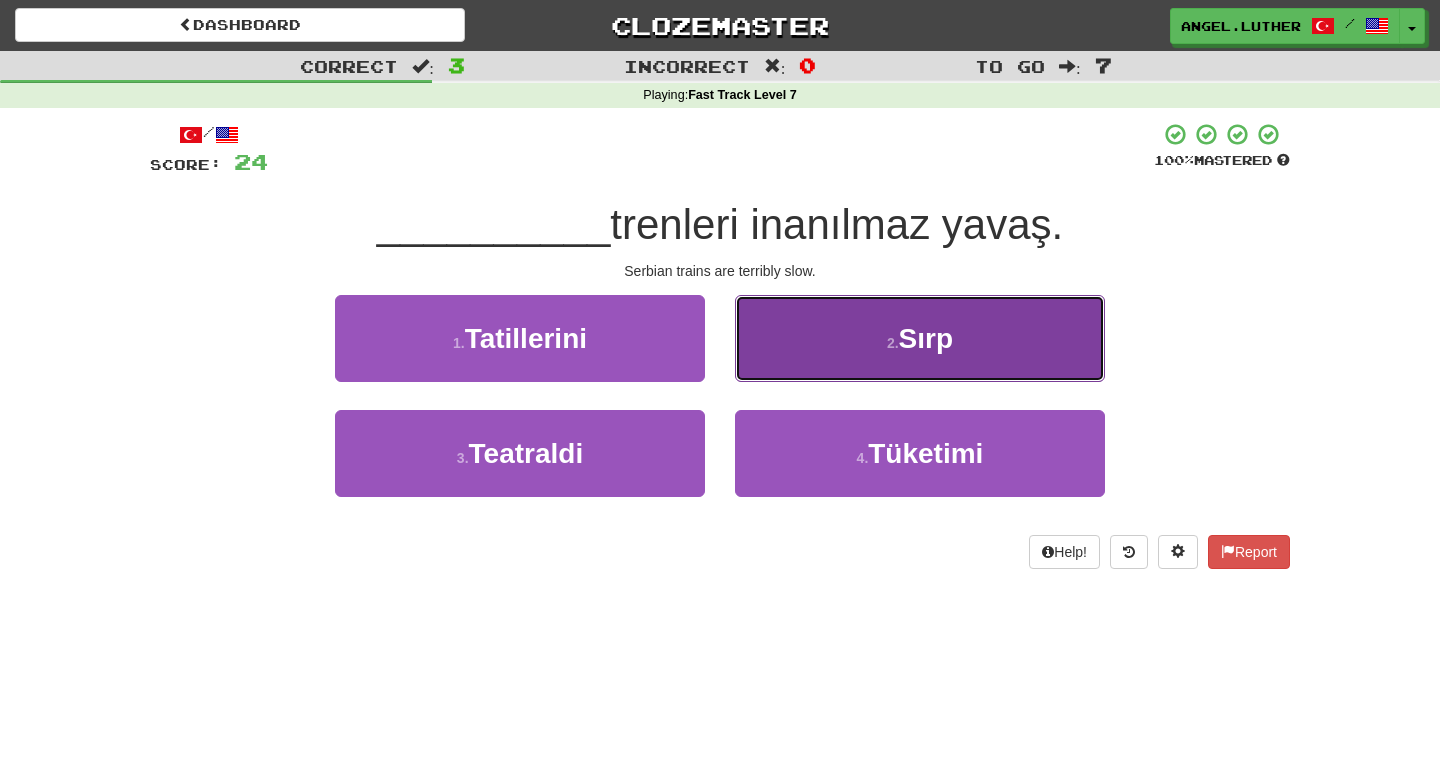 click on "2 .  Sırp" at bounding box center (920, 338) 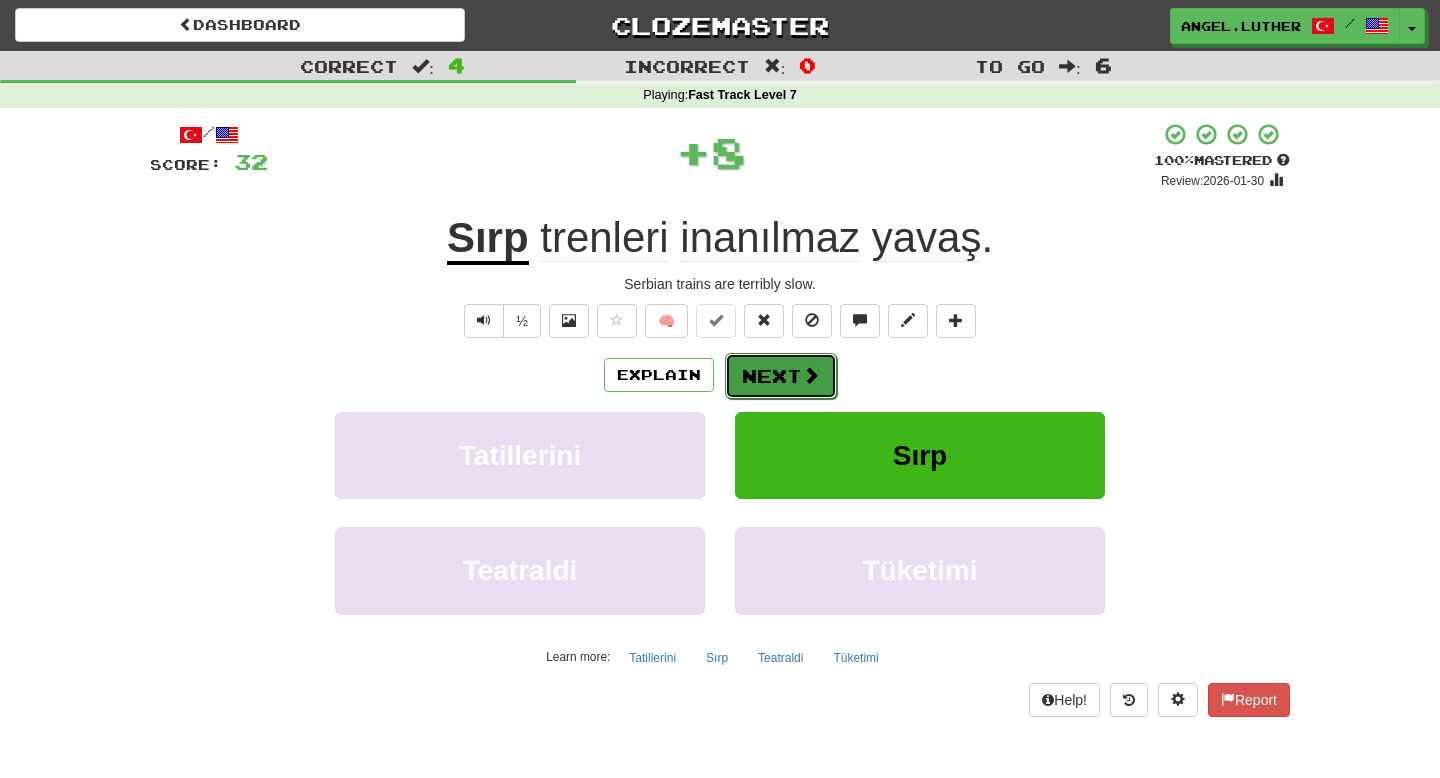 click on "Next" at bounding box center (781, 376) 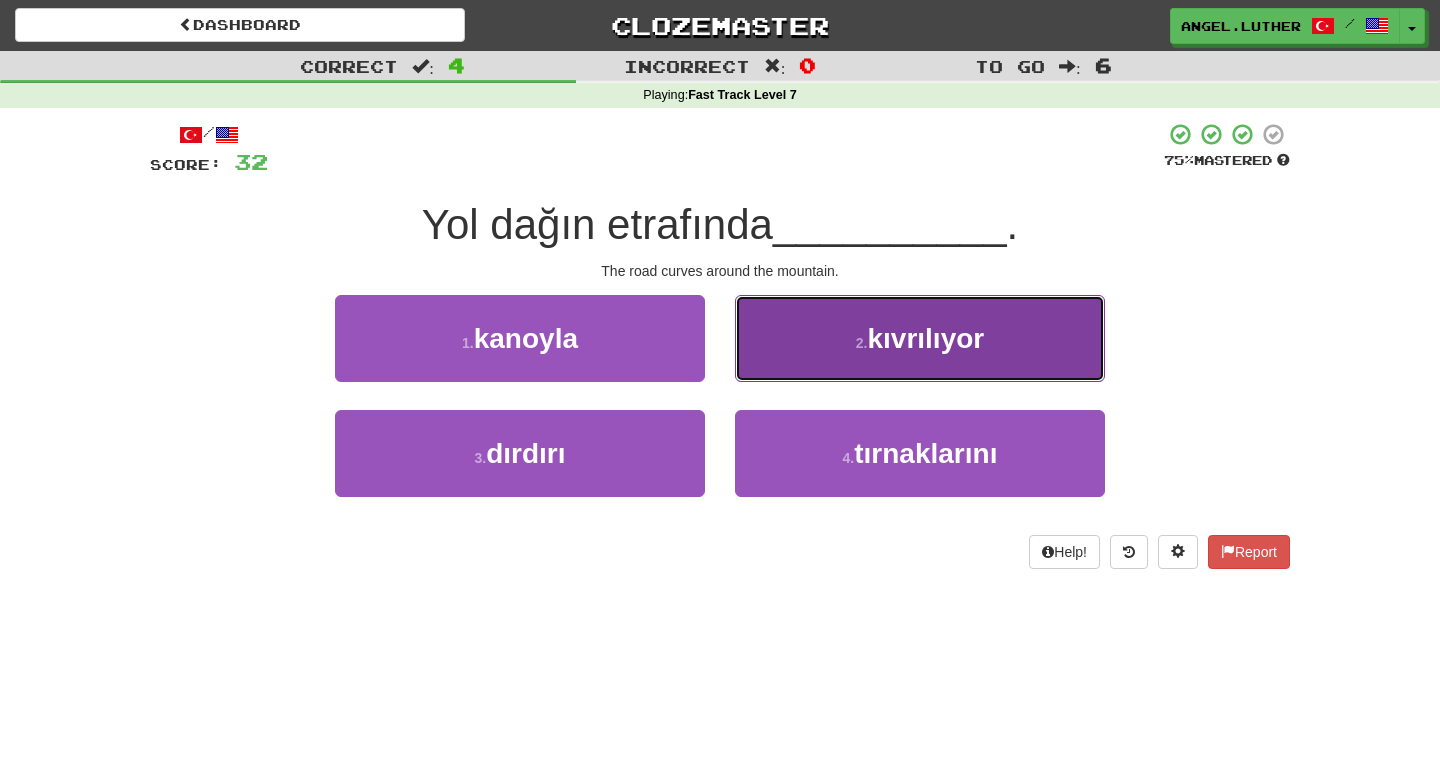 click on "kıvrılıyor" at bounding box center [925, 338] 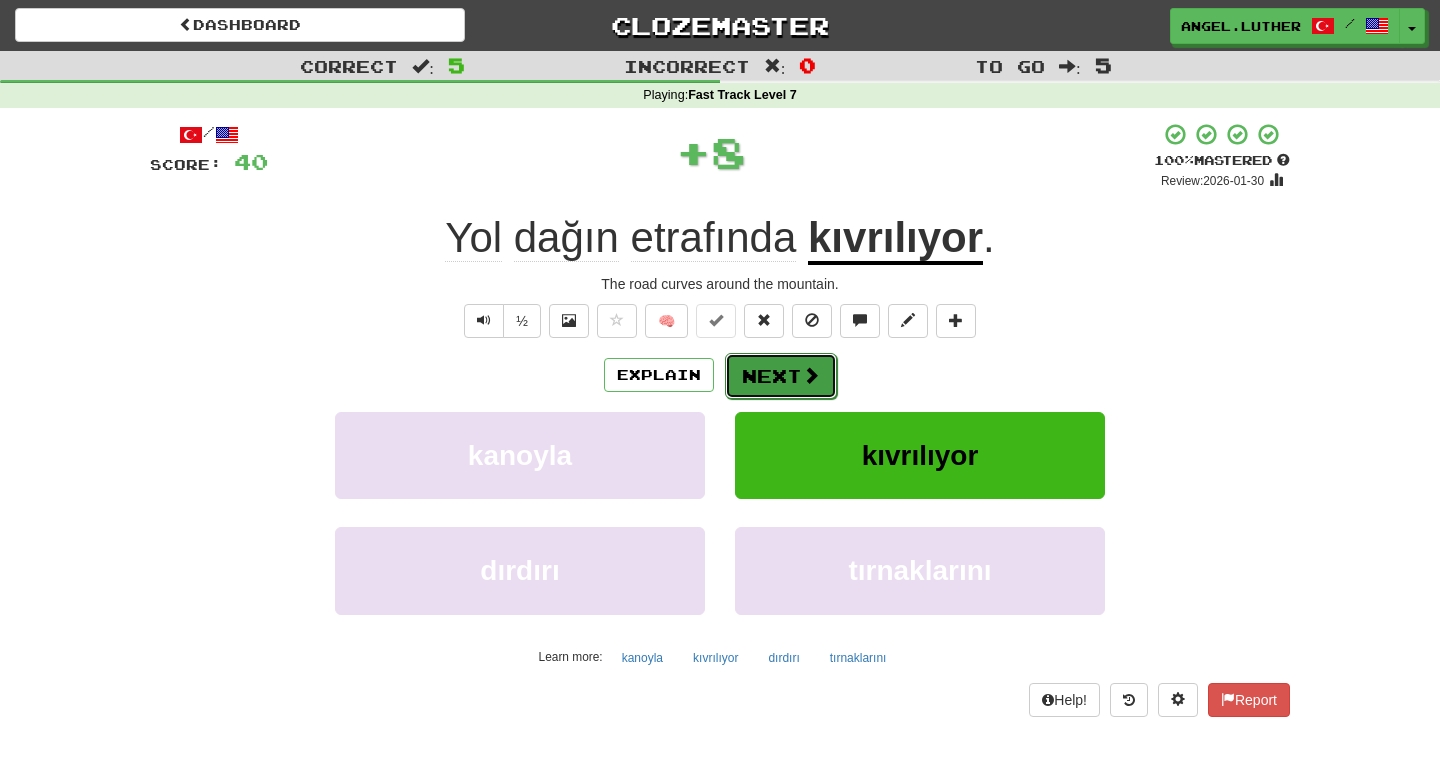 click on "Next" at bounding box center (781, 376) 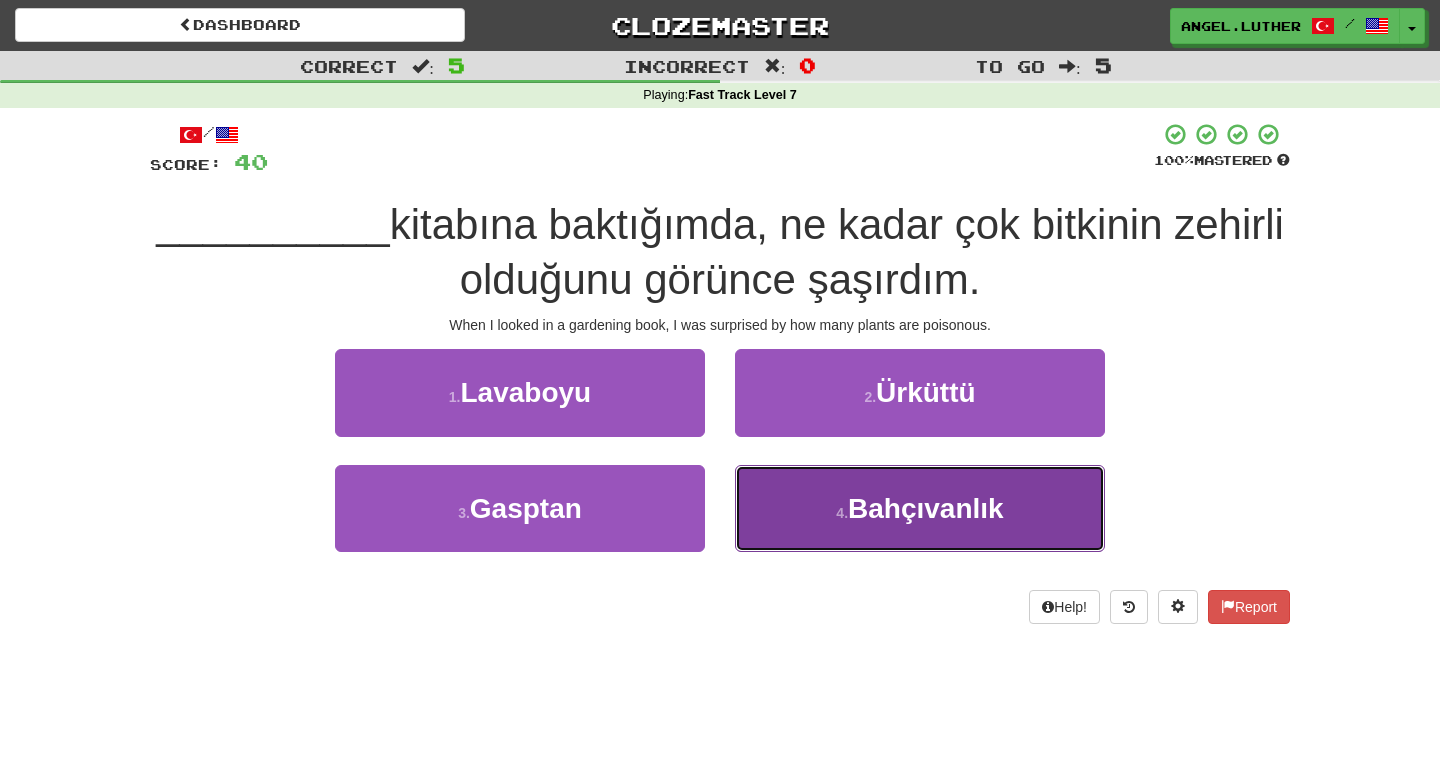 click on "Bahçıvanlık" at bounding box center [926, 508] 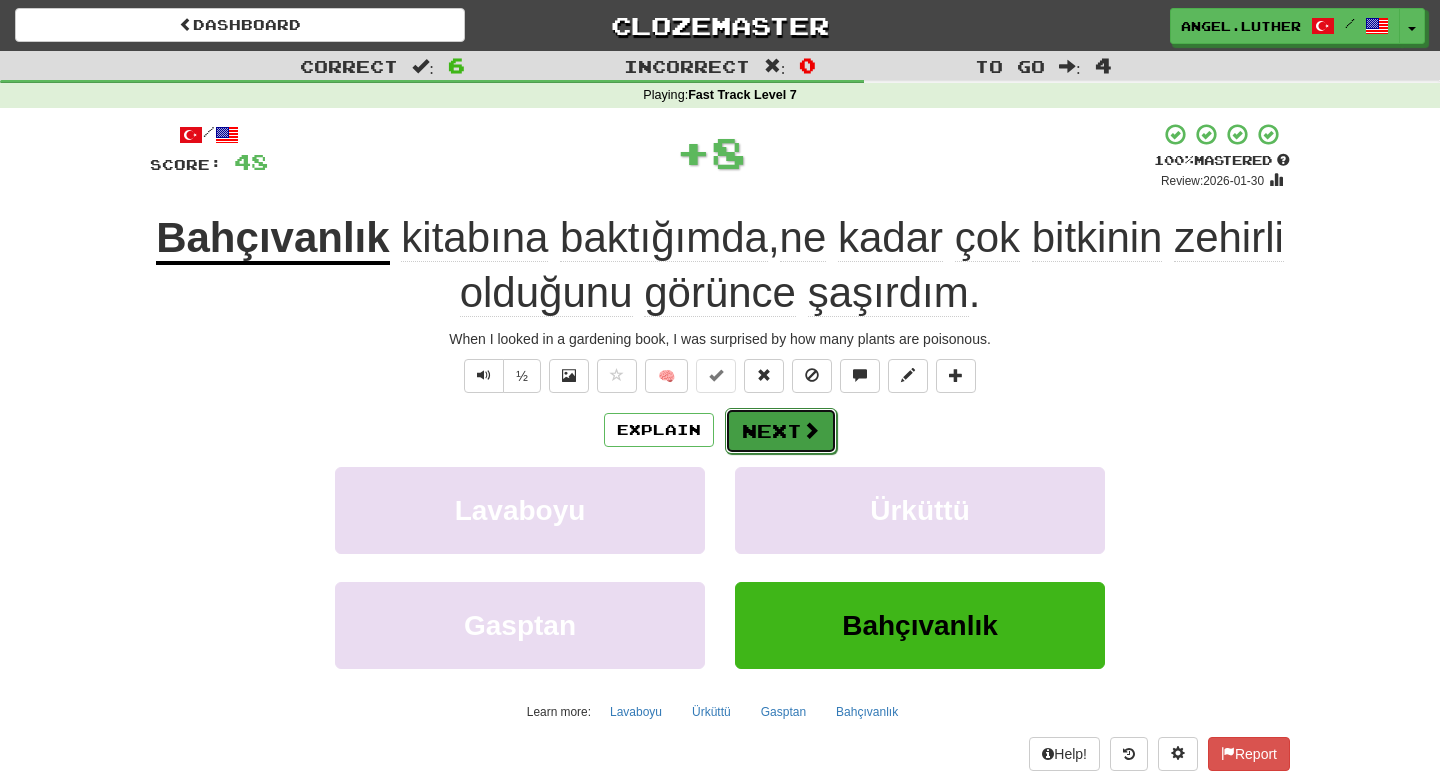click on "Next" at bounding box center [781, 431] 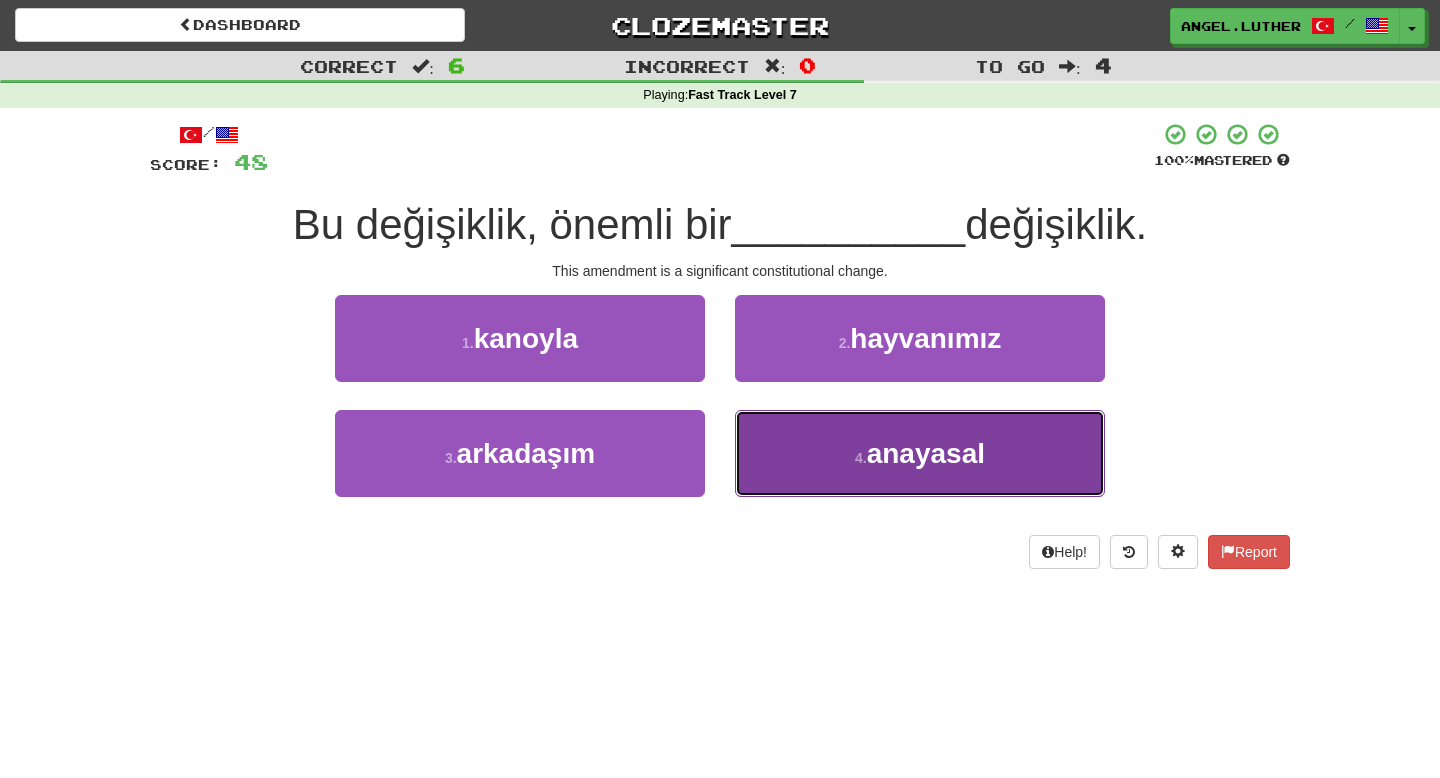 click on "4 .  anayasal" at bounding box center [920, 453] 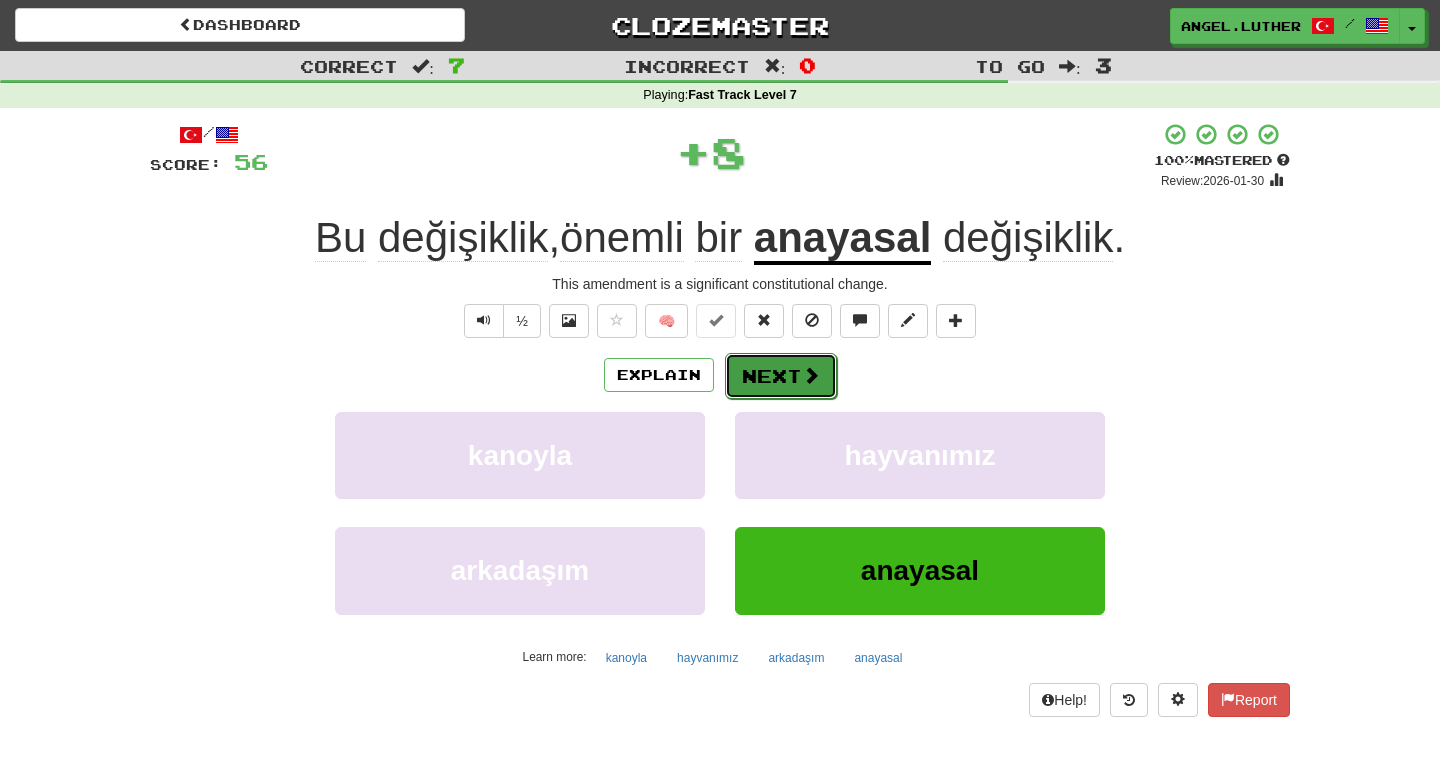 click on "Next" at bounding box center [781, 376] 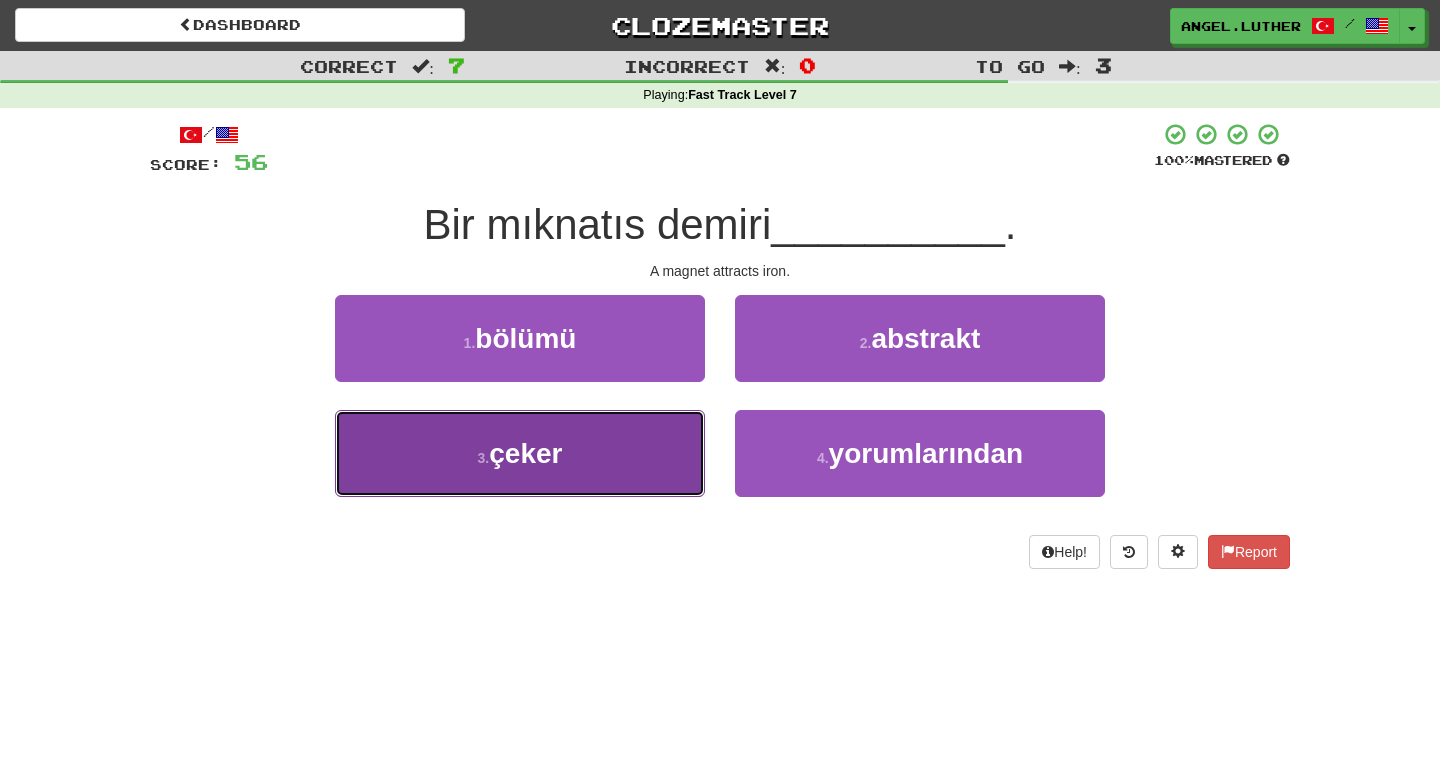 click on "3 .  çeker" at bounding box center (520, 453) 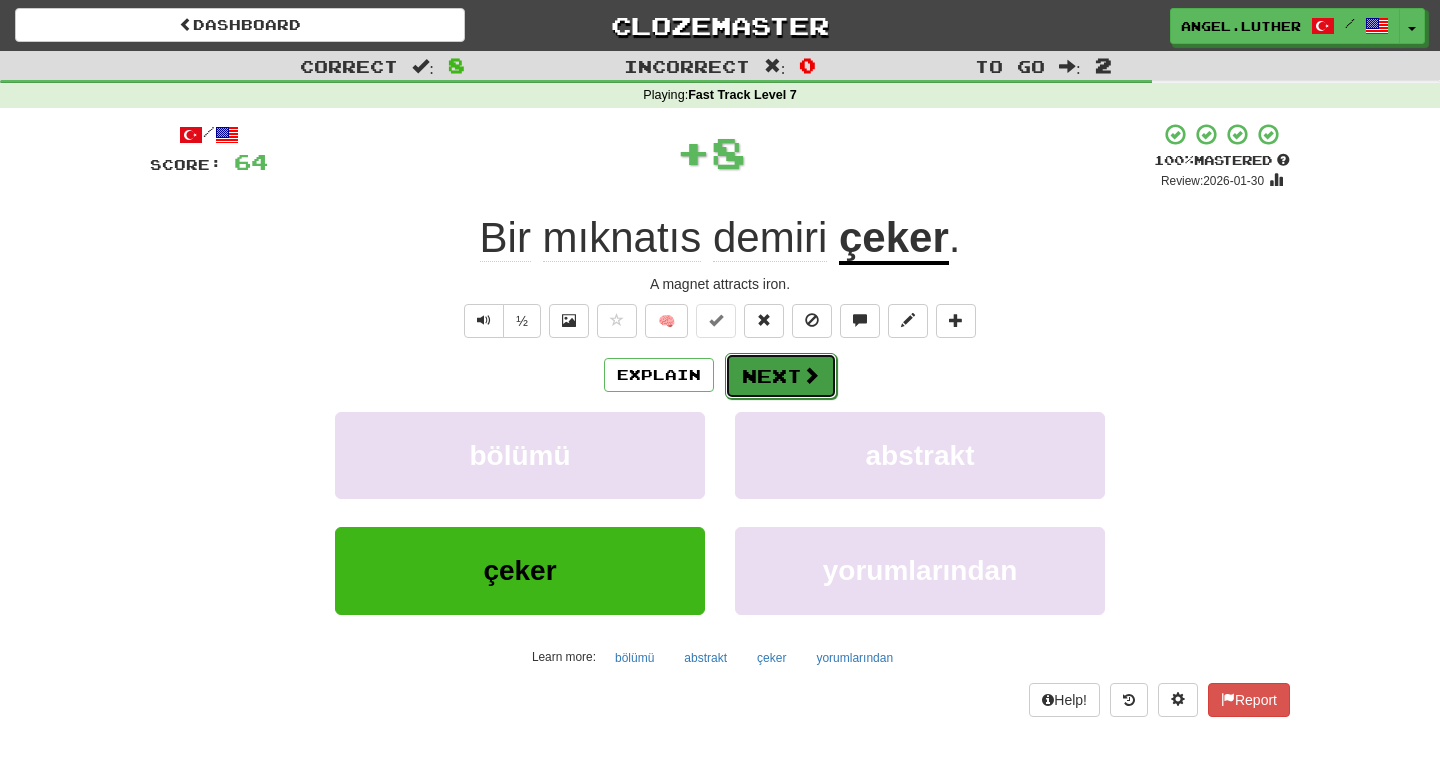 click on "Next" at bounding box center (781, 376) 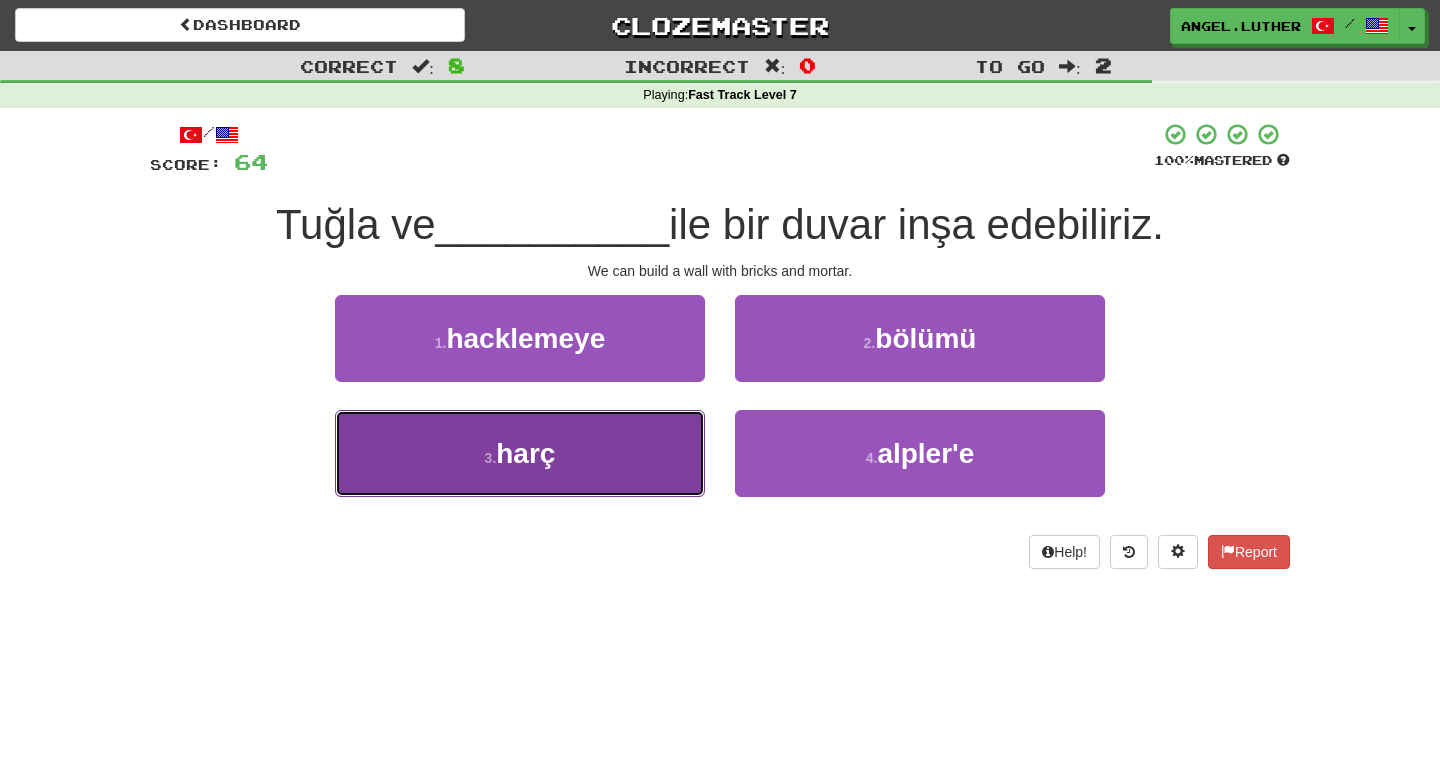 click on "harç" at bounding box center [525, 453] 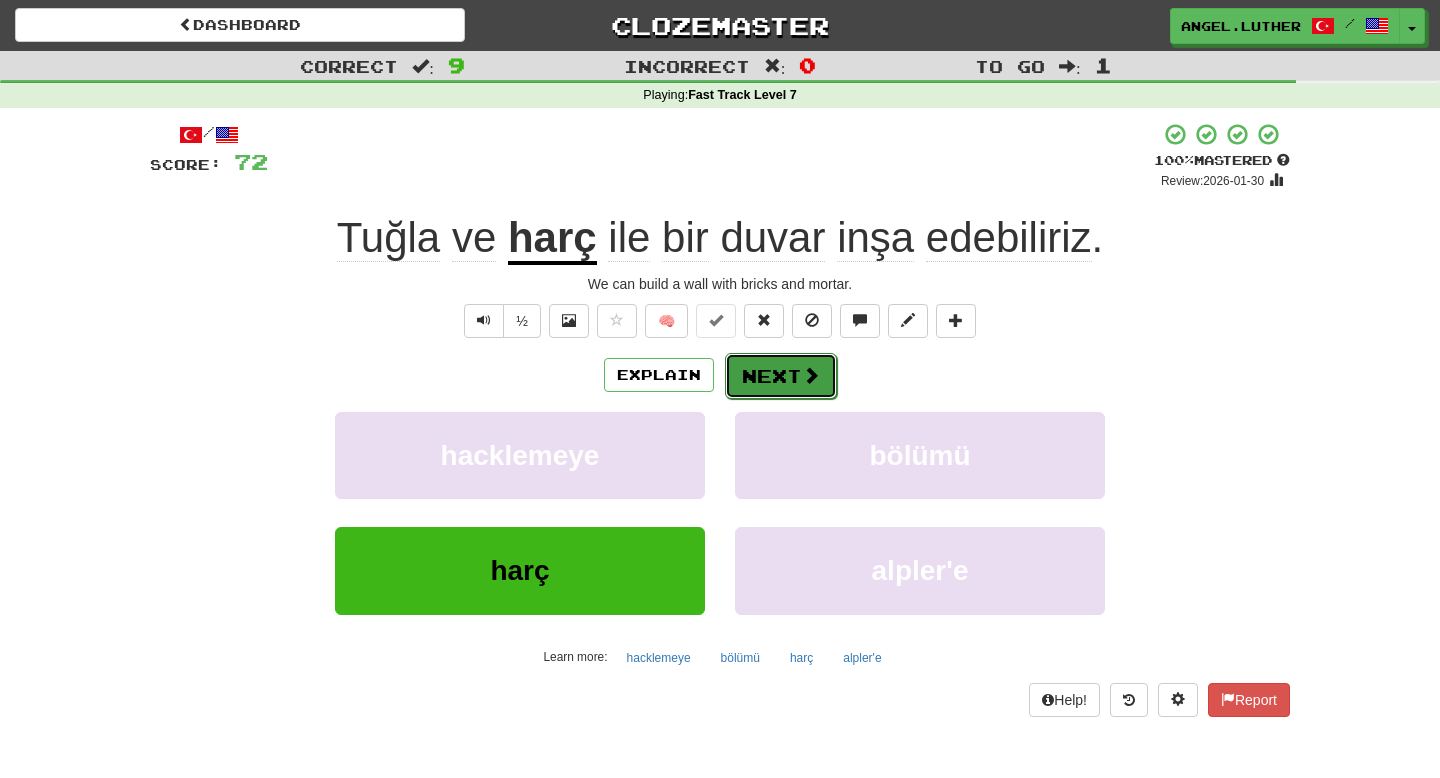 click on "Next" at bounding box center [781, 376] 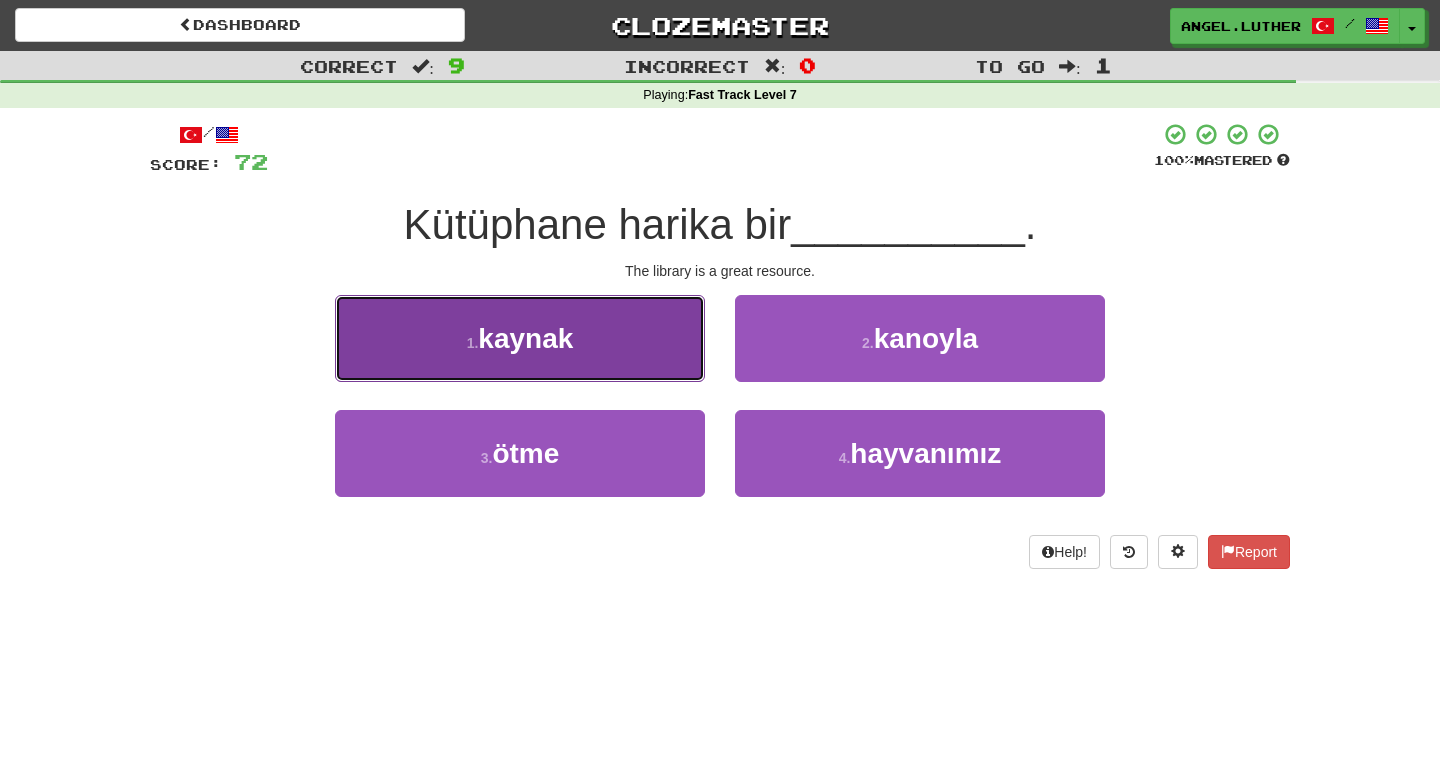 click on "1 .  kaynak" at bounding box center [520, 338] 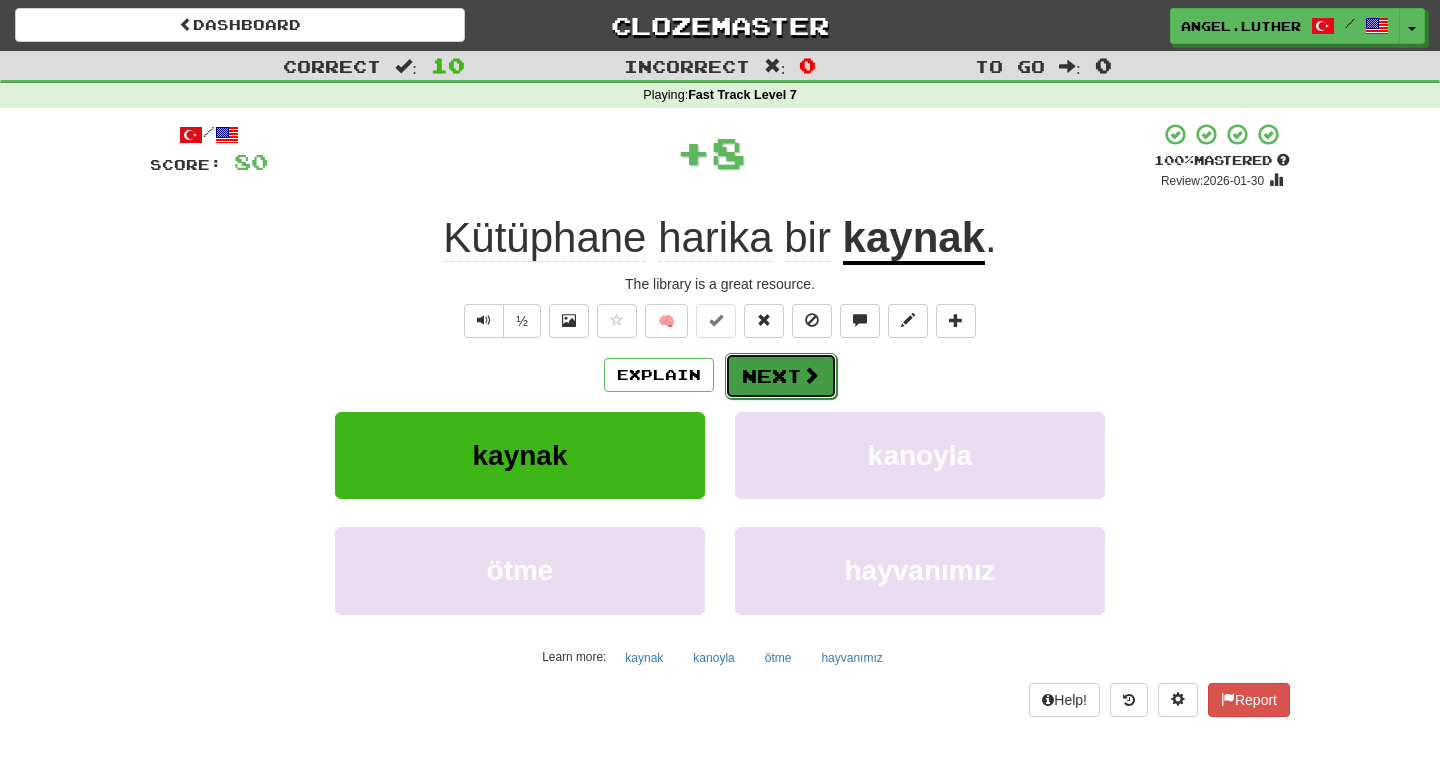 click on "Next" at bounding box center (781, 376) 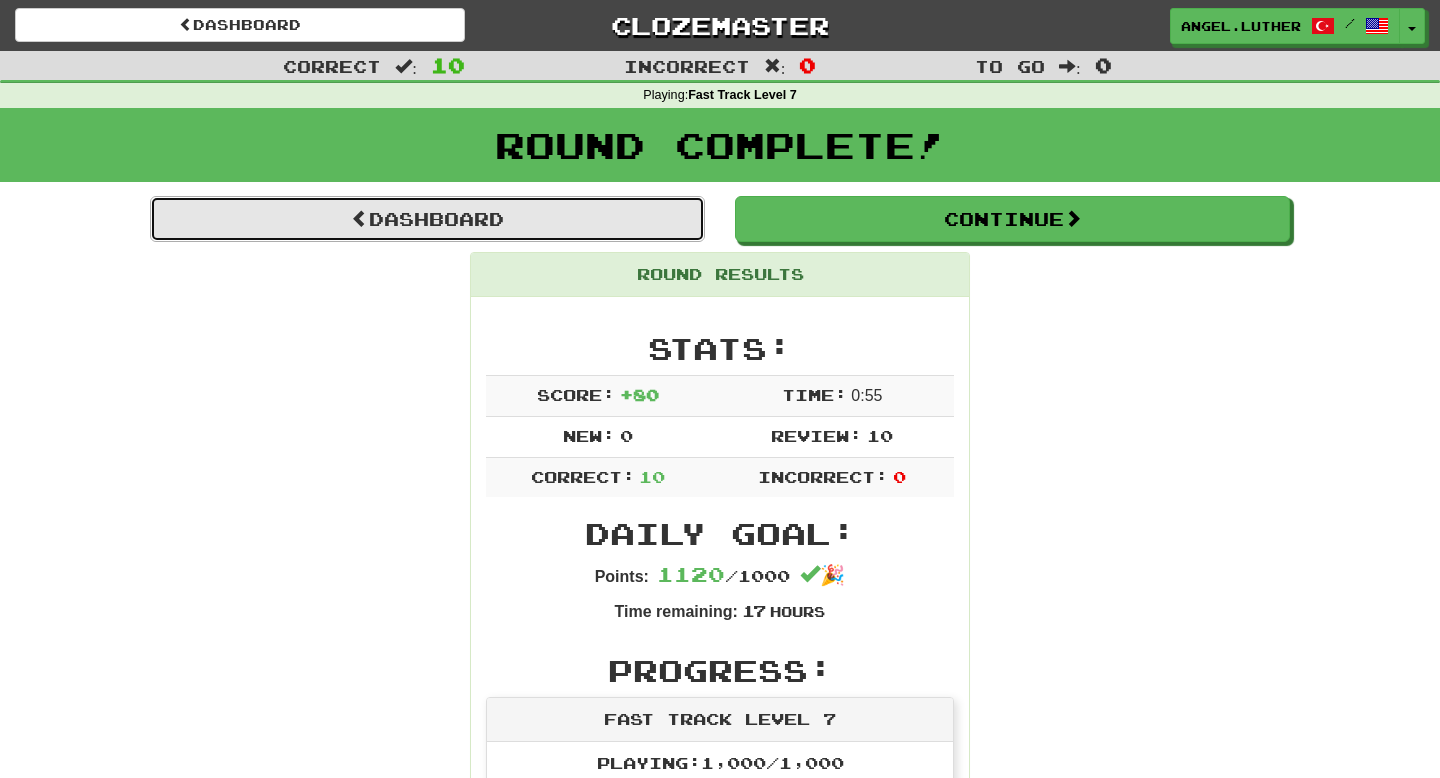 click on "Dashboard" at bounding box center (427, 219) 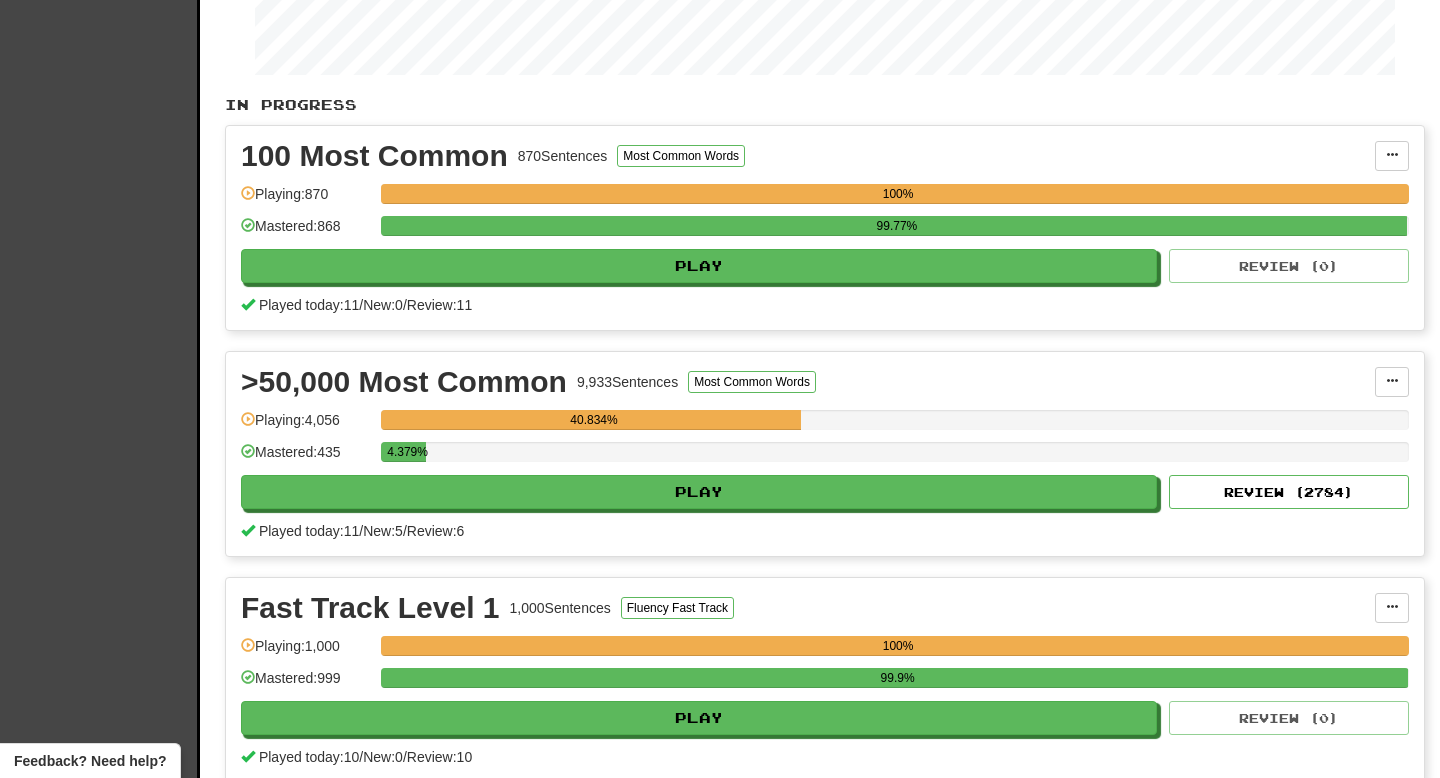 scroll, scrollTop: 346, scrollLeft: 0, axis: vertical 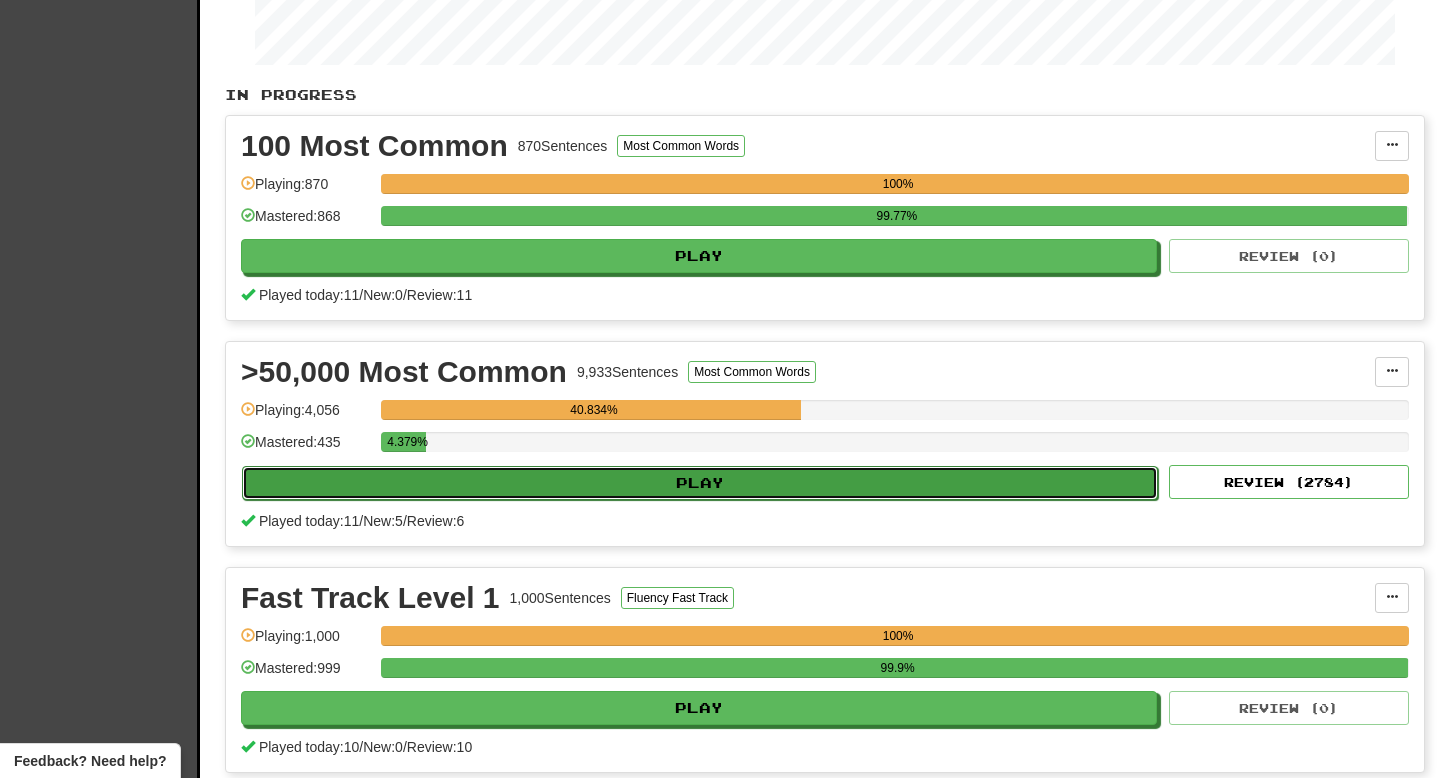 click on "Play" at bounding box center [700, 483] 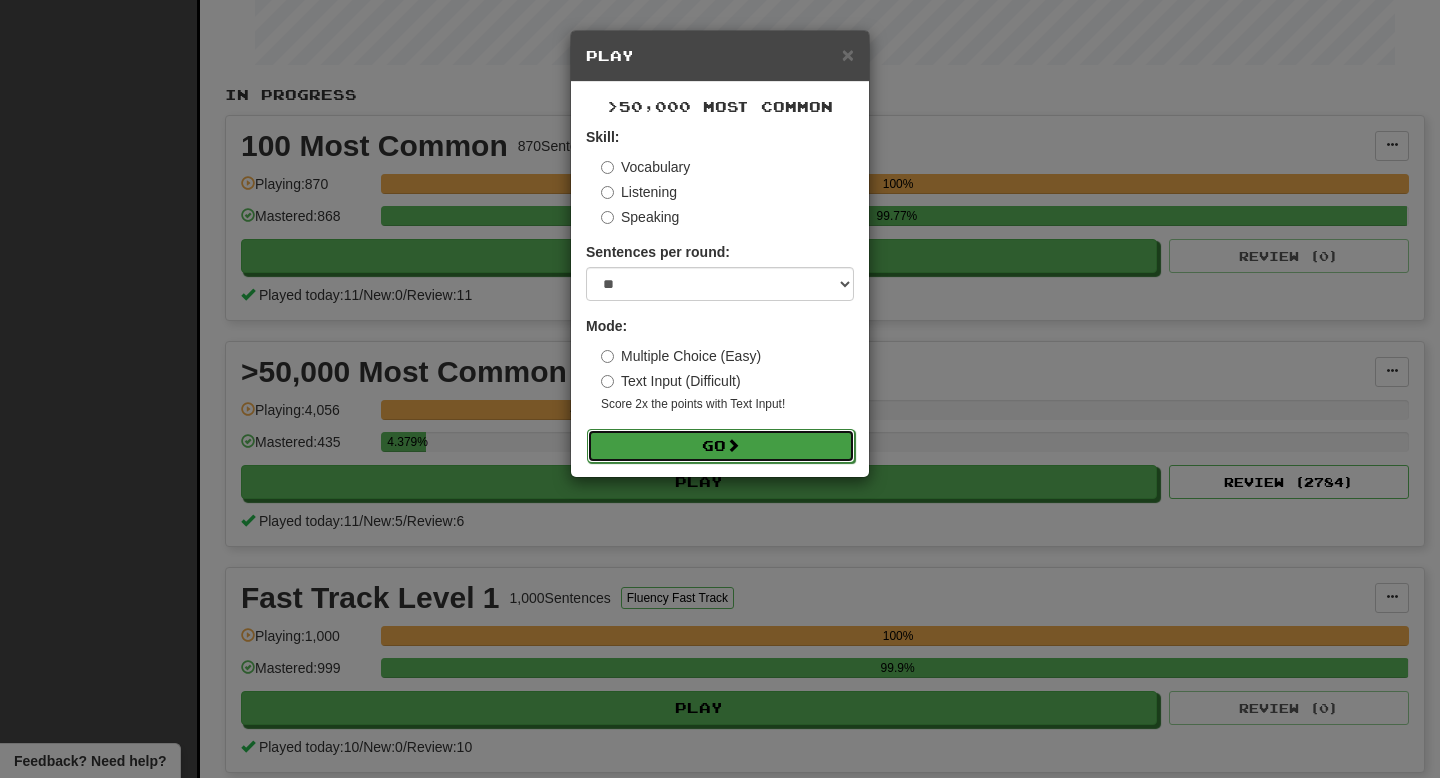 click on "Go" at bounding box center [721, 446] 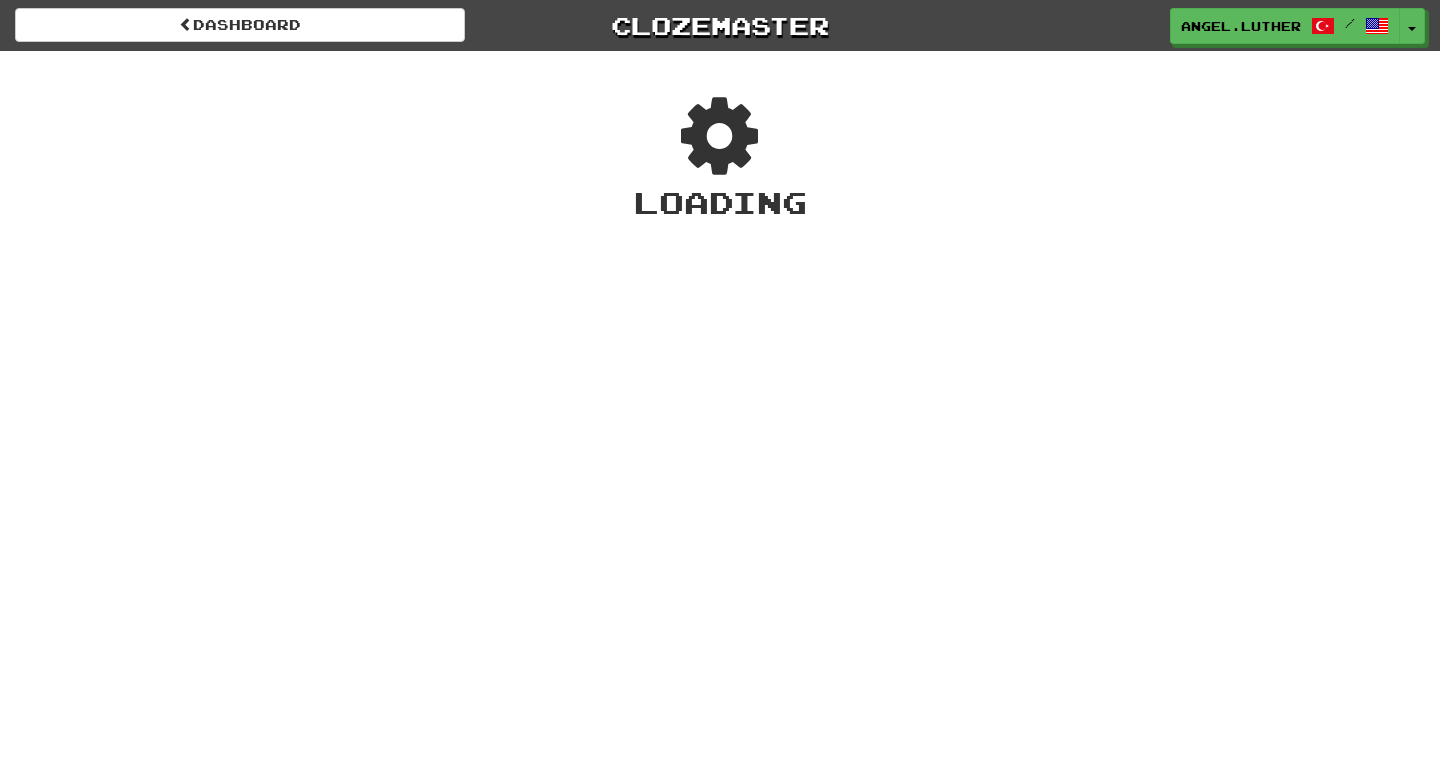 scroll, scrollTop: 0, scrollLeft: 0, axis: both 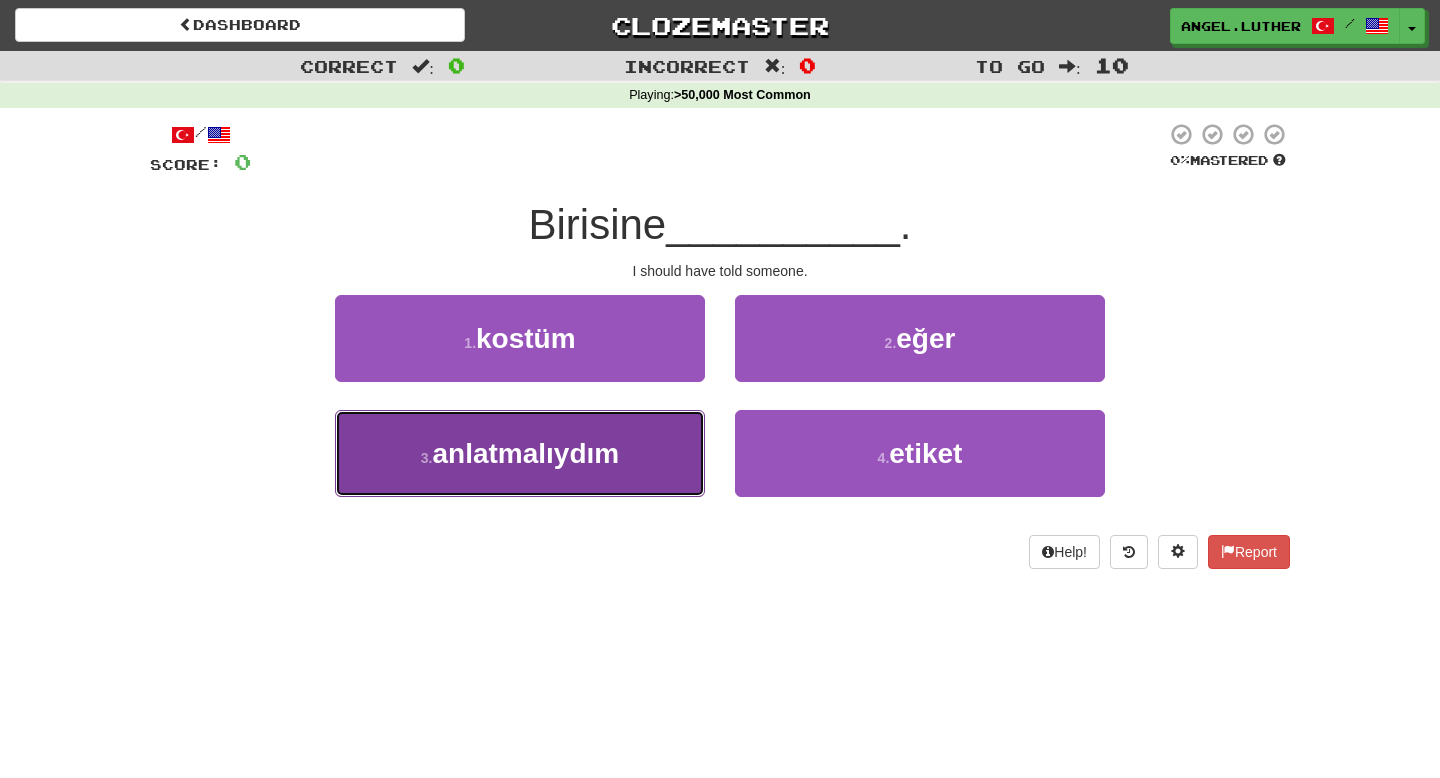 click on "anlatmalıydım" at bounding box center (525, 453) 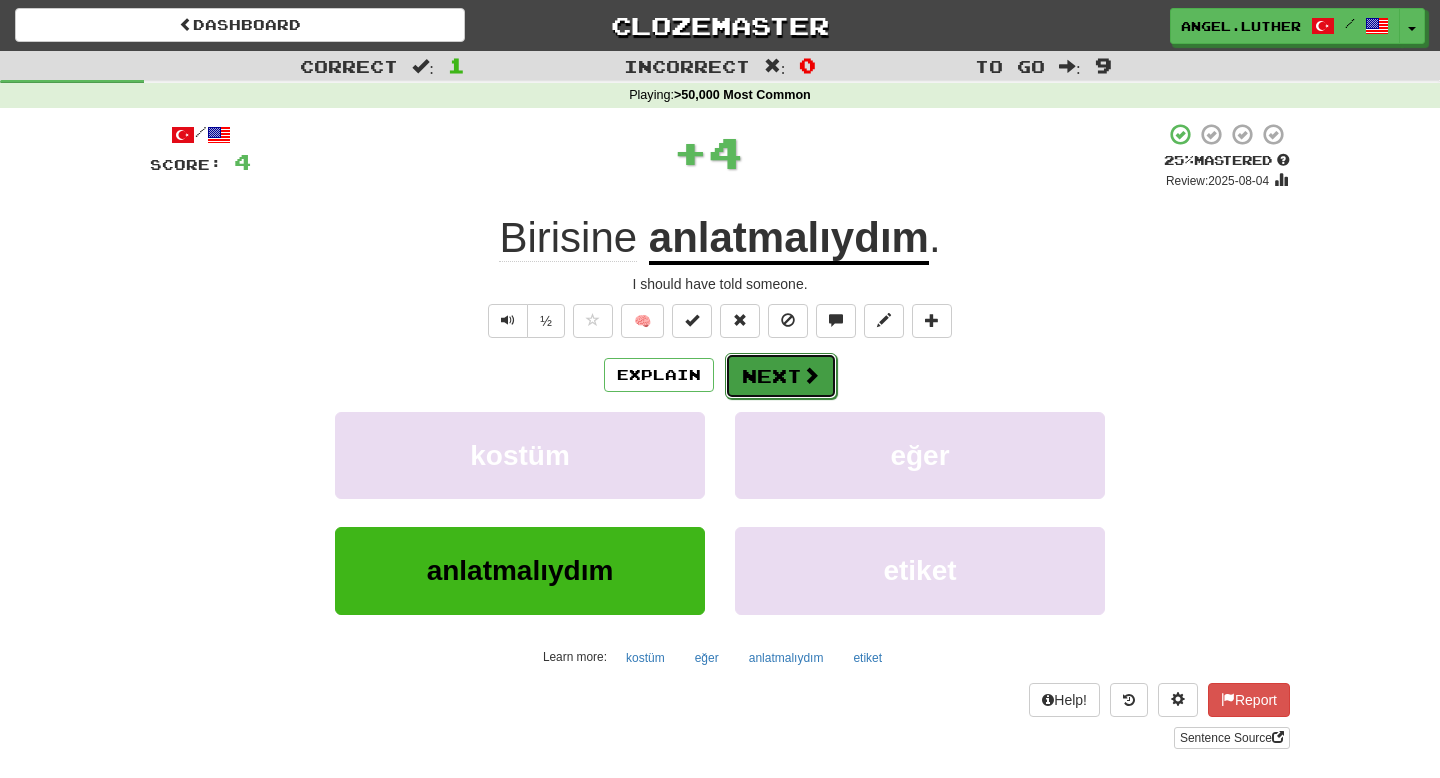 click on "Next" at bounding box center [781, 376] 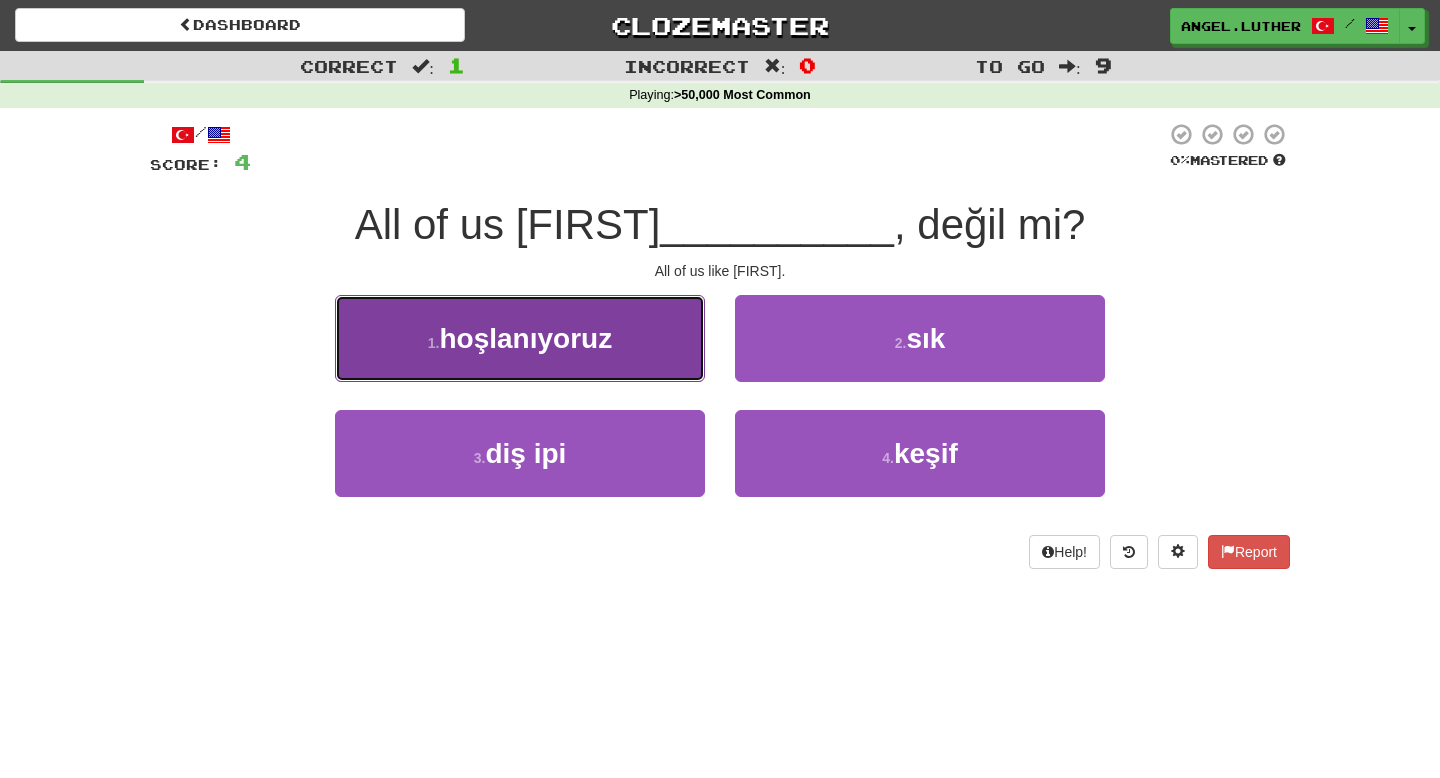 click on "1 . hoşlanıyoruz" at bounding box center [520, 338] 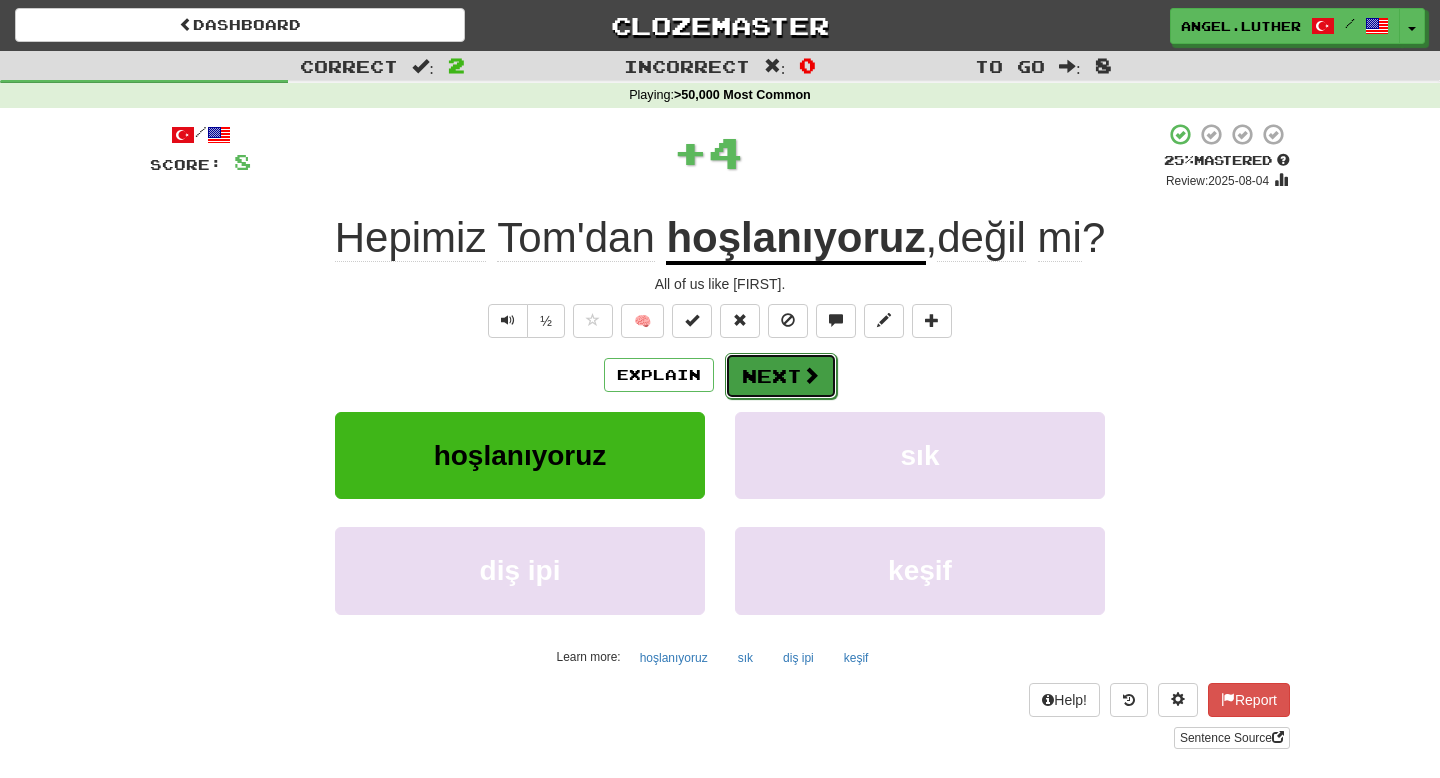 click at bounding box center [811, 375] 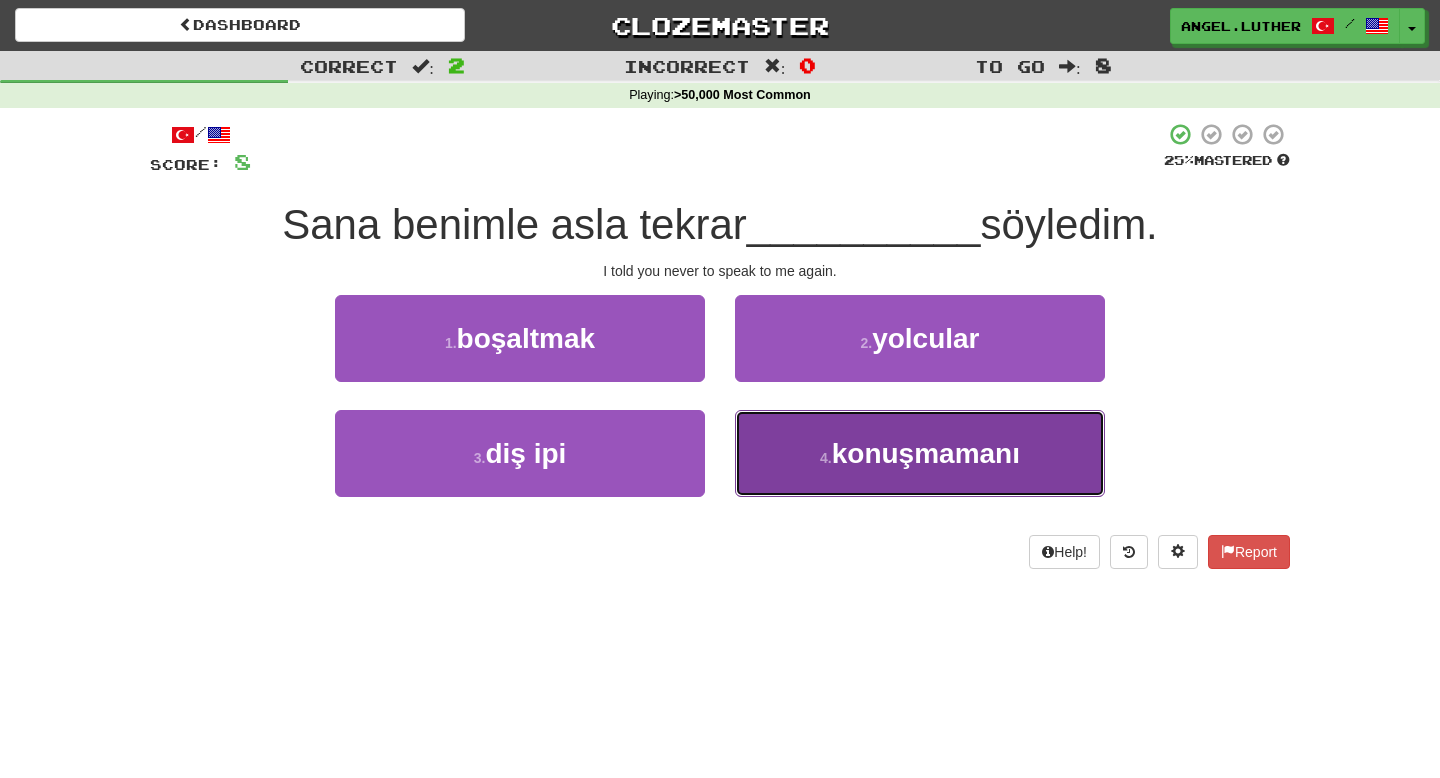 click on "4 . konuşmamanı" at bounding box center (920, 453) 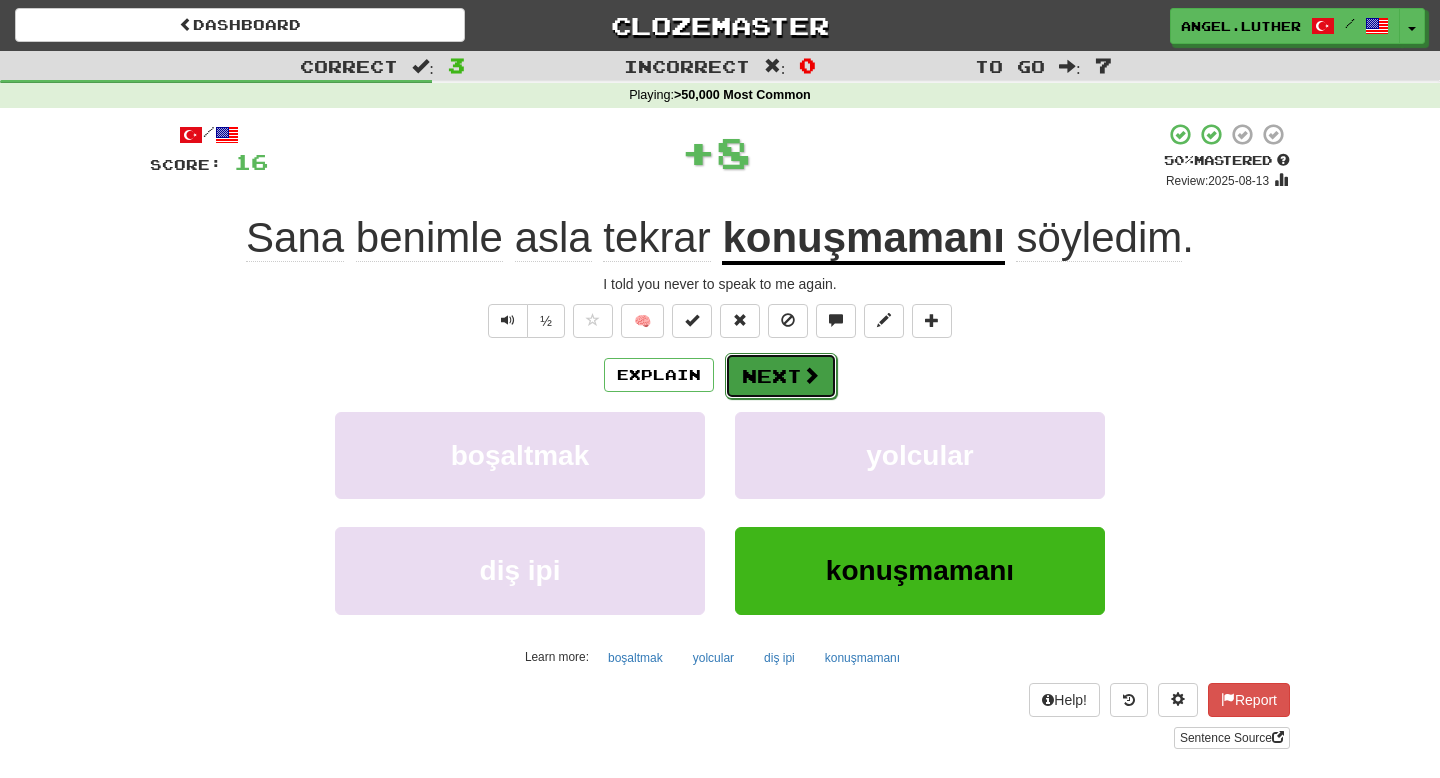 click on "Next" at bounding box center [781, 376] 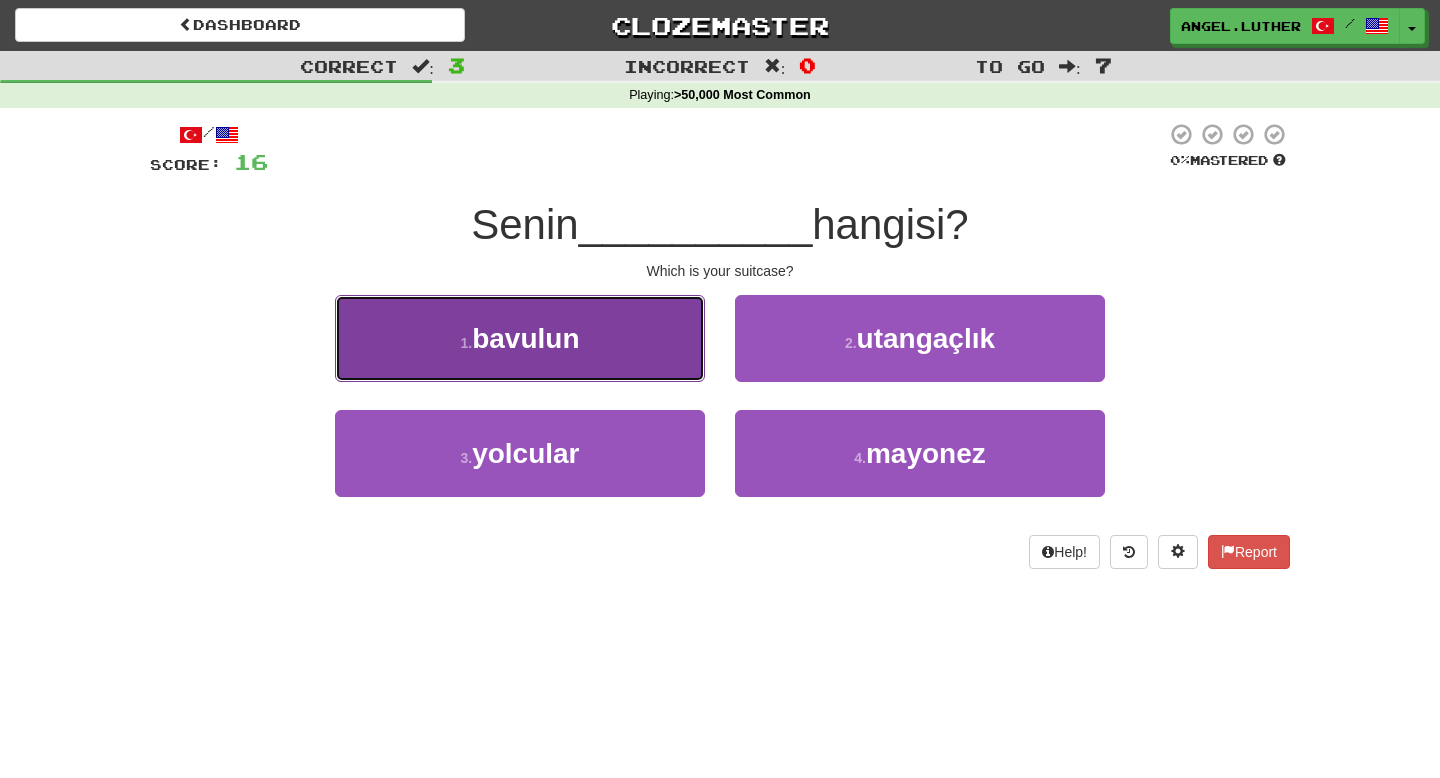 click on "1 . bavulun" at bounding box center (520, 338) 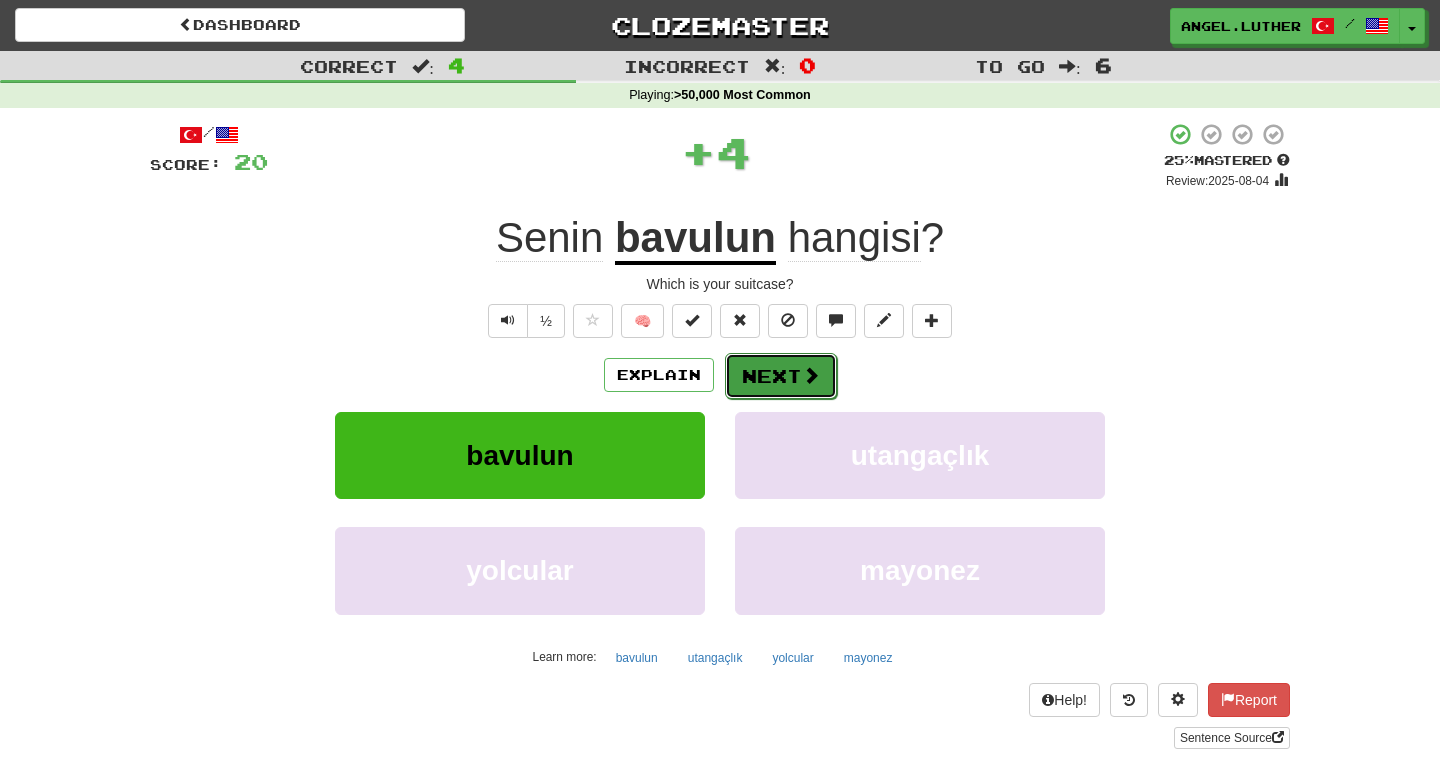 click on "Next" at bounding box center (781, 376) 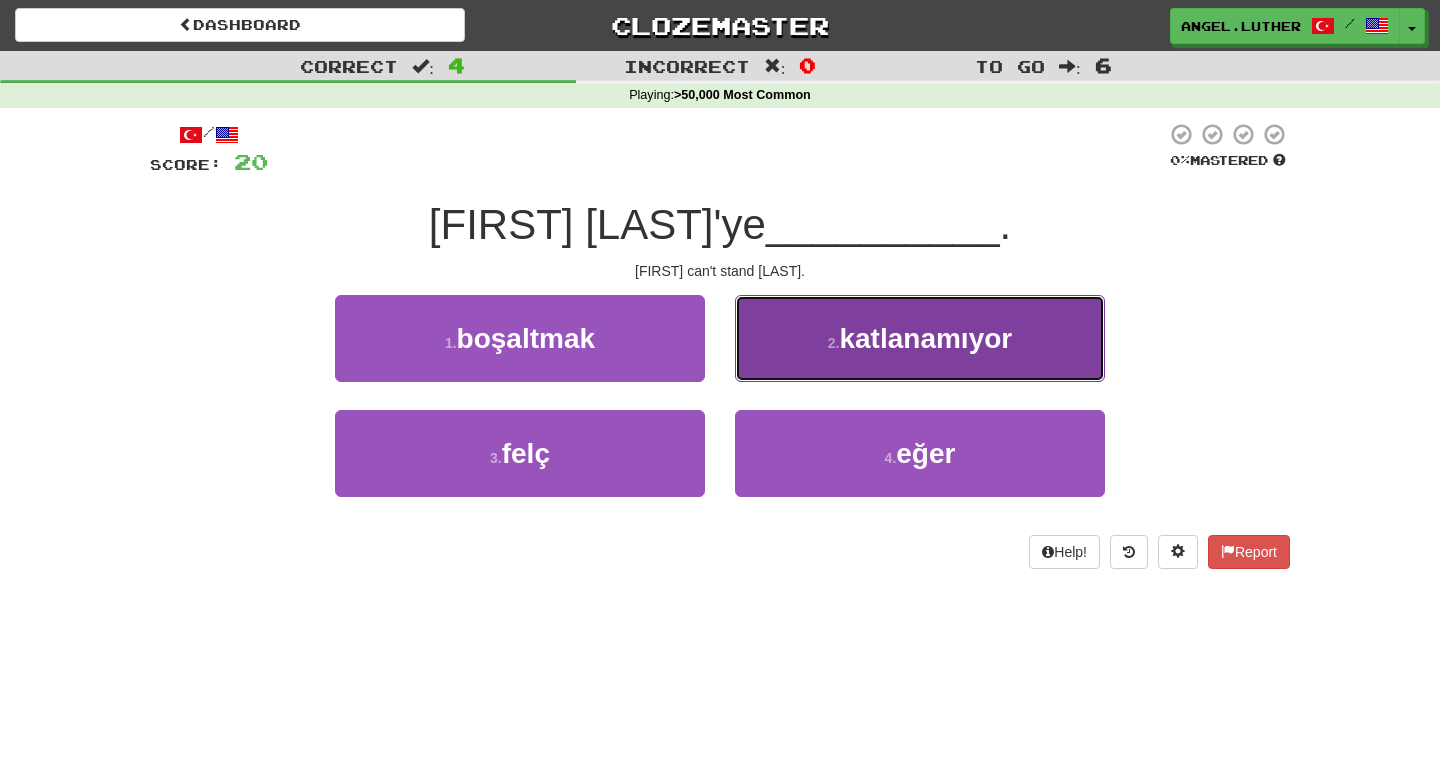 click on "katlanamıyor" at bounding box center [925, 338] 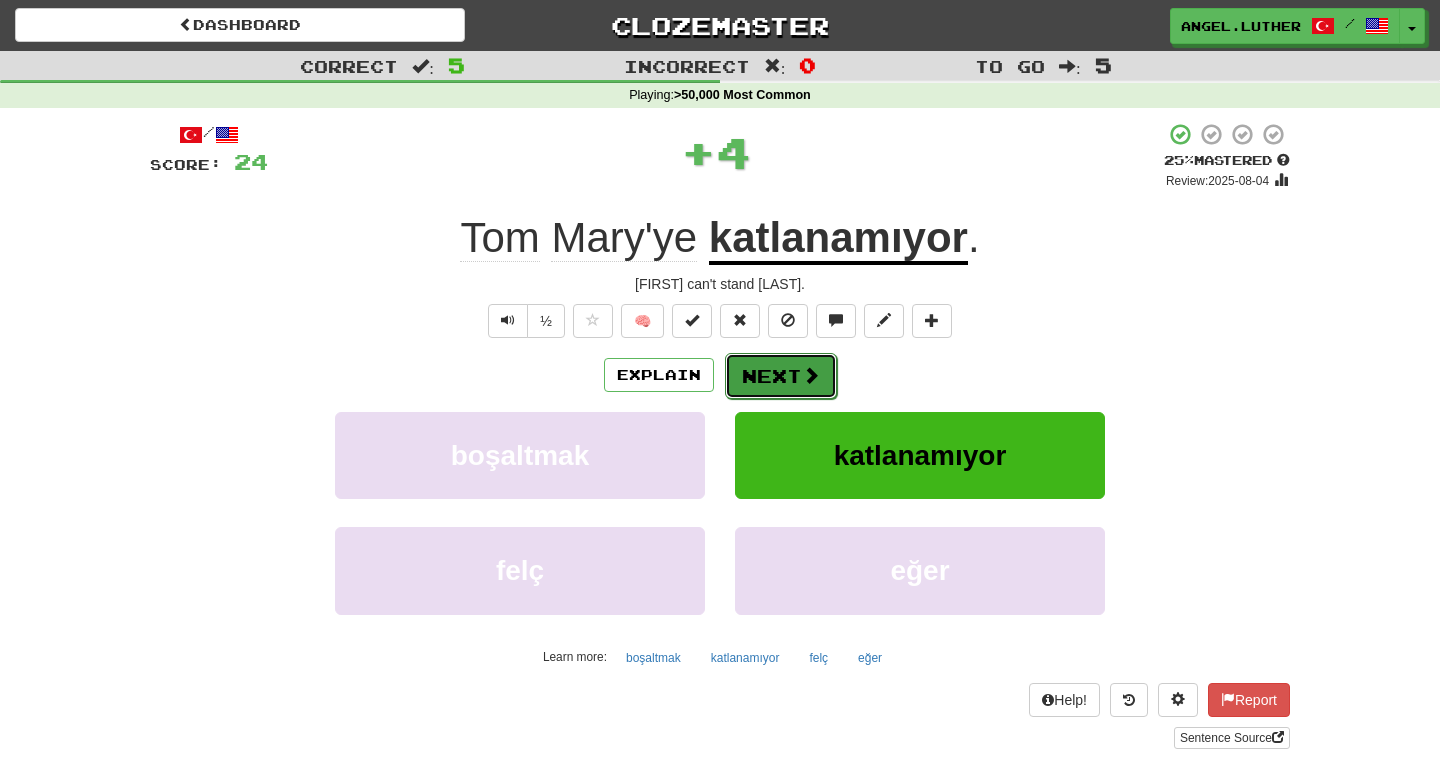 click on "Next" at bounding box center (781, 376) 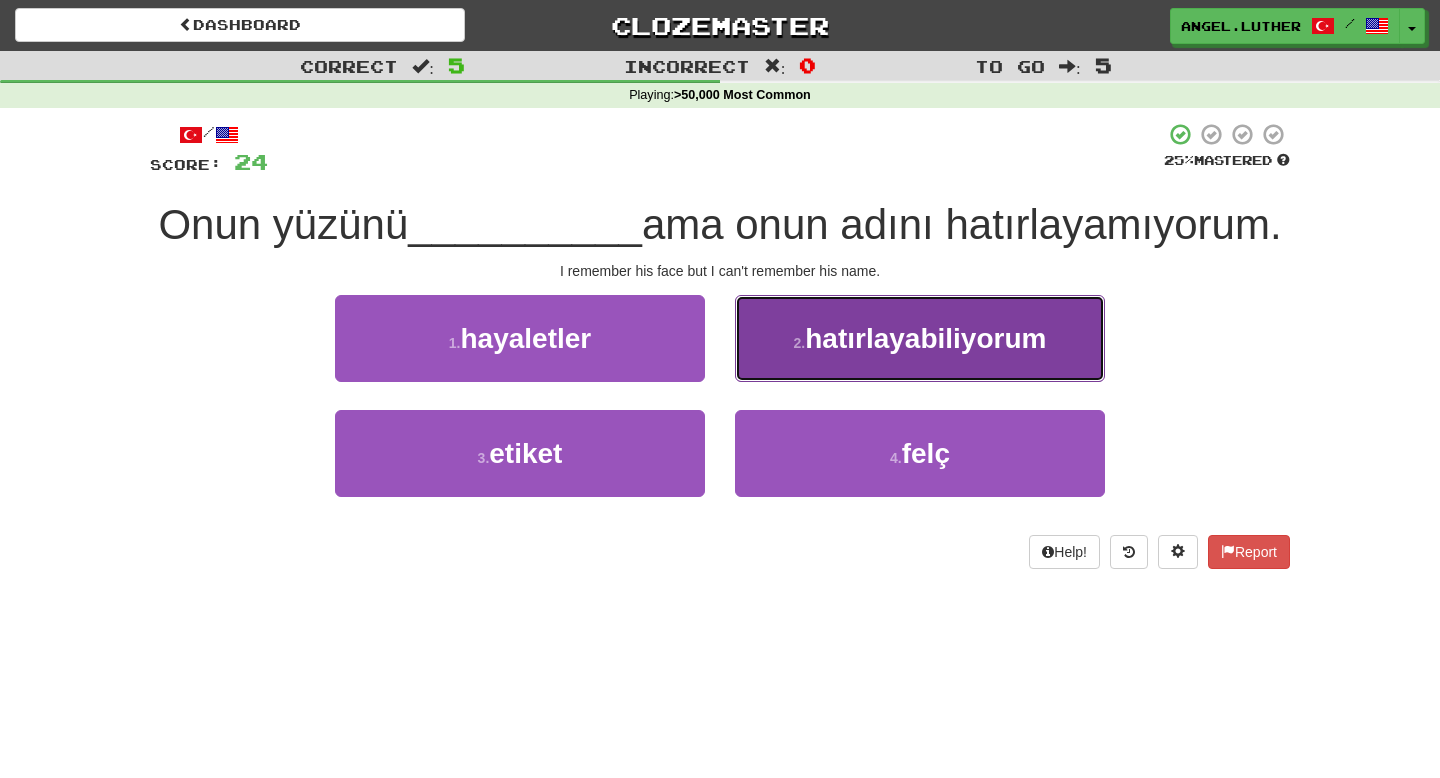 click on "hatırlayabiliyorum" at bounding box center (925, 338) 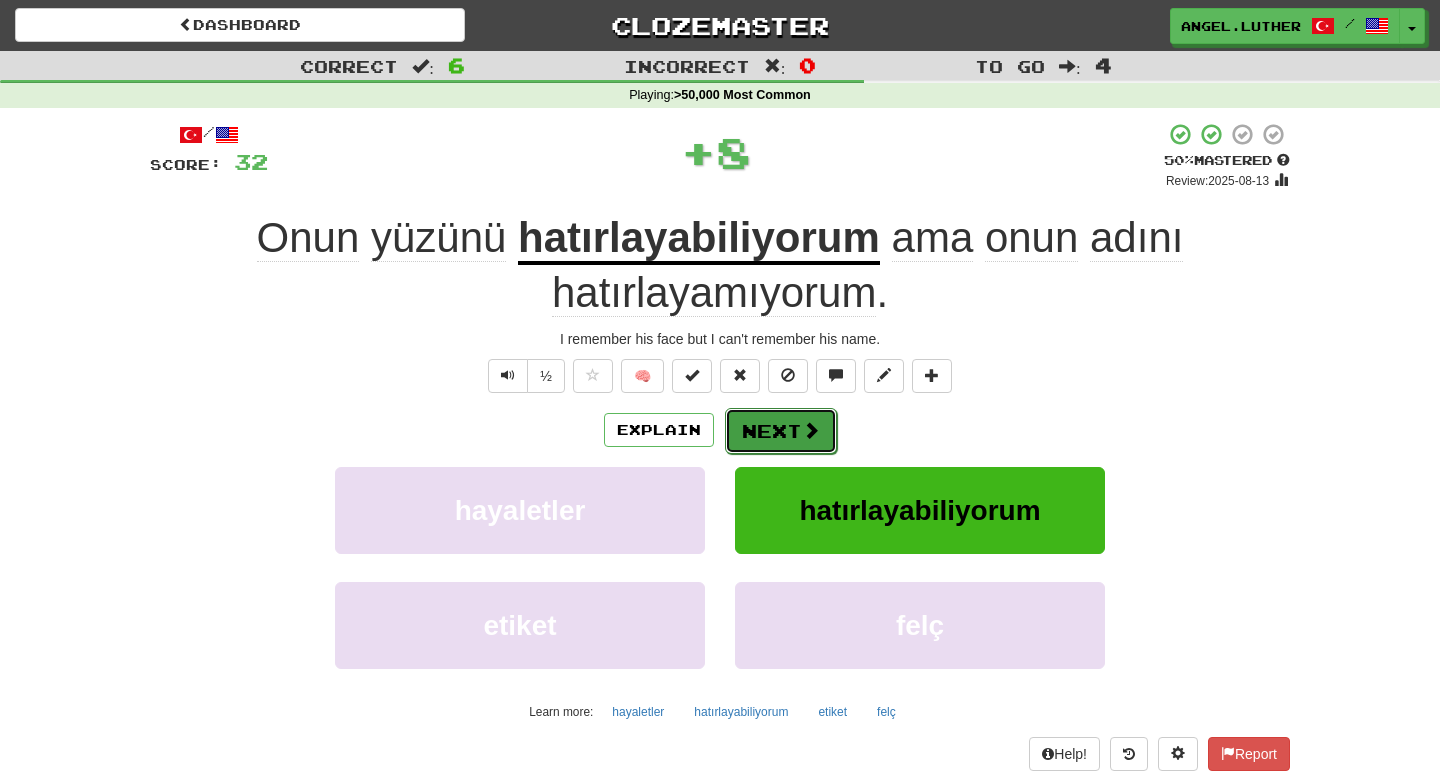 click on "Next" at bounding box center (781, 431) 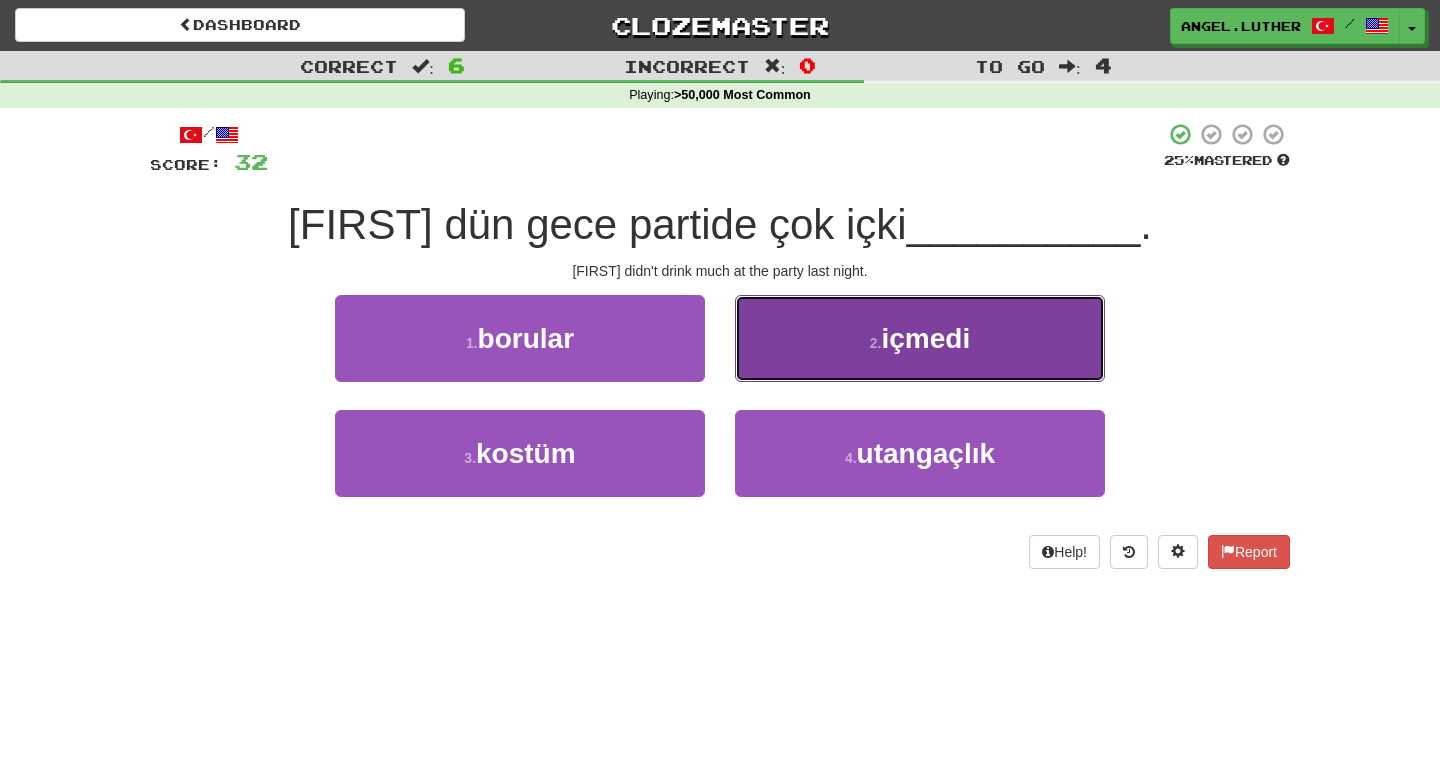 click on "2 . içmedi" at bounding box center [920, 338] 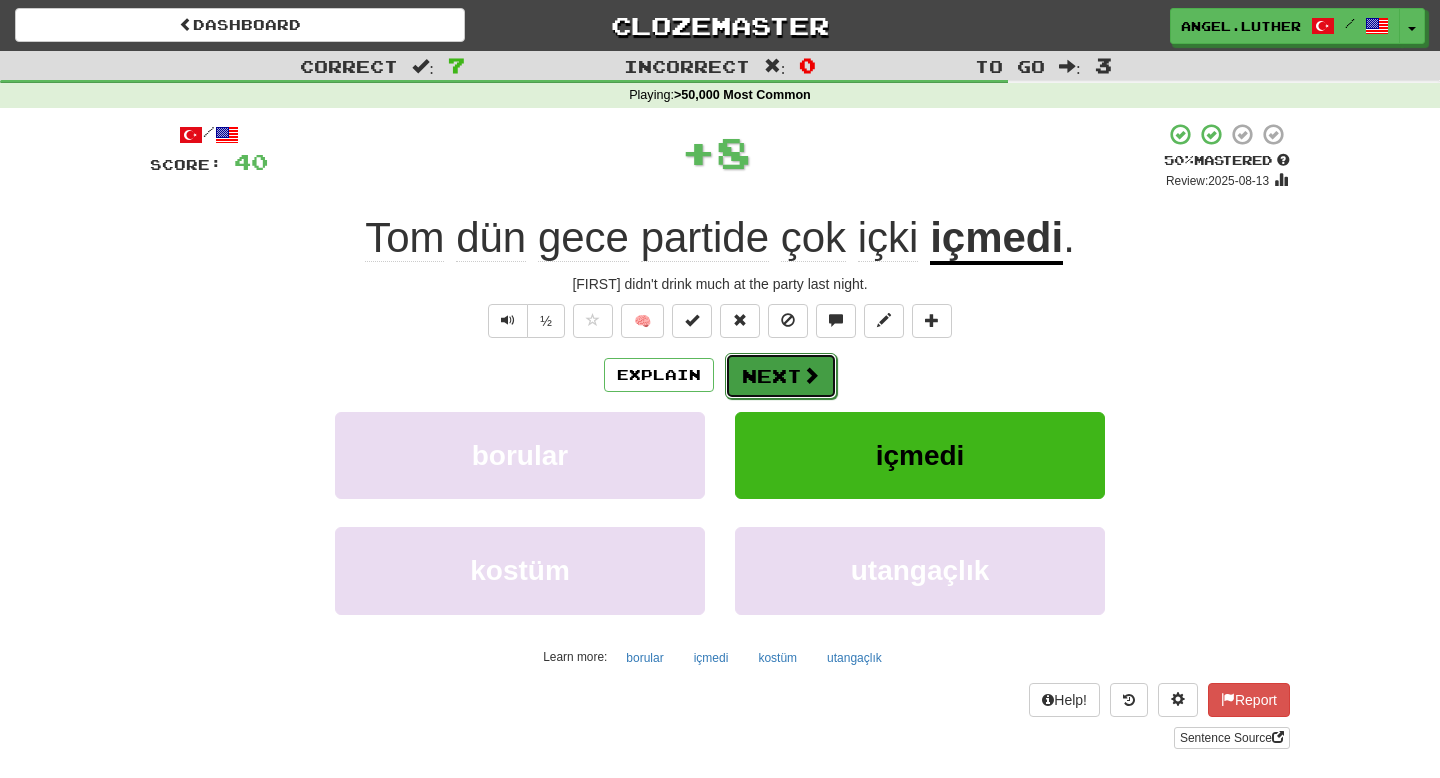 click on "Next" at bounding box center [781, 376] 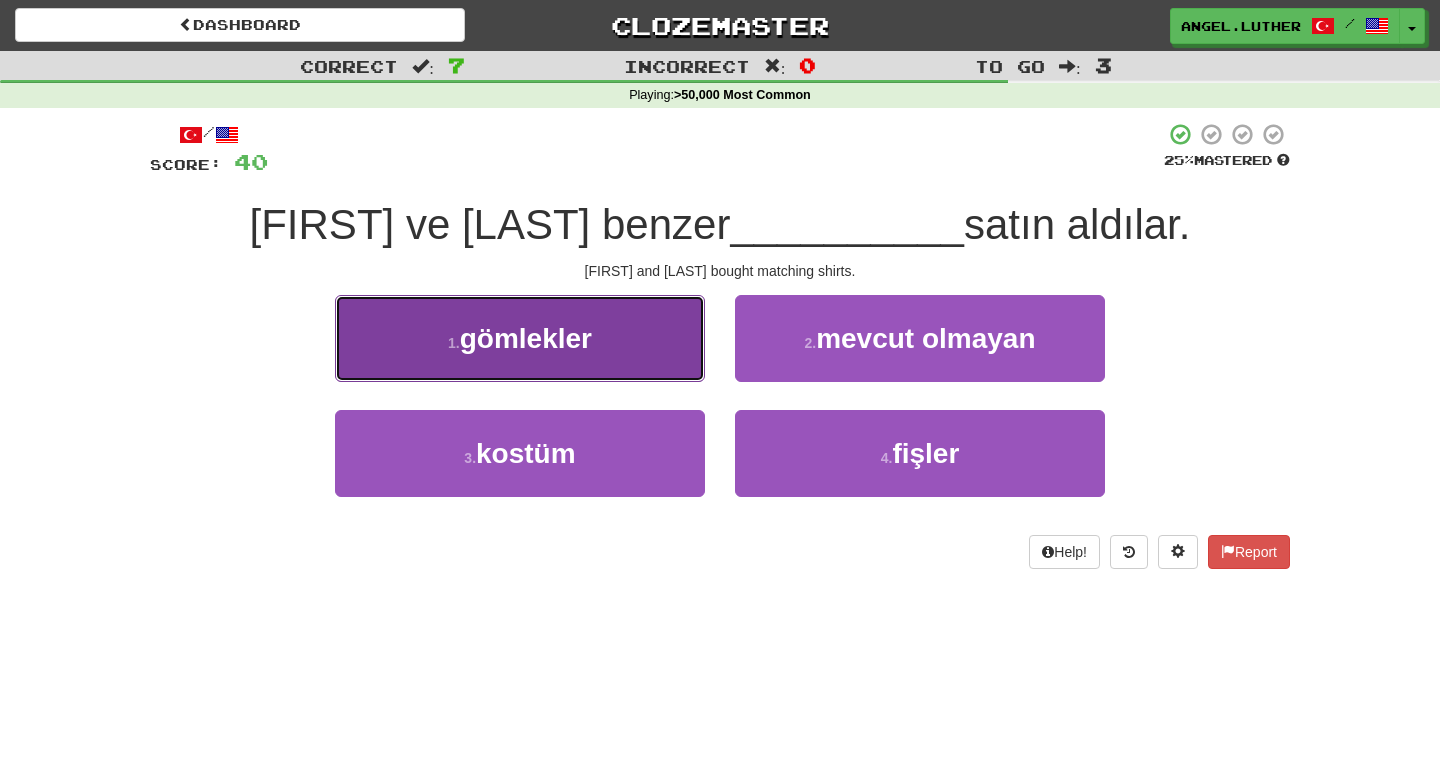 click on "1 . gömlekler" at bounding box center [520, 338] 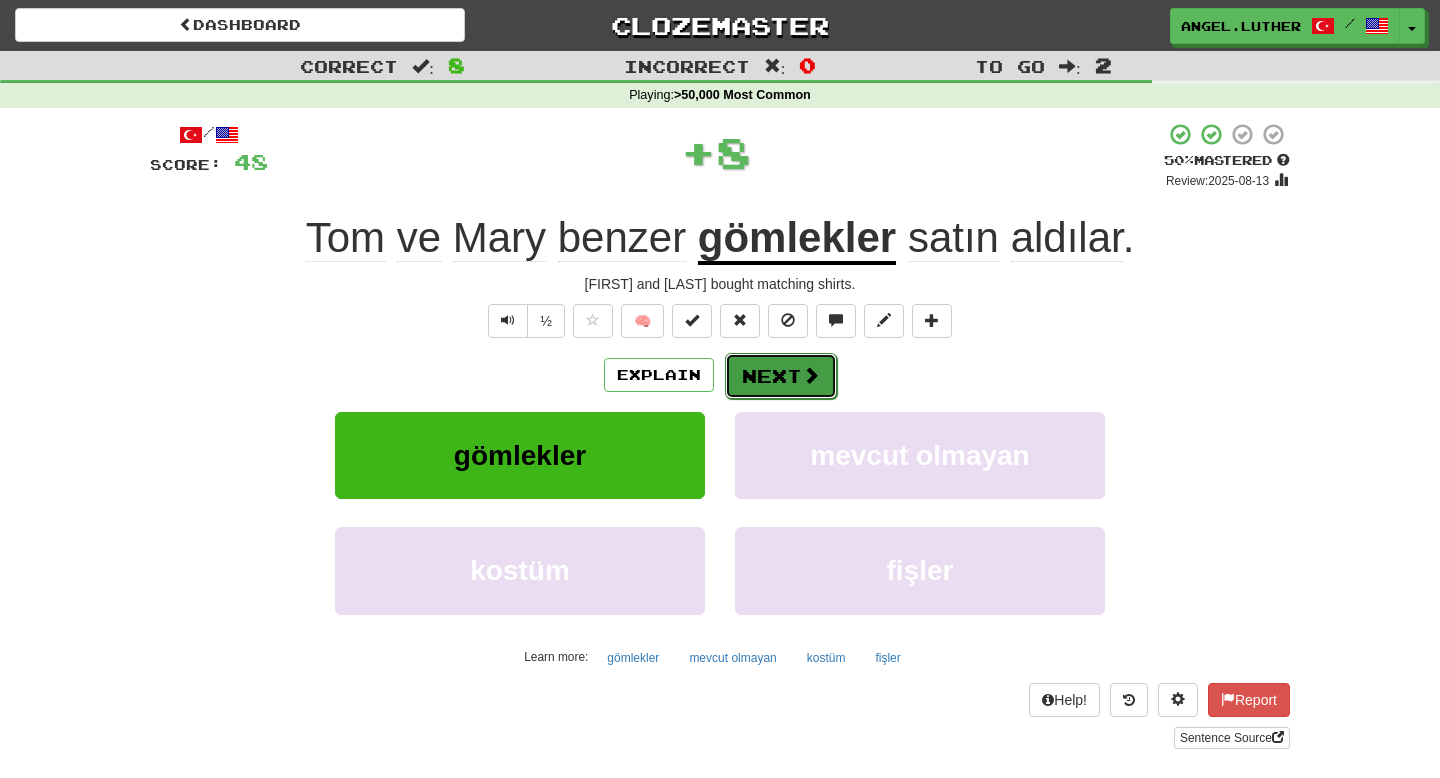 click on "Next" at bounding box center (781, 376) 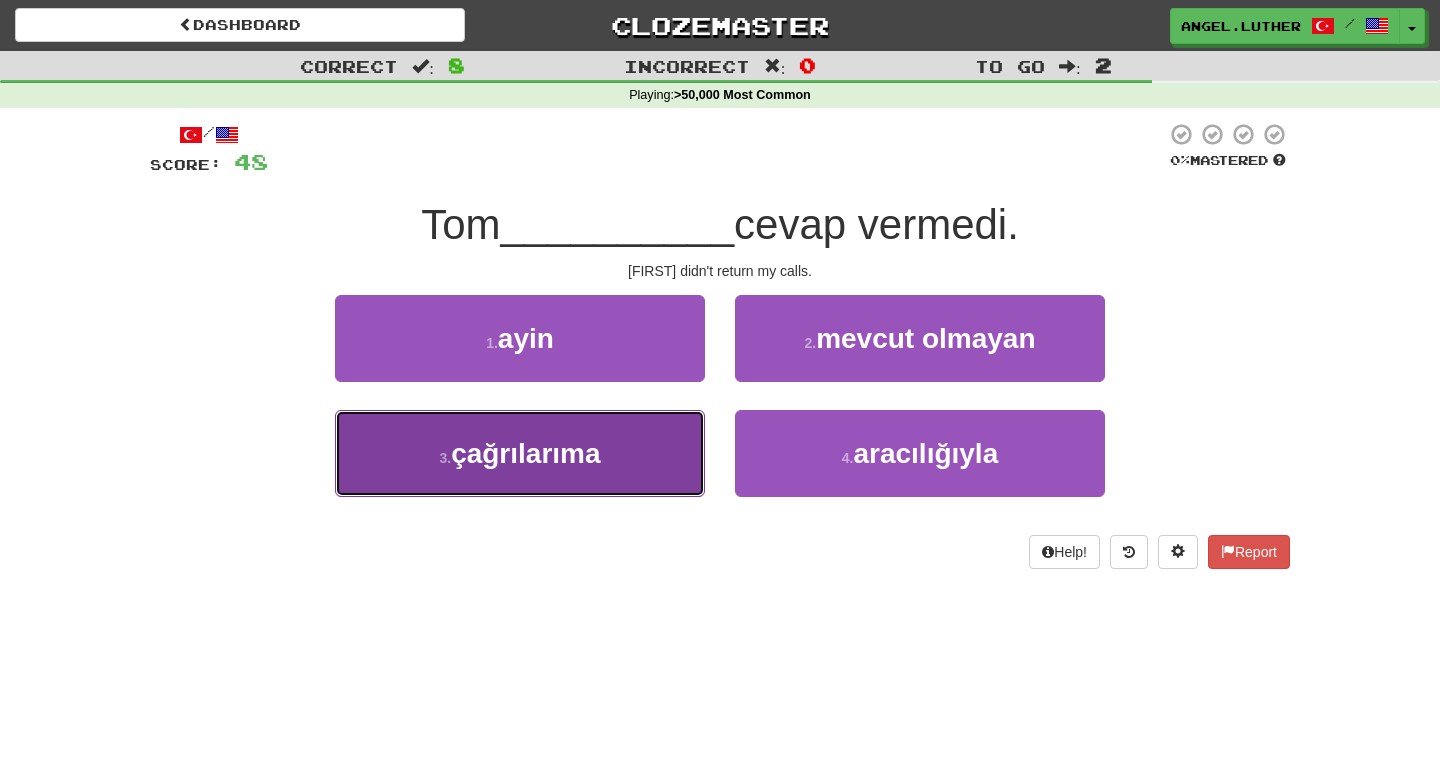click on "3 . çağrılarıma" at bounding box center [520, 453] 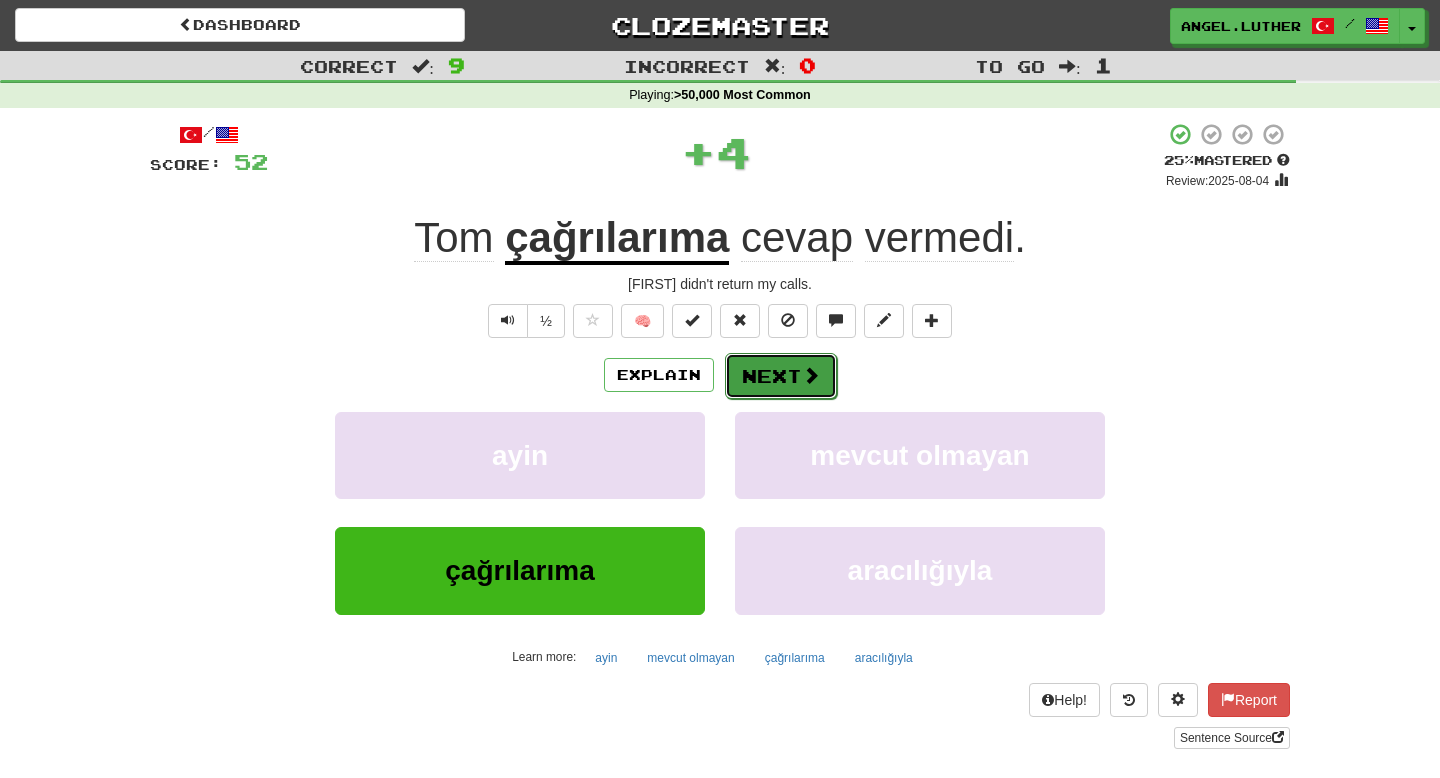 click on "Next" at bounding box center [781, 376] 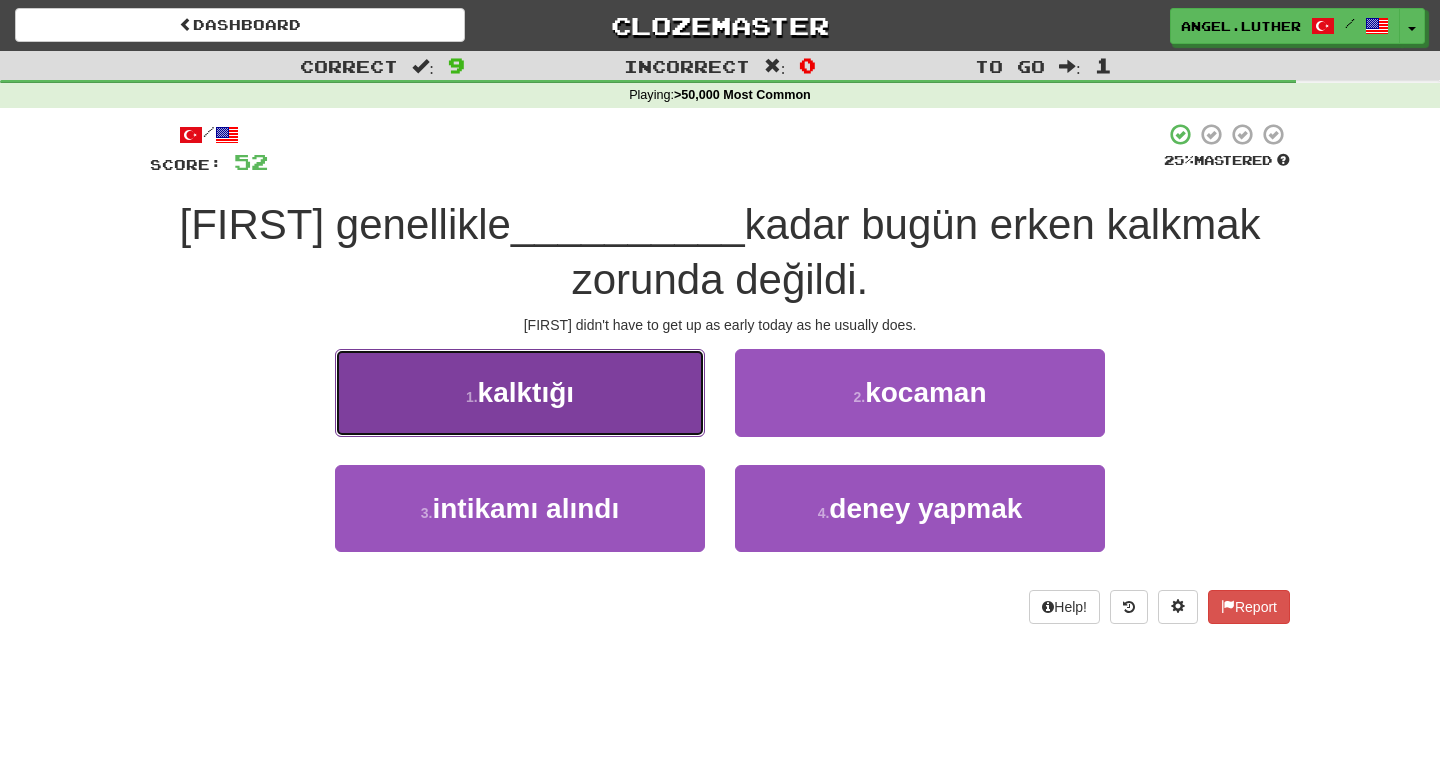 click on "1 . kalktığı" at bounding box center [520, 392] 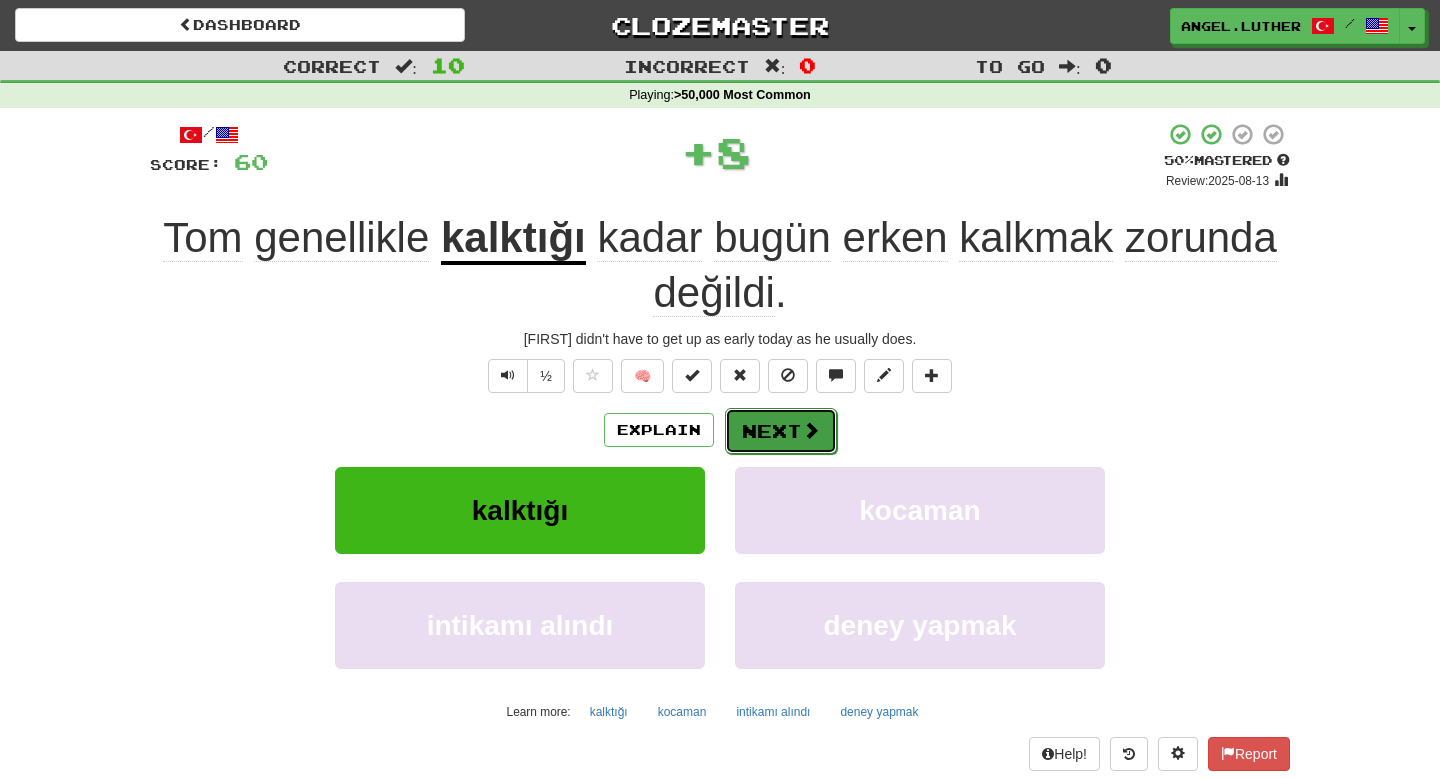 click on "Next" at bounding box center [781, 431] 